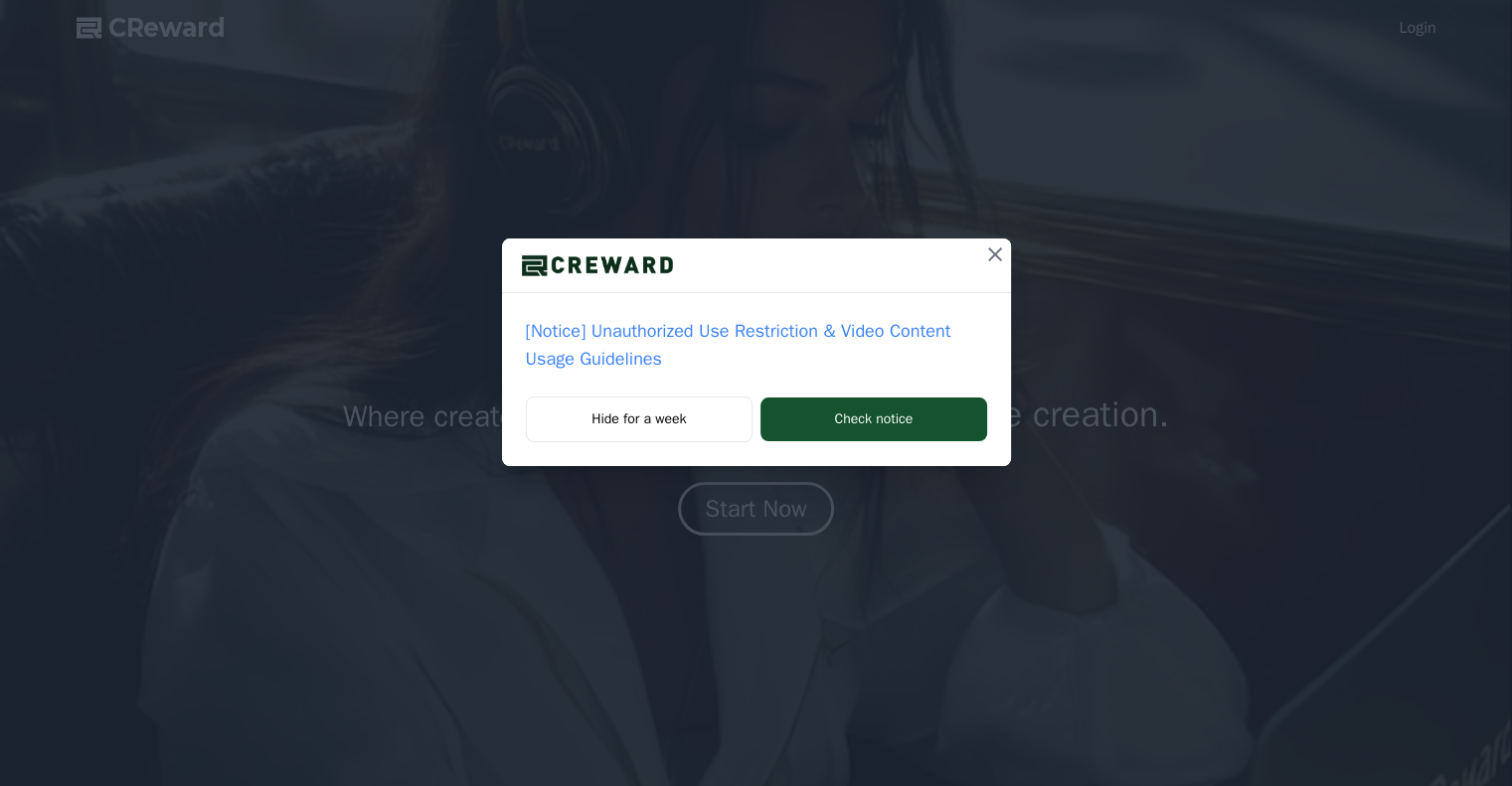 scroll, scrollTop: 0, scrollLeft: 0, axis: both 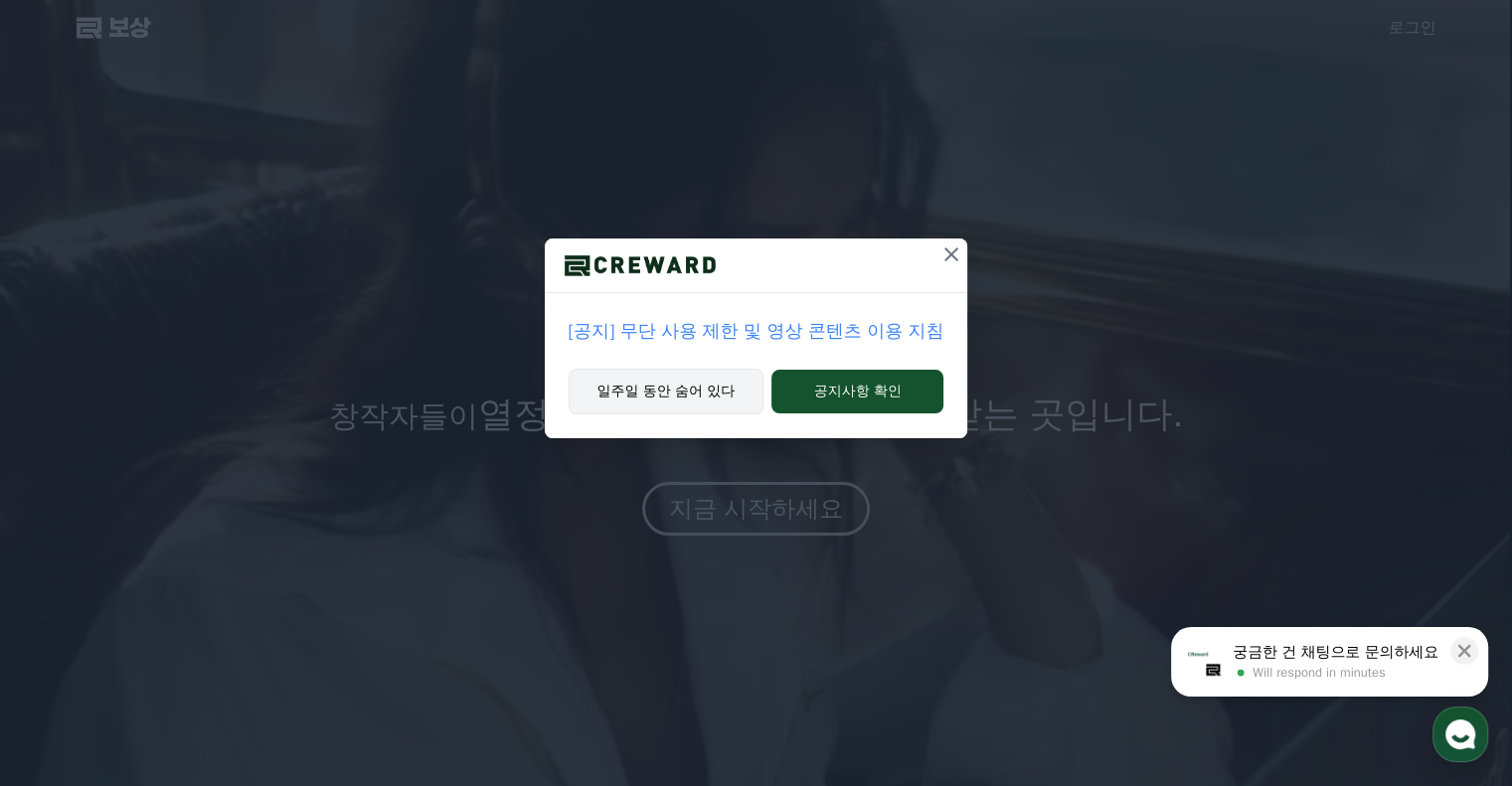 click on "일주일 동안 숨어 있다" at bounding box center [666, 391] 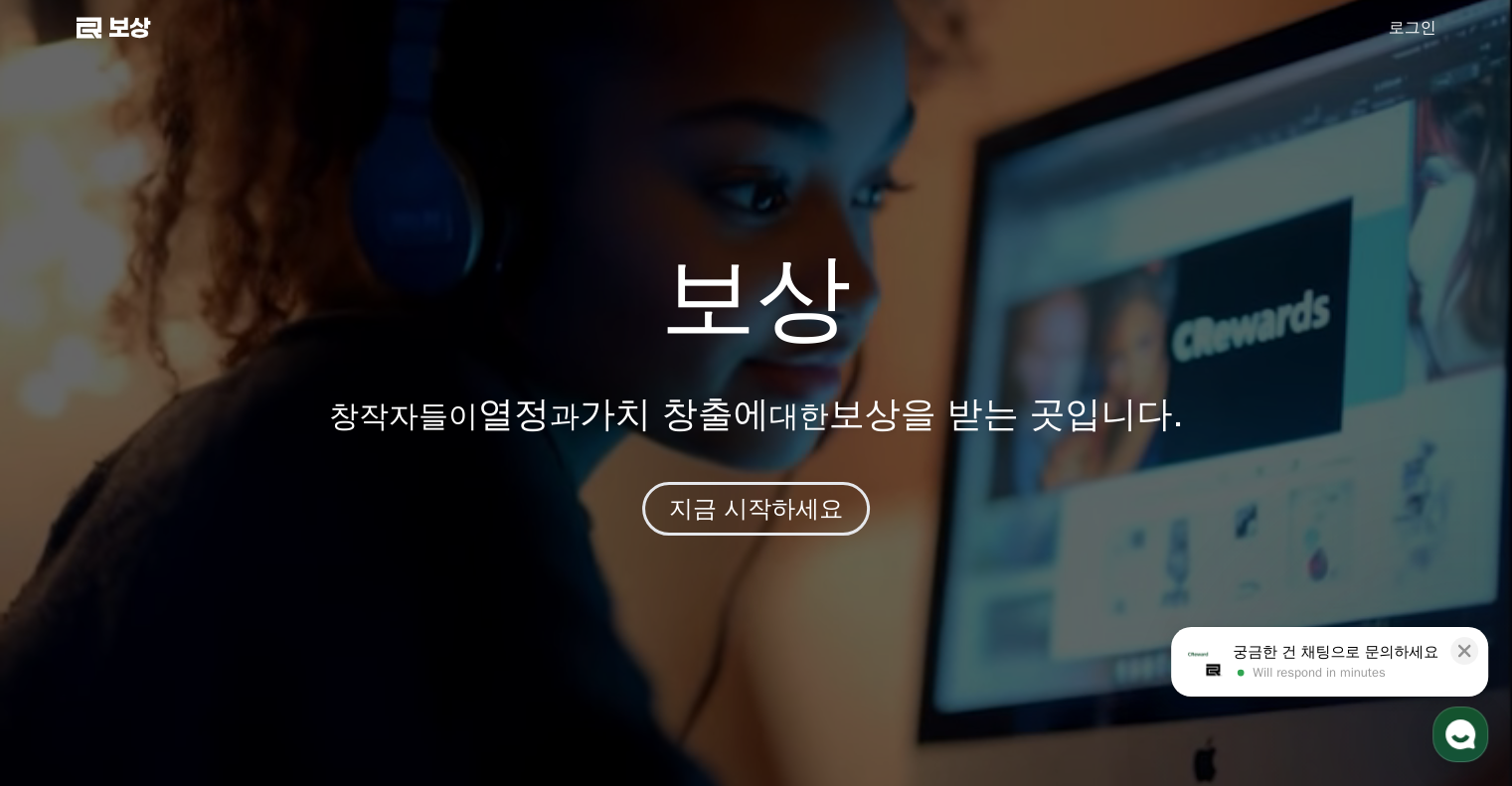 click on "궁금한 건 채팅으로 문의하세요 Will respond in minutes" at bounding box center [1335, 662] 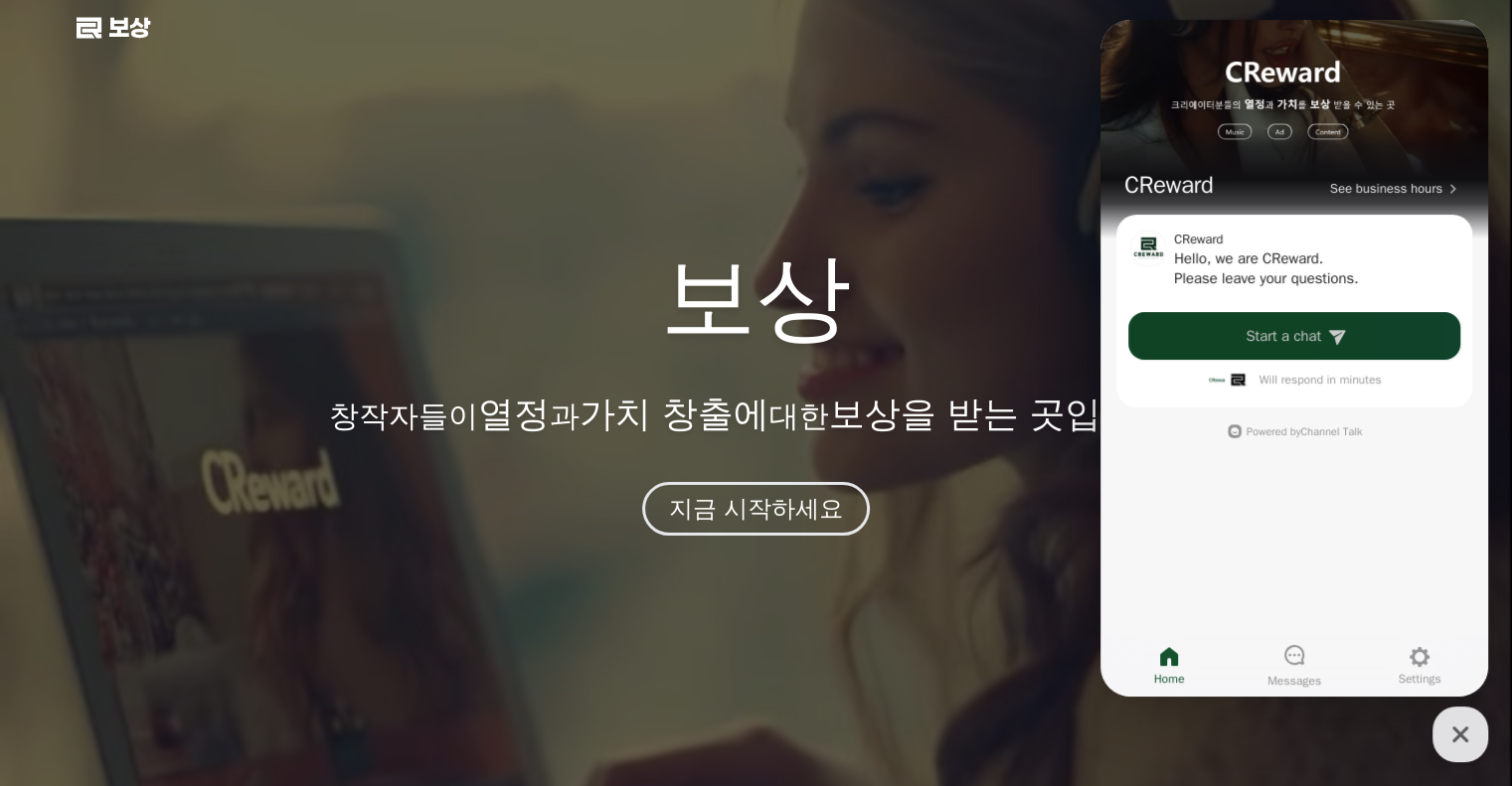 click on "Start a chat" at bounding box center [1283, 336] 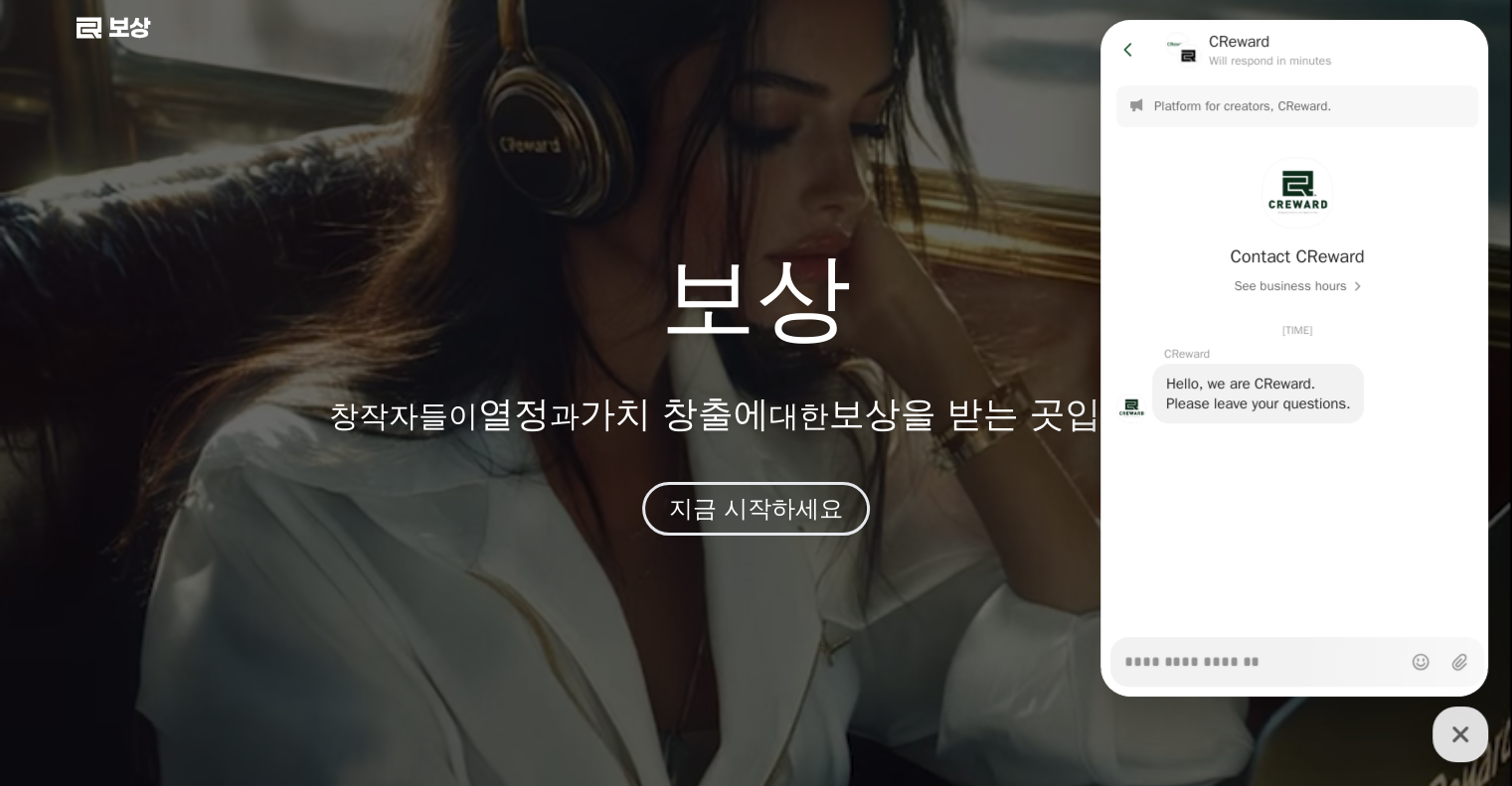 click on "Messenger Input Textarea" at bounding box center [1262, 662] 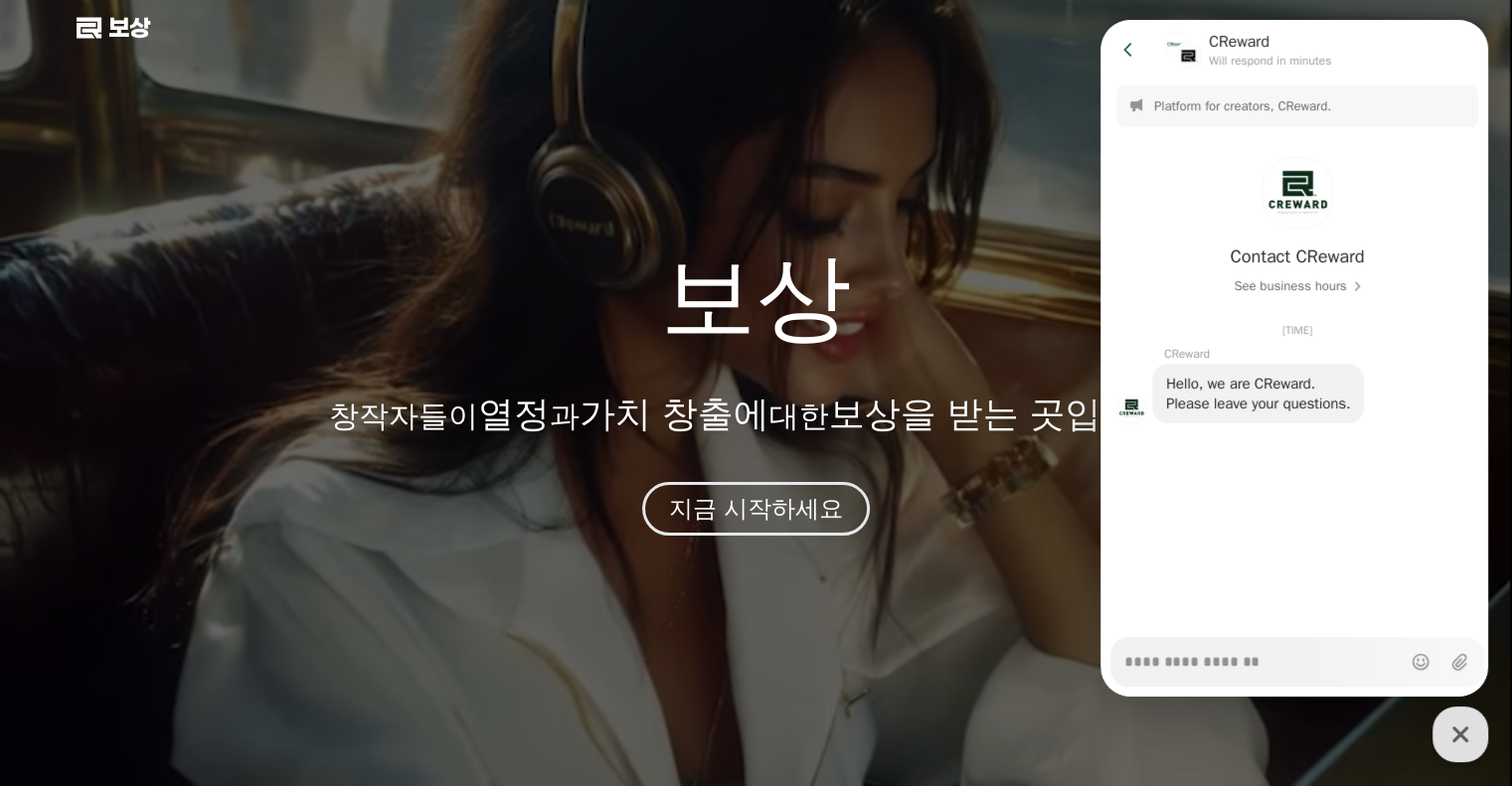 click on "Messenger Input Textarea" at bounding box center (1262, 655) 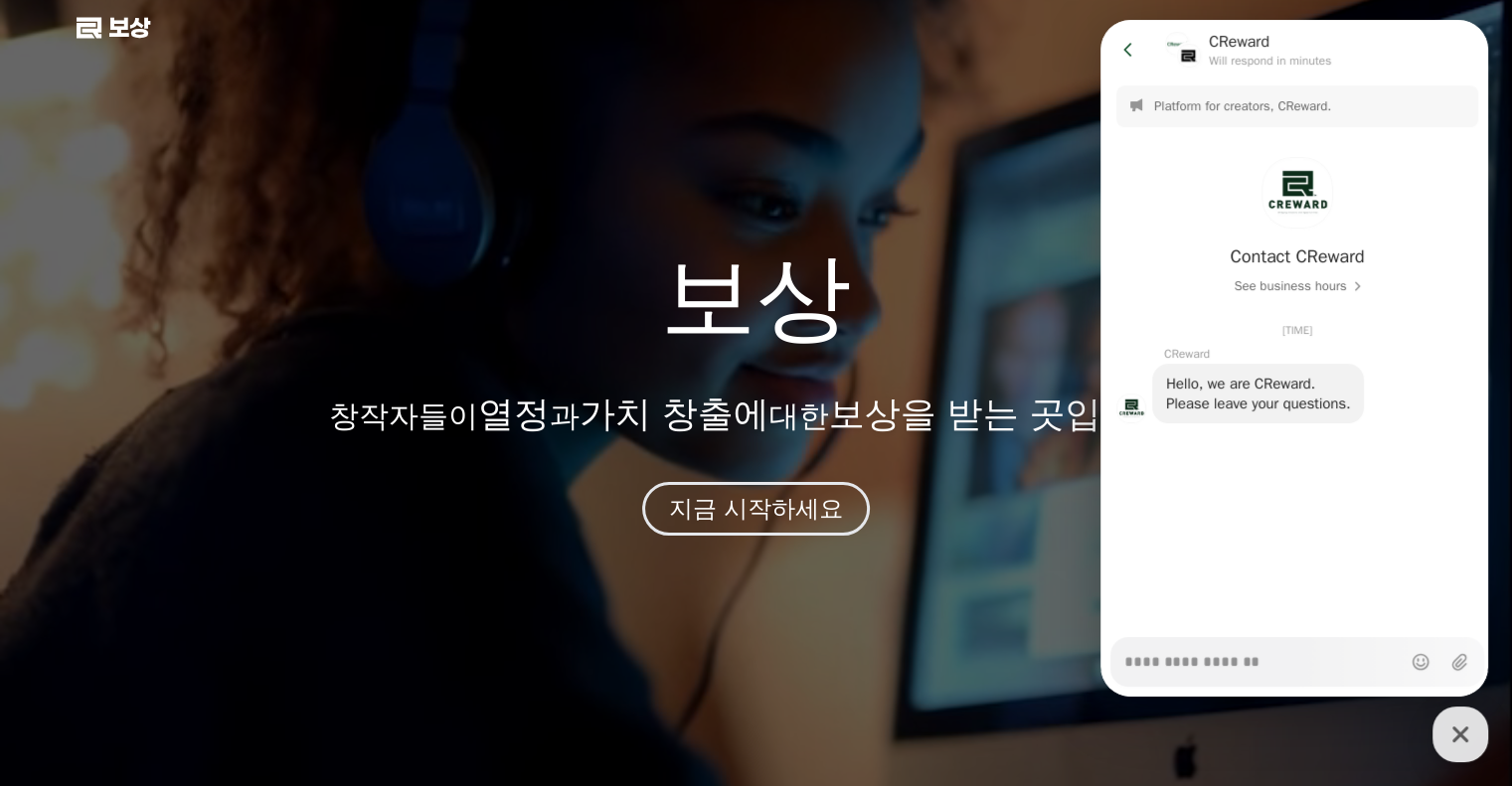 click on "Messenger Input Textarea" at bounding box center [1262, 655] 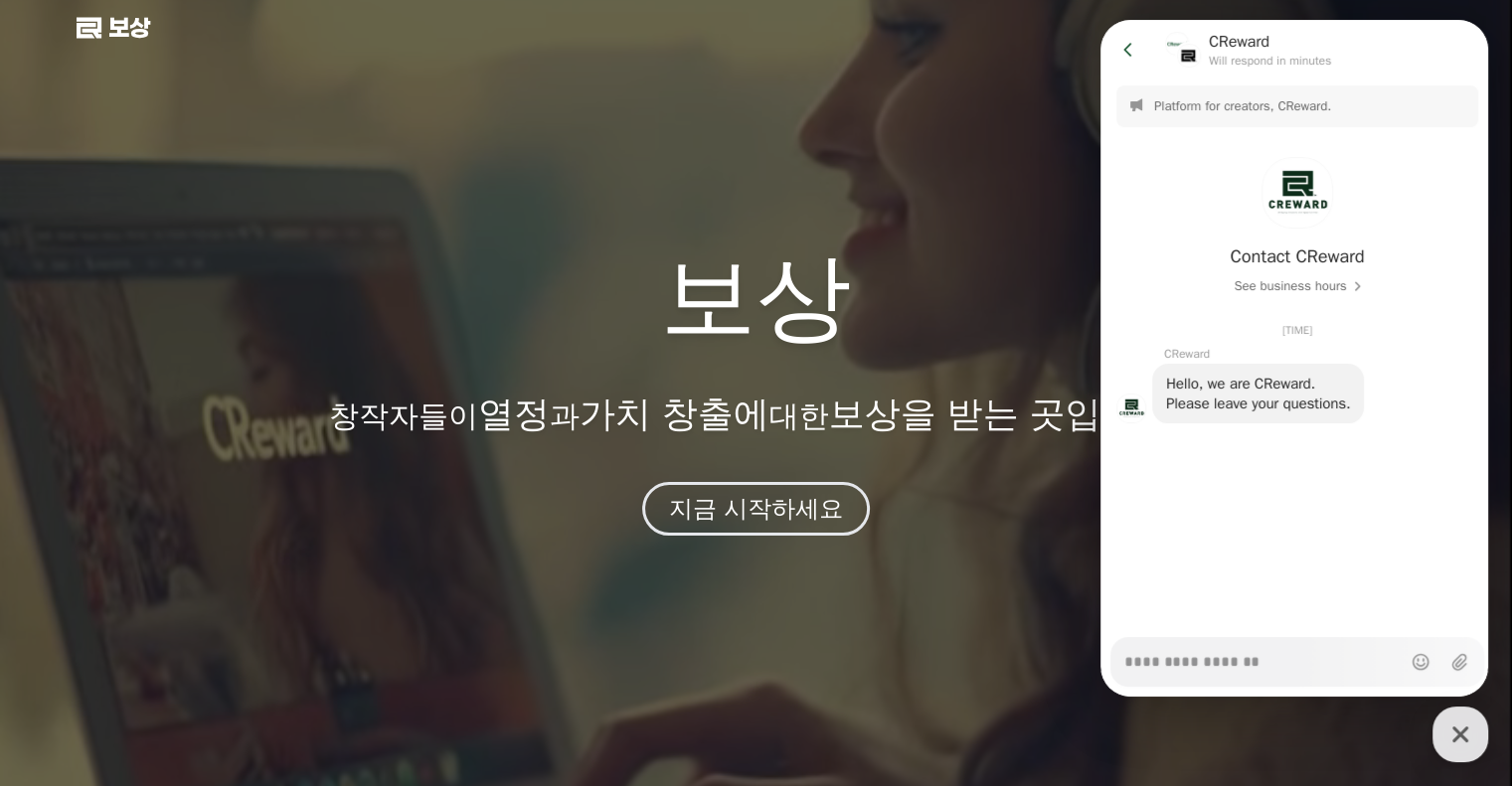 type on "*" 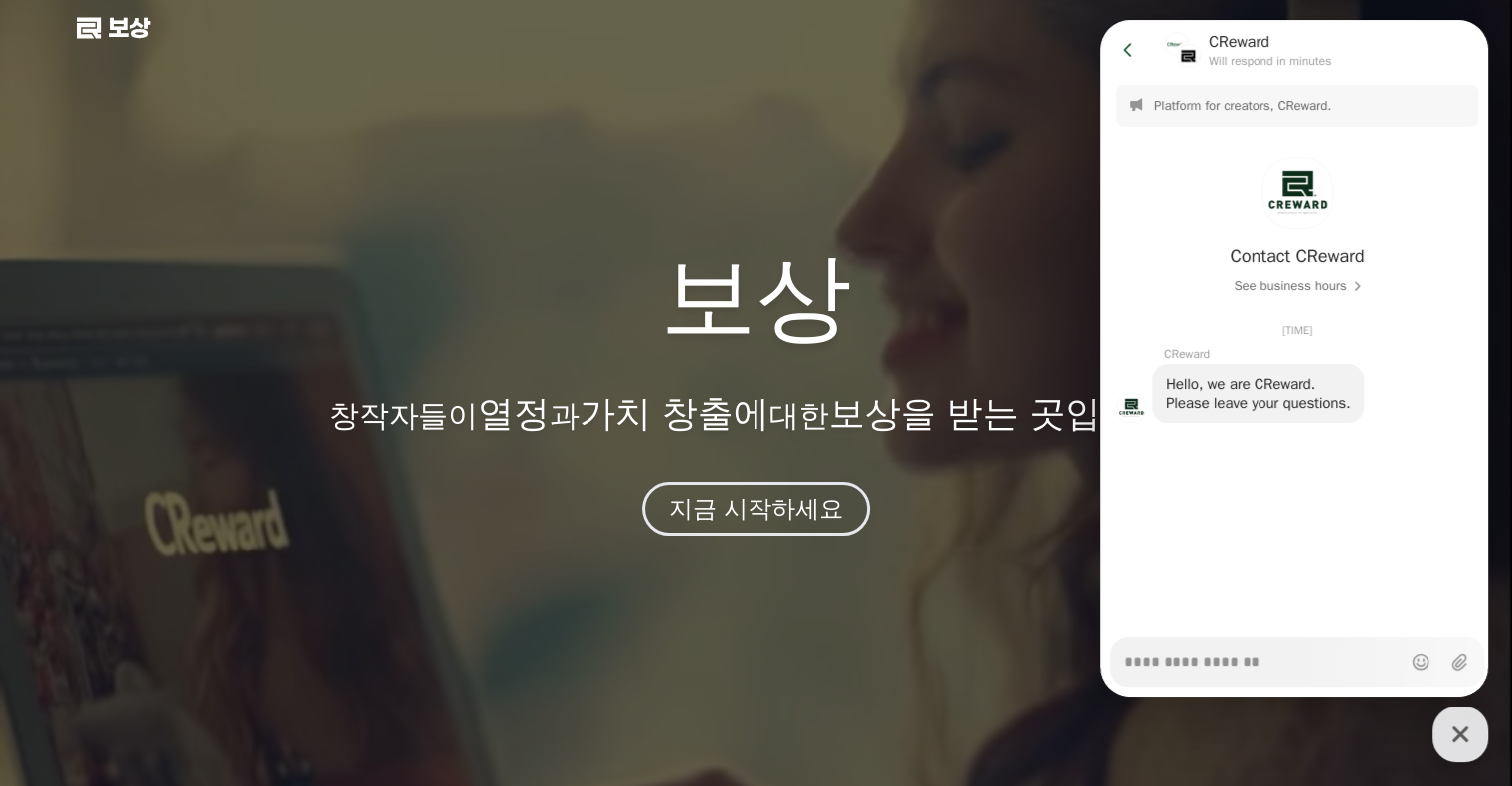 type on "*" 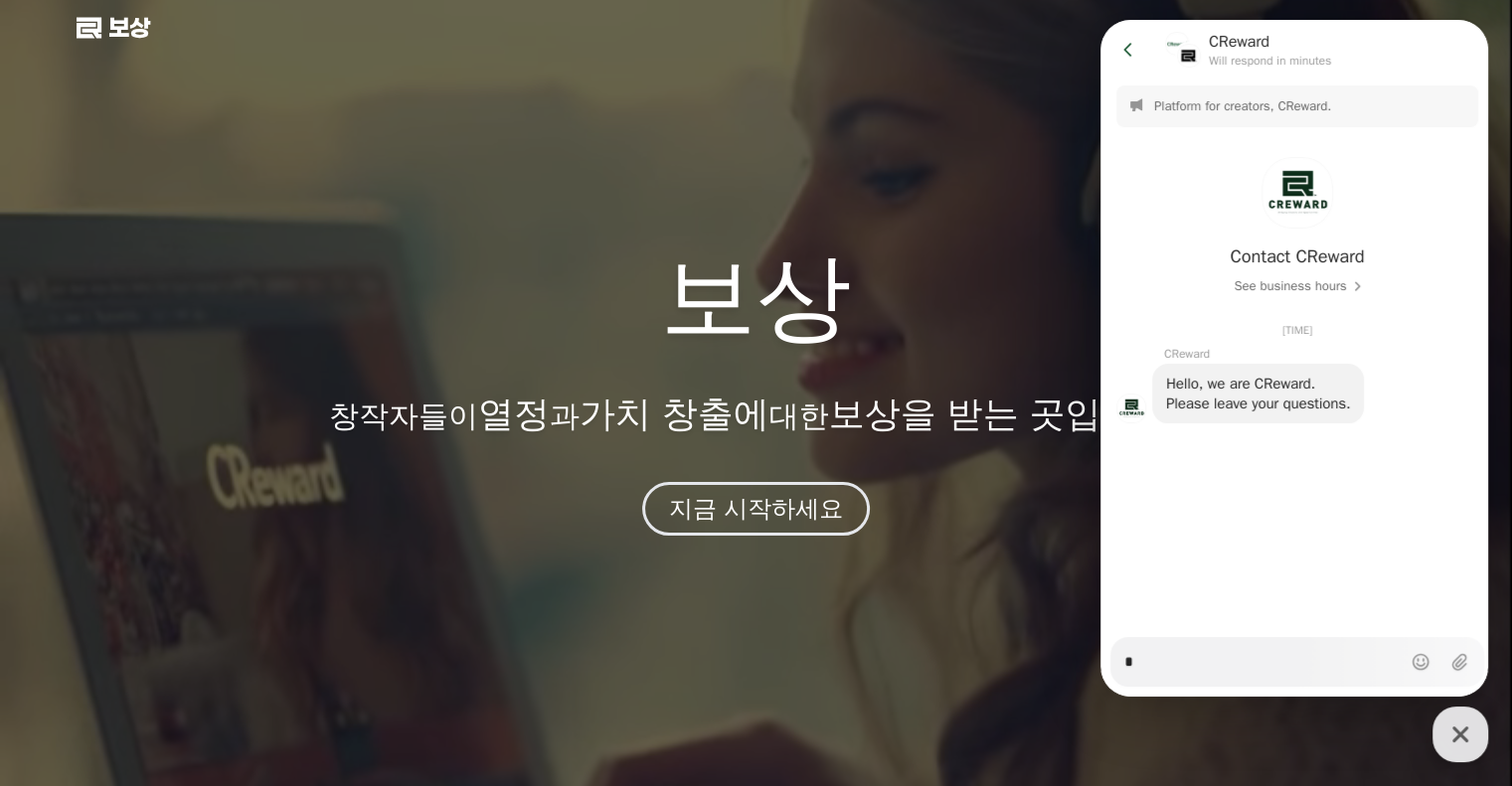 type on "*" 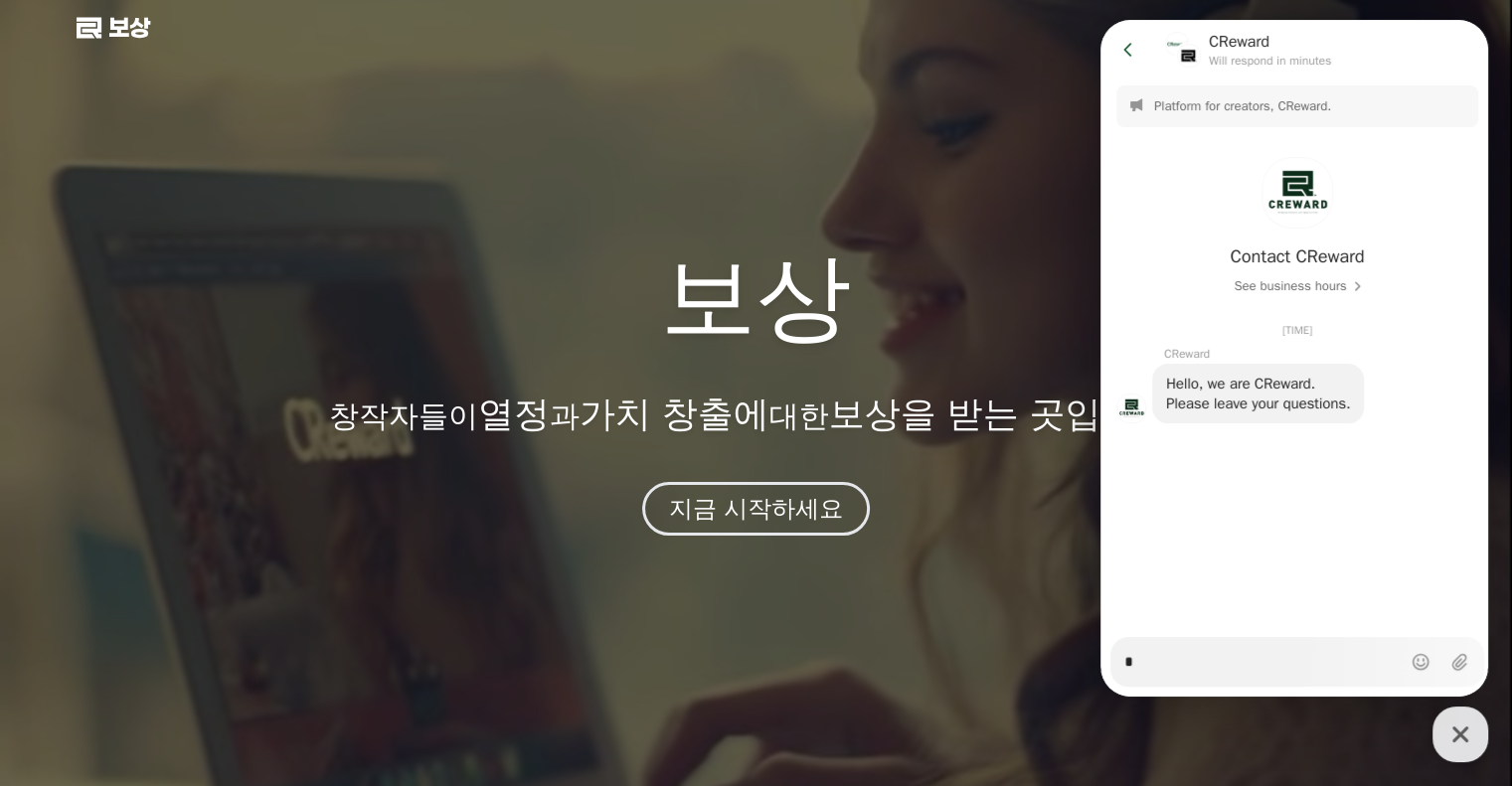 type on "**" 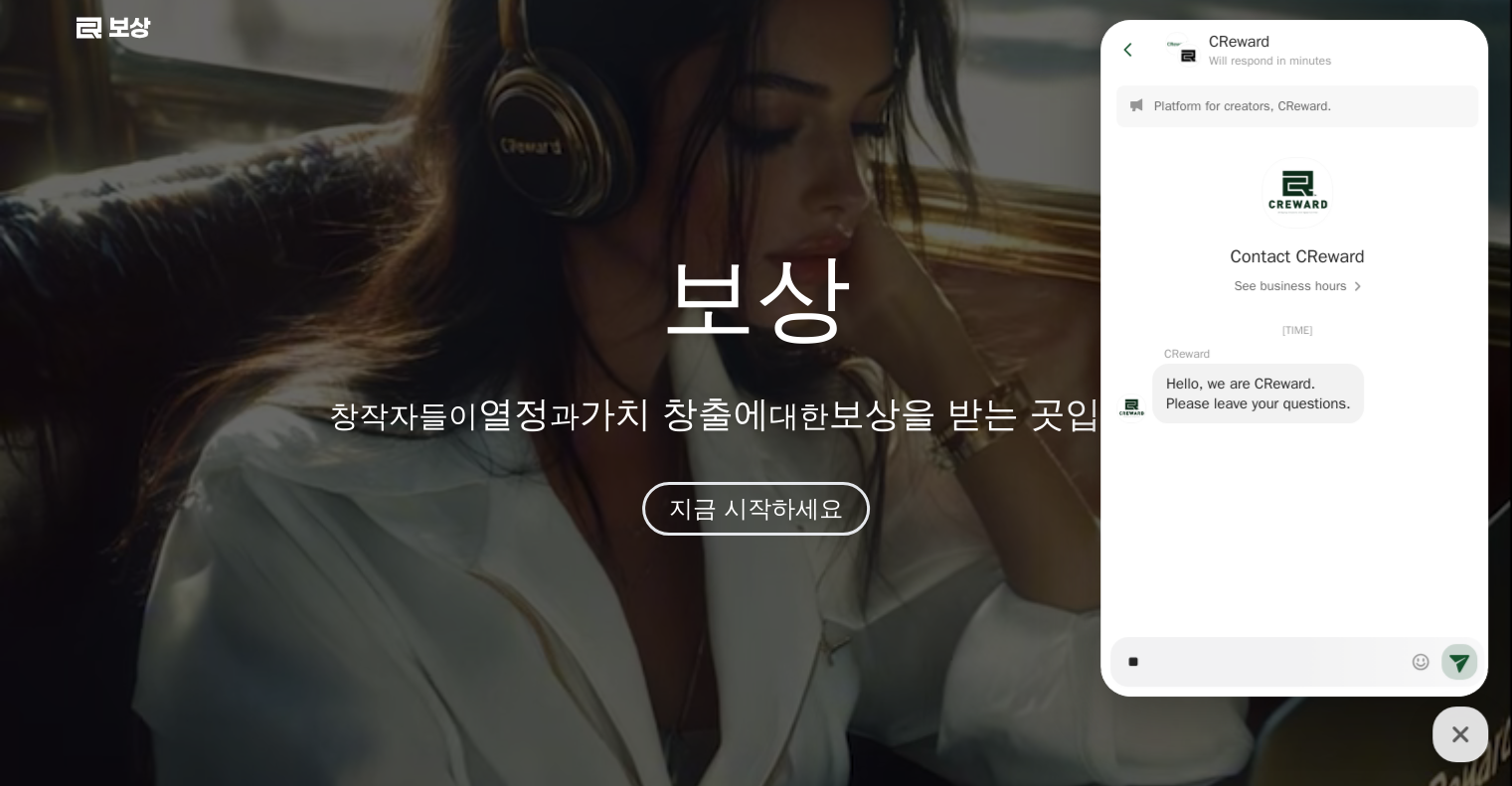 type on "*" 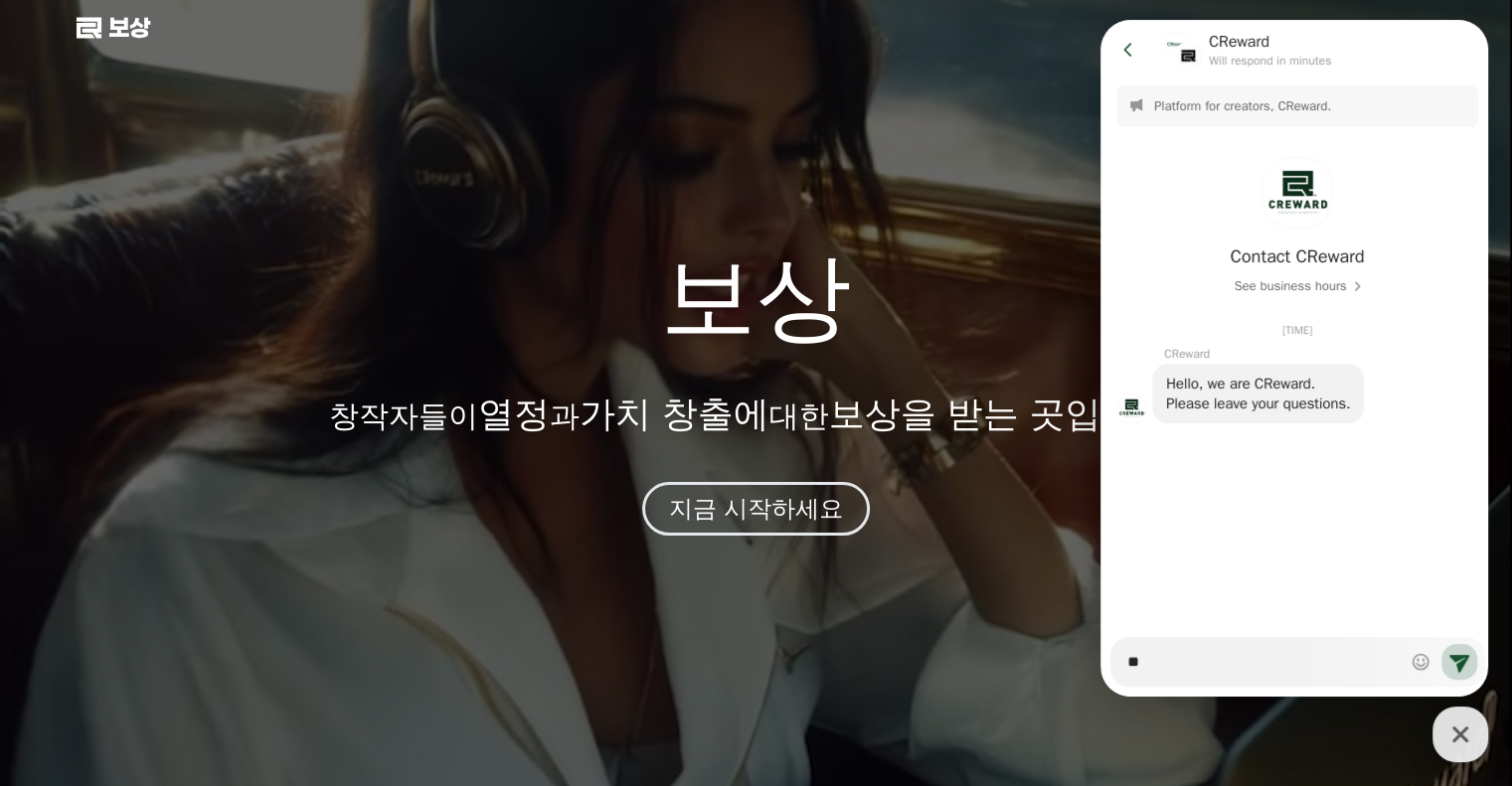 type on "*" 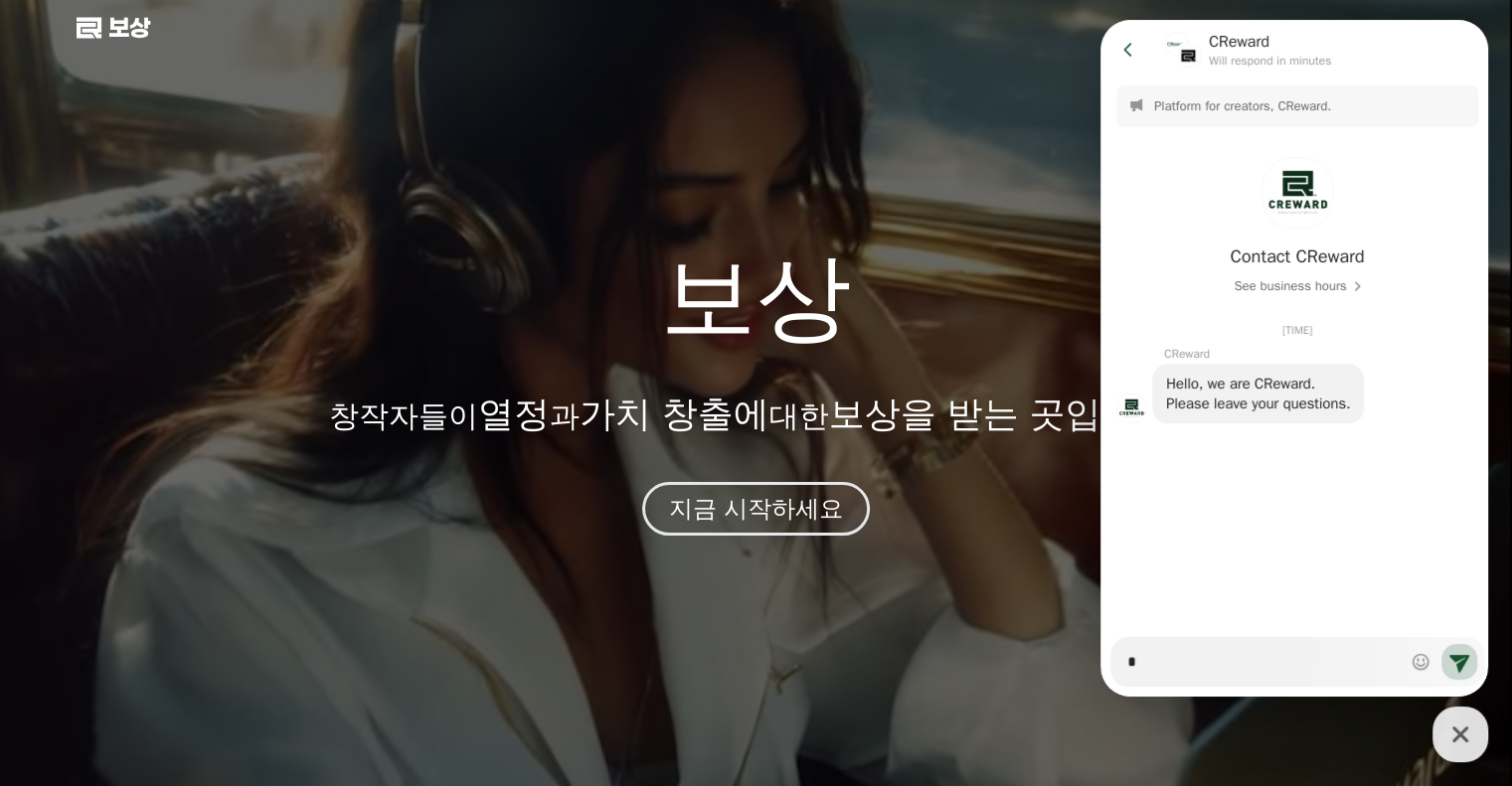 type on "*" 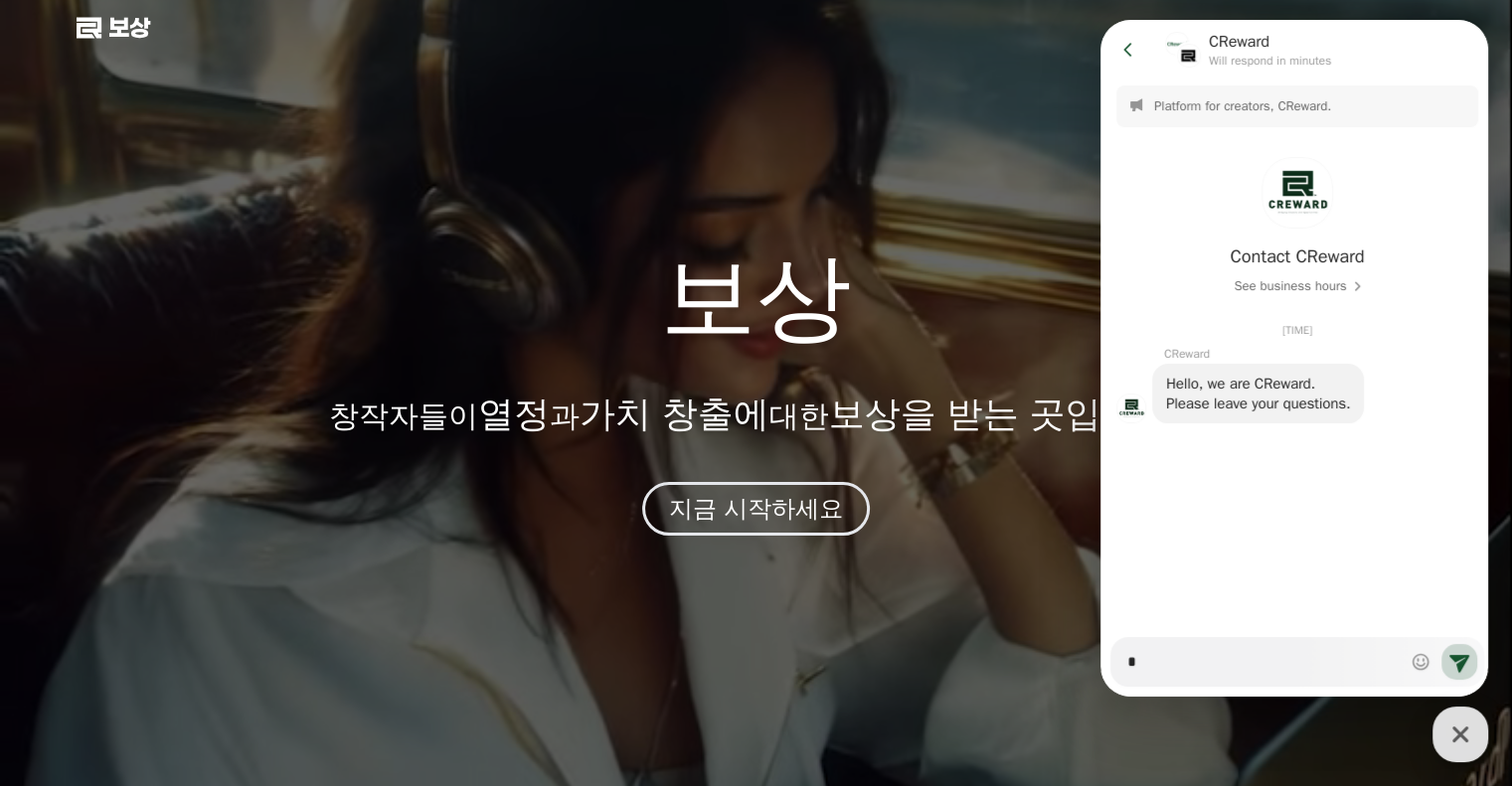 type 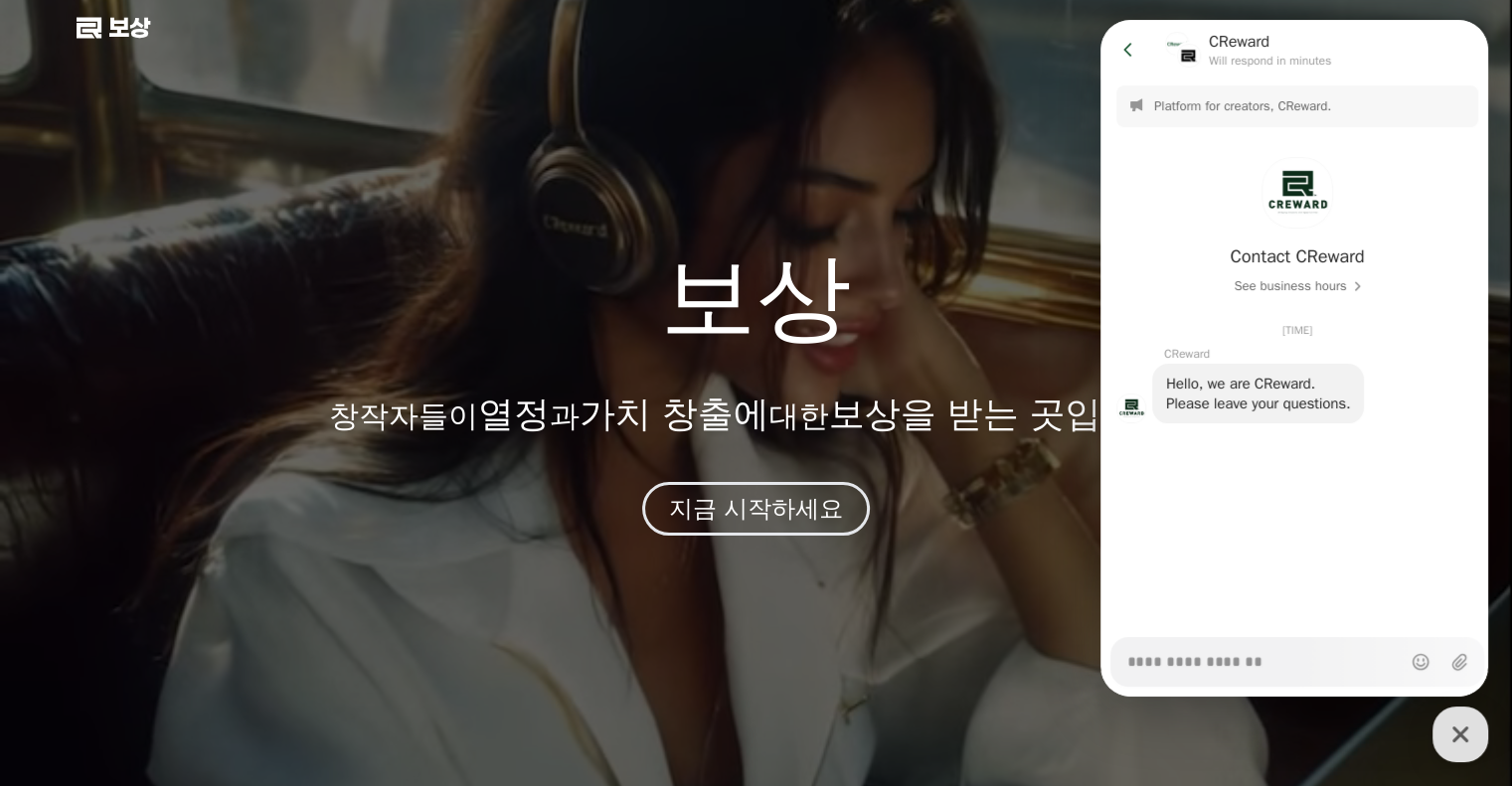 type on "*" 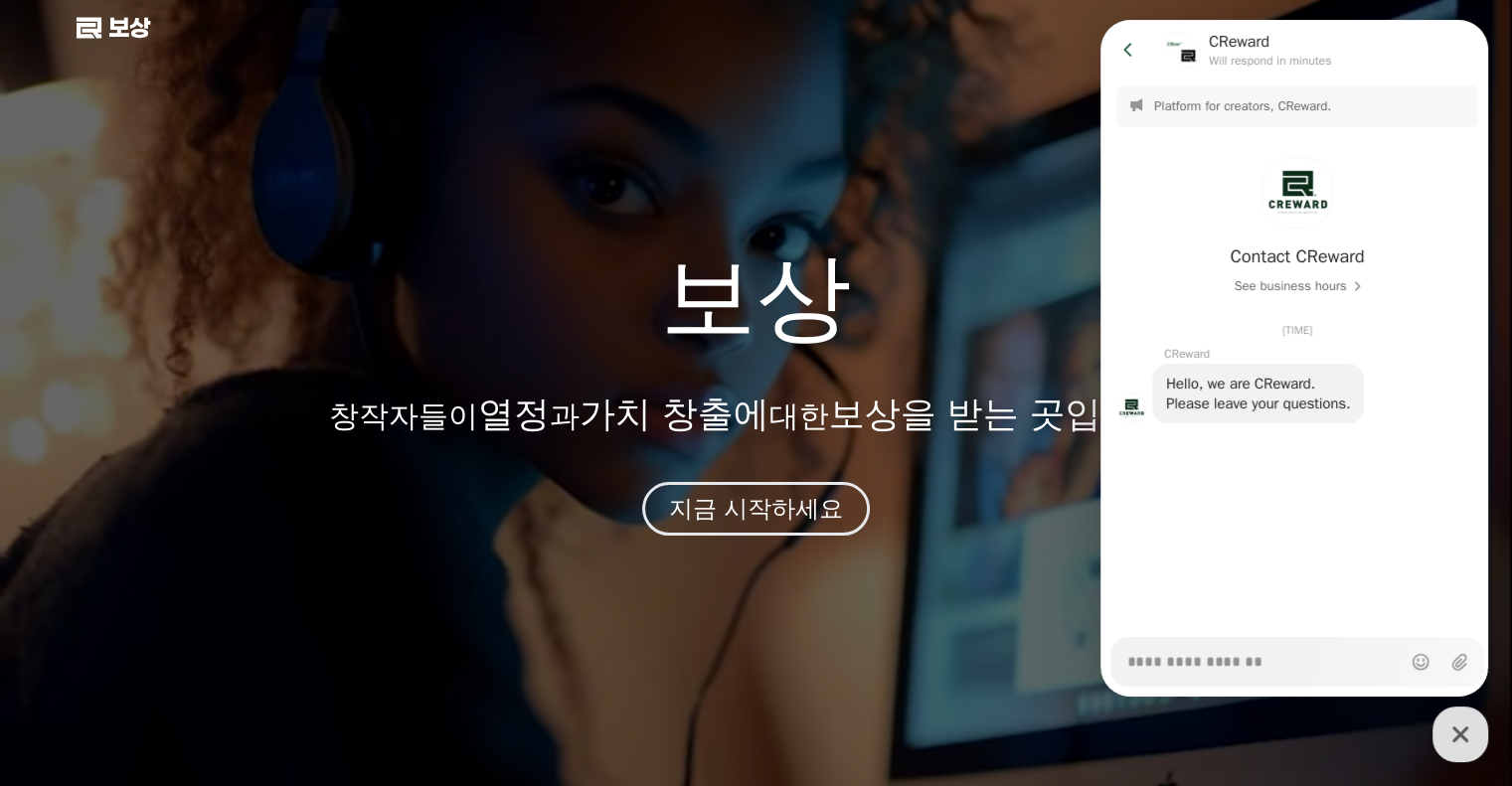 type on "*" 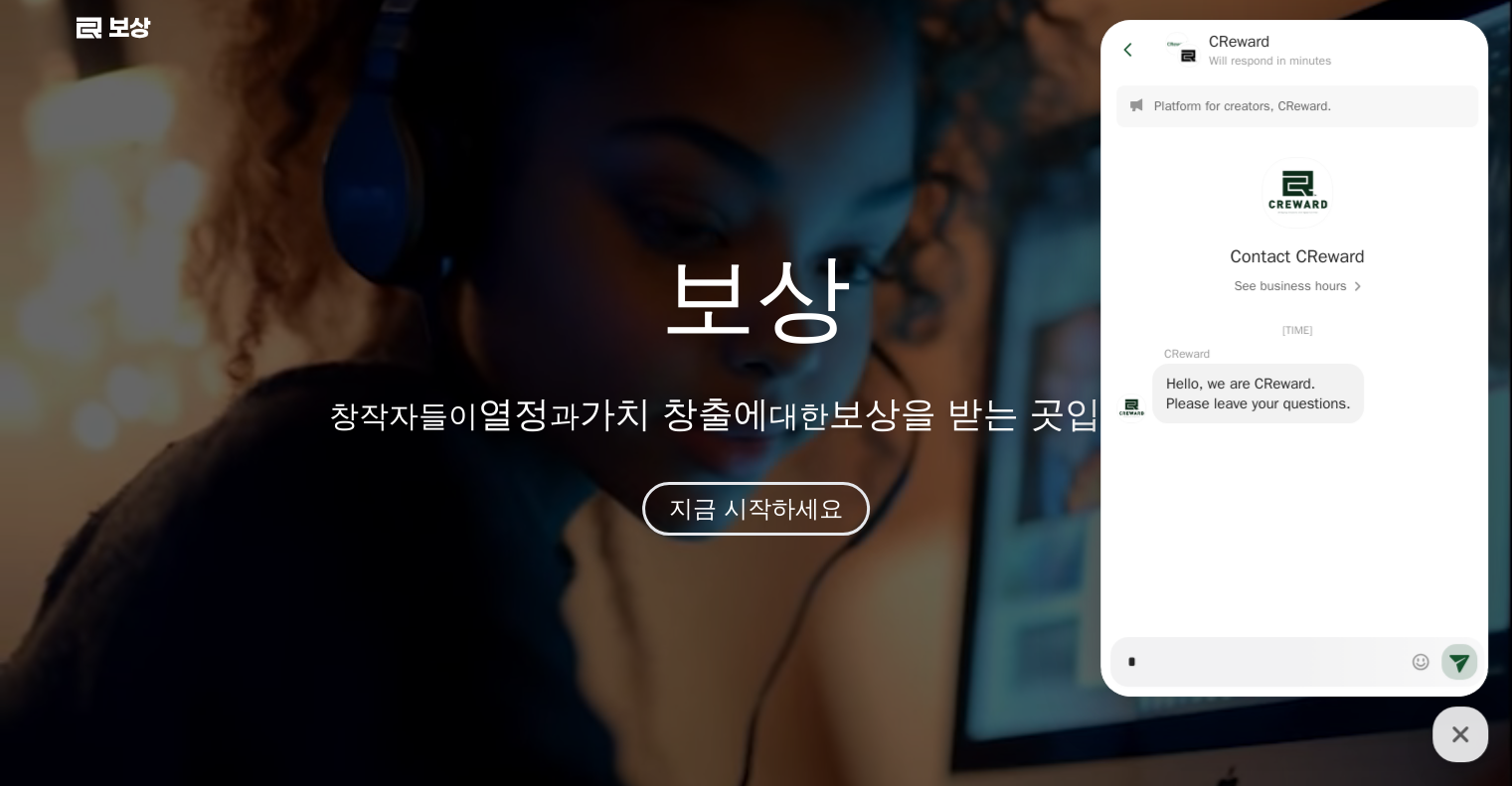 type on "*" 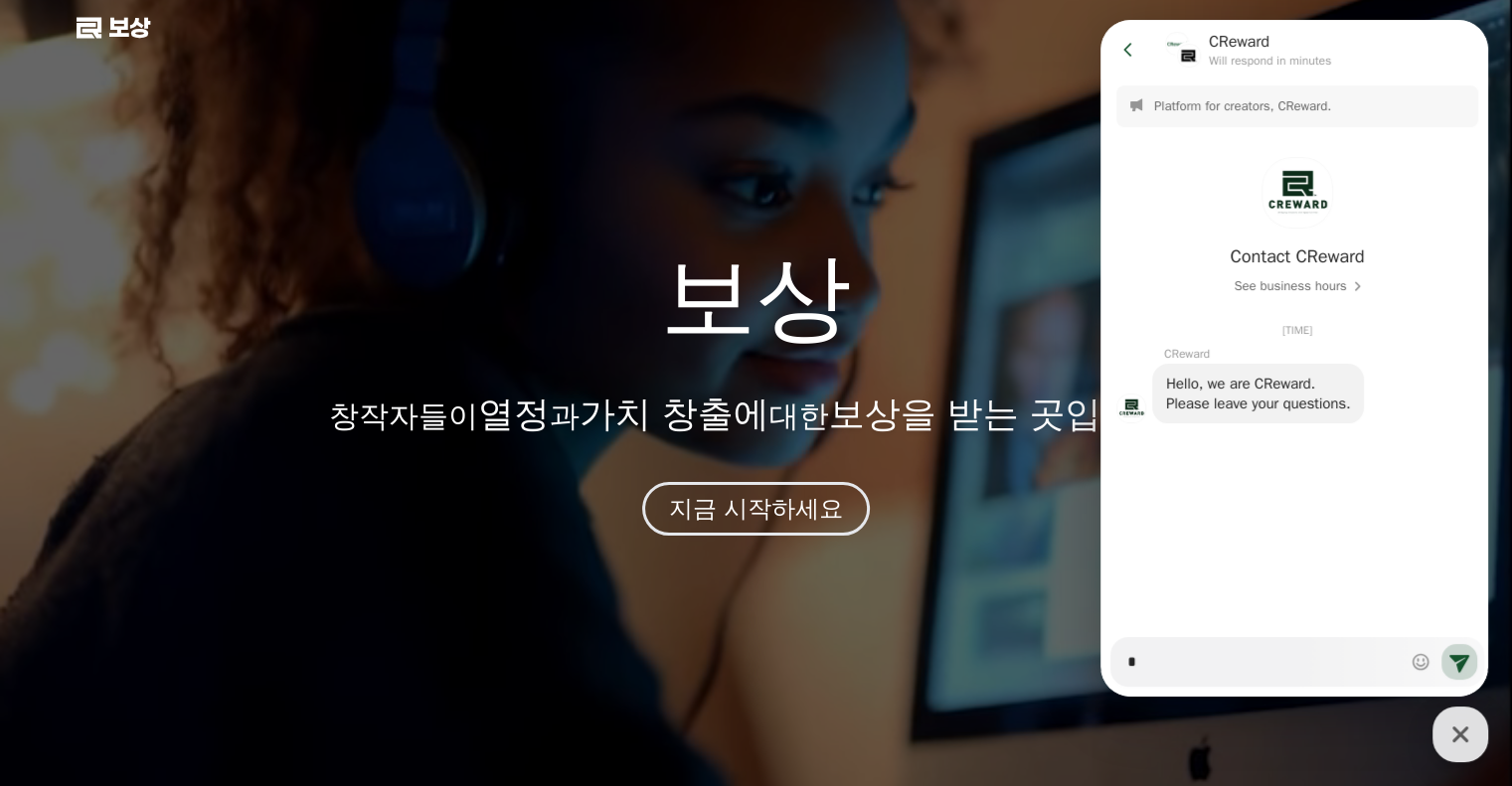 type on "*" 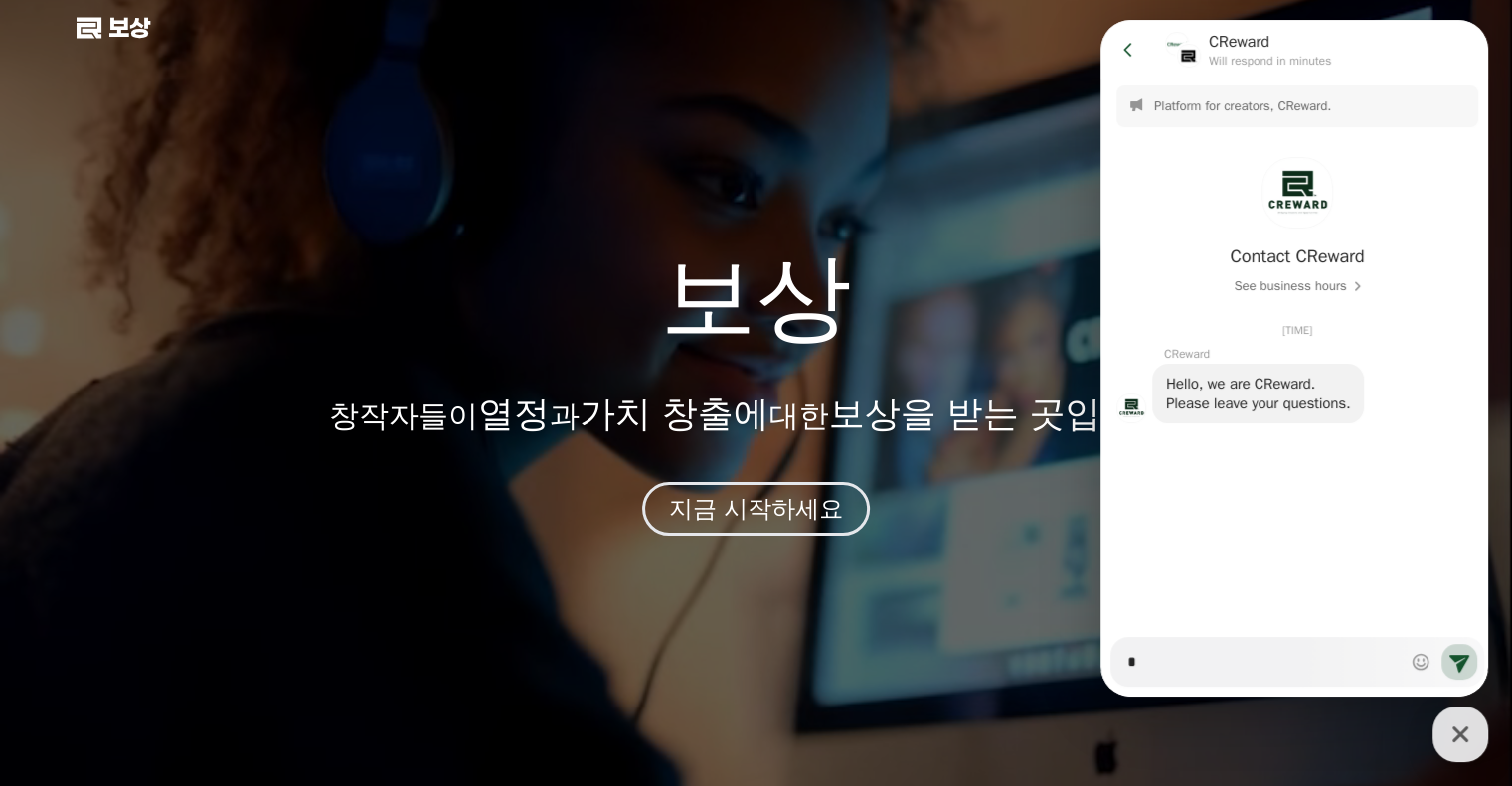 type on "*" 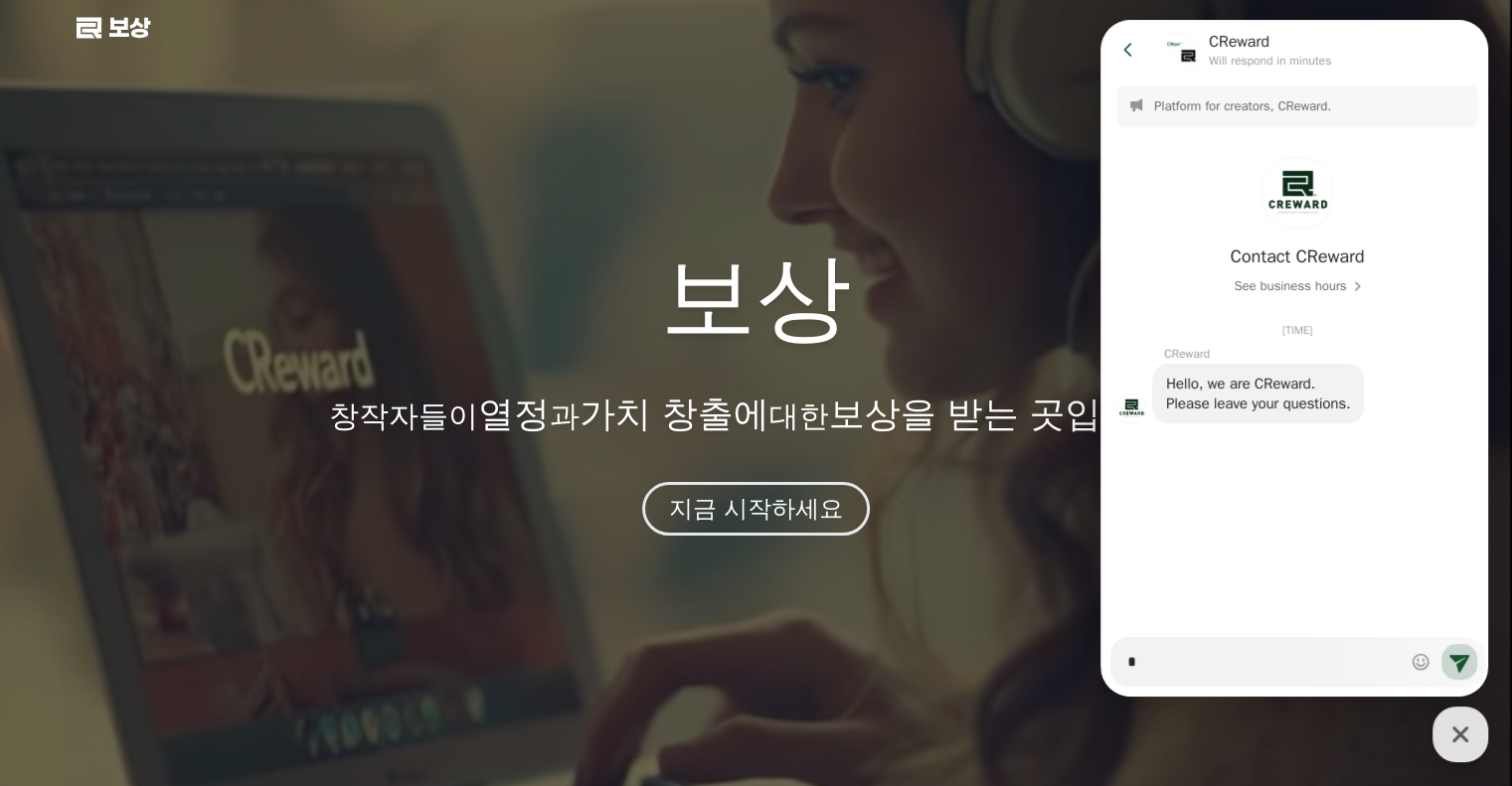 type on "*" 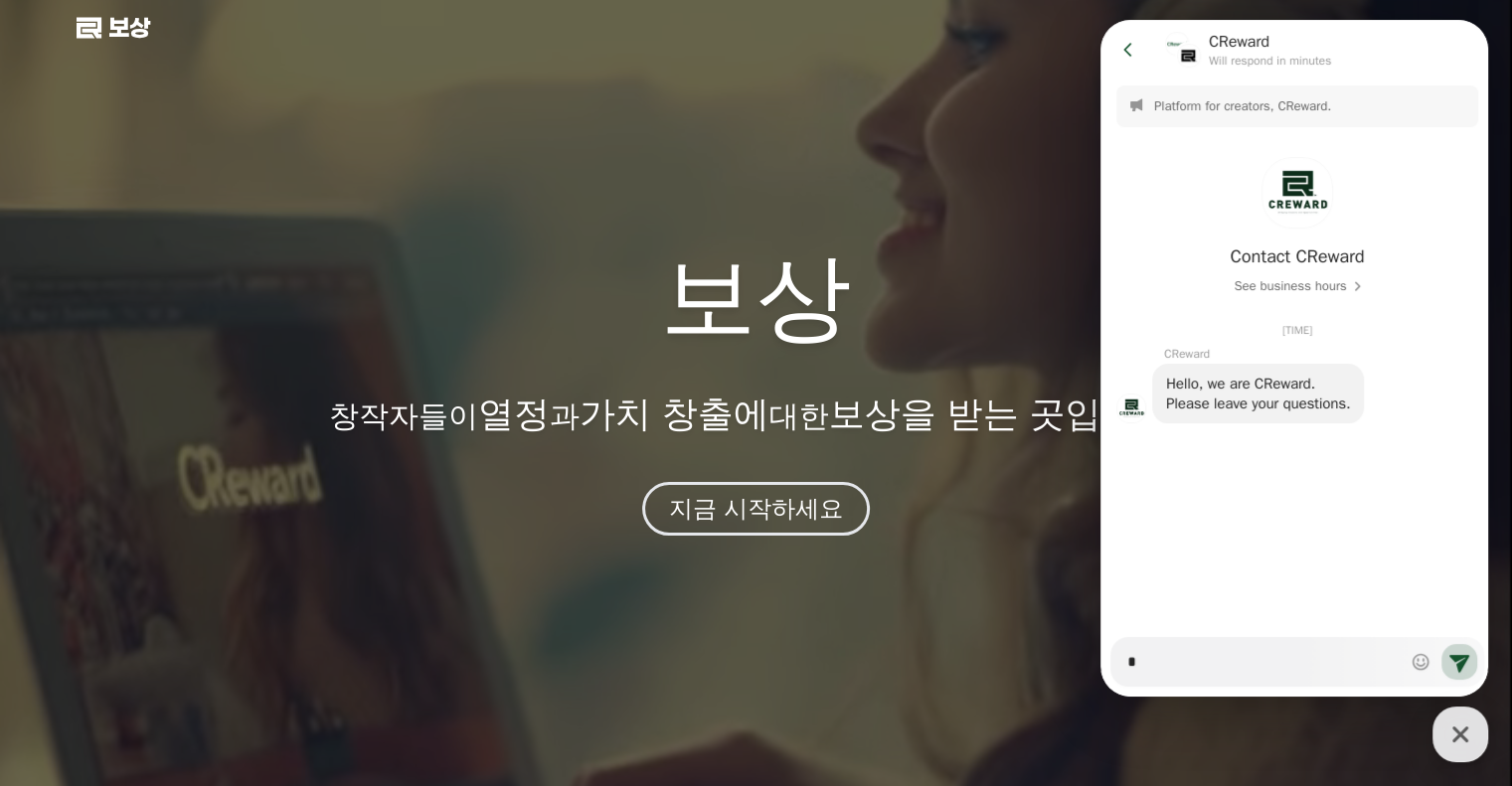type on "*" 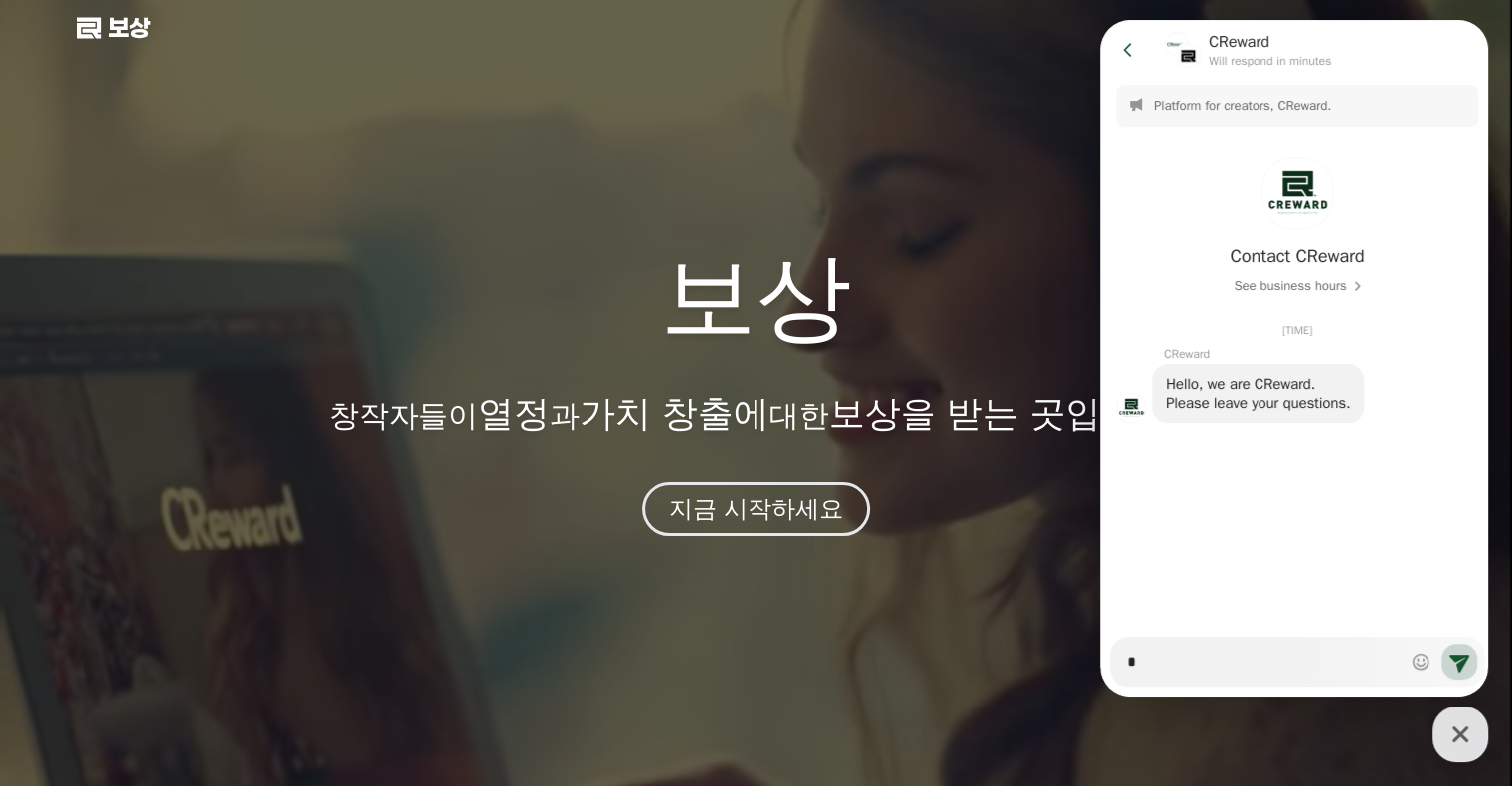 type on "**" 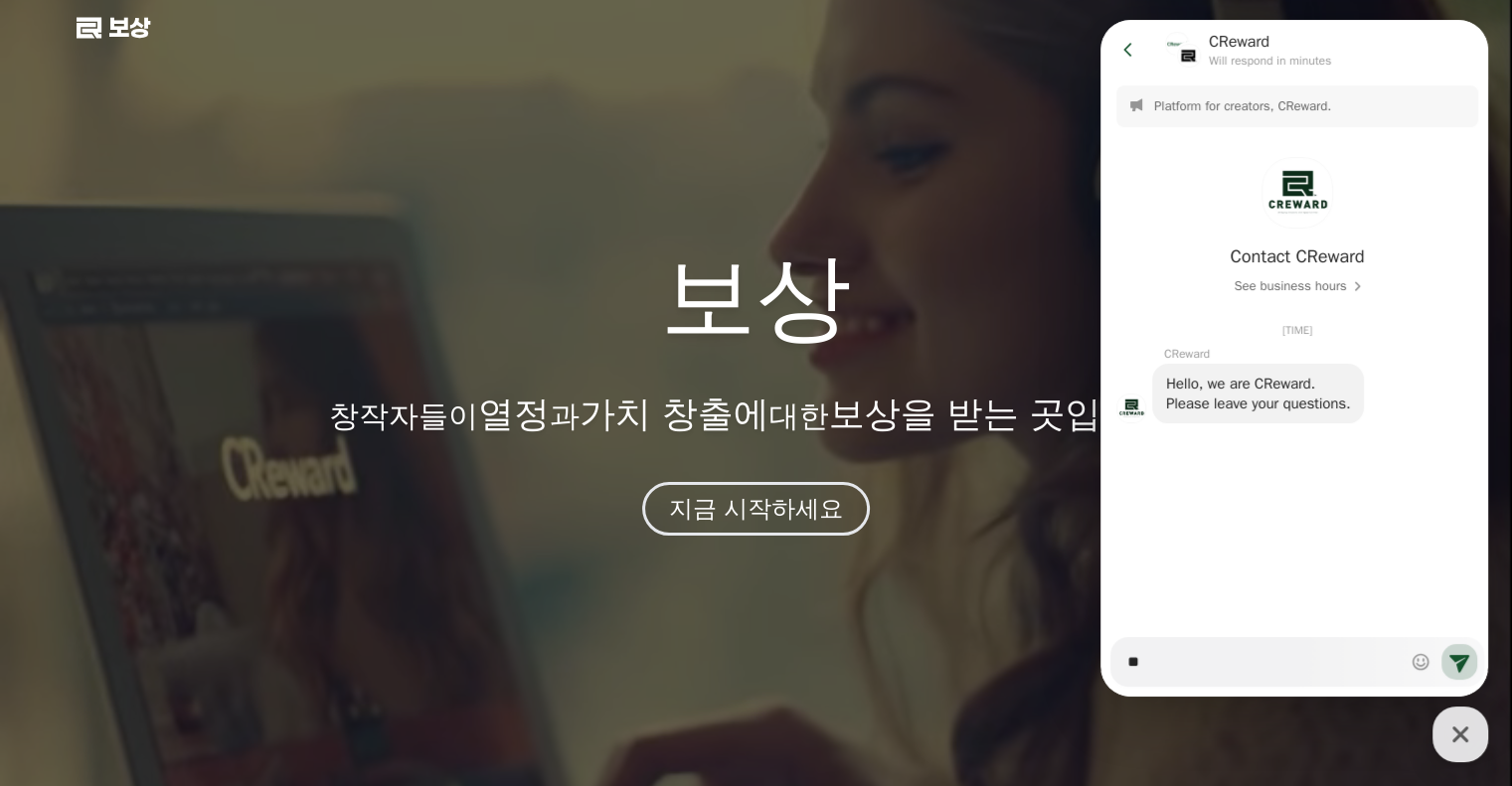 type on "*" 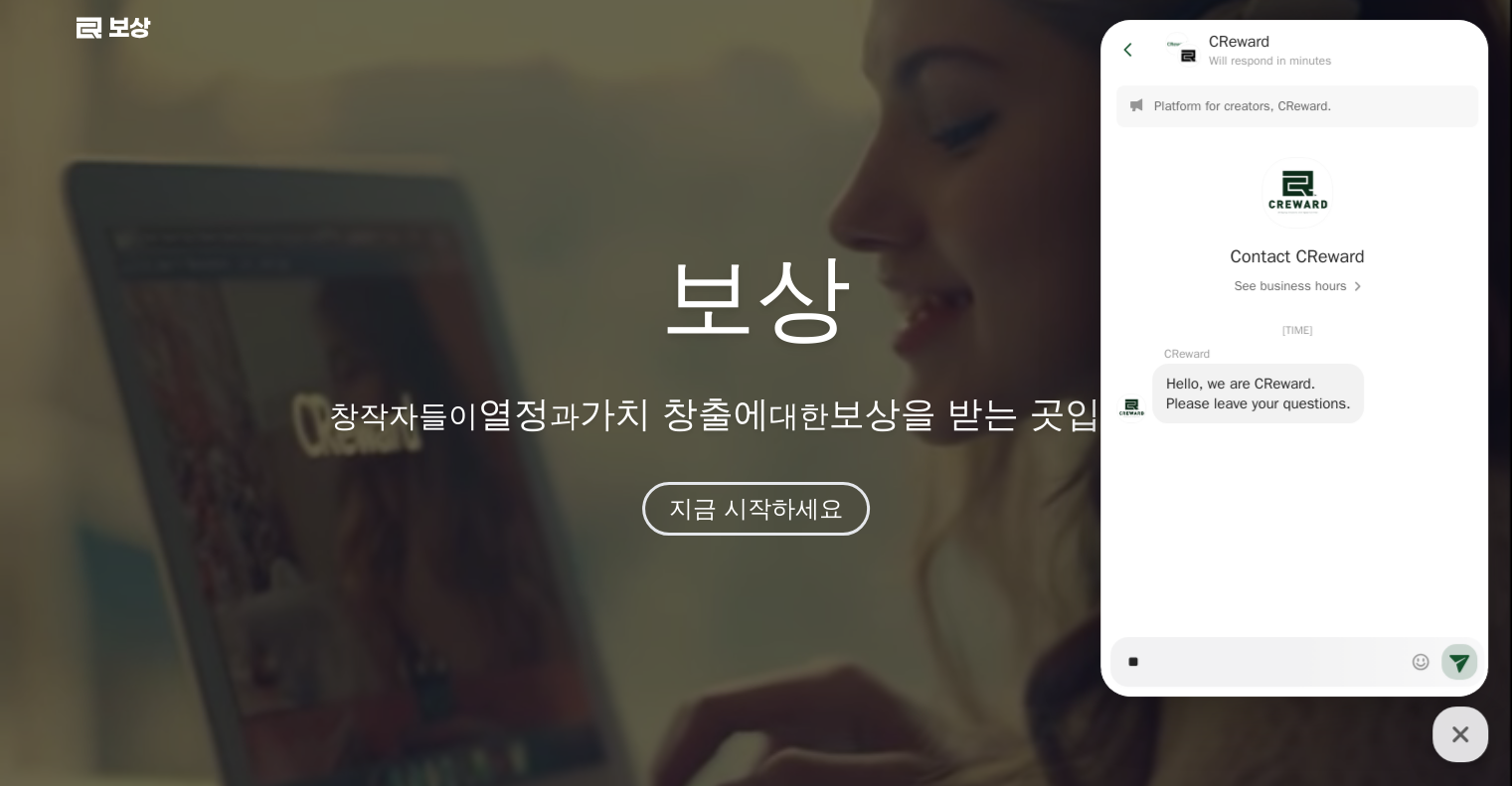 type on "**" 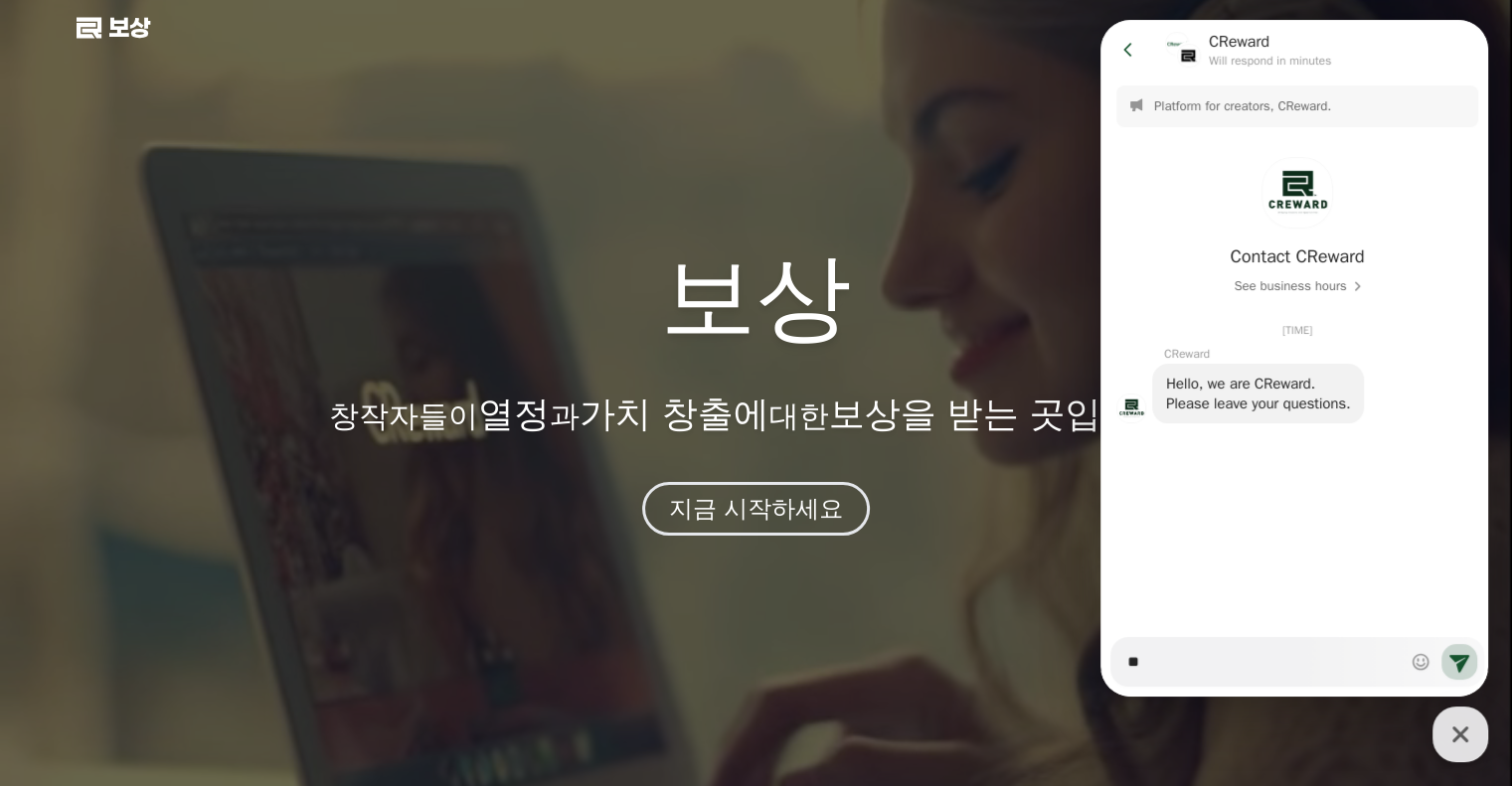 type on "*" 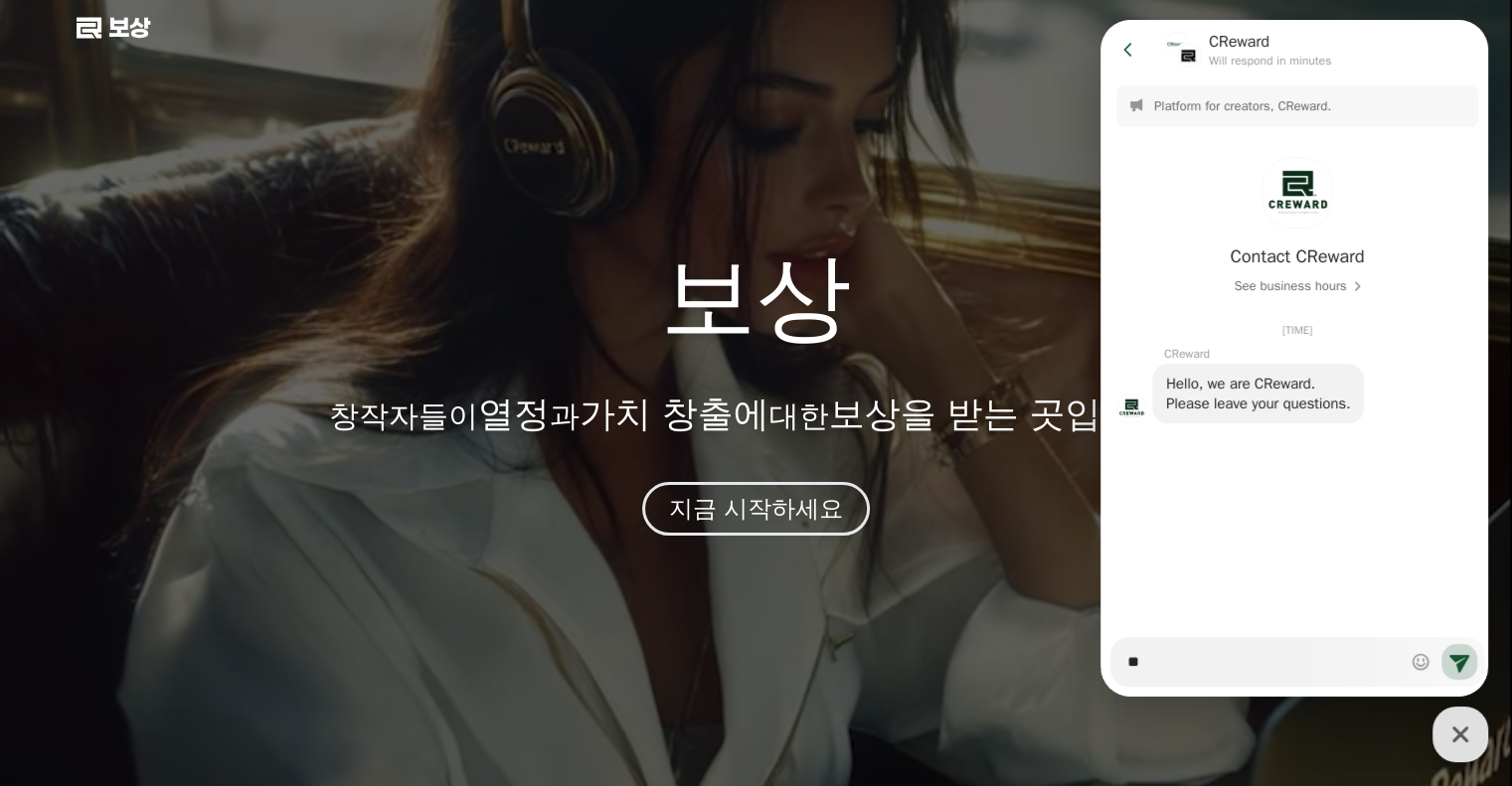 type on "**" 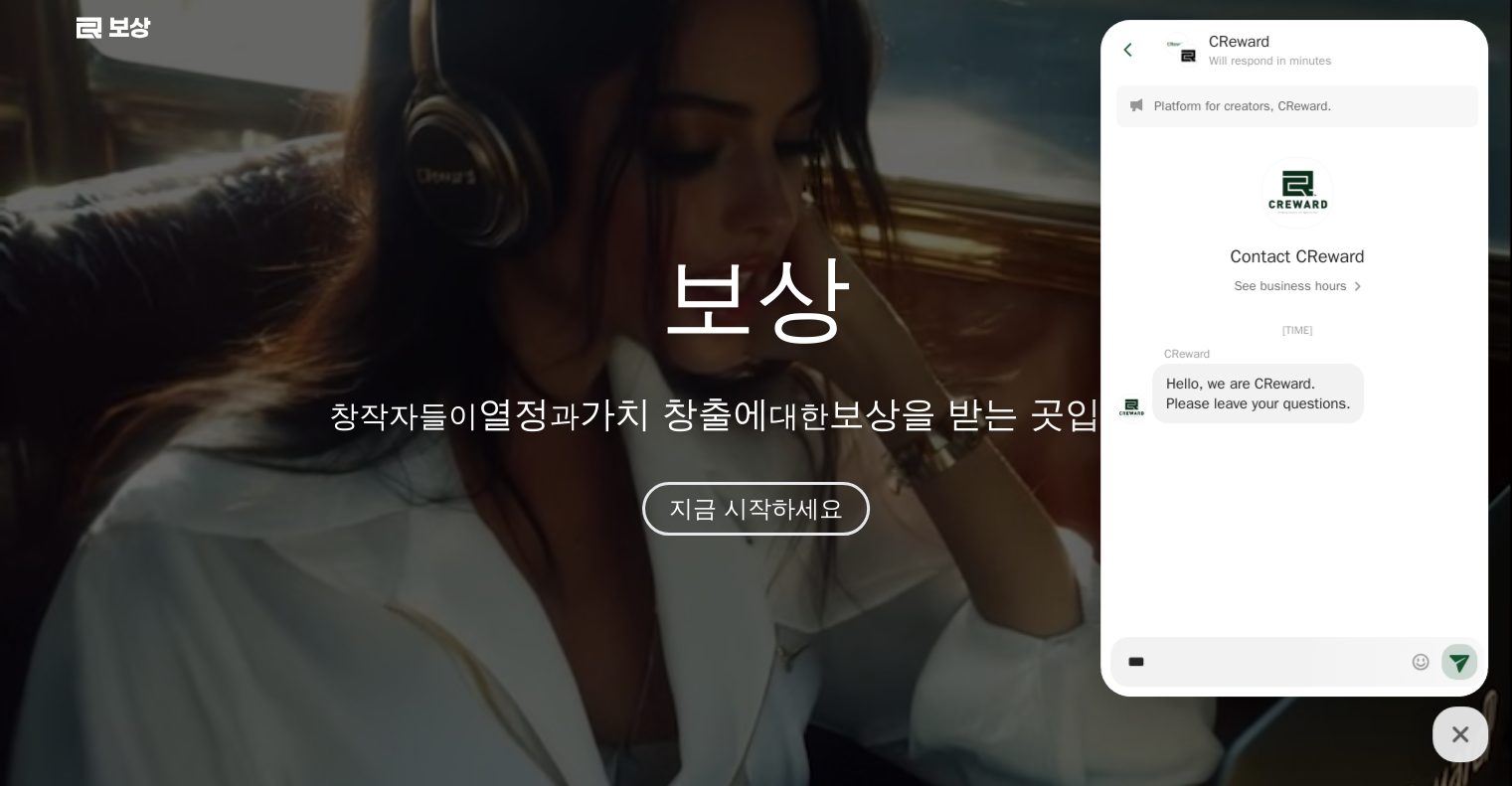 type on "*" 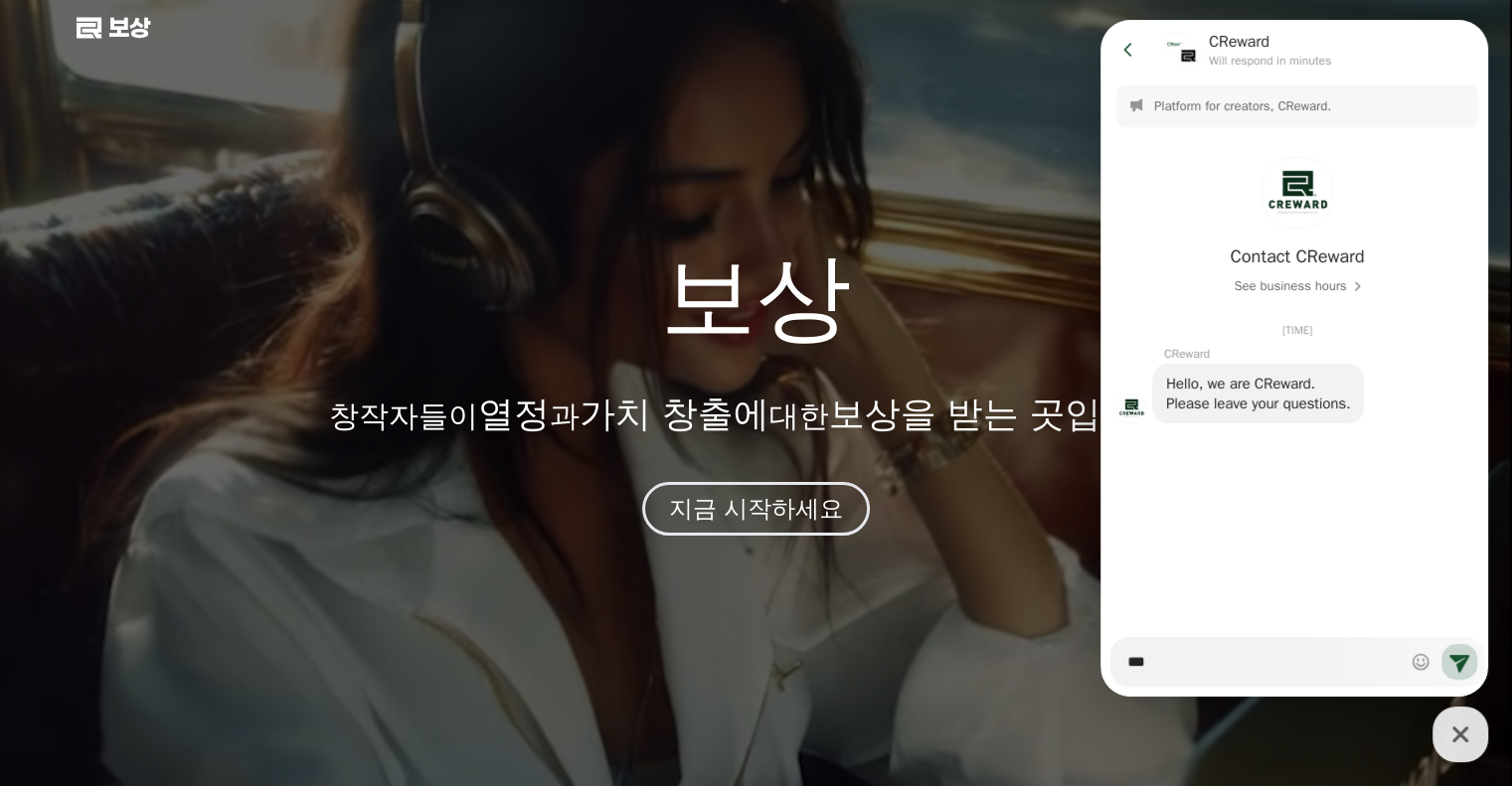 type on "****" 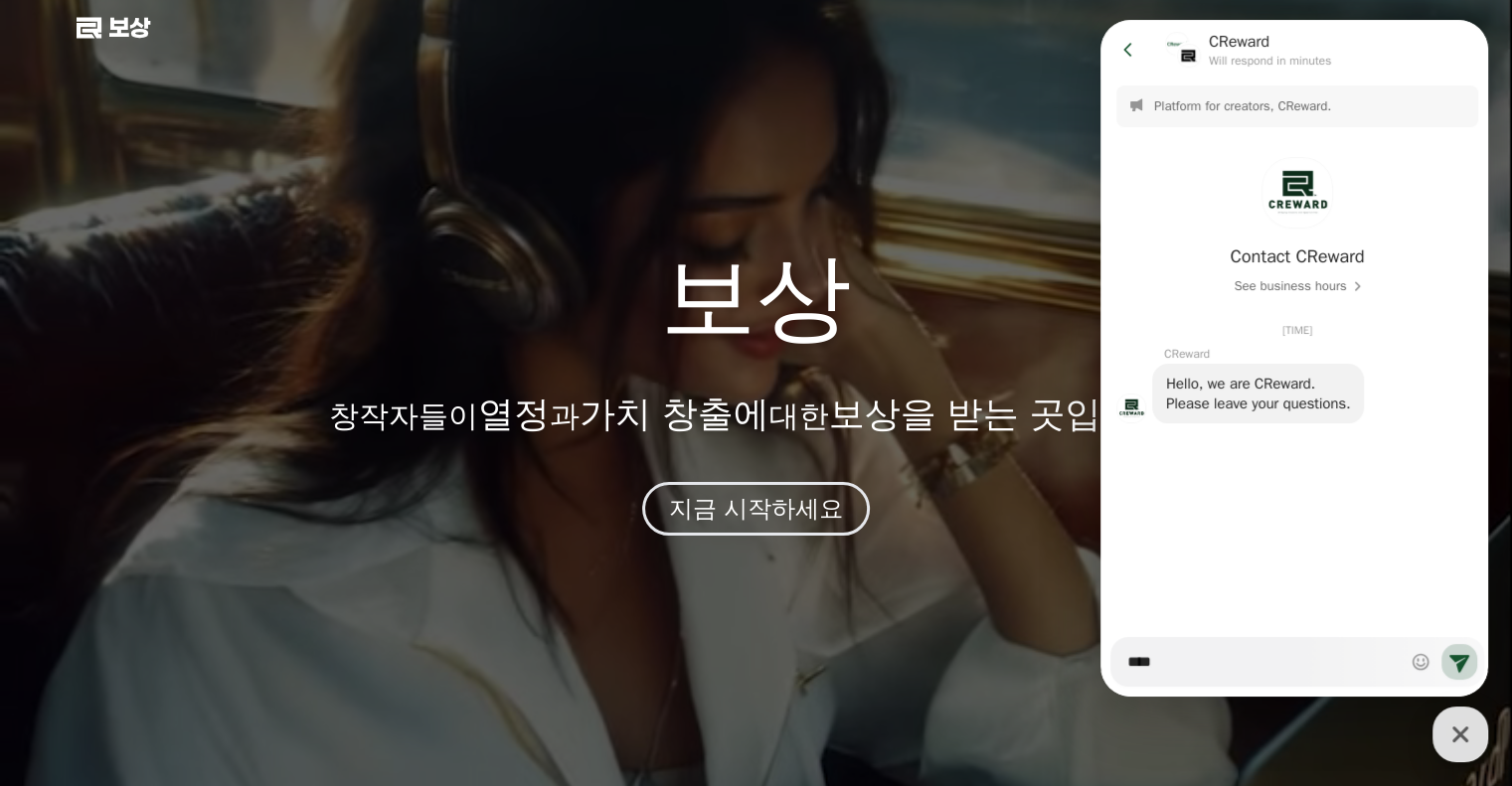 type on "*" 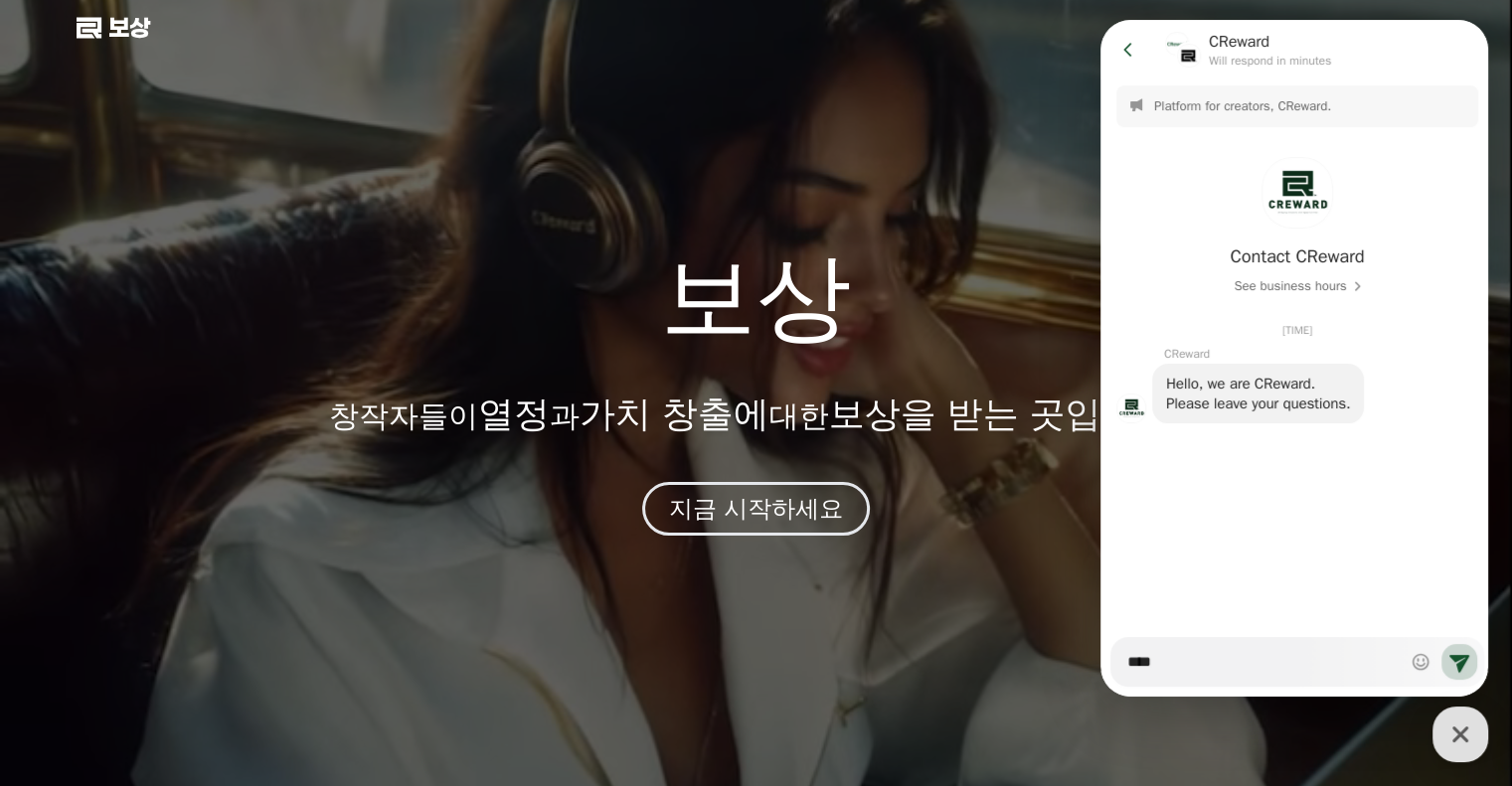 type on "****" 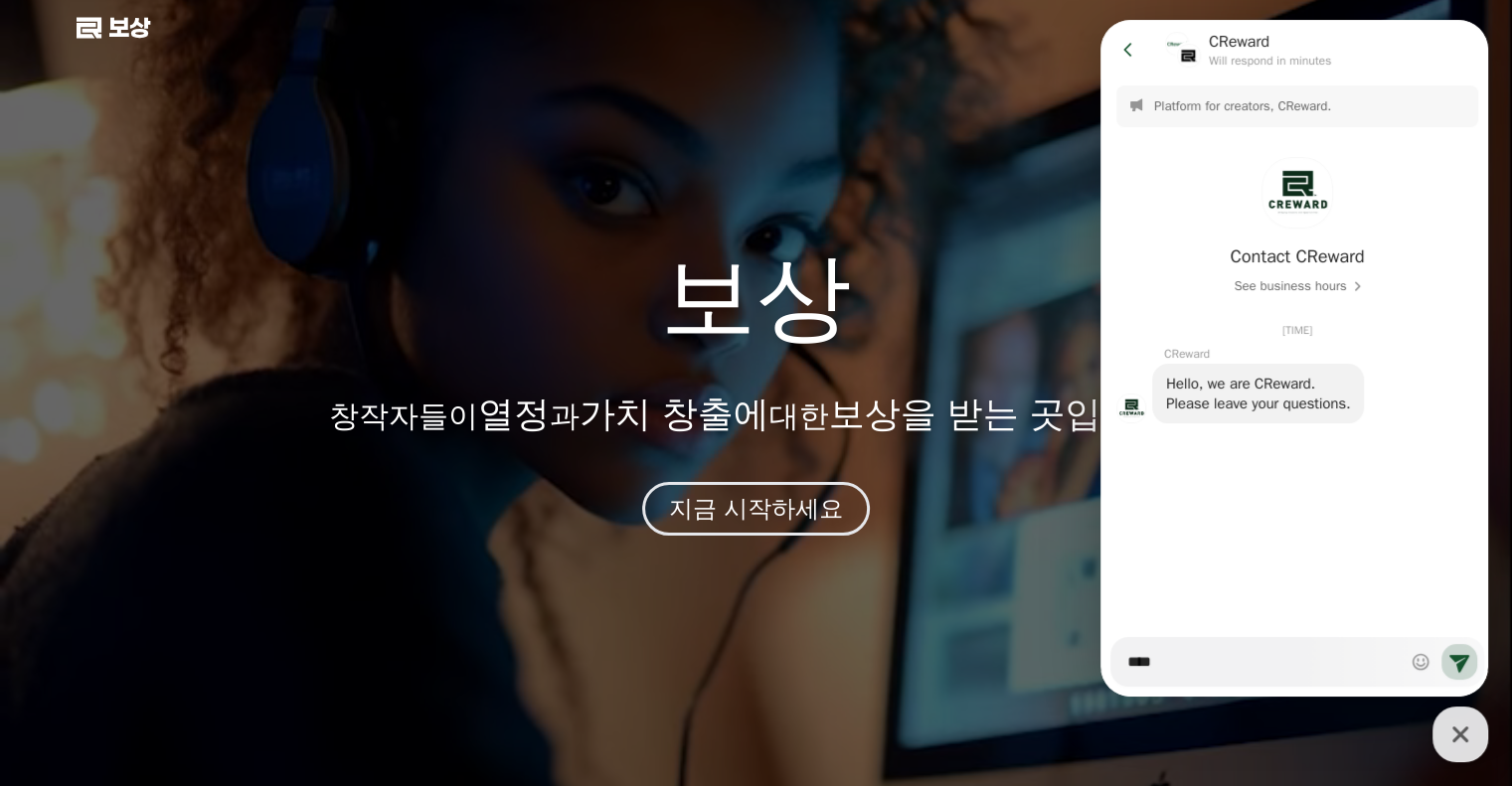 type on "*" 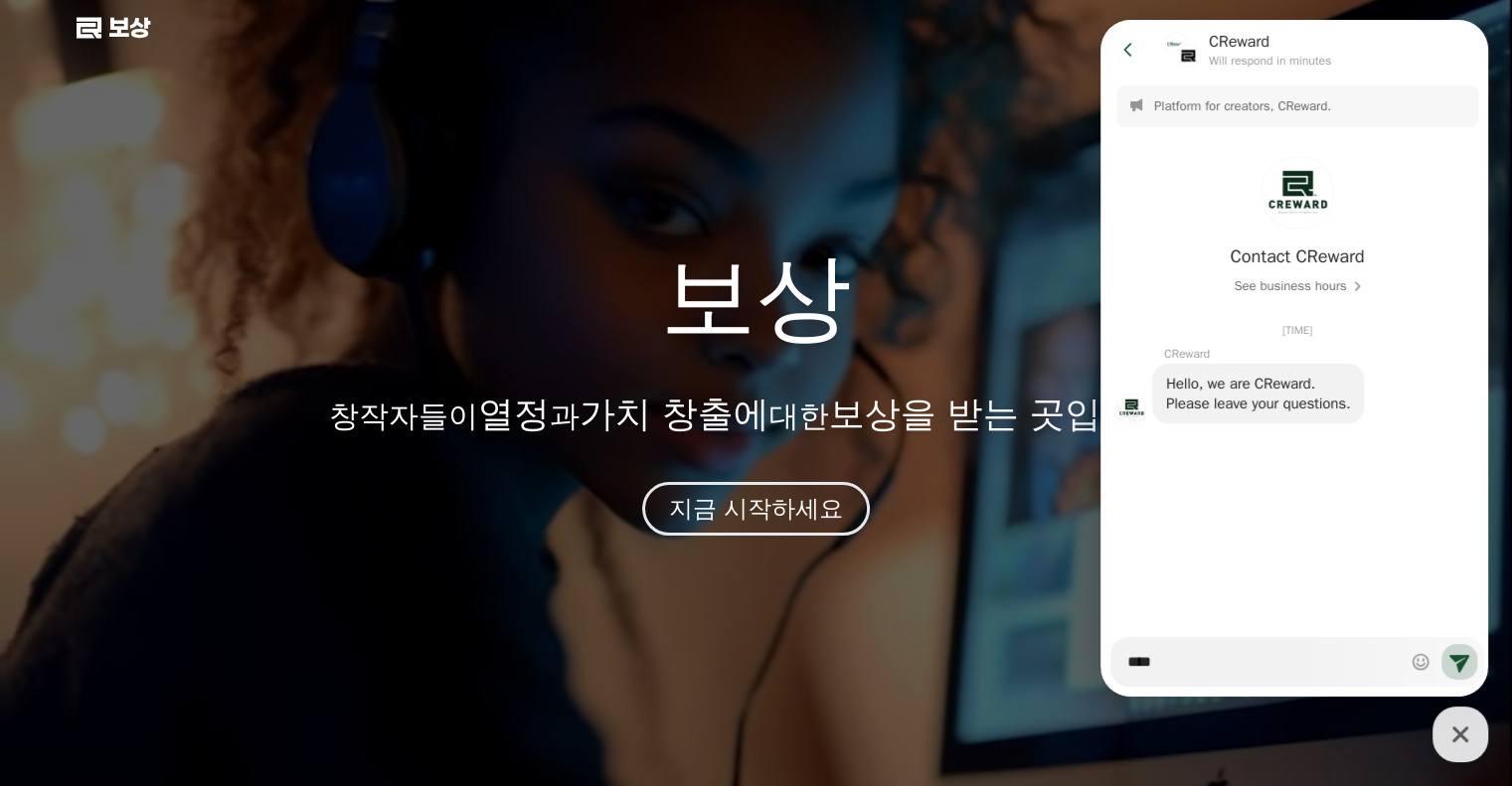 type on "****" 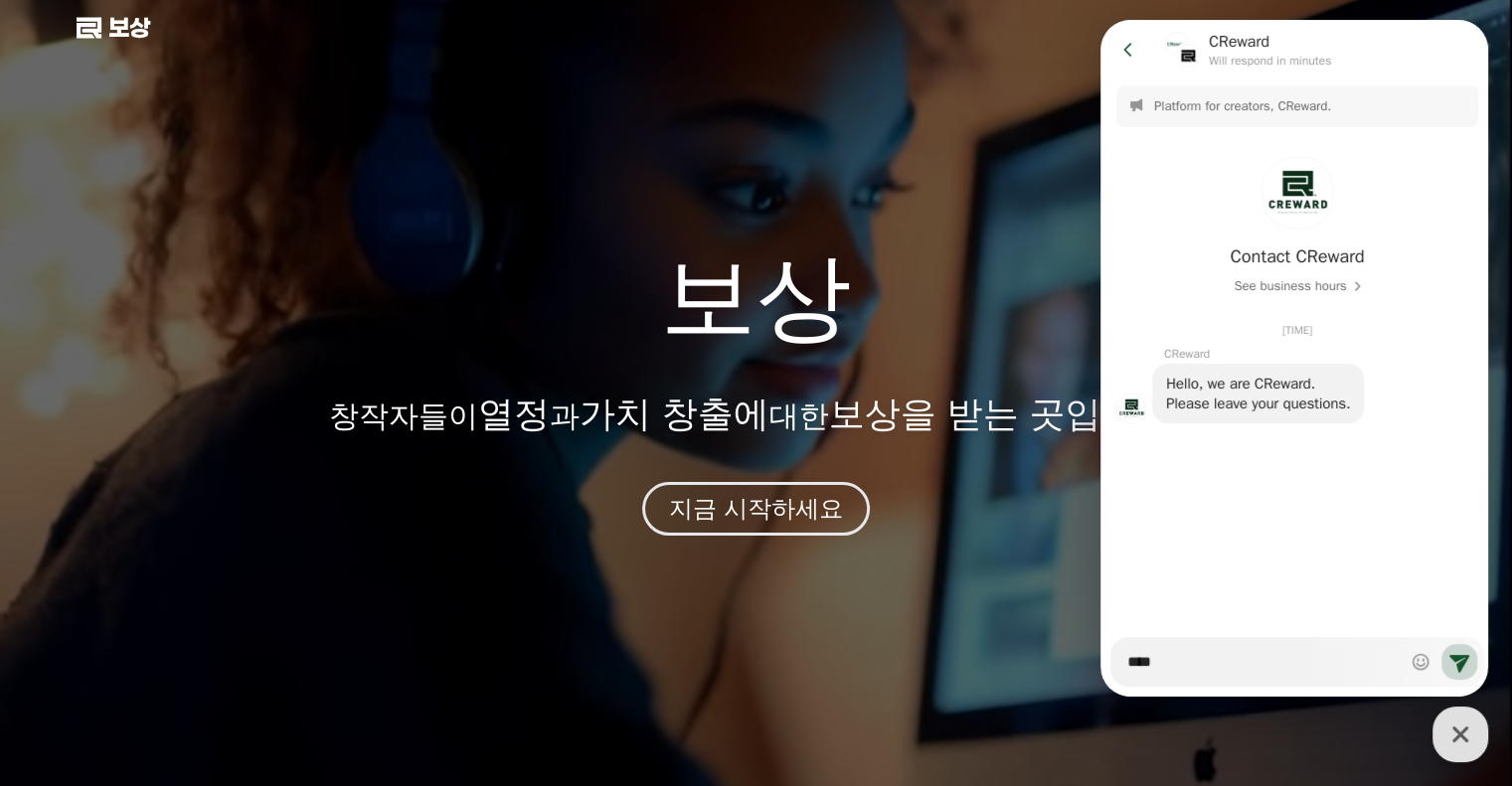 type on "*" 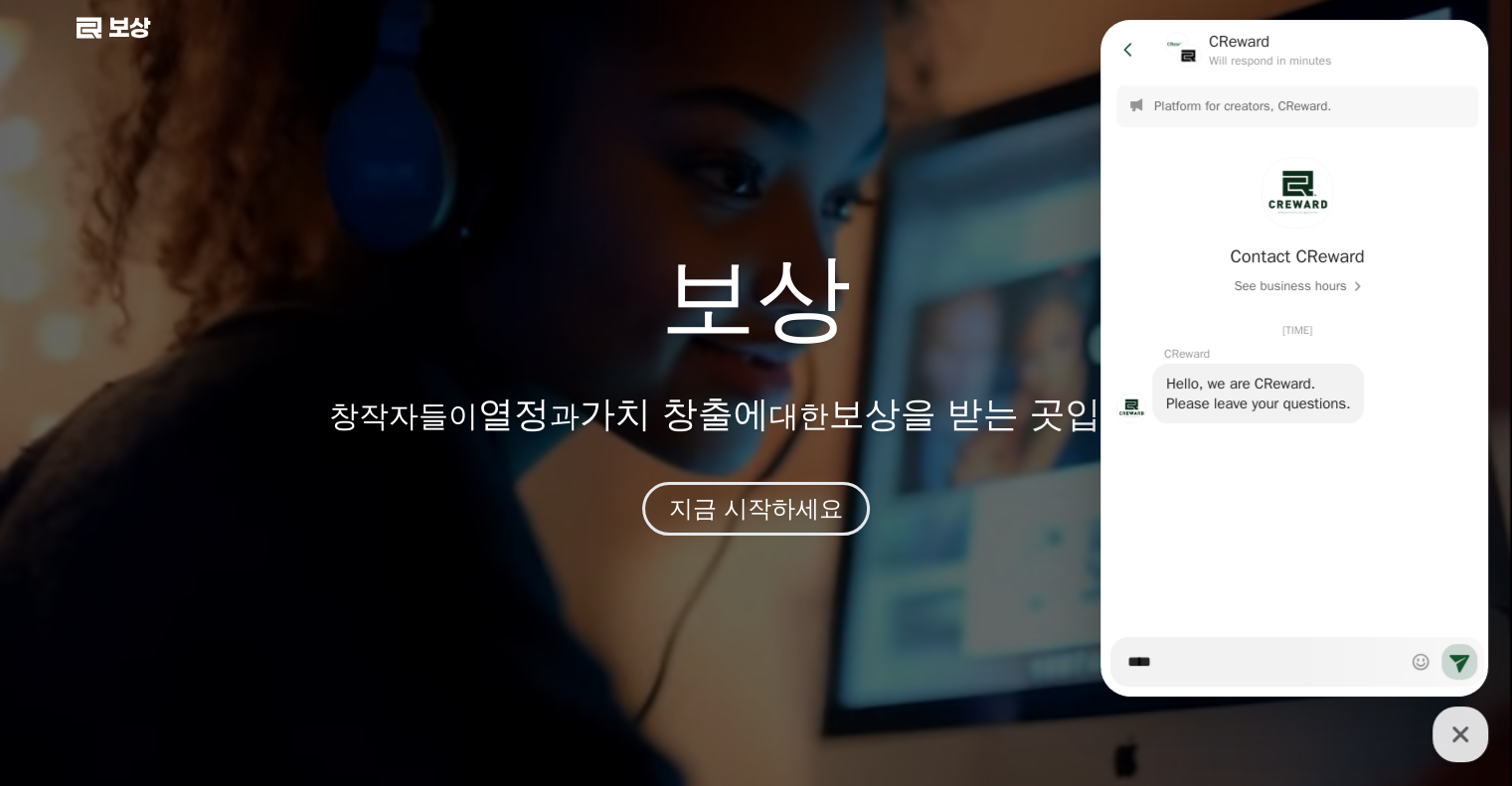 type on "*****" 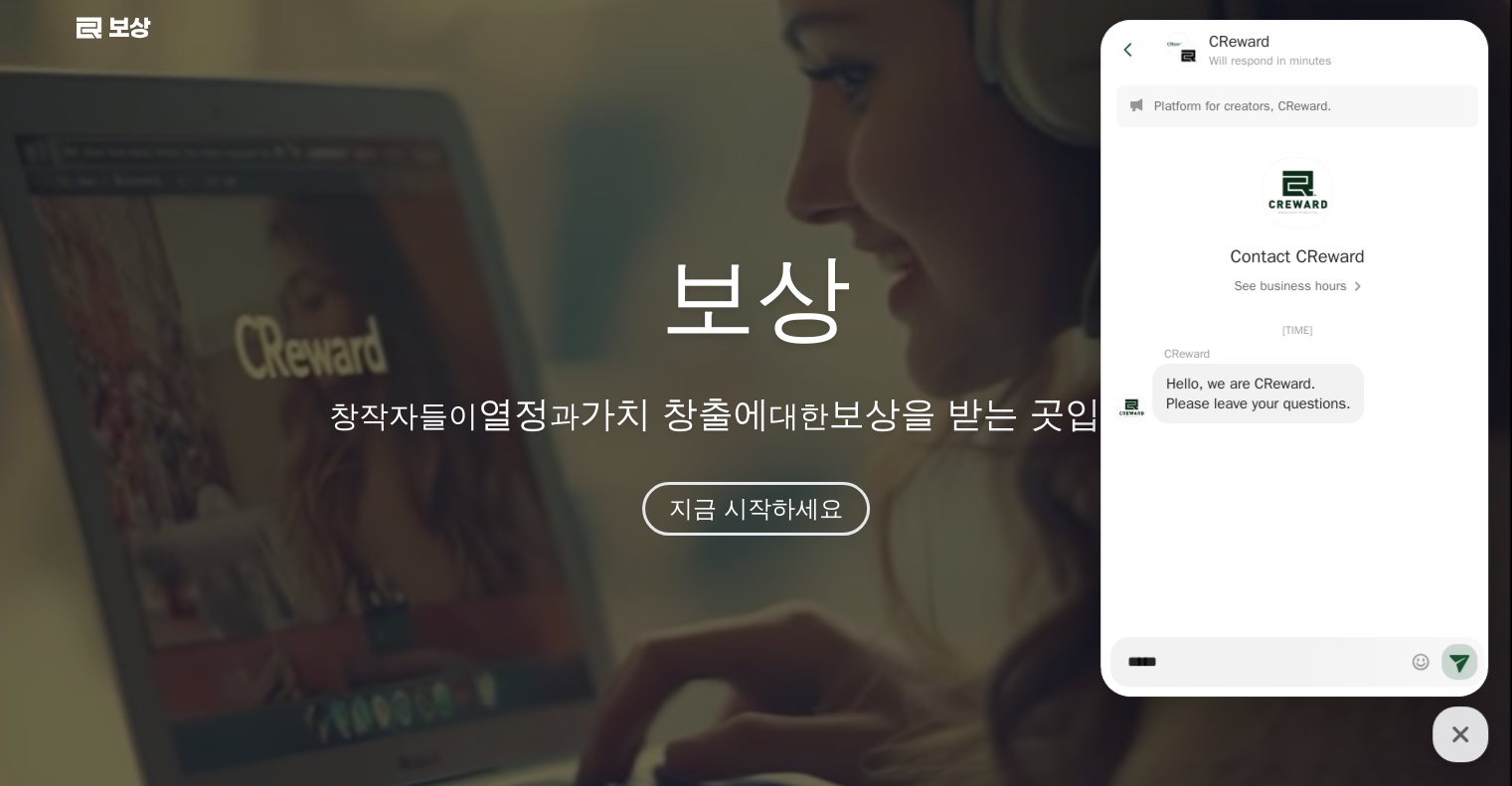 type on "*" 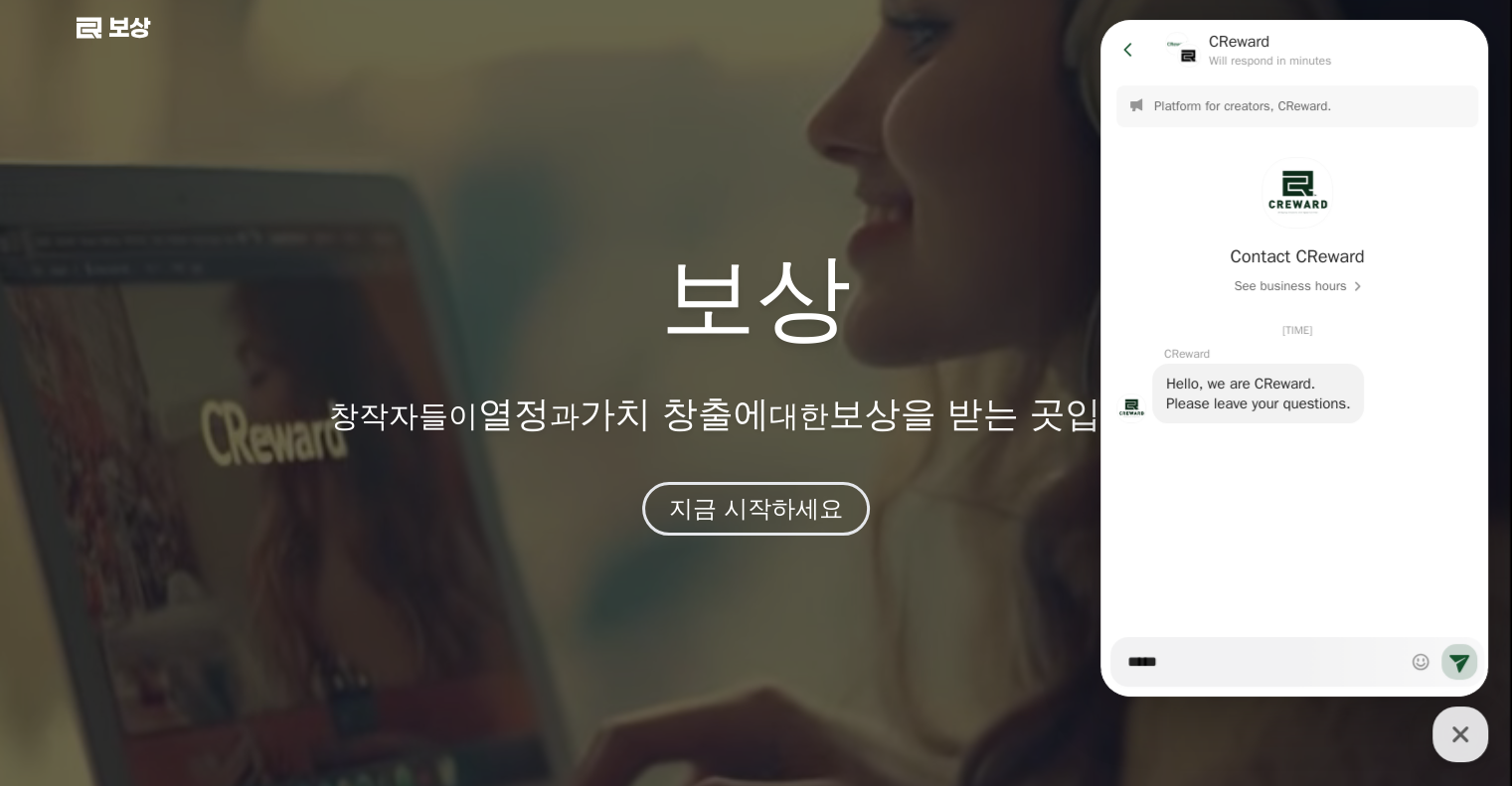 type on "*****" 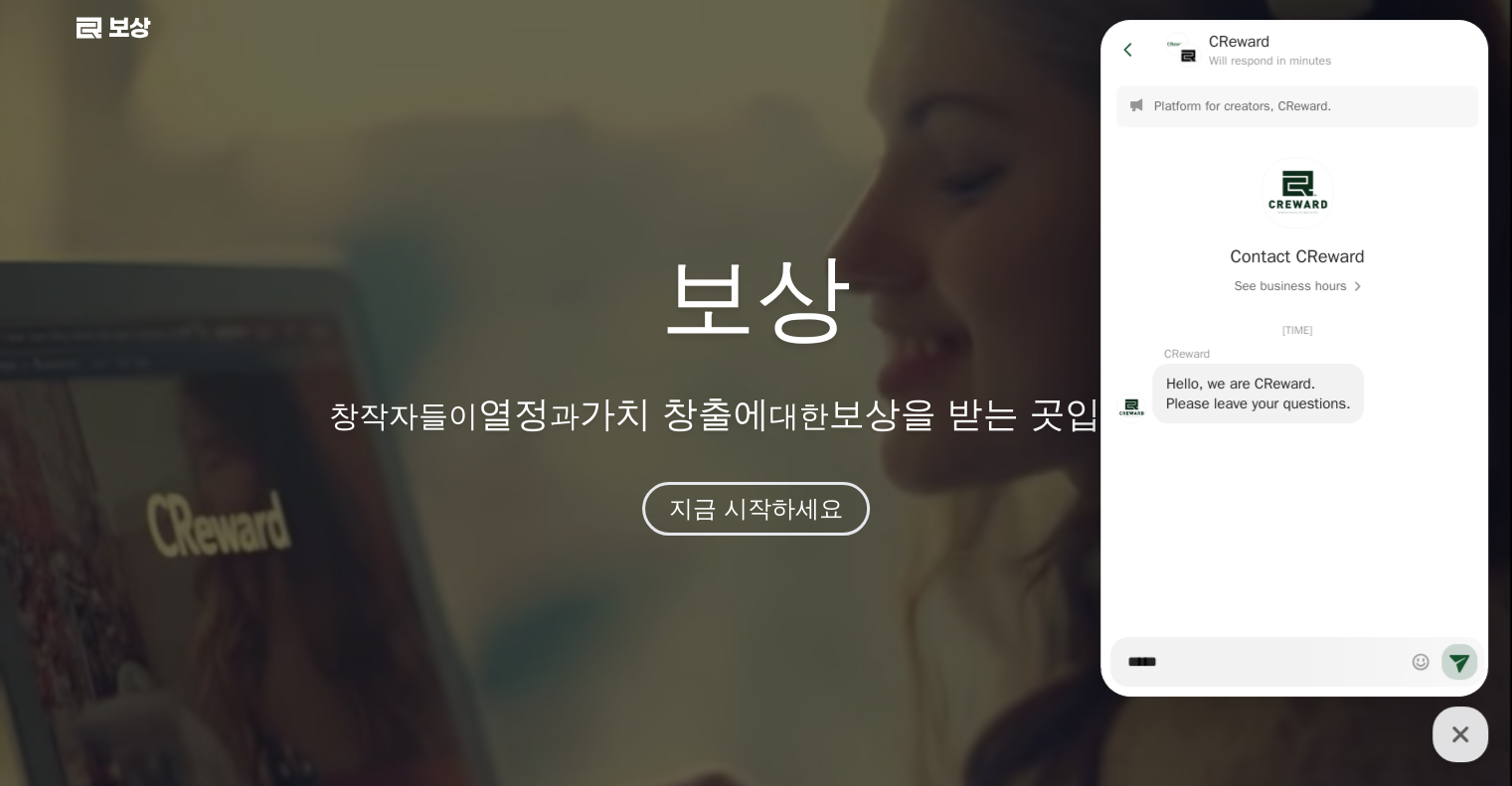 type on "*" 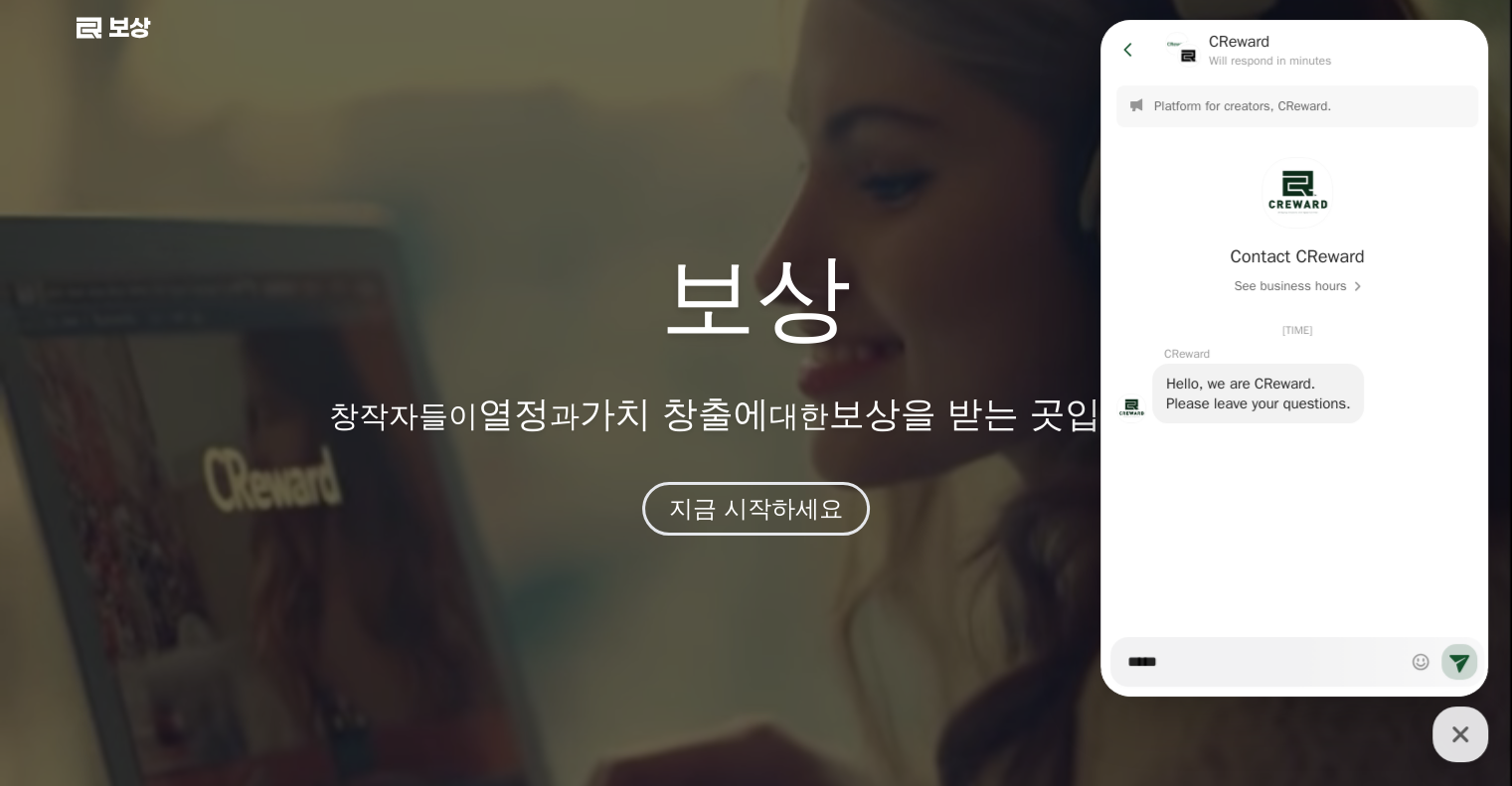 type on "******" 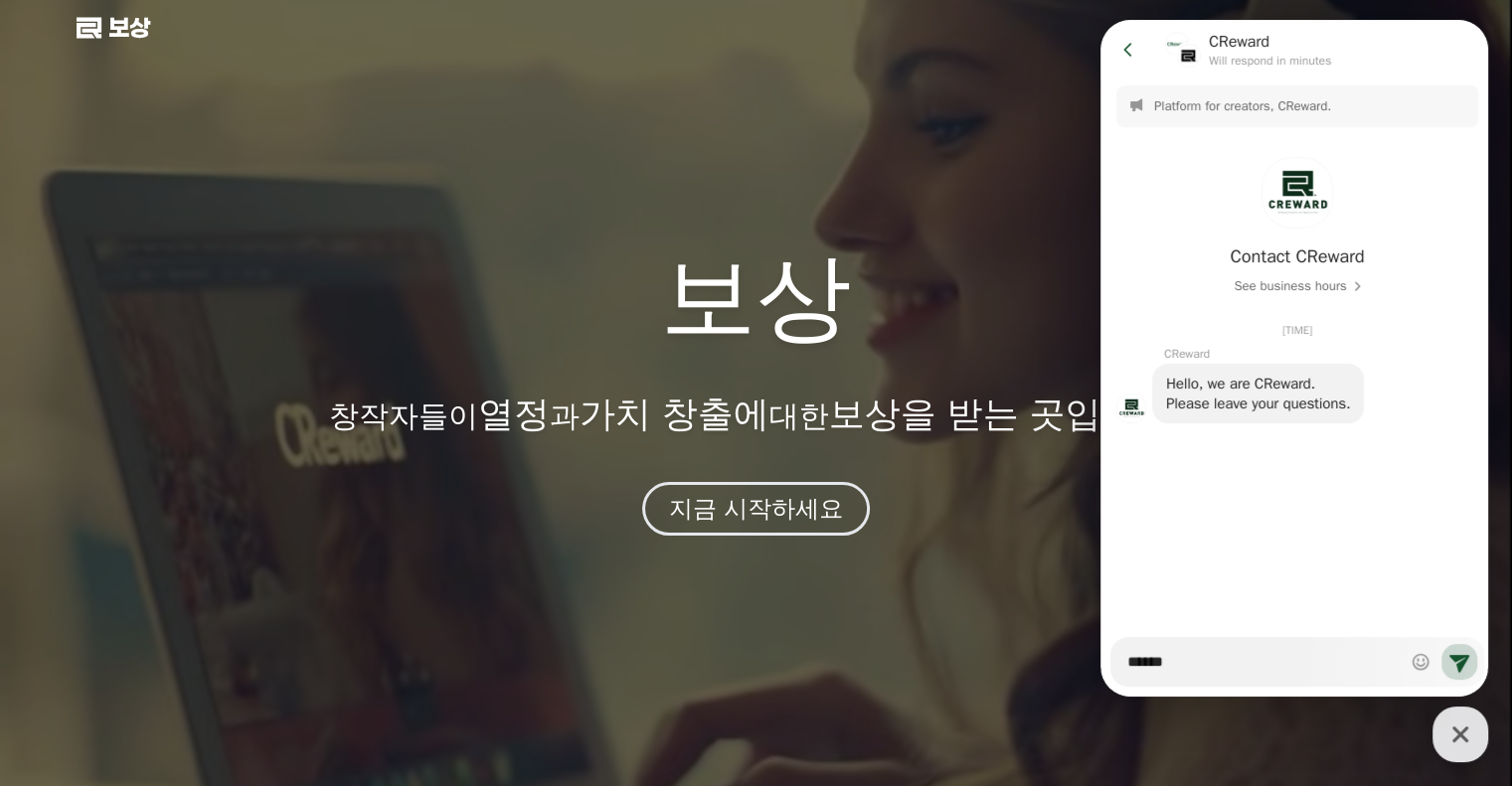 type on "*" 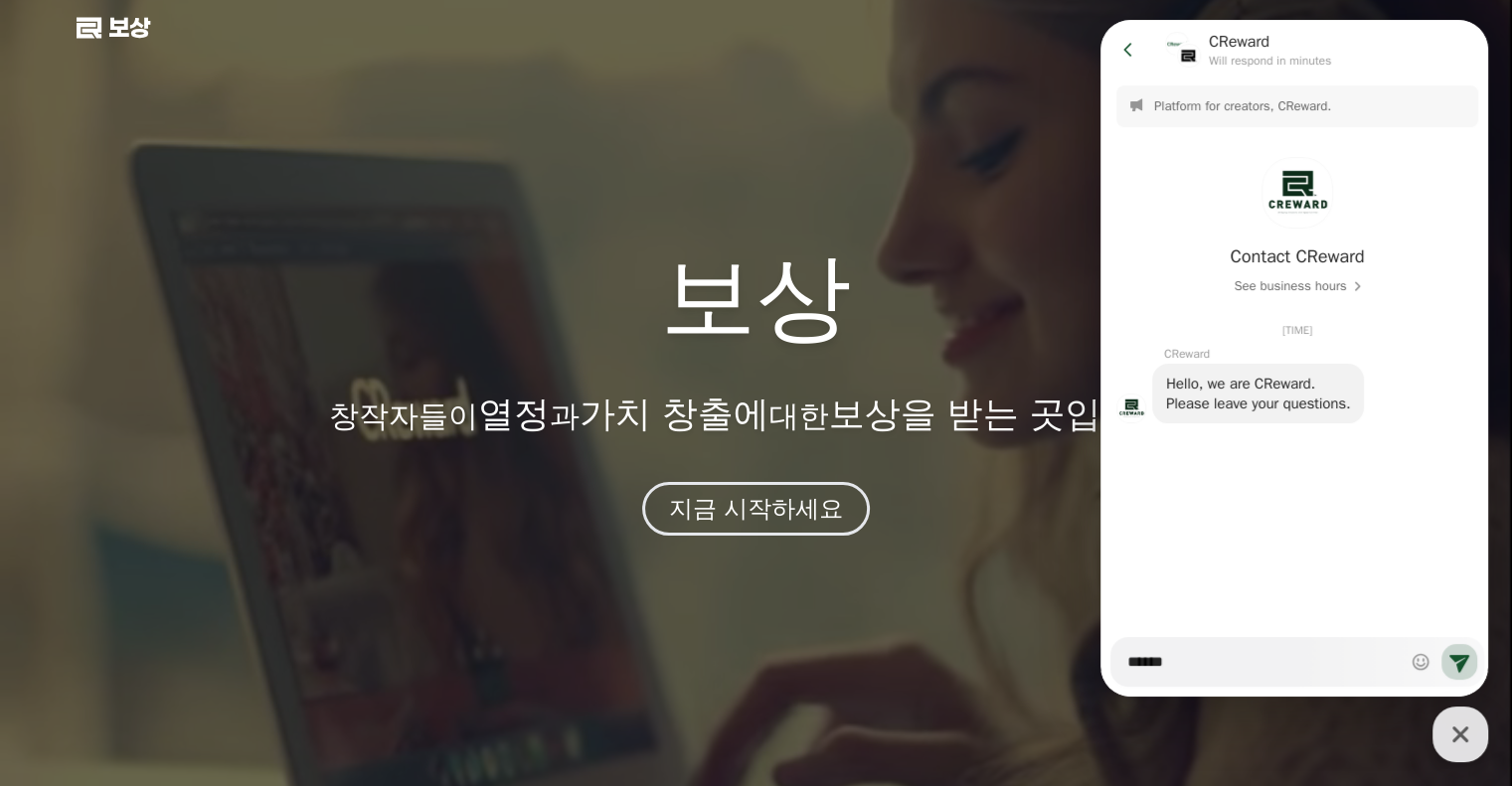 type on "******" 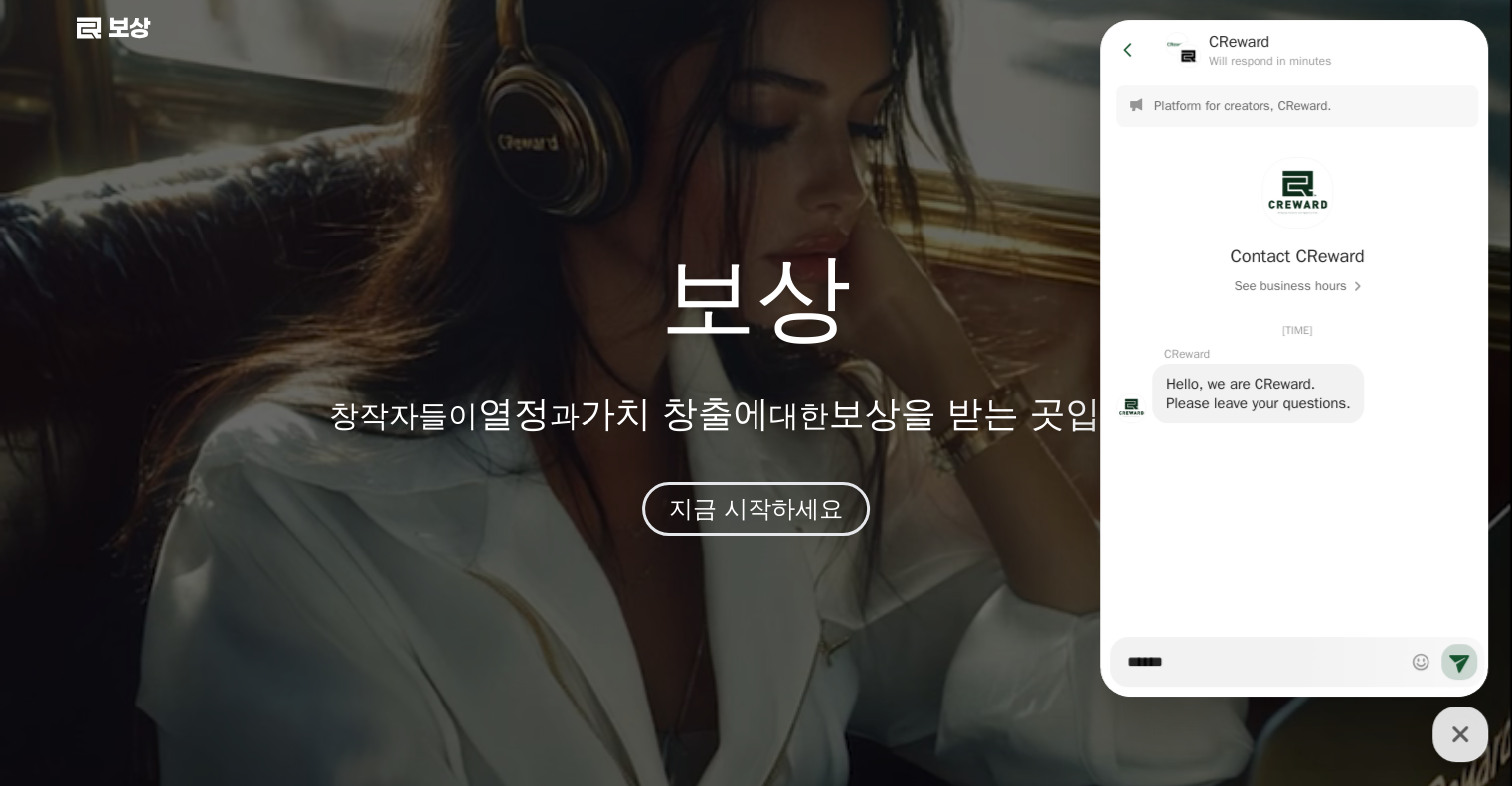 type on "*" 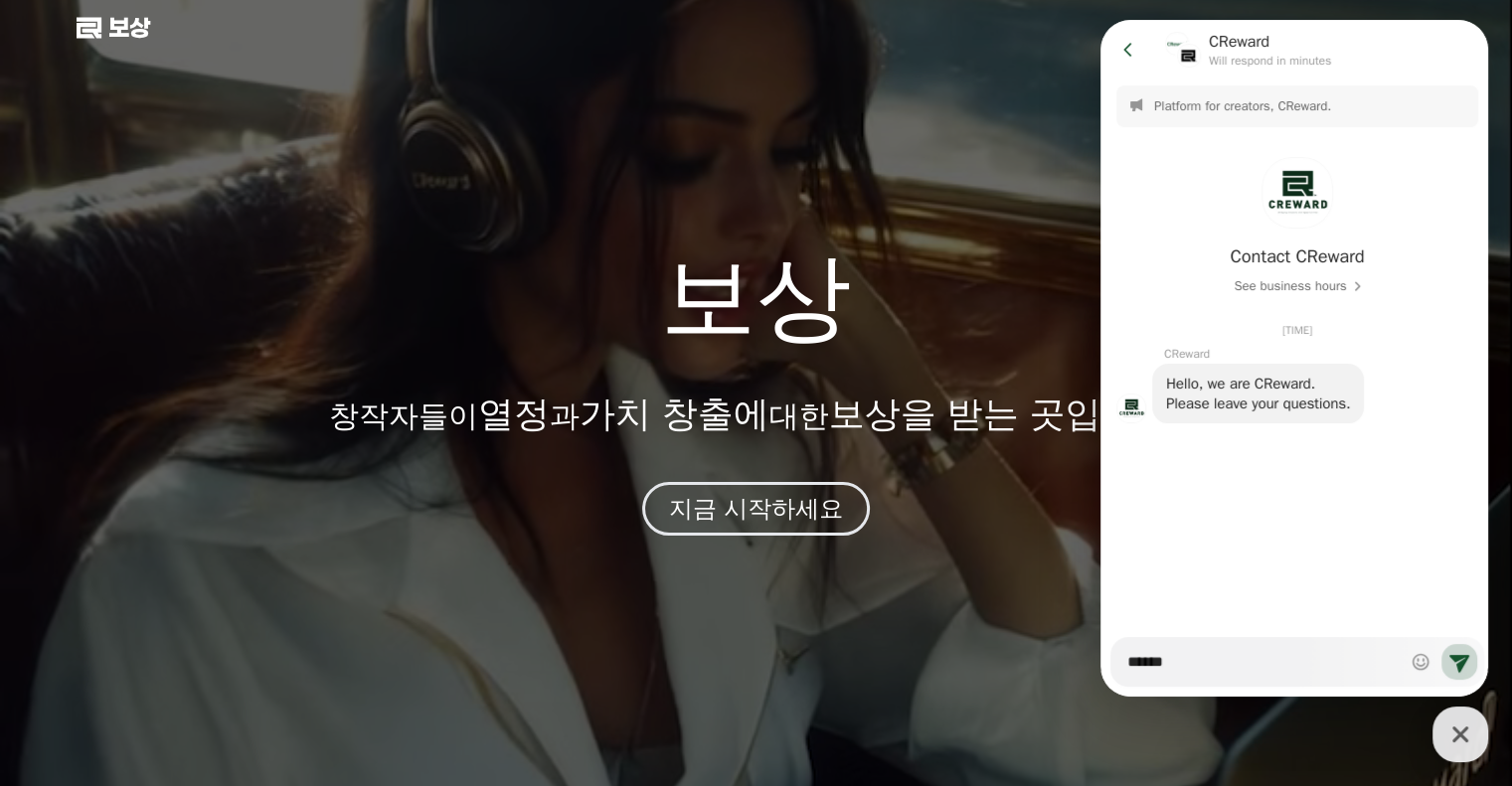 type on "*******" 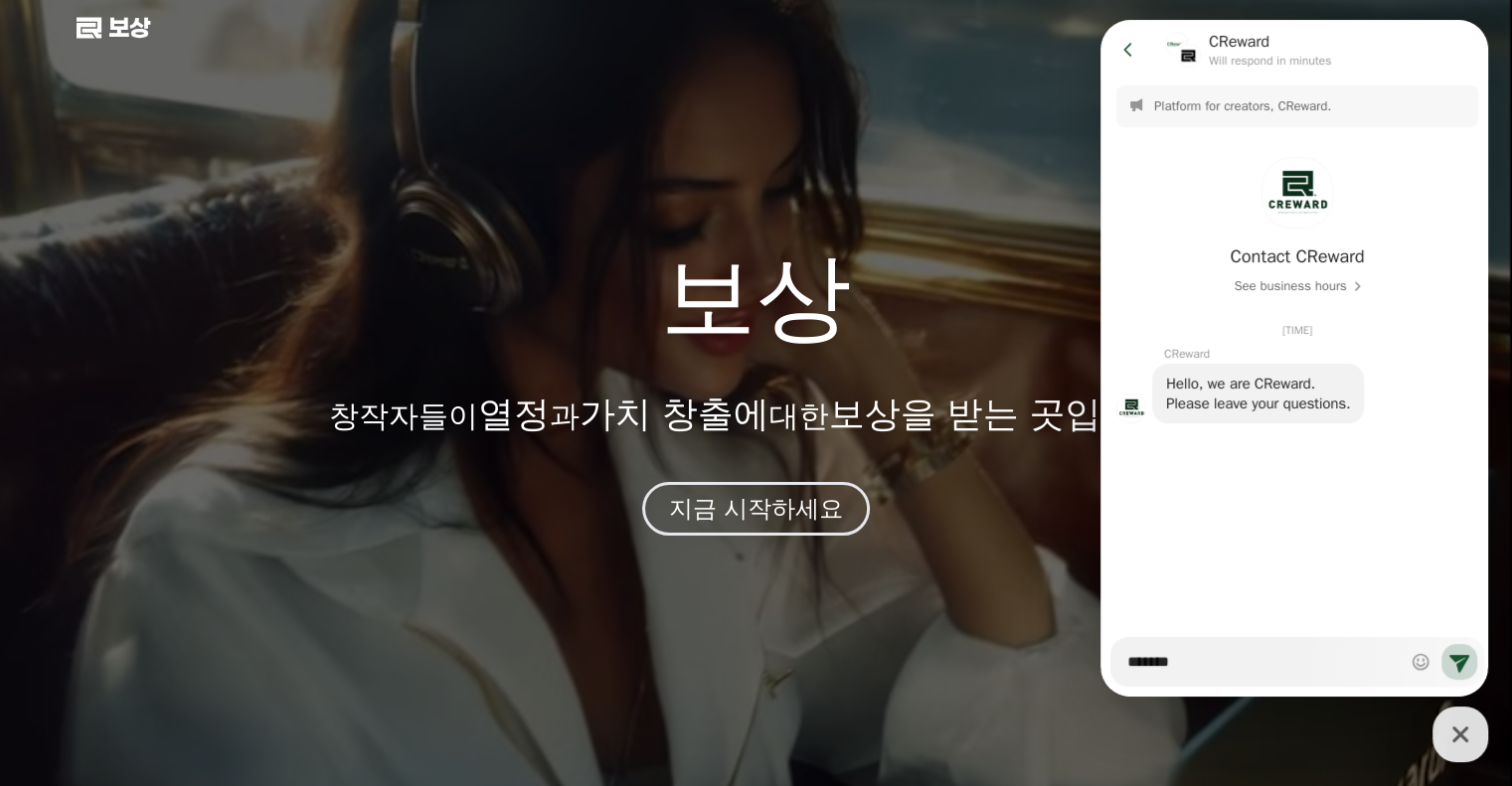 type on "*" 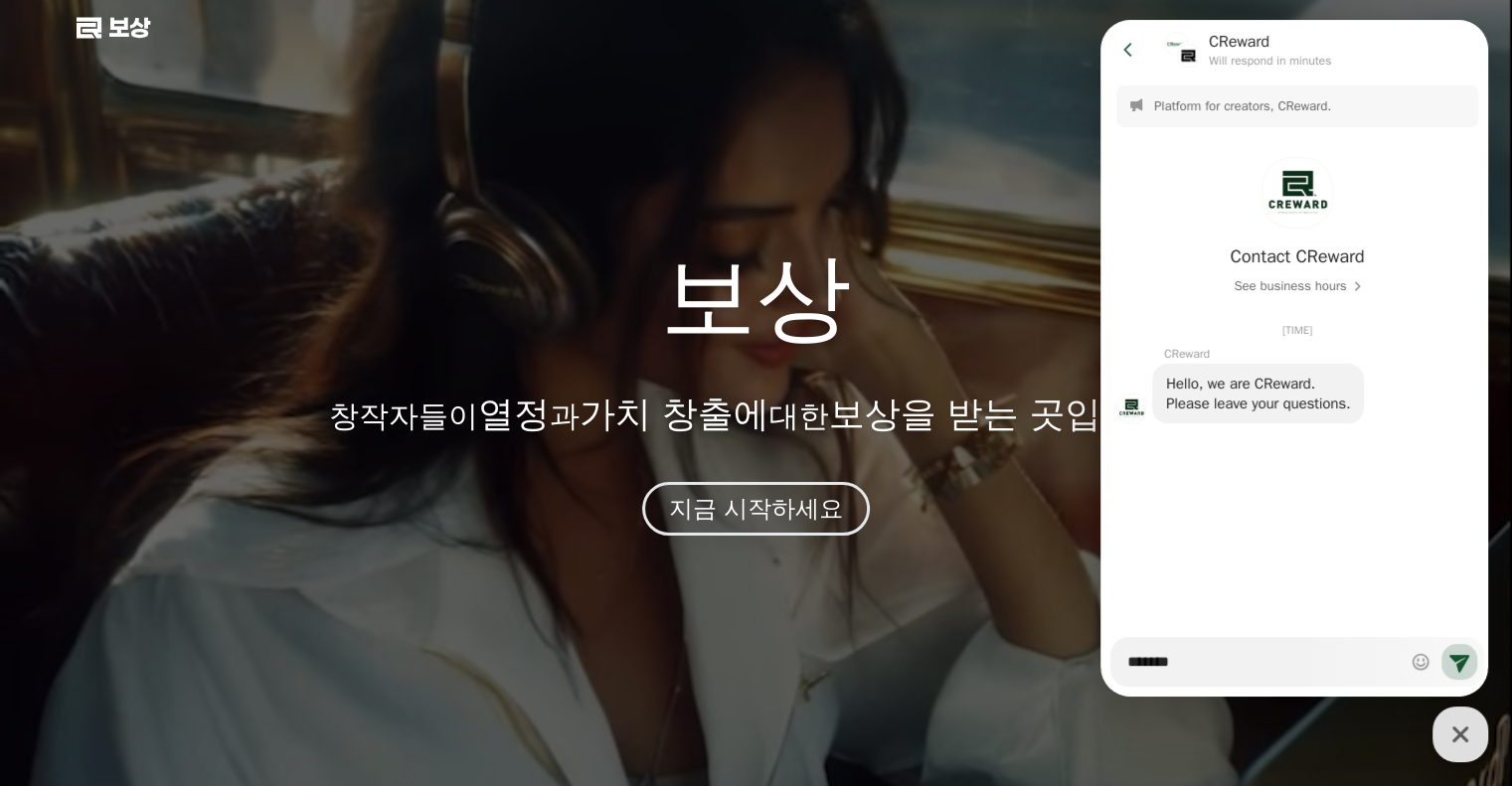 type on "*******" 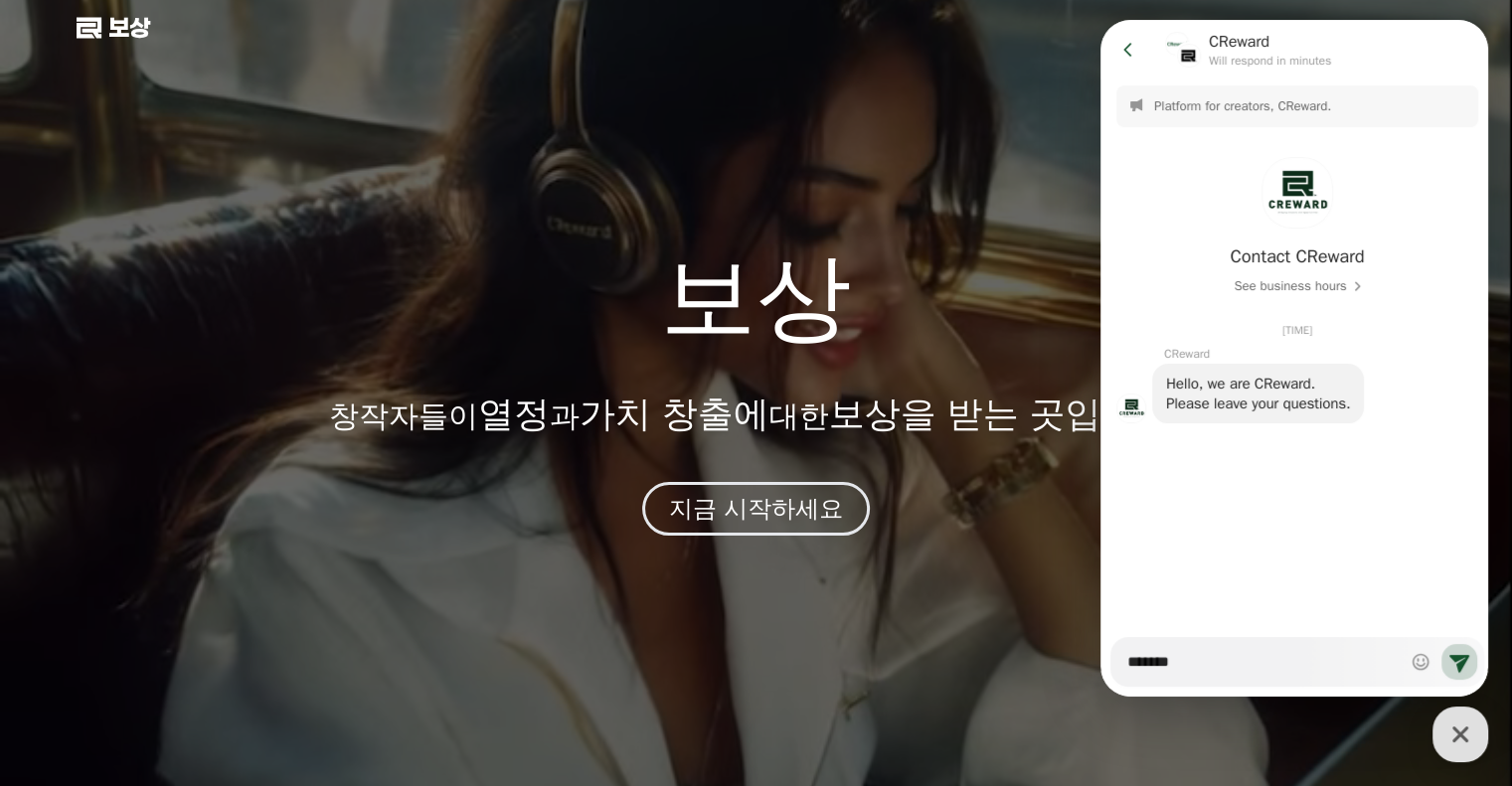 type on "*" 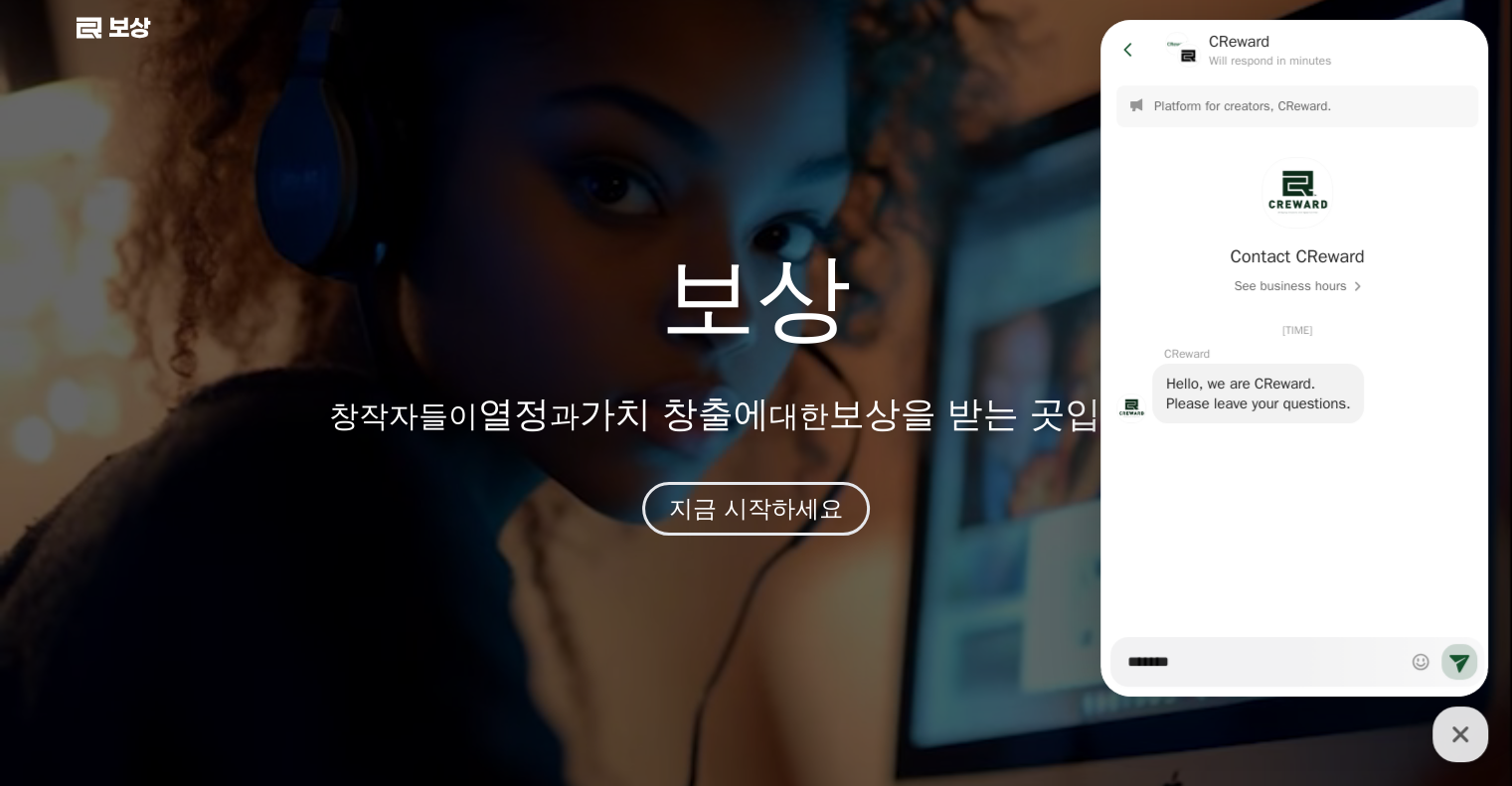 type on "********" 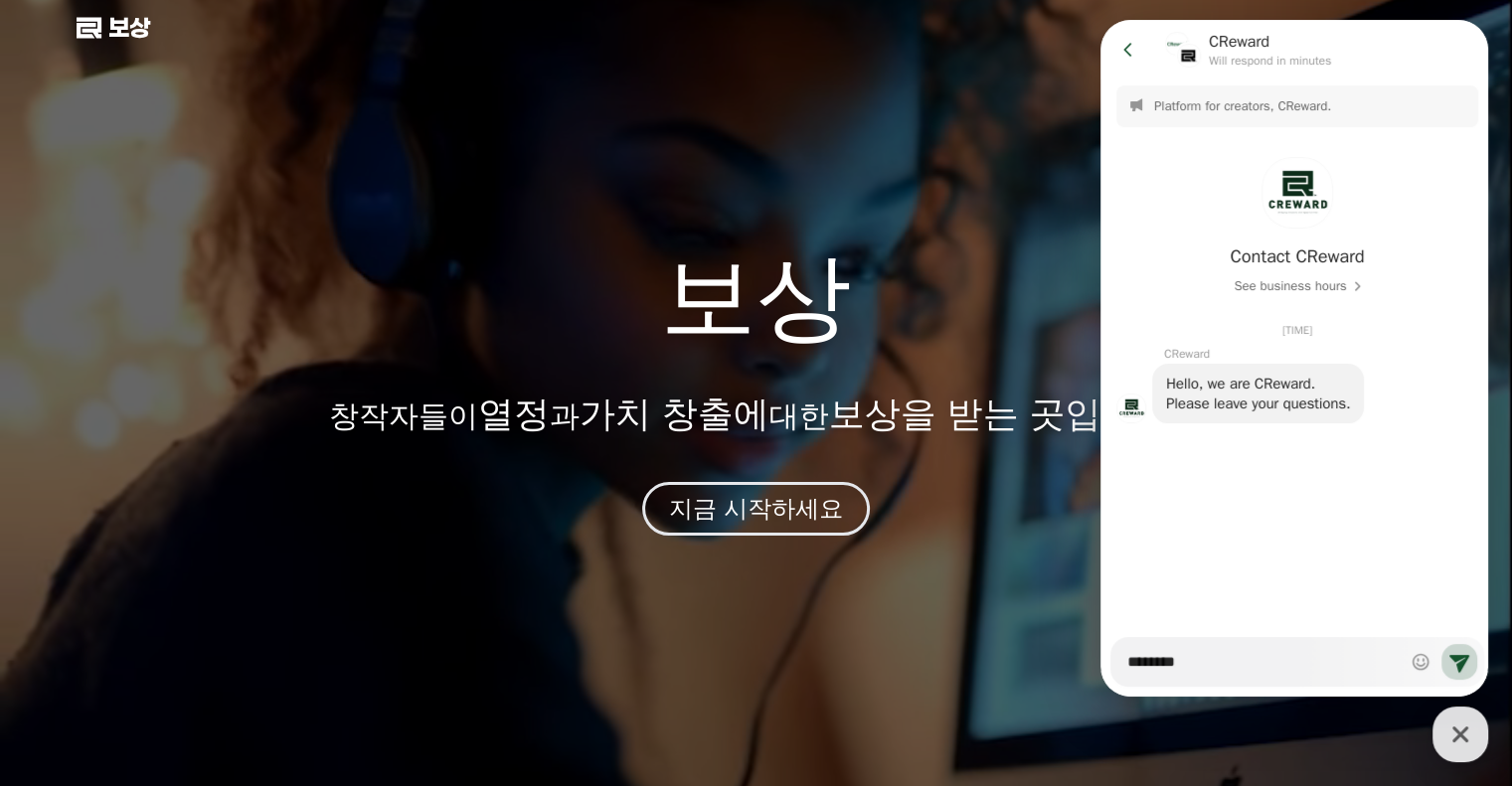 type on "*" 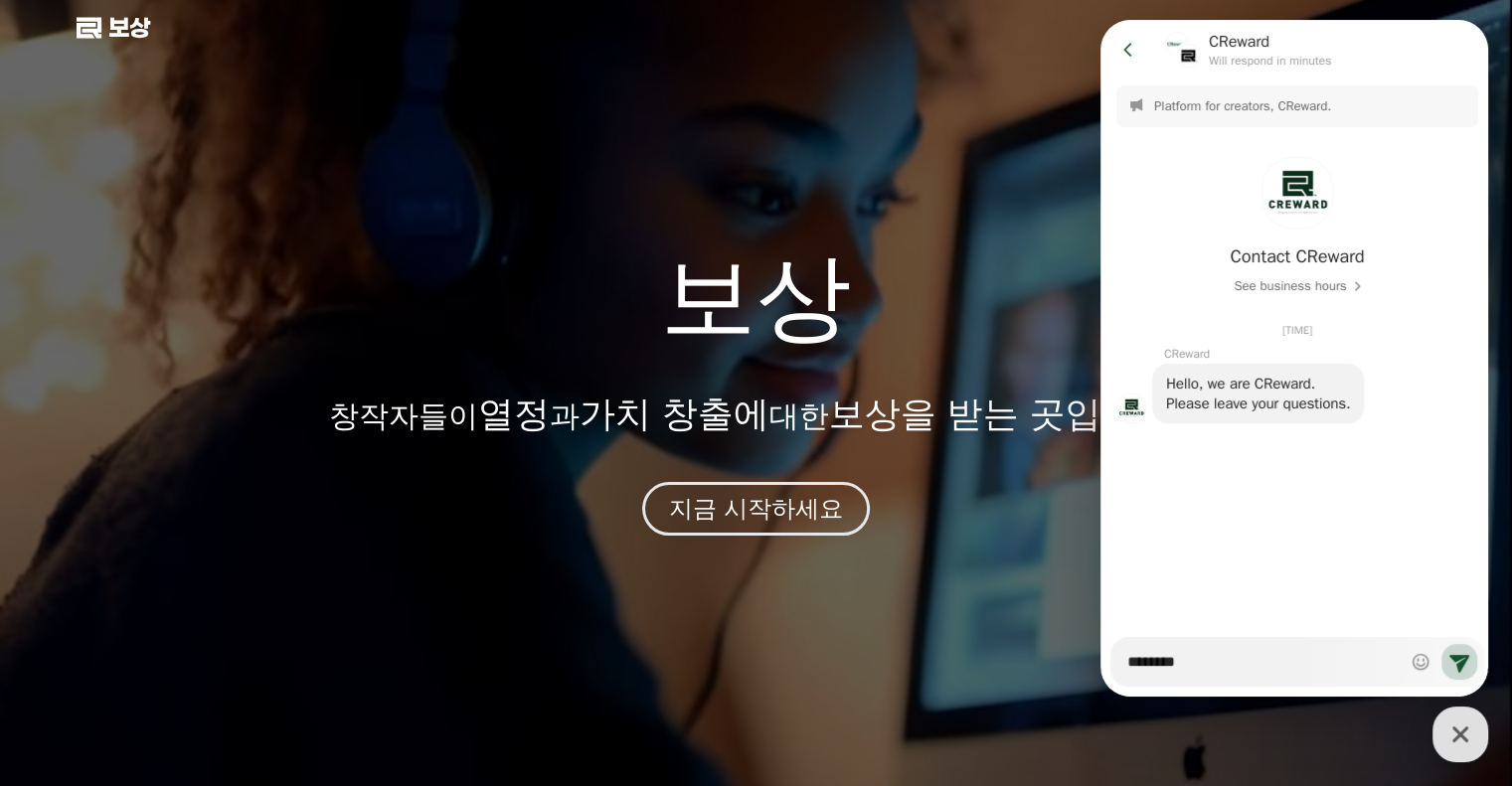 type on "********" 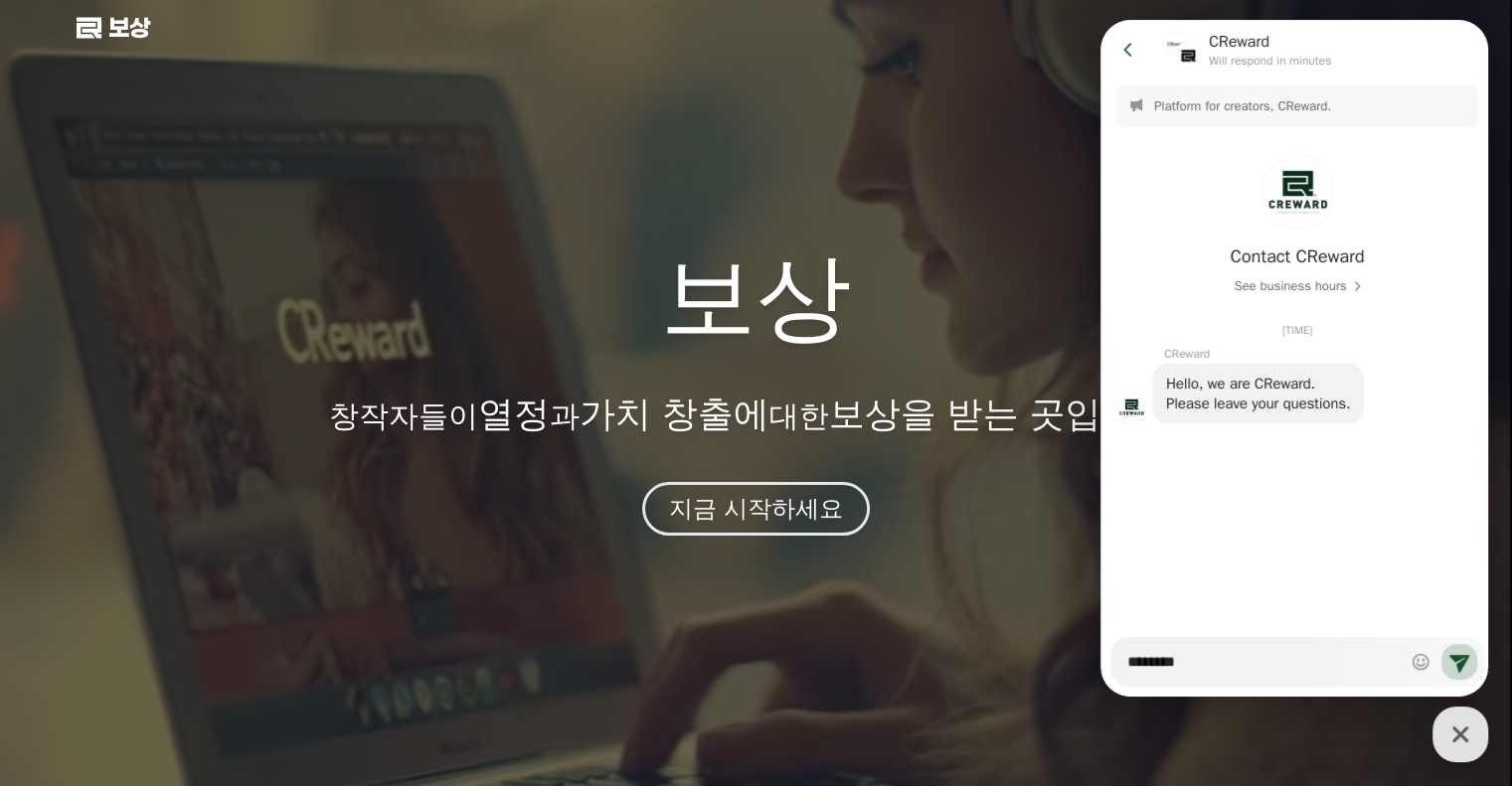 type on "*" 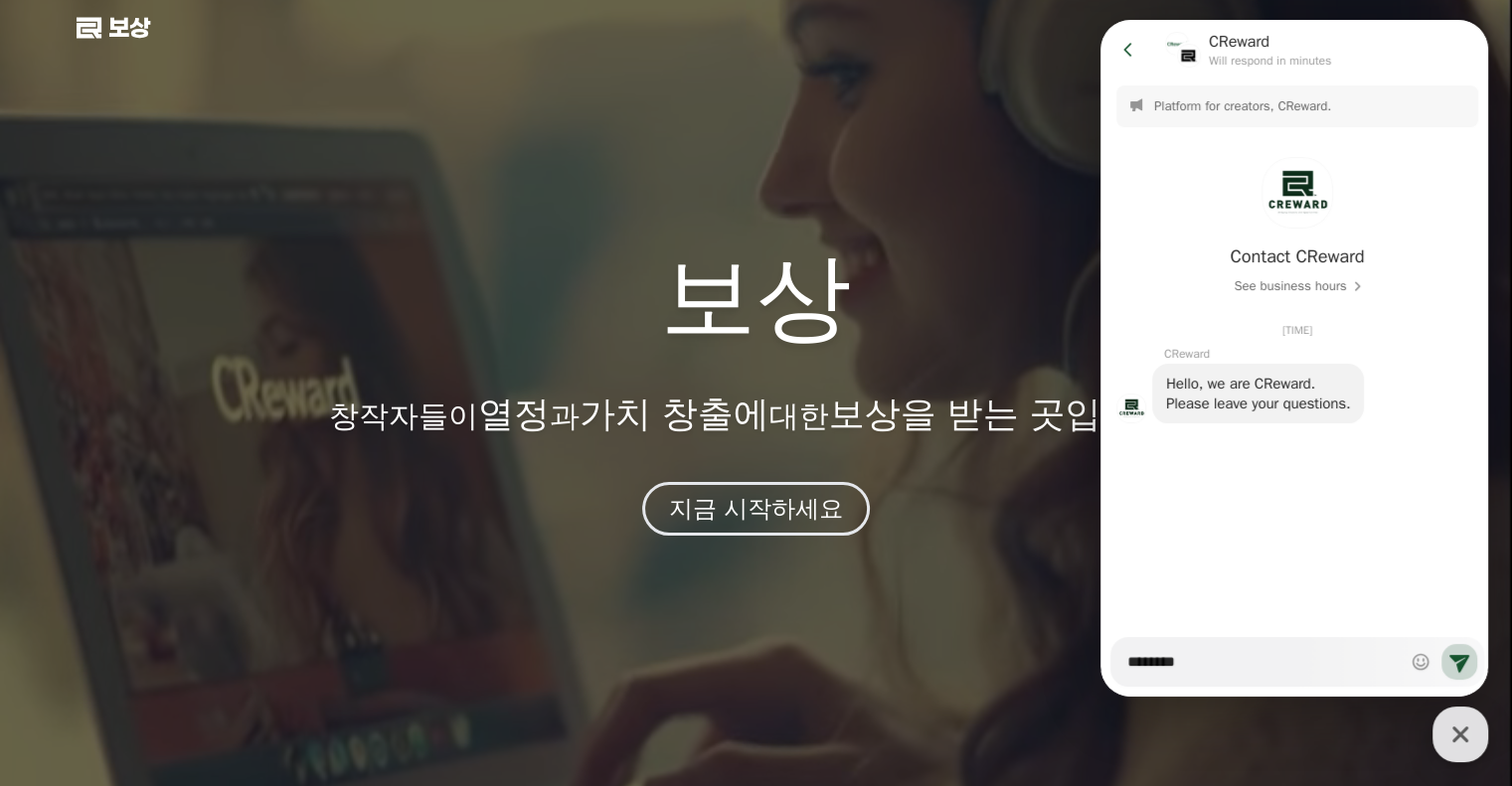 type on "*********" 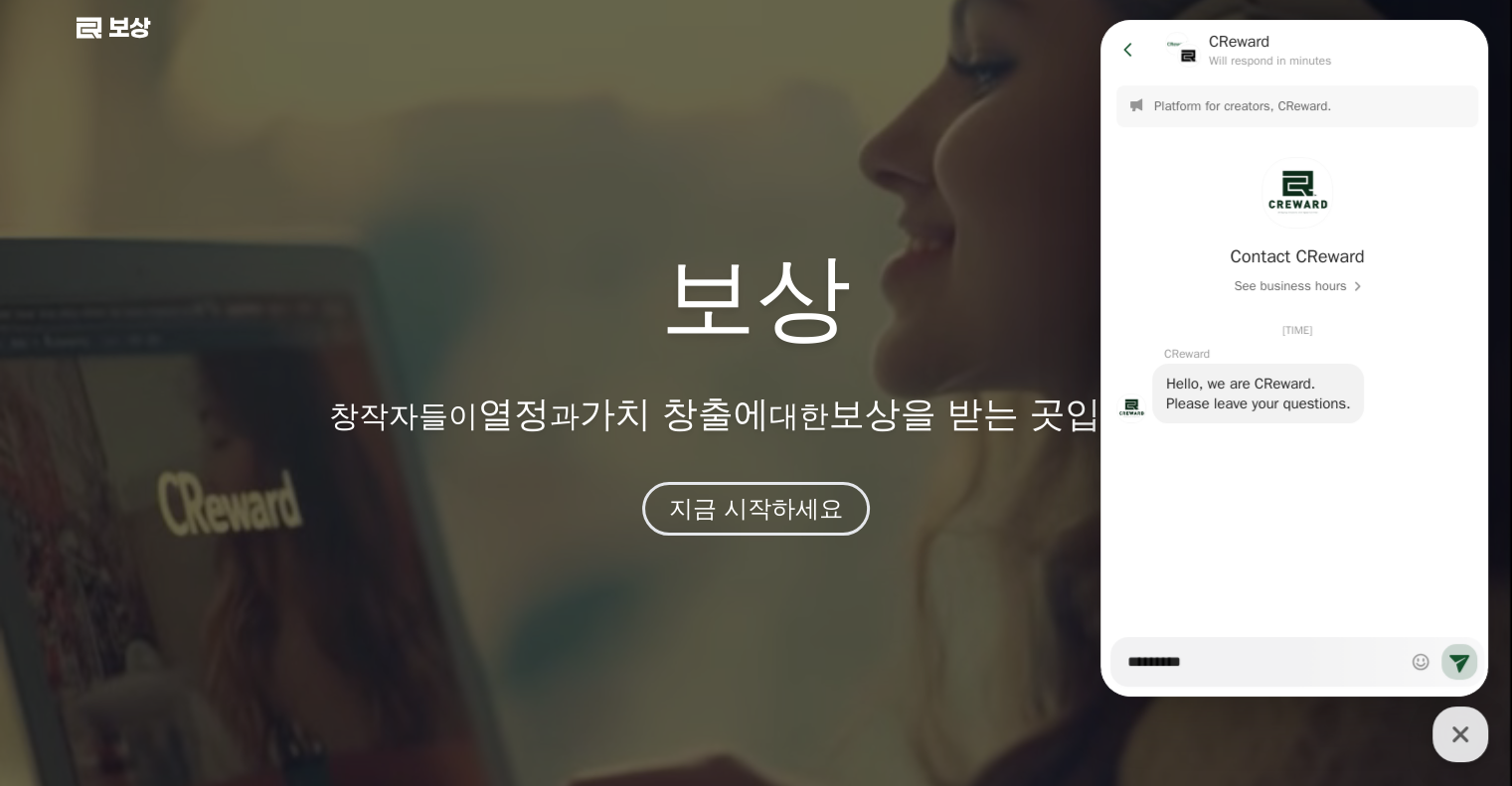 type on "*" 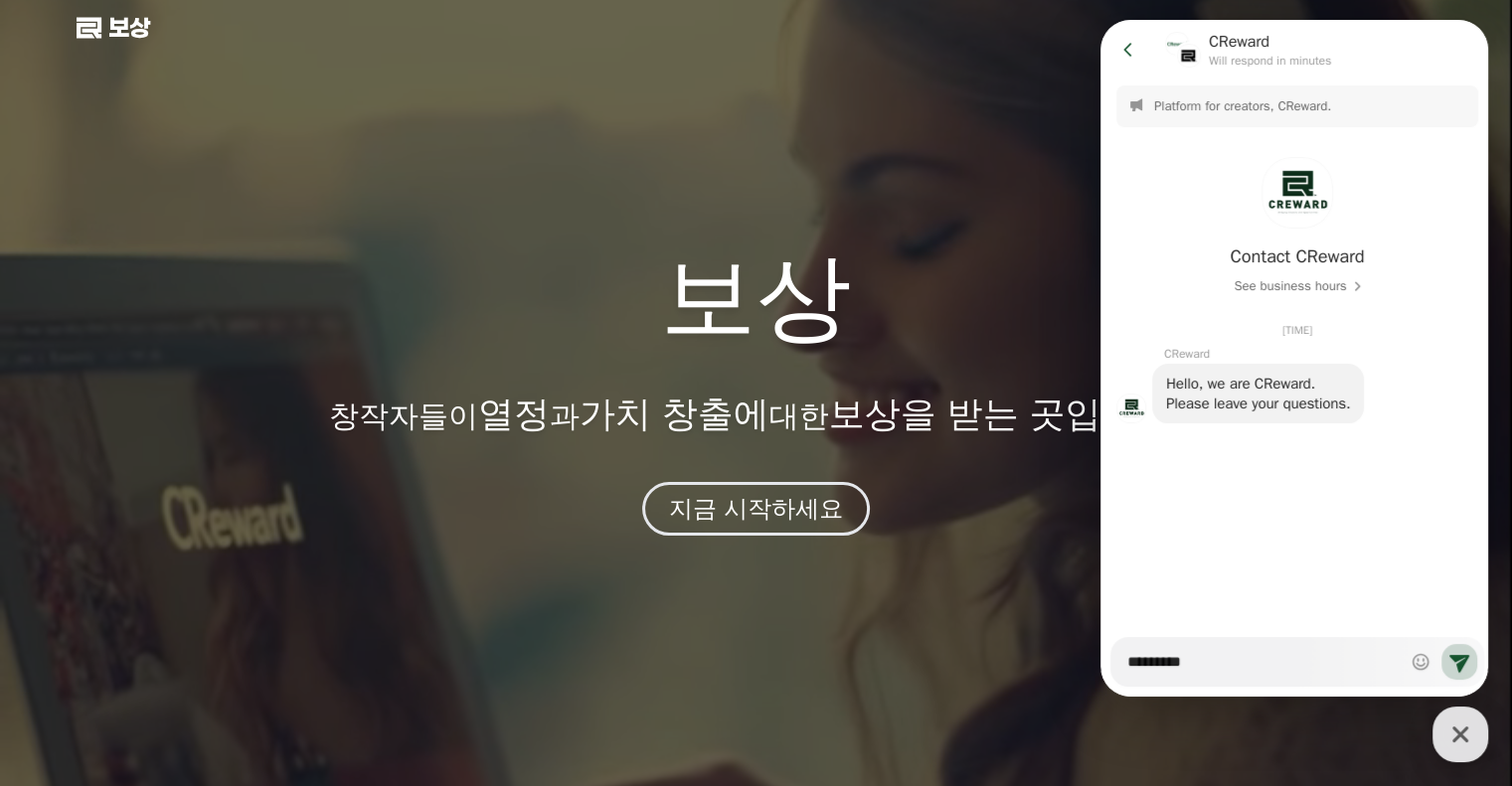 type on "*********" 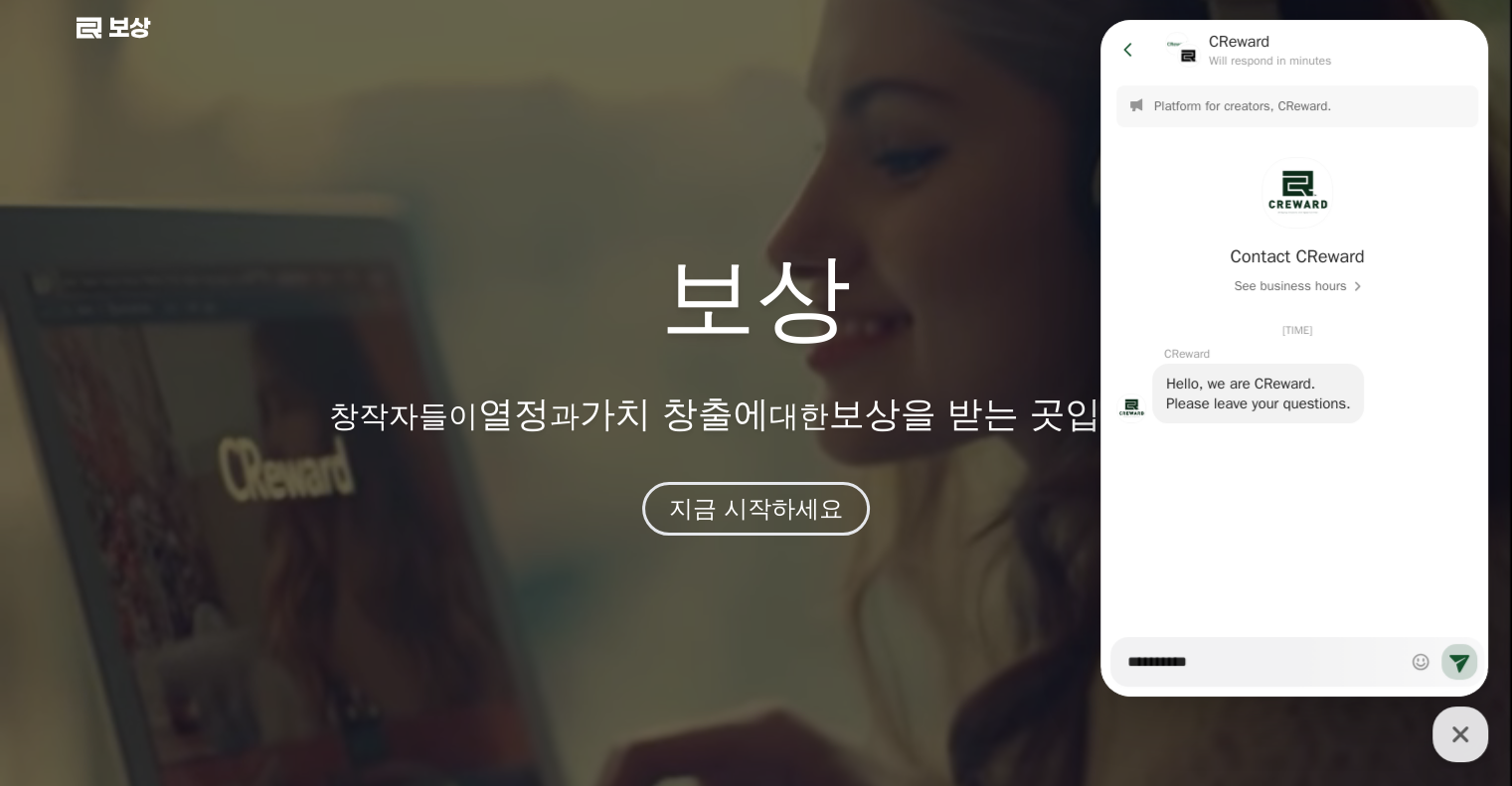 type on "*" 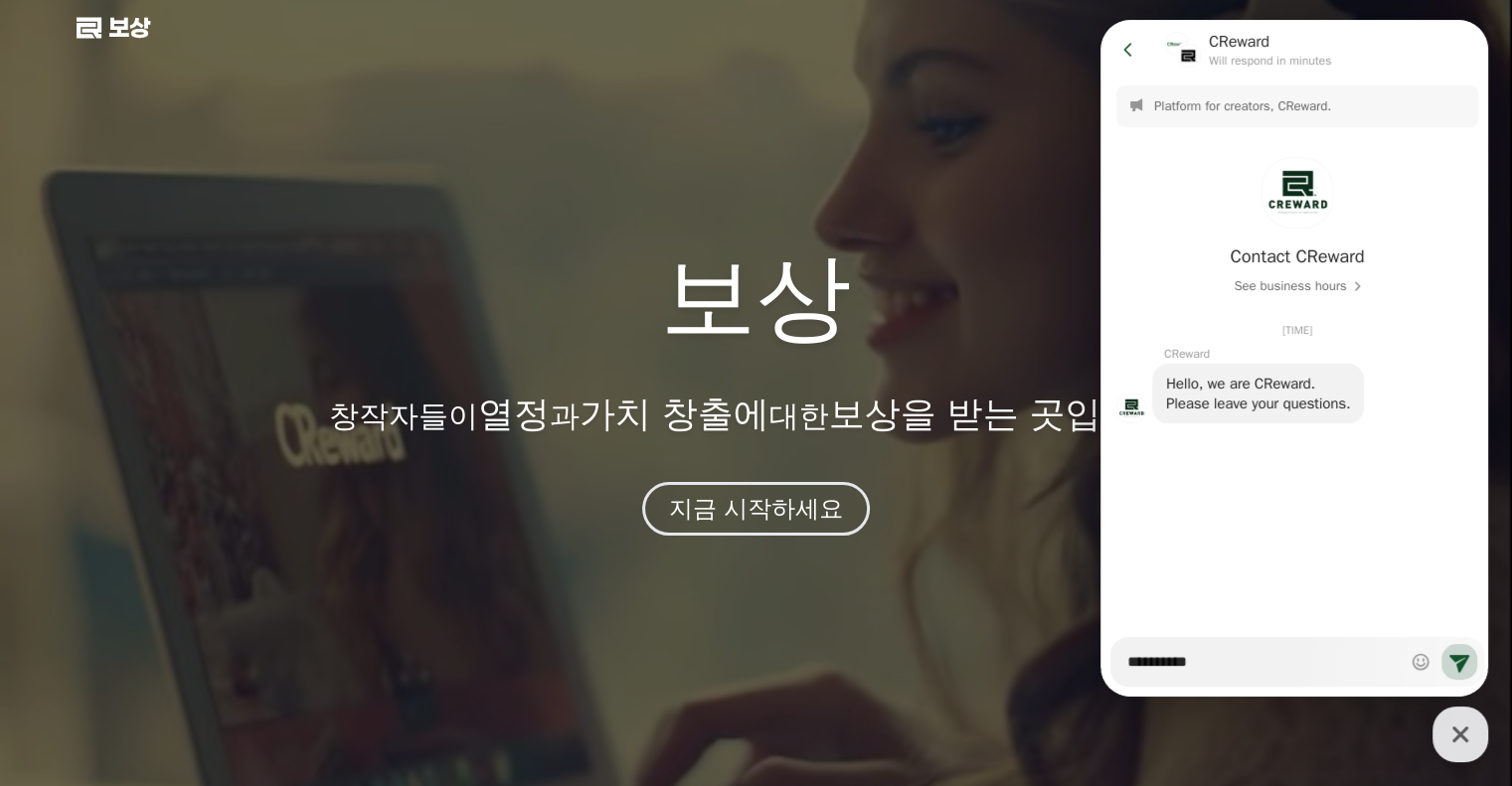 type on "*********" 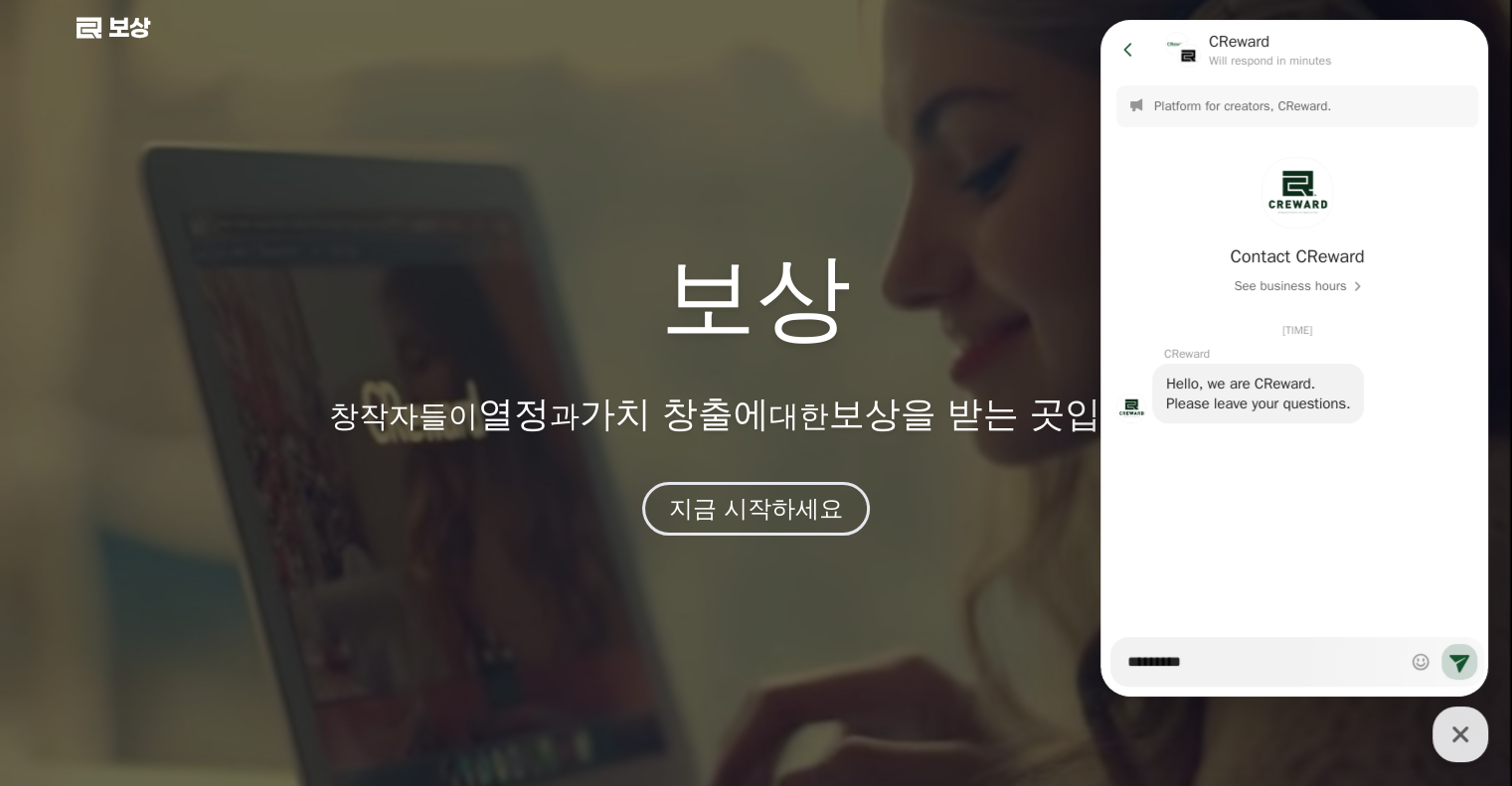type on "*" 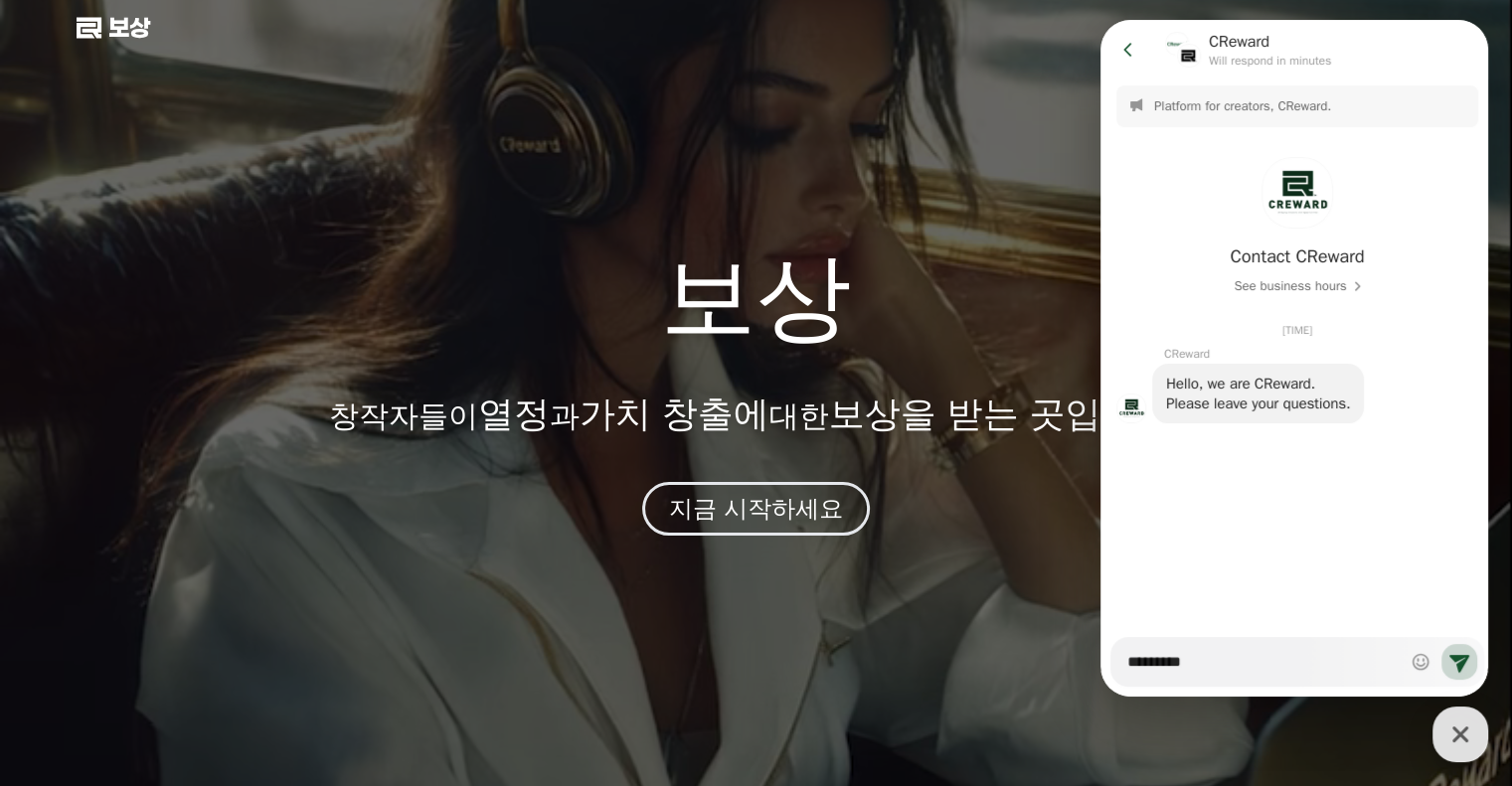 type on "********" 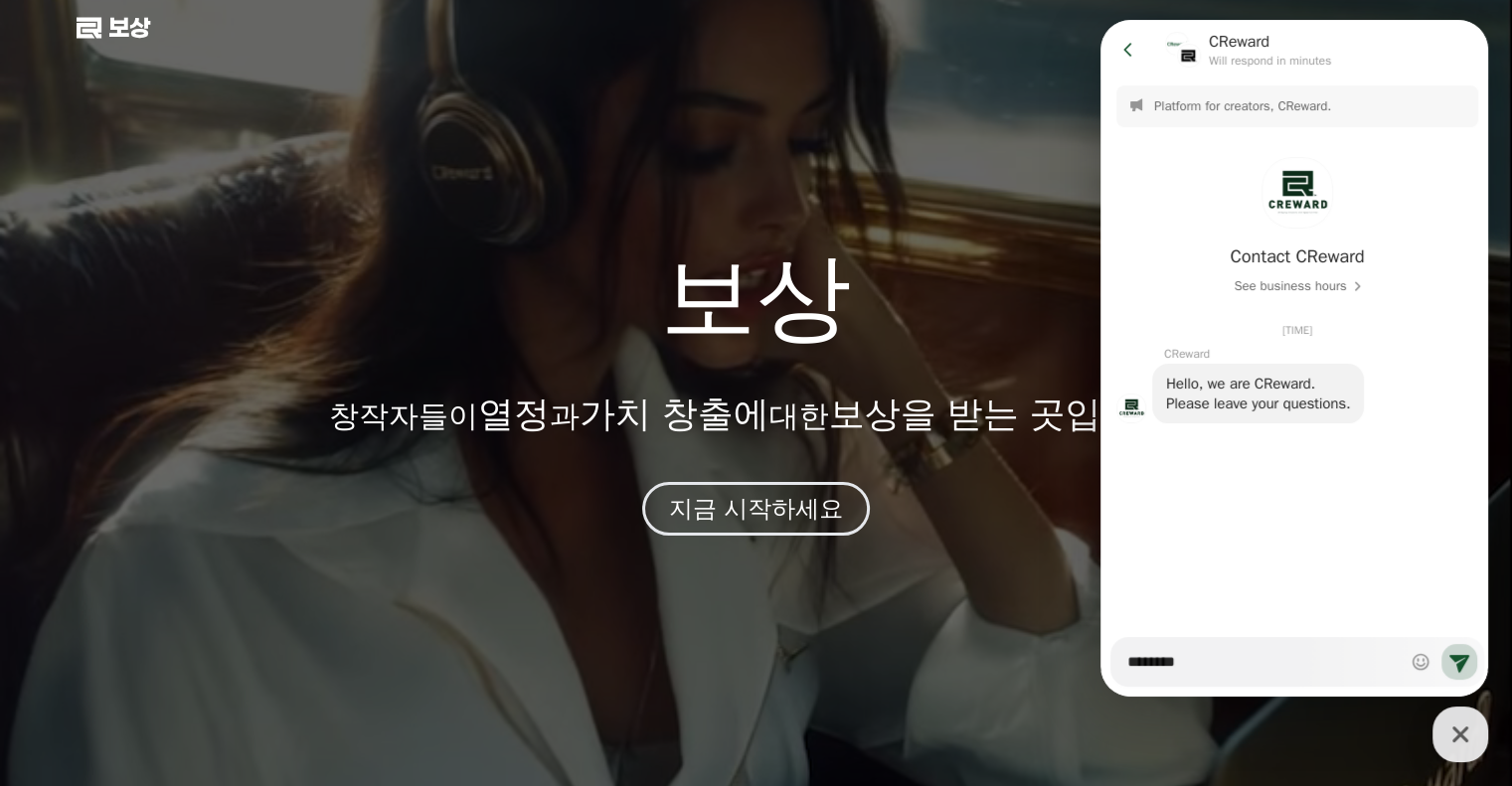 type on "*" 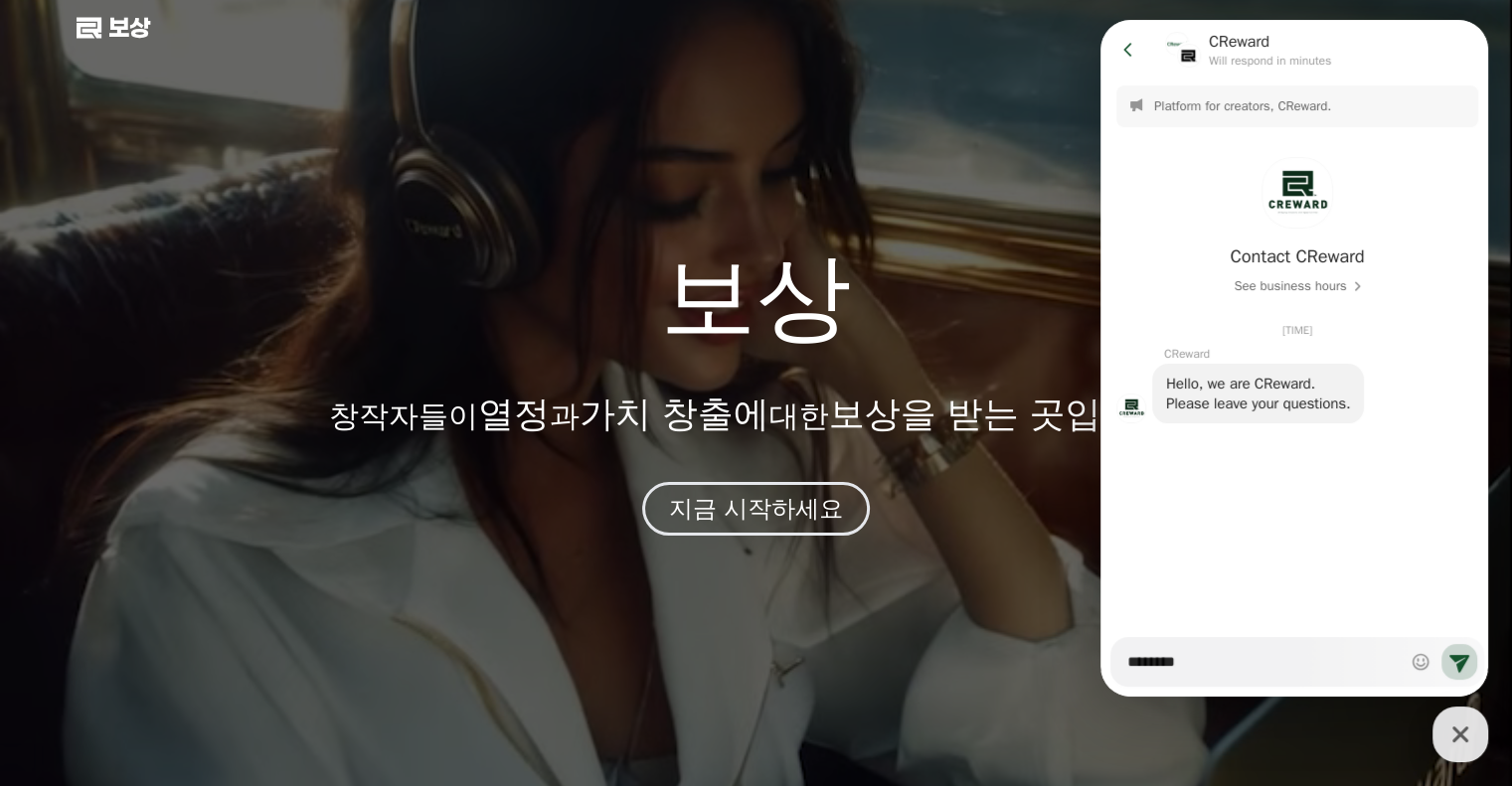 type on "*******" 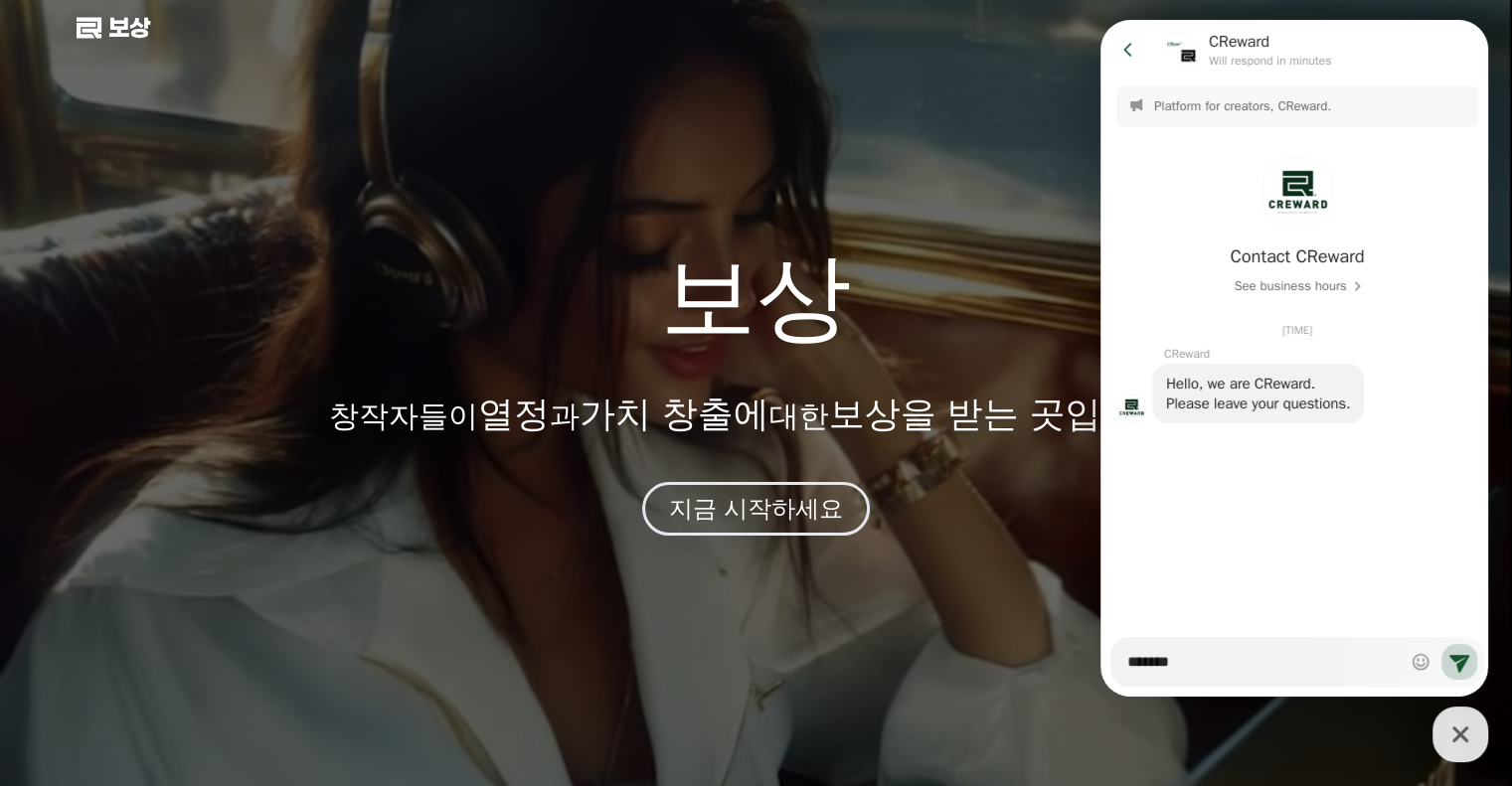 type on "*" 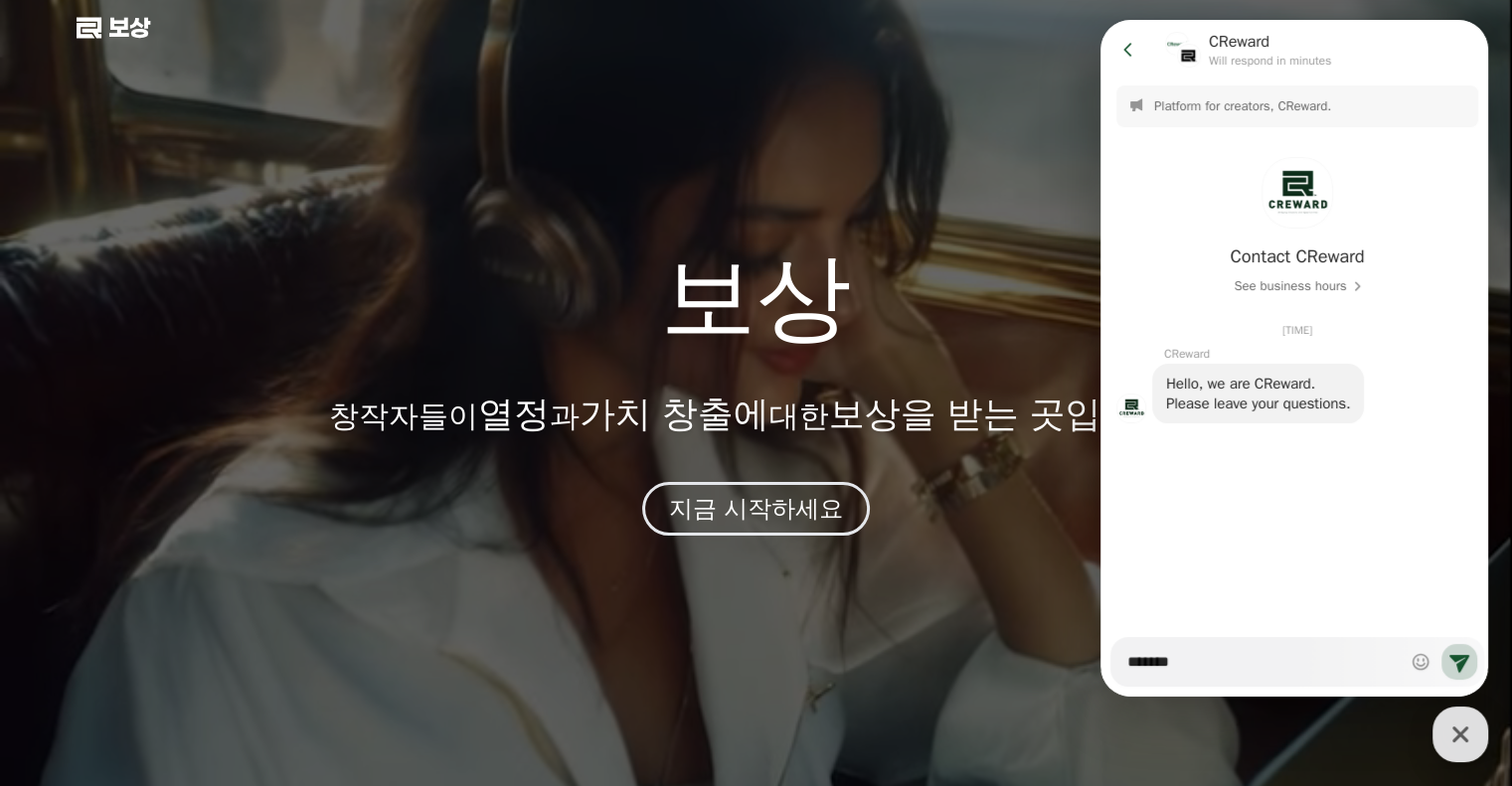 type on "******" 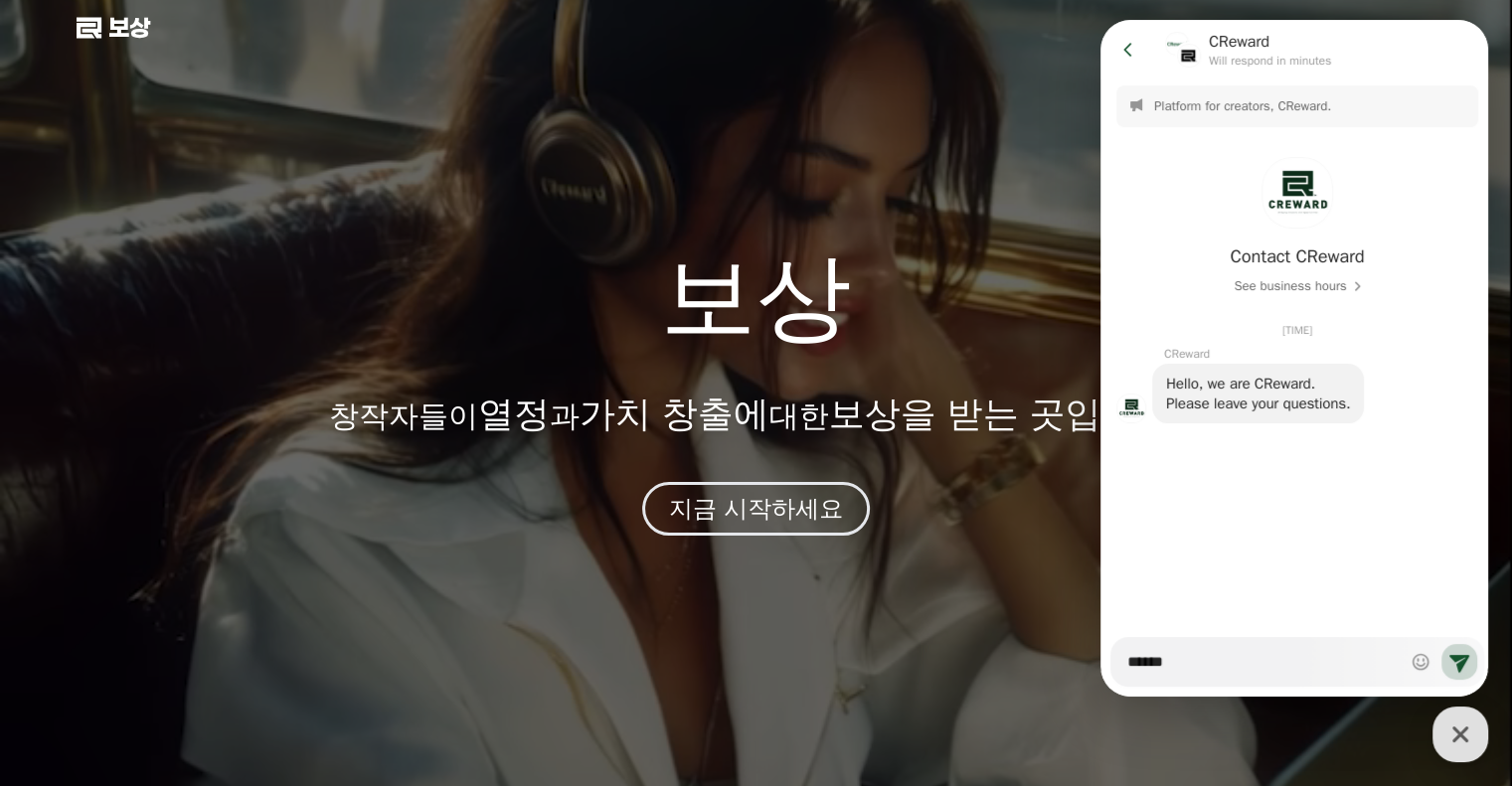 type on "*" 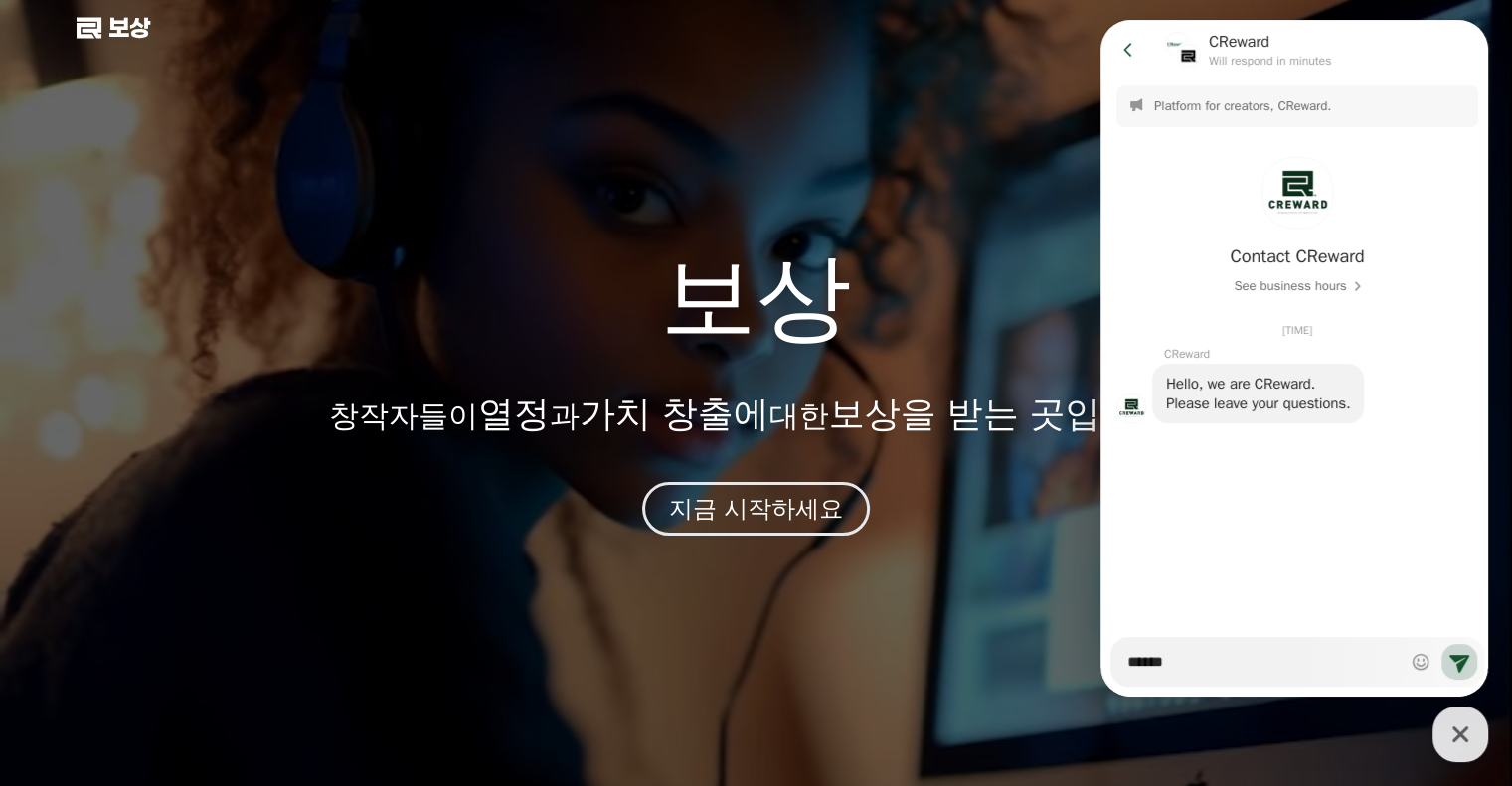 type on "*******" 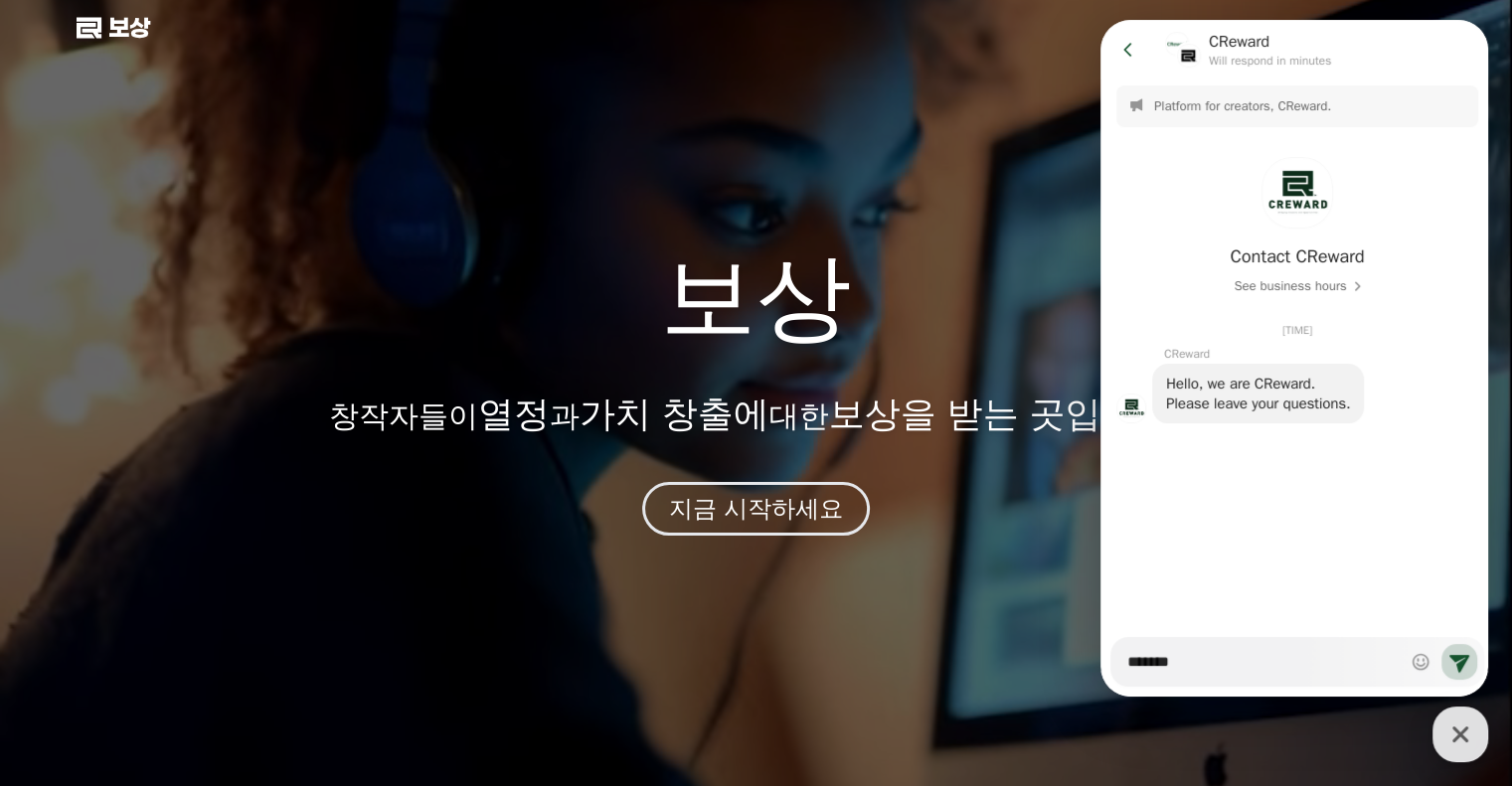 type on "*" 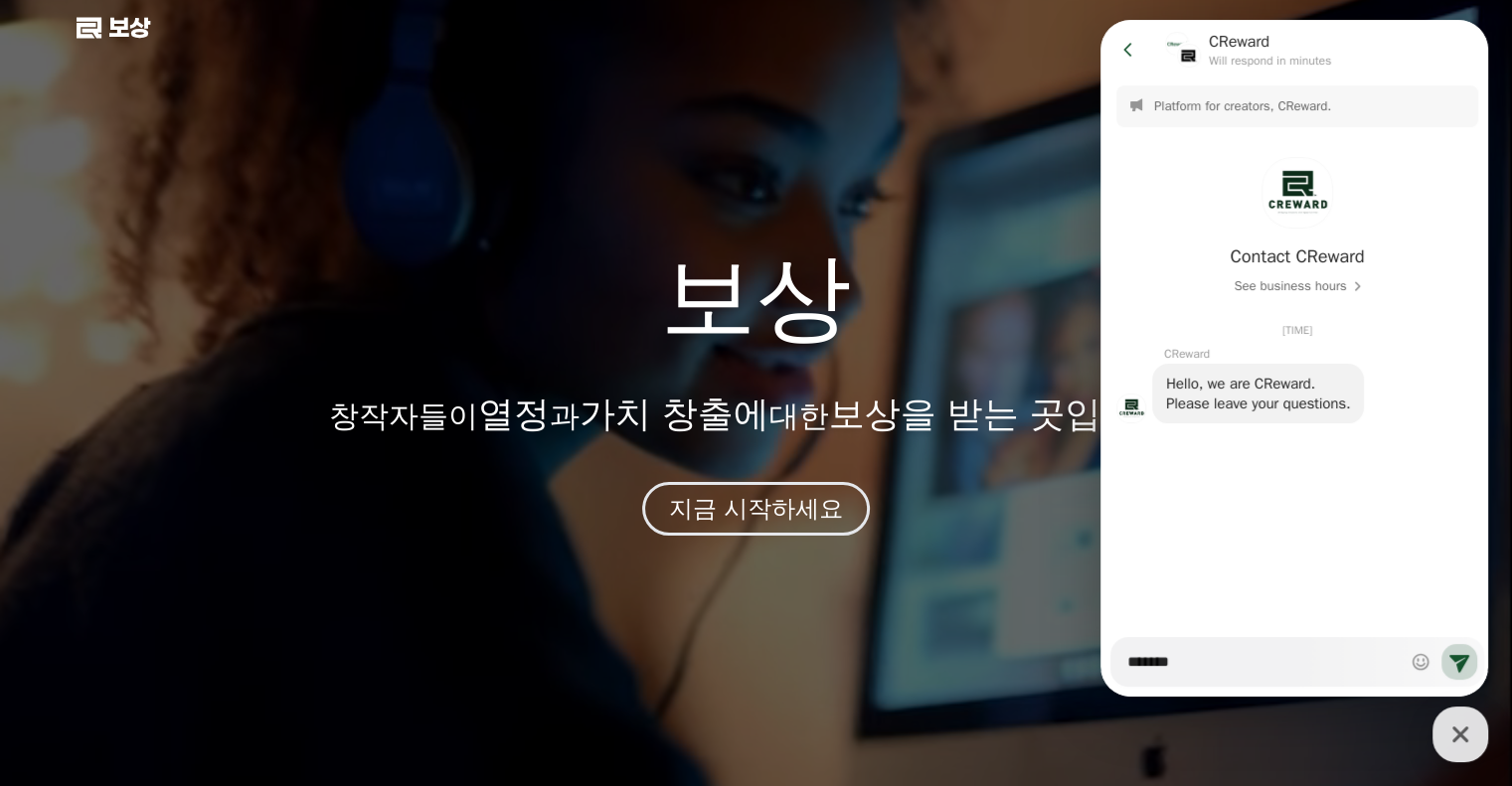 type on "*******" 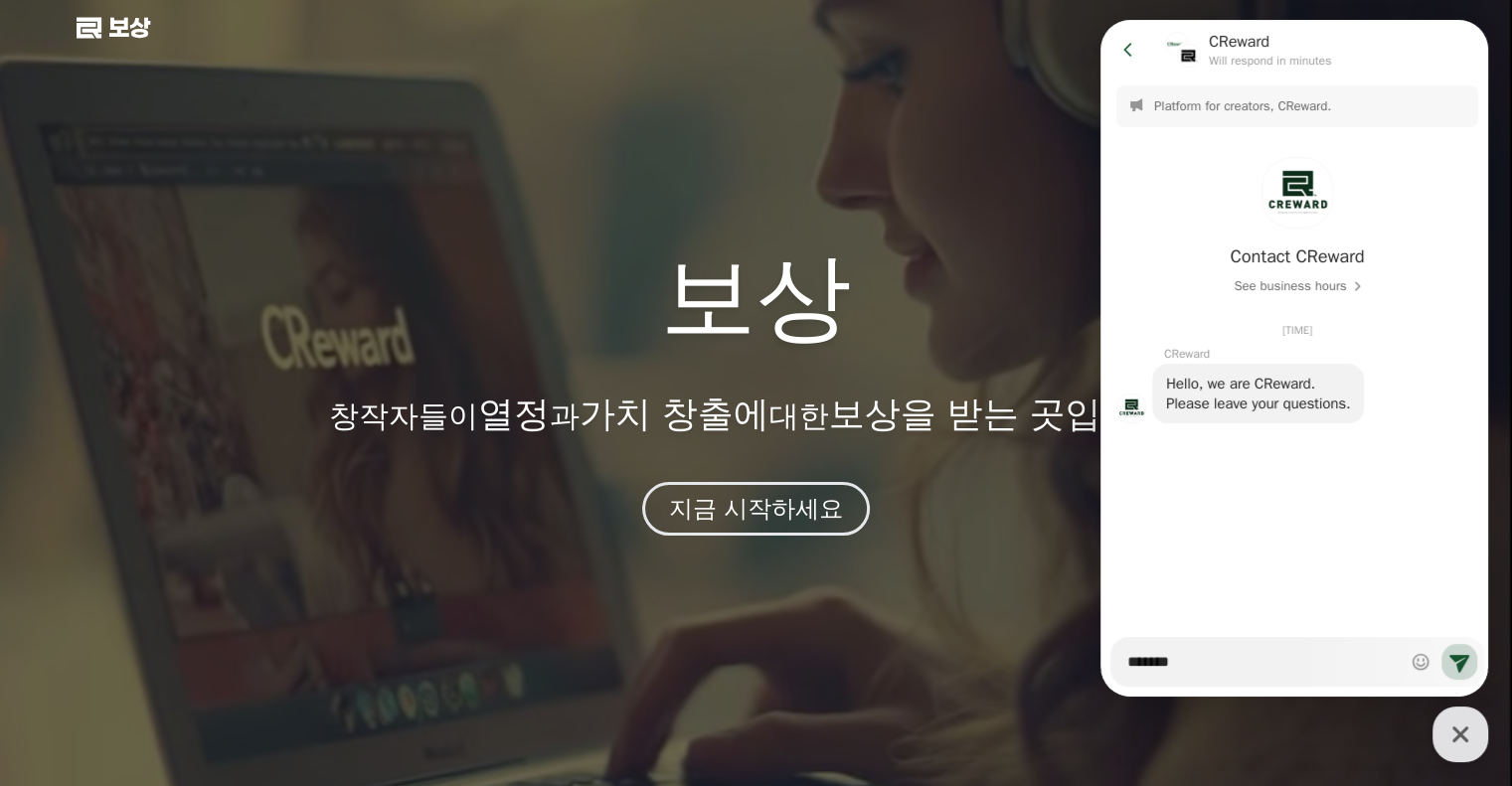 type on "*" 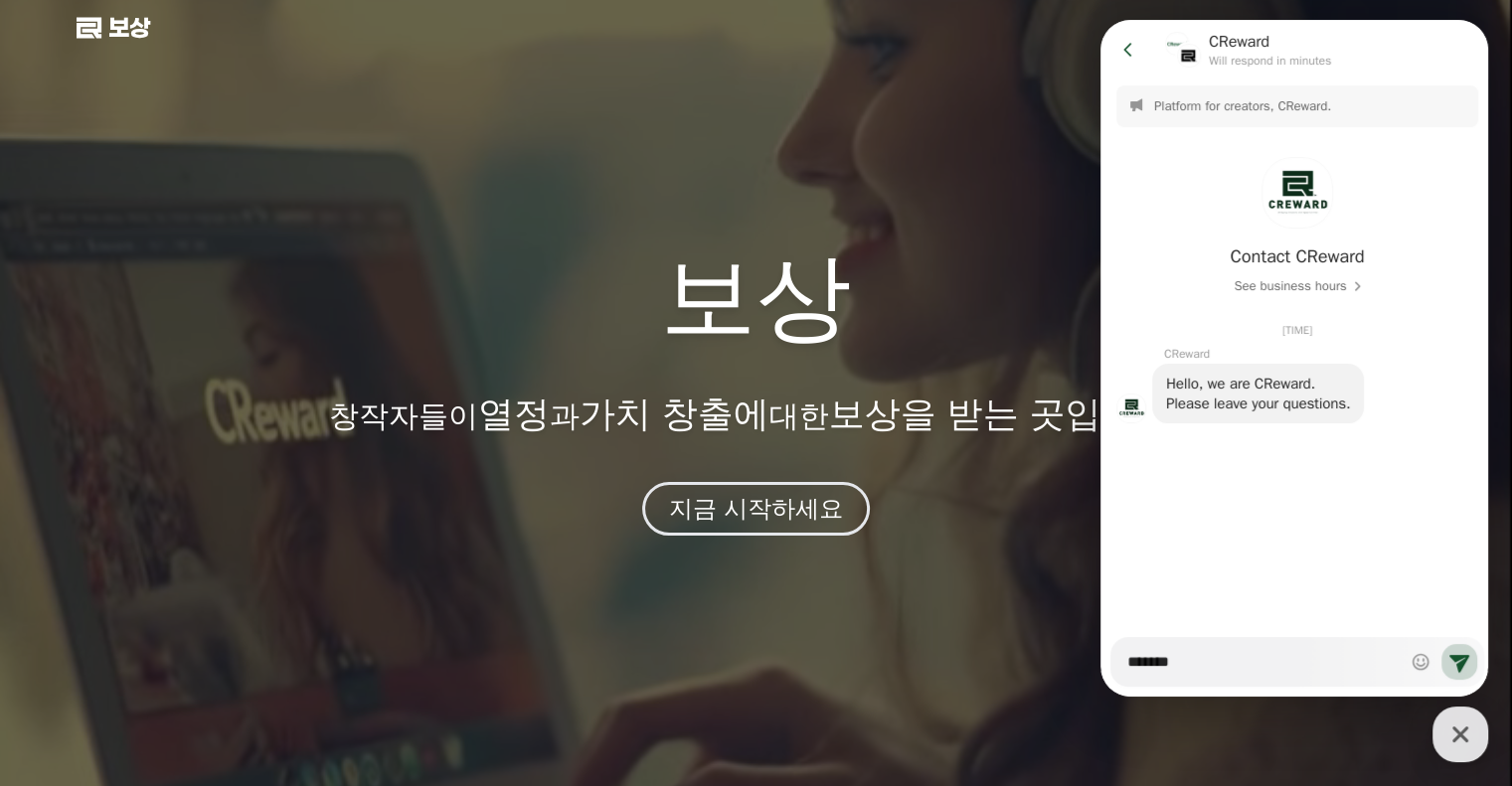 type on "*******" 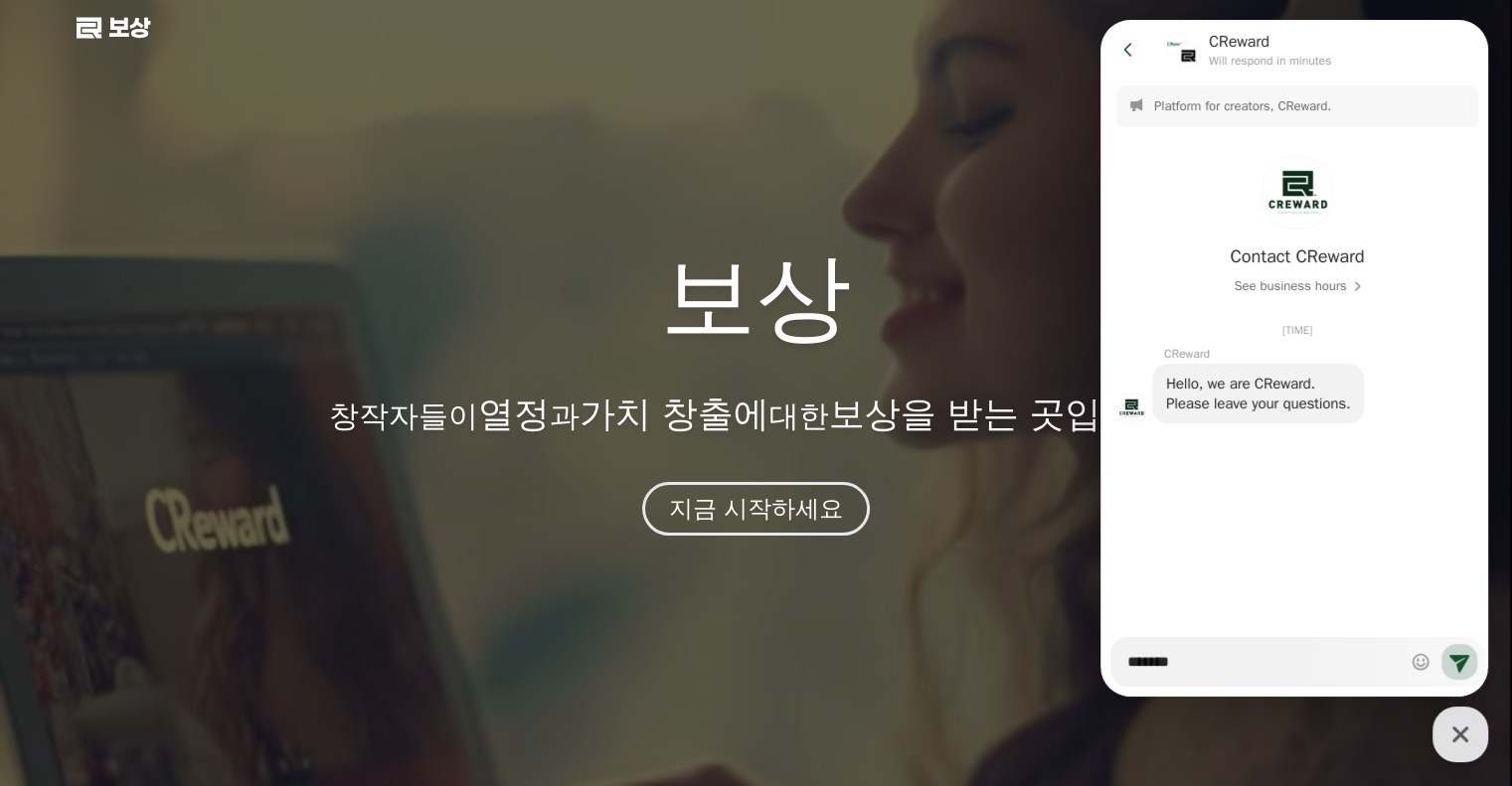 type on "*" 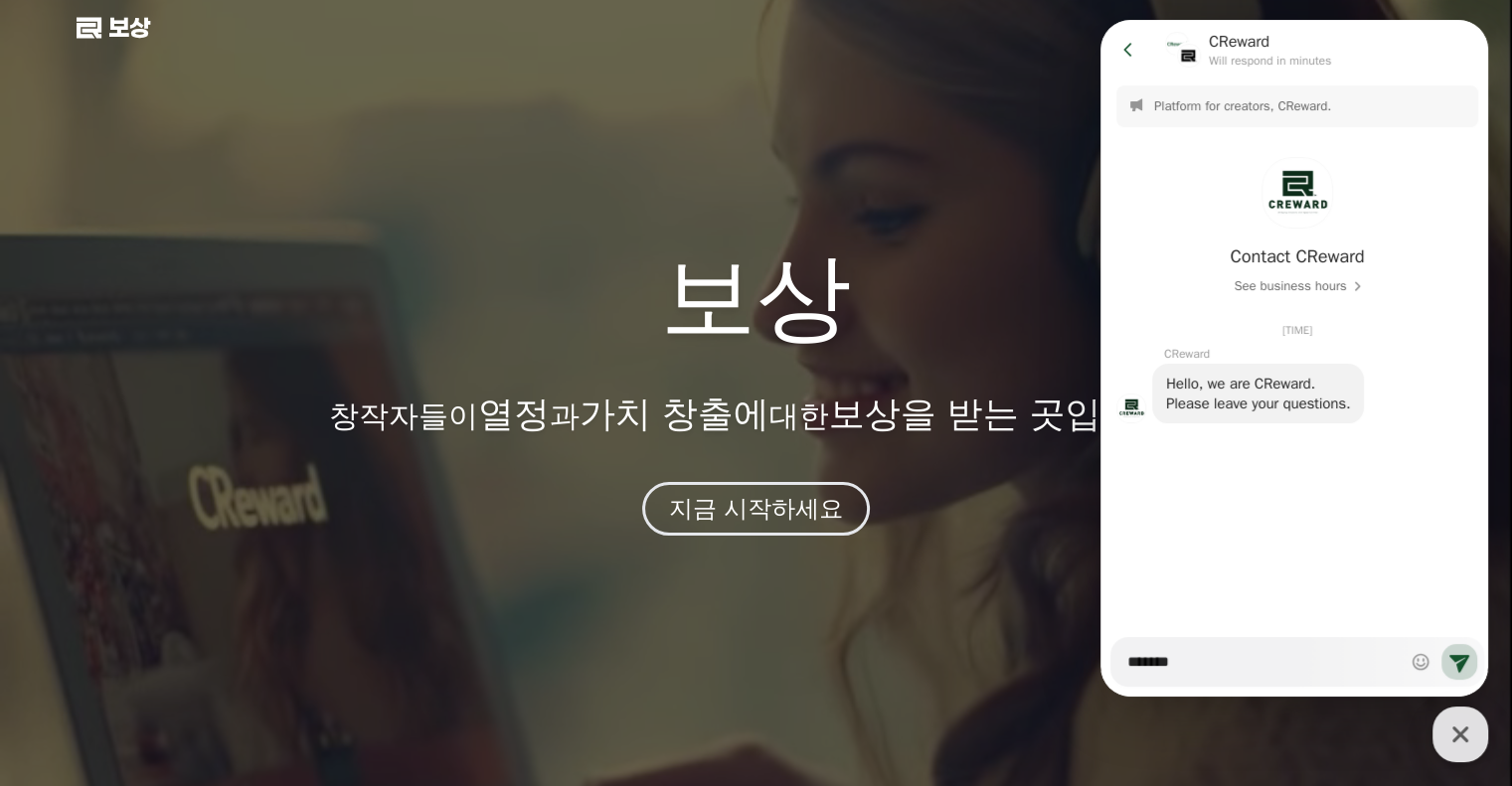 type on "********" 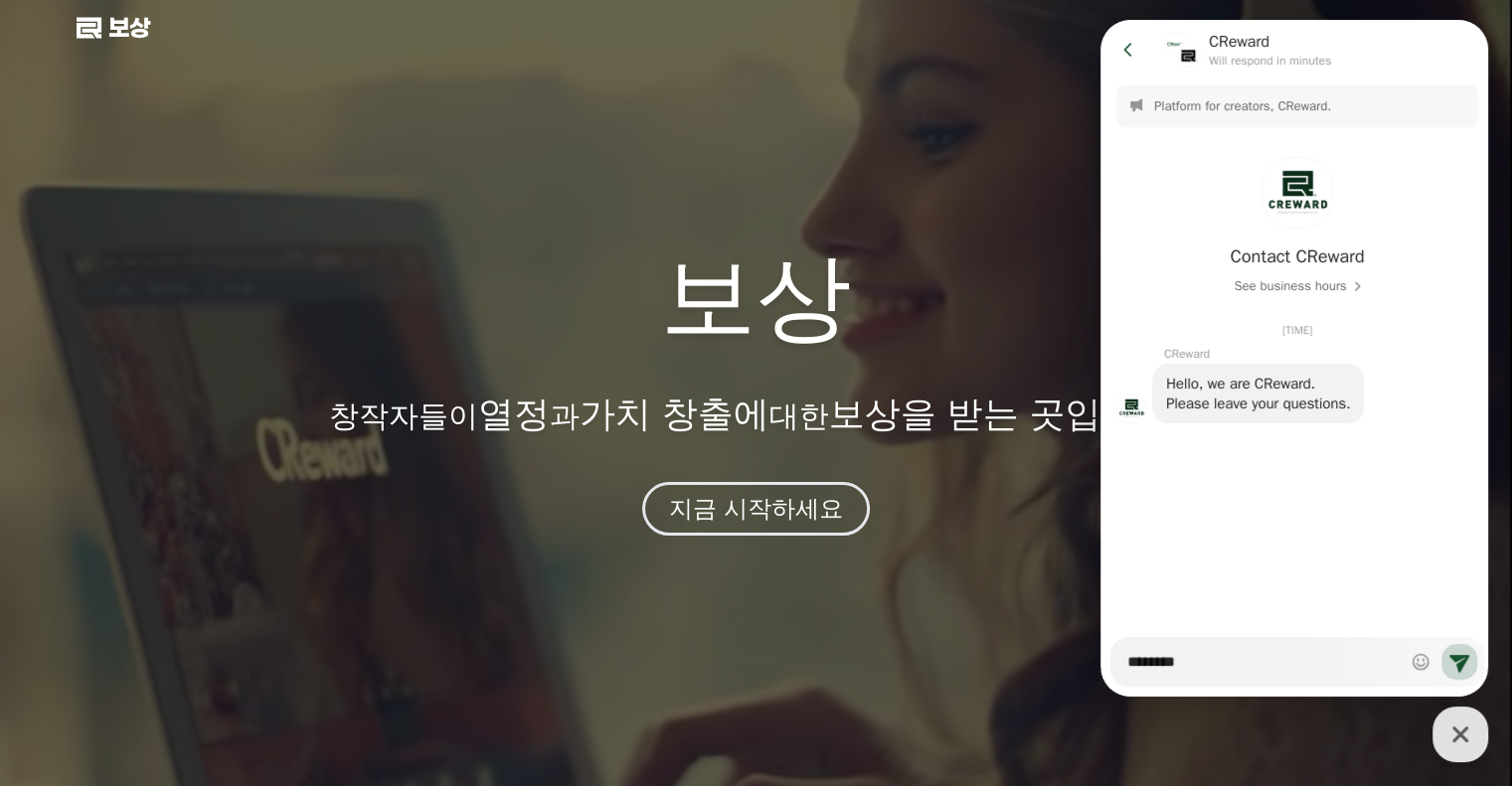 type on "*" 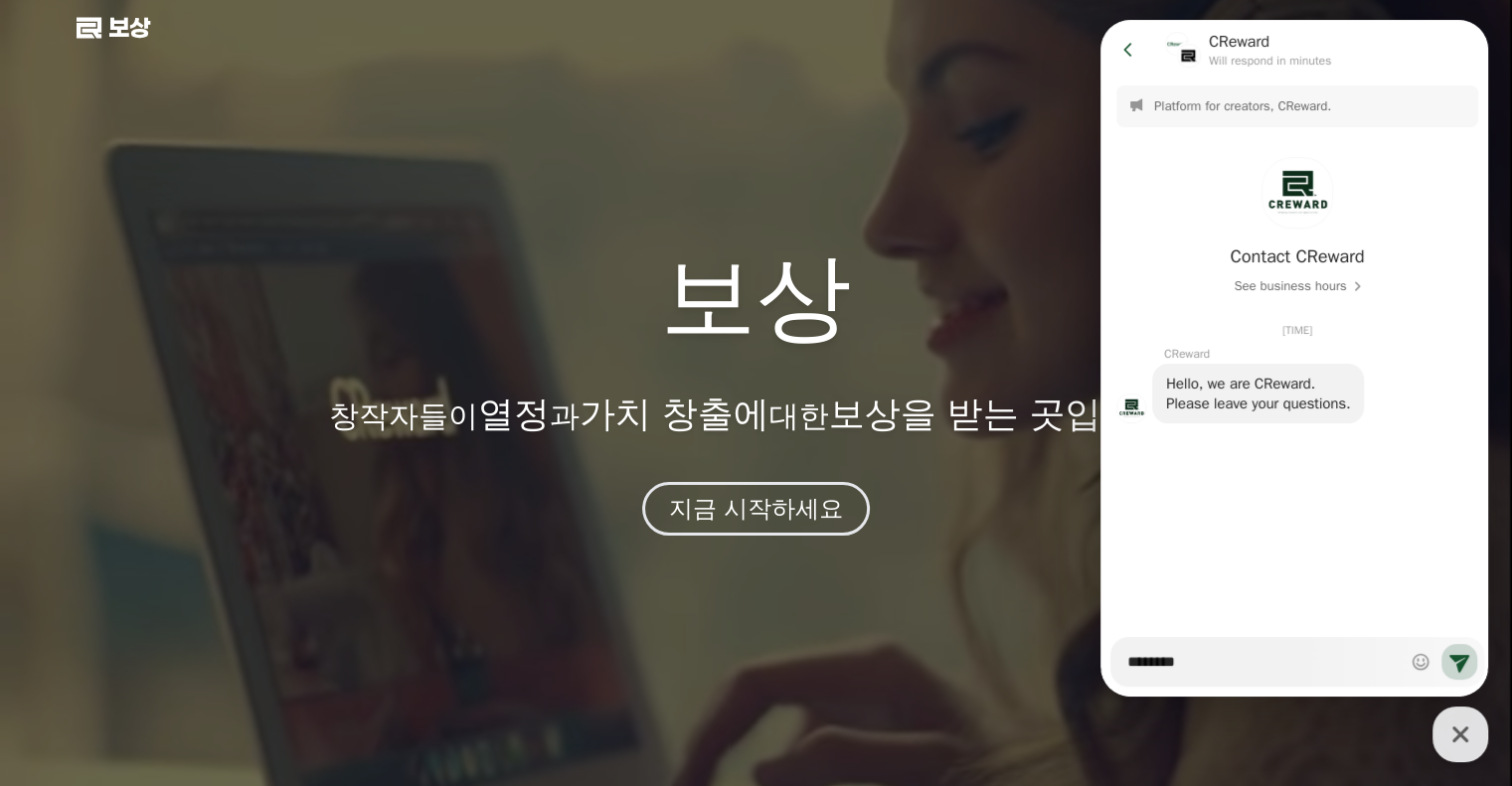 type on "********" 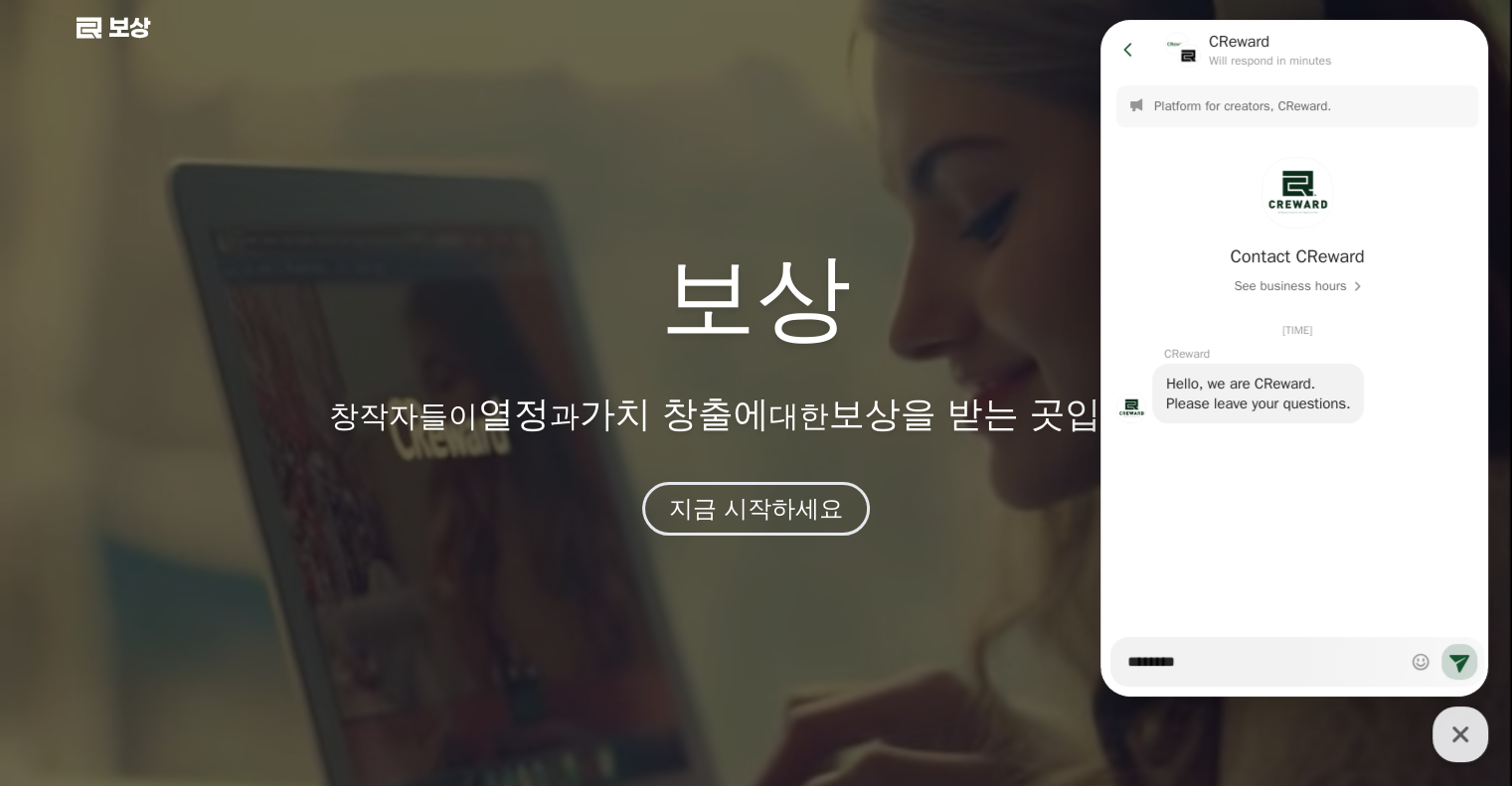 type on "*" 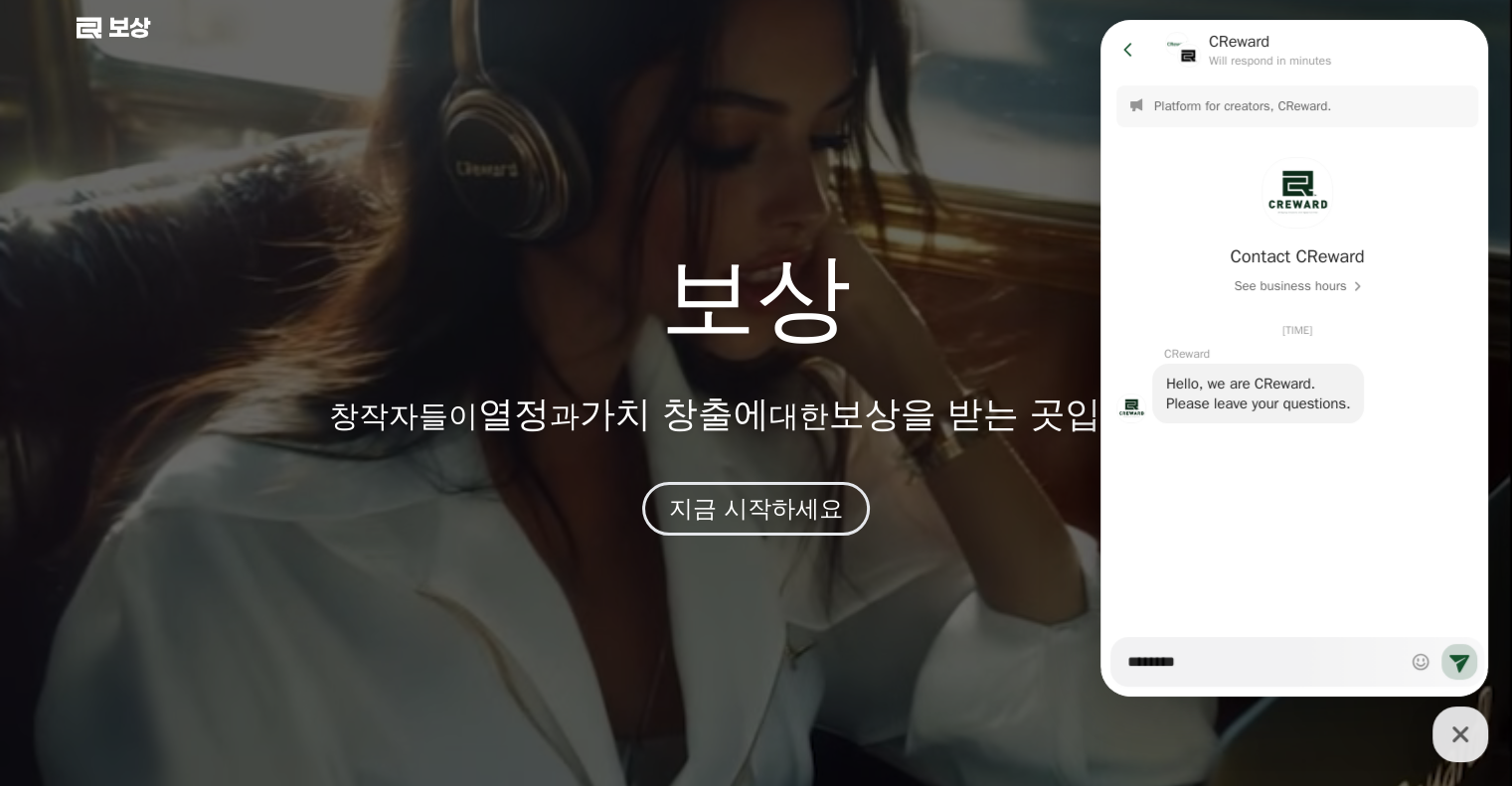 type on "*********" 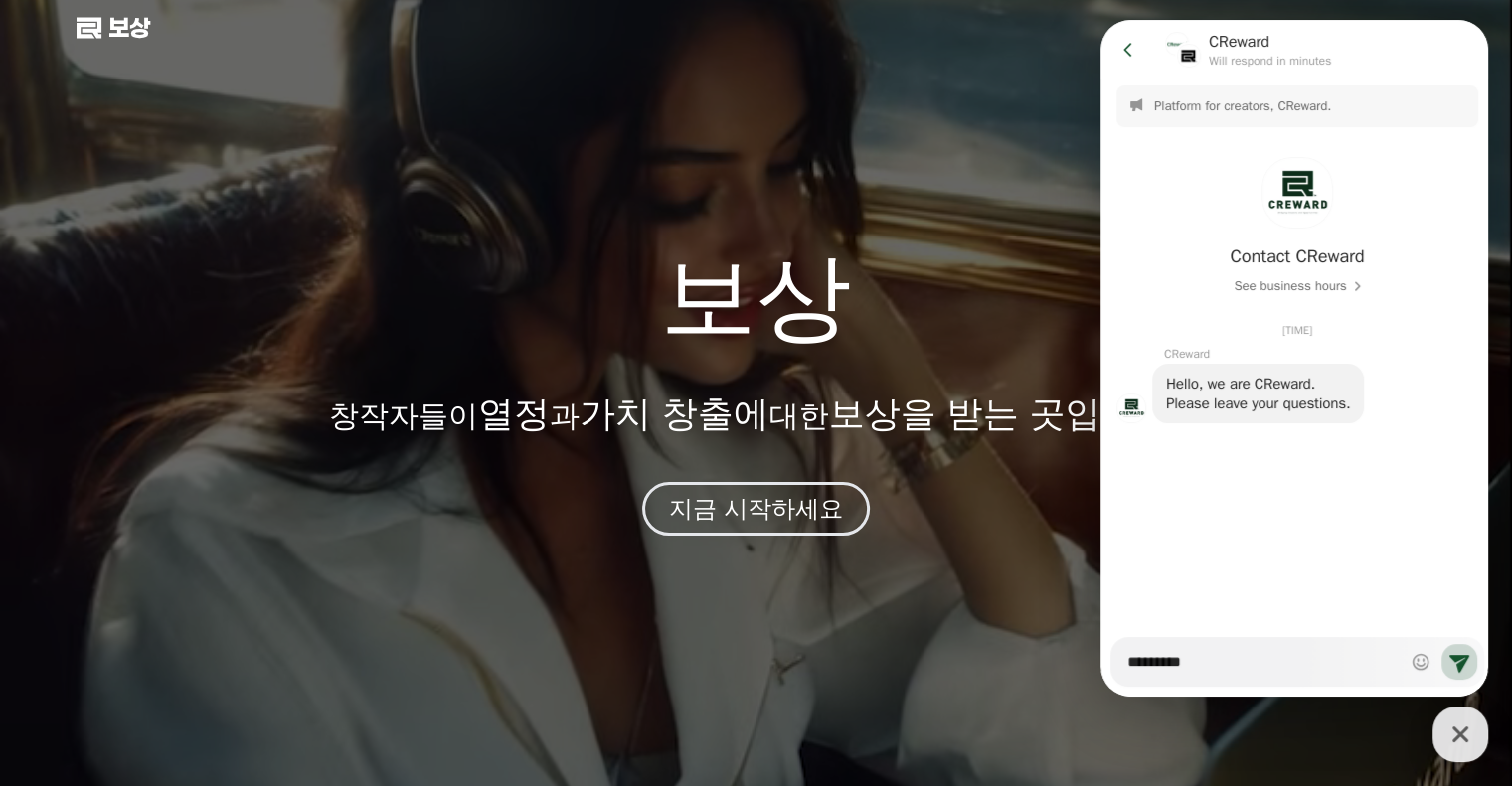 type on "*" 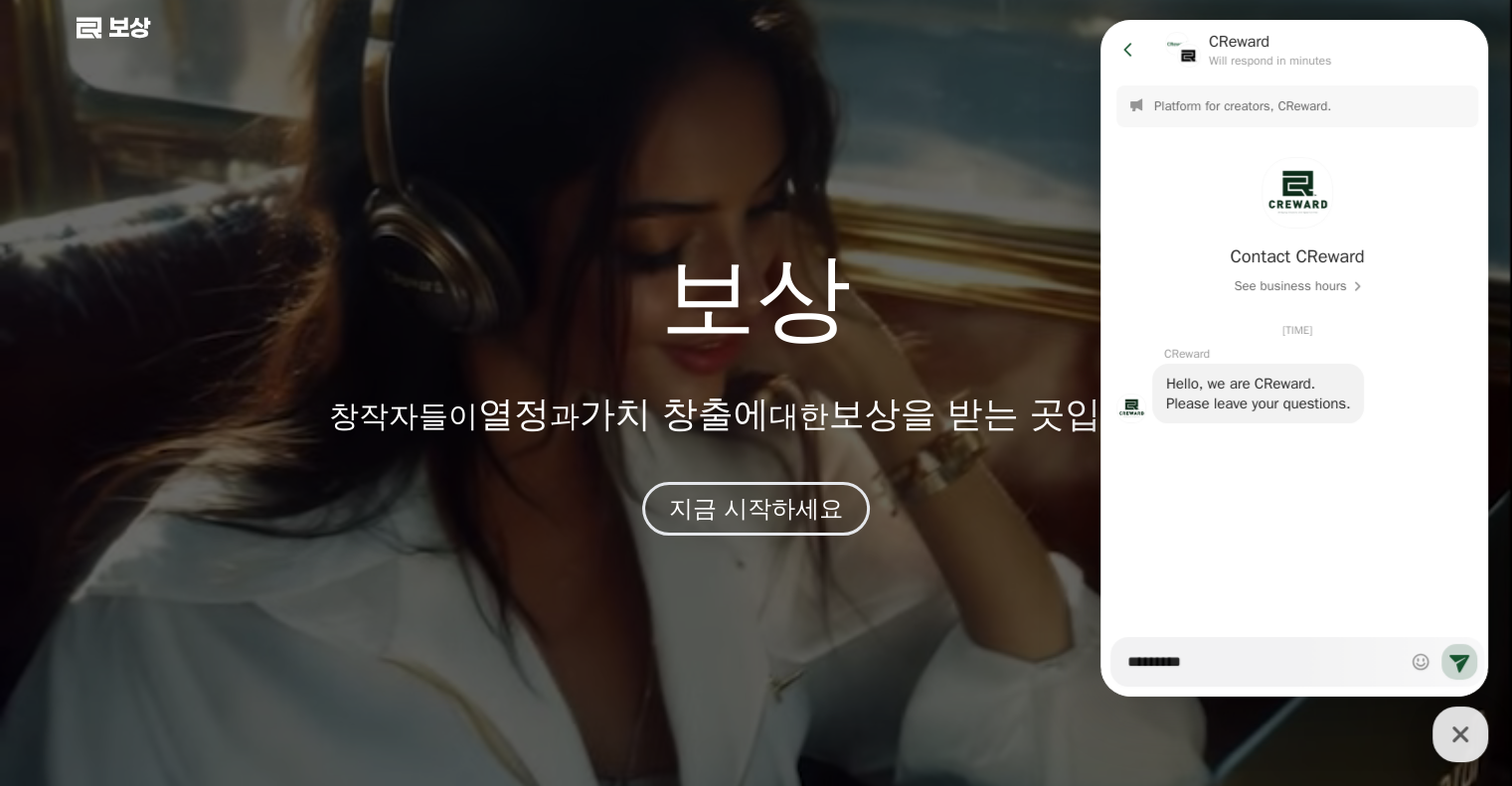 type on "*********" 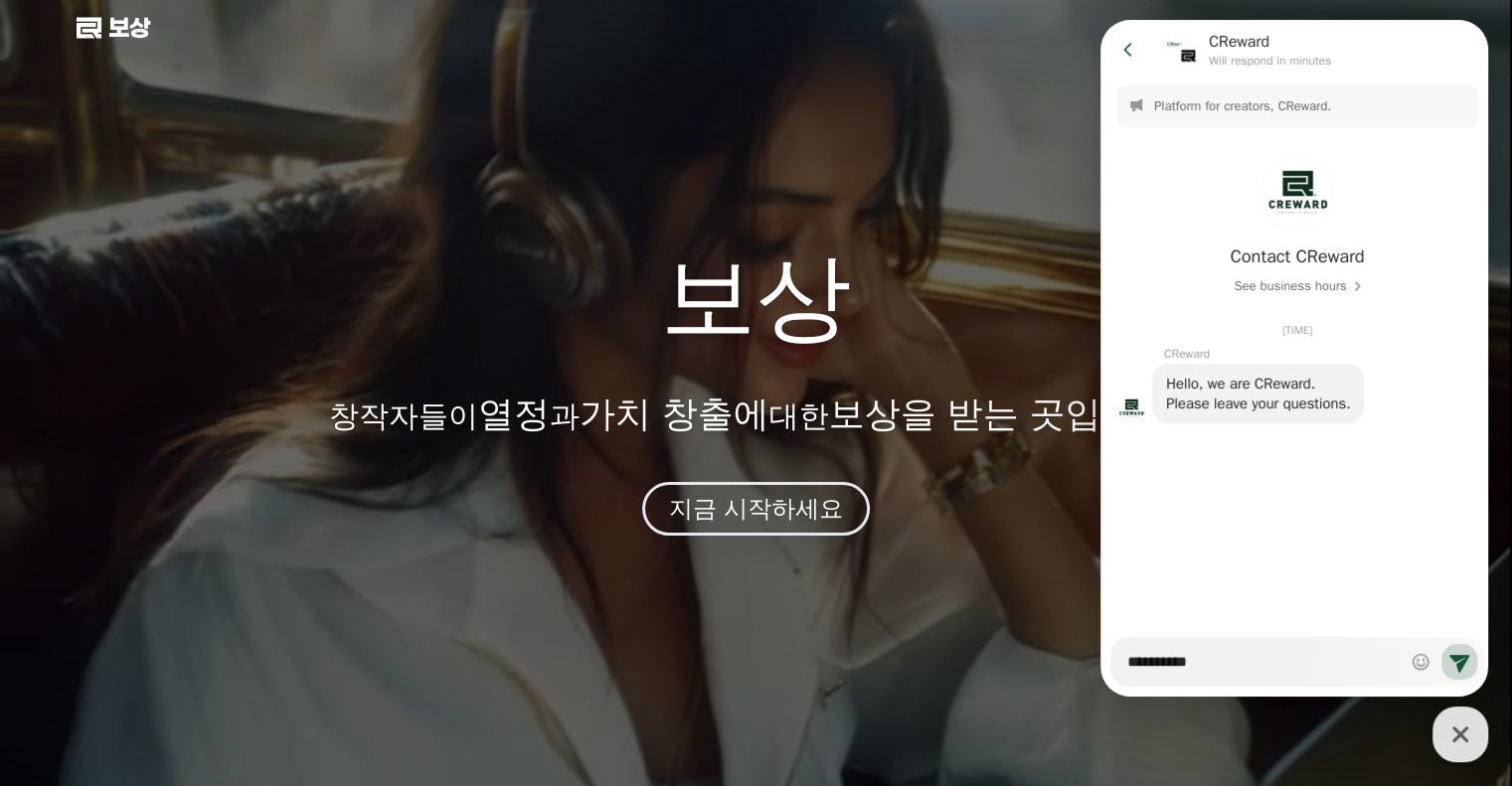 type on "*" 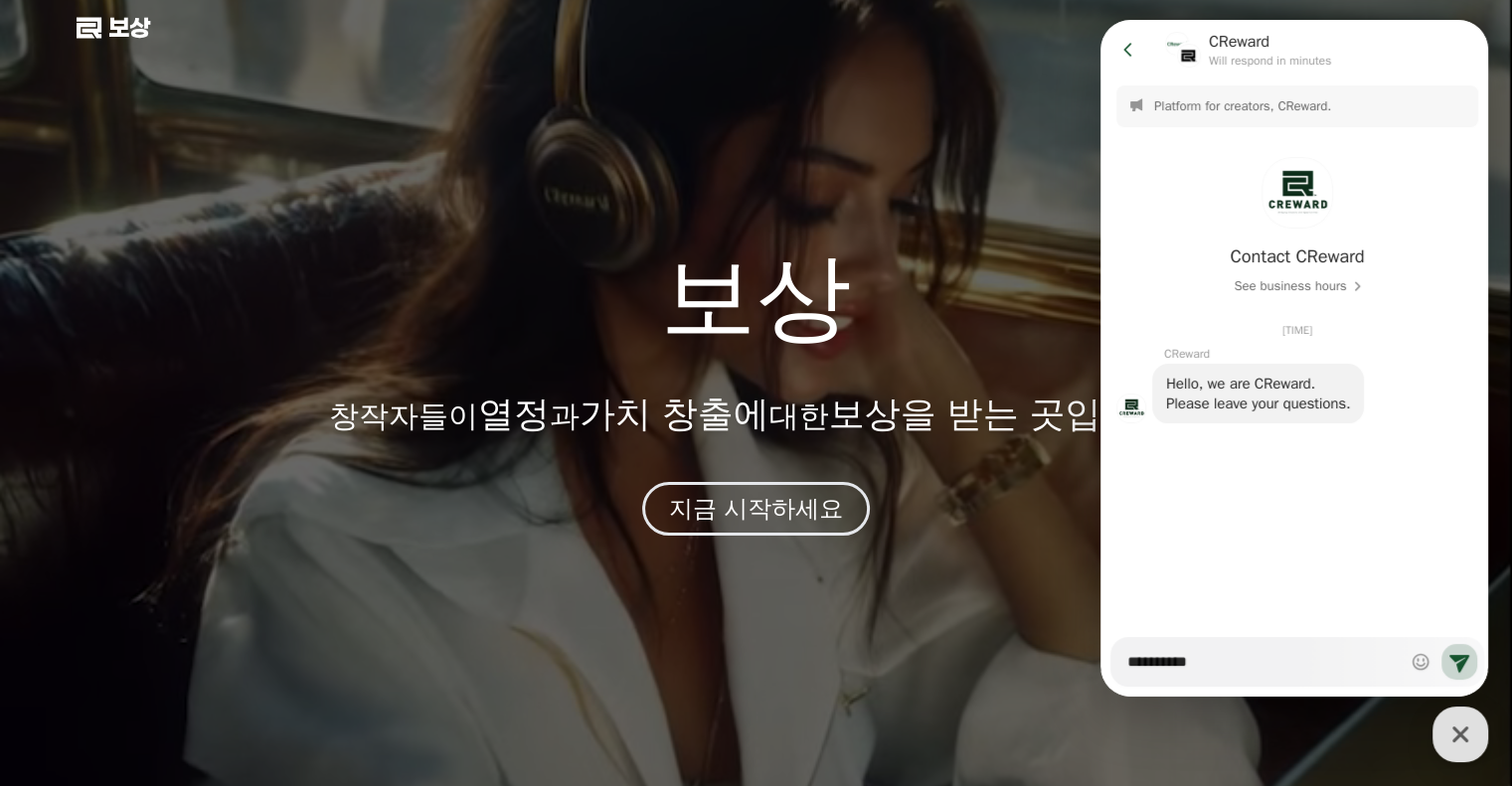 type on "**********" 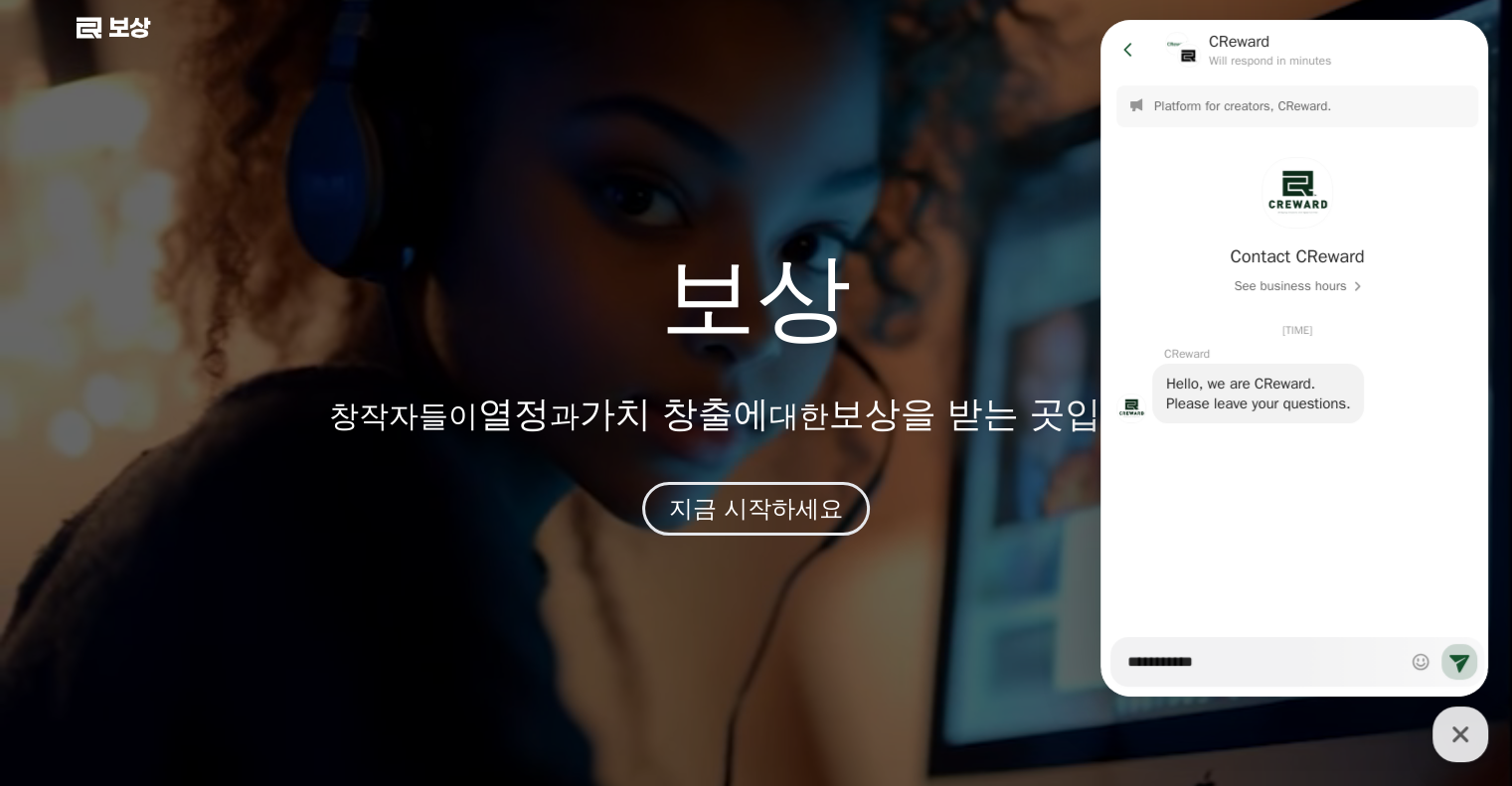 type on "*" 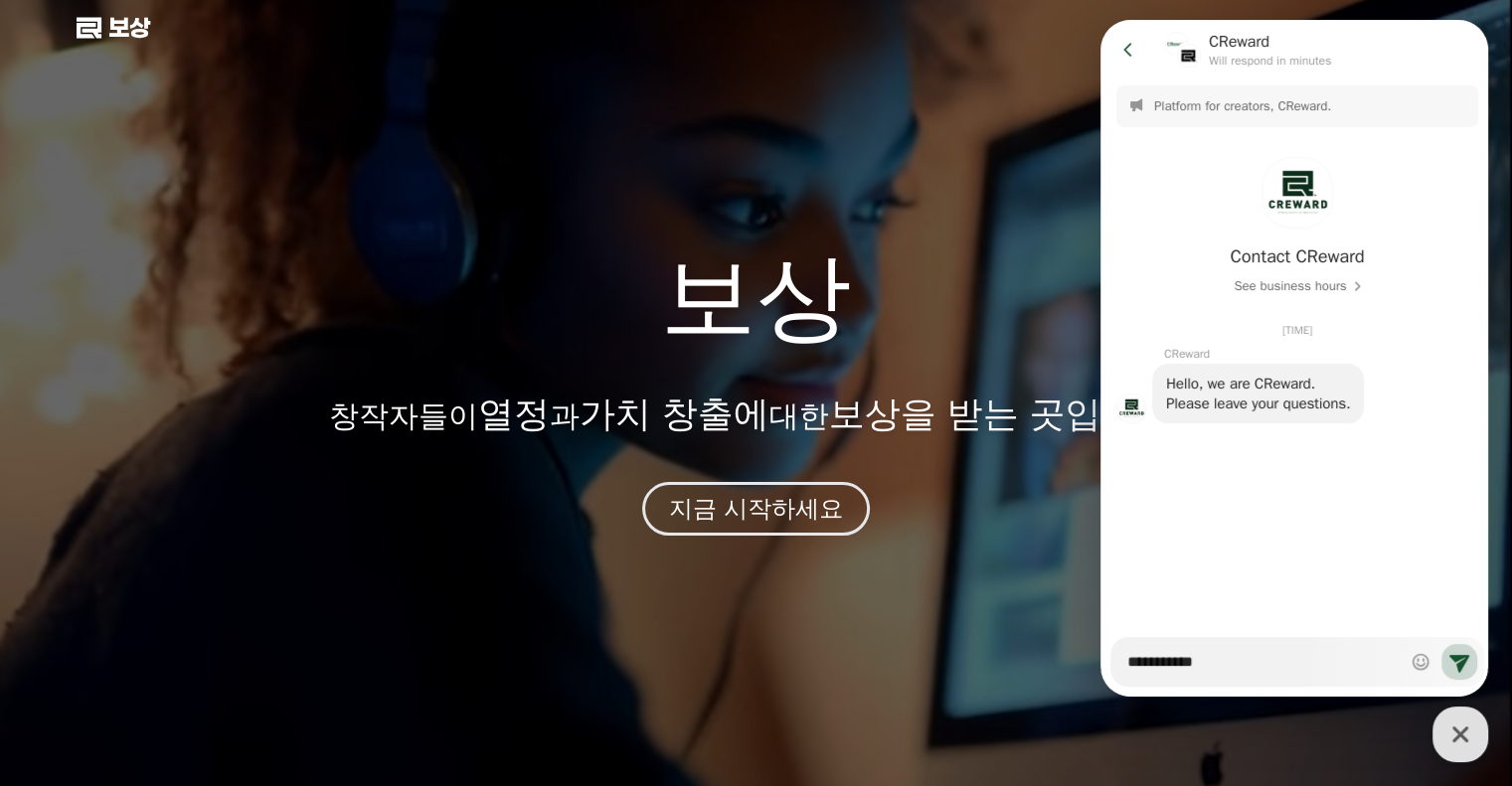 type on "**********" 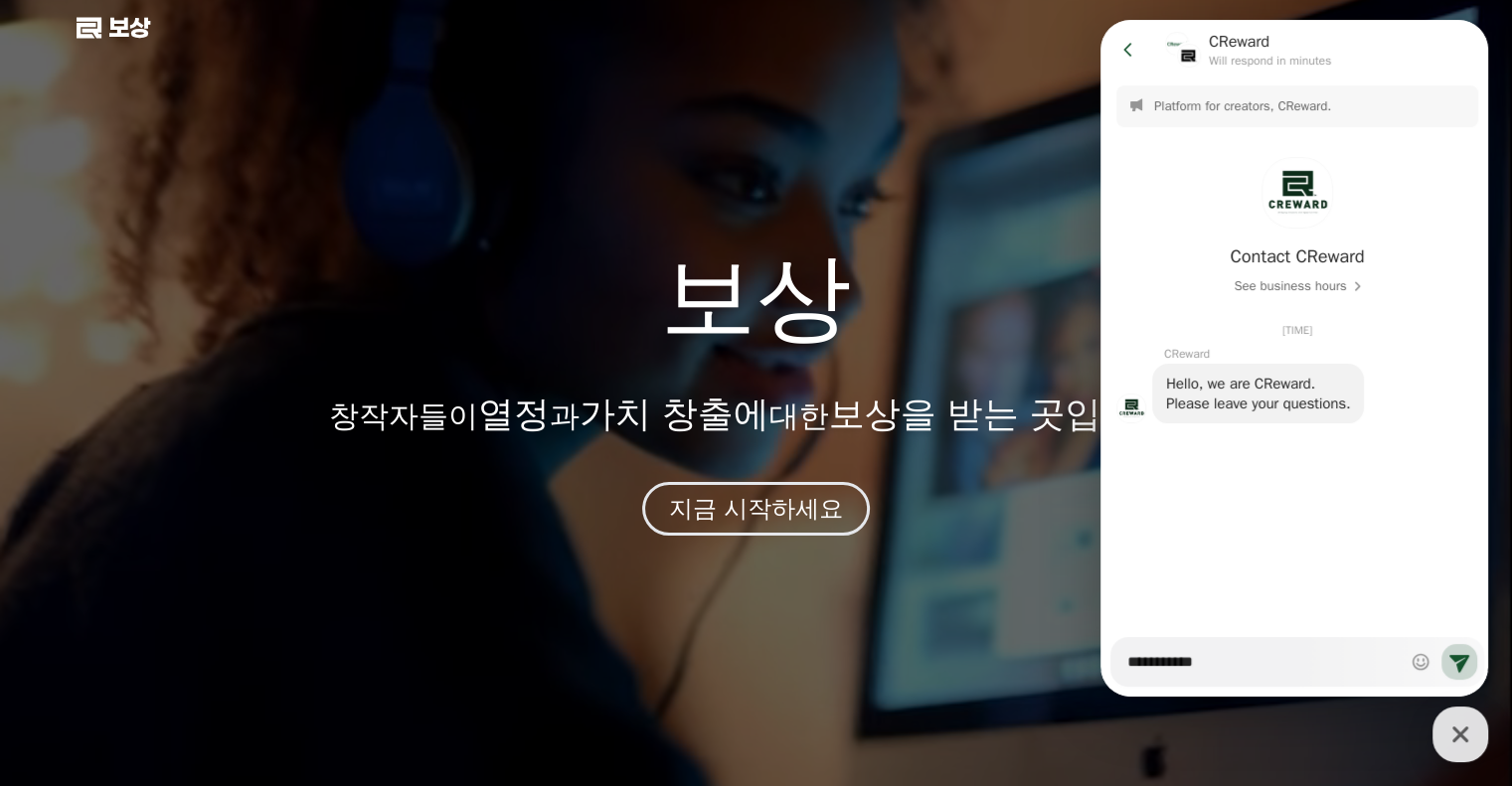 type on "*" 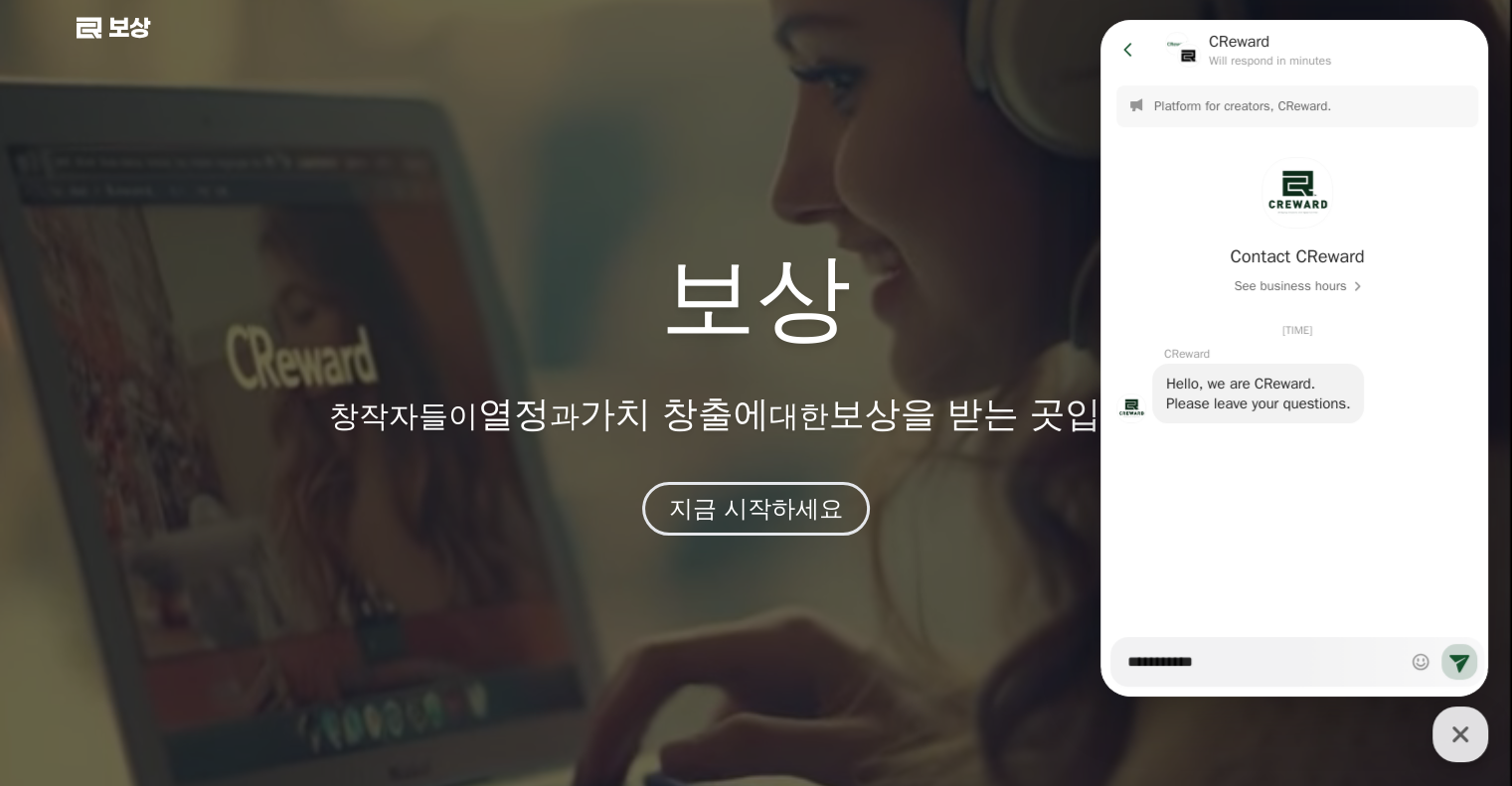 type on "**********" 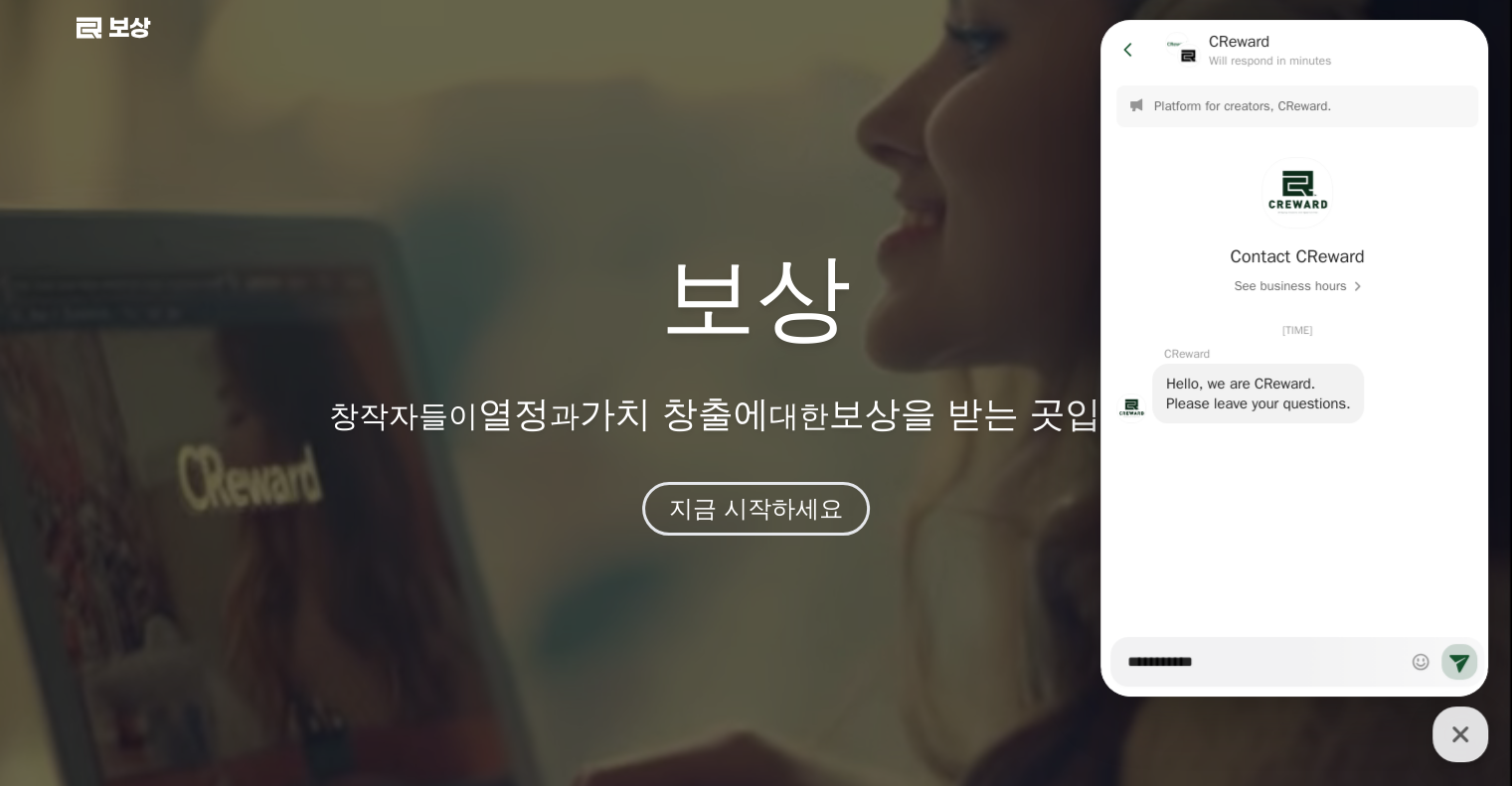 type on "*" 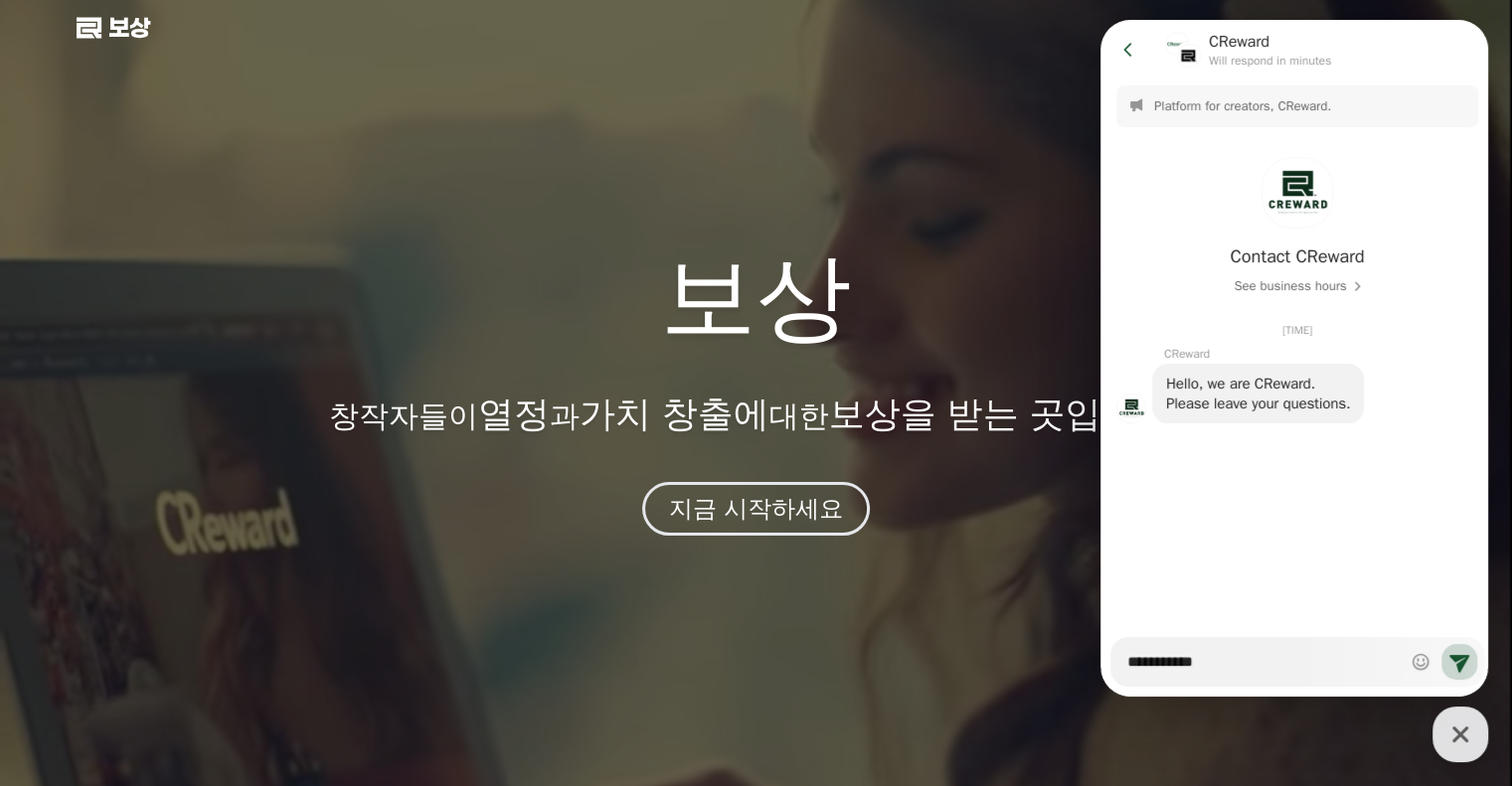 type on "**********" 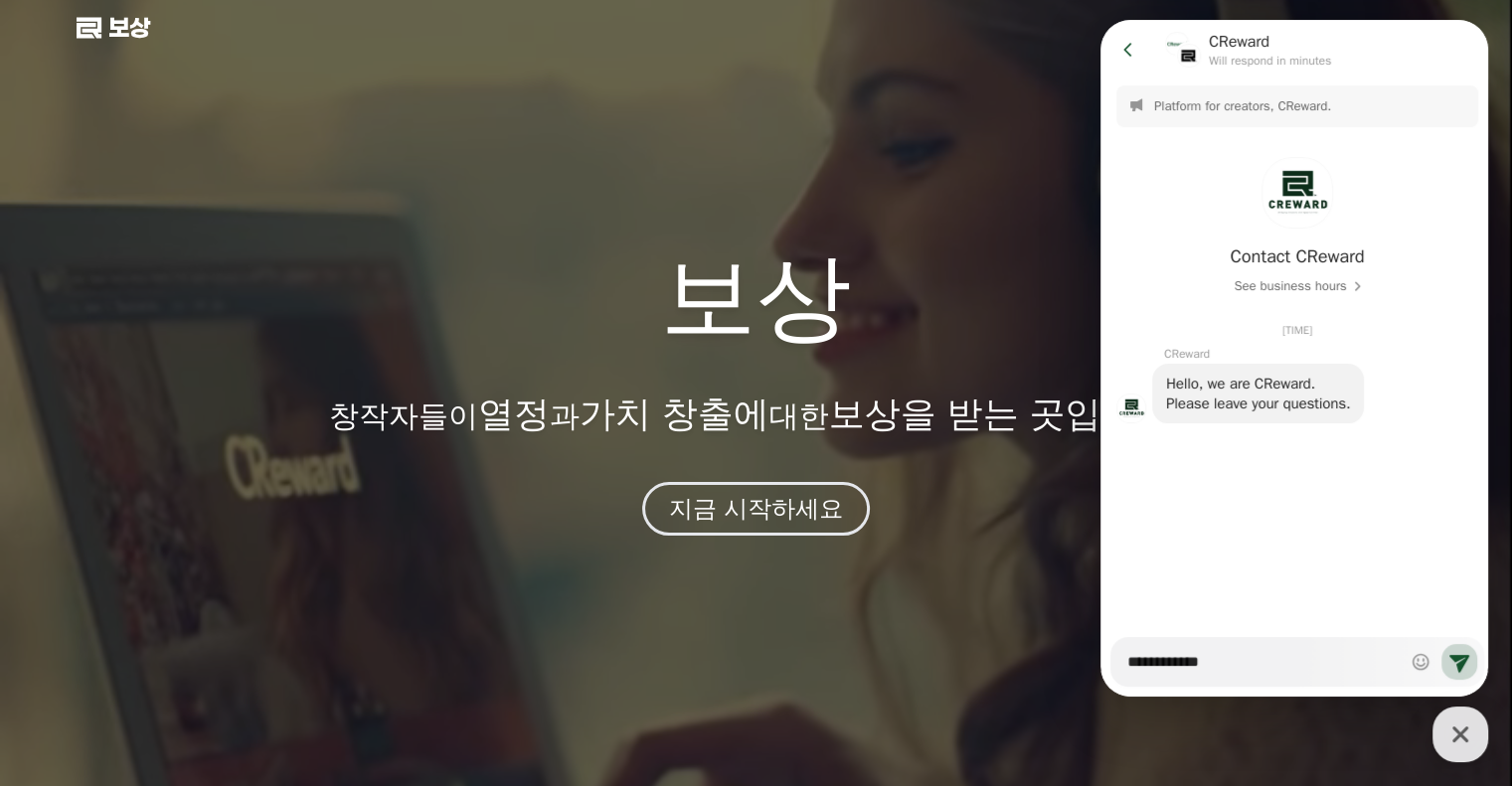 type on "*" 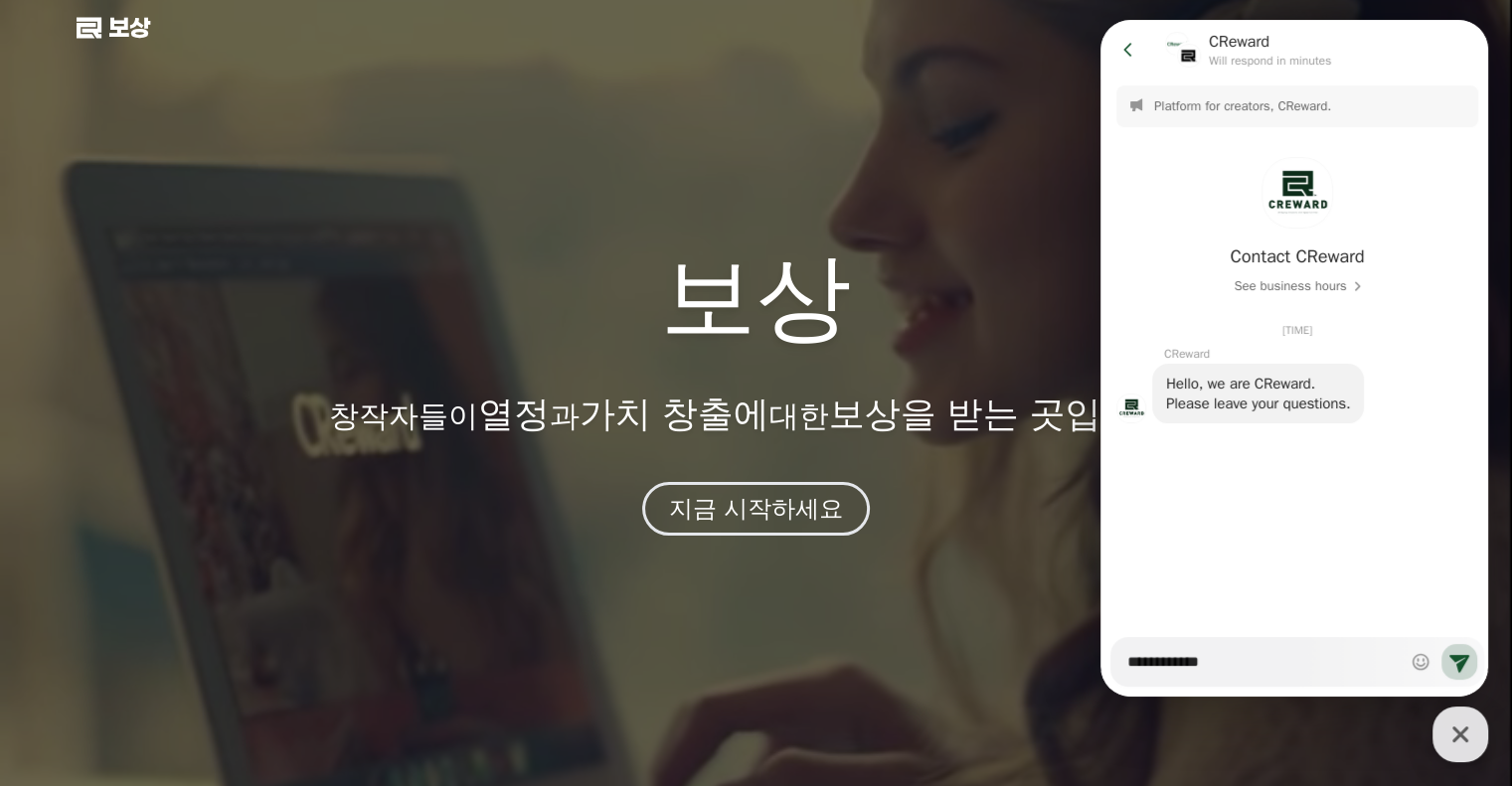 type on "**********" 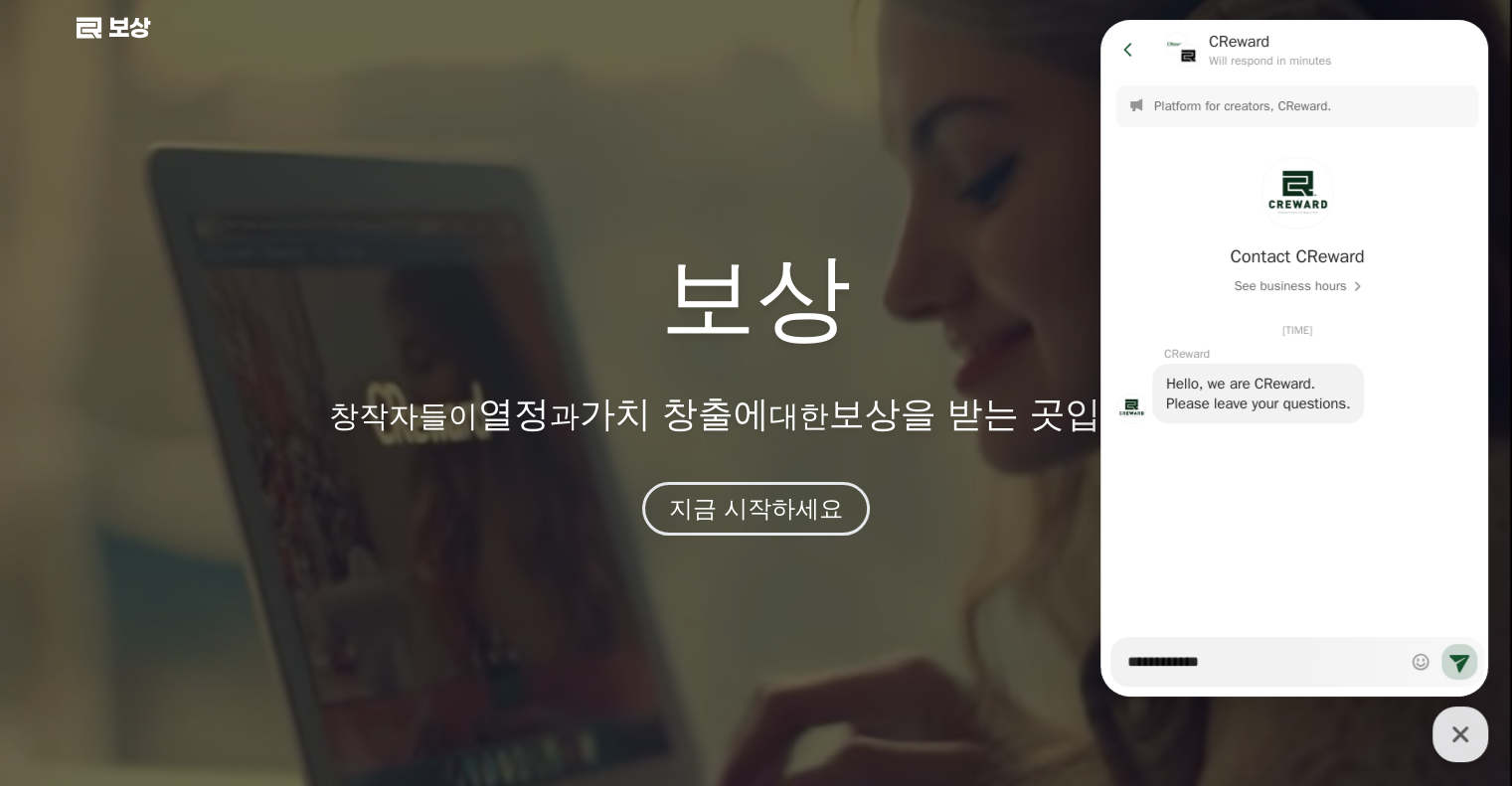 type on "*" 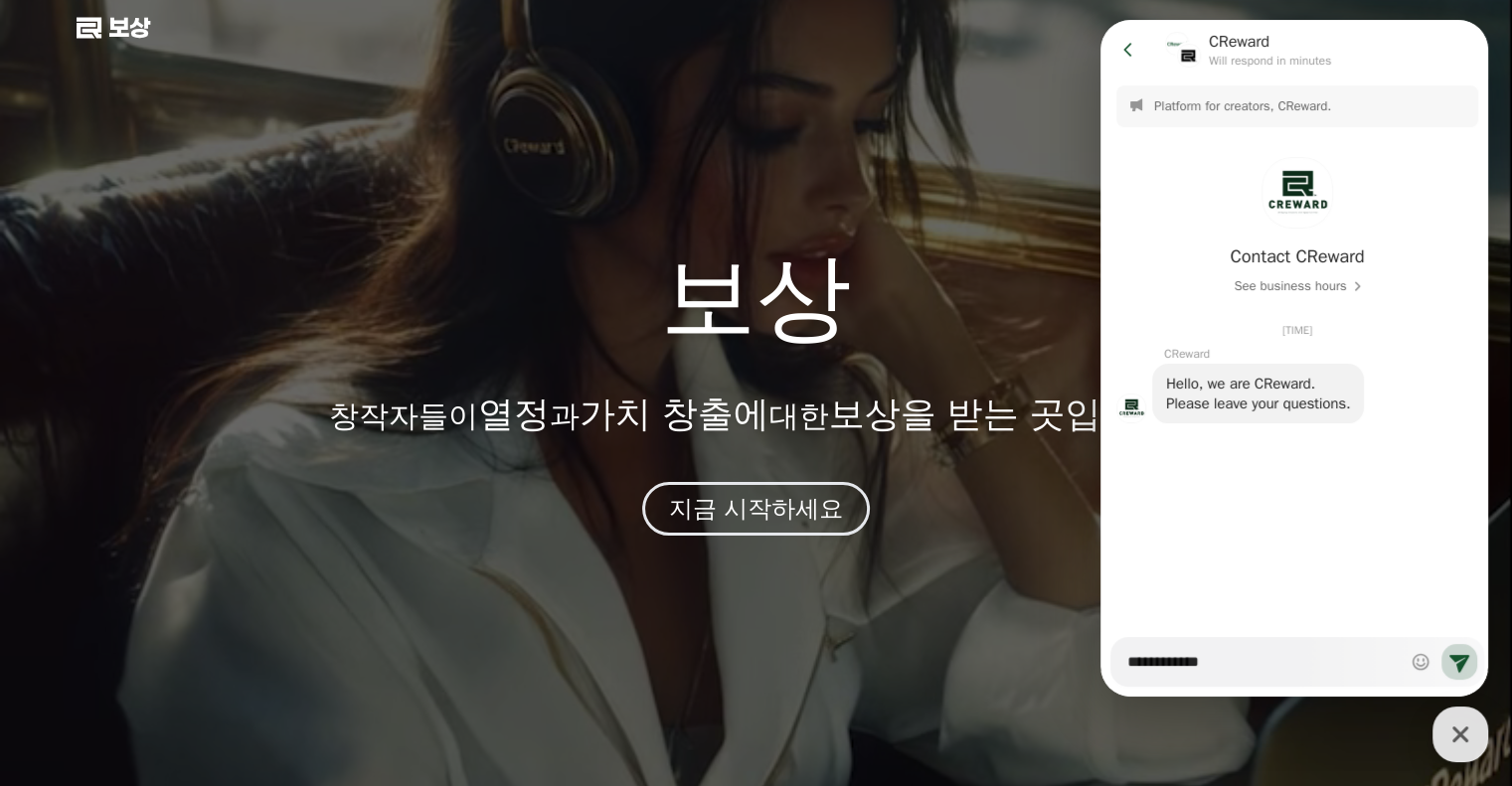 type on "**********" 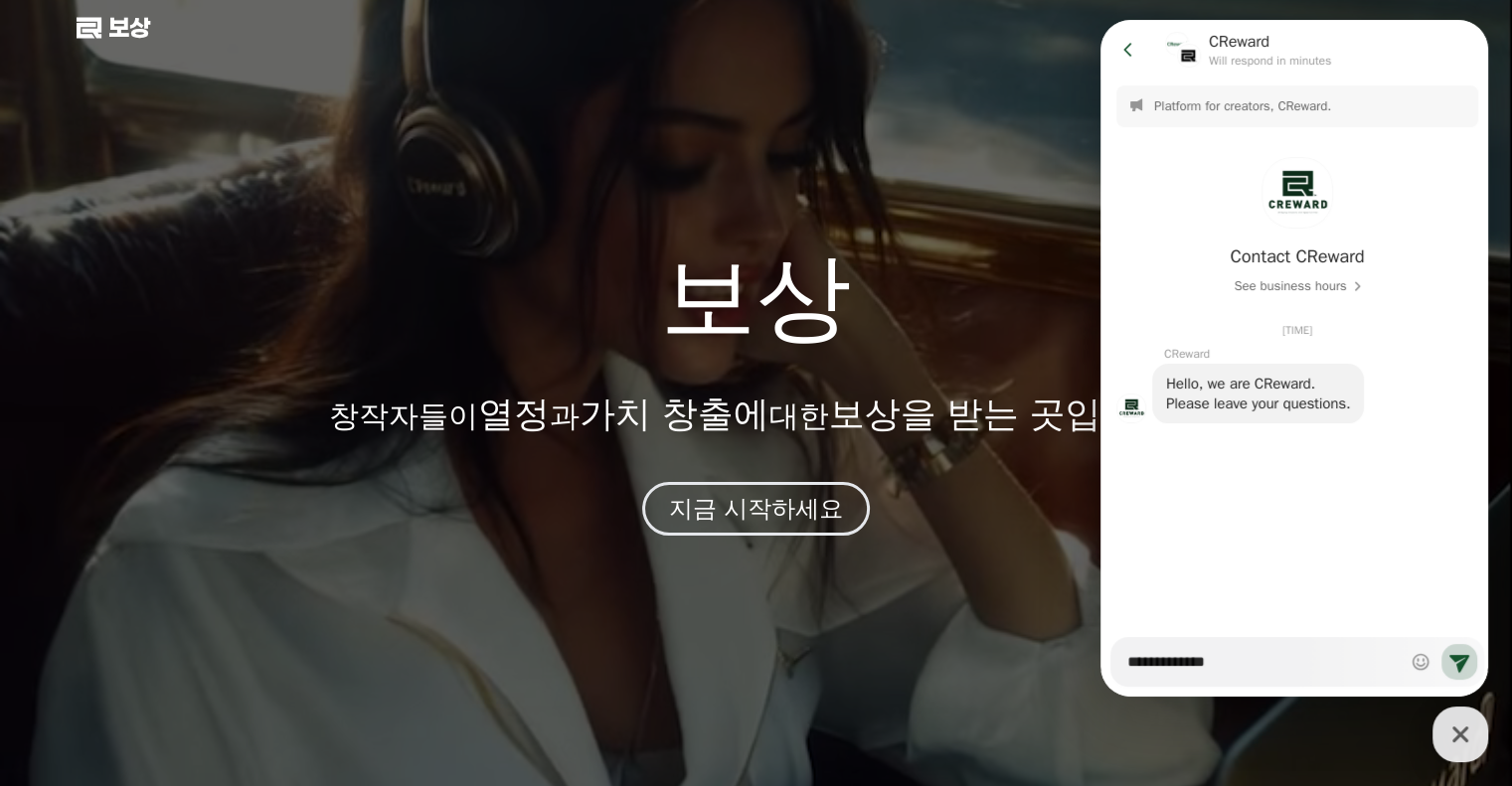 type on "*" 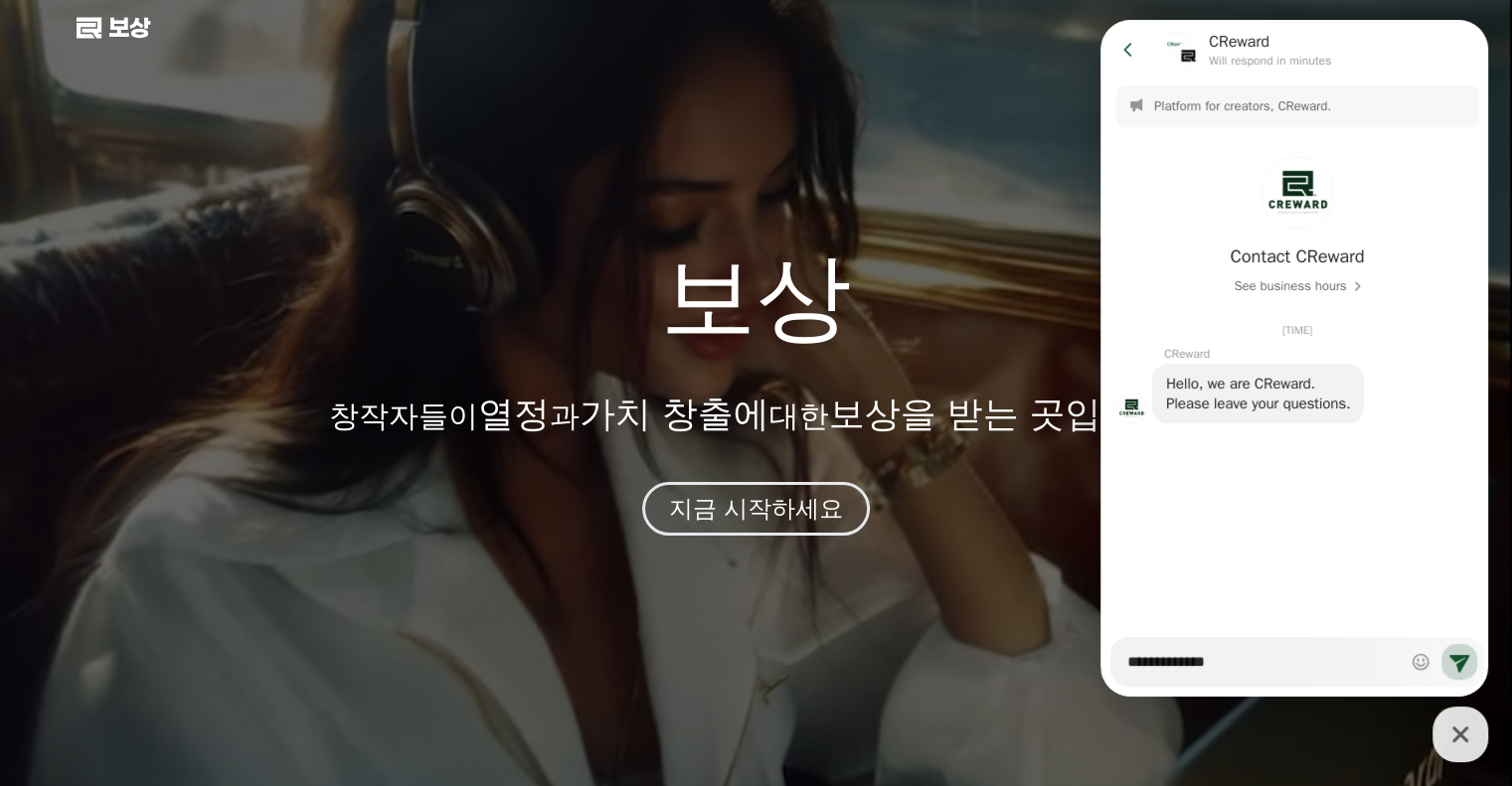type on "**********" 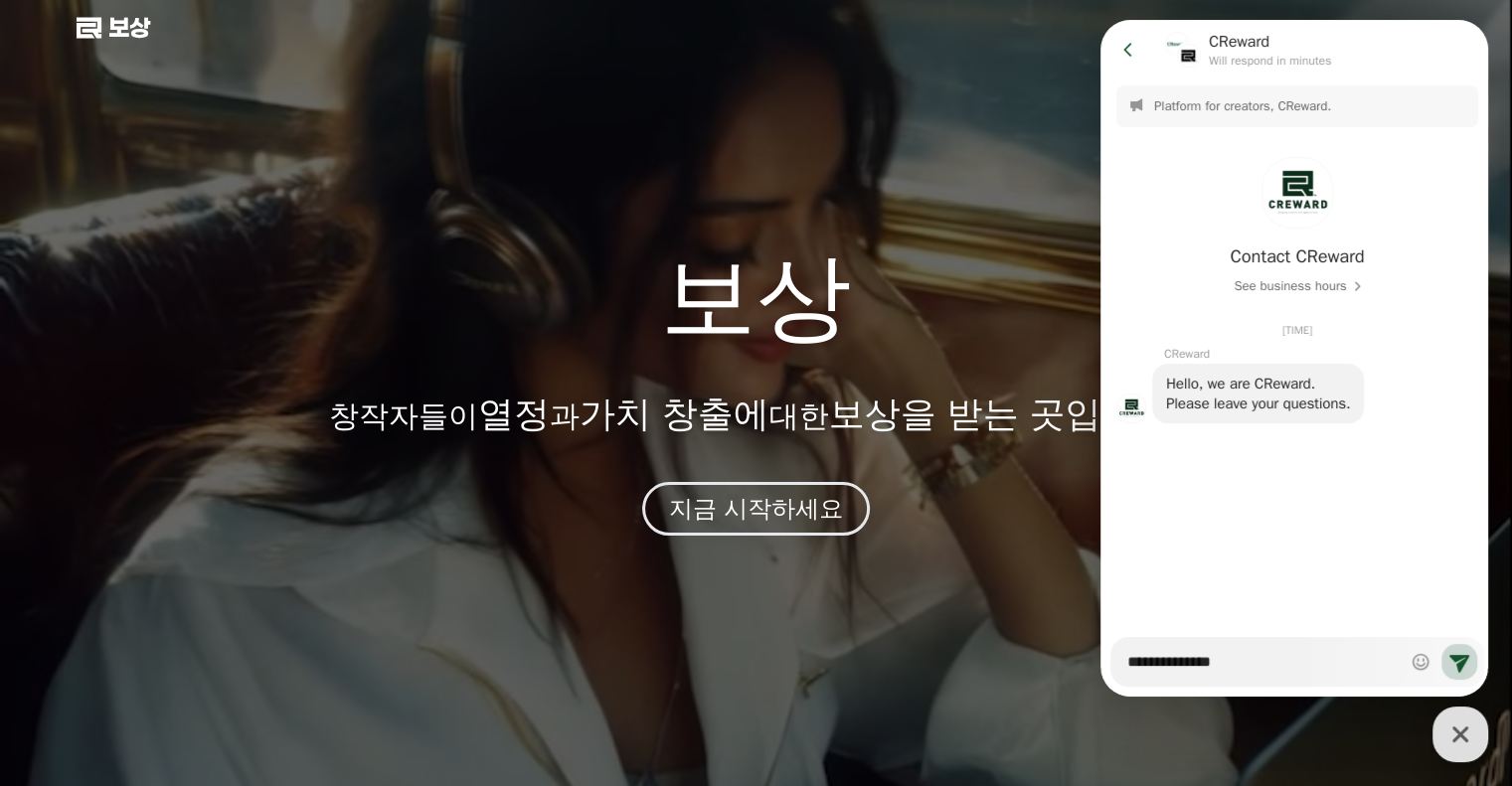 type on "*" 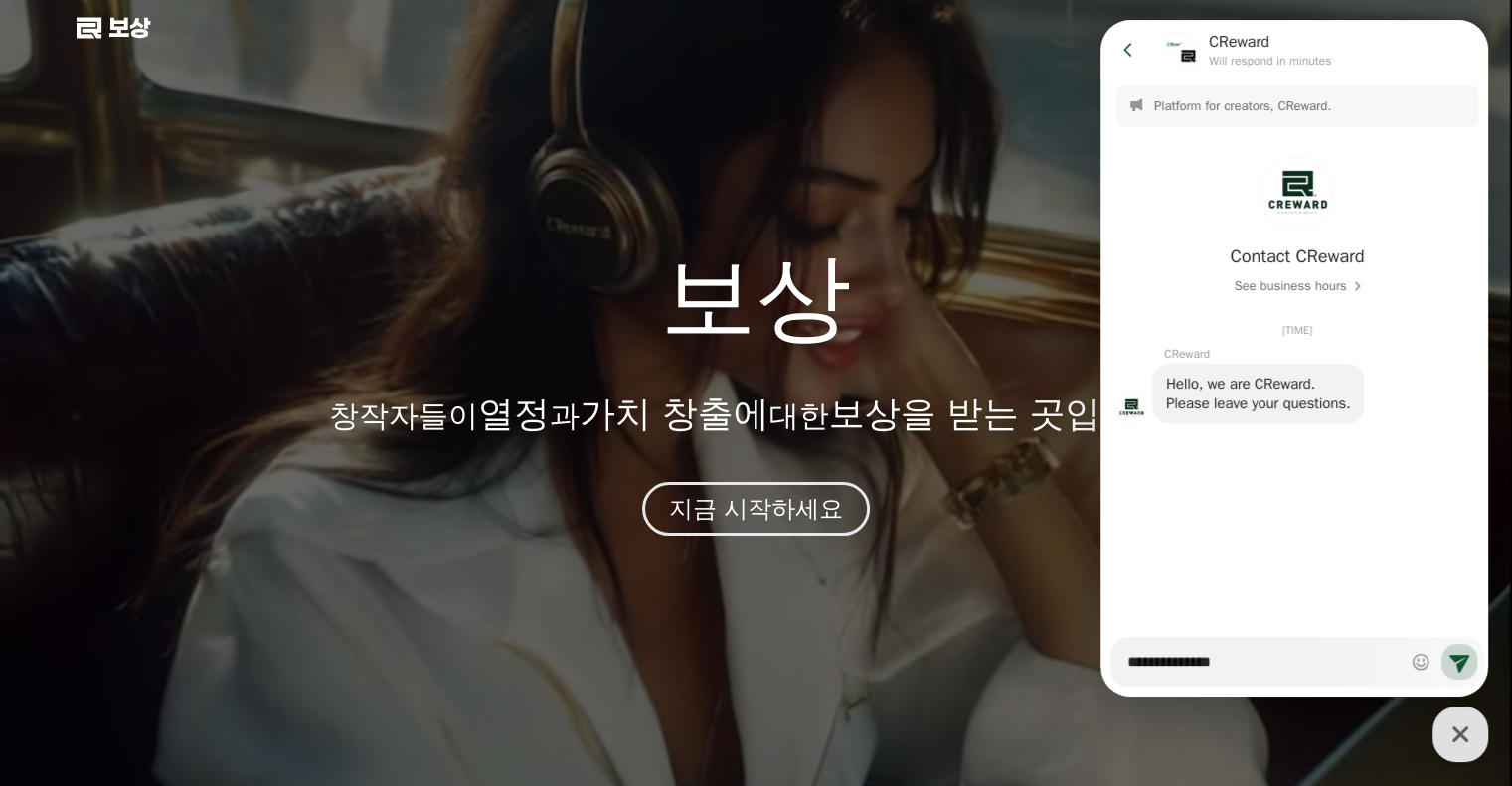 type on "**********" 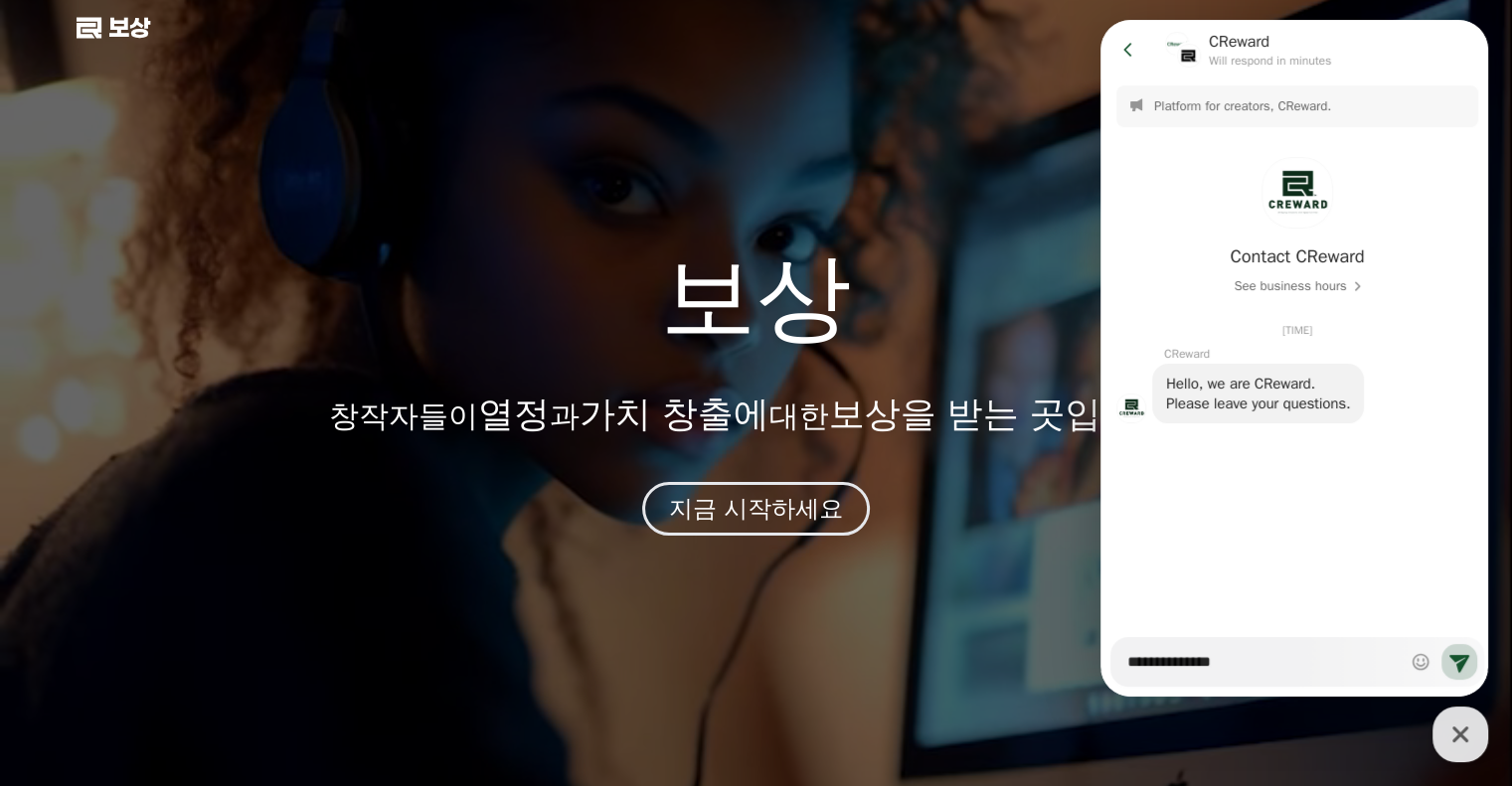 type on "*" 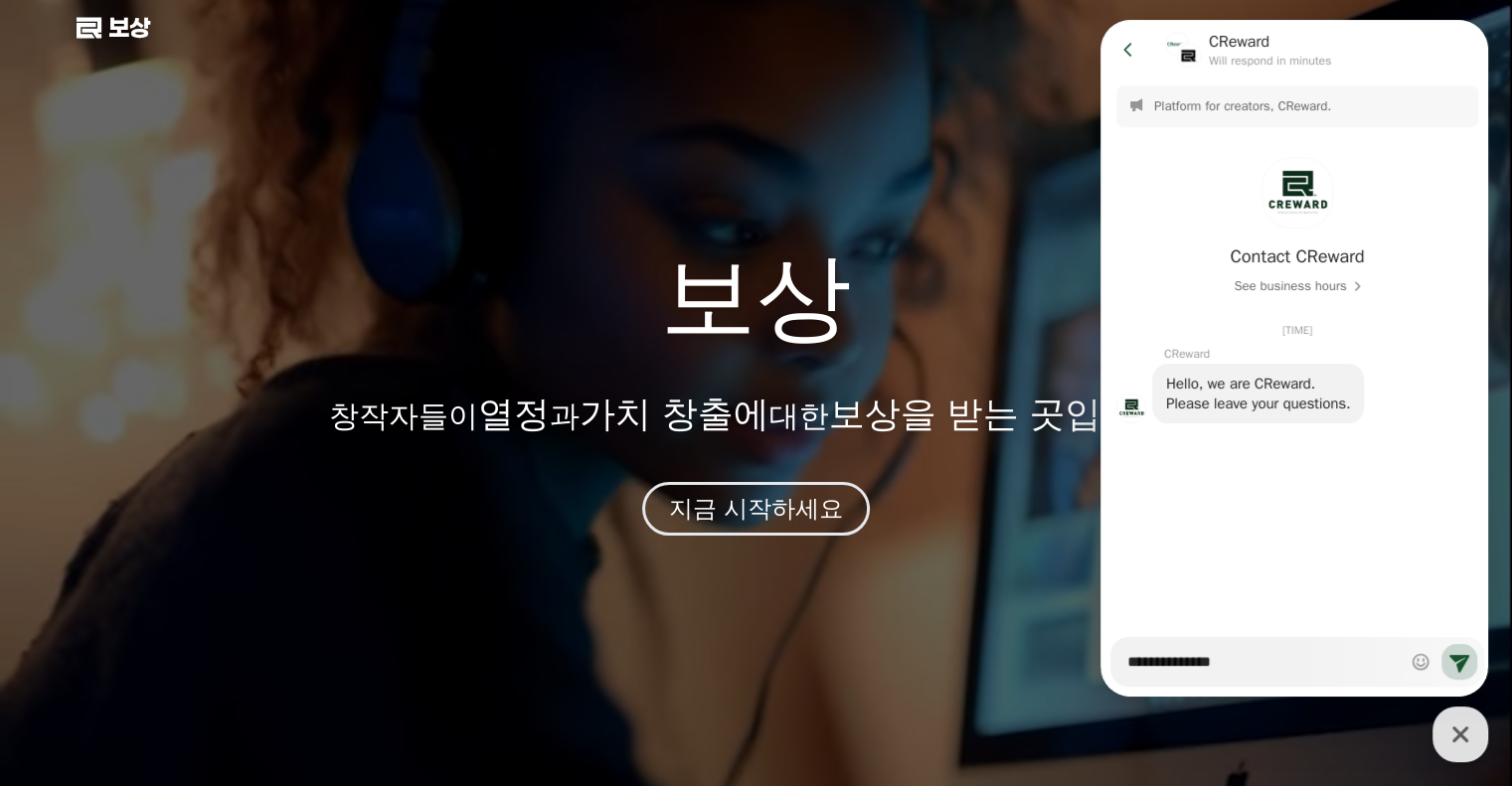 type on "**********" 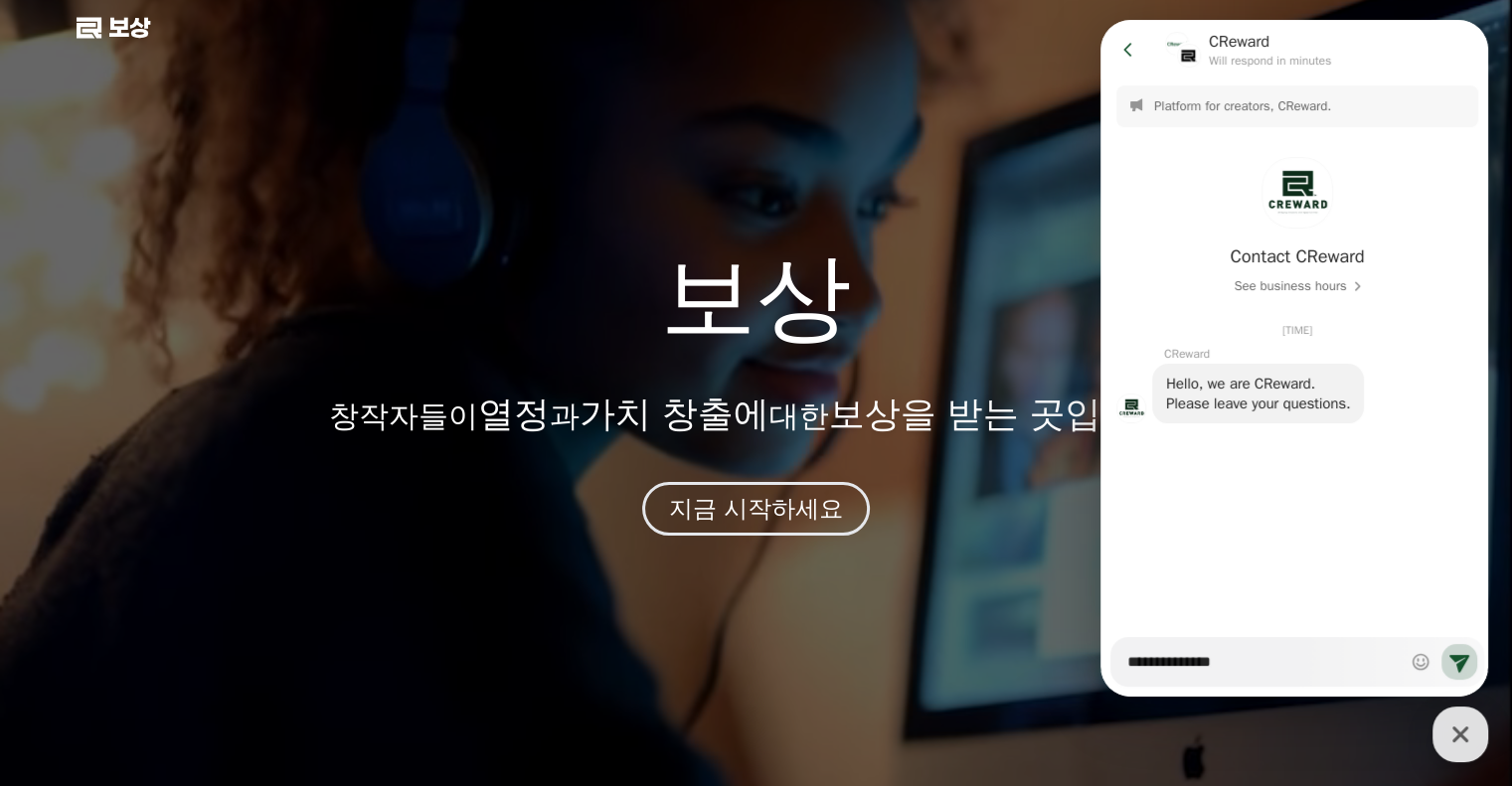 type on "*" 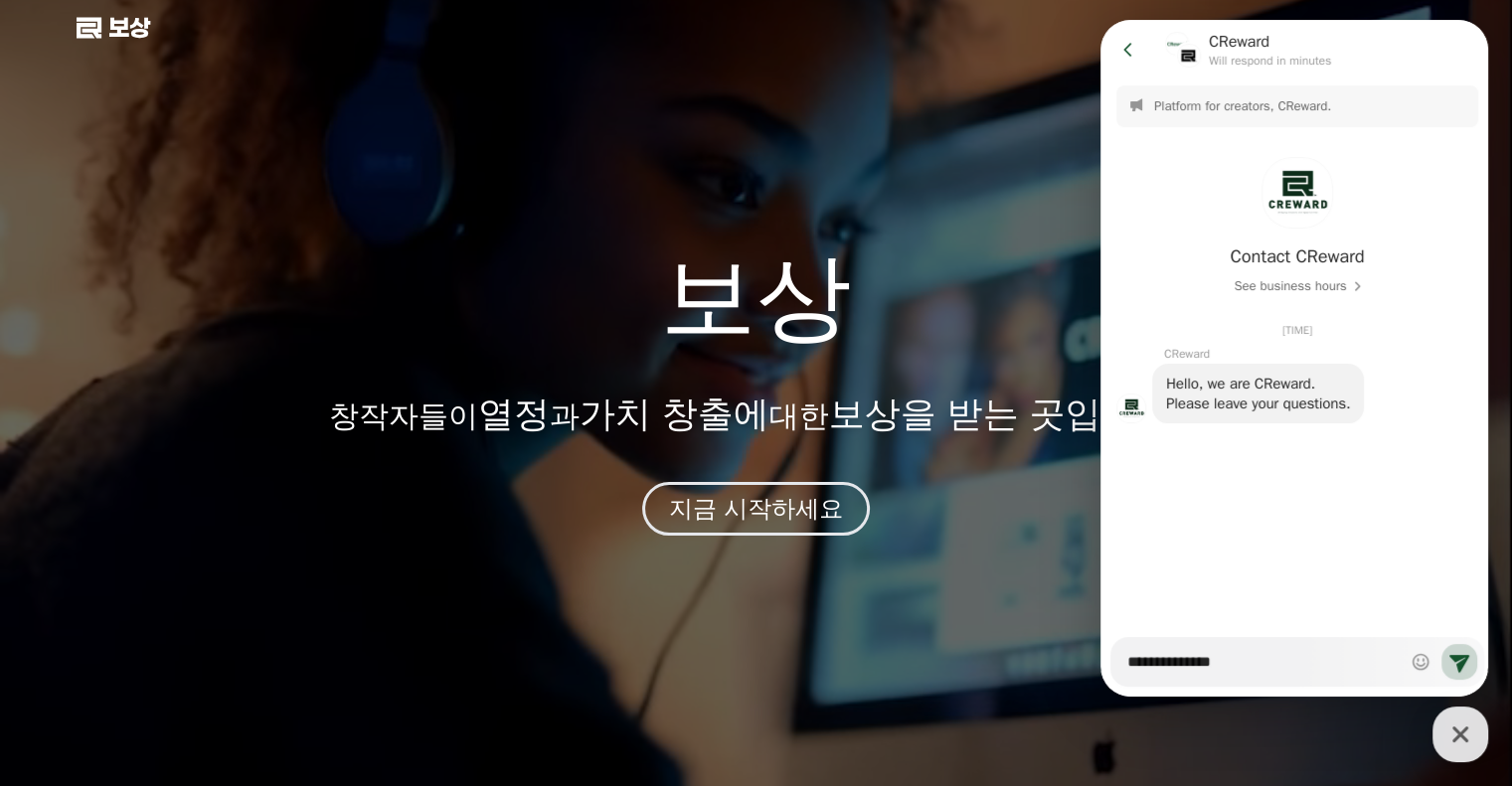 type on "**********" 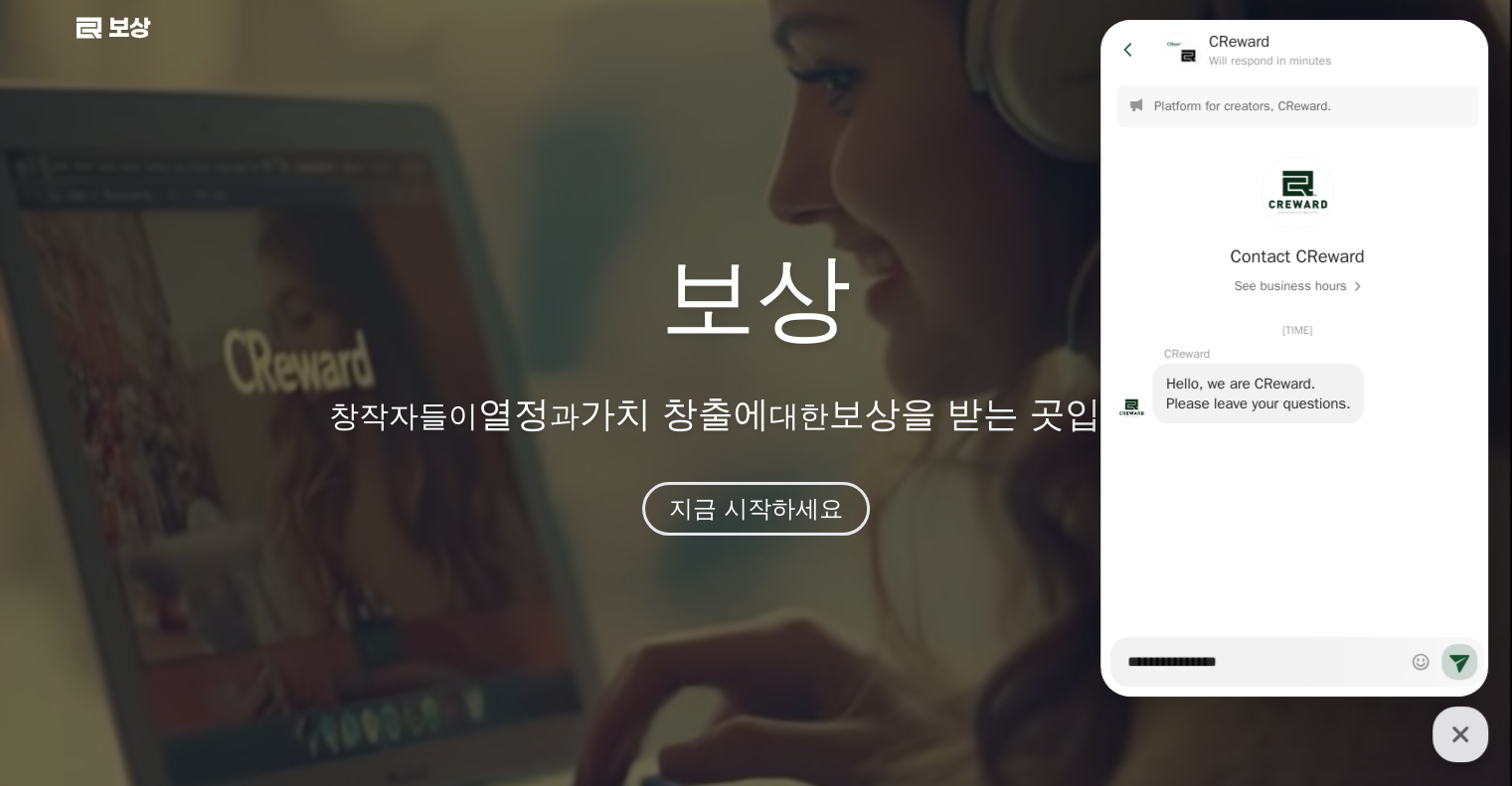 type on "*" 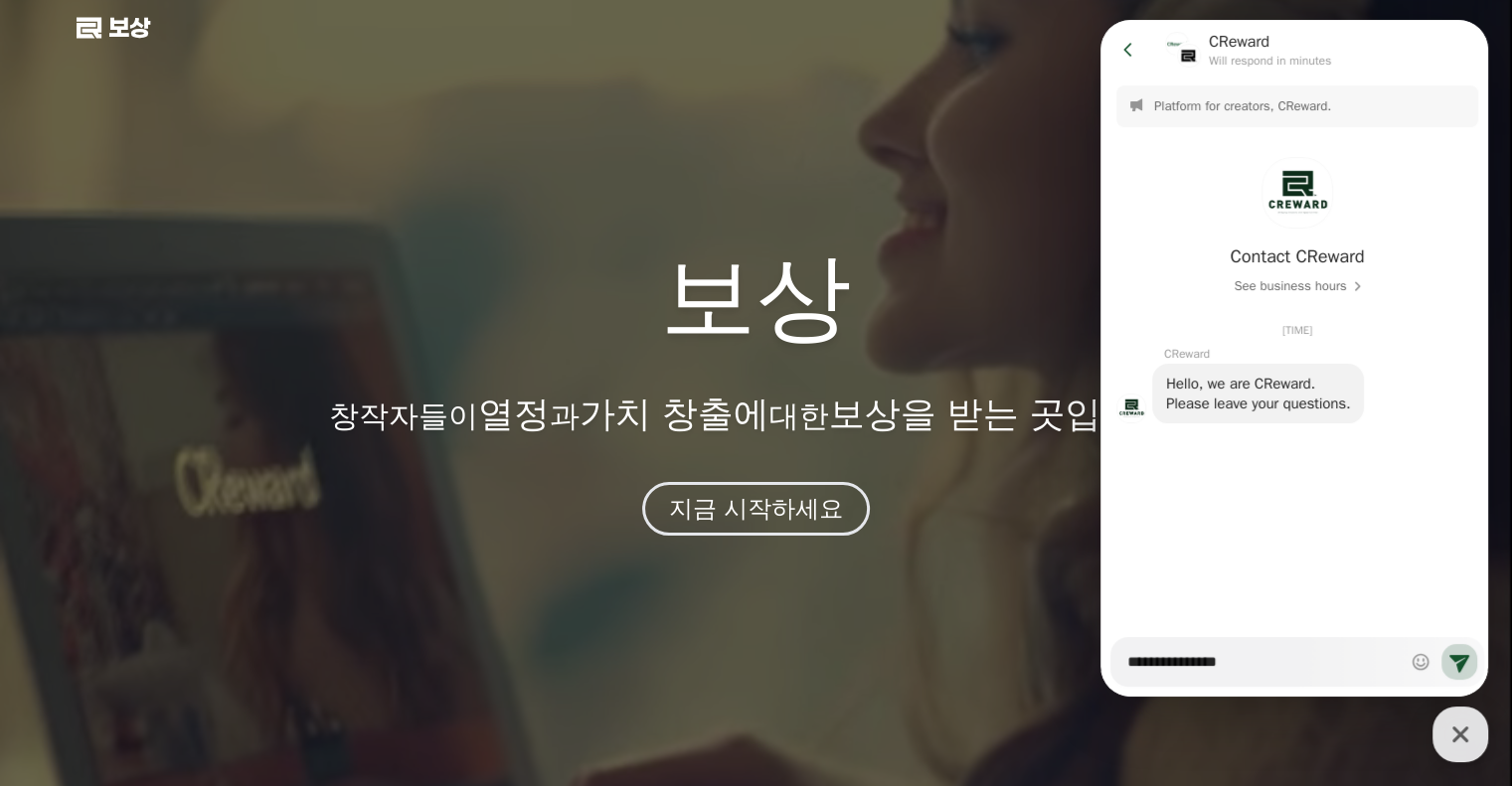 type on "**********" 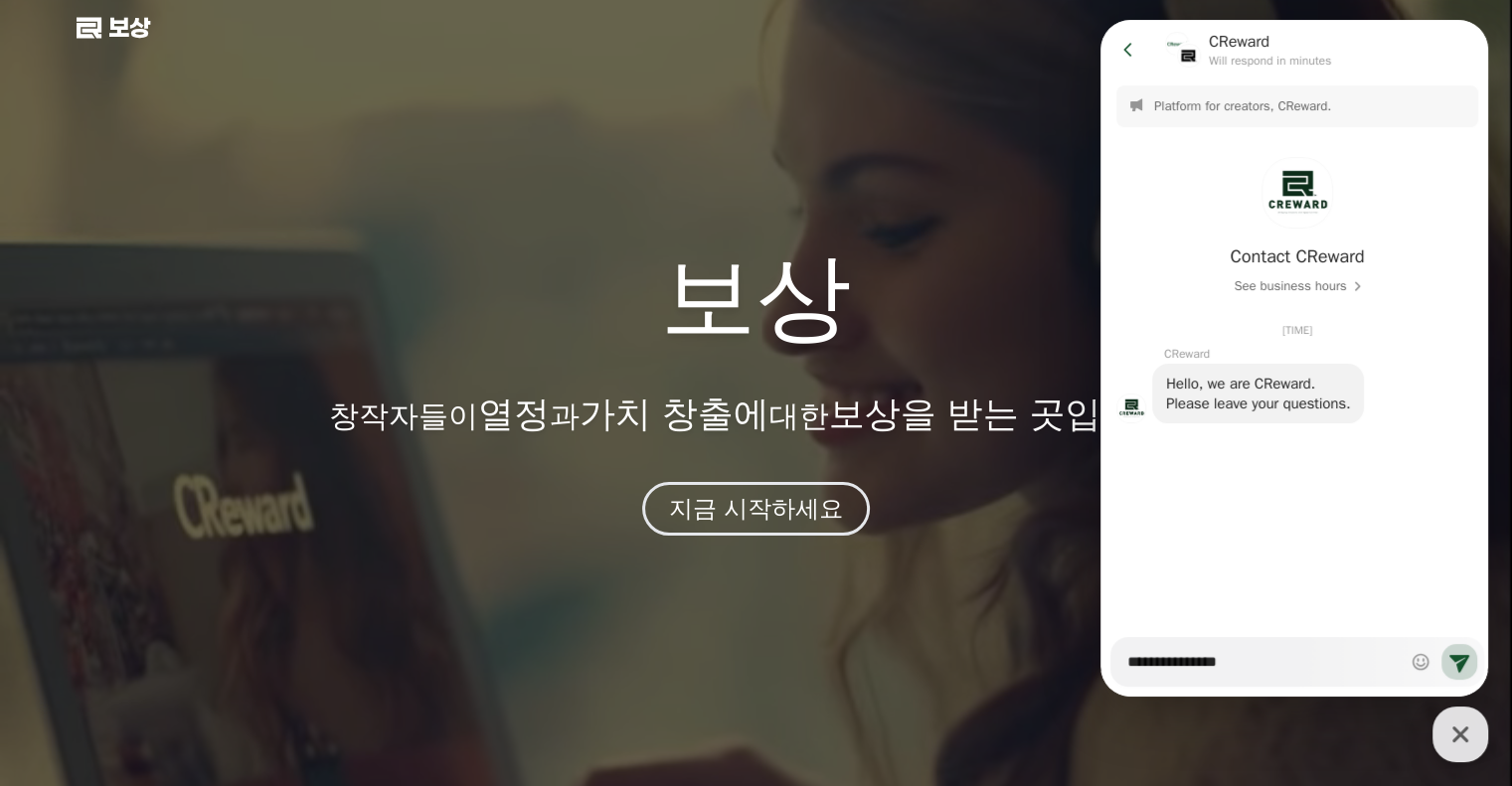 type on "*" 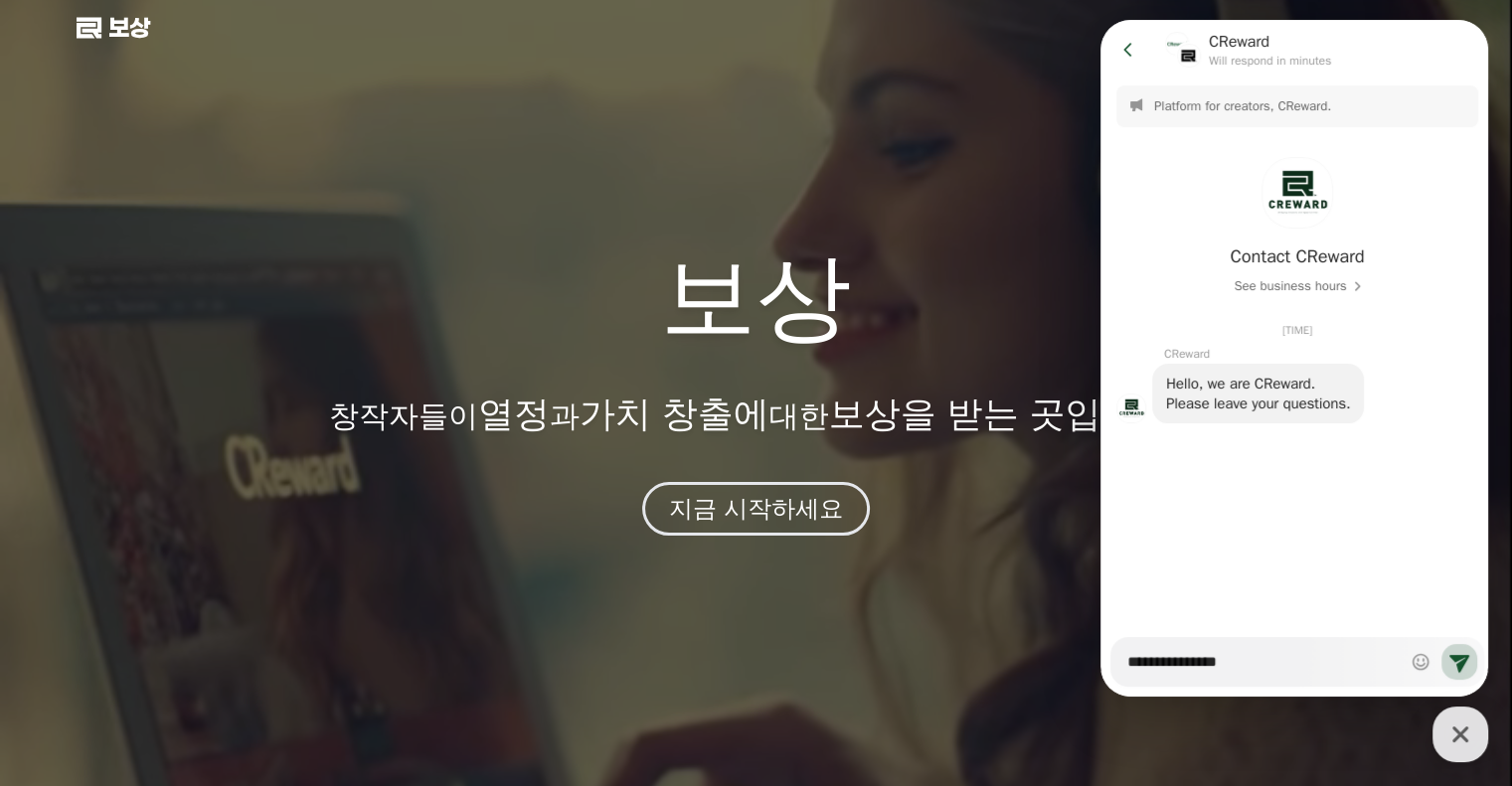 type on "**********" 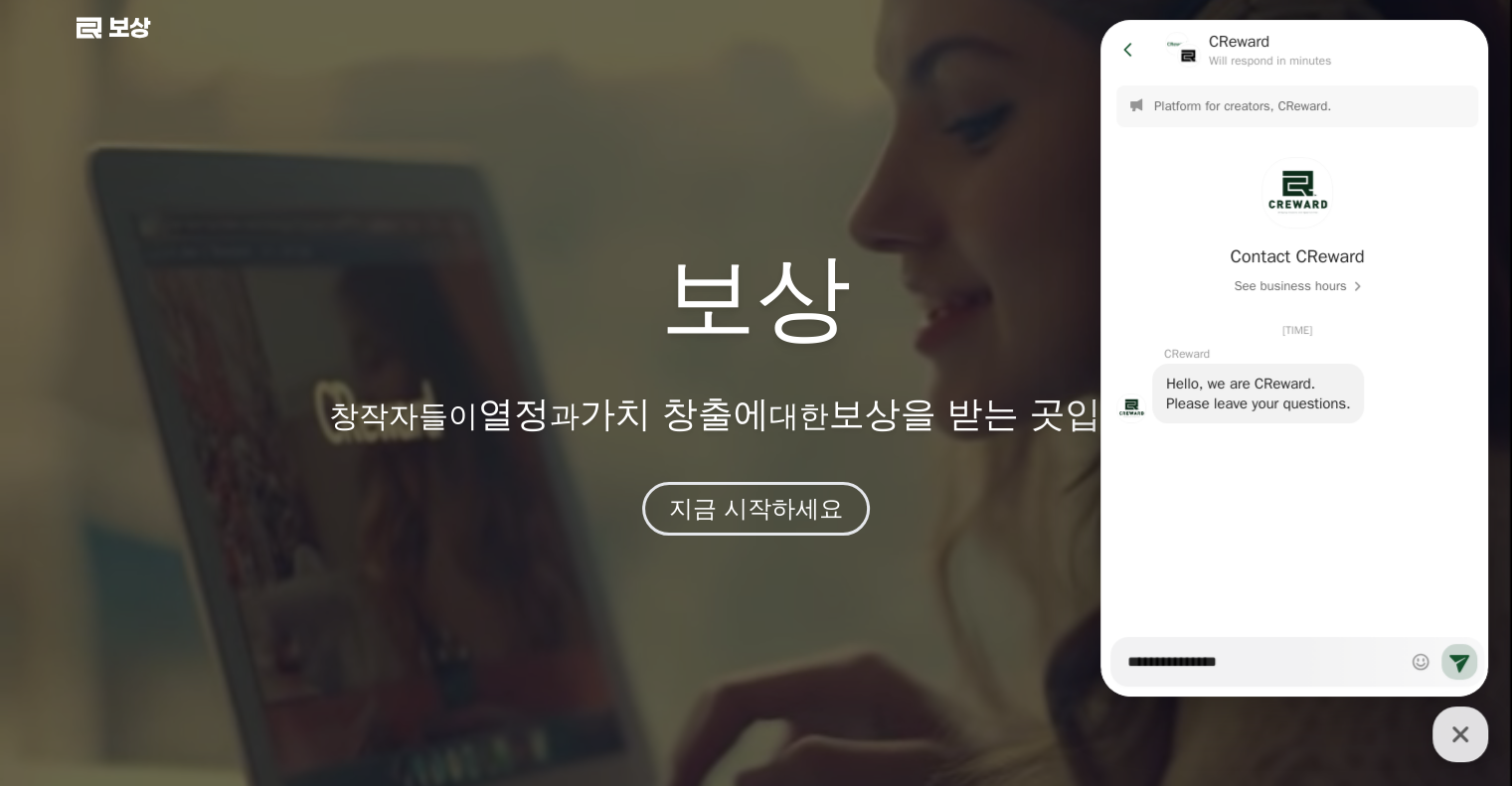 type on "*" 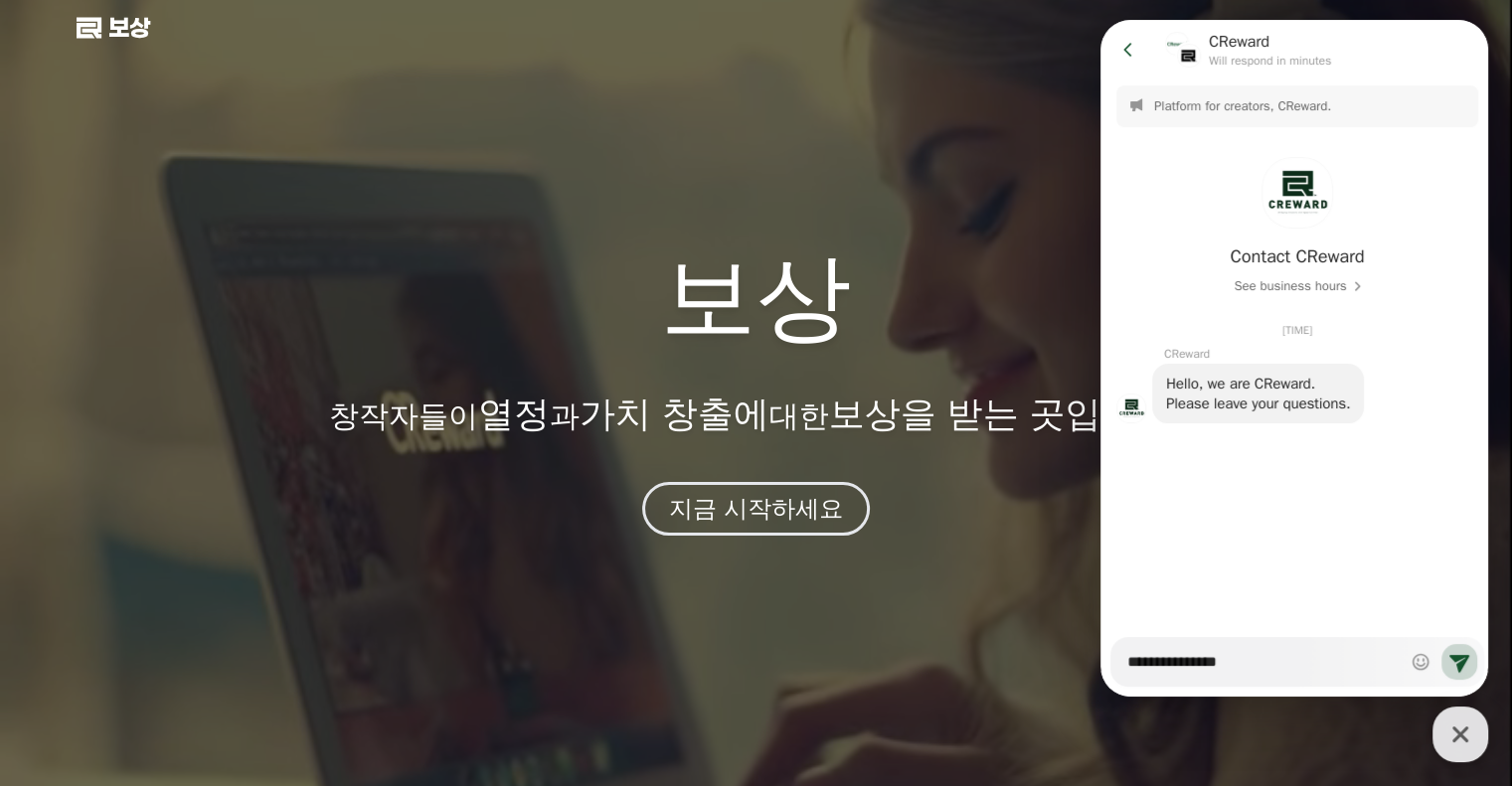 type on "**********" 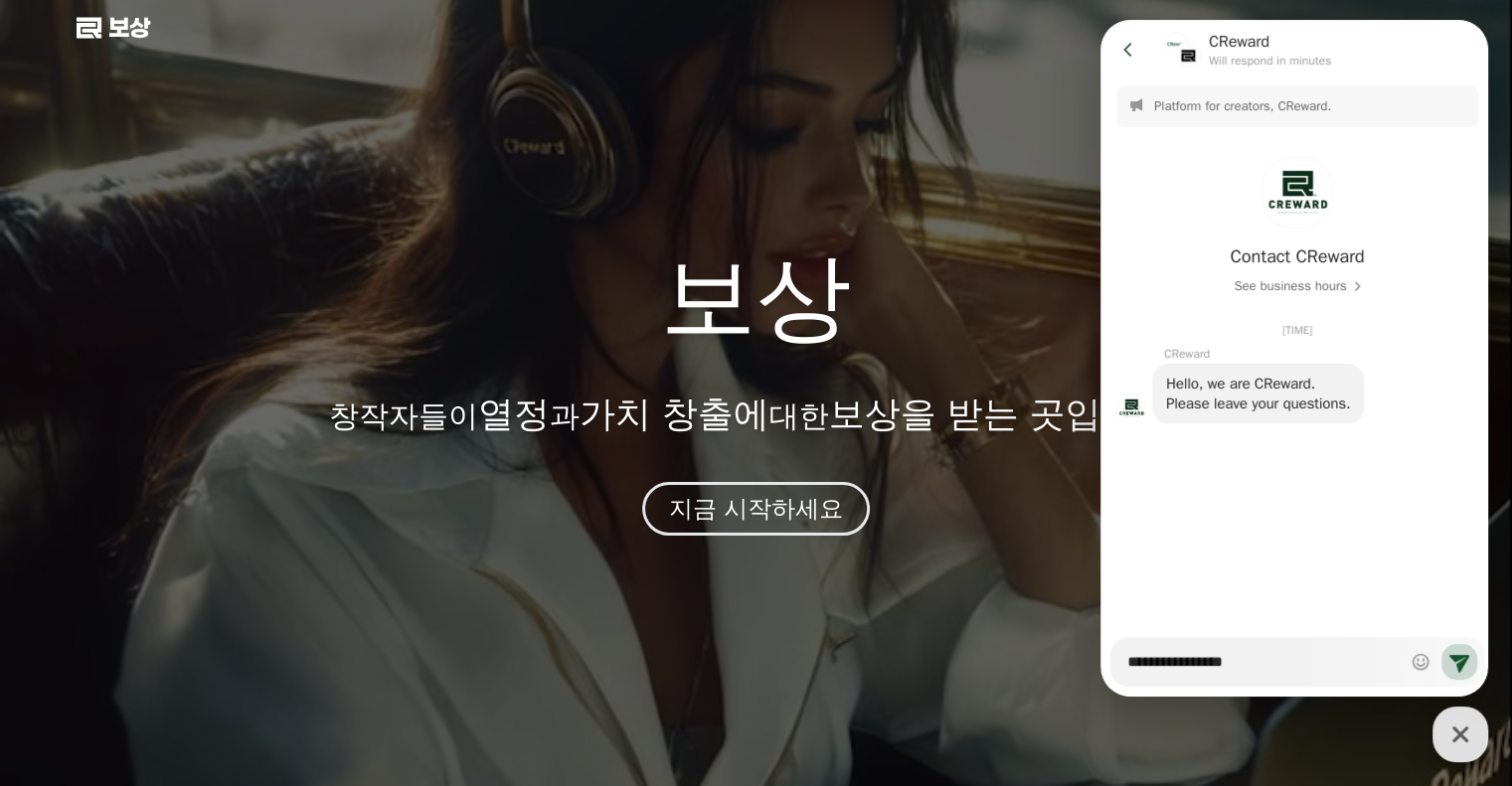 type on "*" 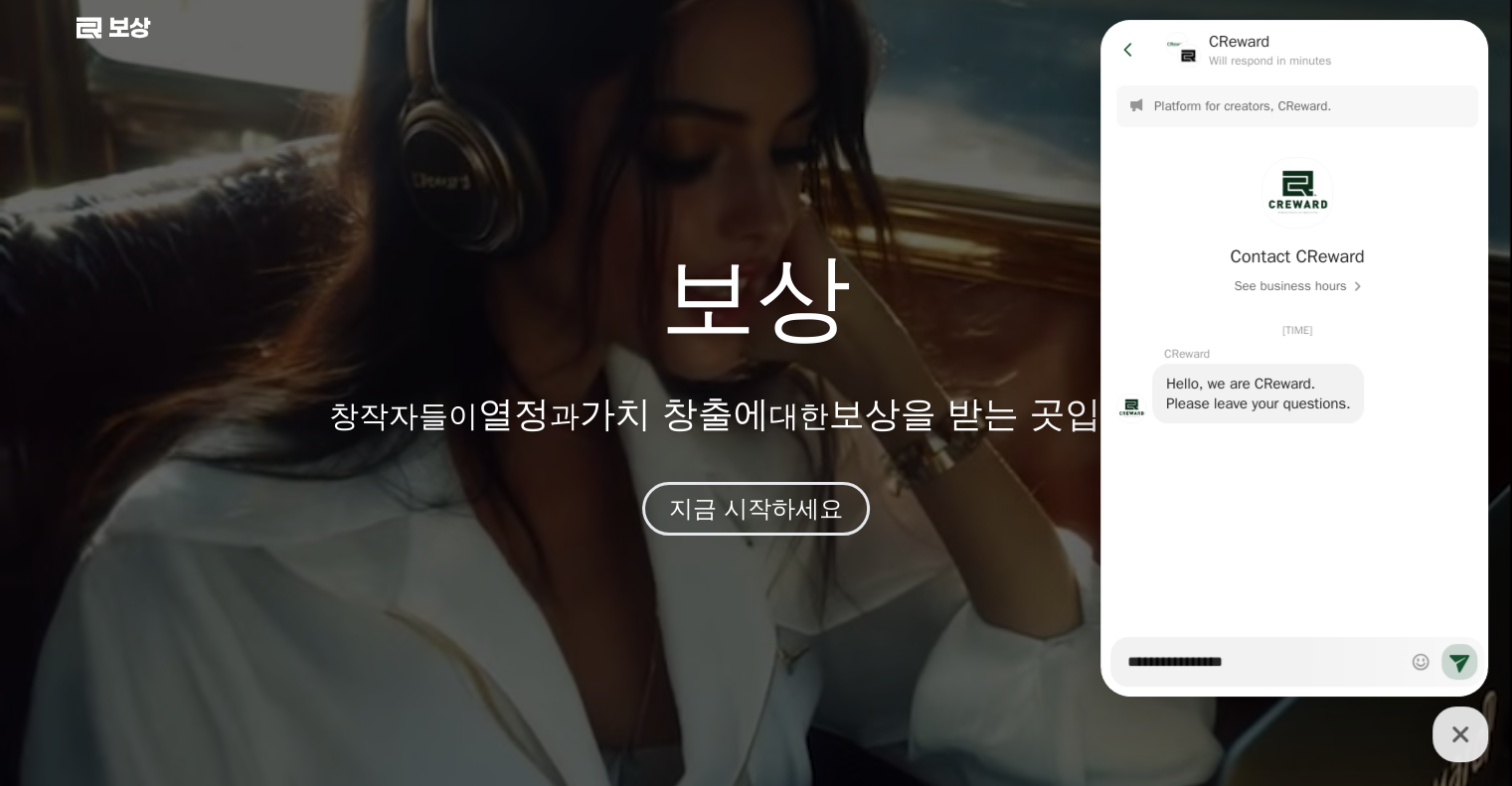 type on "**********" 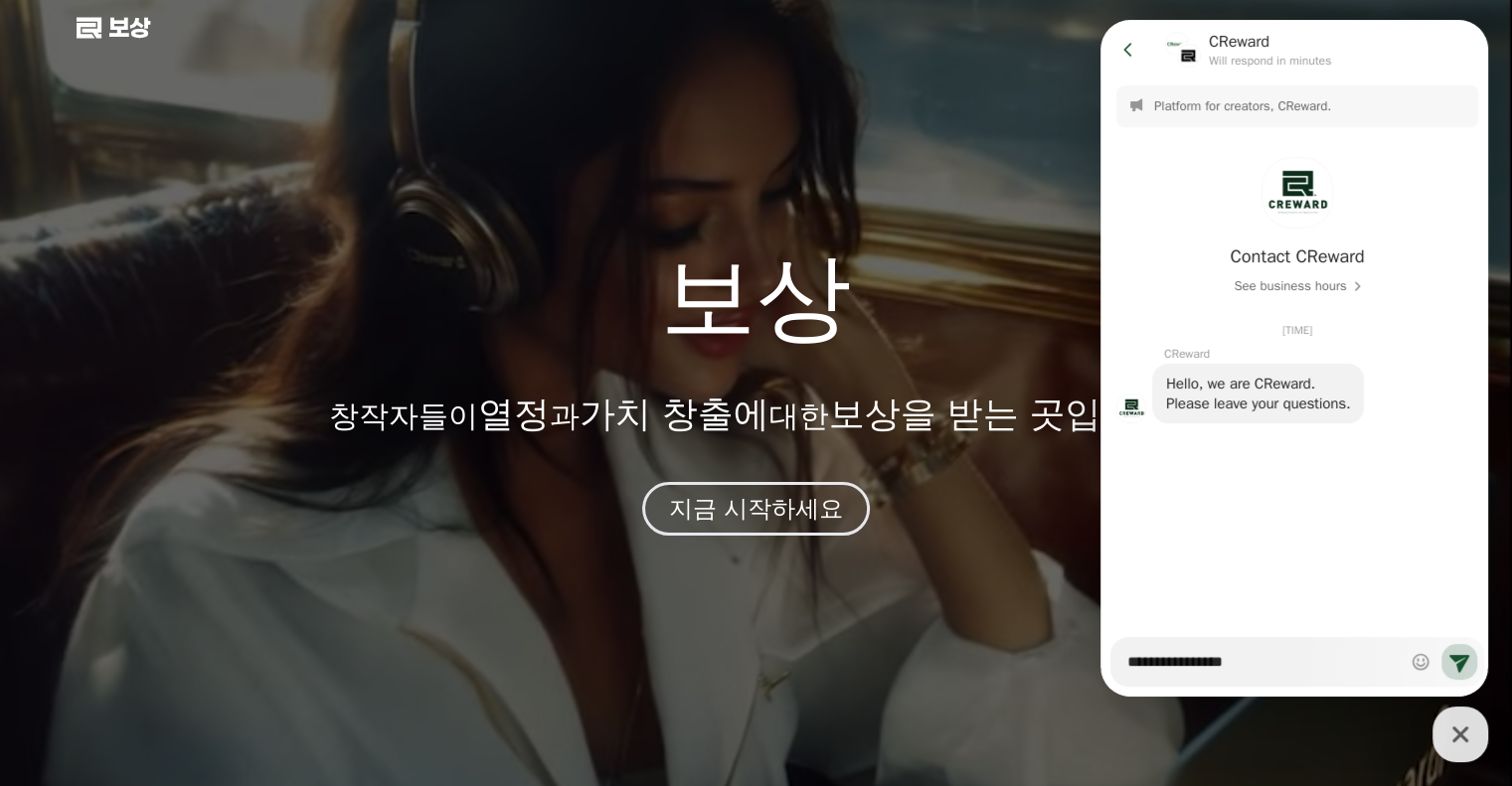 type on "*" 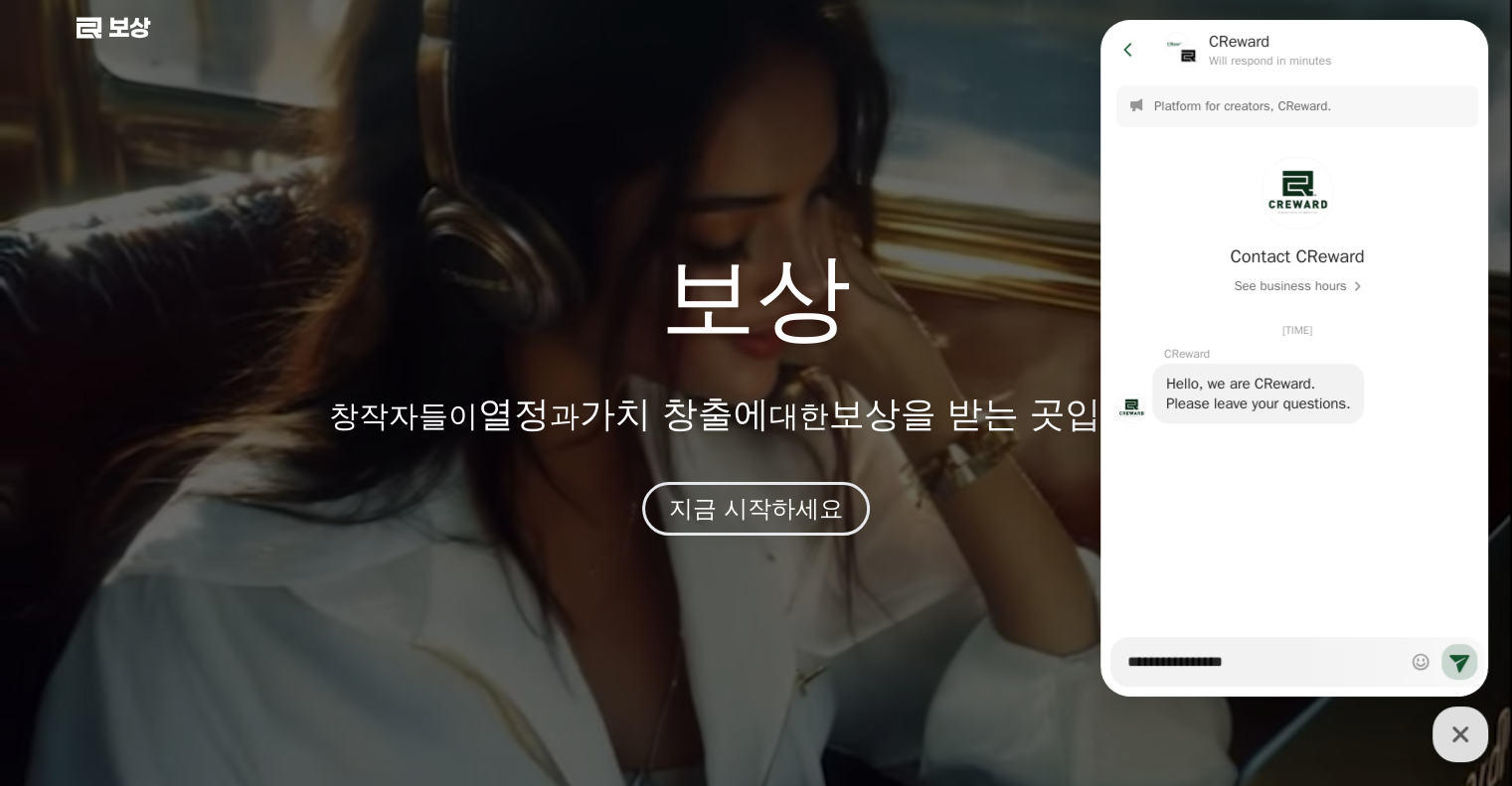 type on "**********" 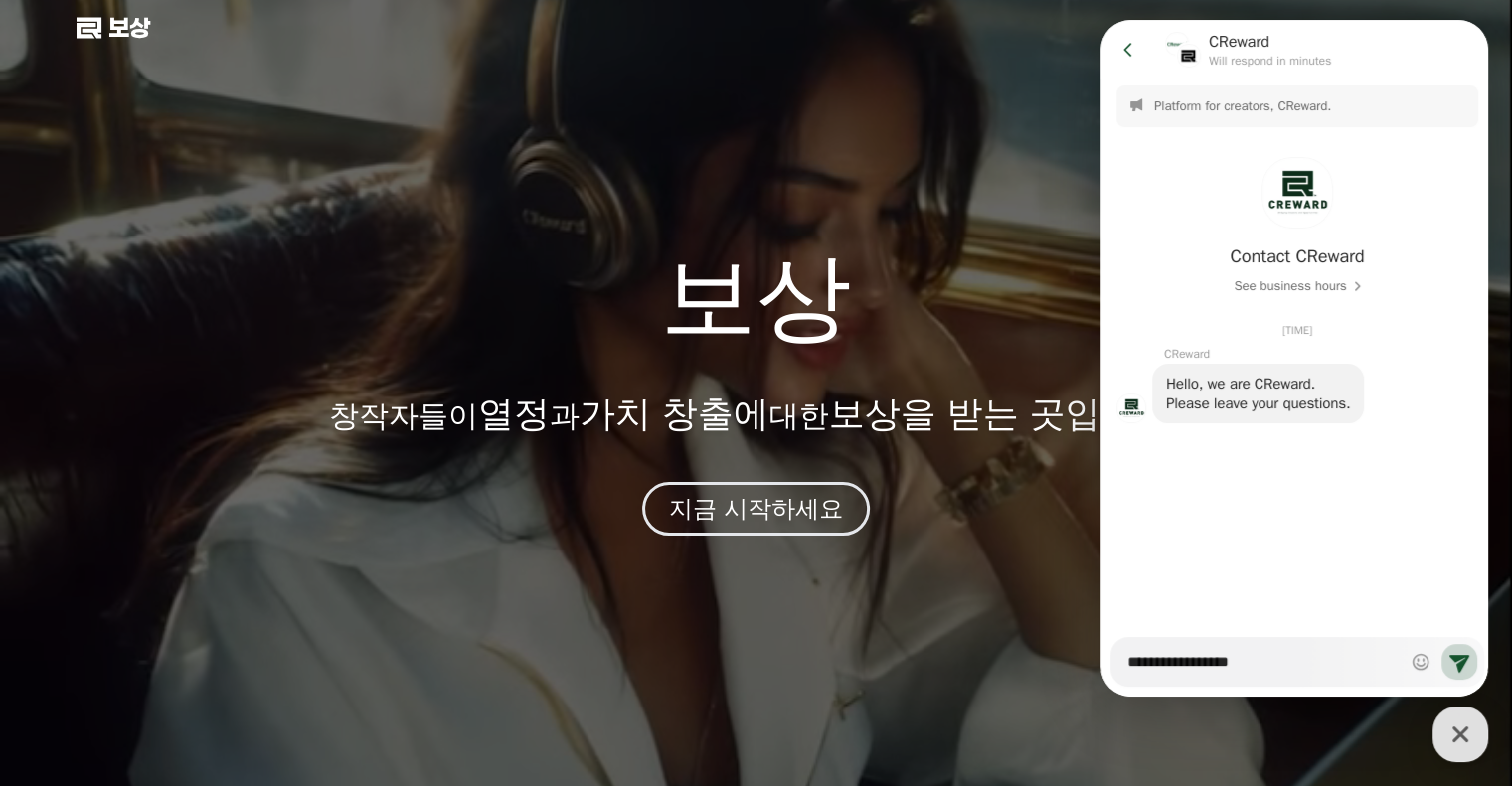 type on "*" 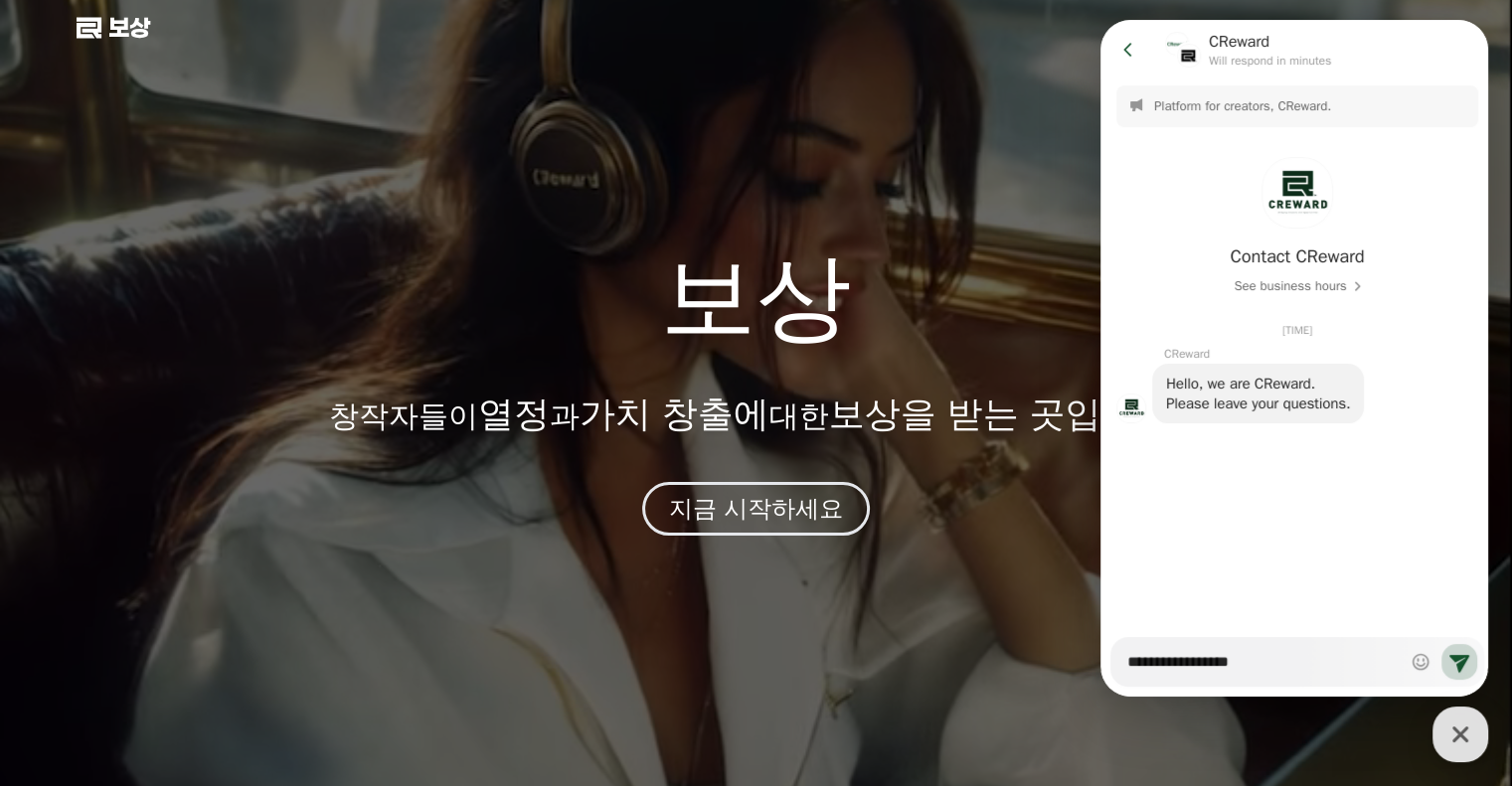 type on "**********" 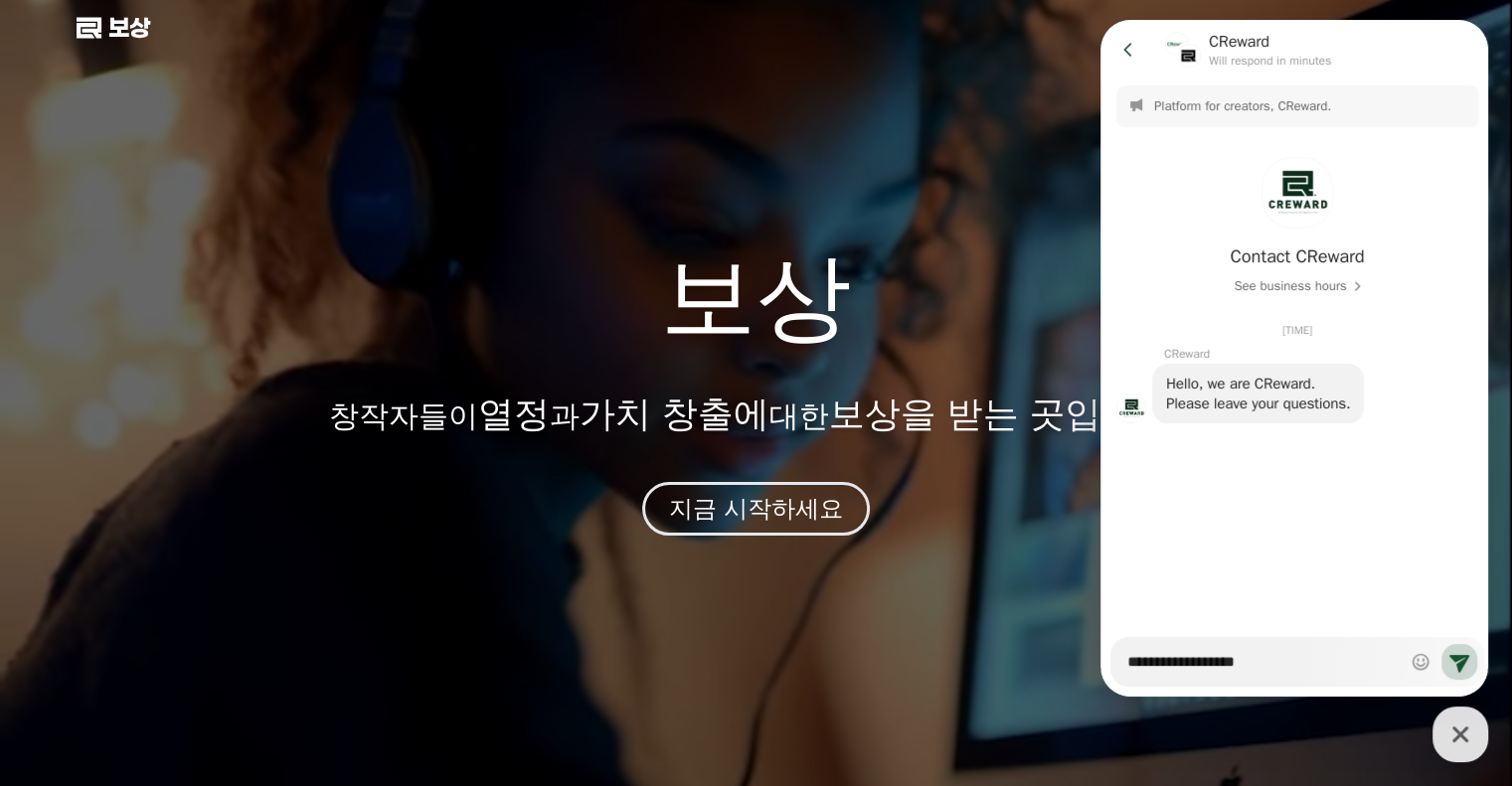 type on "*" 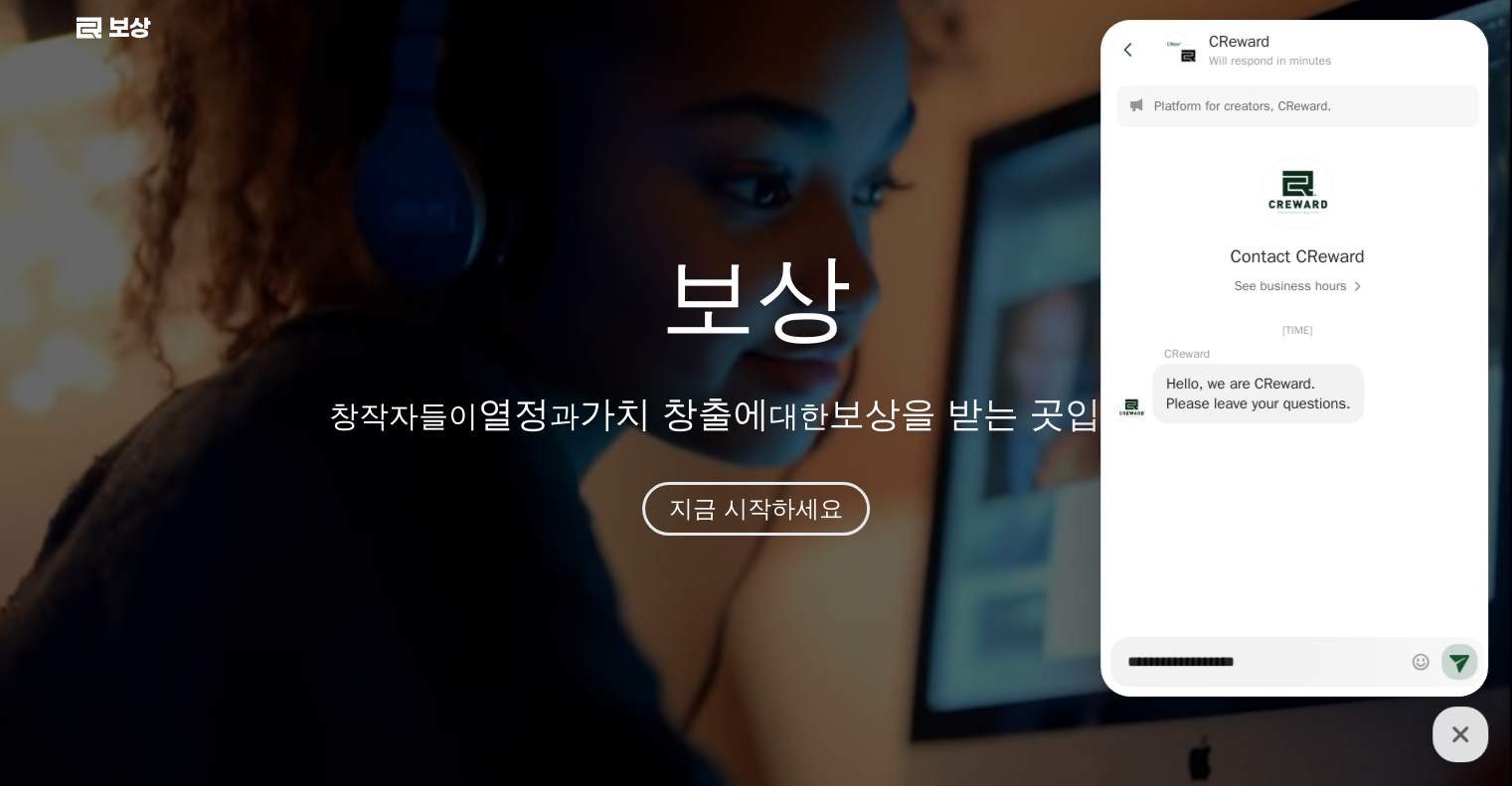 type on "**********" 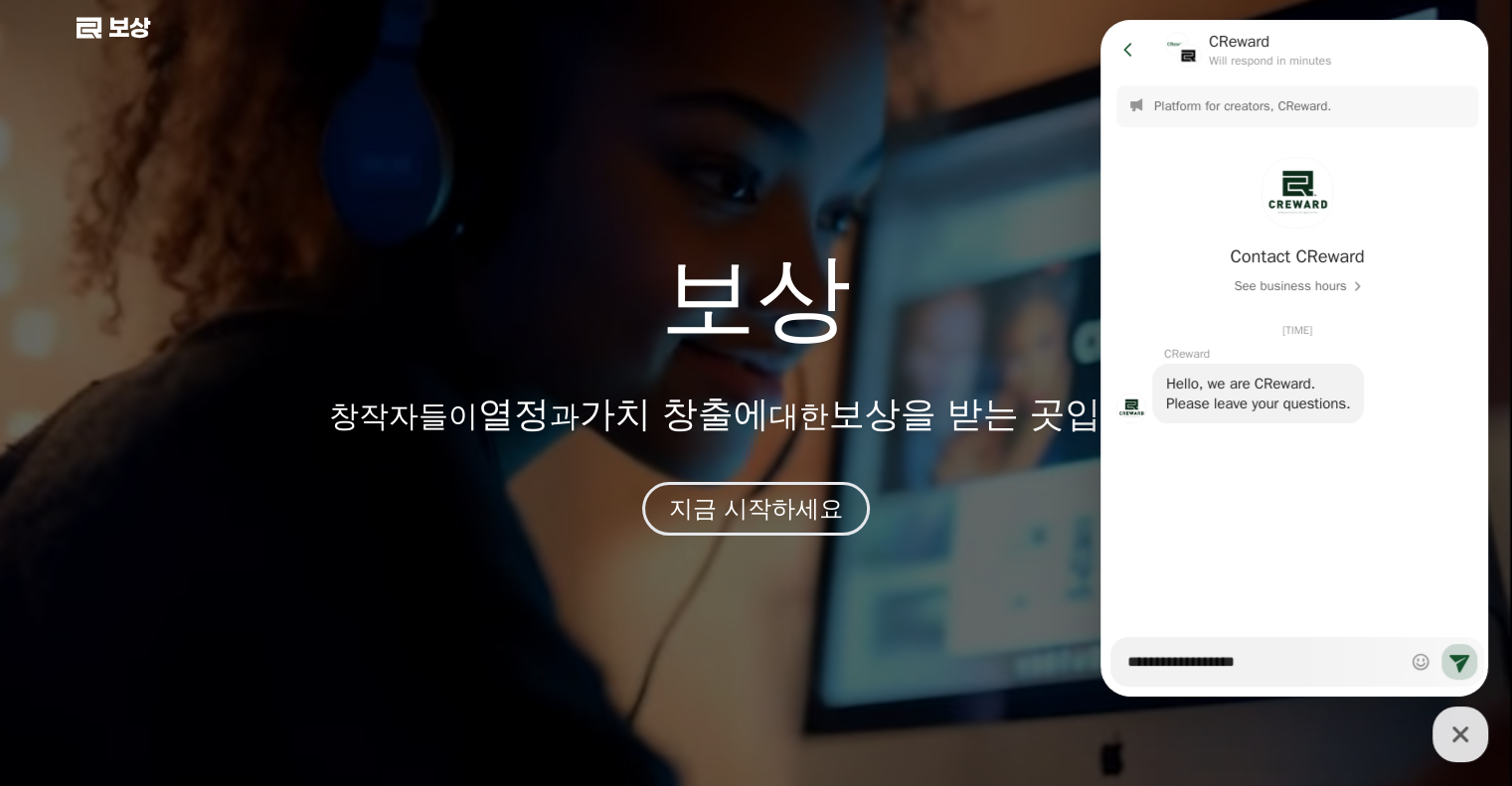 type on "*" 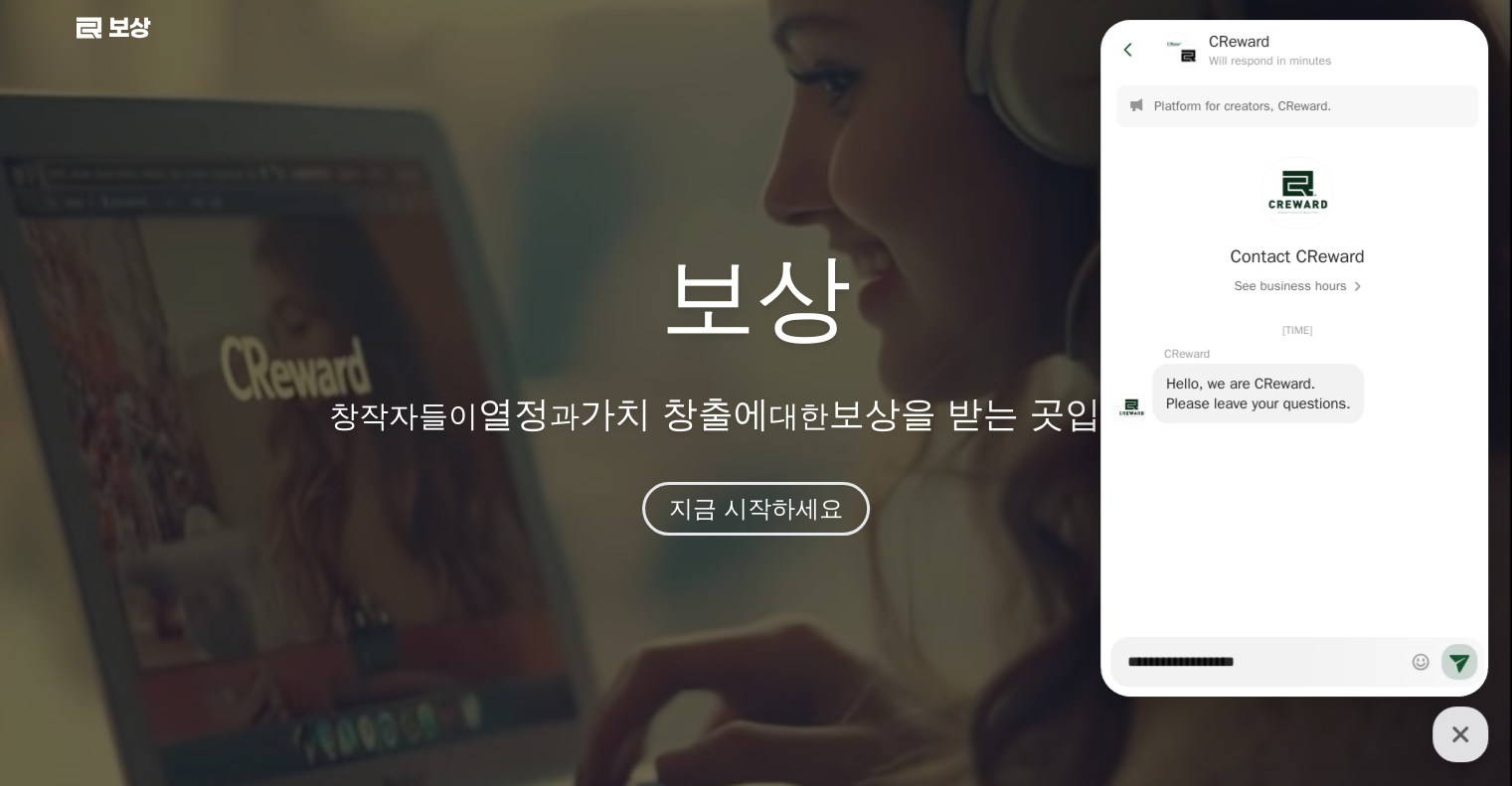 type on "**********" 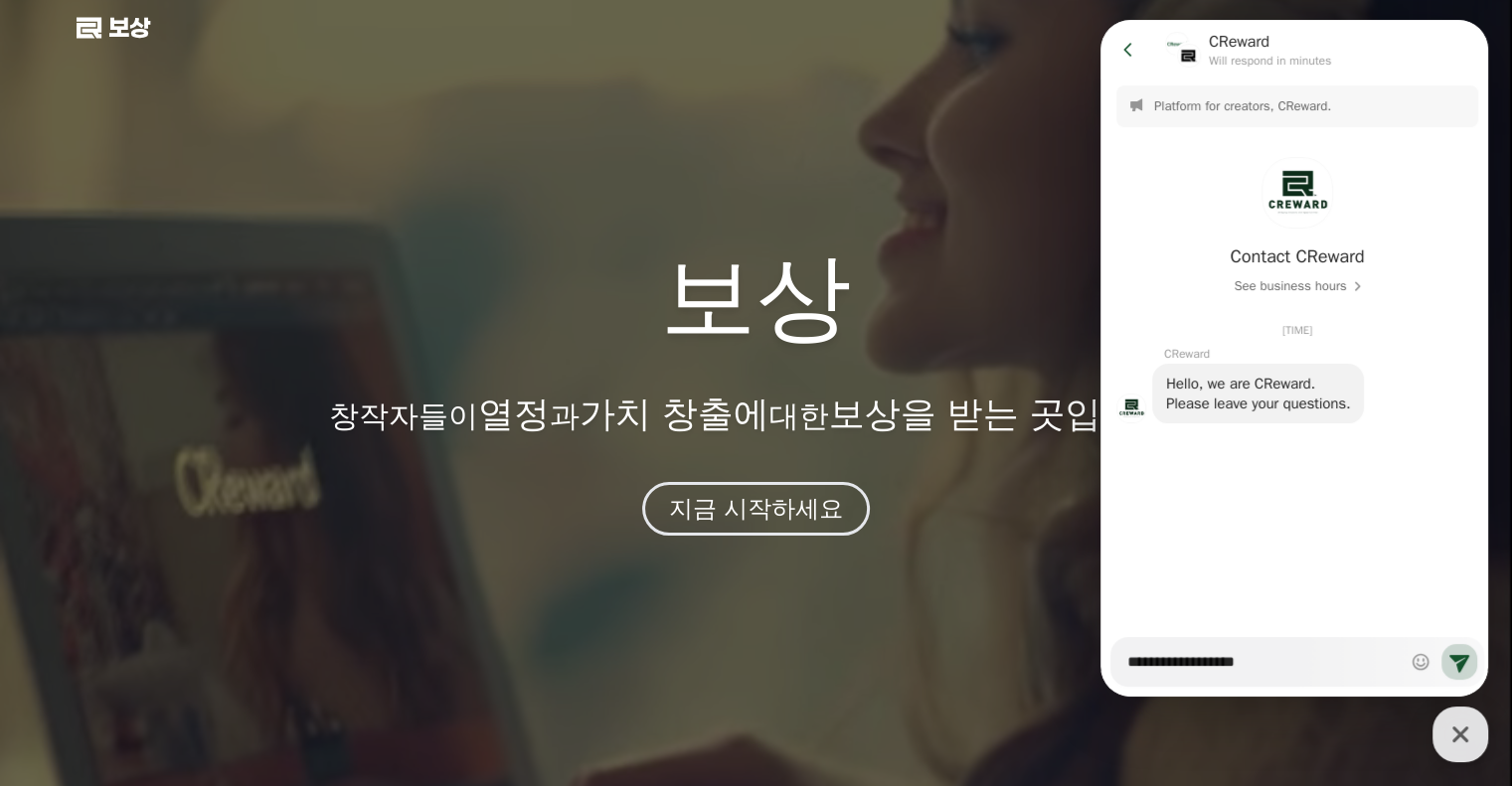 type on "*" 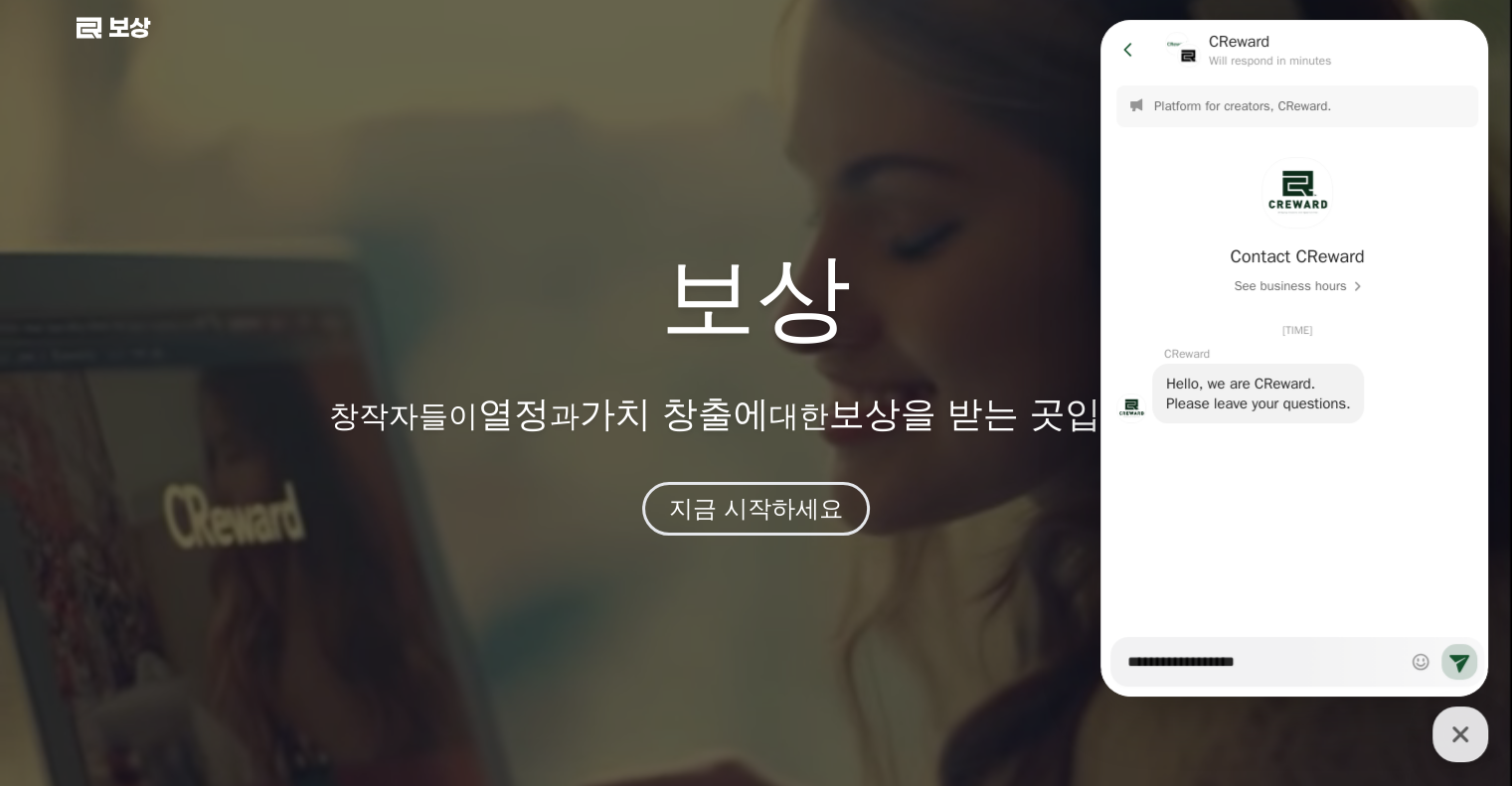 type on "**********" 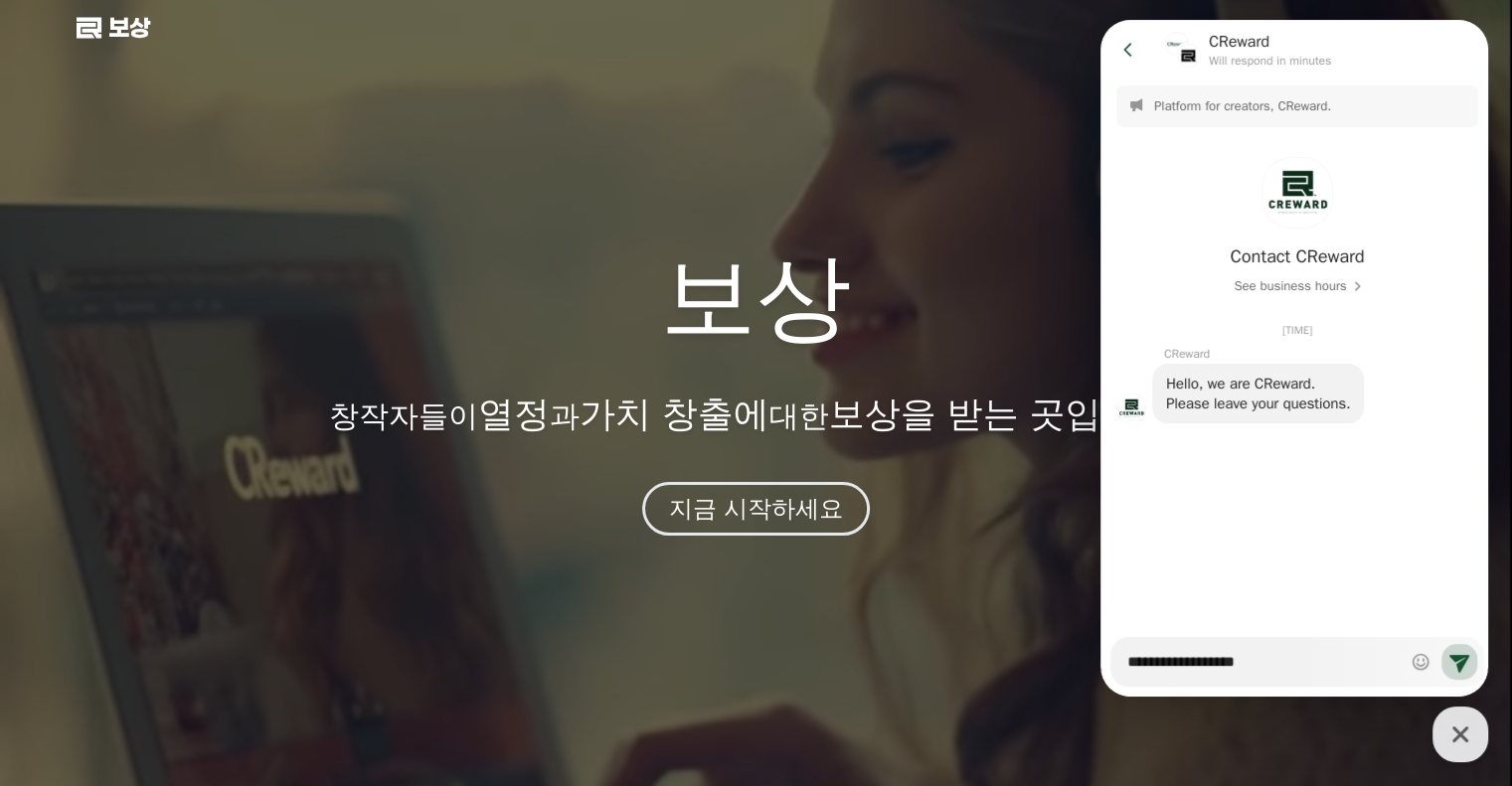 type on "*" 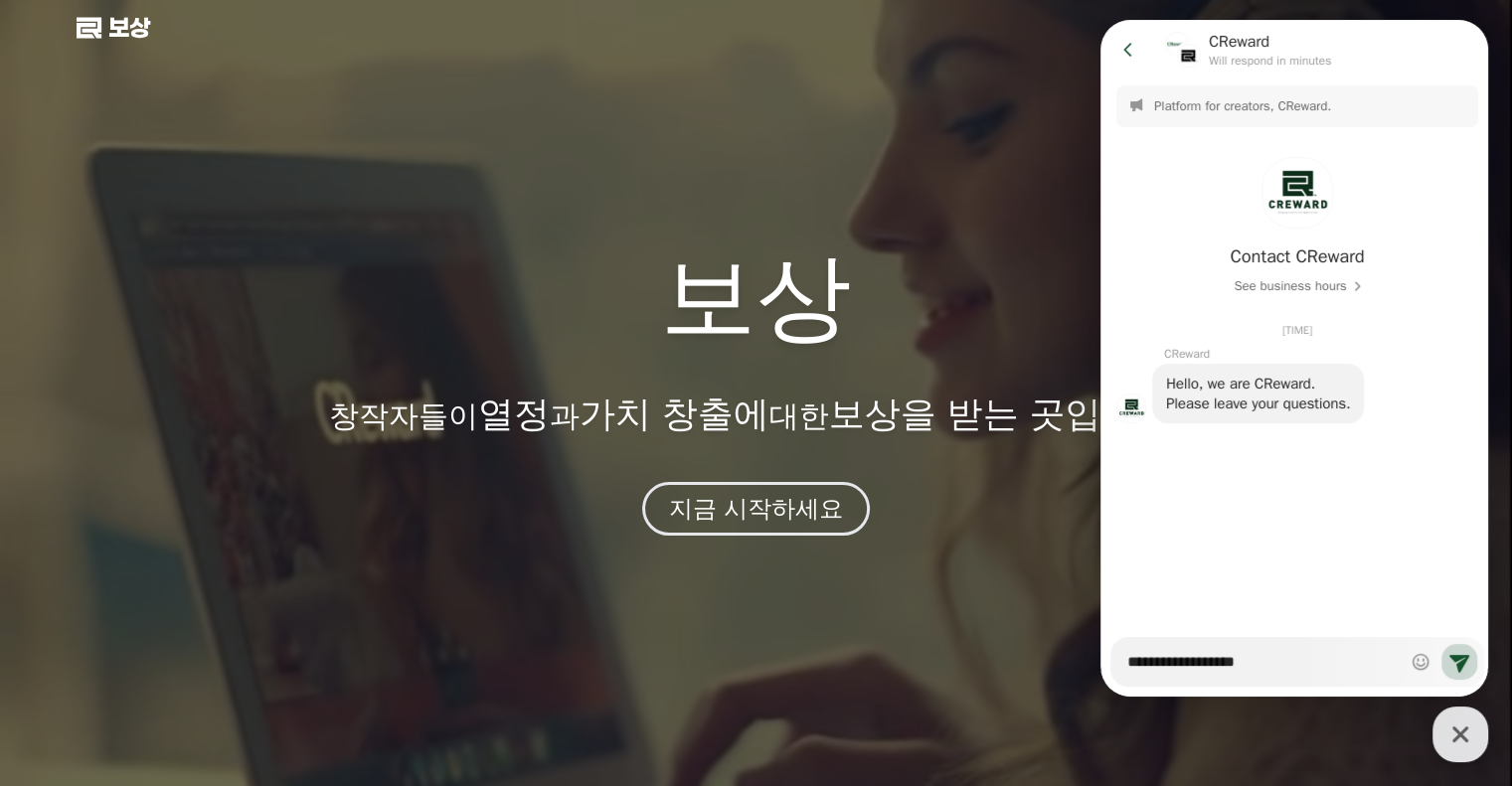type on "**********" 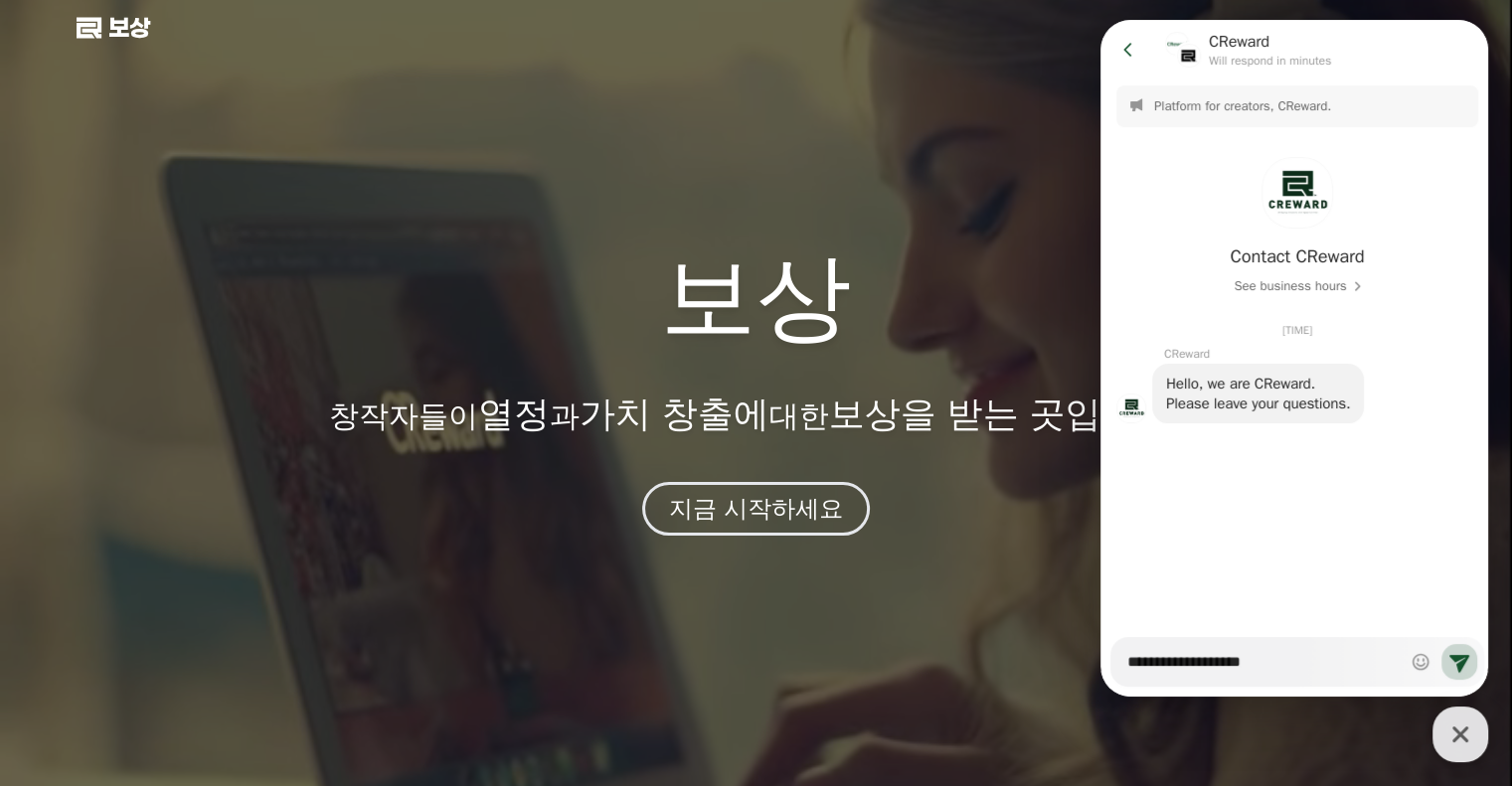 type on "*" 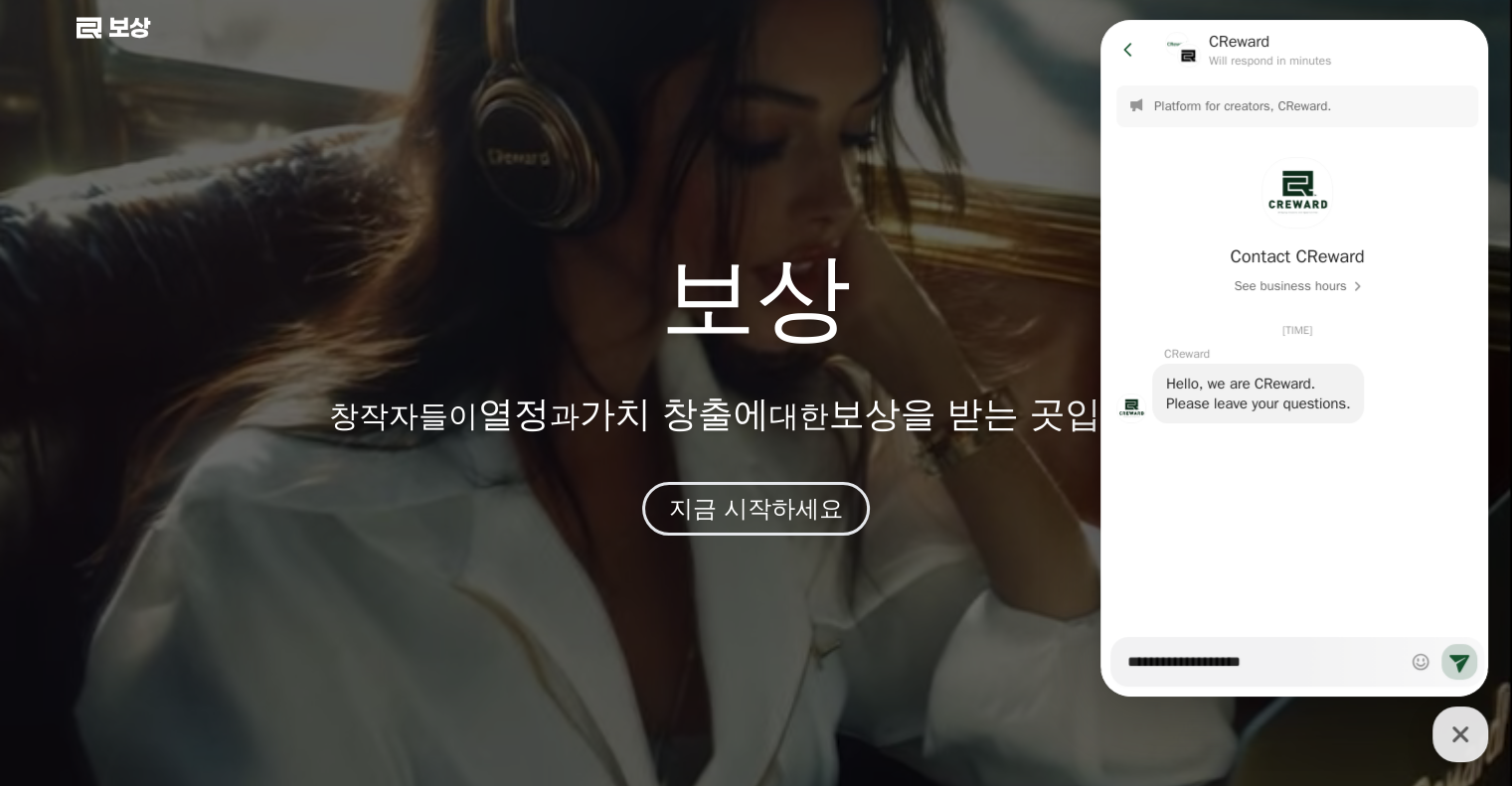 type on "**********" 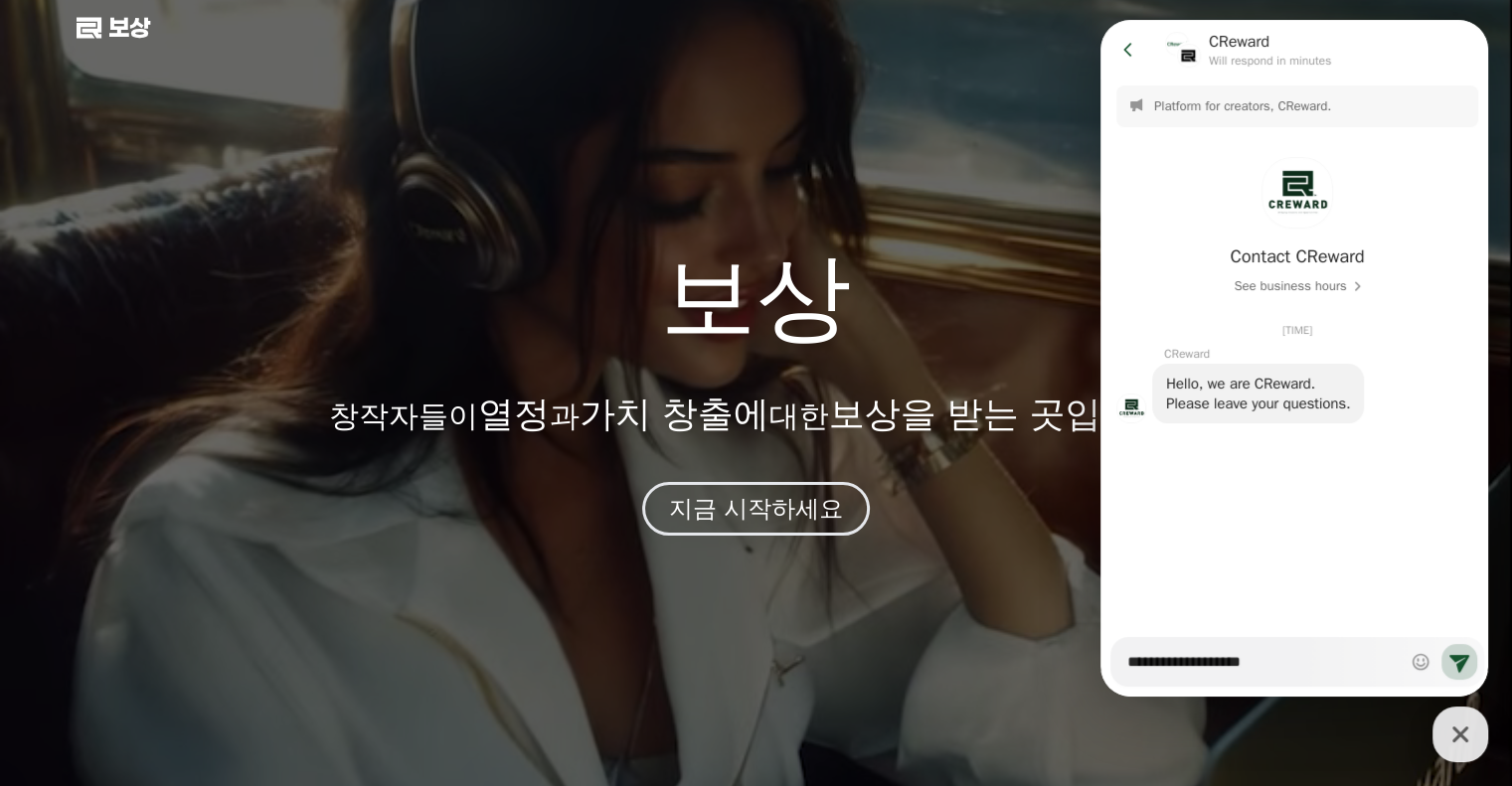 type on "*" 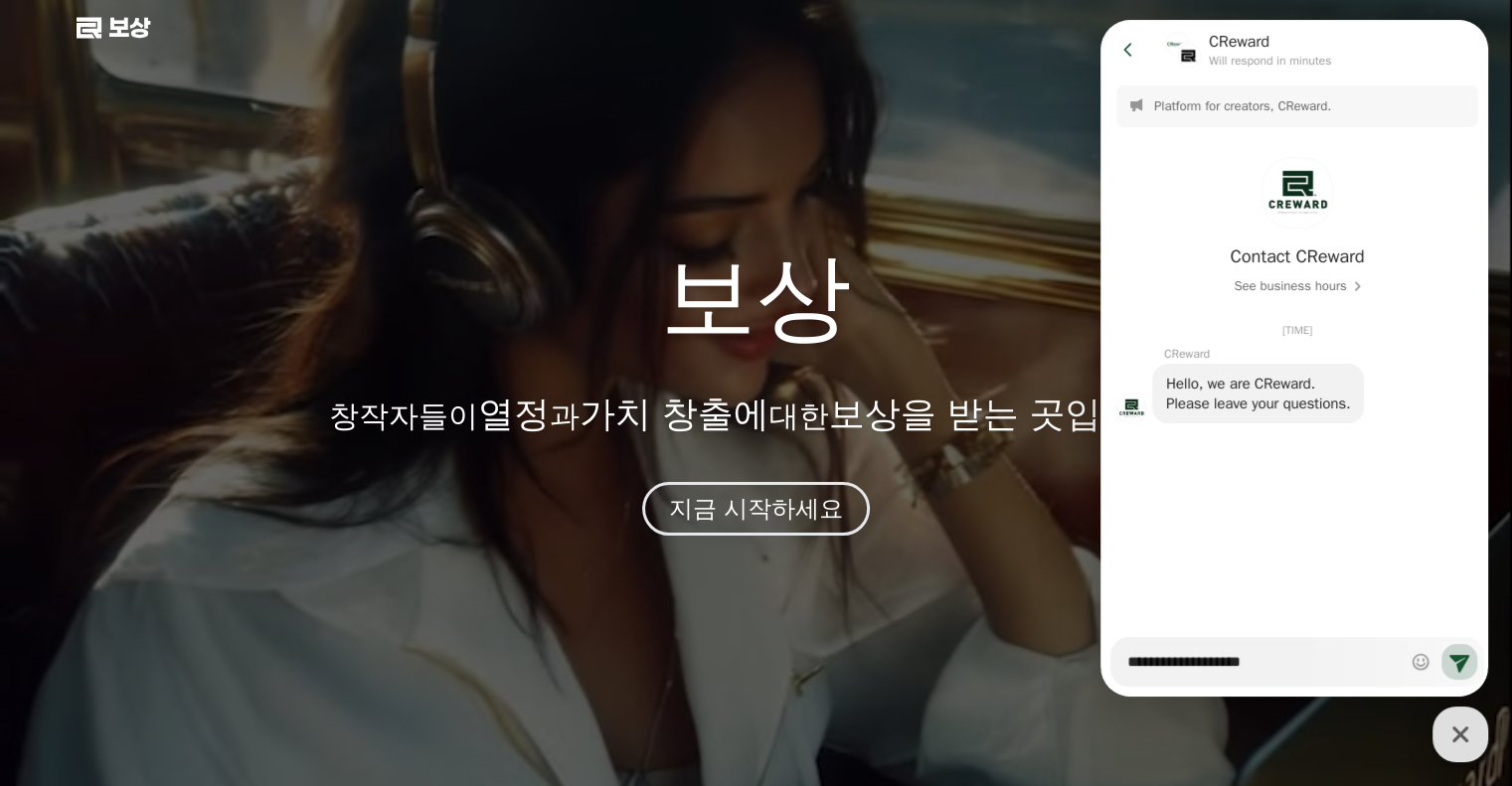 type on "**********" 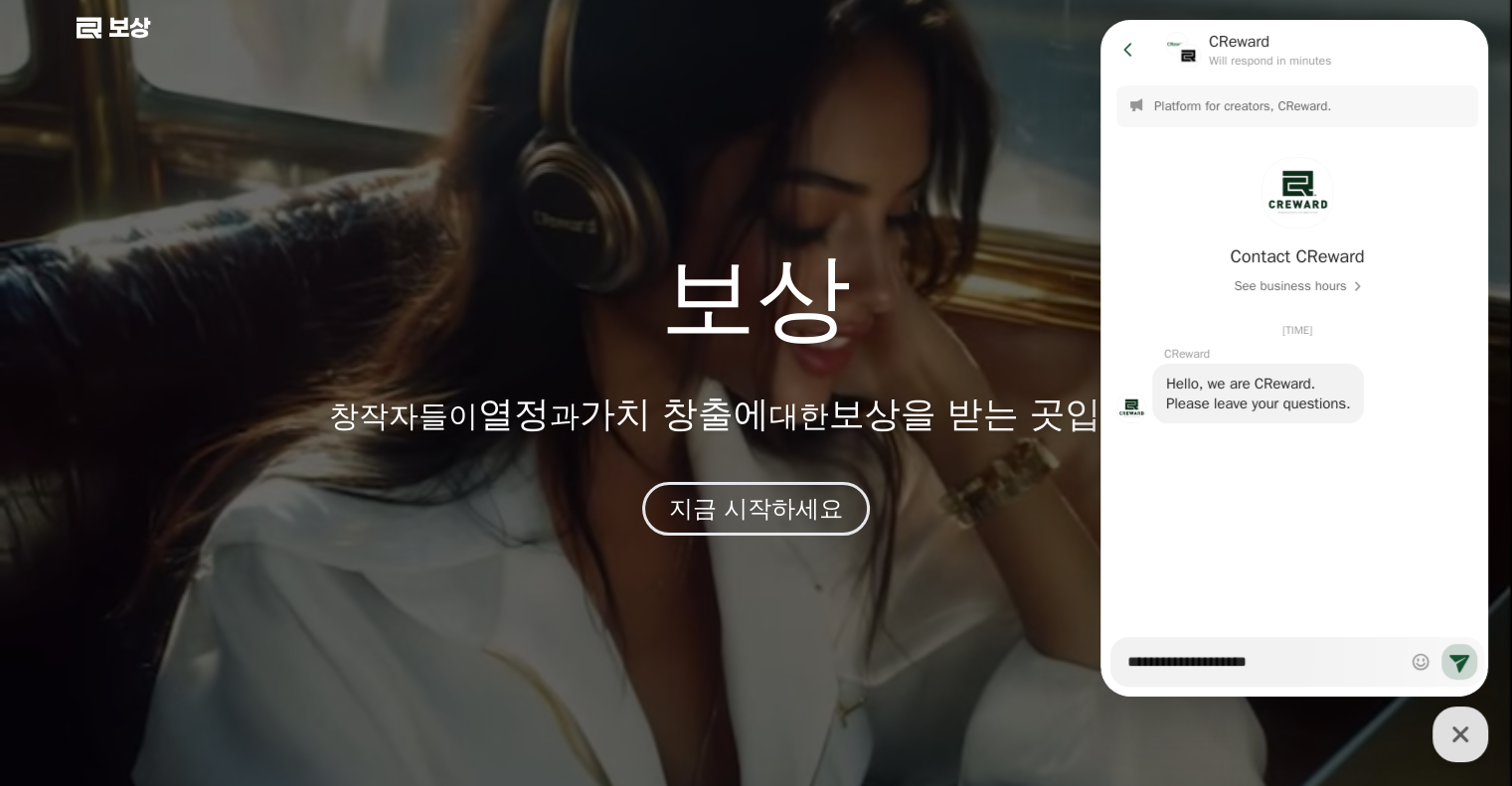 type on "*" 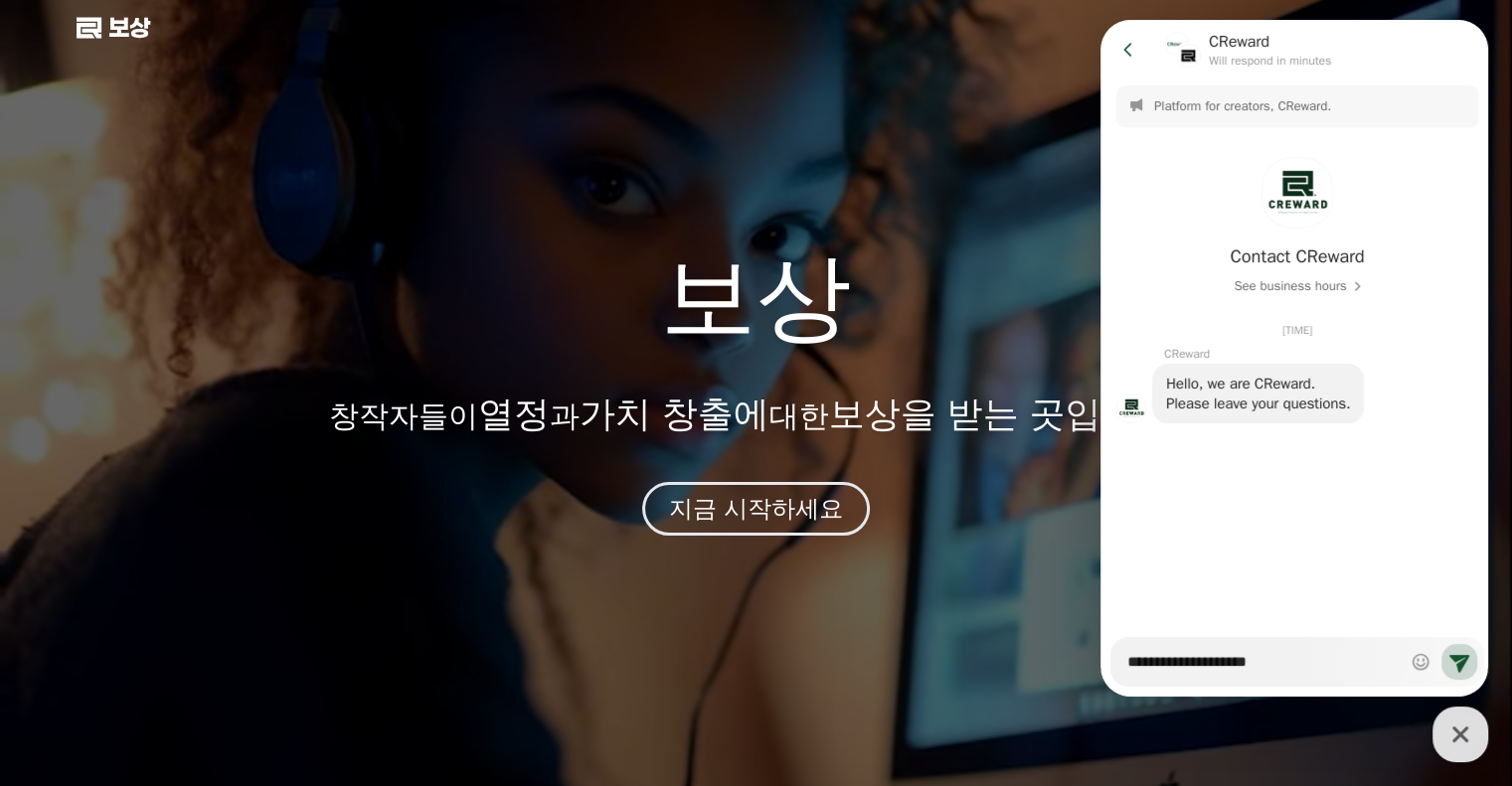 type on "**********" 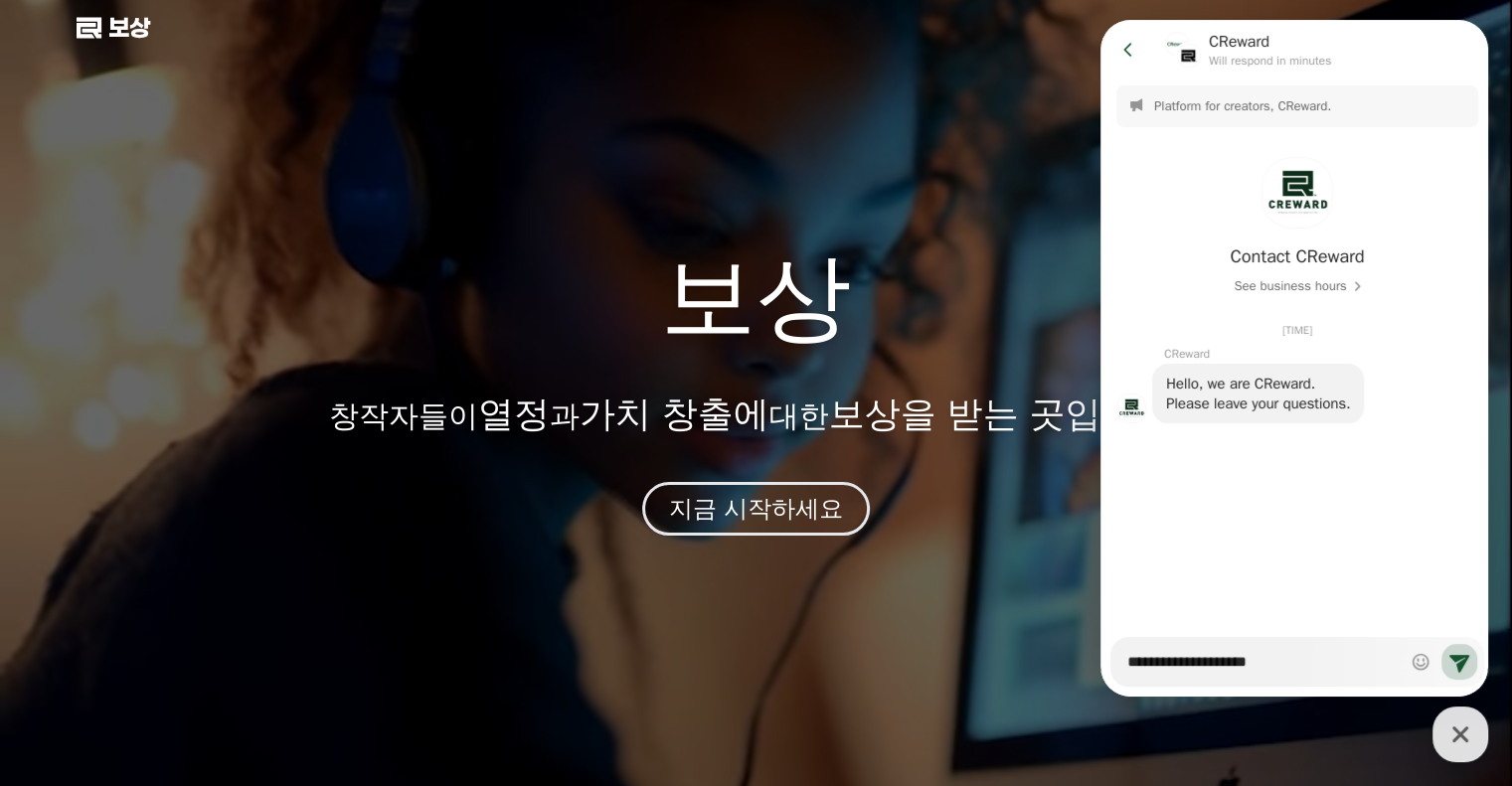 type on "*" 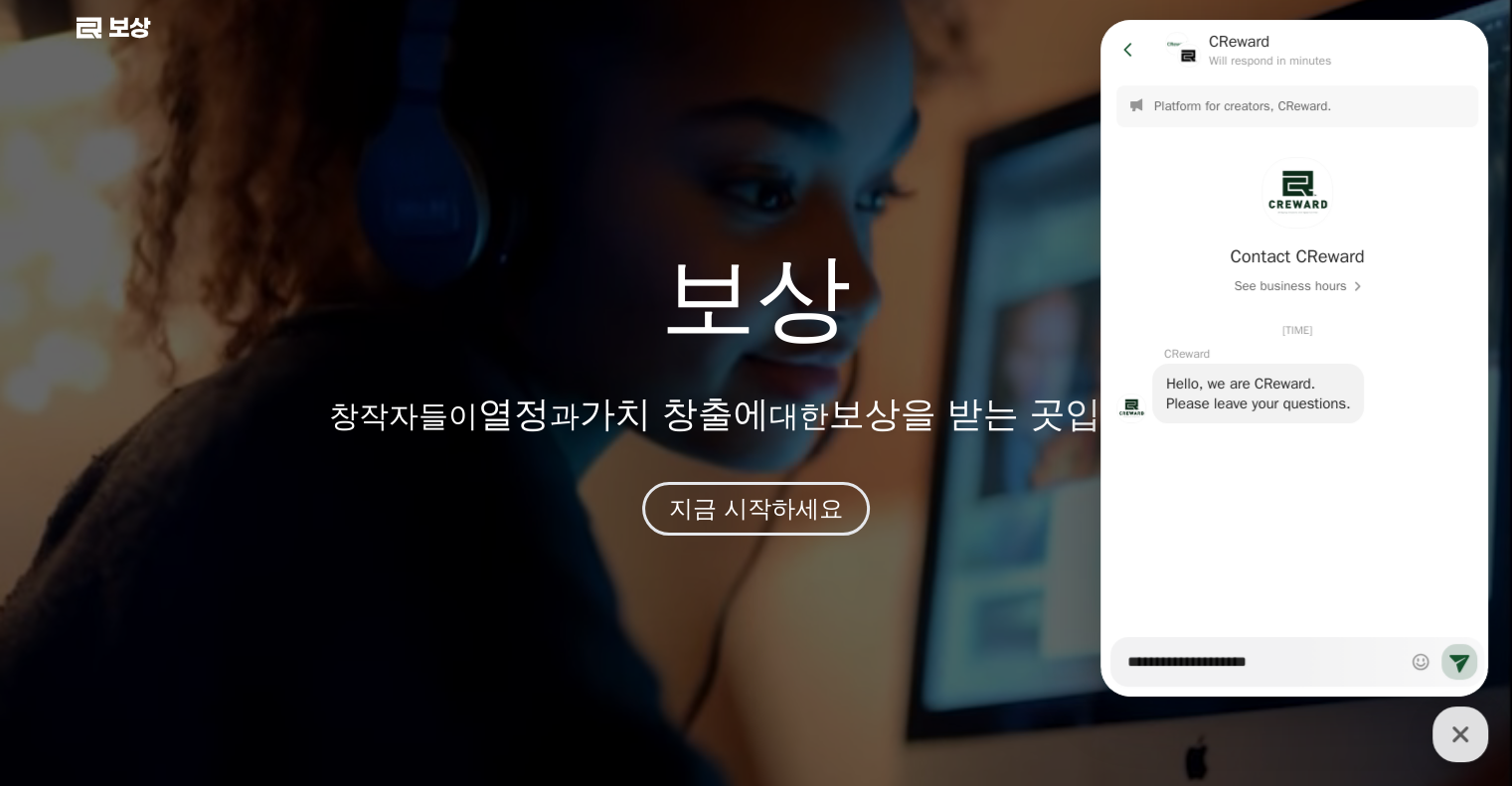 type on "**********" 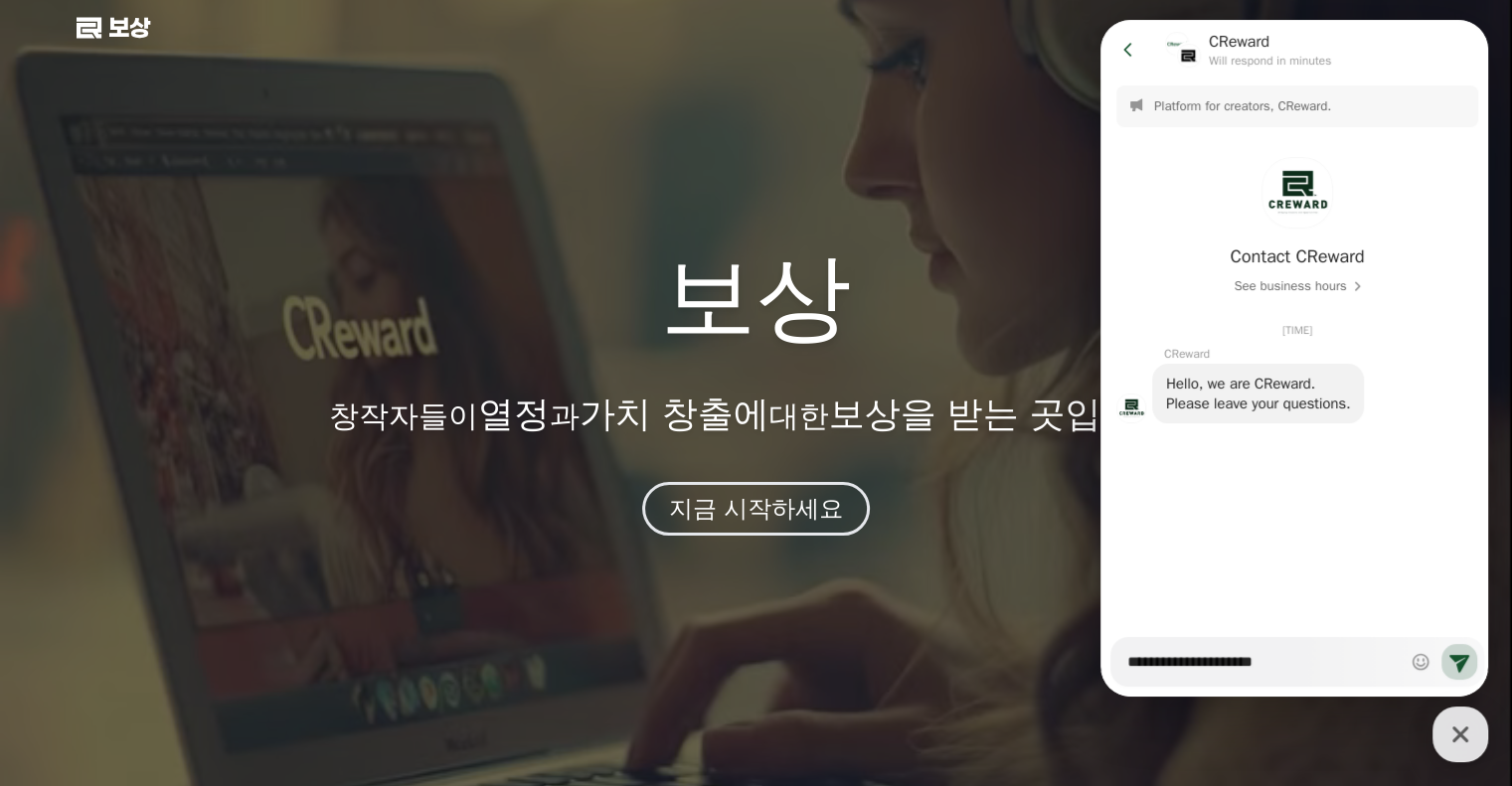 type on "*" 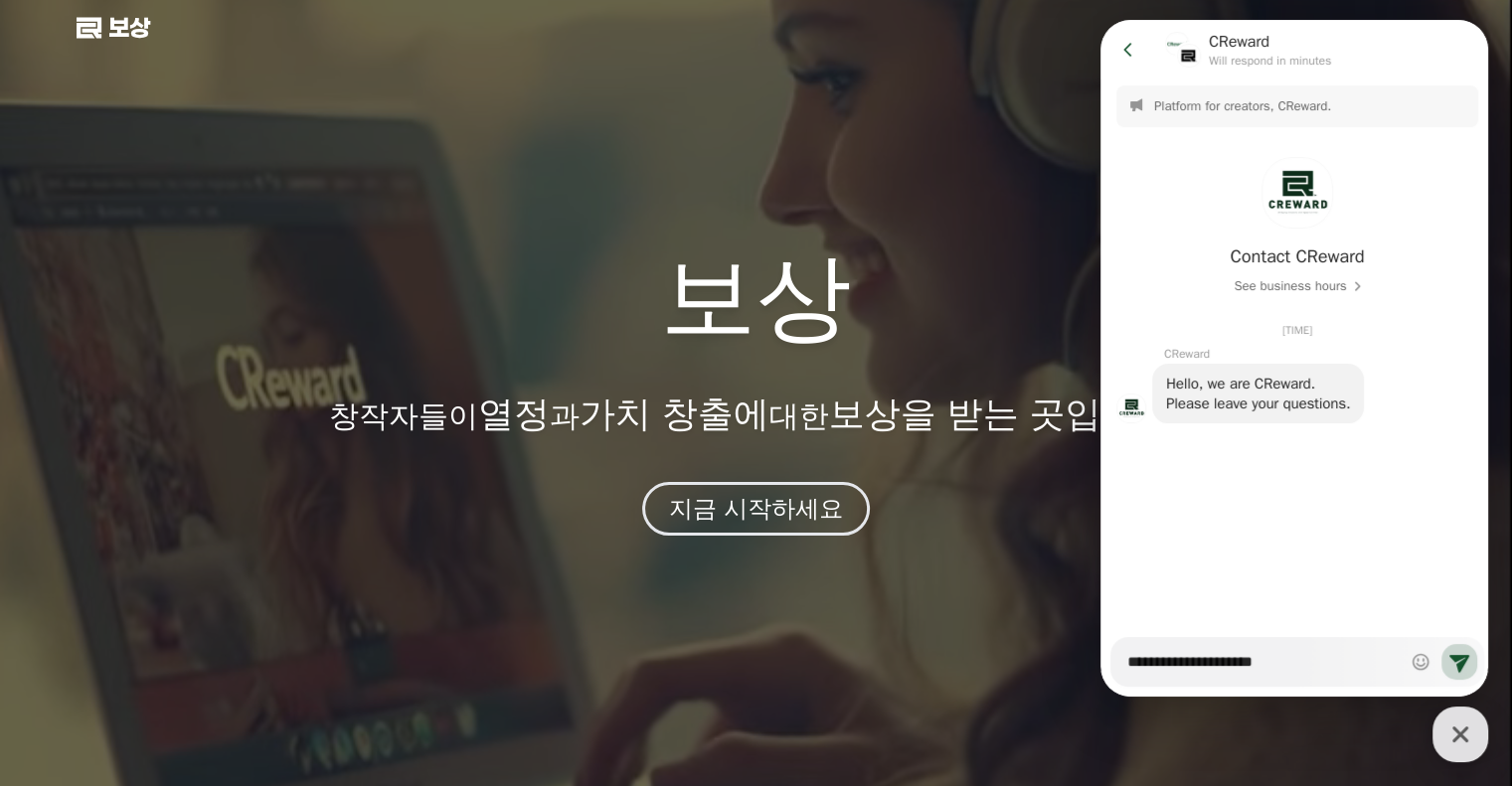 type on "**********" 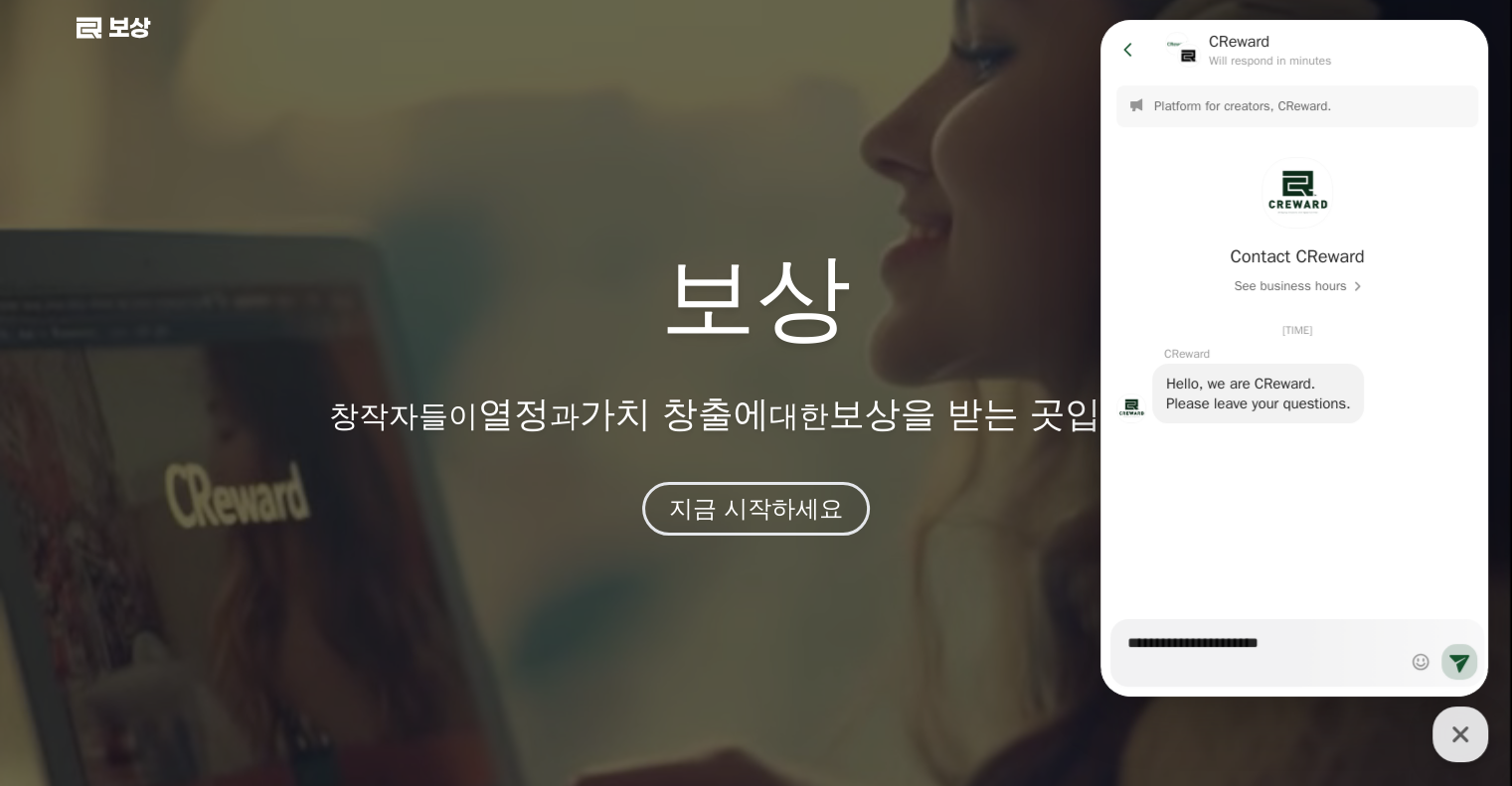 type on "*" 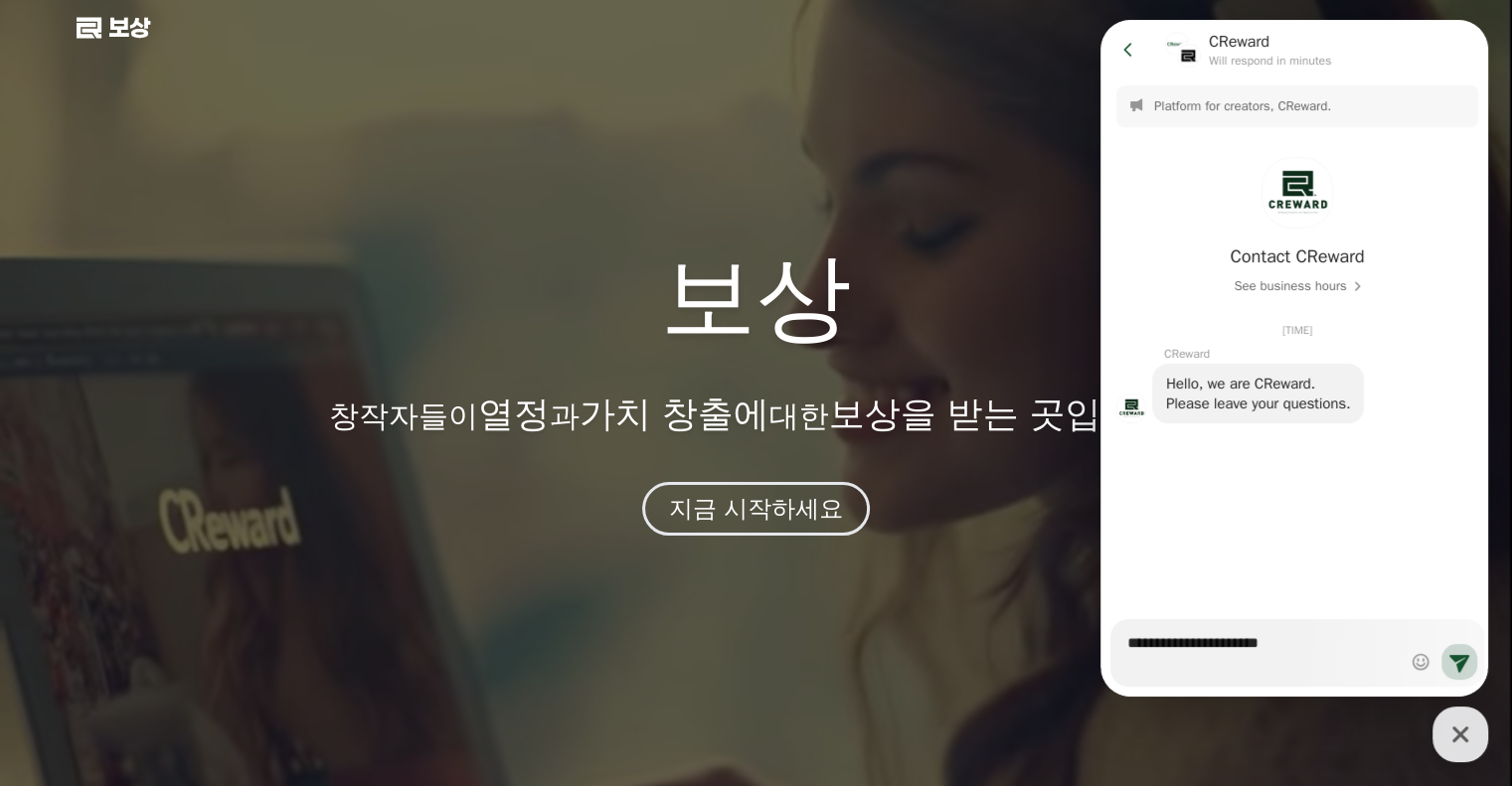 type on "**********" 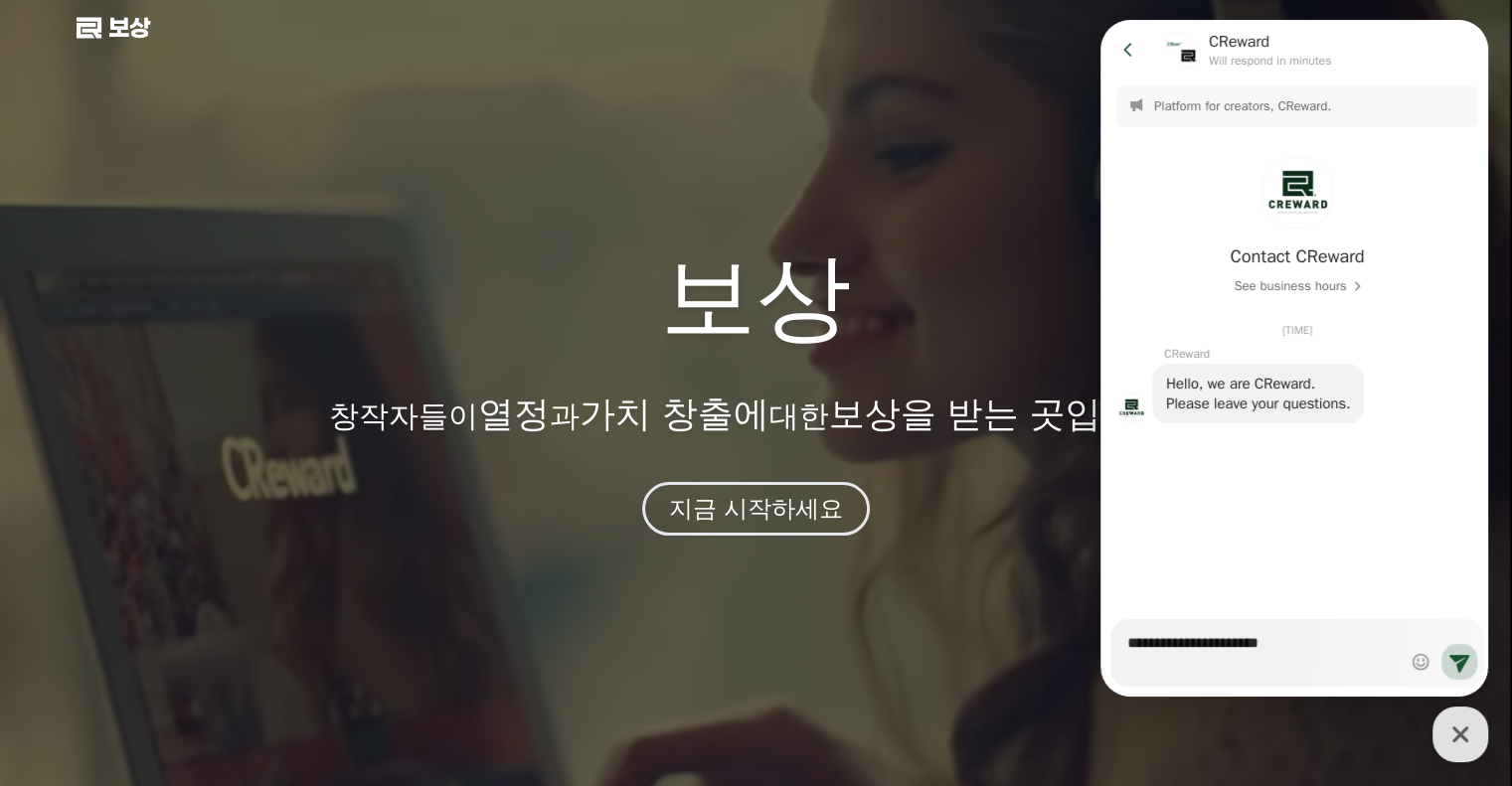 type on "*" 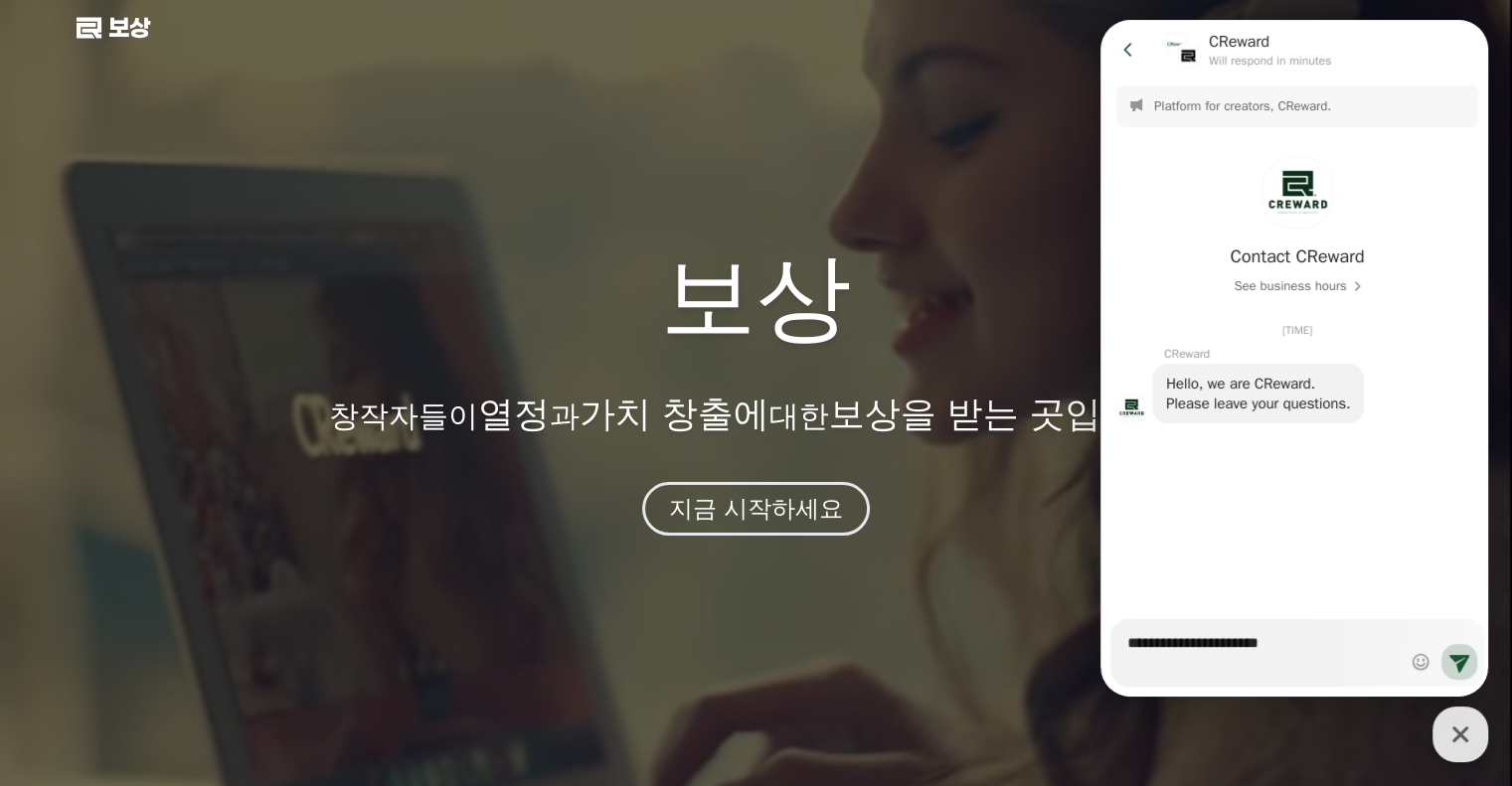 type on "**********" 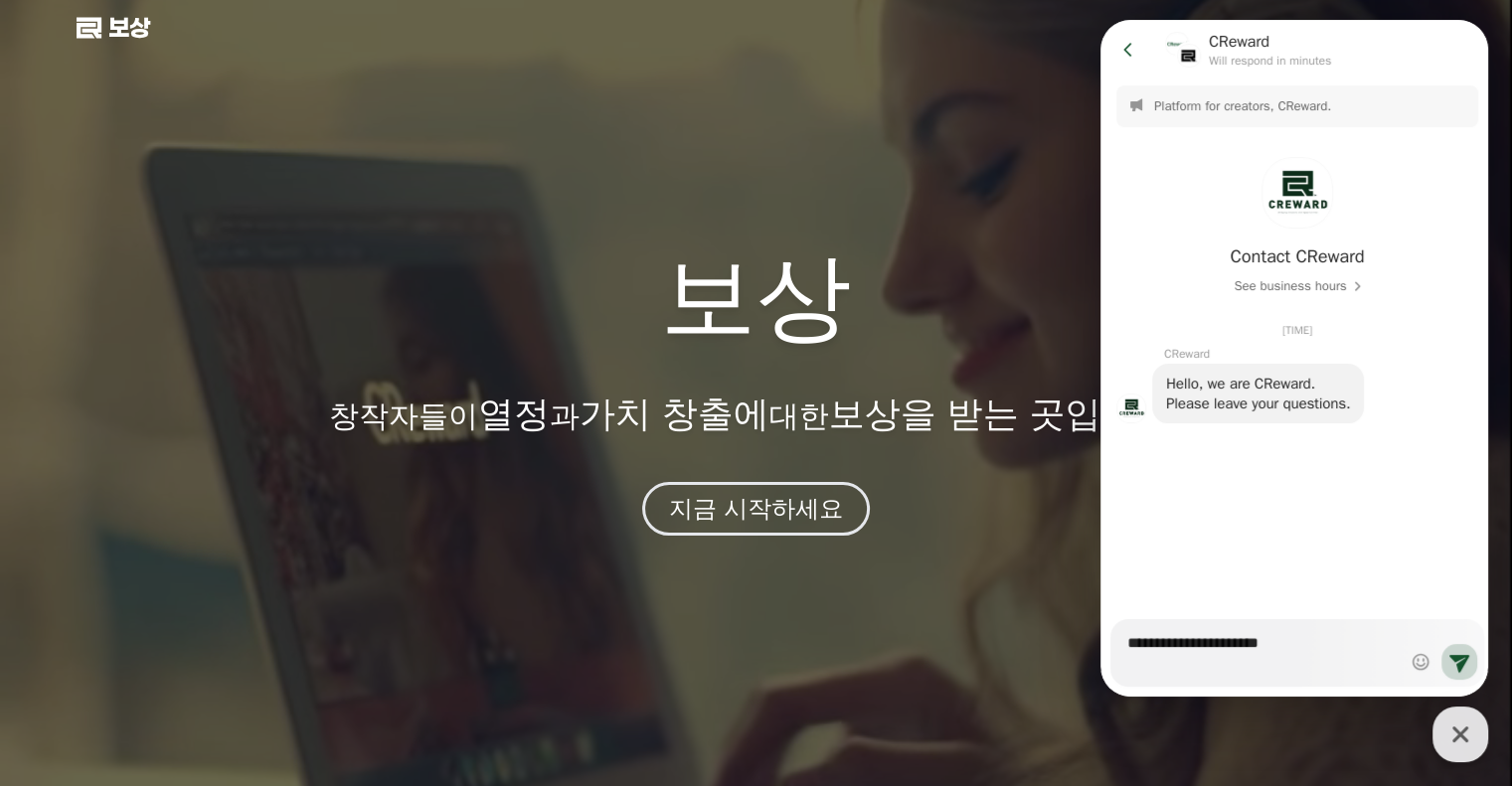 type on "*" 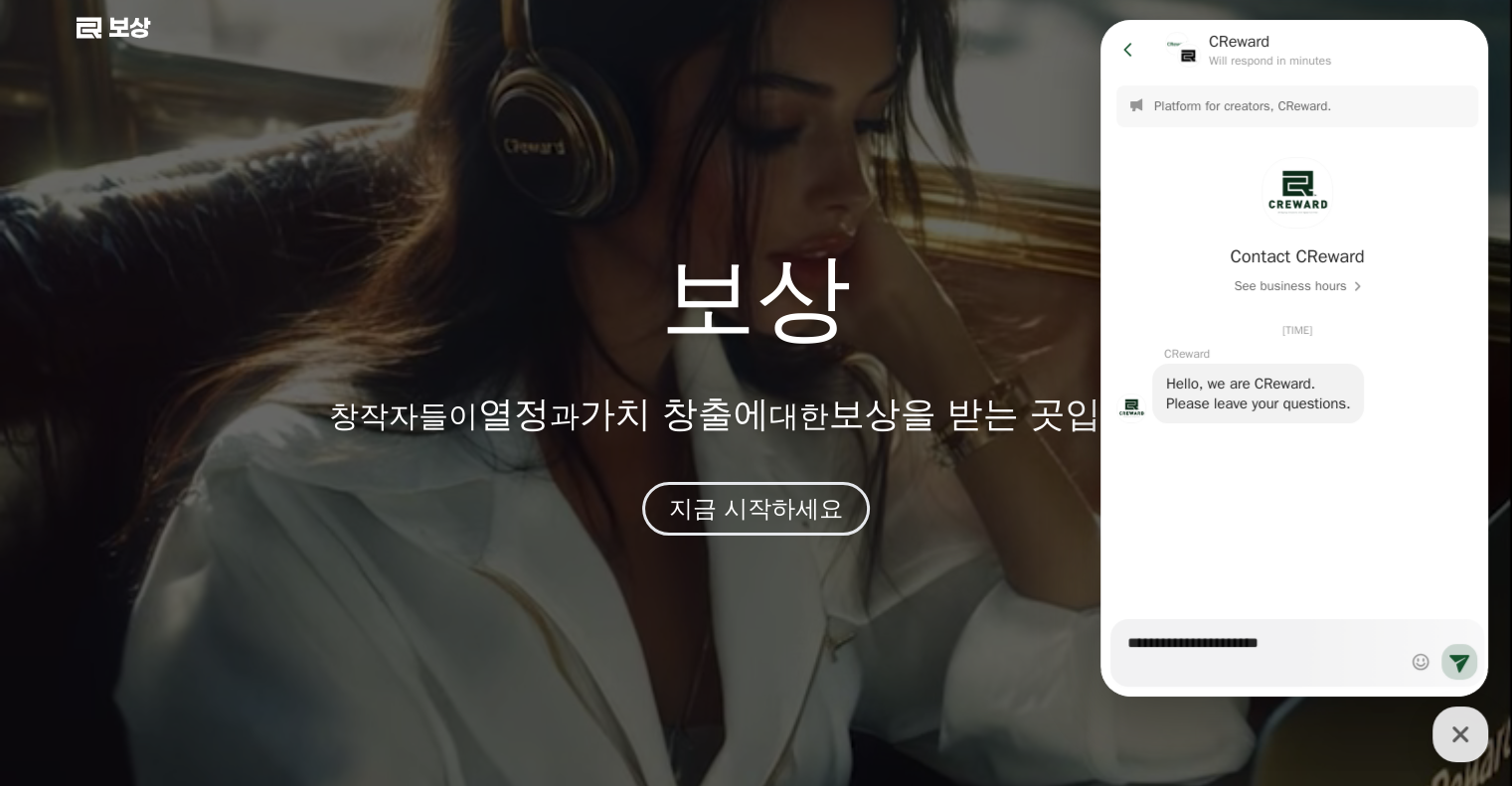type on "**********" 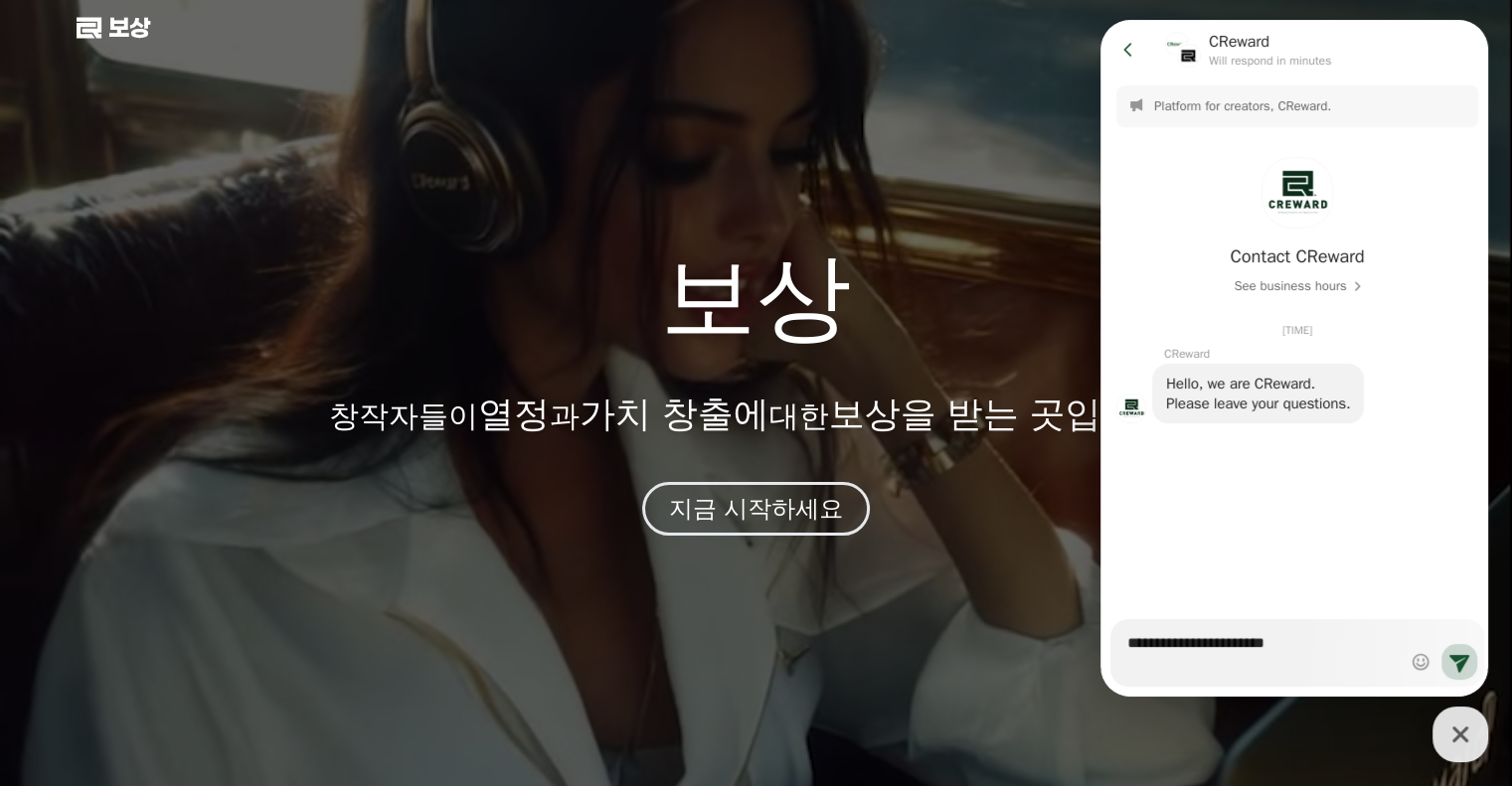type on "*" 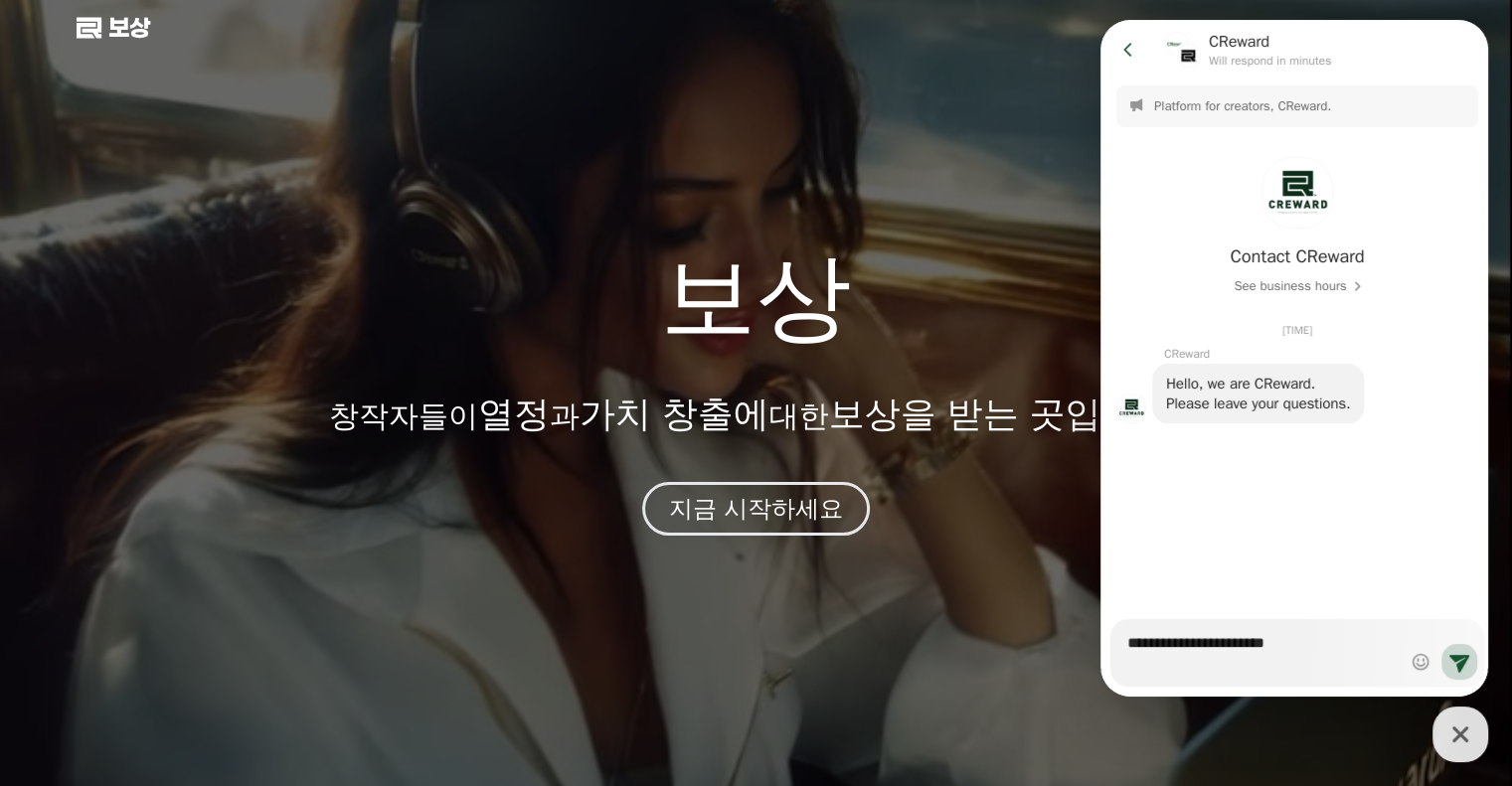 type on "**********" 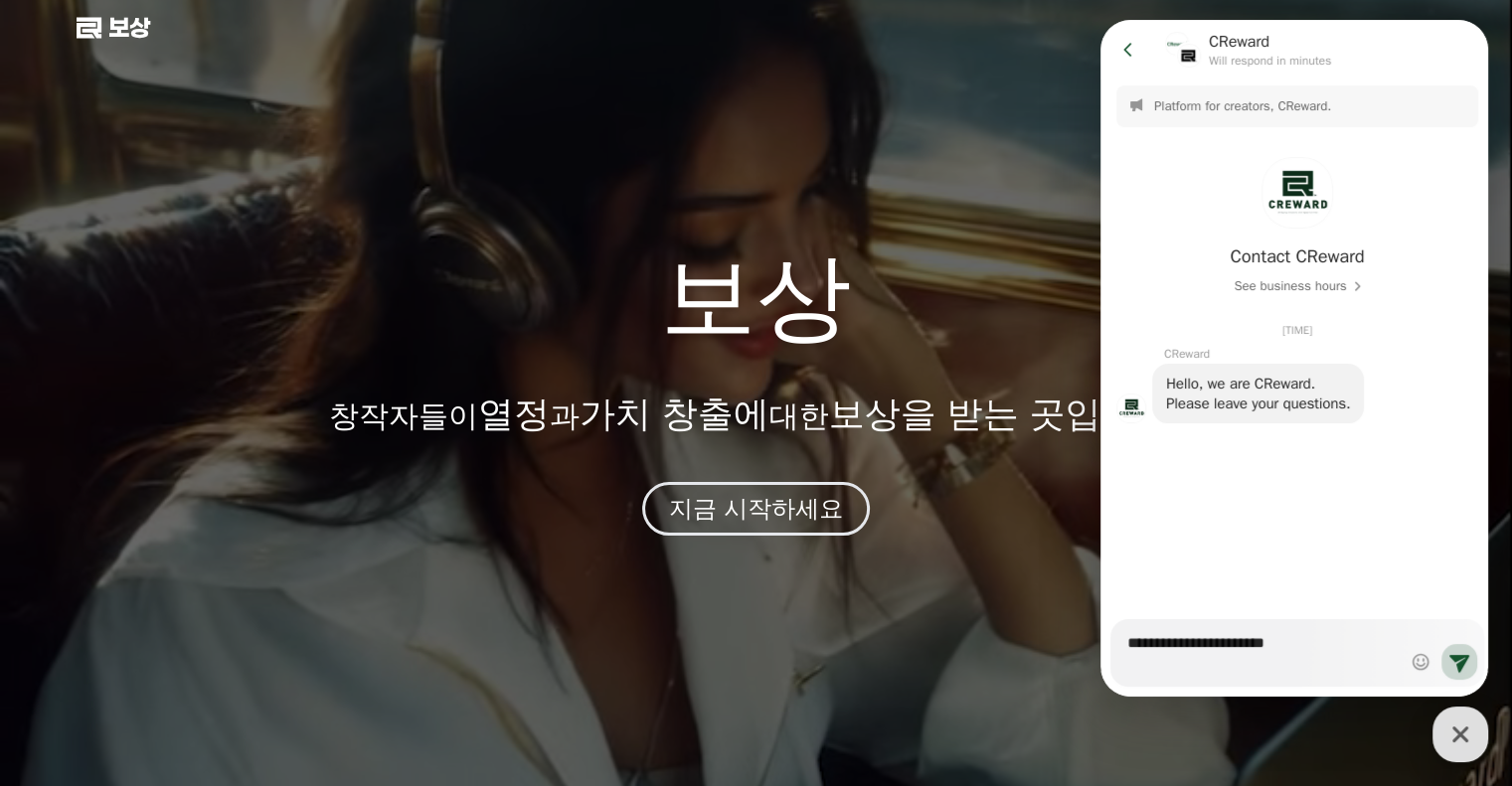 type on "*" 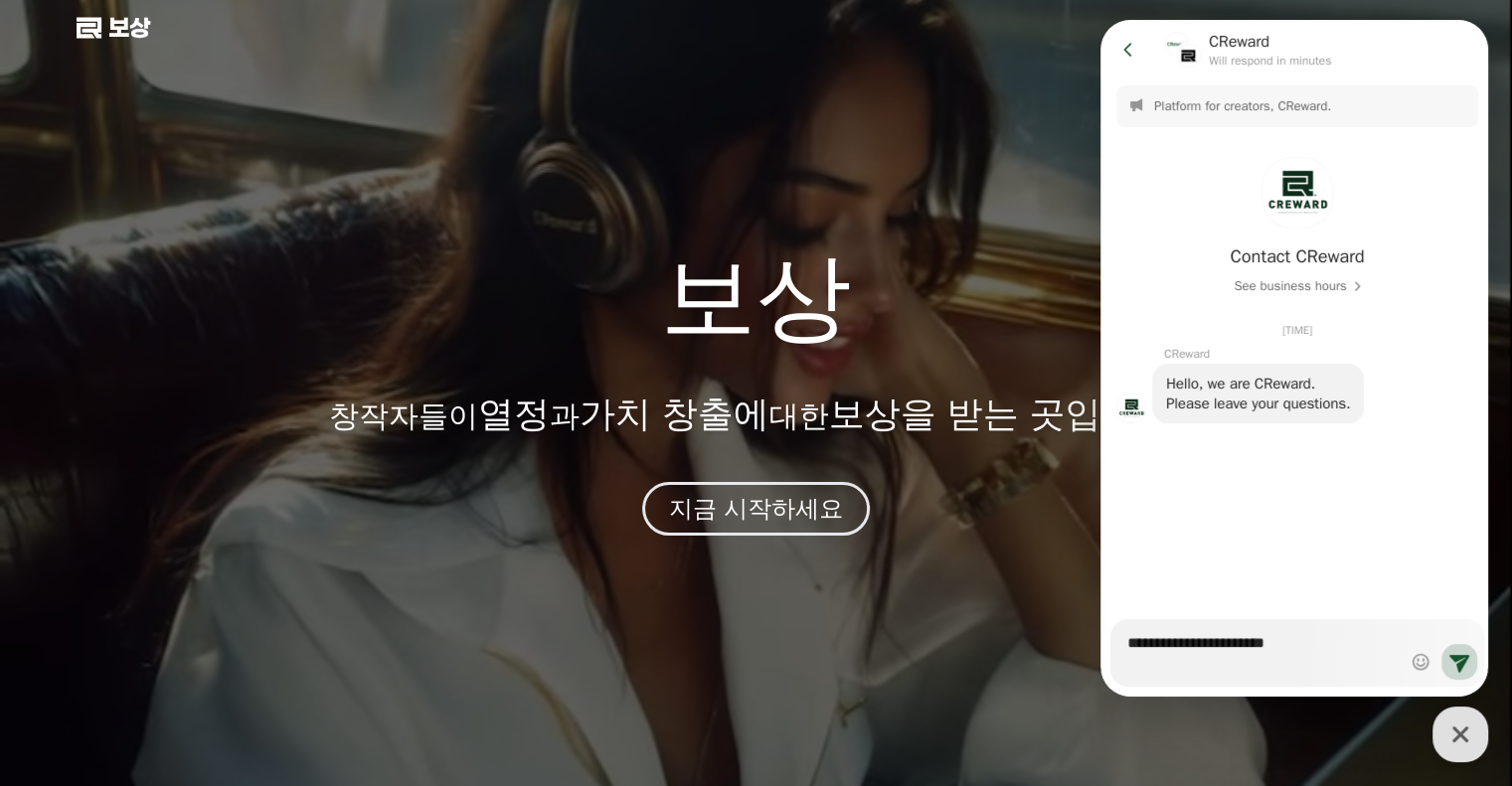type on "**********" 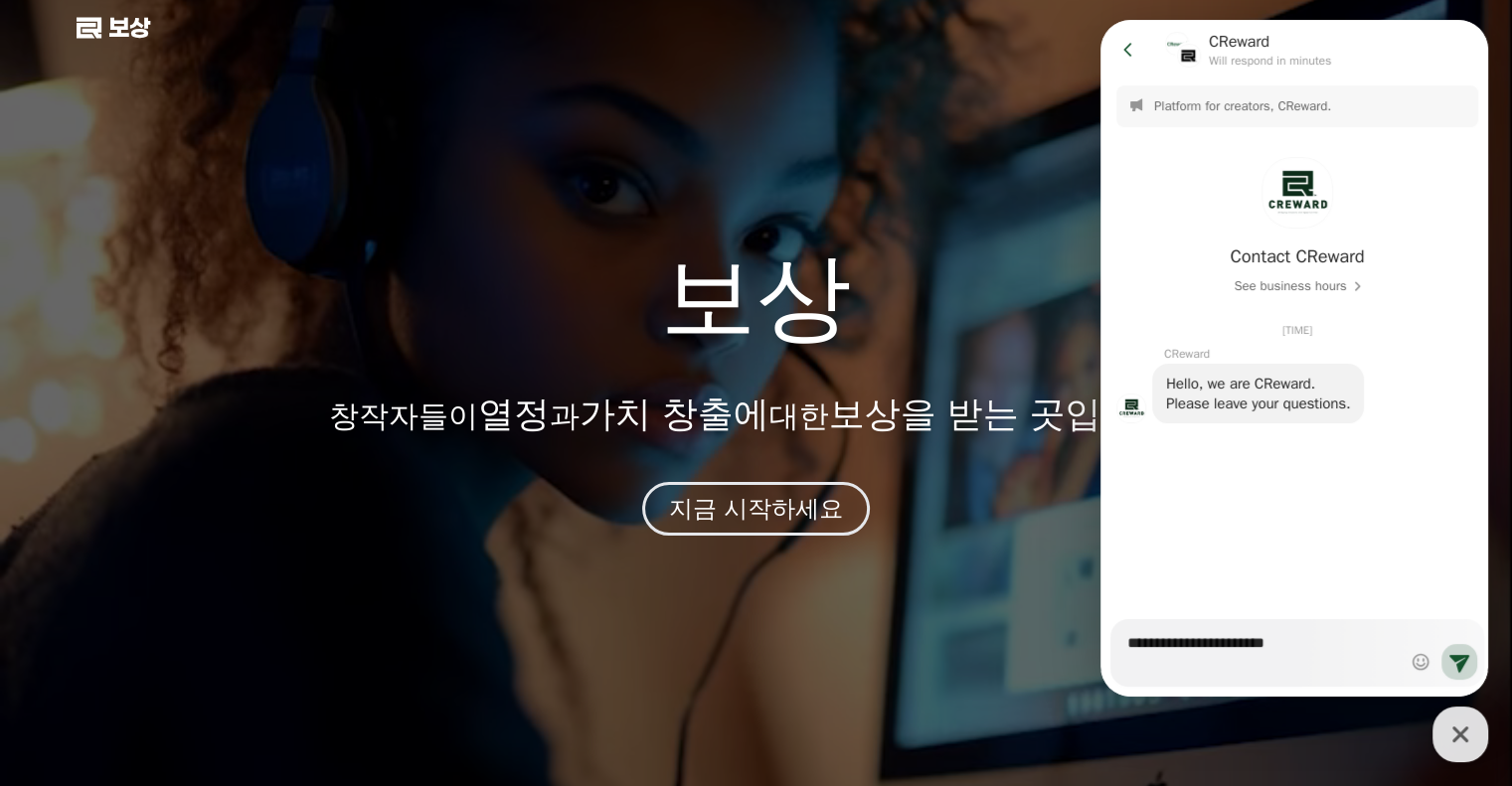 type on "*" 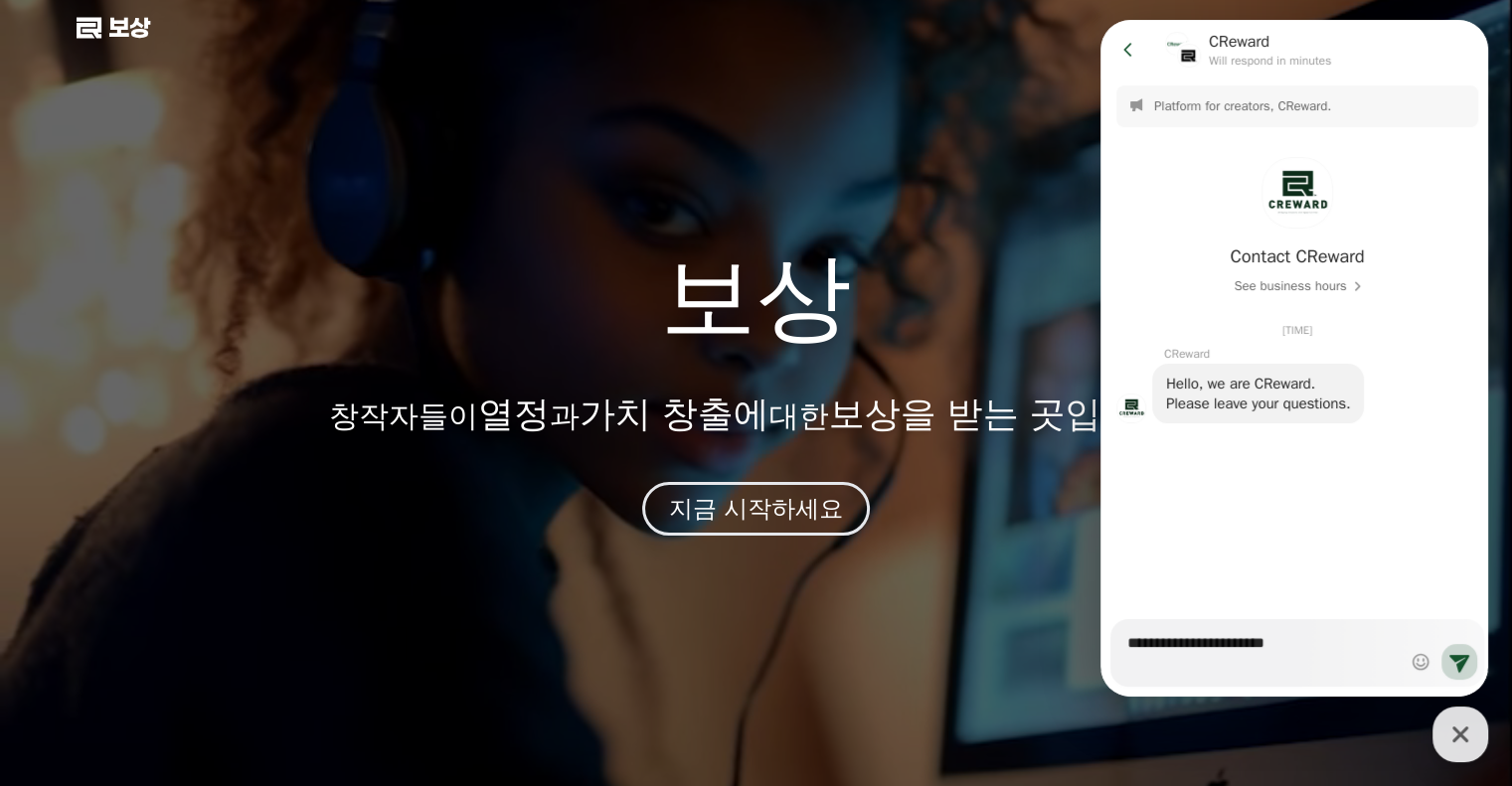 type on "**********" 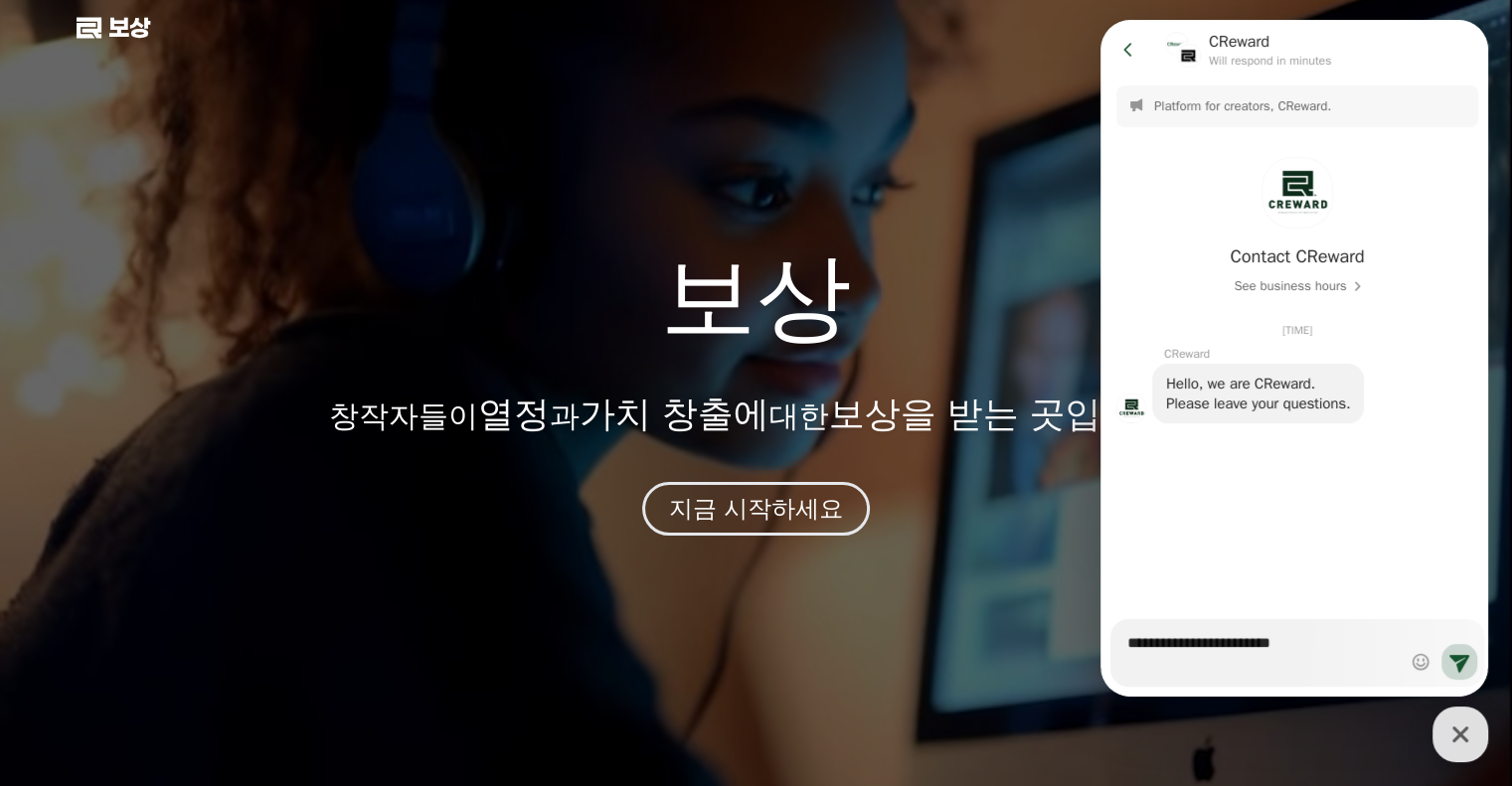 type on "*" 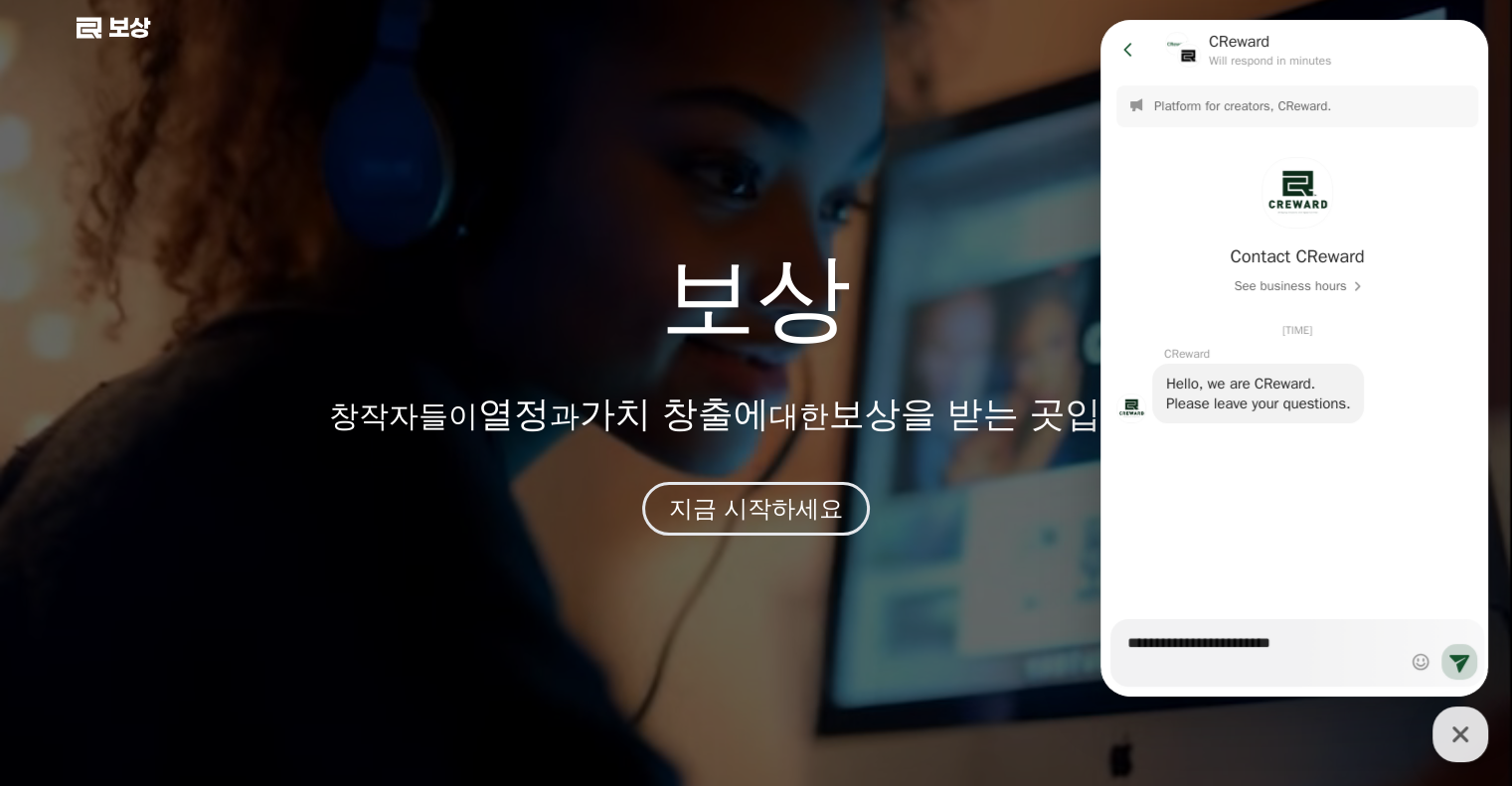 type on "**********" 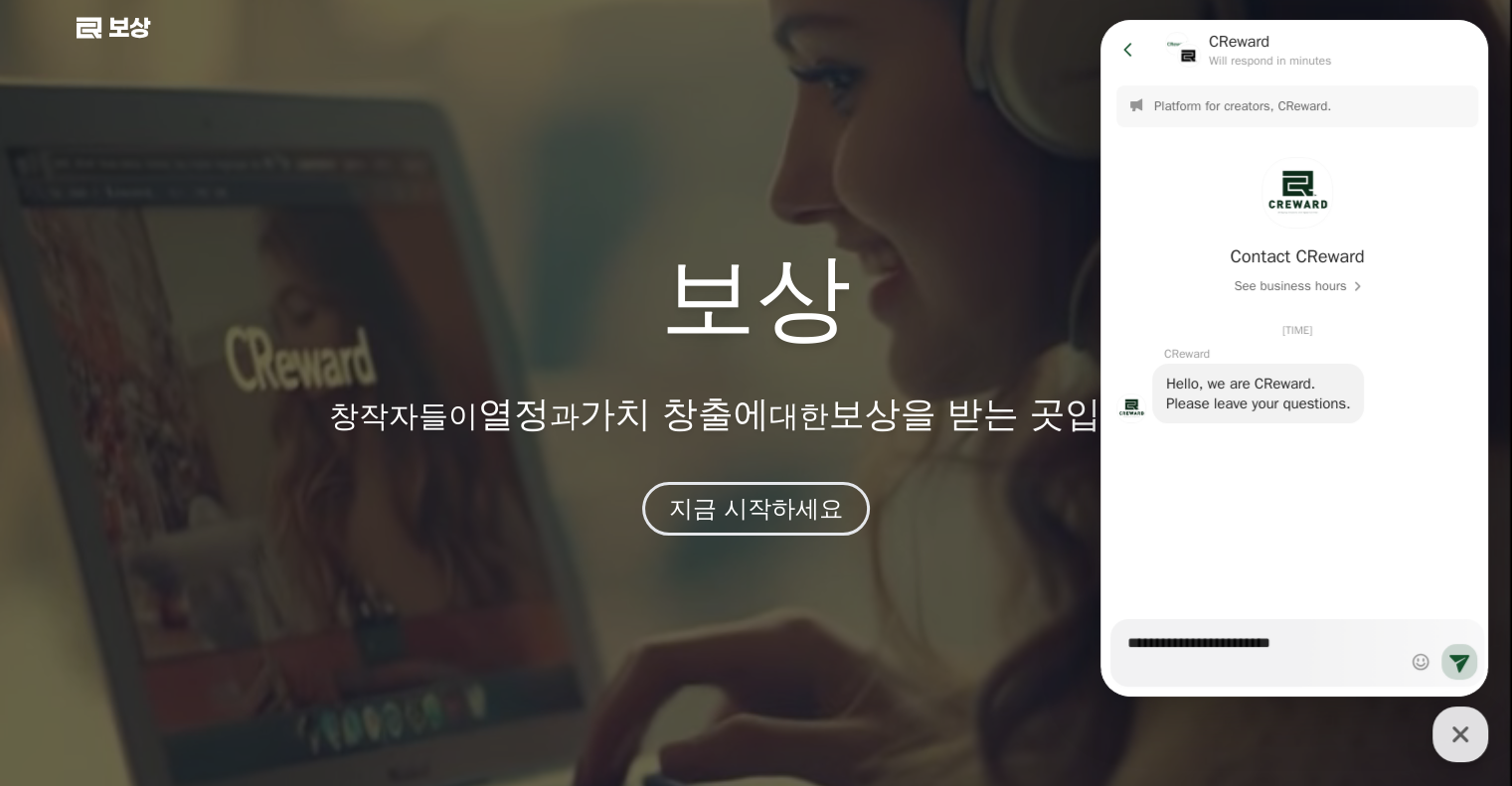 type on "*" 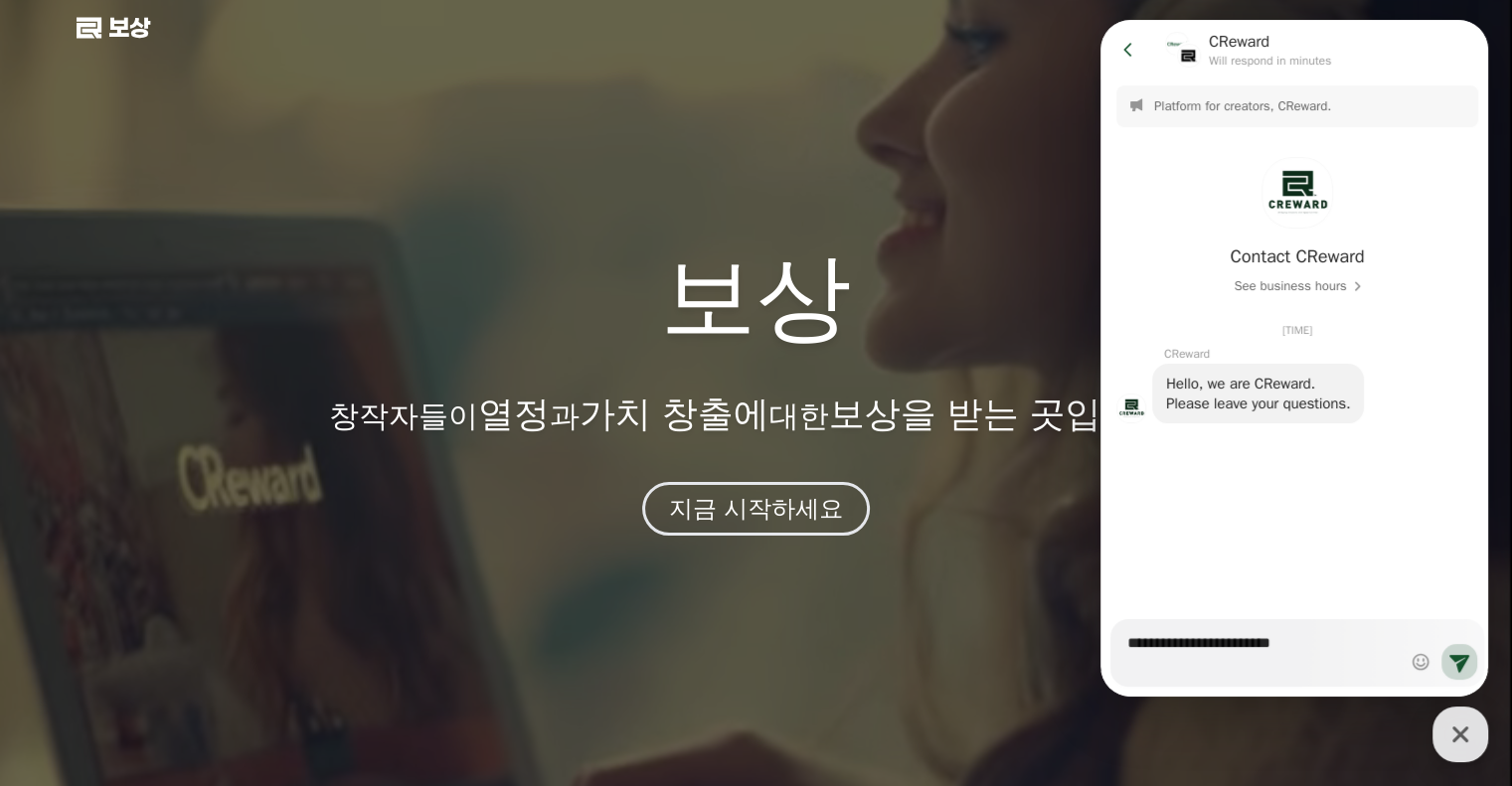 type on "**********" 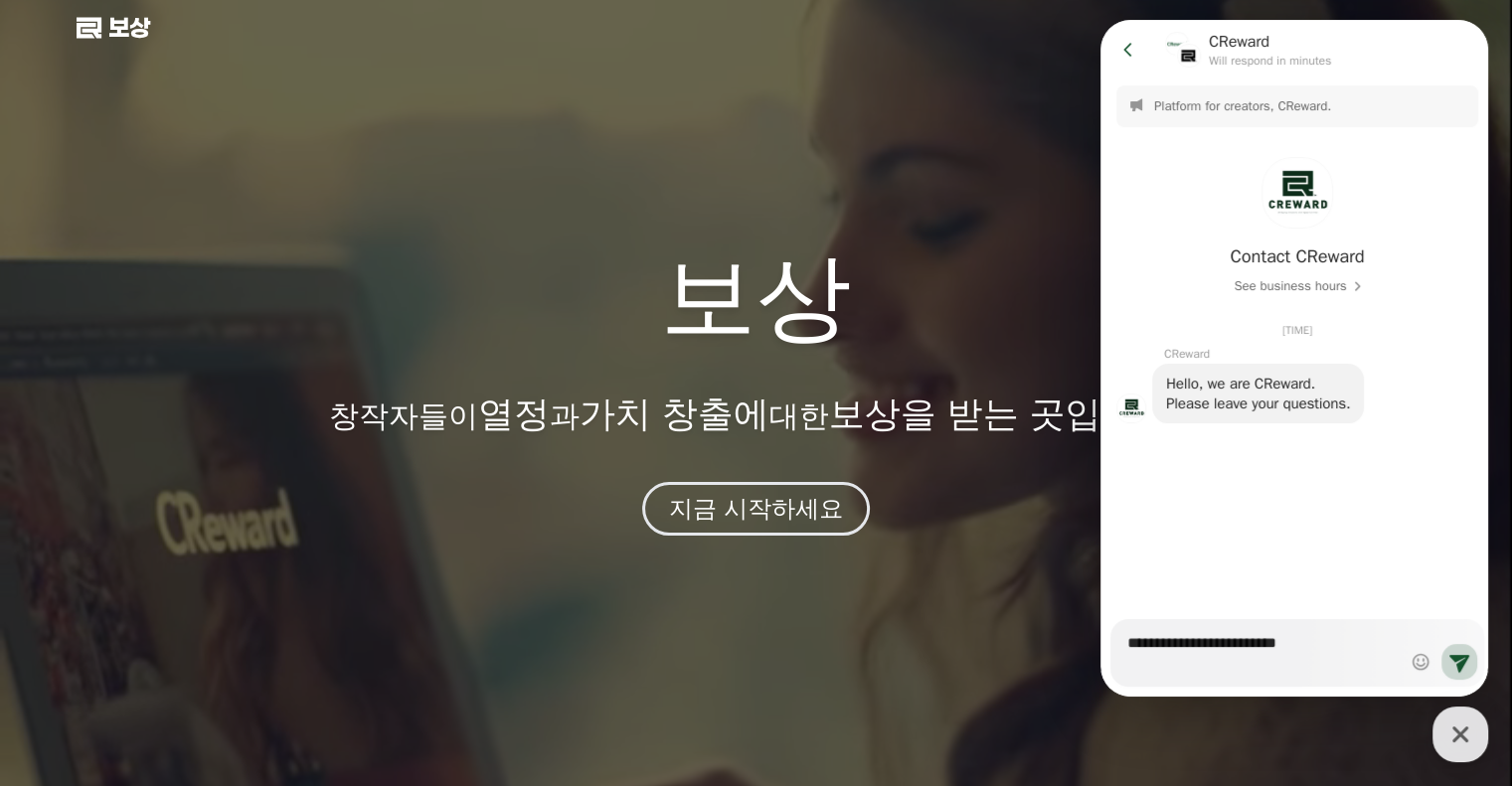 type on "*" 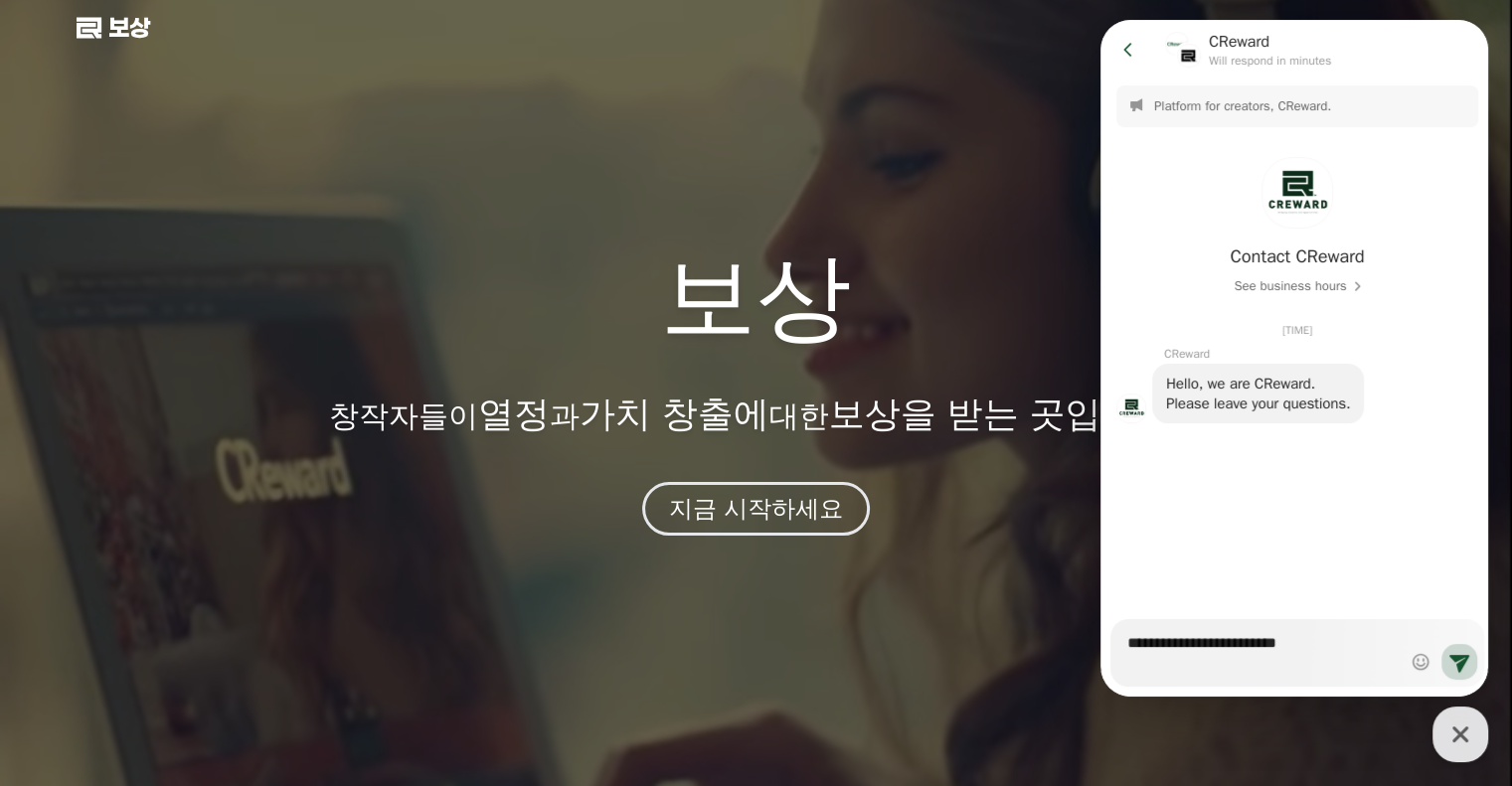 type on "**********" 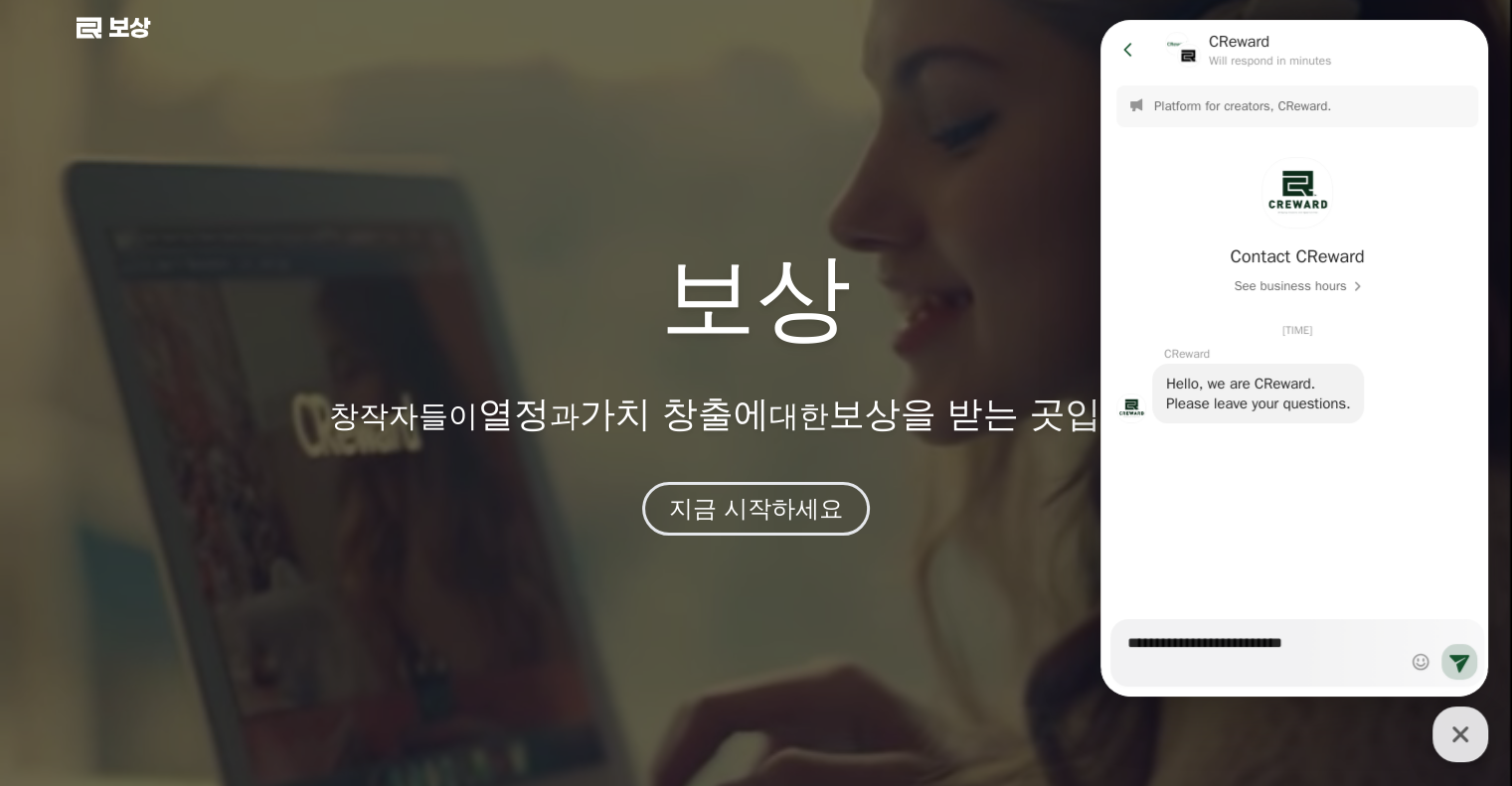 type on "*" 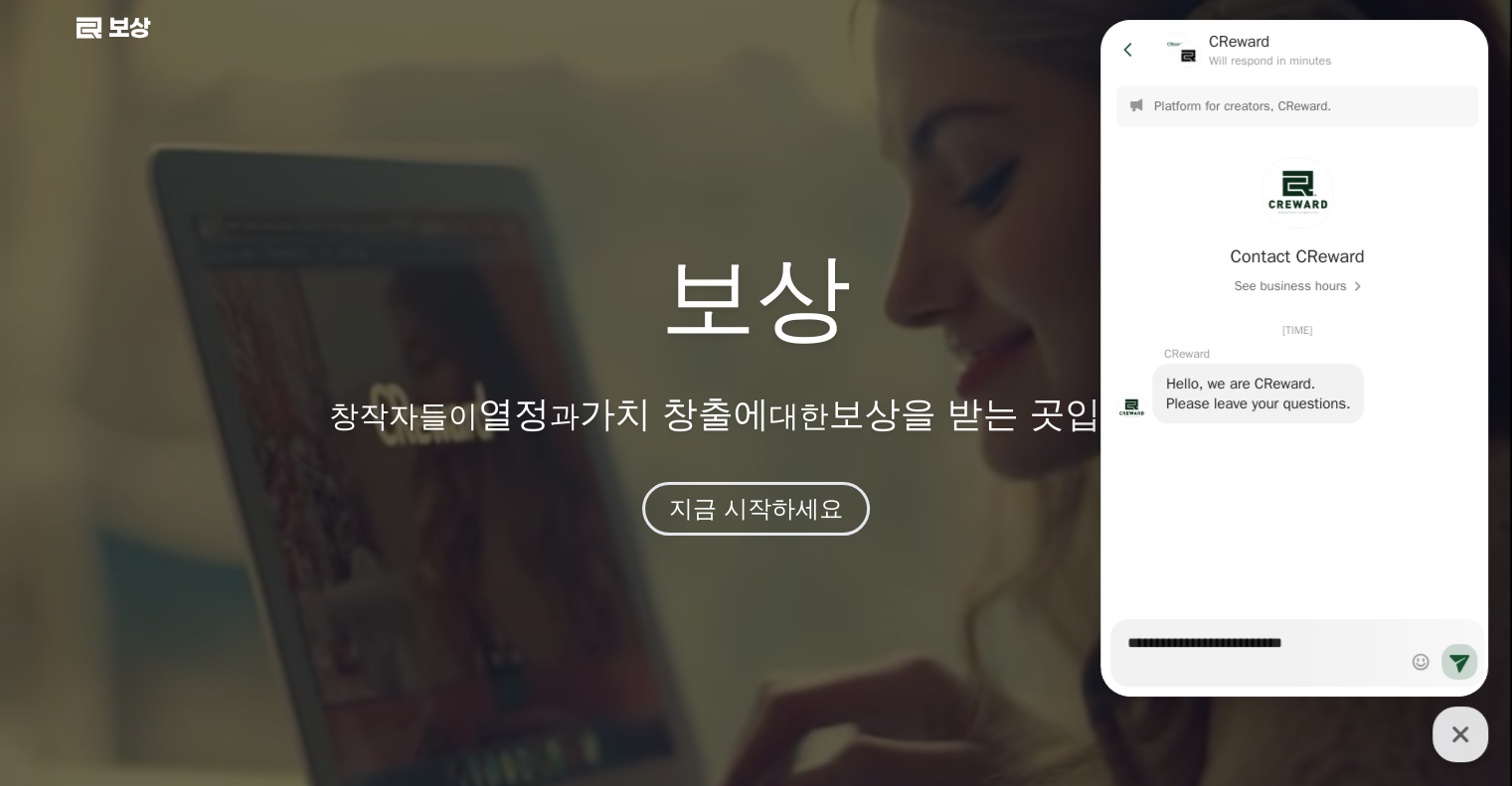 type on "**********" 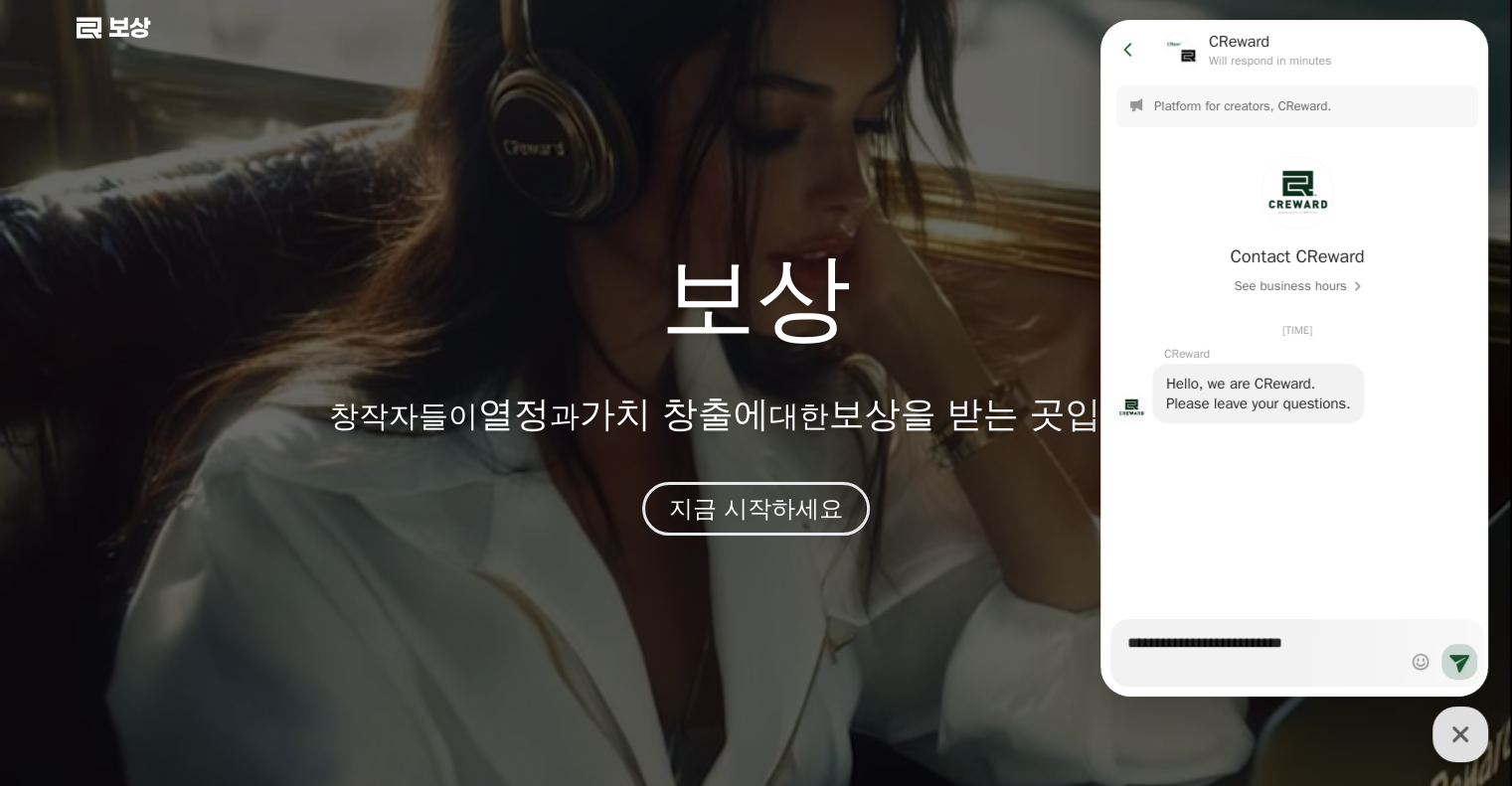 type on "*" 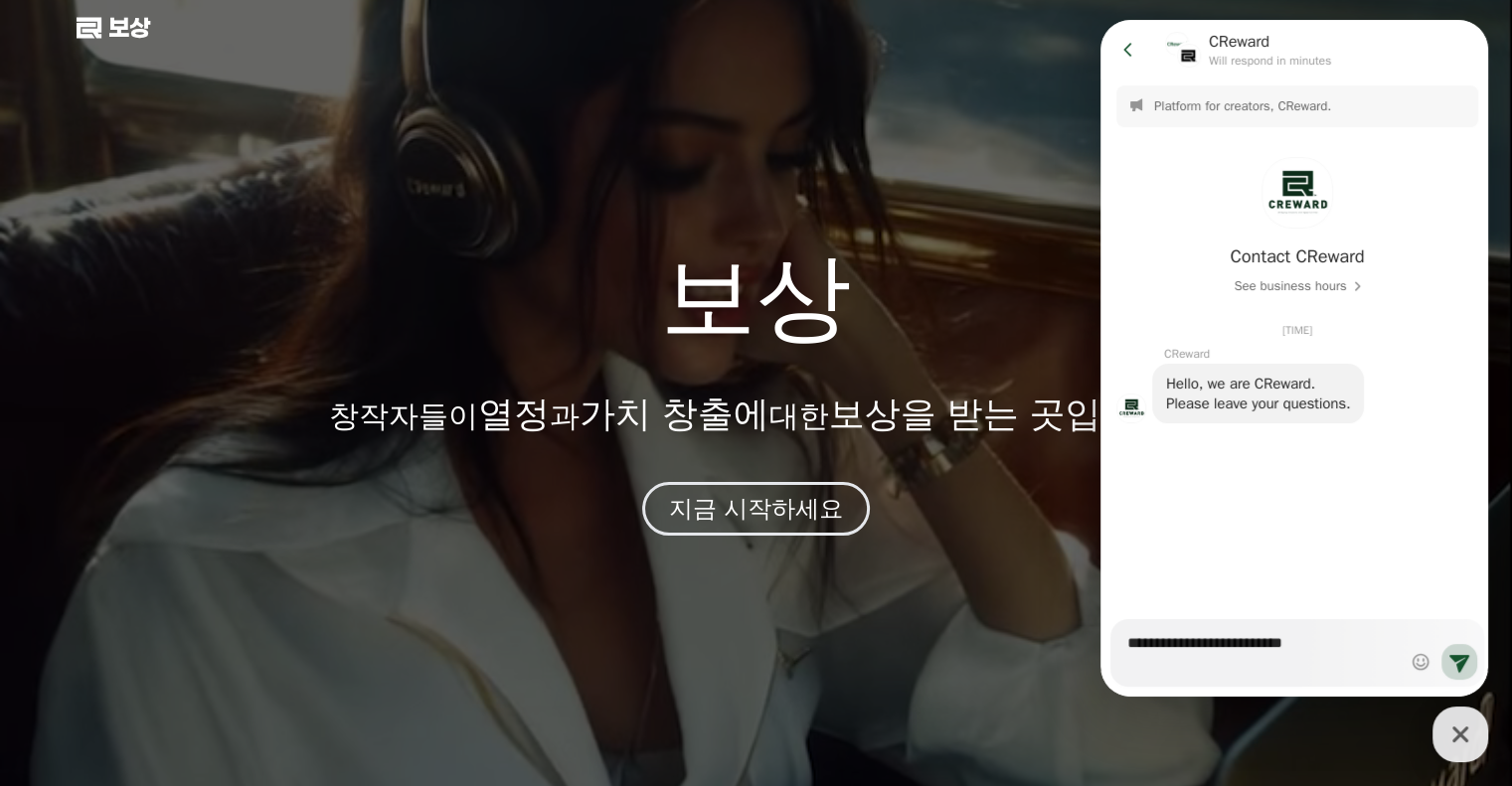 type on "**********" 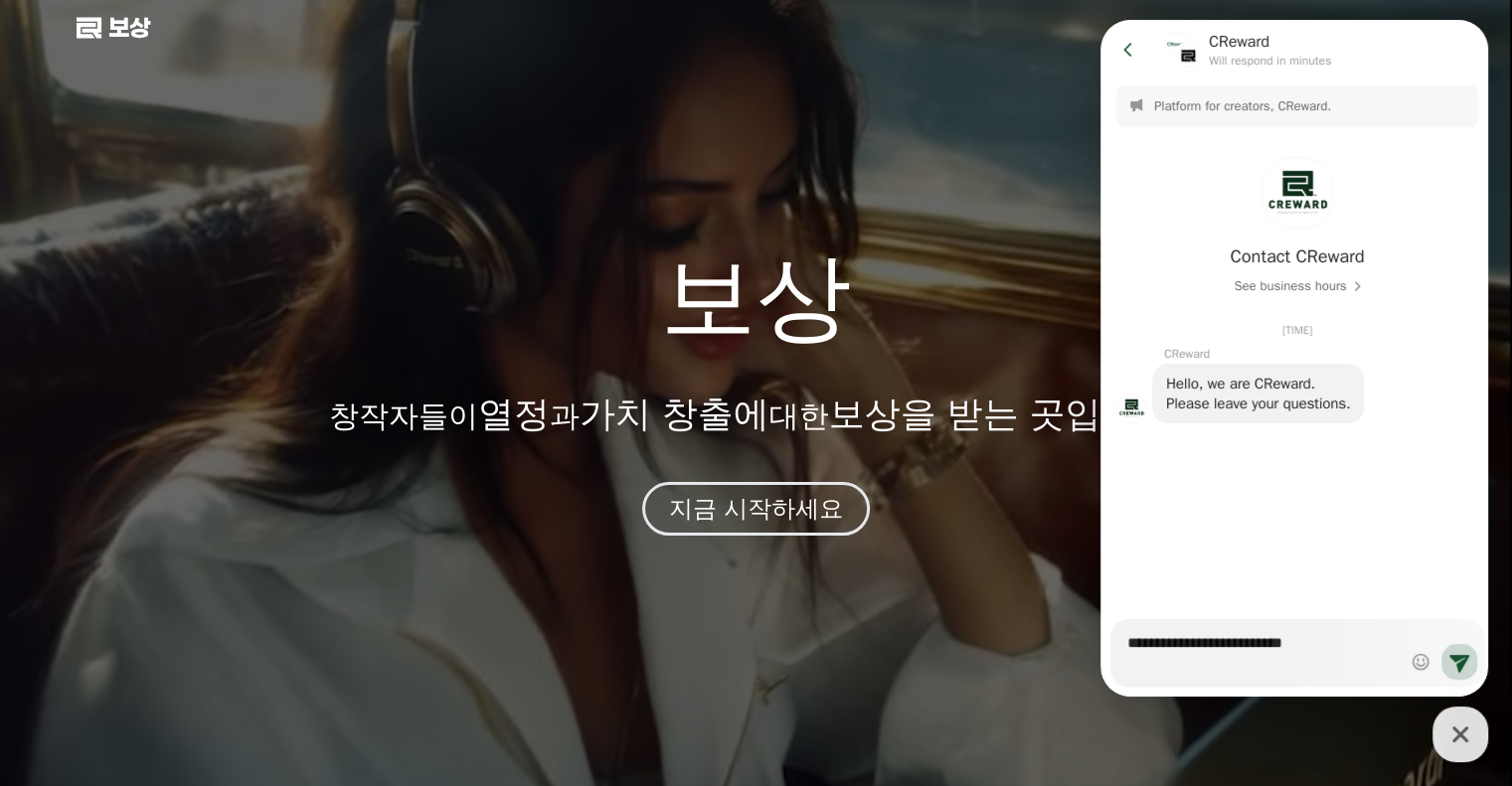 type on "*" 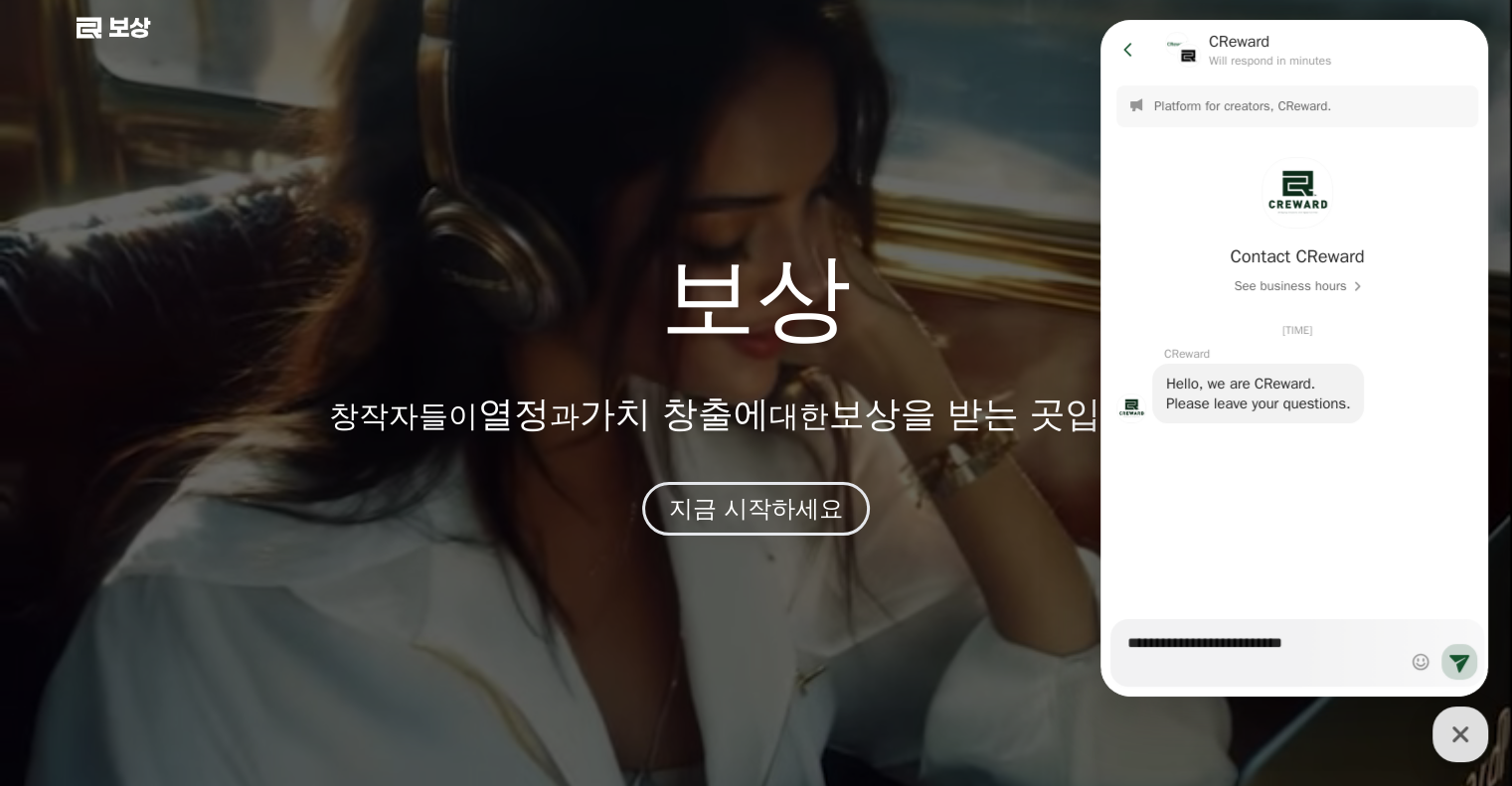 type on "**********" 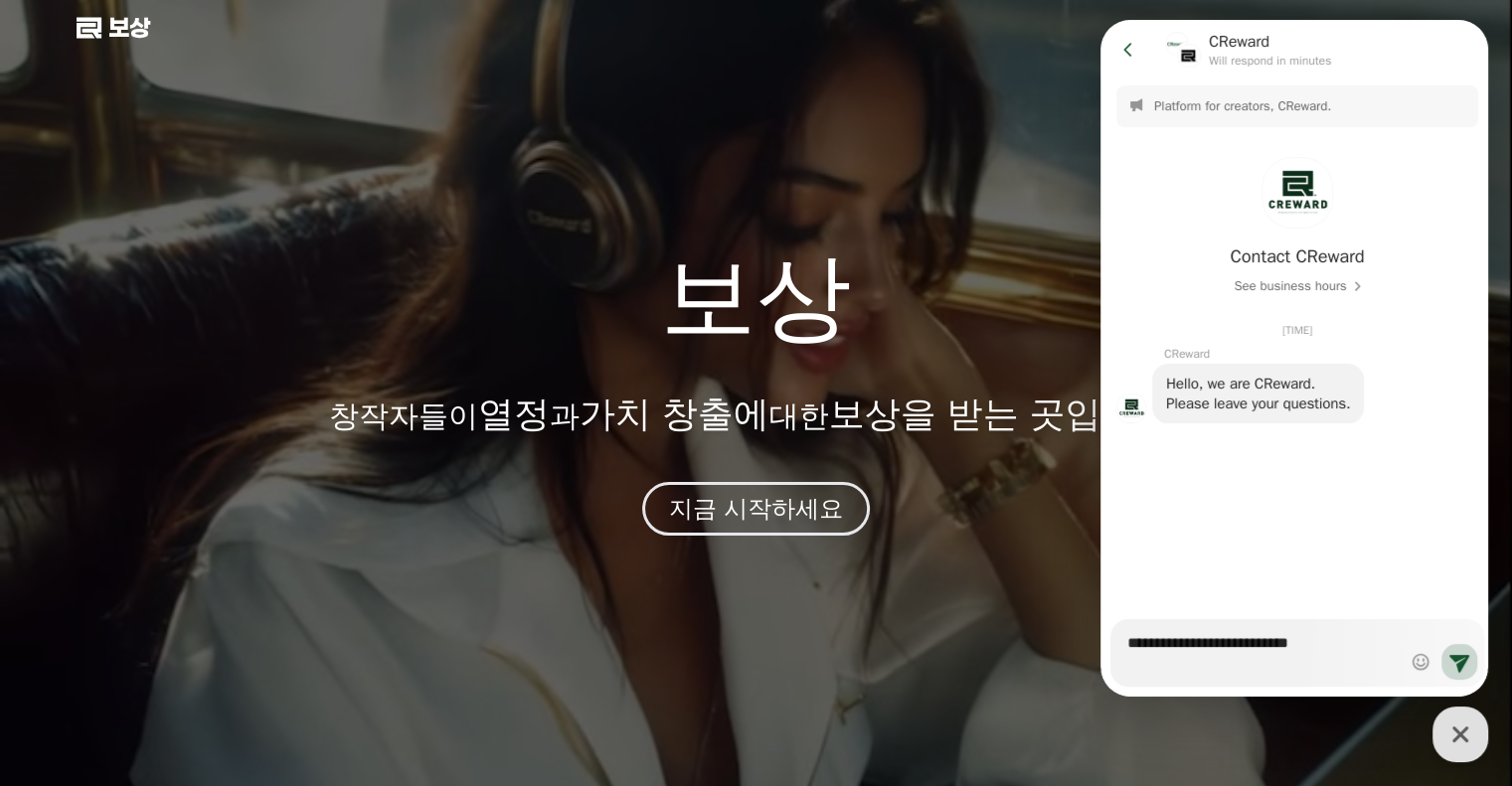type on "*" 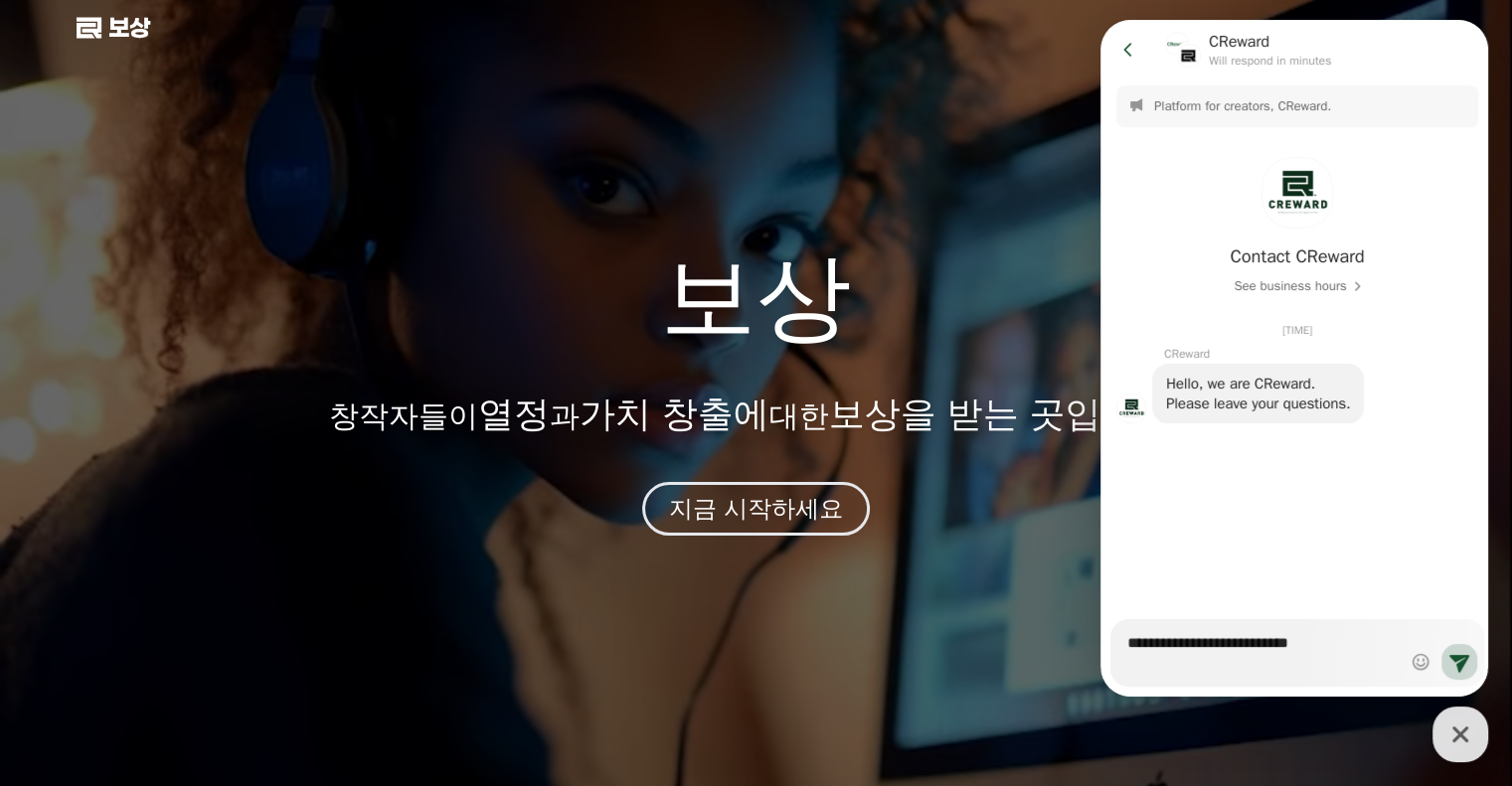 type on "**********" 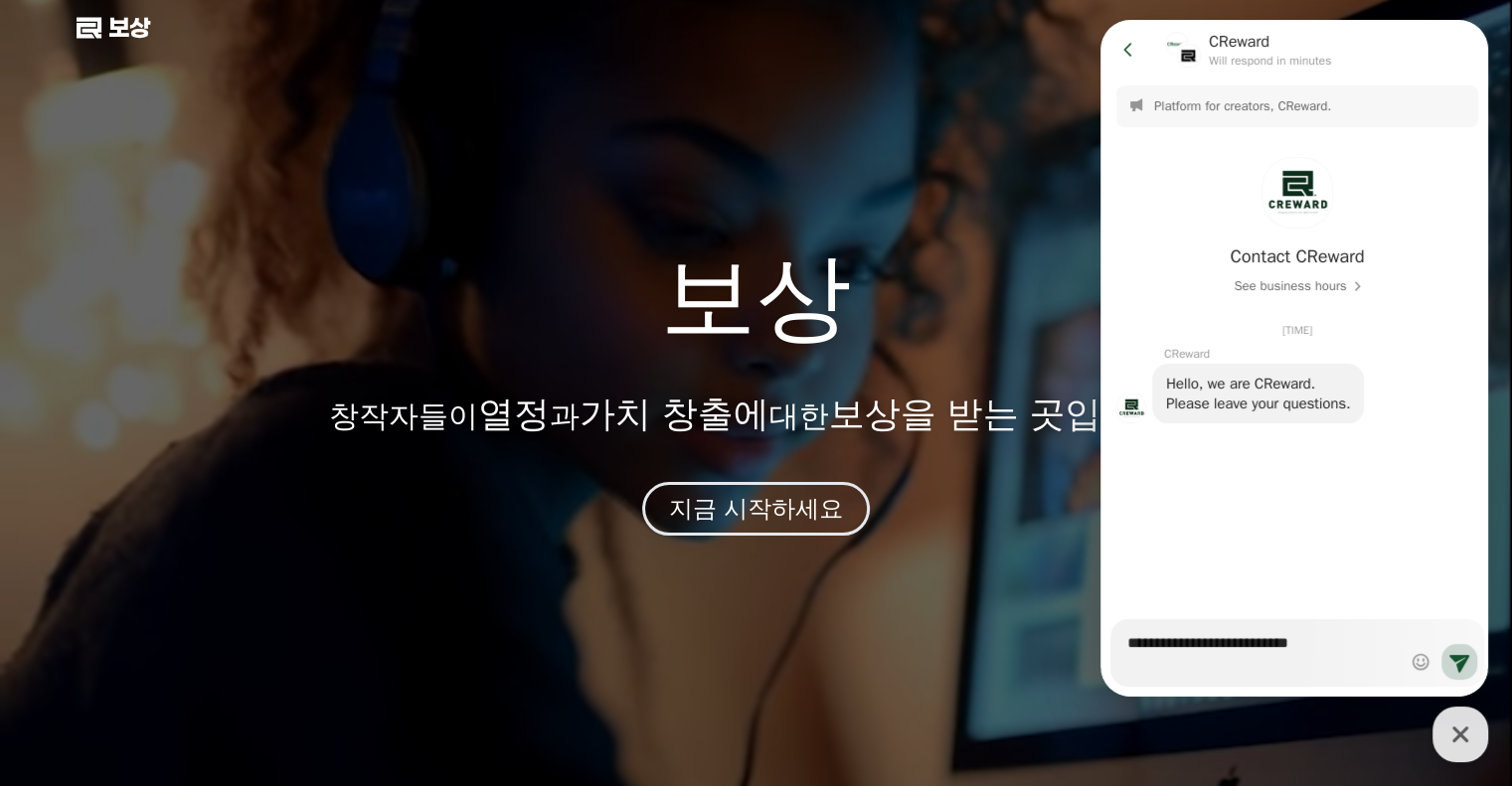 type on "*" 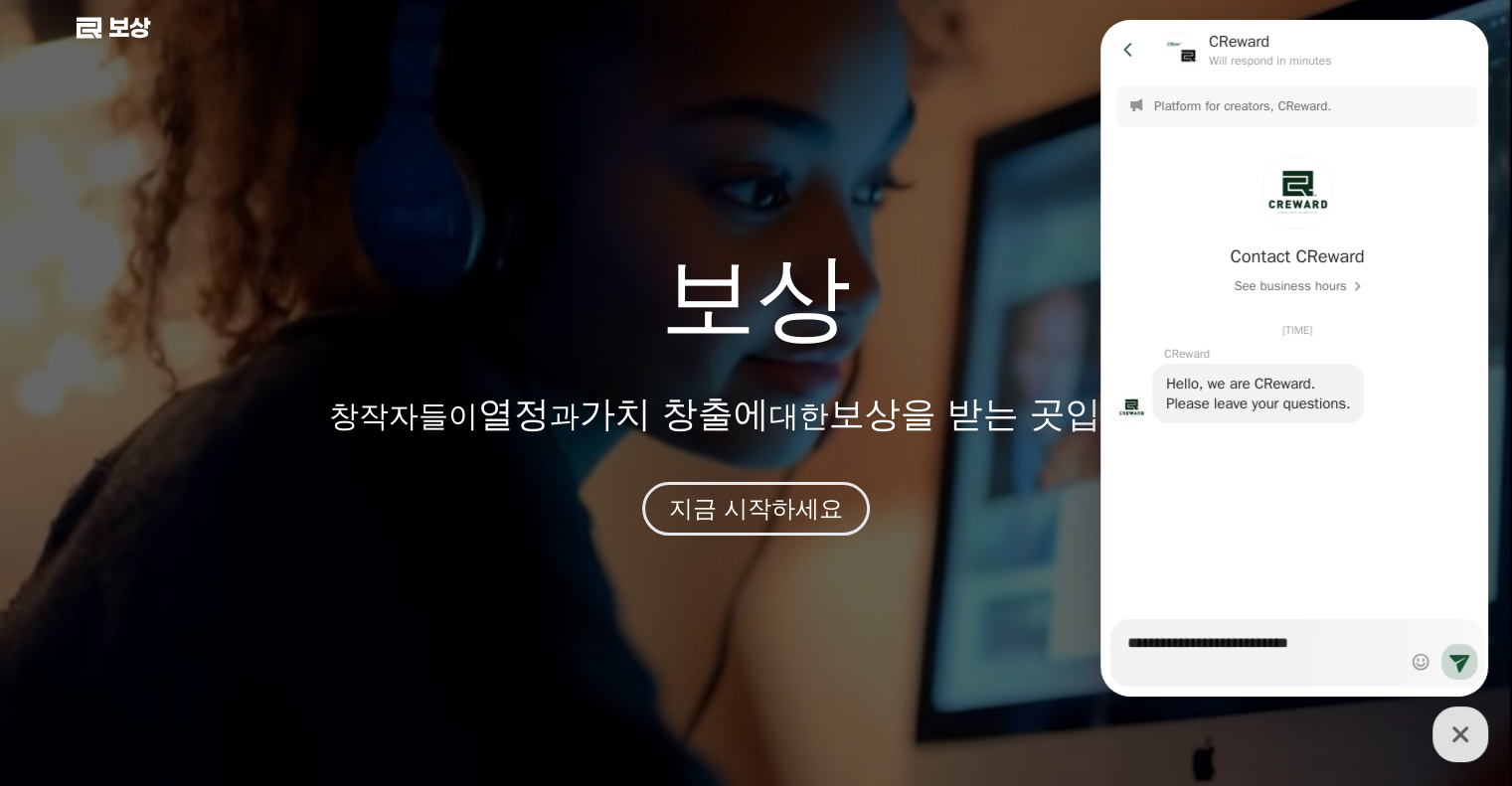 type on "**********" 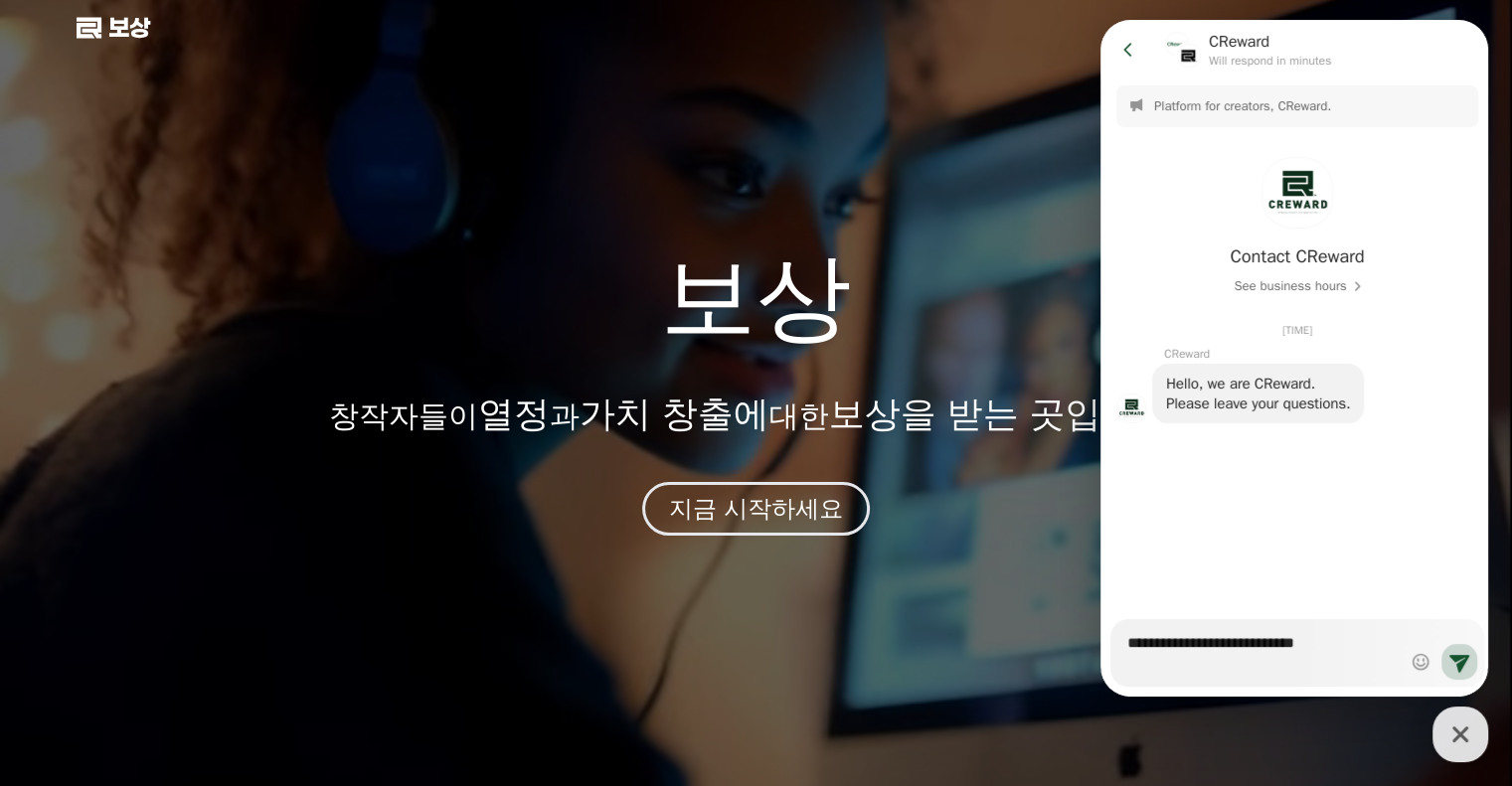 type on "*" 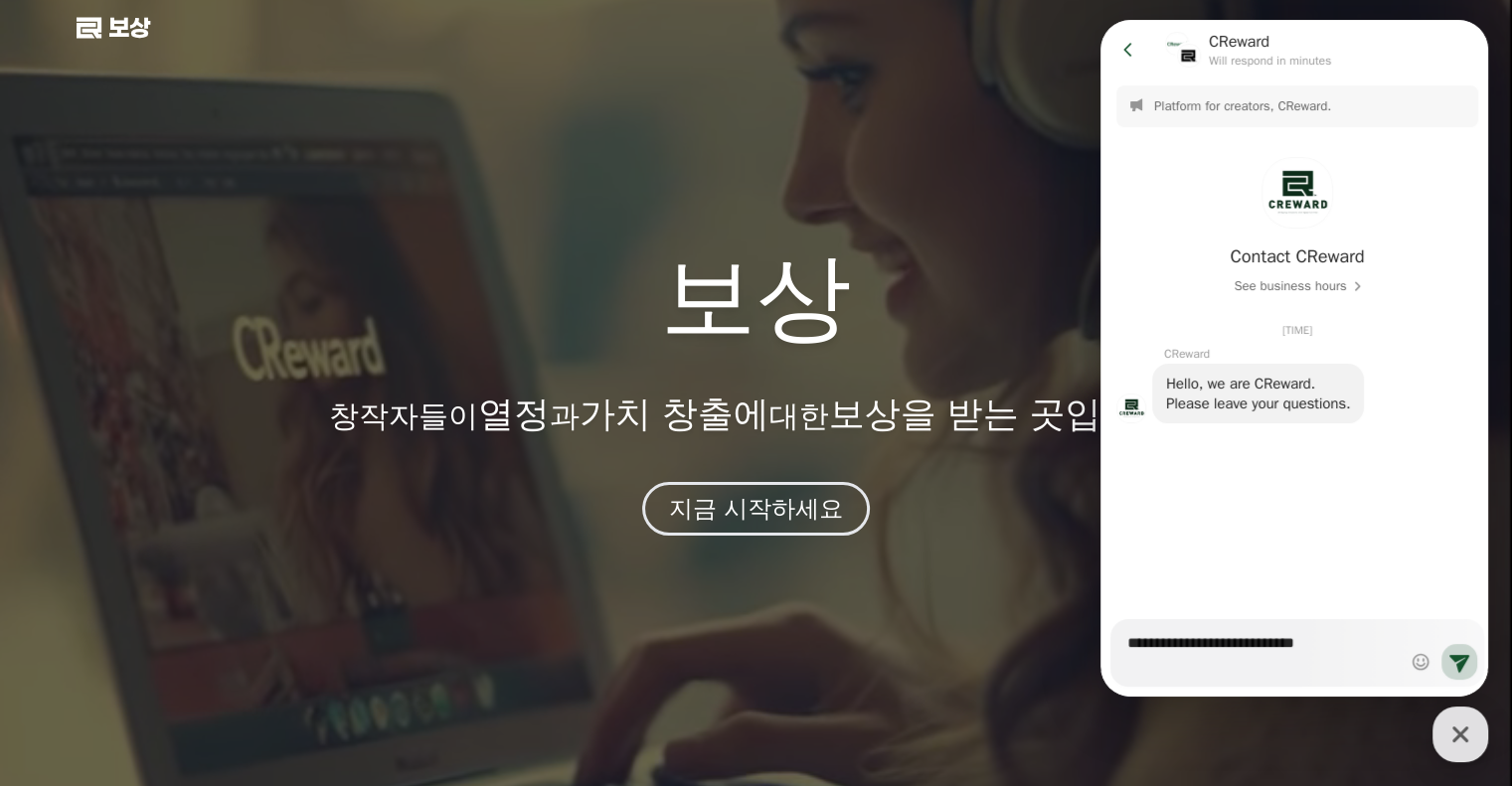type on "**********" 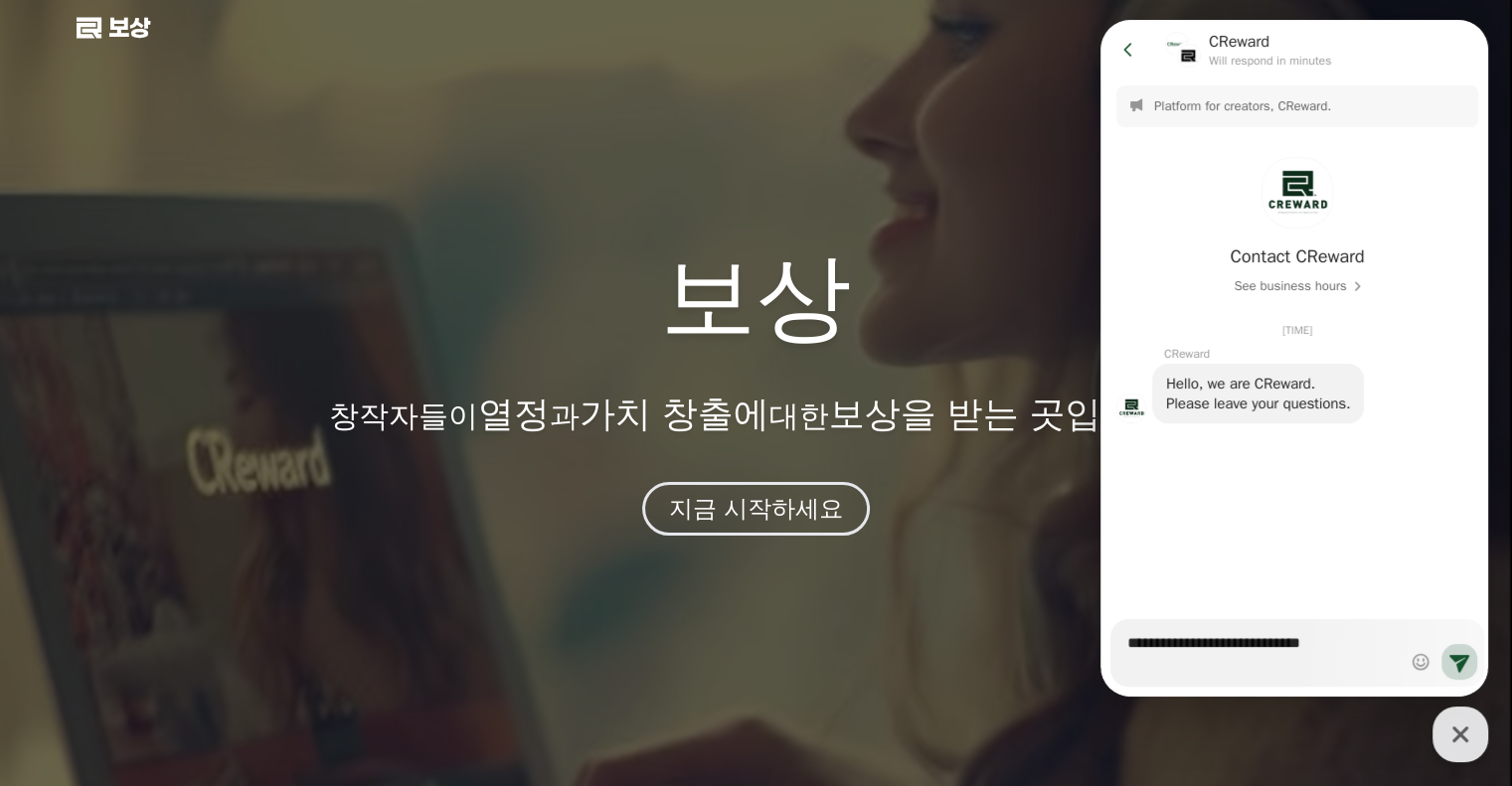 type on "*" 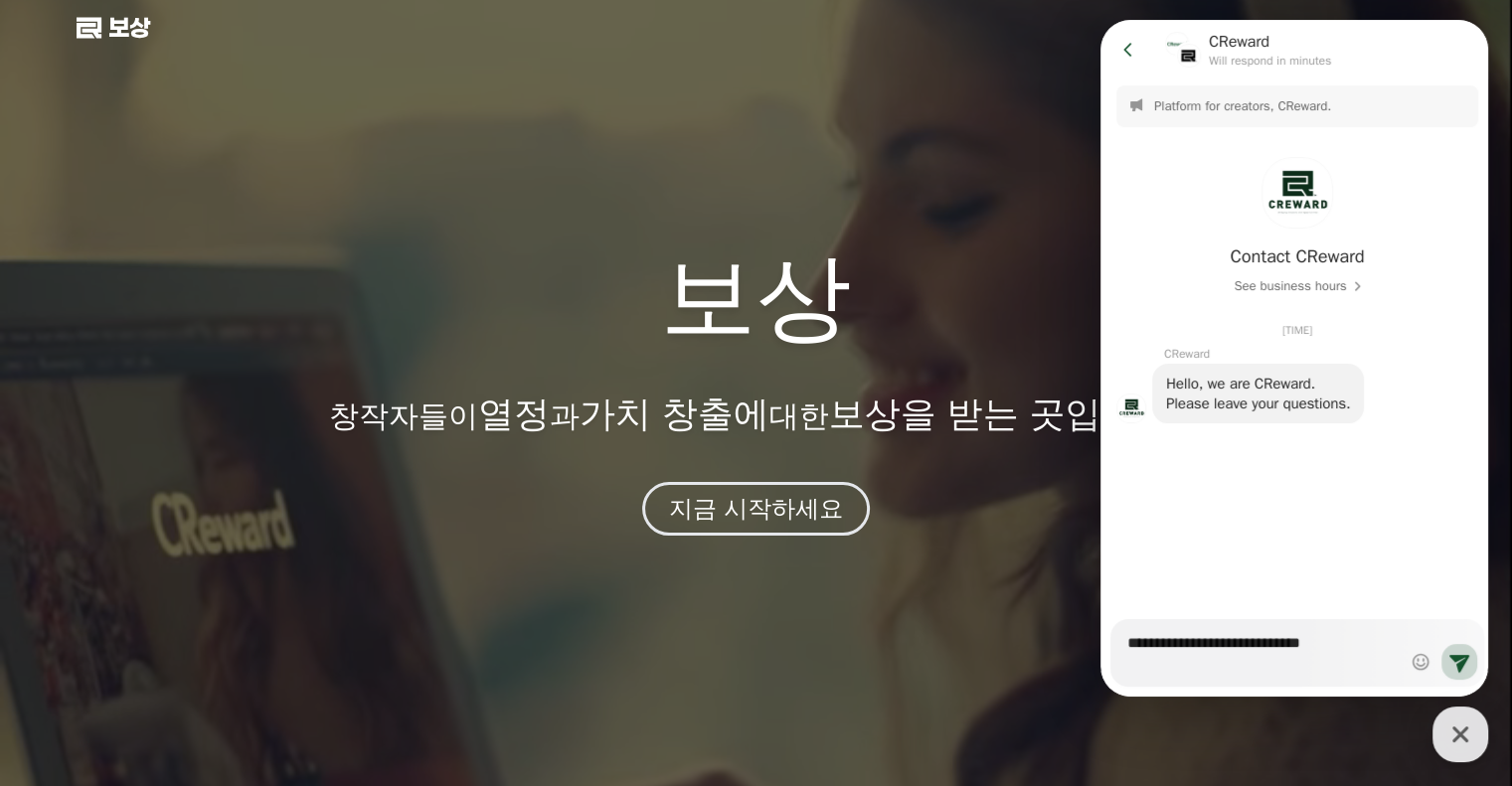 type on "**********" 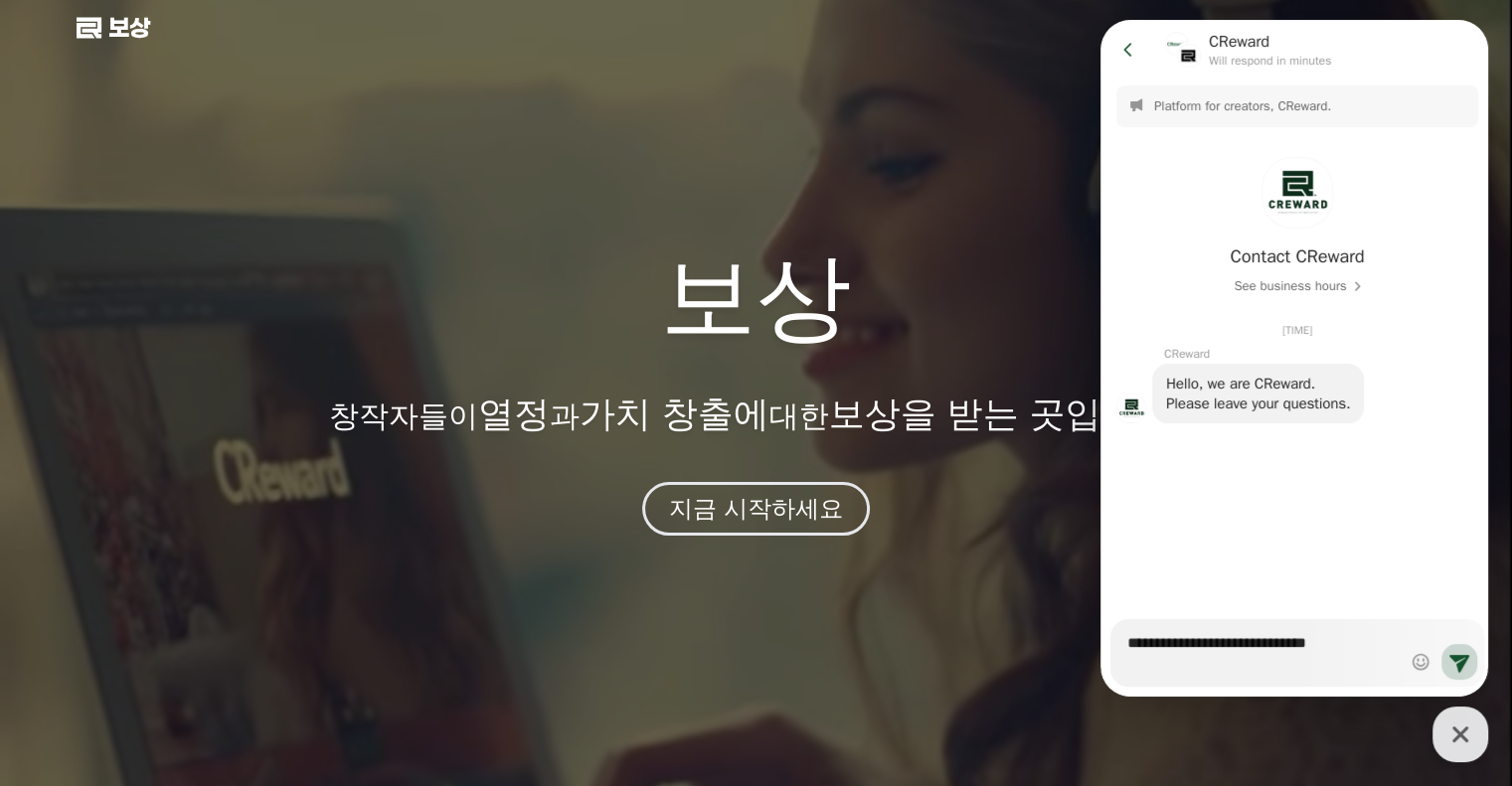 type on "*" 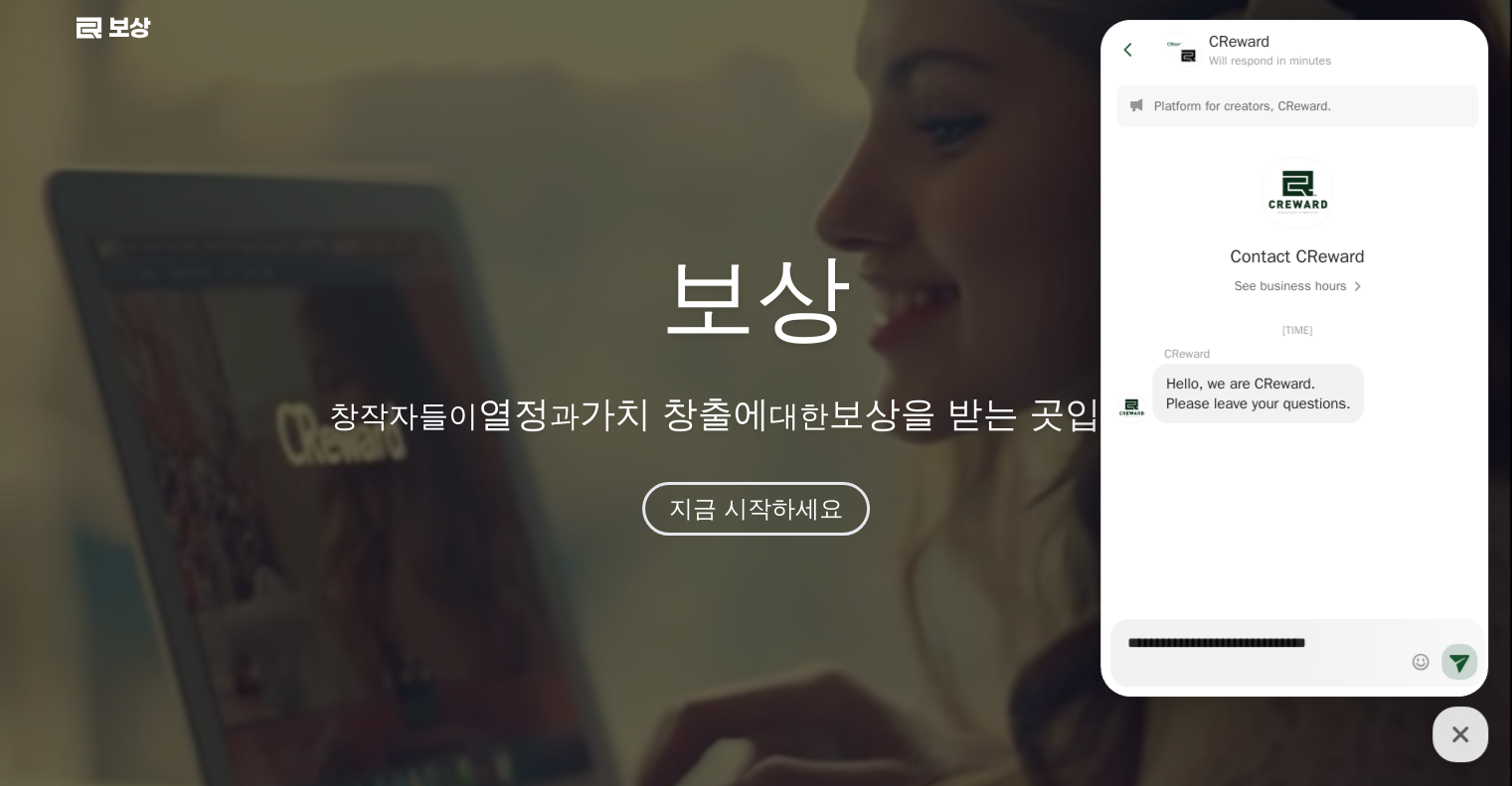 type on "**********" 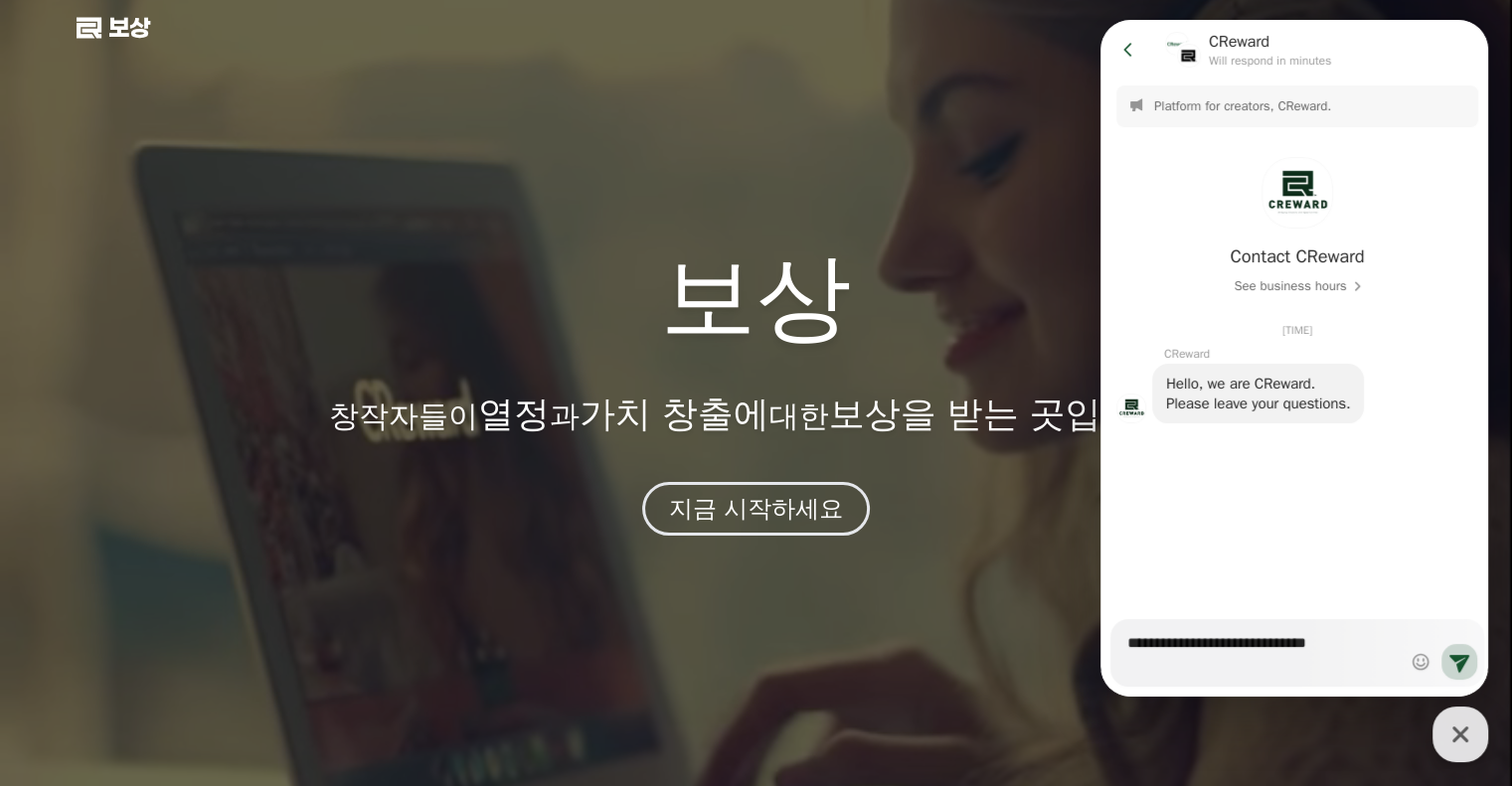 type on "*" 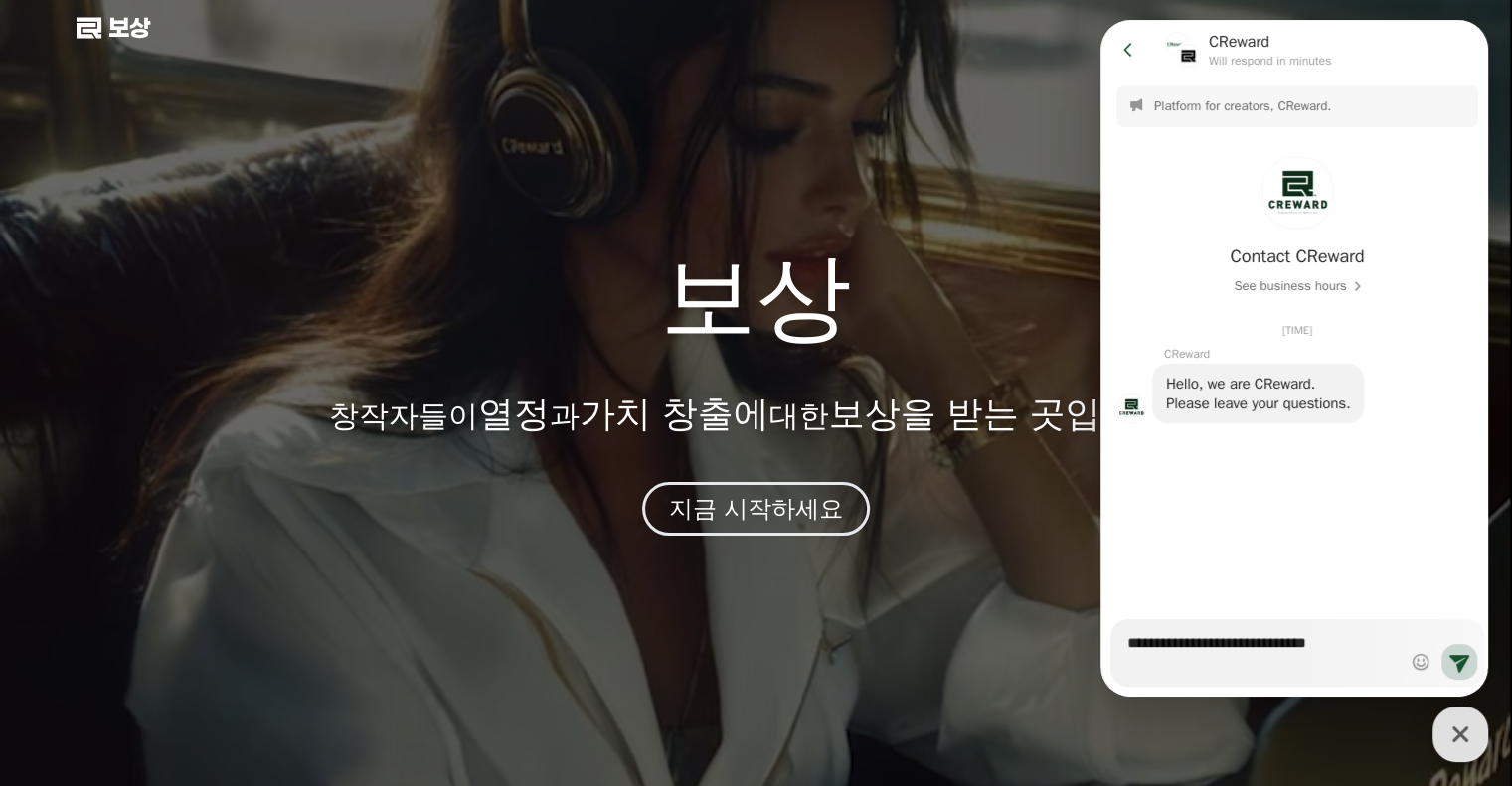 type on "**********" 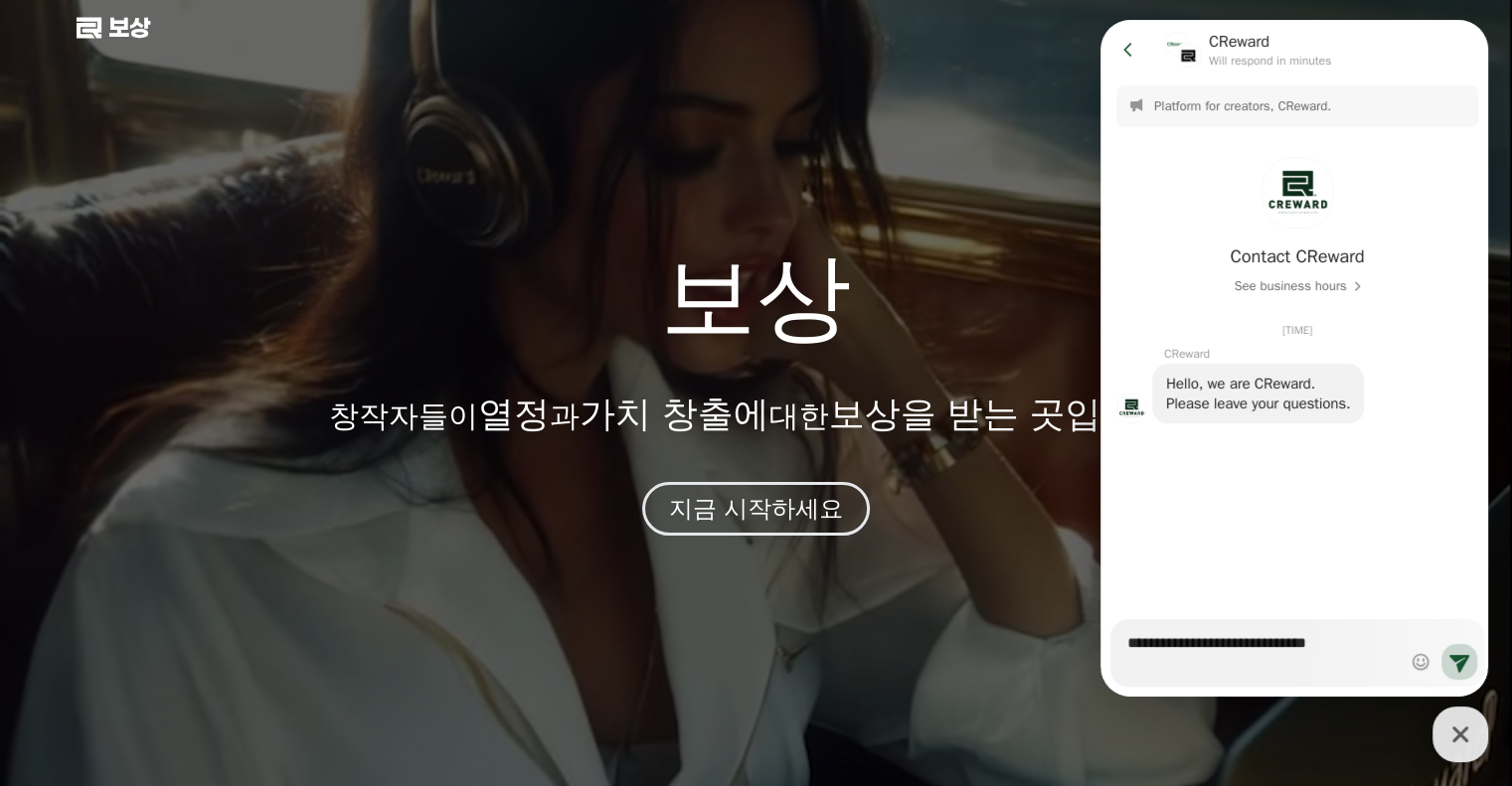 type on "*" 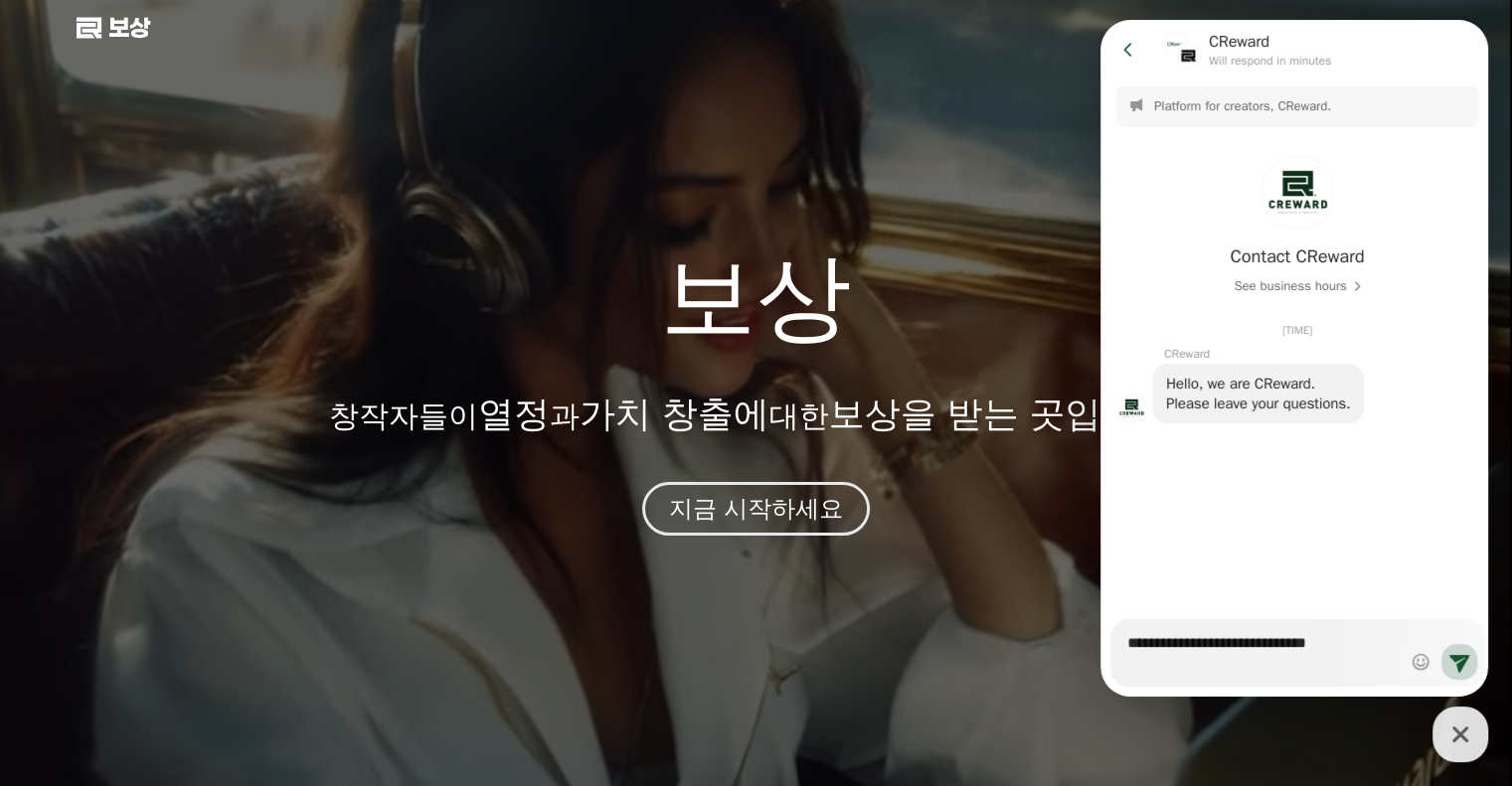type on "**********" 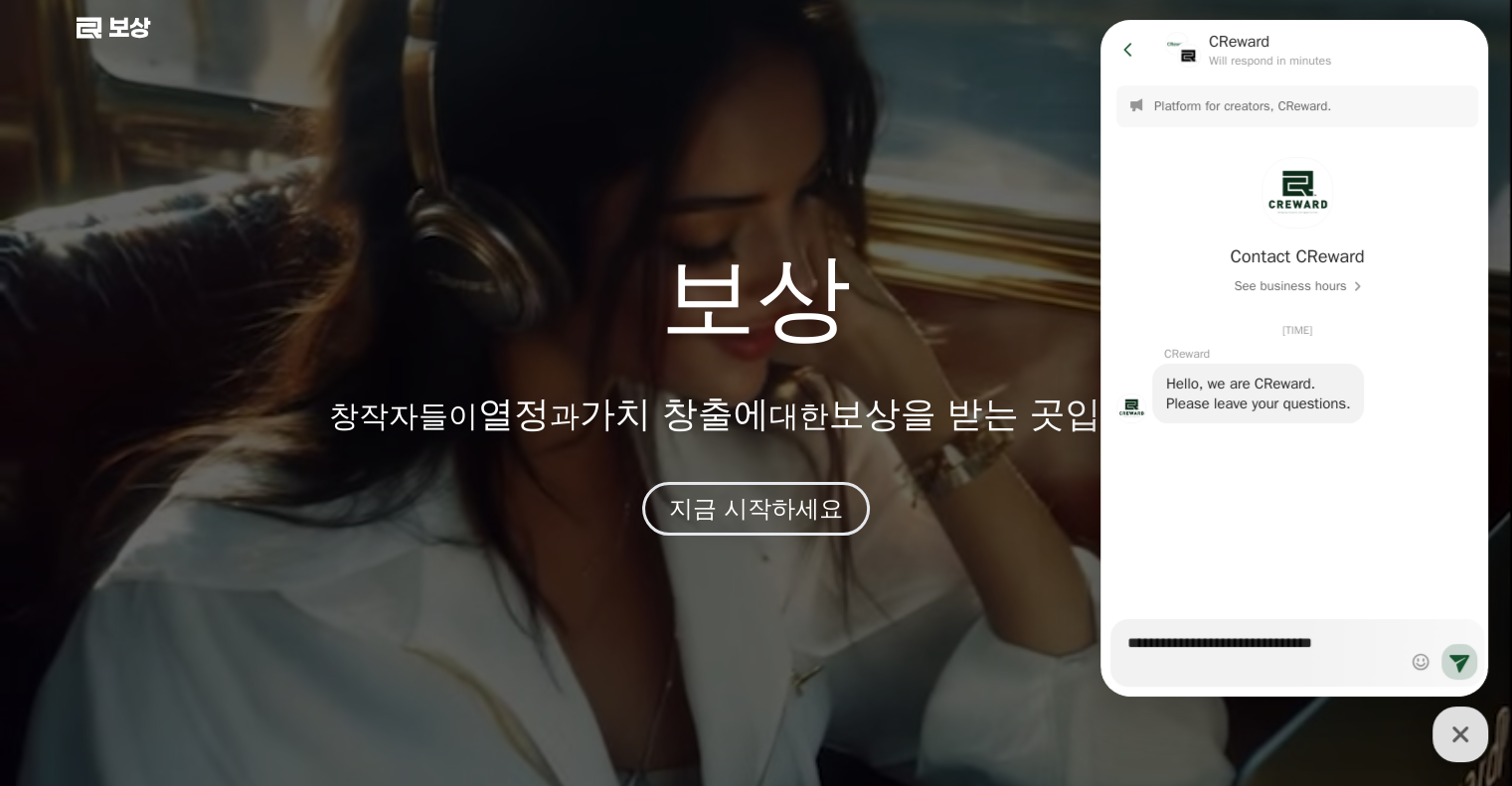 type on "*" 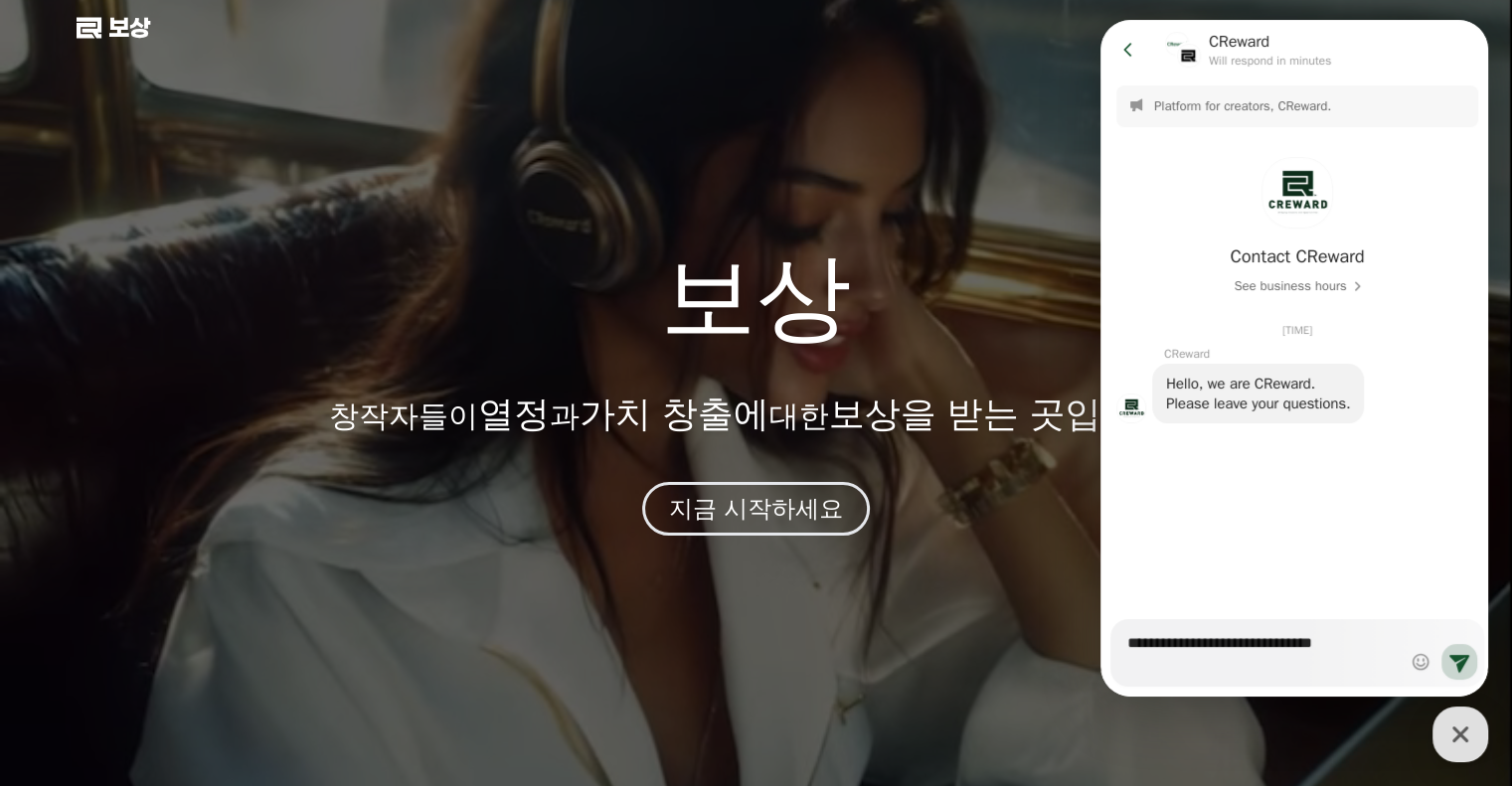 type on "**********" 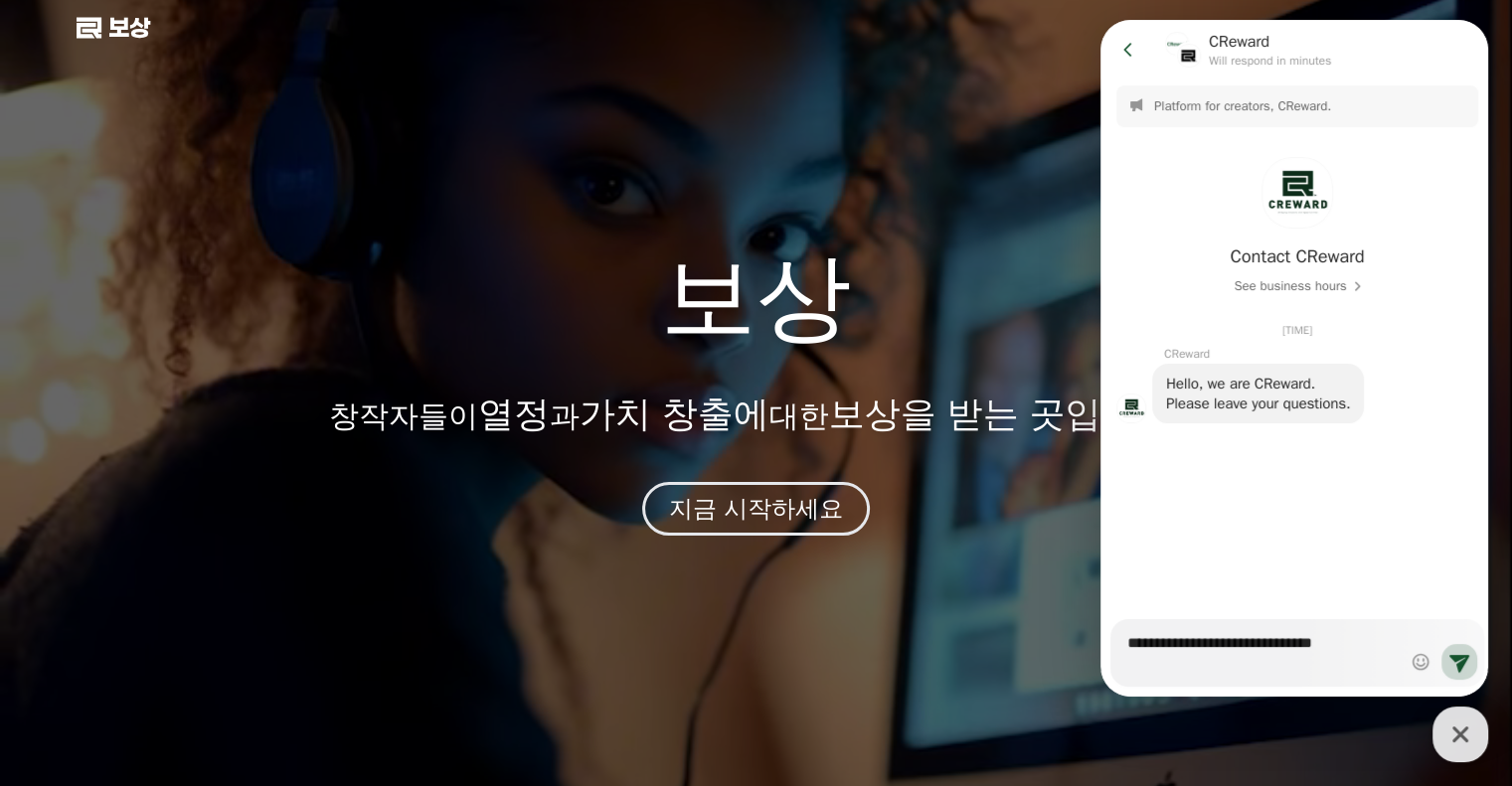 type on "*" 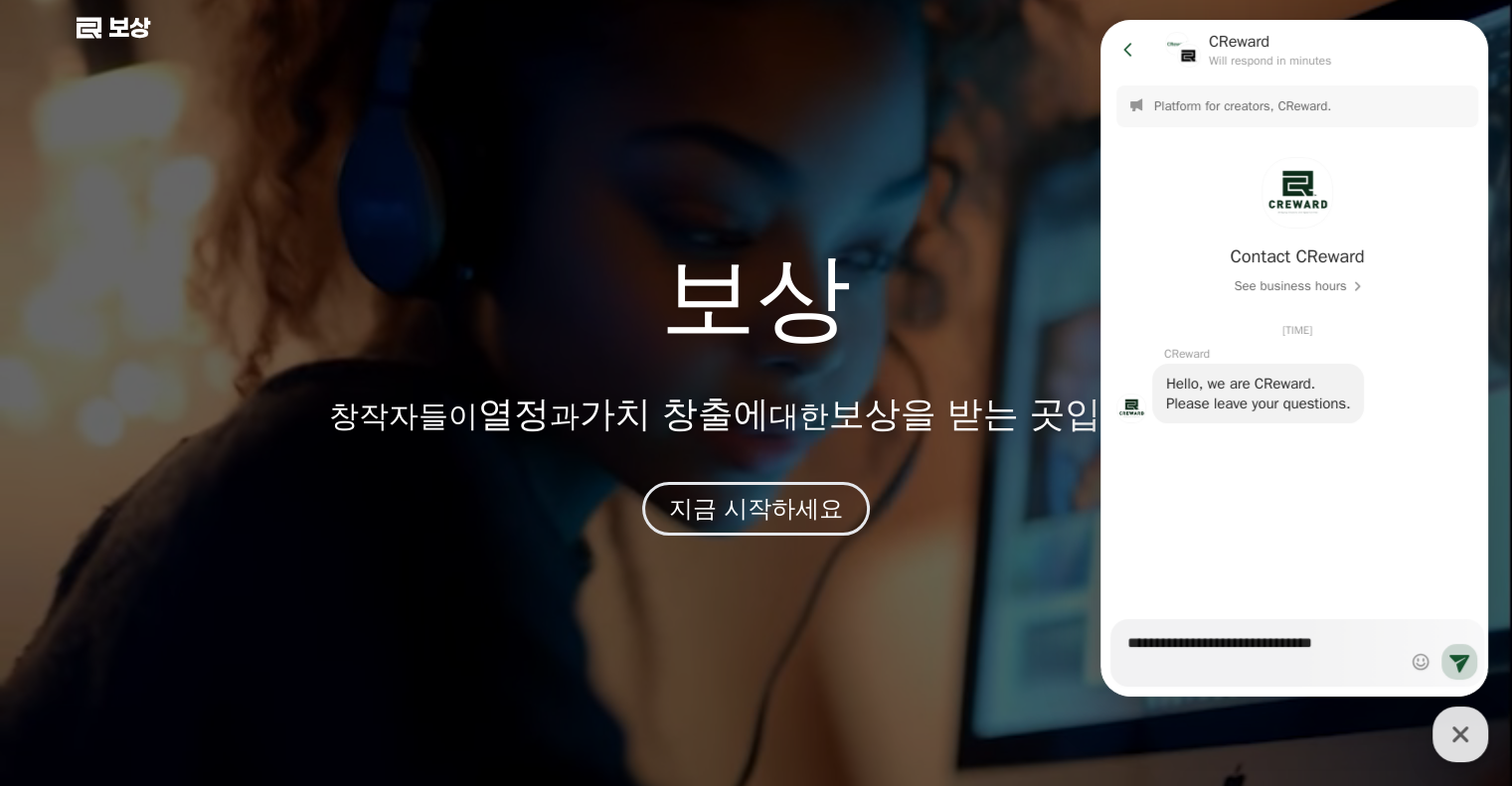 type on "**********" 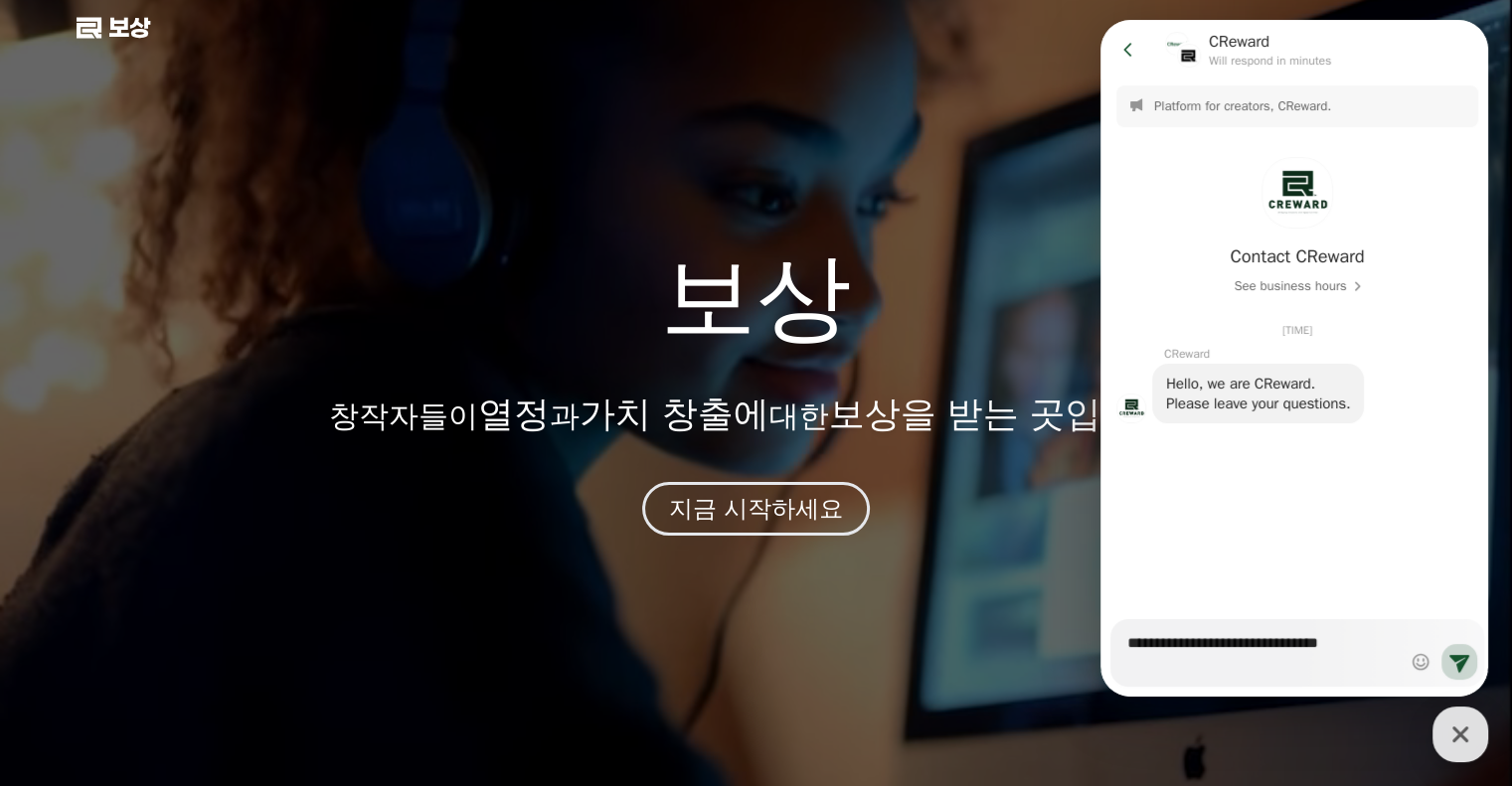 type on "*" 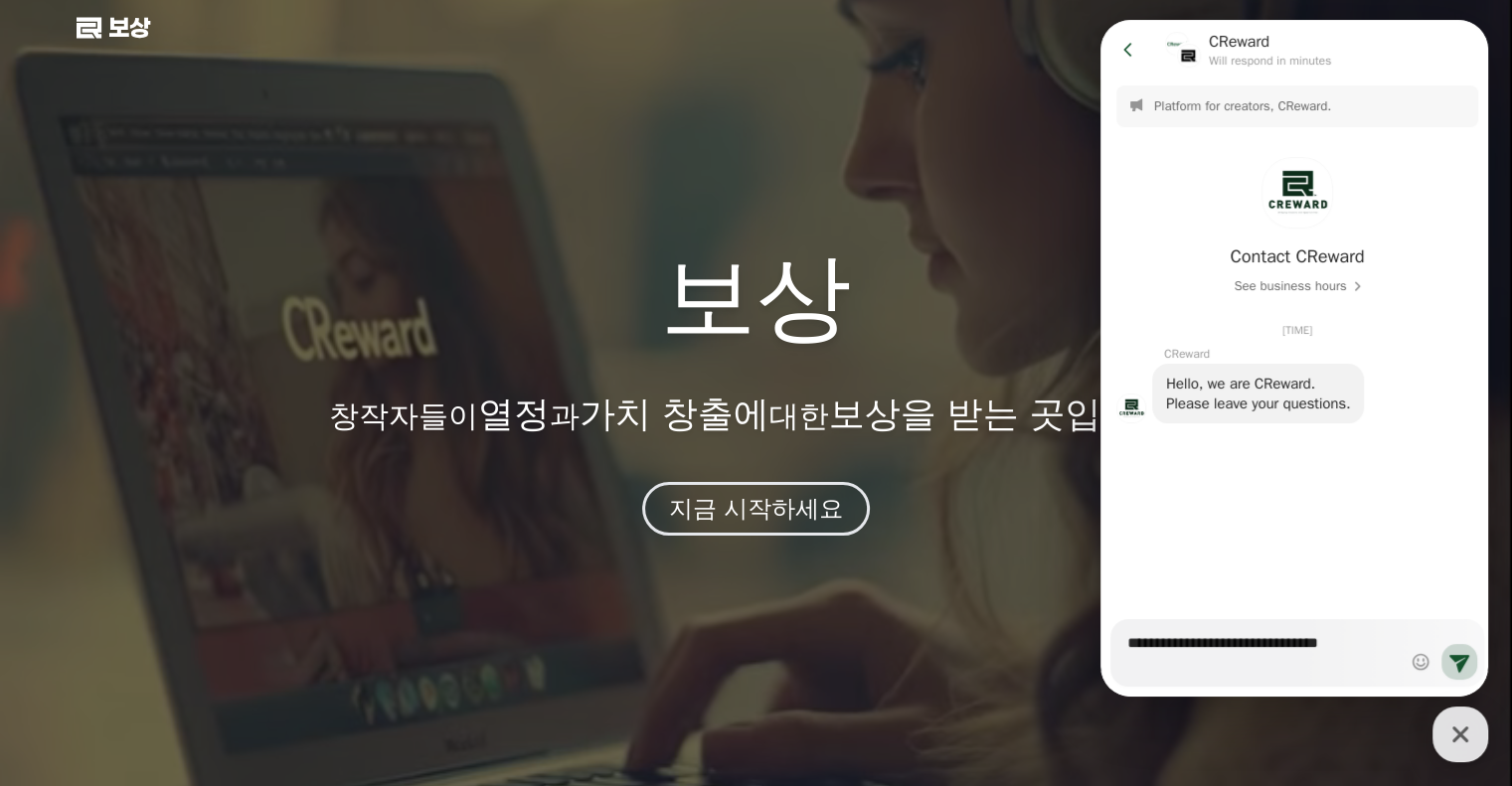 type on "**********" 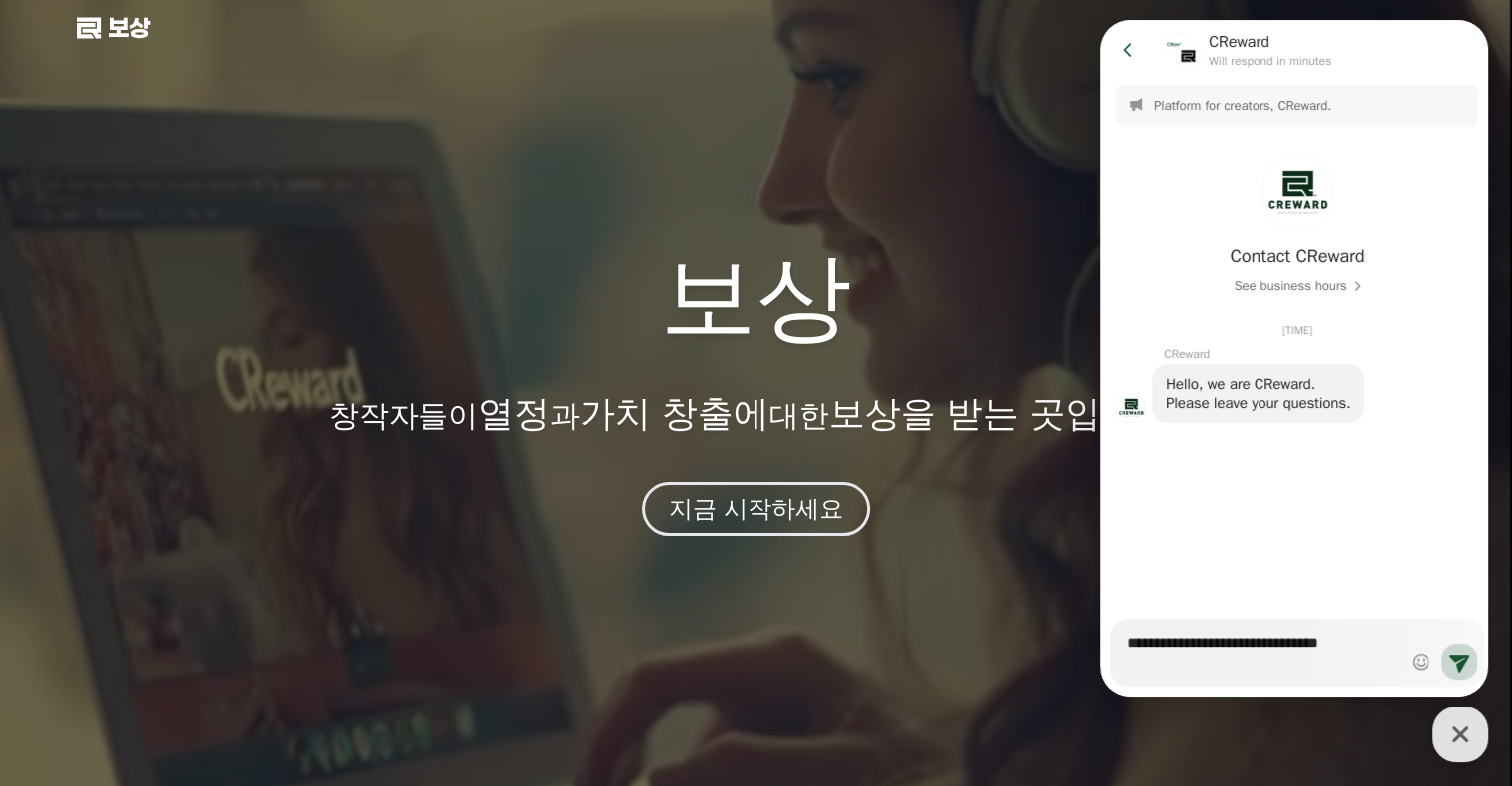 type on "*" 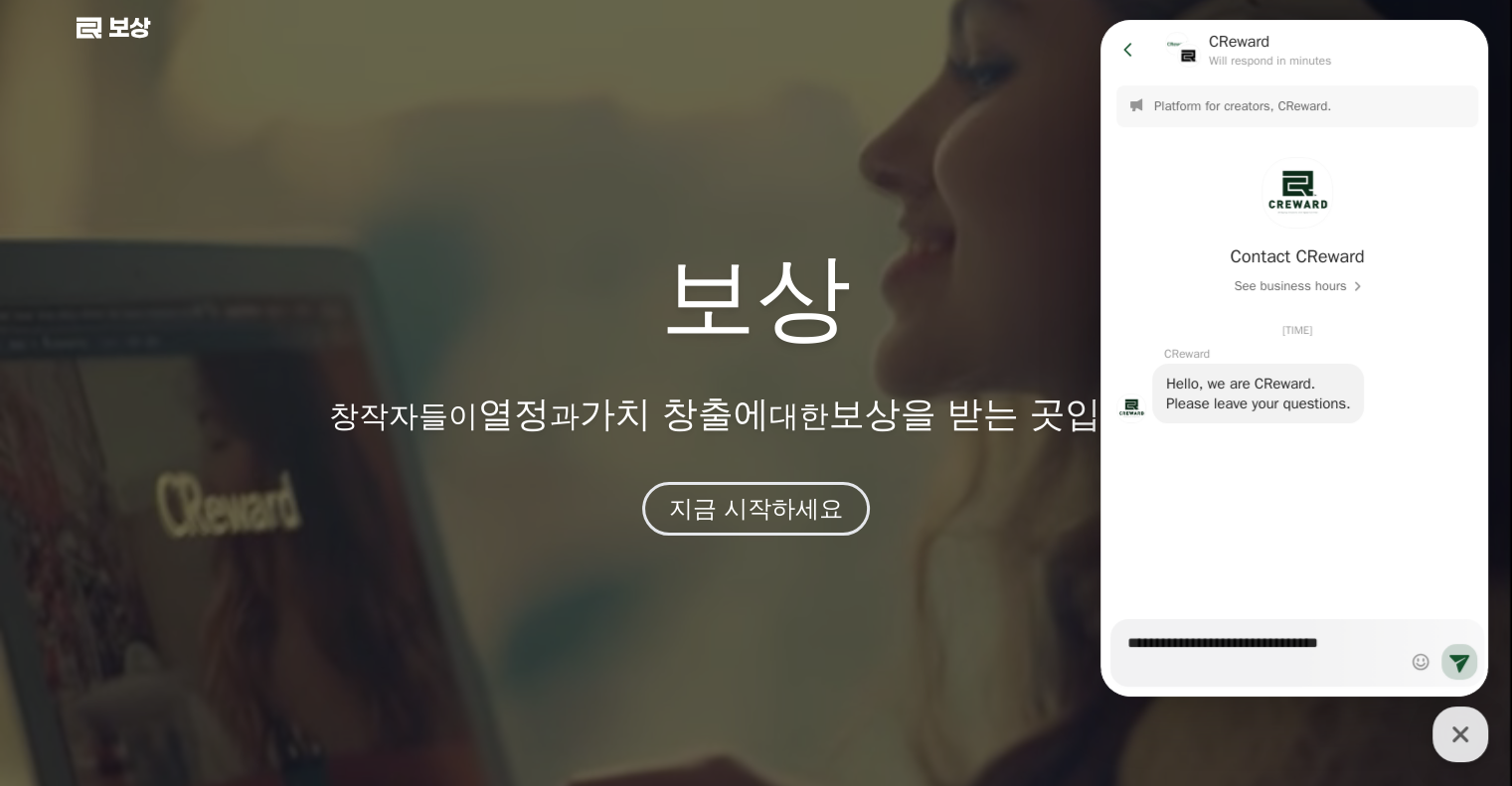 type on "**********" 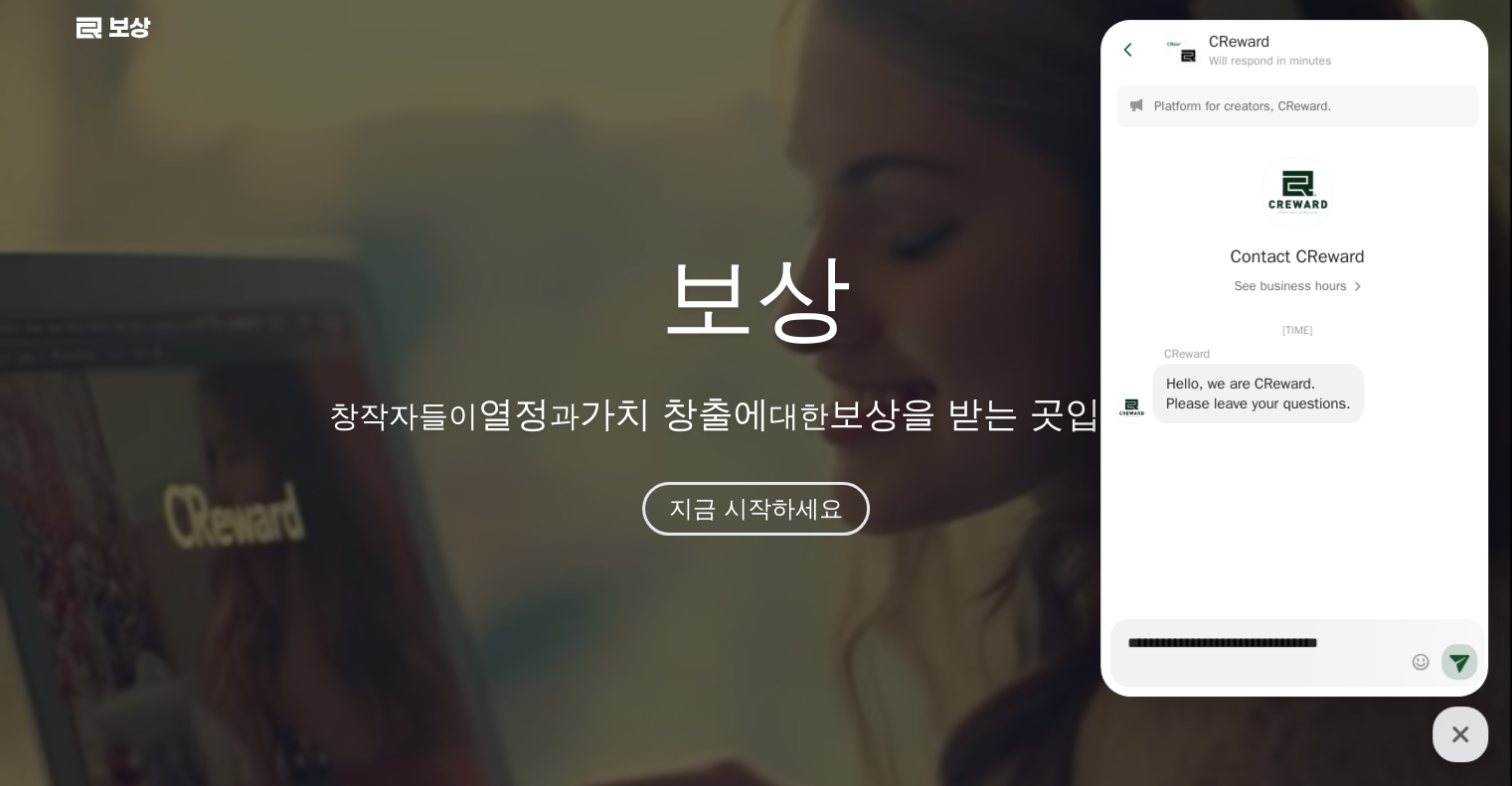 type on "*" 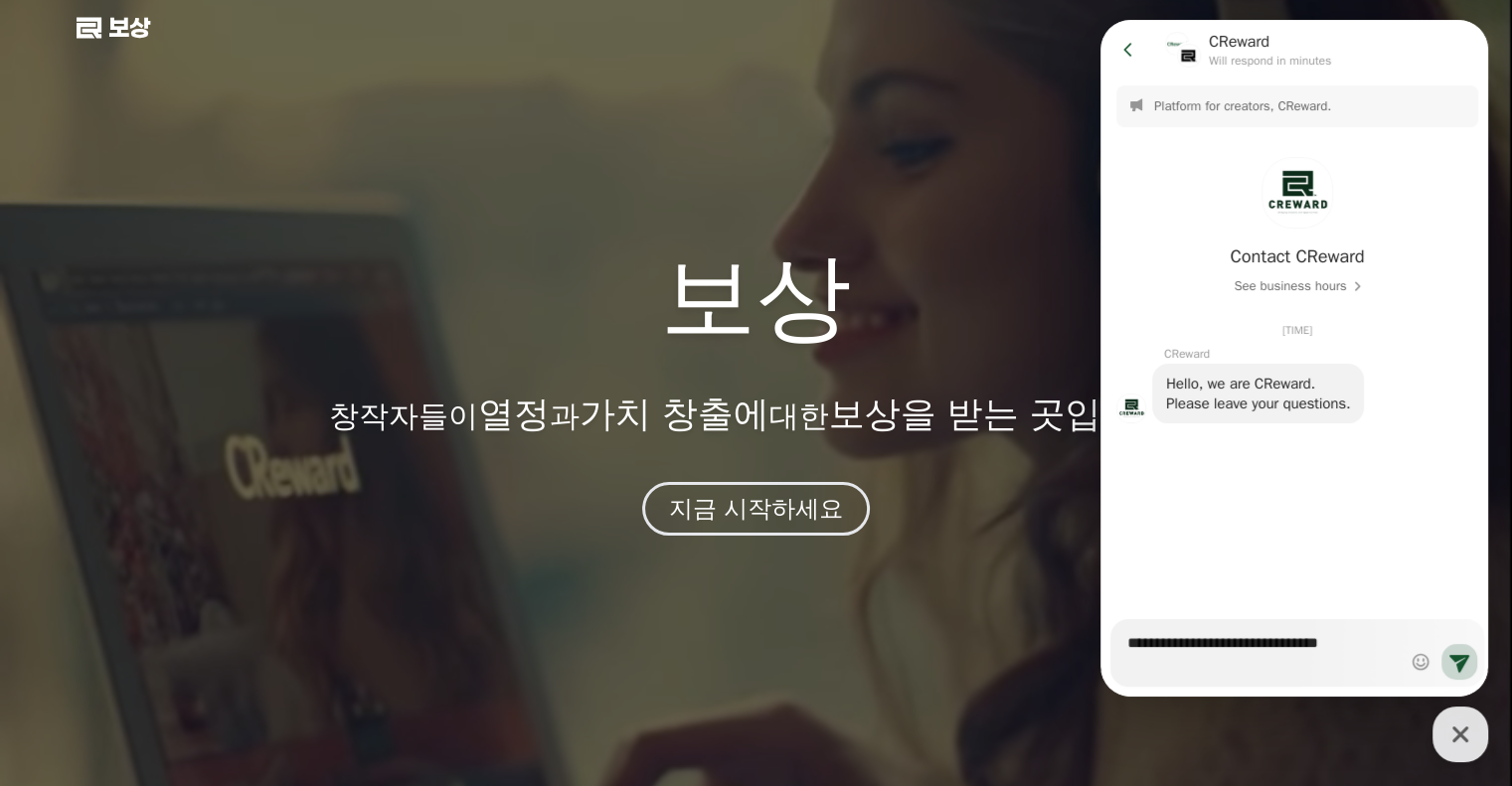 type on "**********" 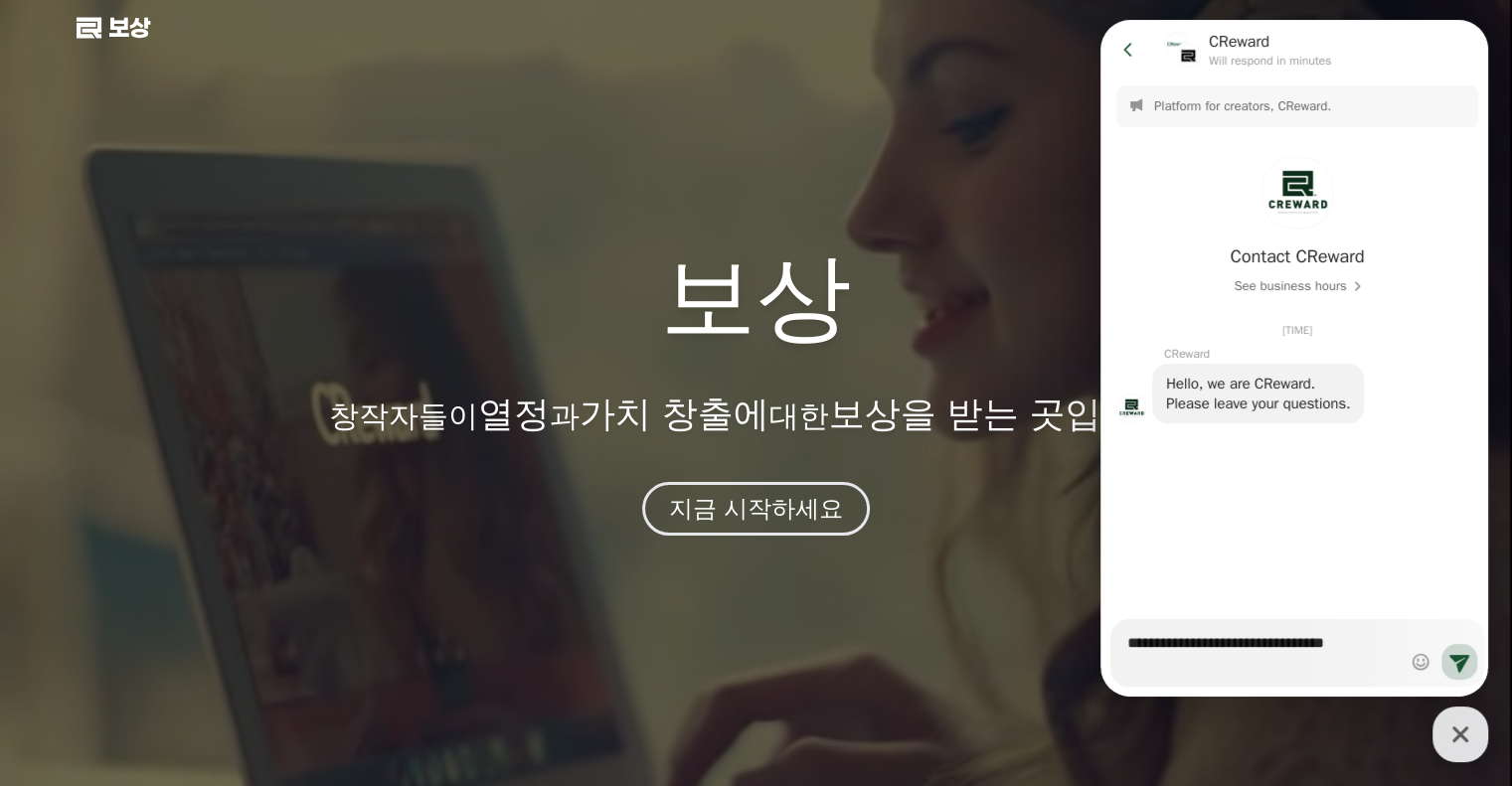 type on "*" 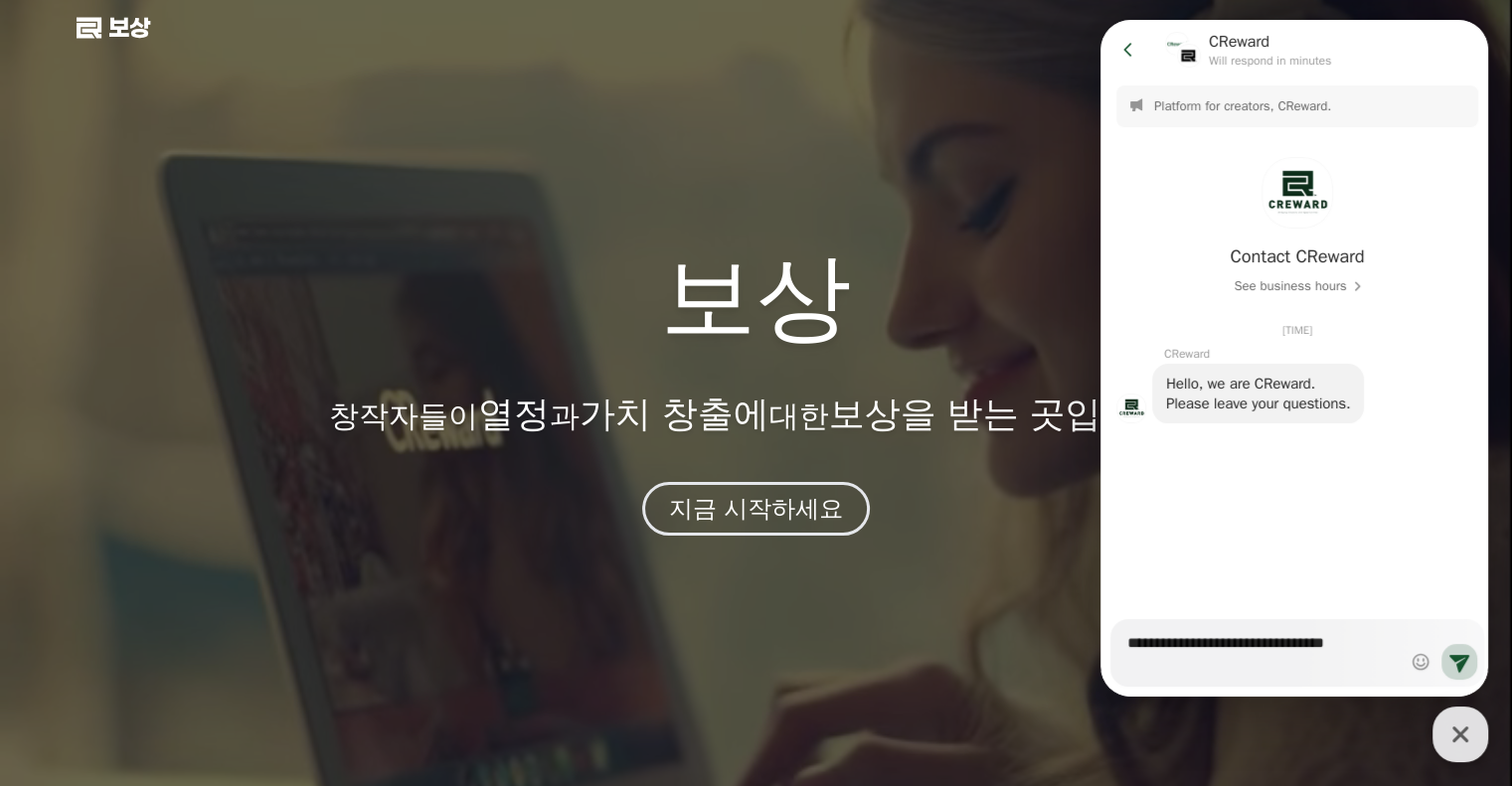 type on "**********" 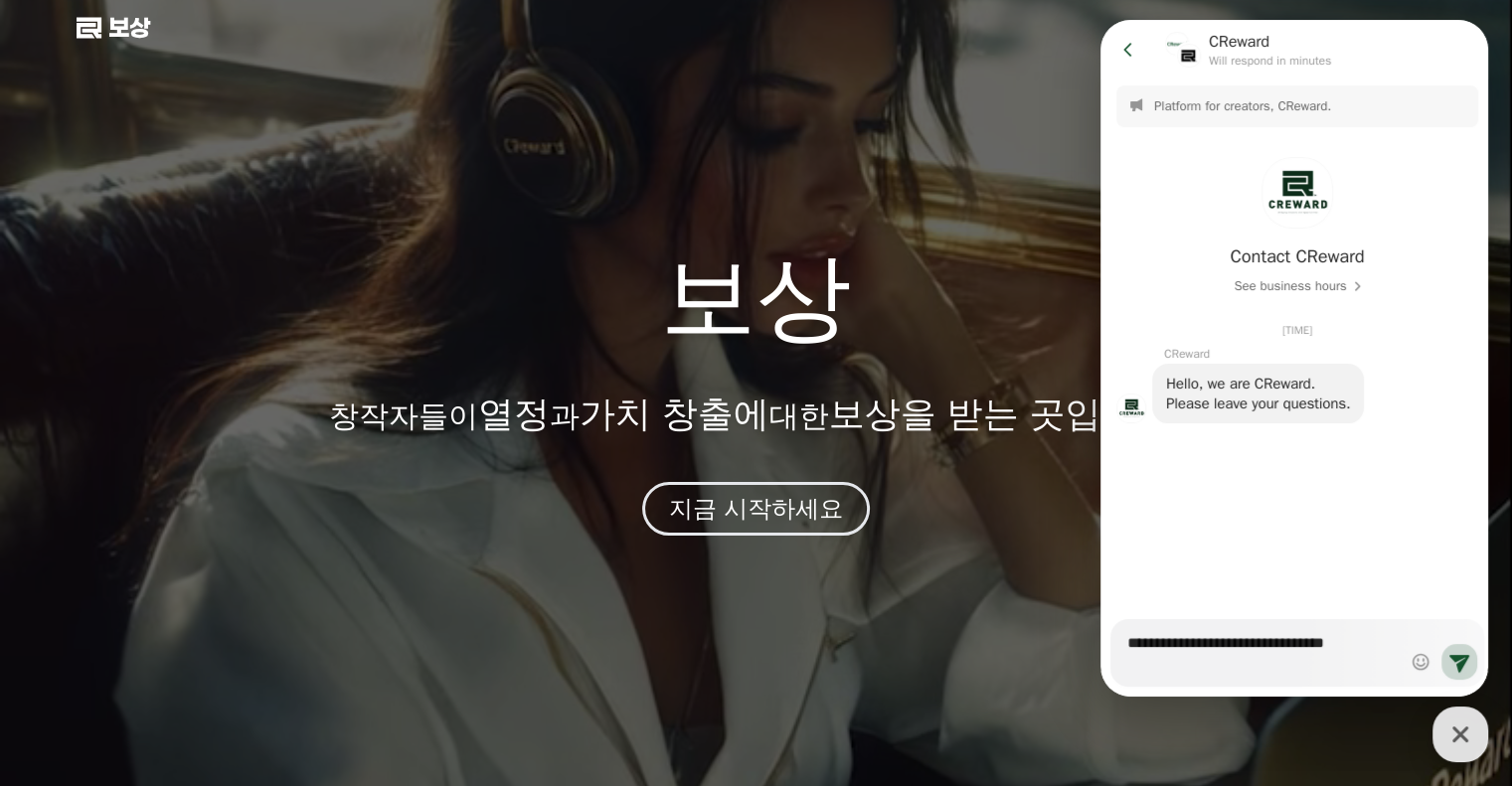 type on "*" 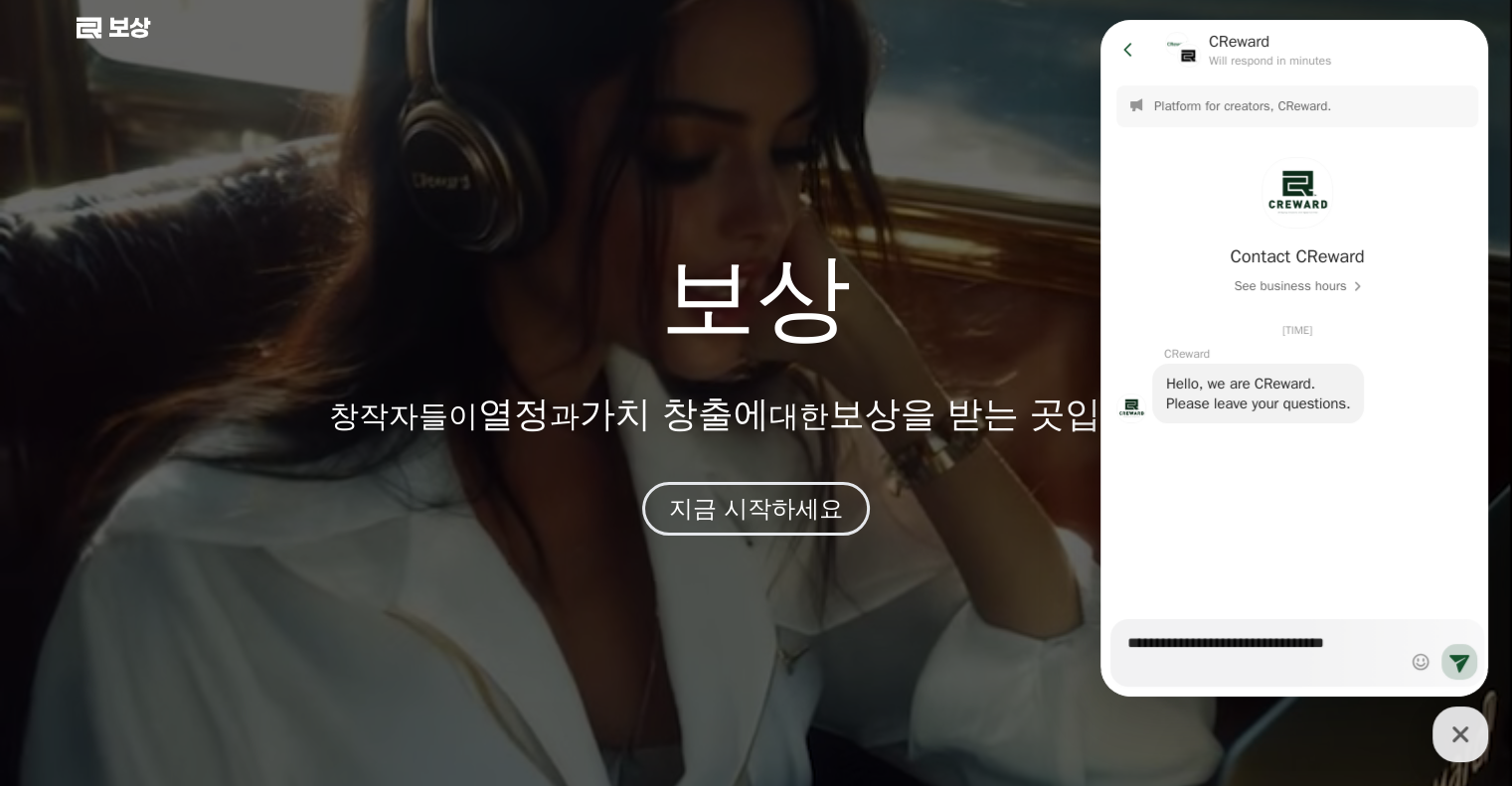 type on "**********" 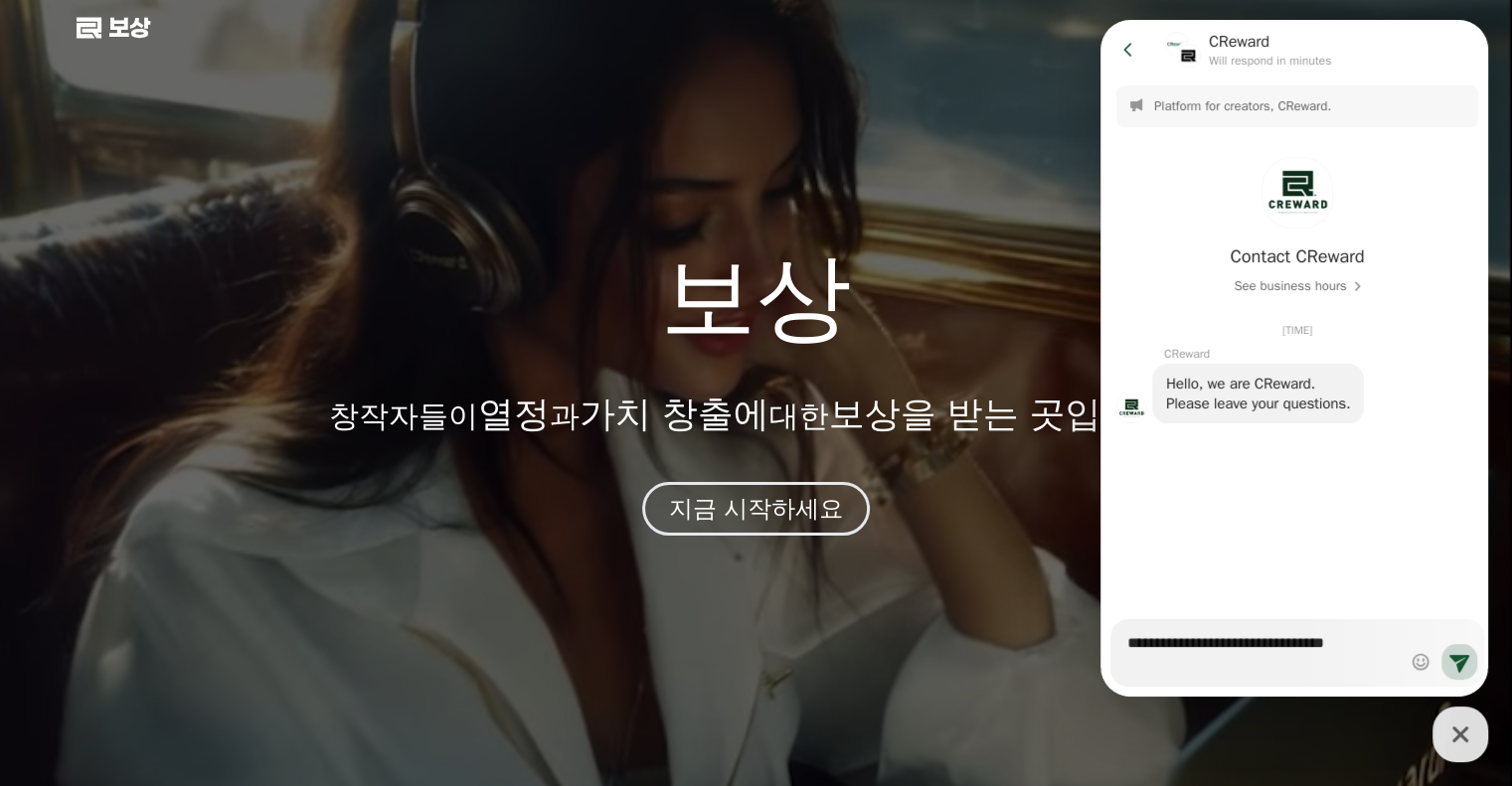 type on "*" 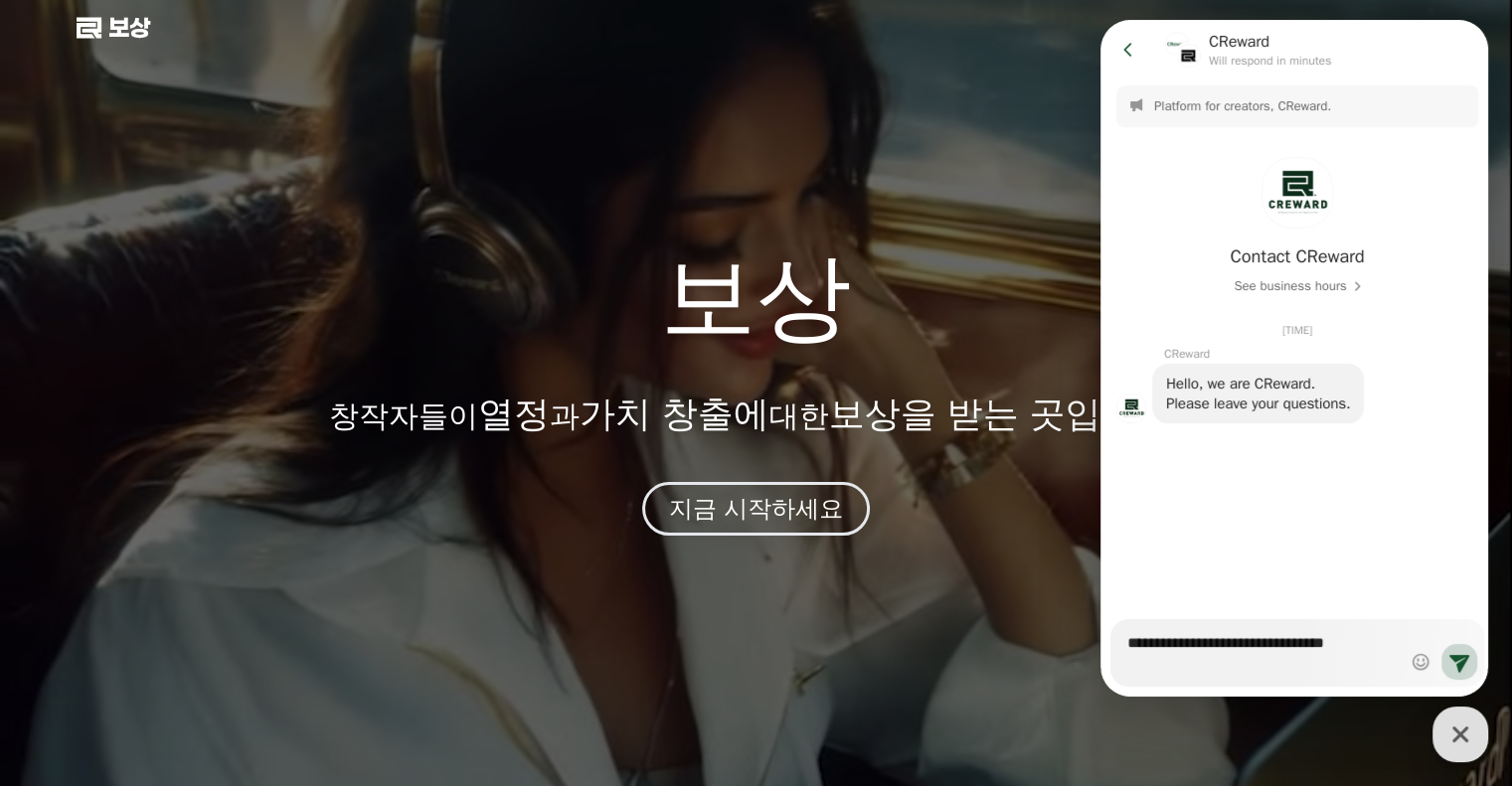 type on "**********" 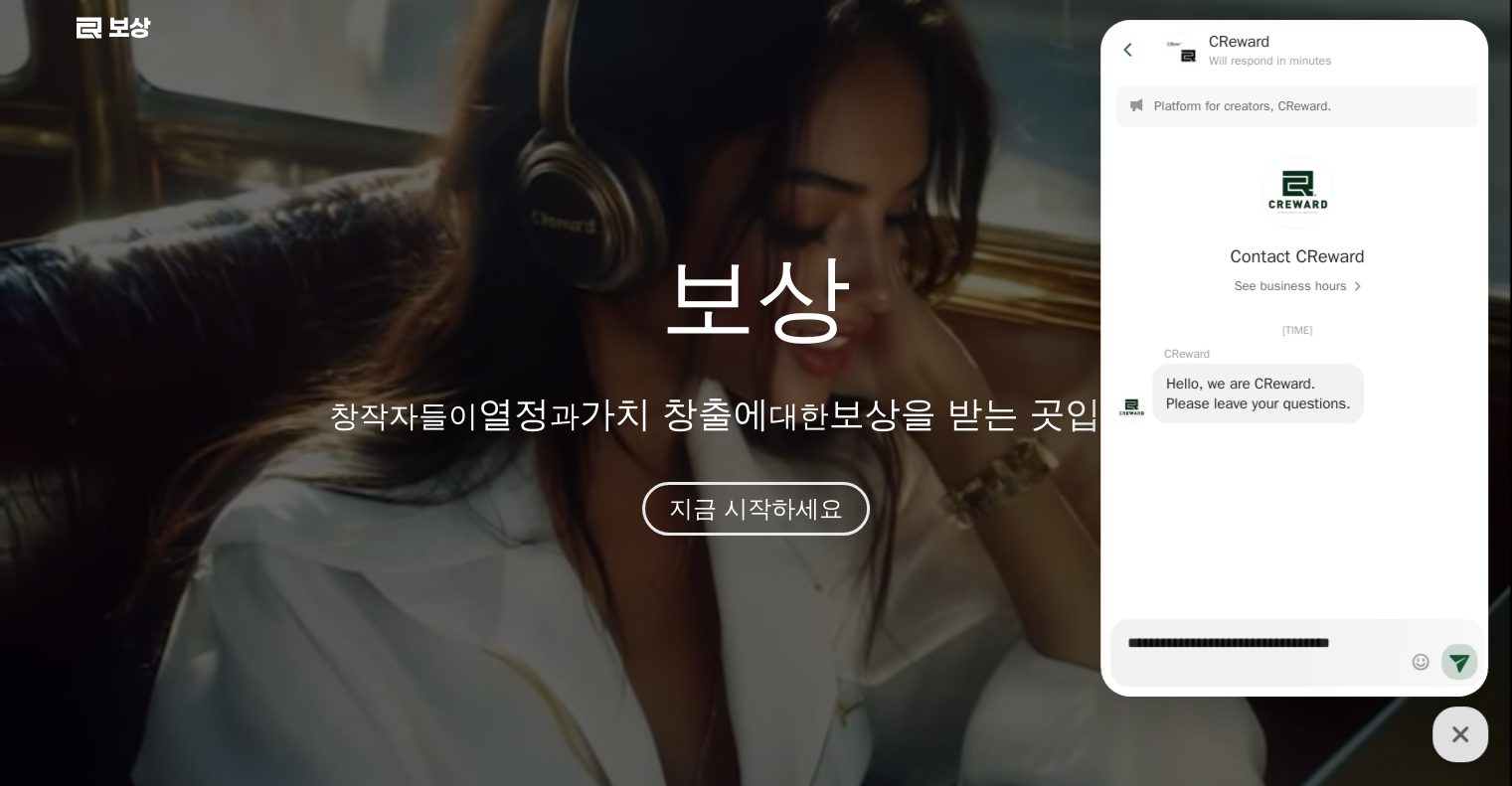 type on "*" 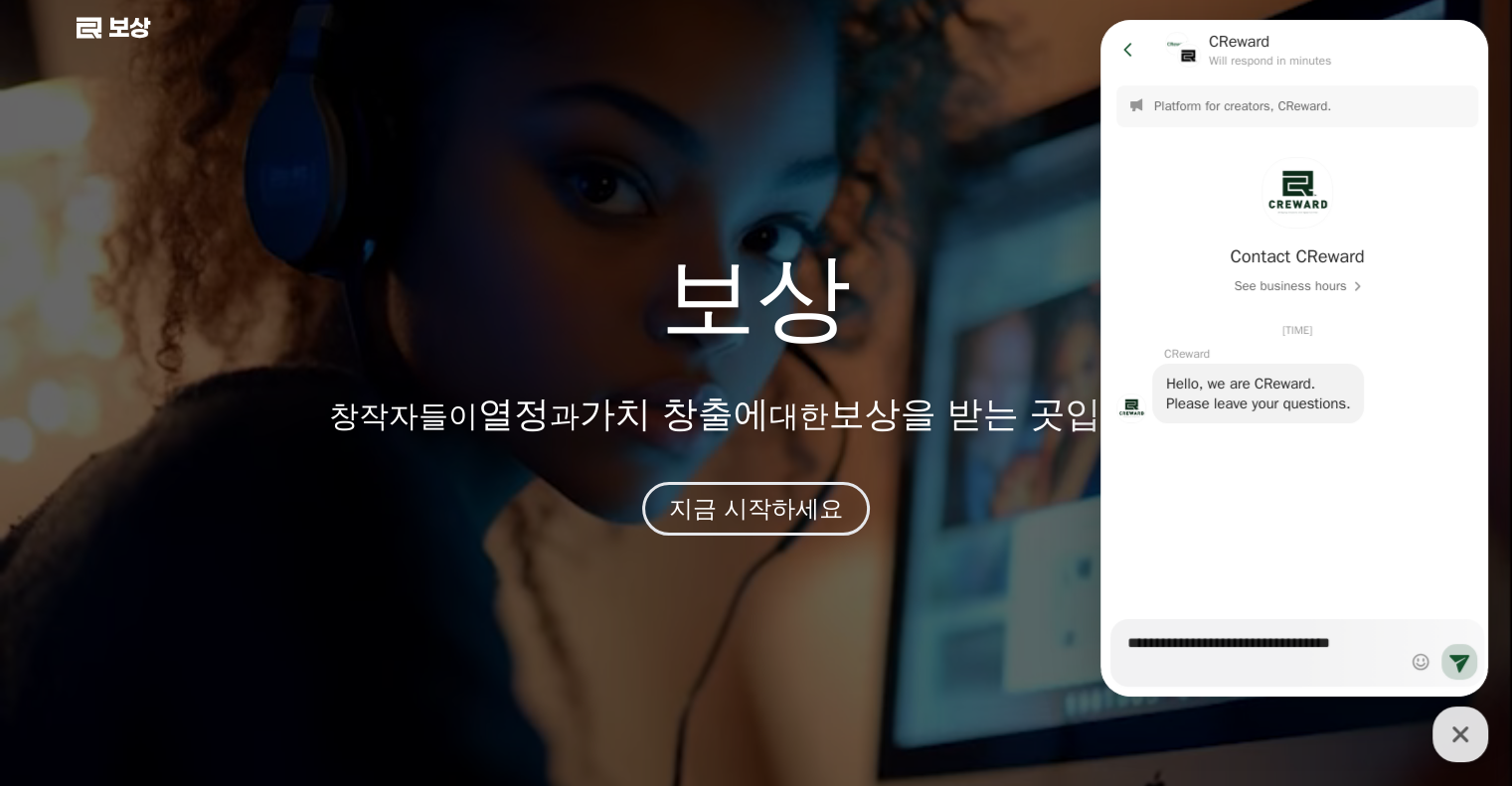 type on "**********" 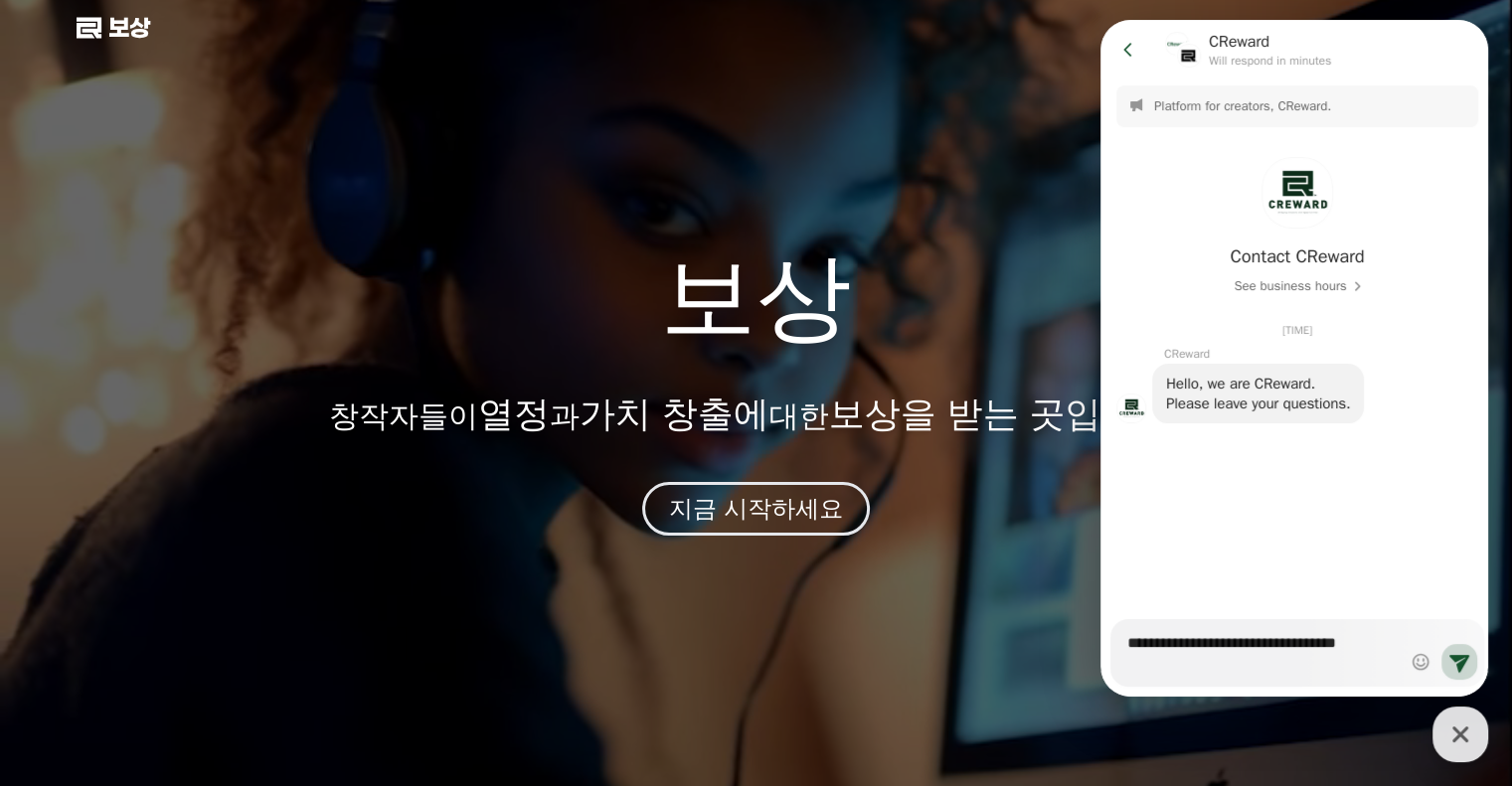 type on "*" 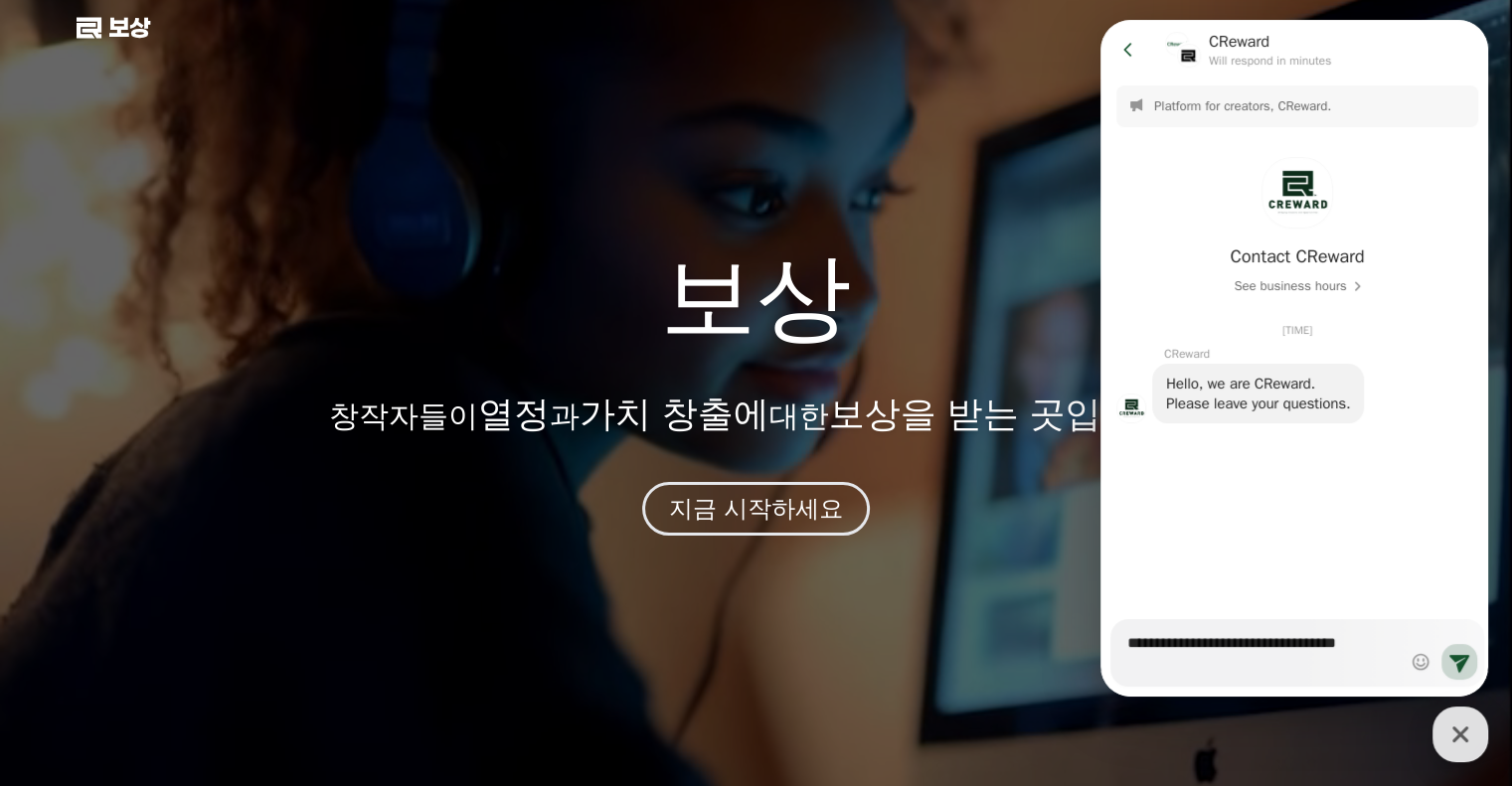 type 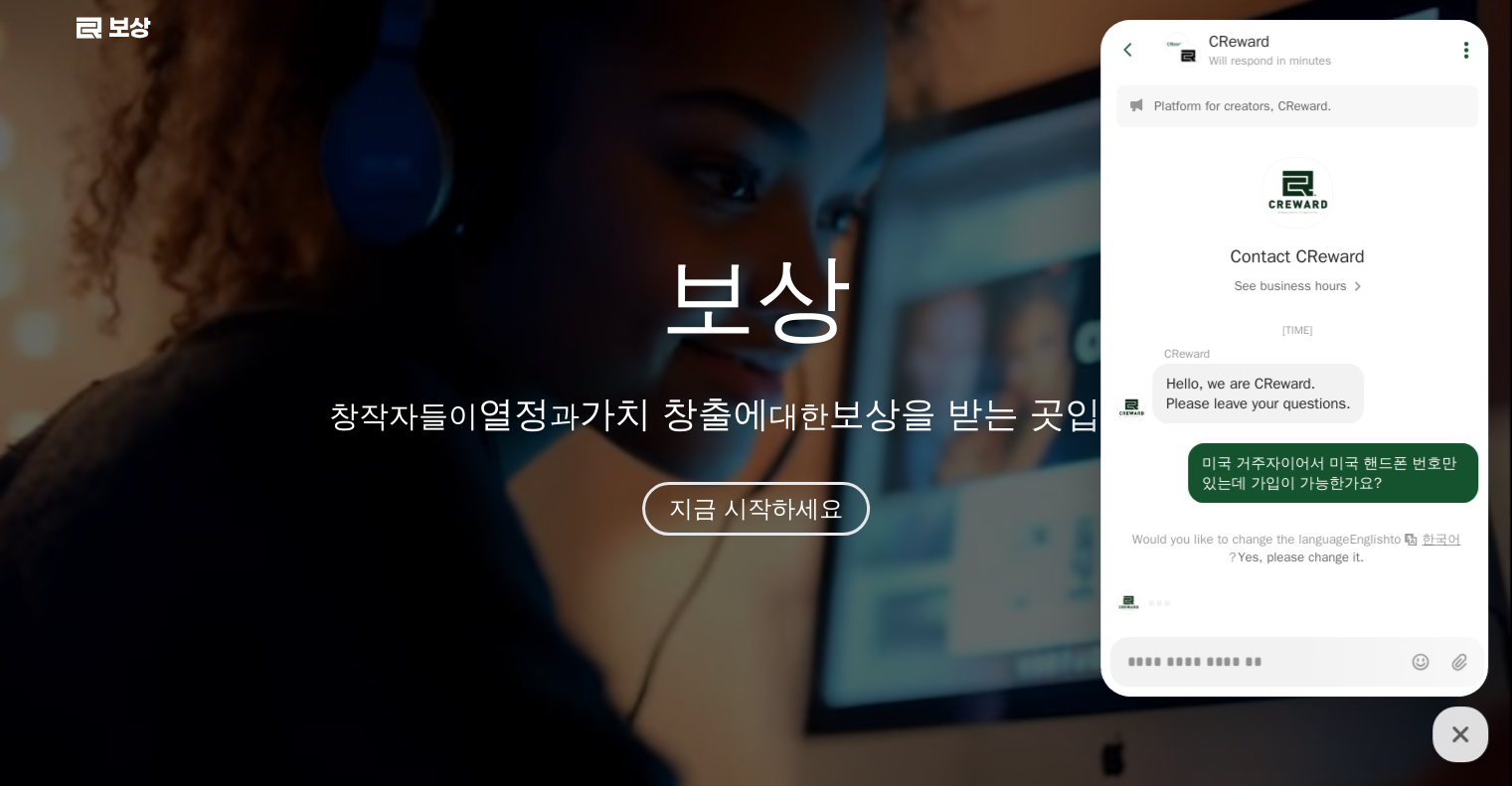 type on "*" 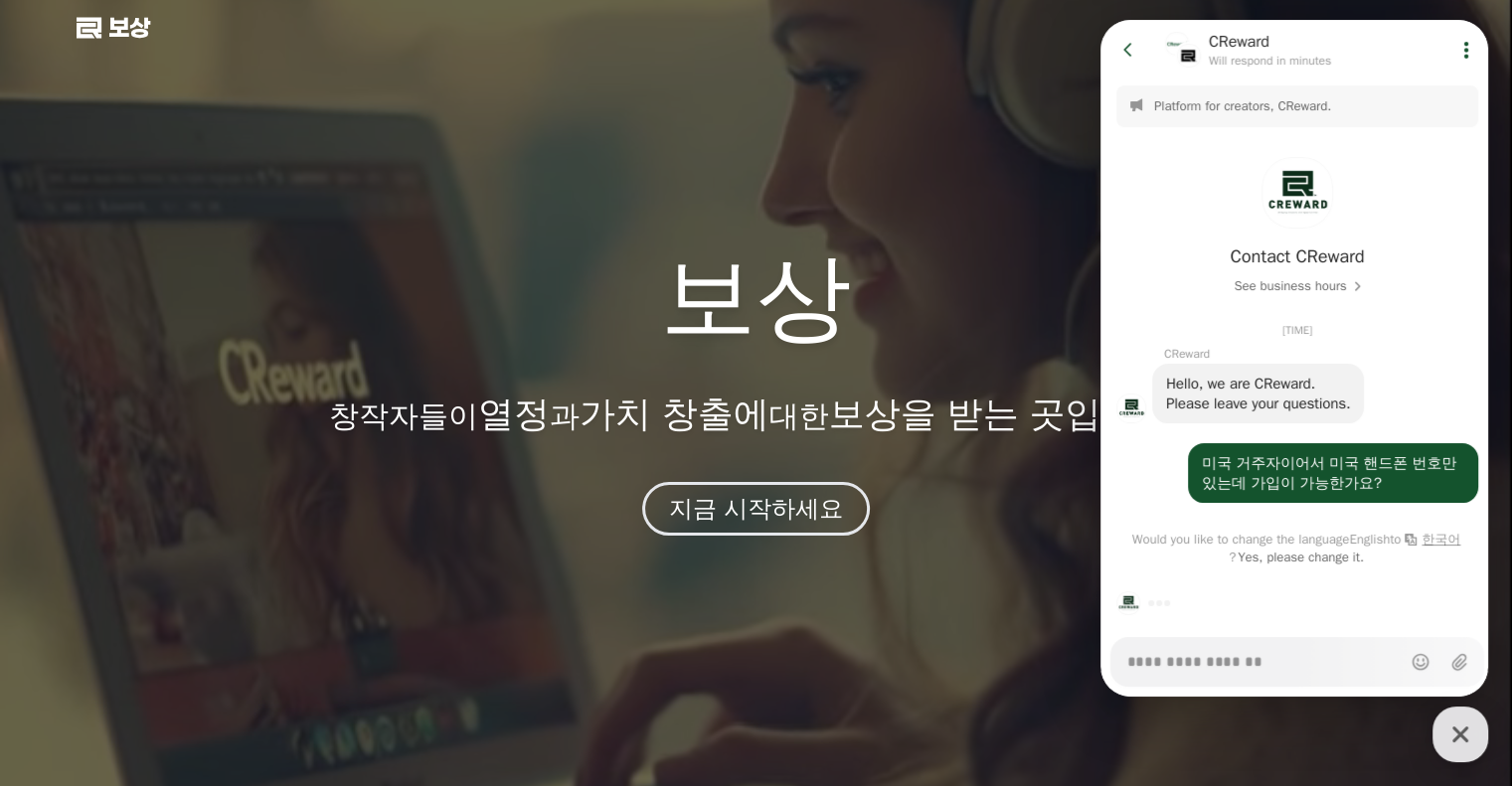 scroll, scrollTop: 395, scrollLeft: 0, axis: vertical 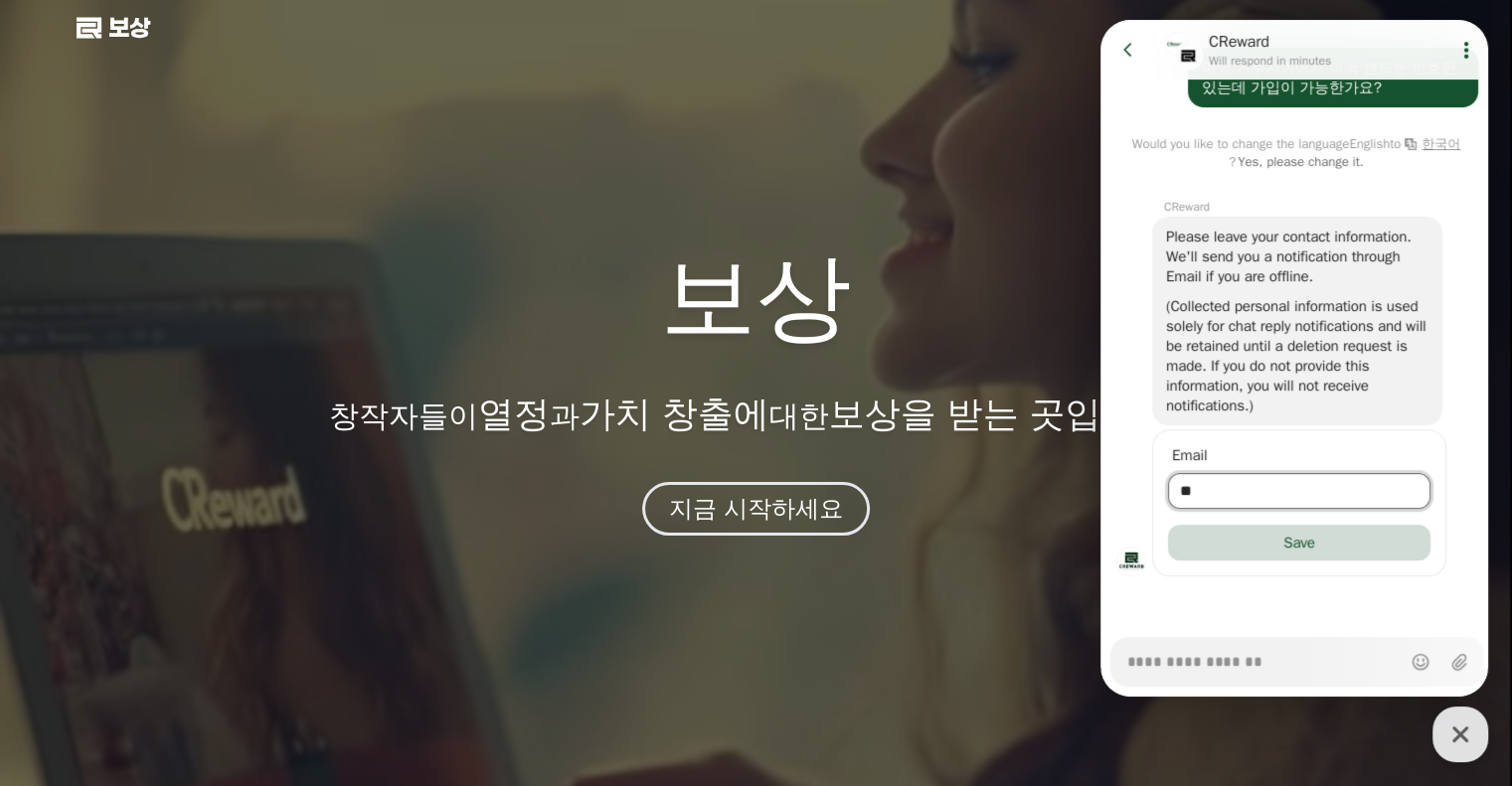 type on "**********" 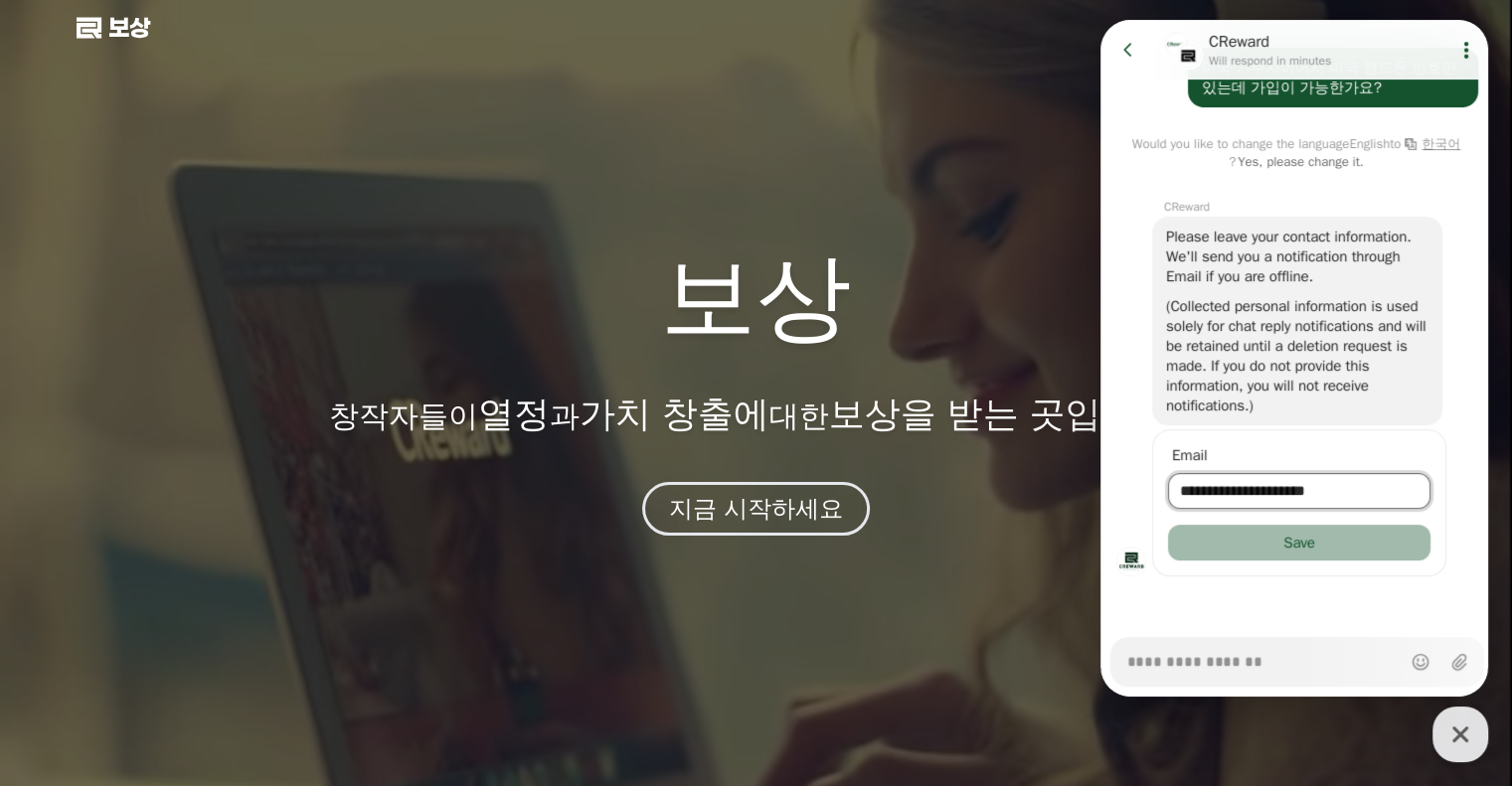 click on "Save" at bounding box center (1299, 543) 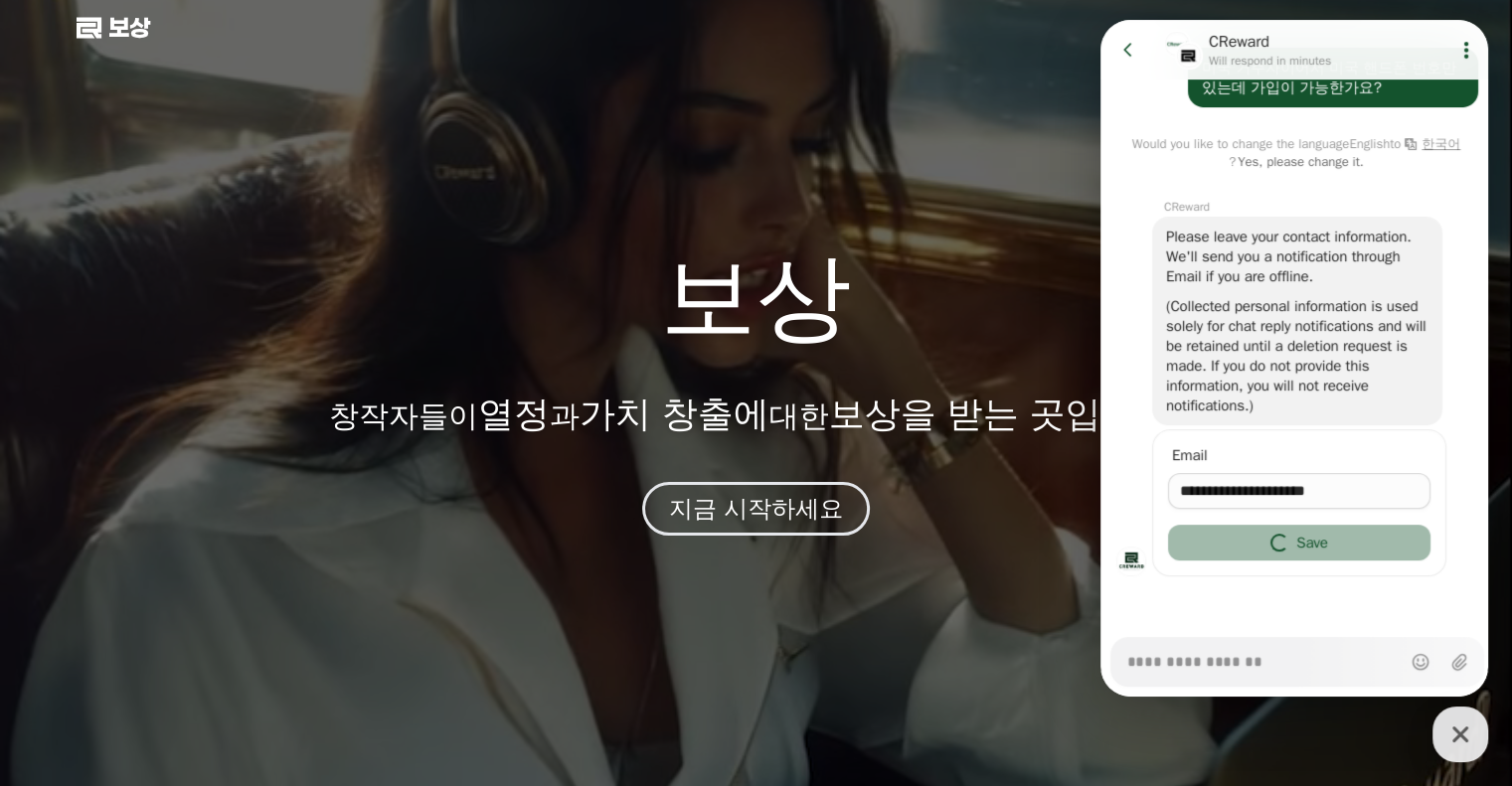type on "*" 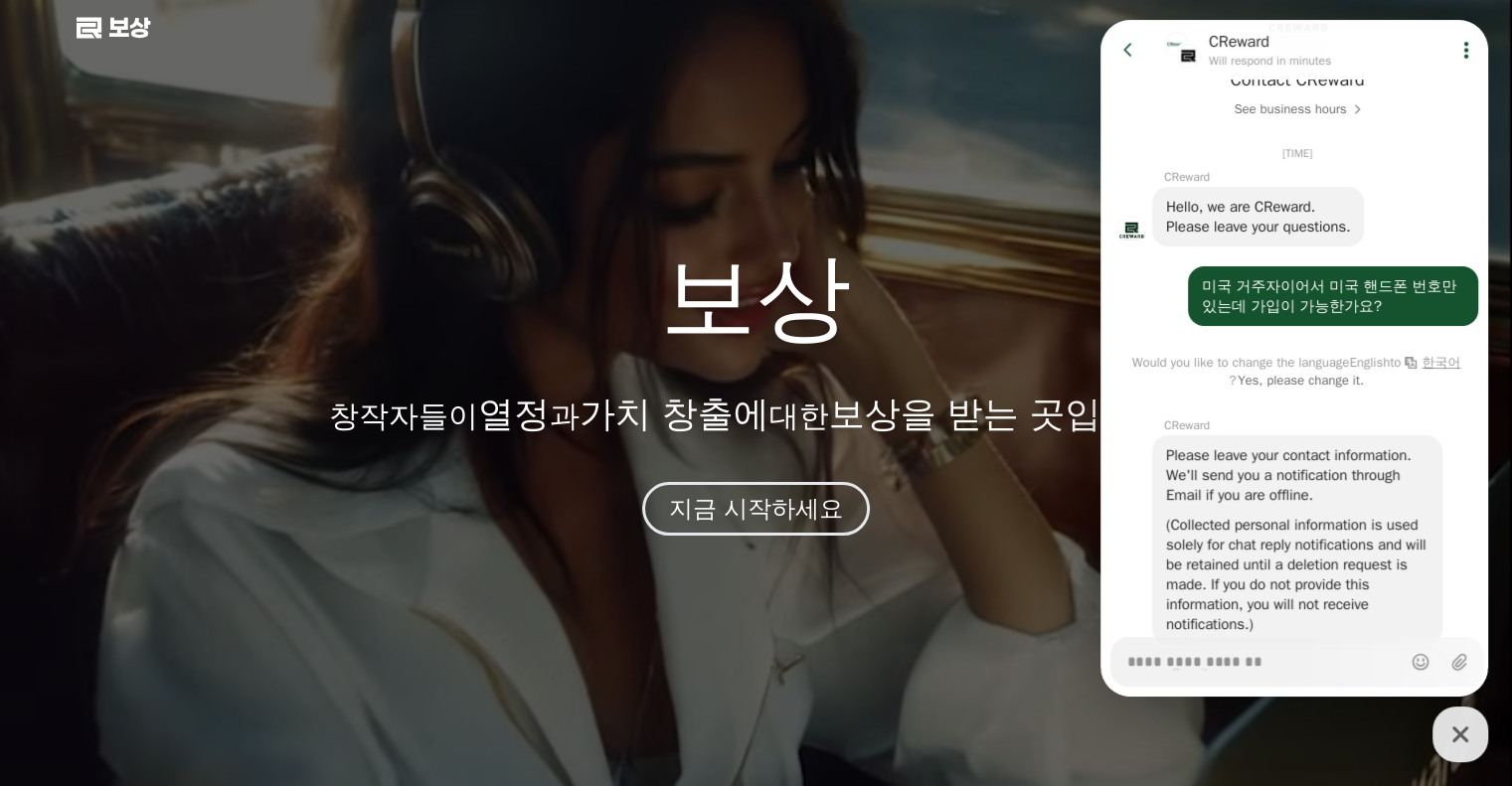 scroll, scrollTop: 163, scrollLeft: 0, axis: vertical 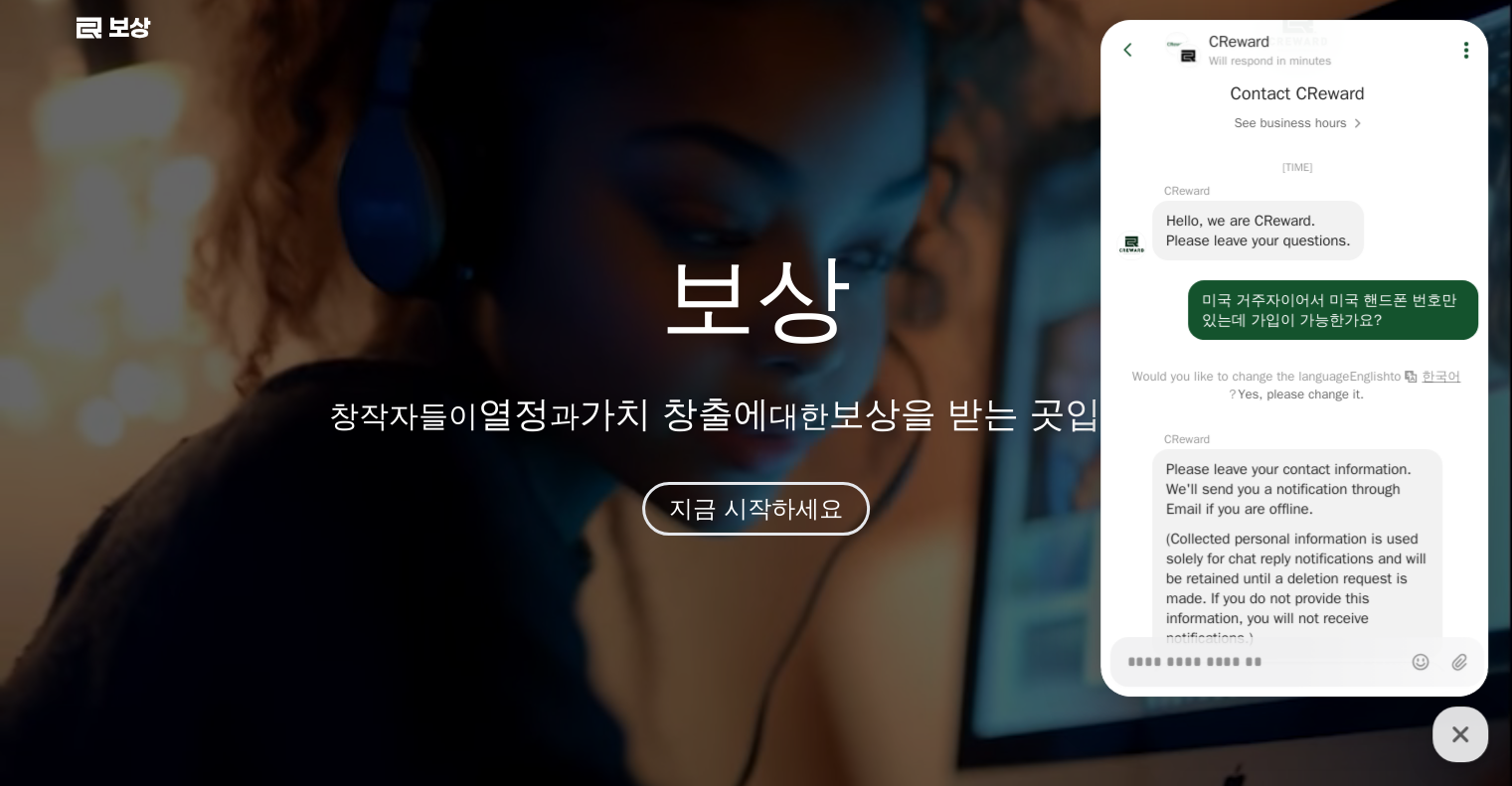 click 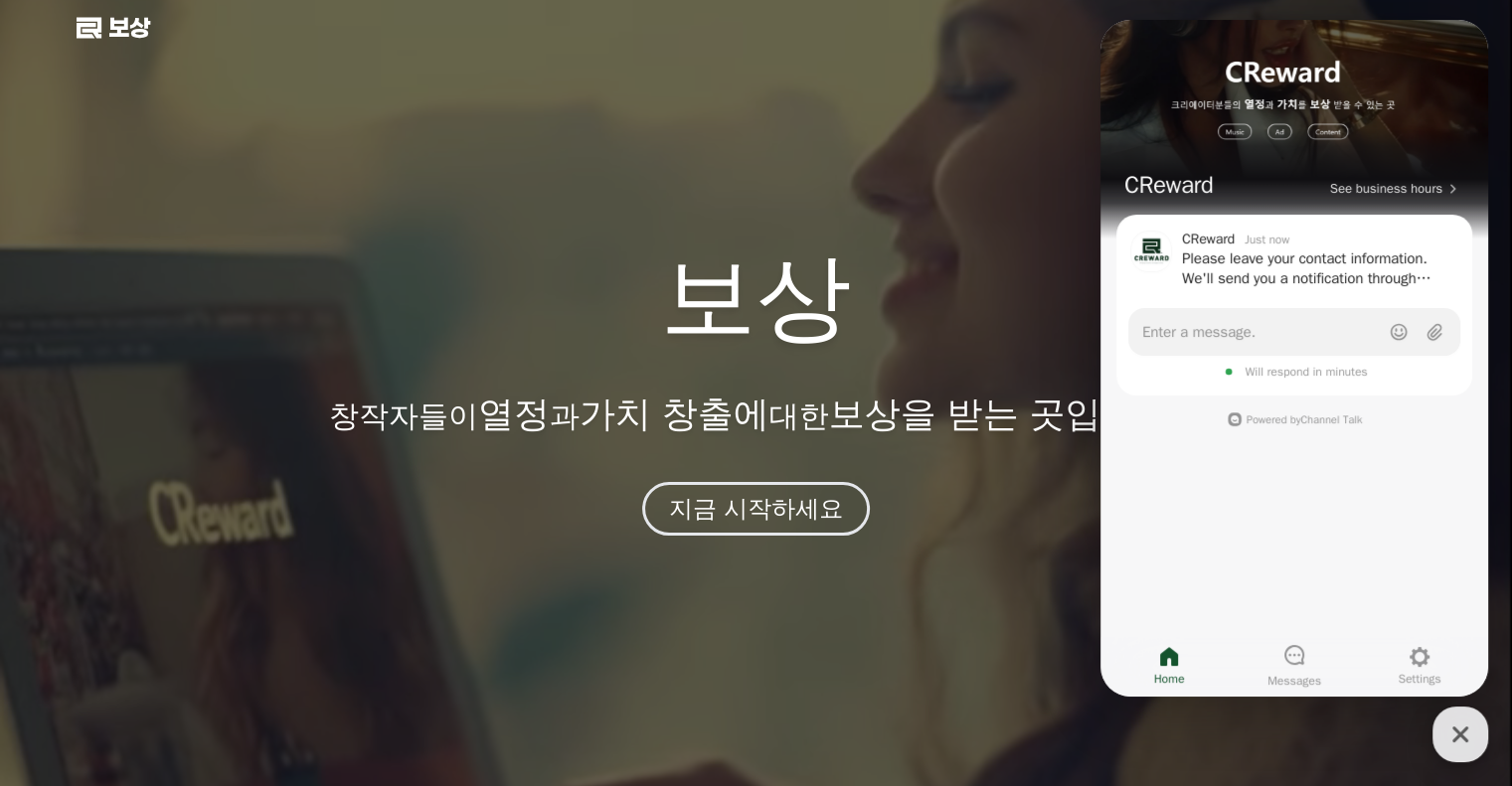 click 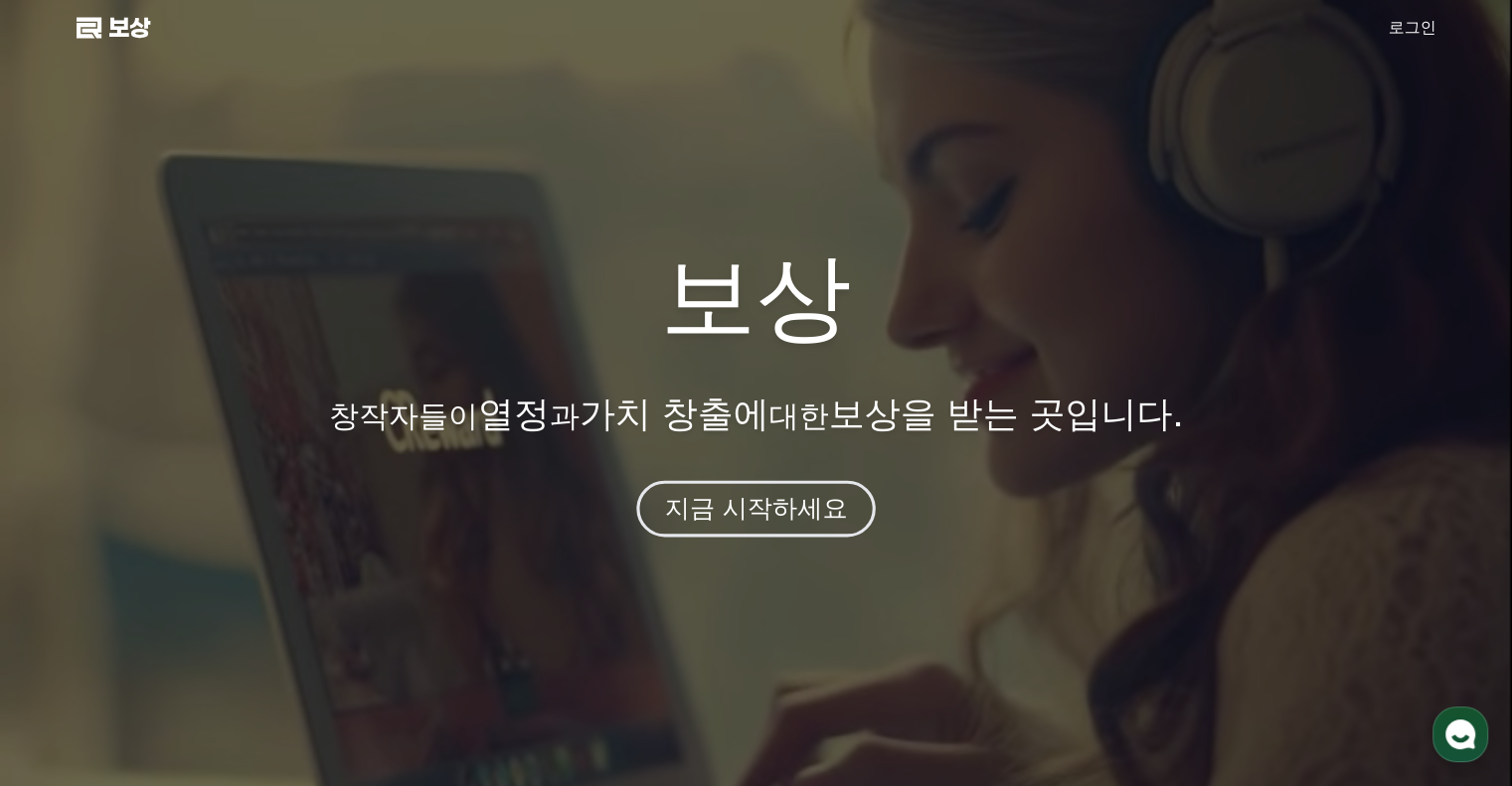click on "지금 시작하세요" at bounding box center (756, 509) 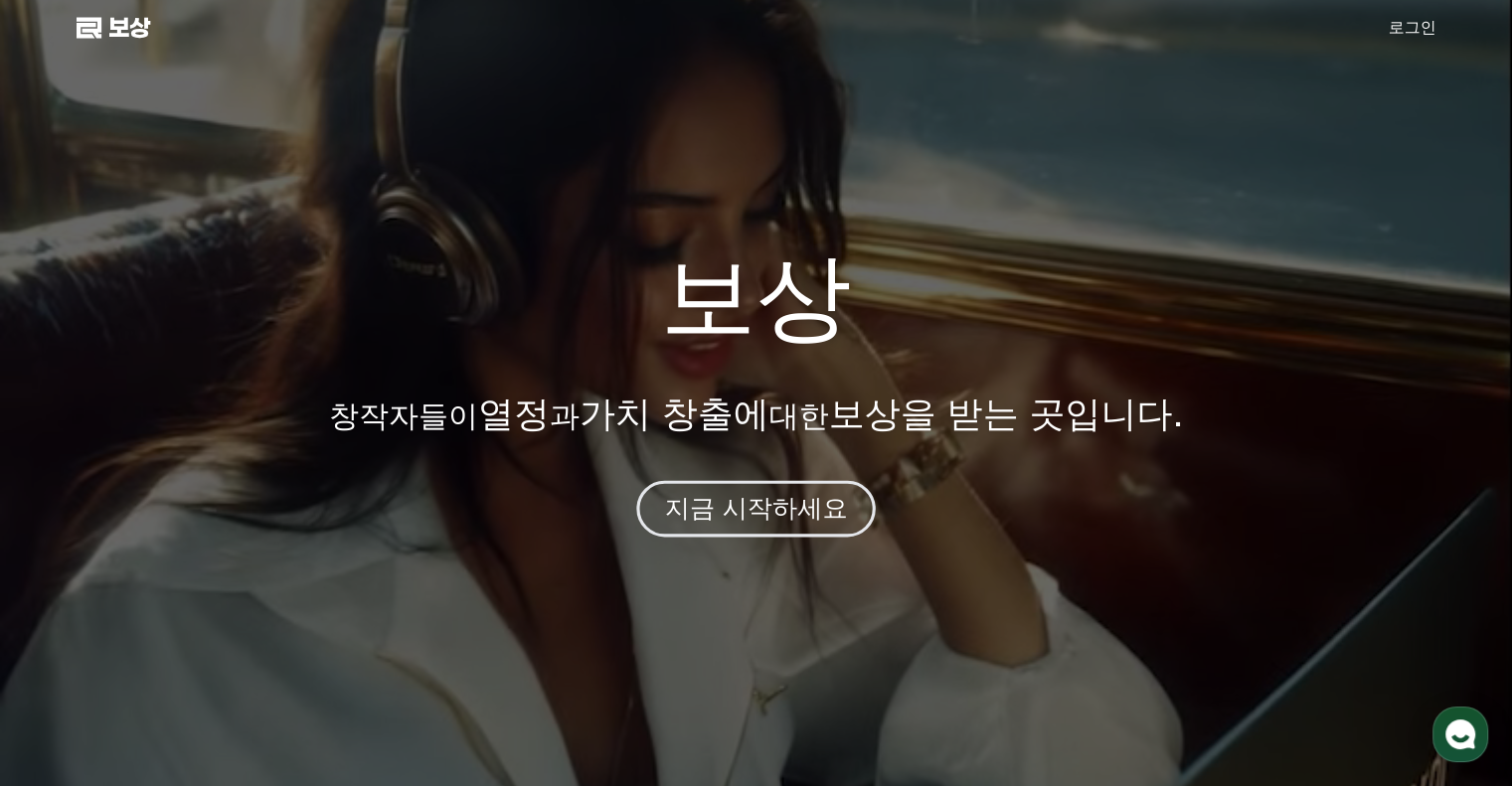 click on "지금 시작하세요" at bounding box center (756, 509) 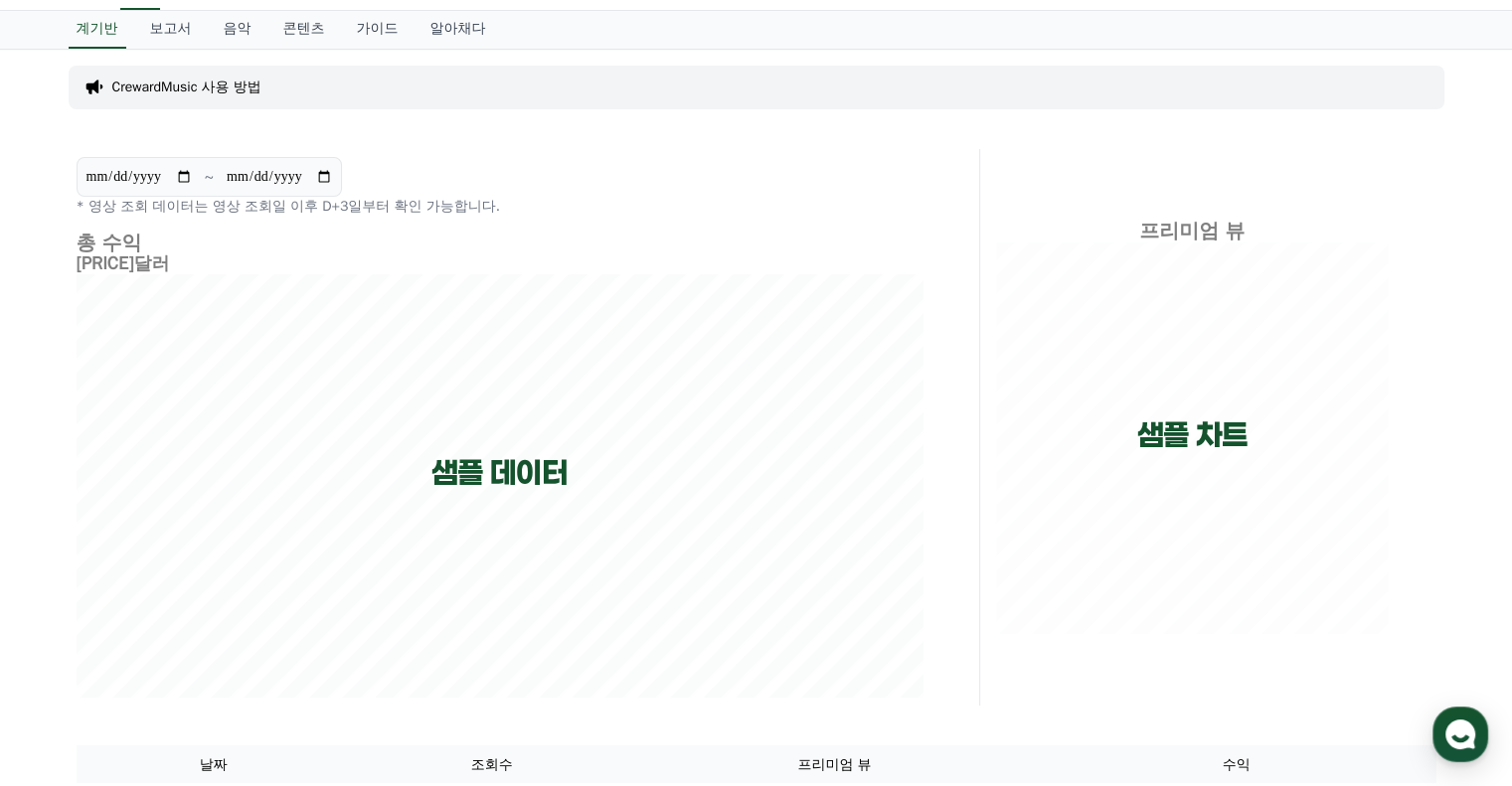 scroll, scrollTop: 0, scrollLeft: 0, axis: both 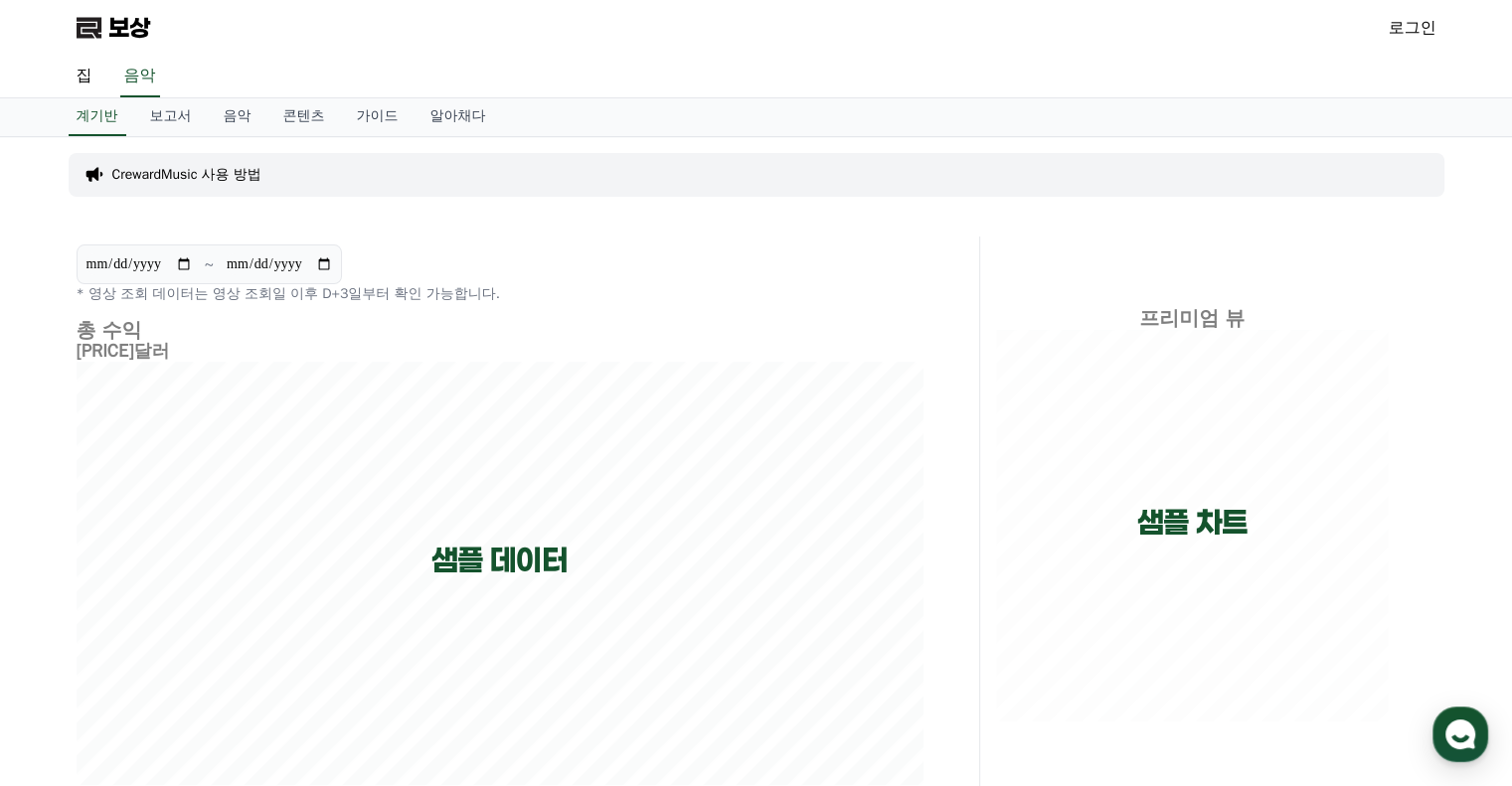 click on "로그인" at bounding box center [1413, 28] 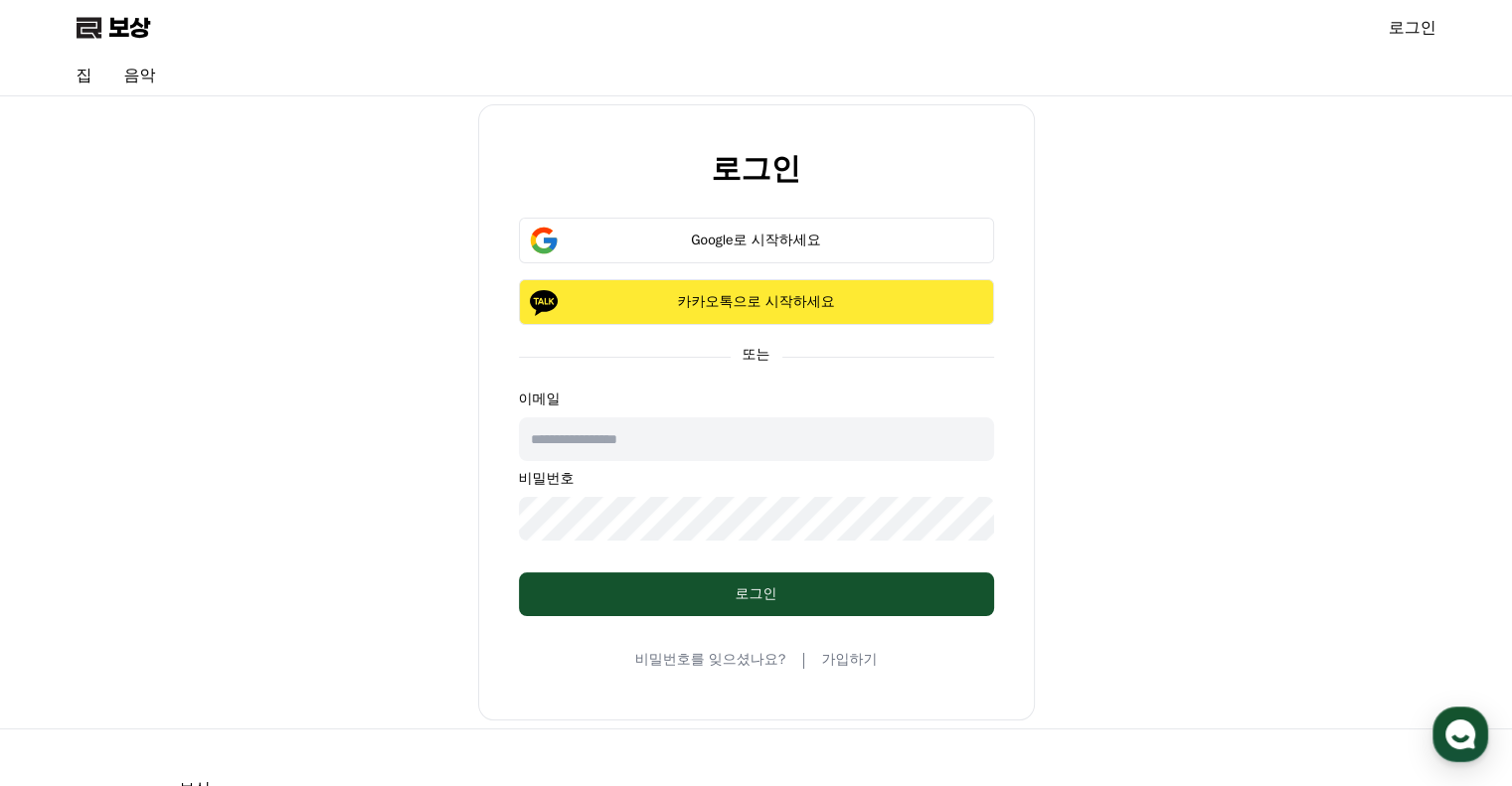 click on "카카오톡으로 시작하세요" 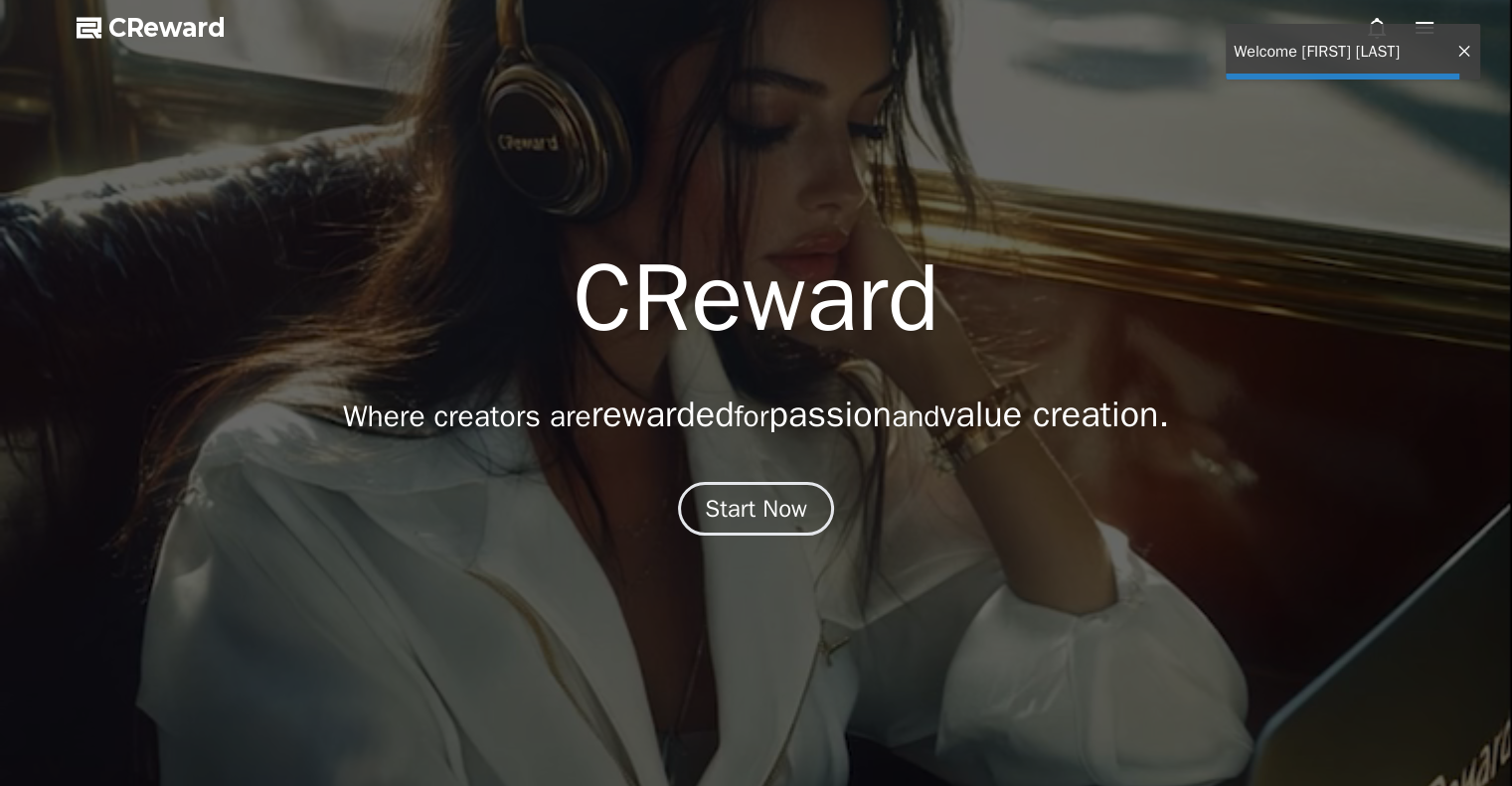 scroll, scrollTop: 0, scrollLeft: 0, axis: both 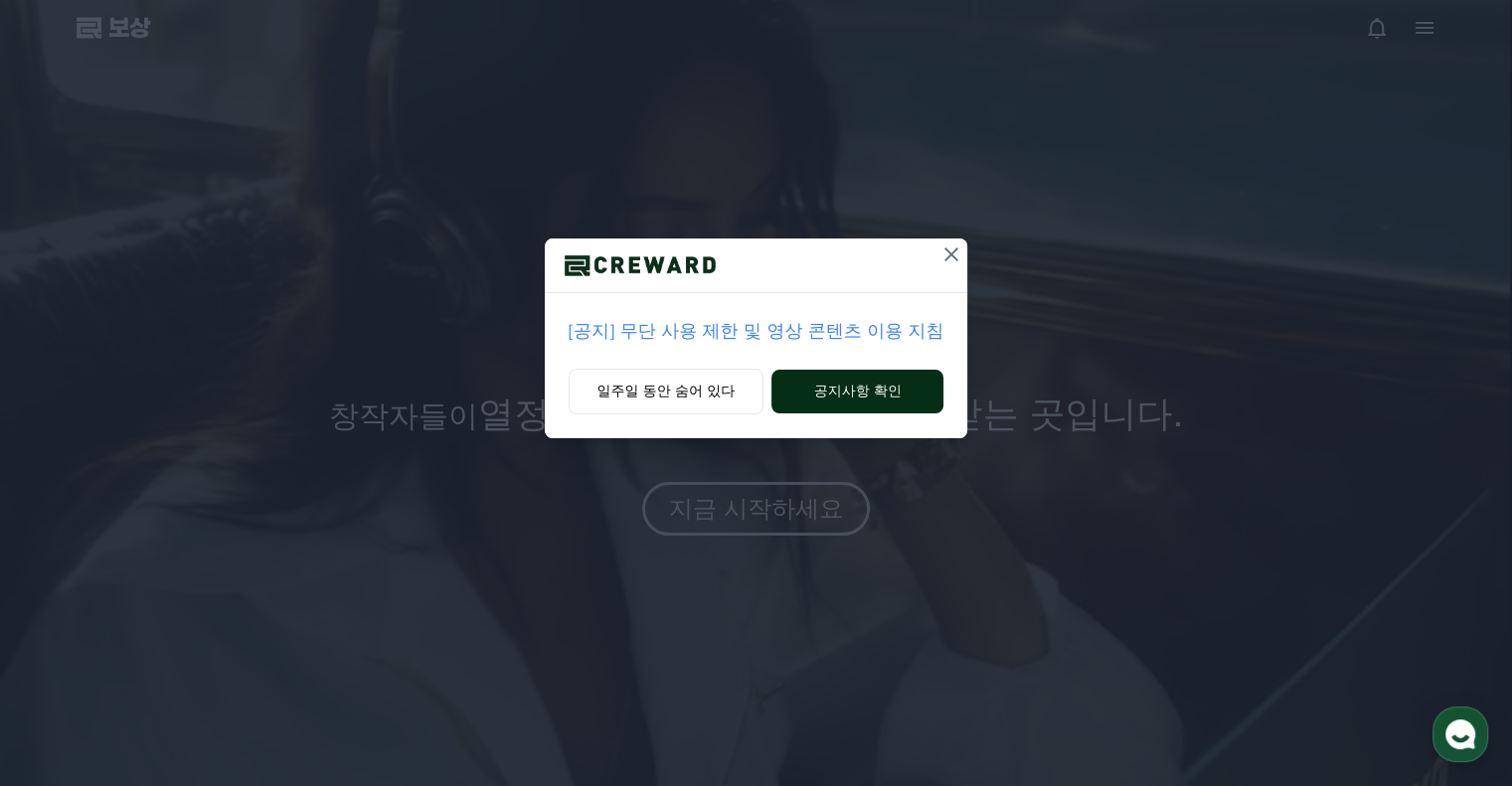 click on "공지사항 확인" at bounding box center (858, 391) 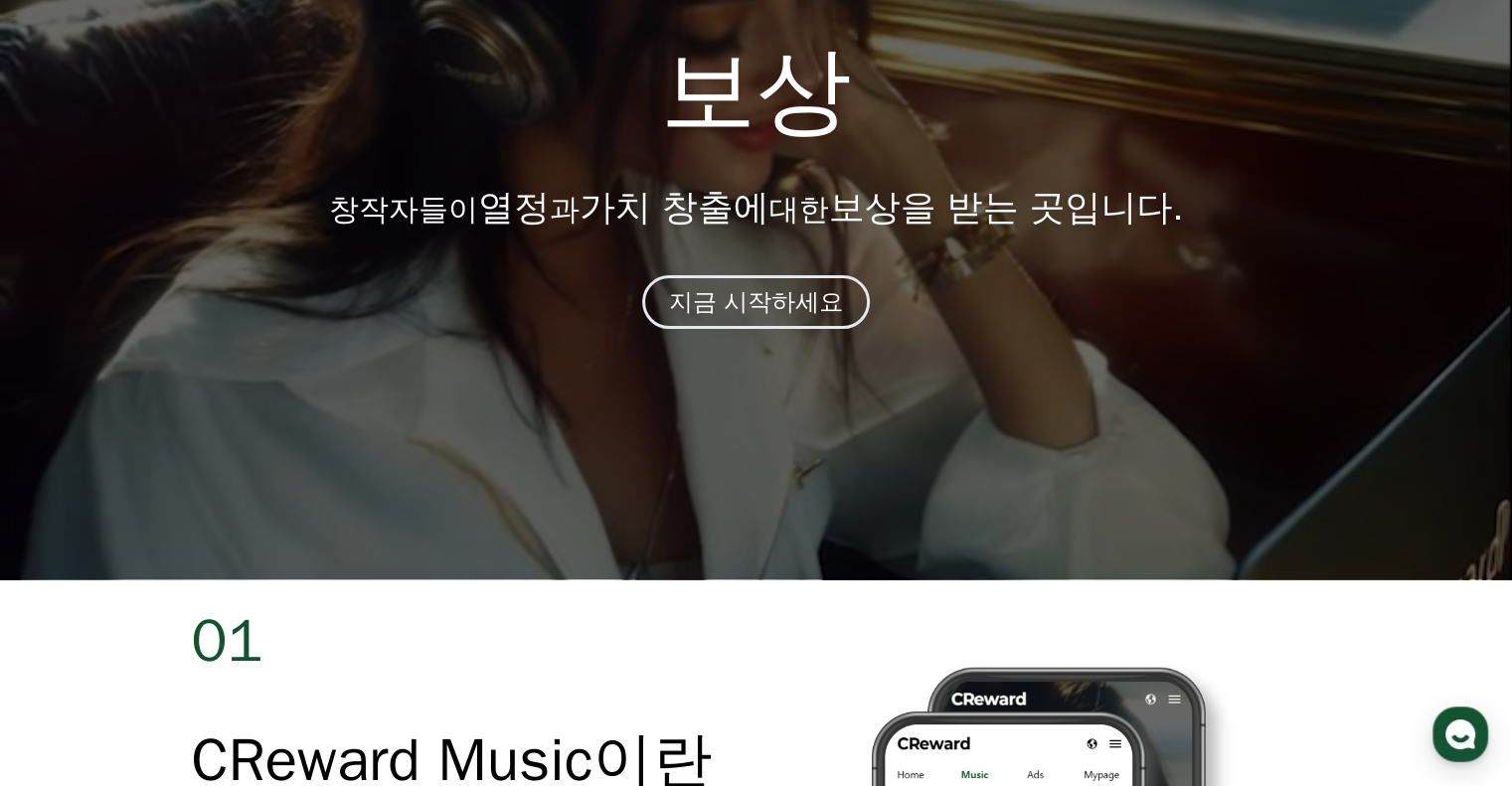 scroll, scrollTop: 0, scrollLeft: 0, axis: both 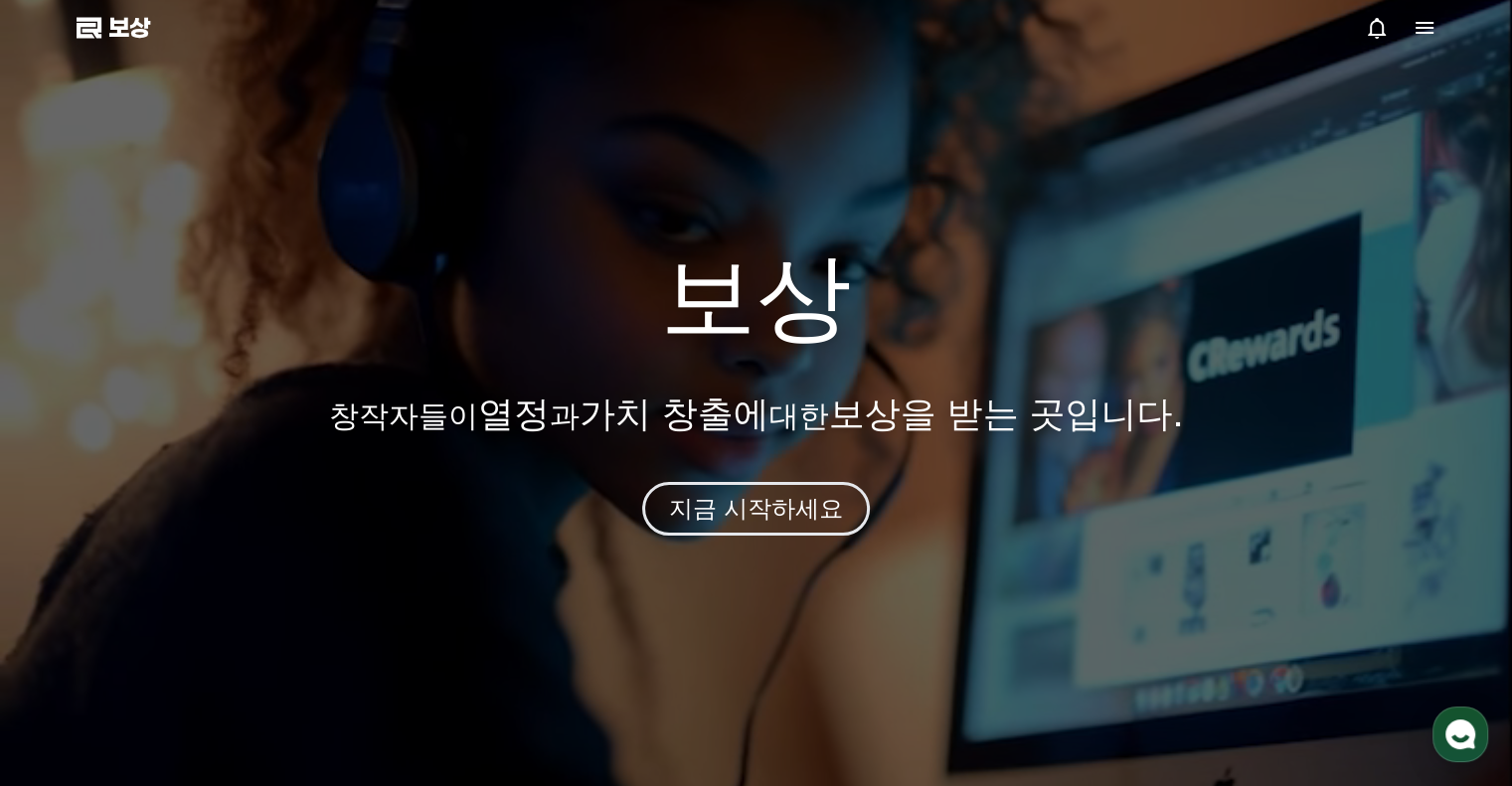 click 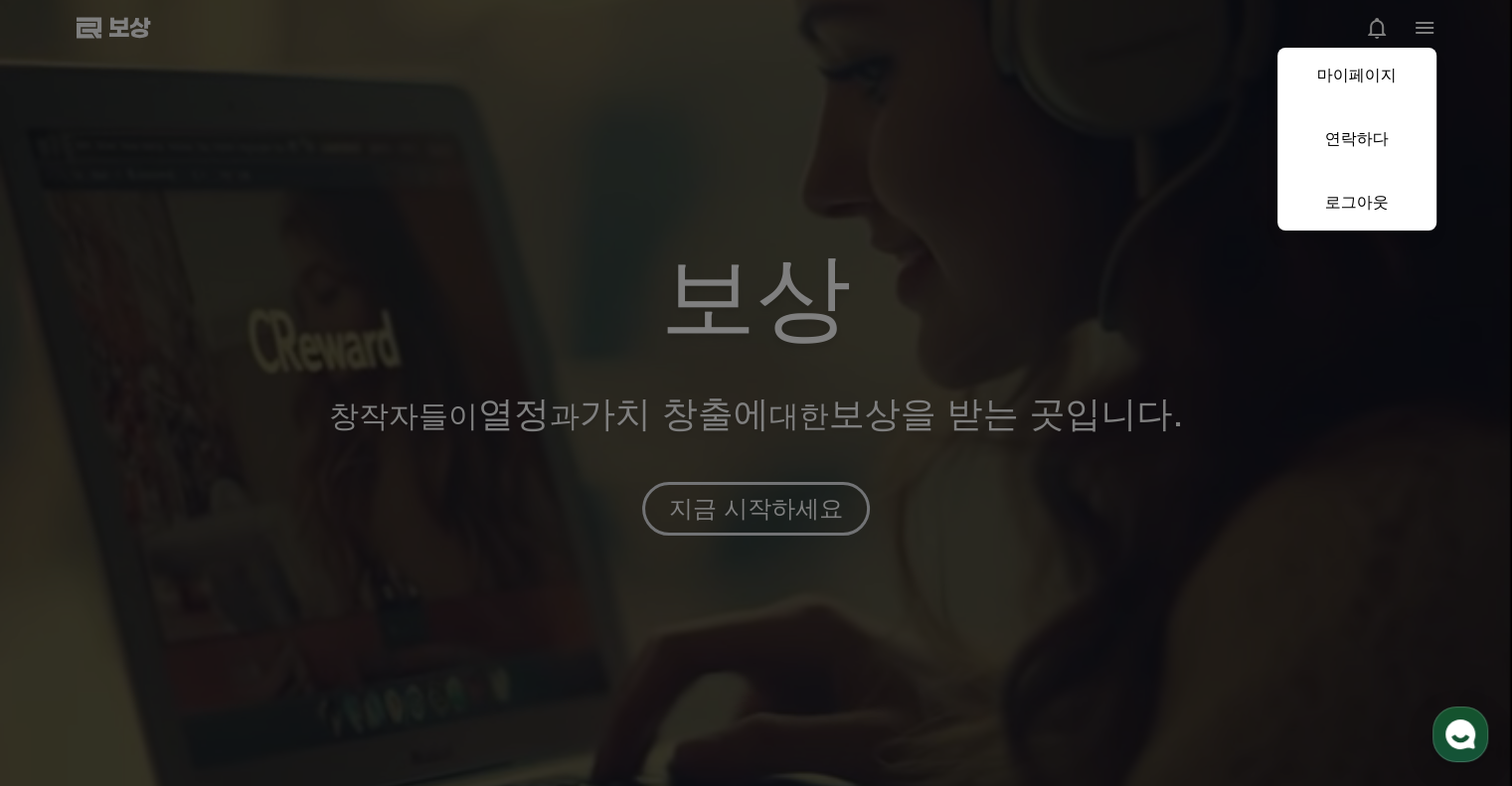click at bounding box center [756, 393] 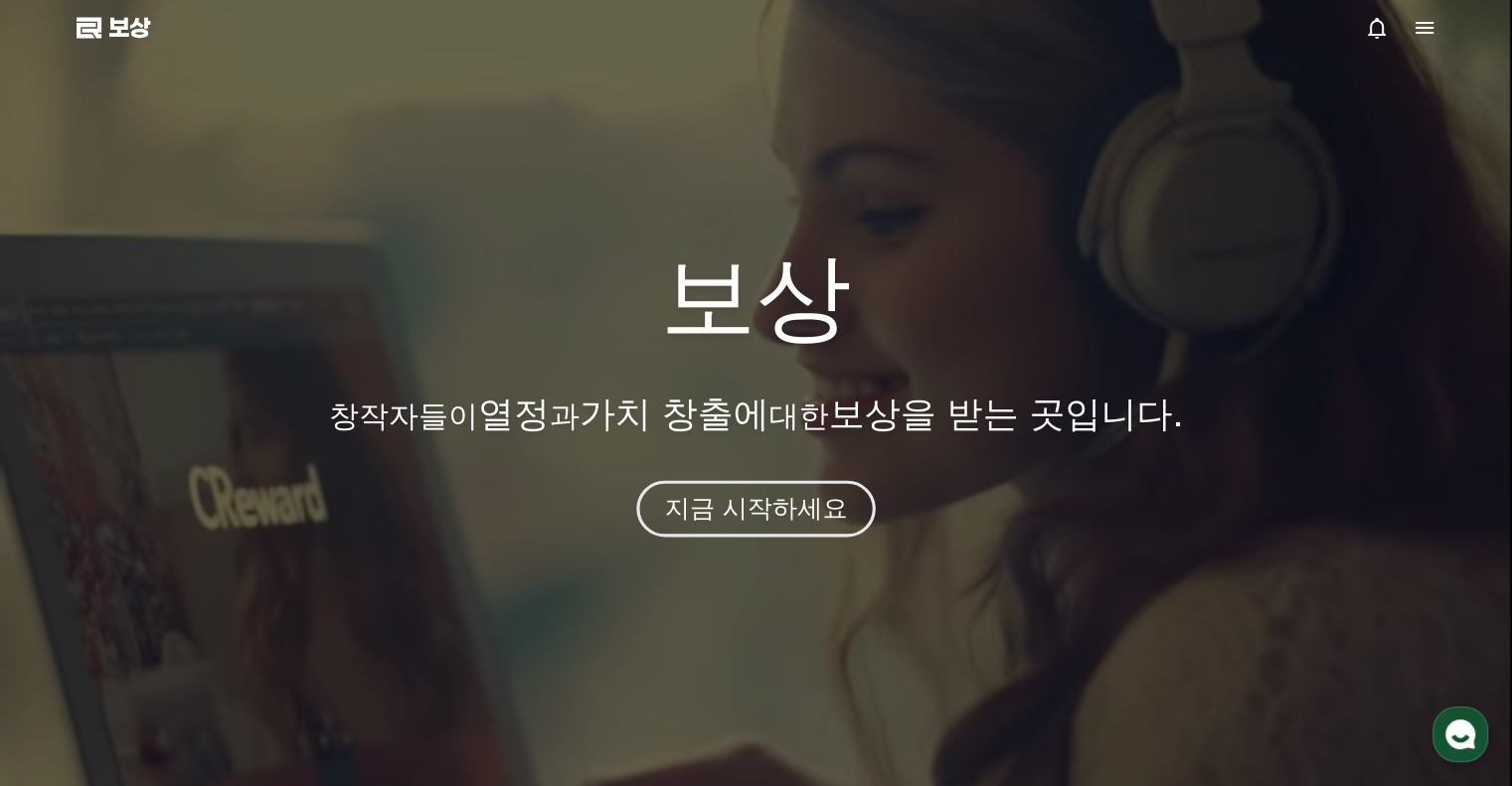 click on "지금 시작하세요" at bounding box center [756, 509] 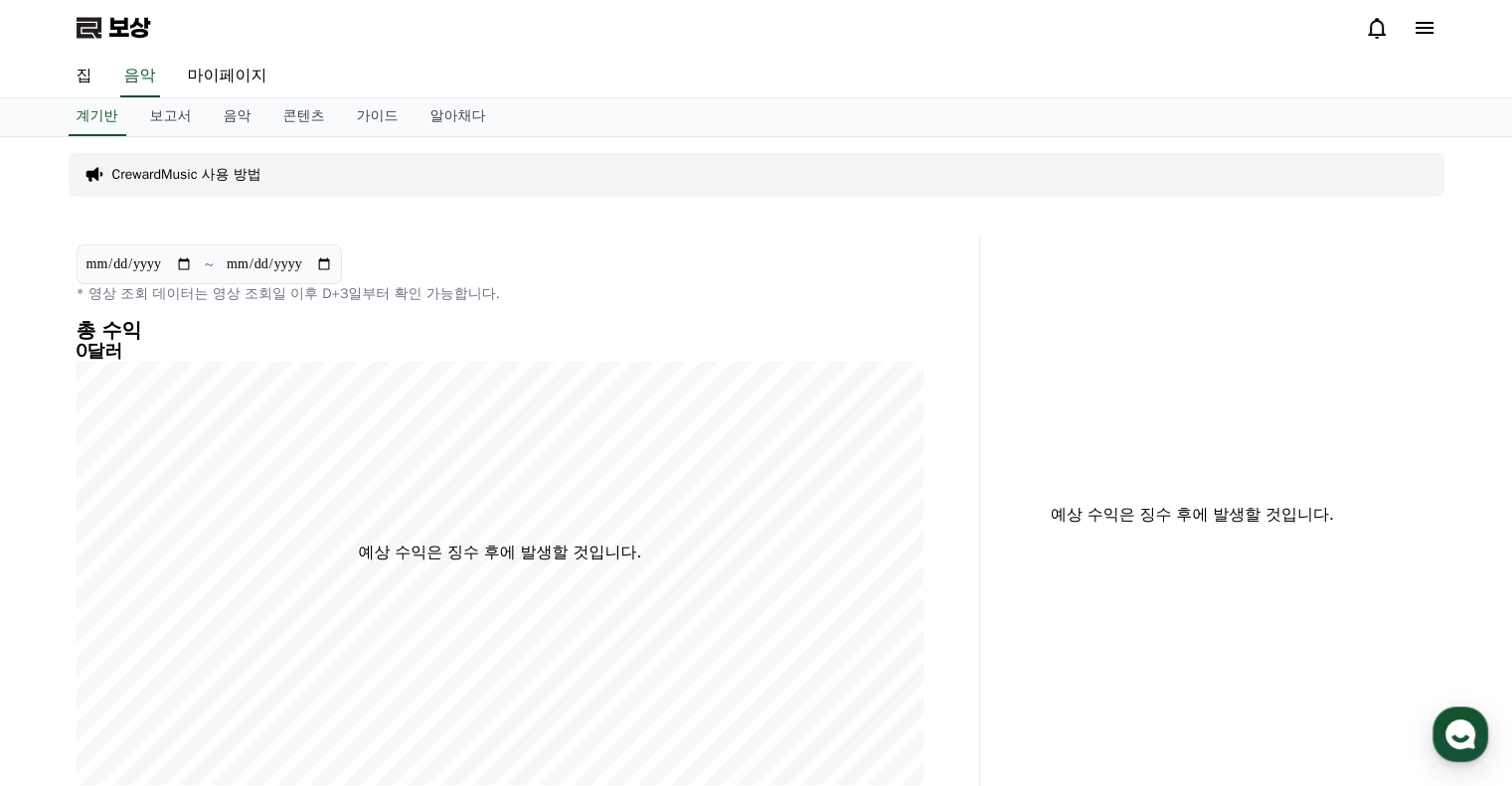 click on "CrewardMusic 사용 방법" at bounding box center (187, 174) 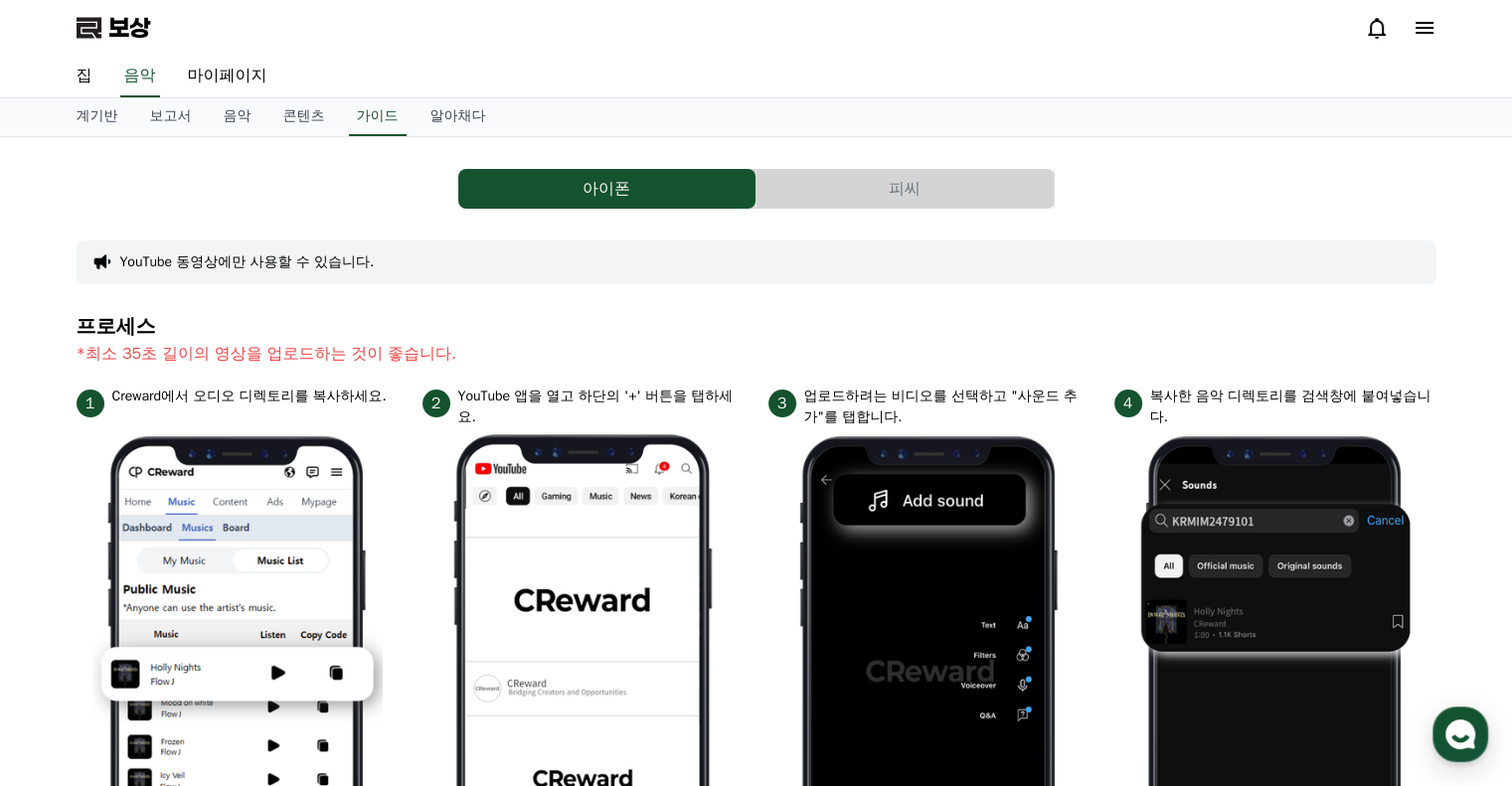 click on "아이폰" at bounding box center [606, 189] 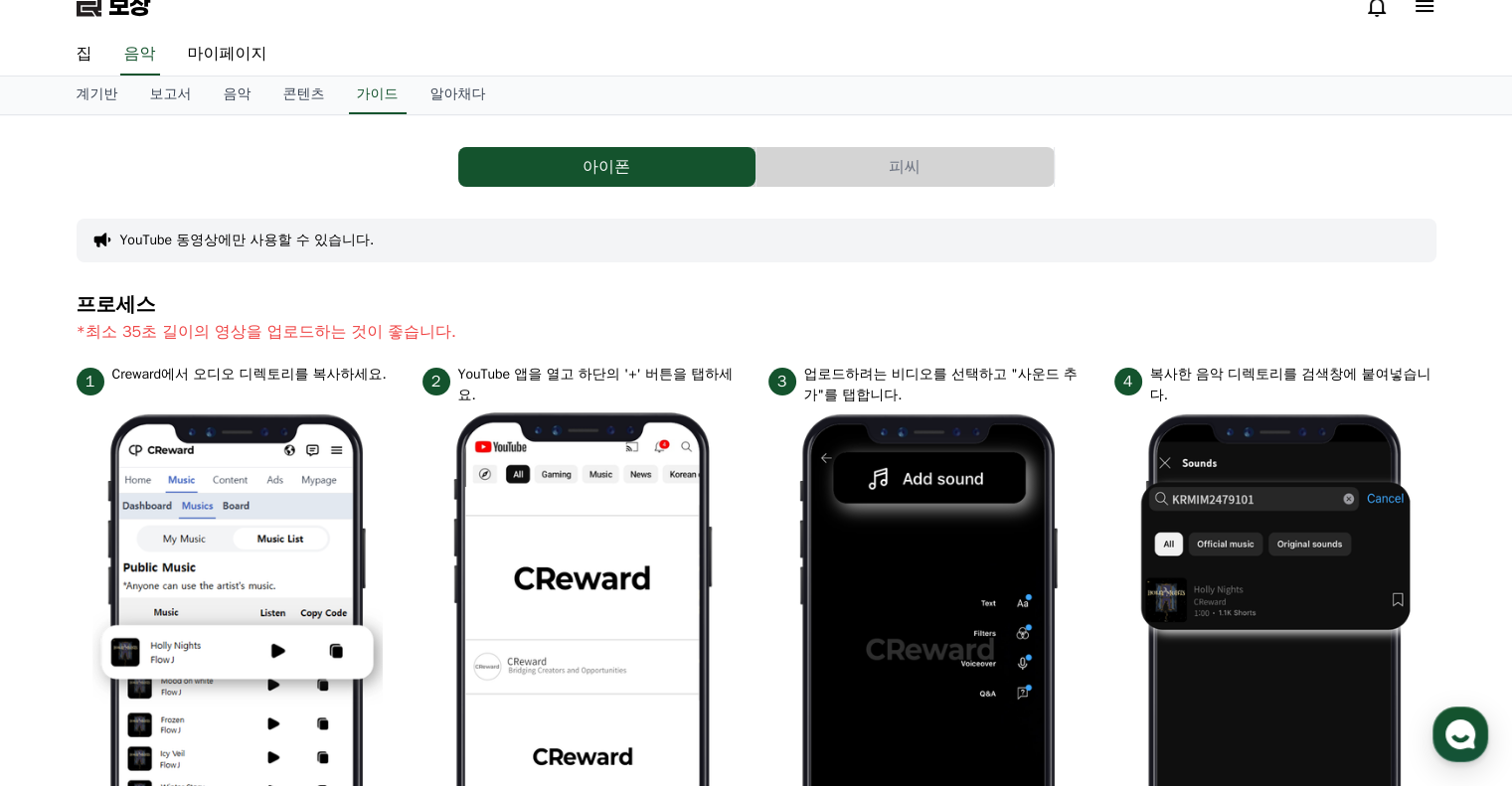 scroll, scrollTop: 0, scrollLeft: 0, axis: both 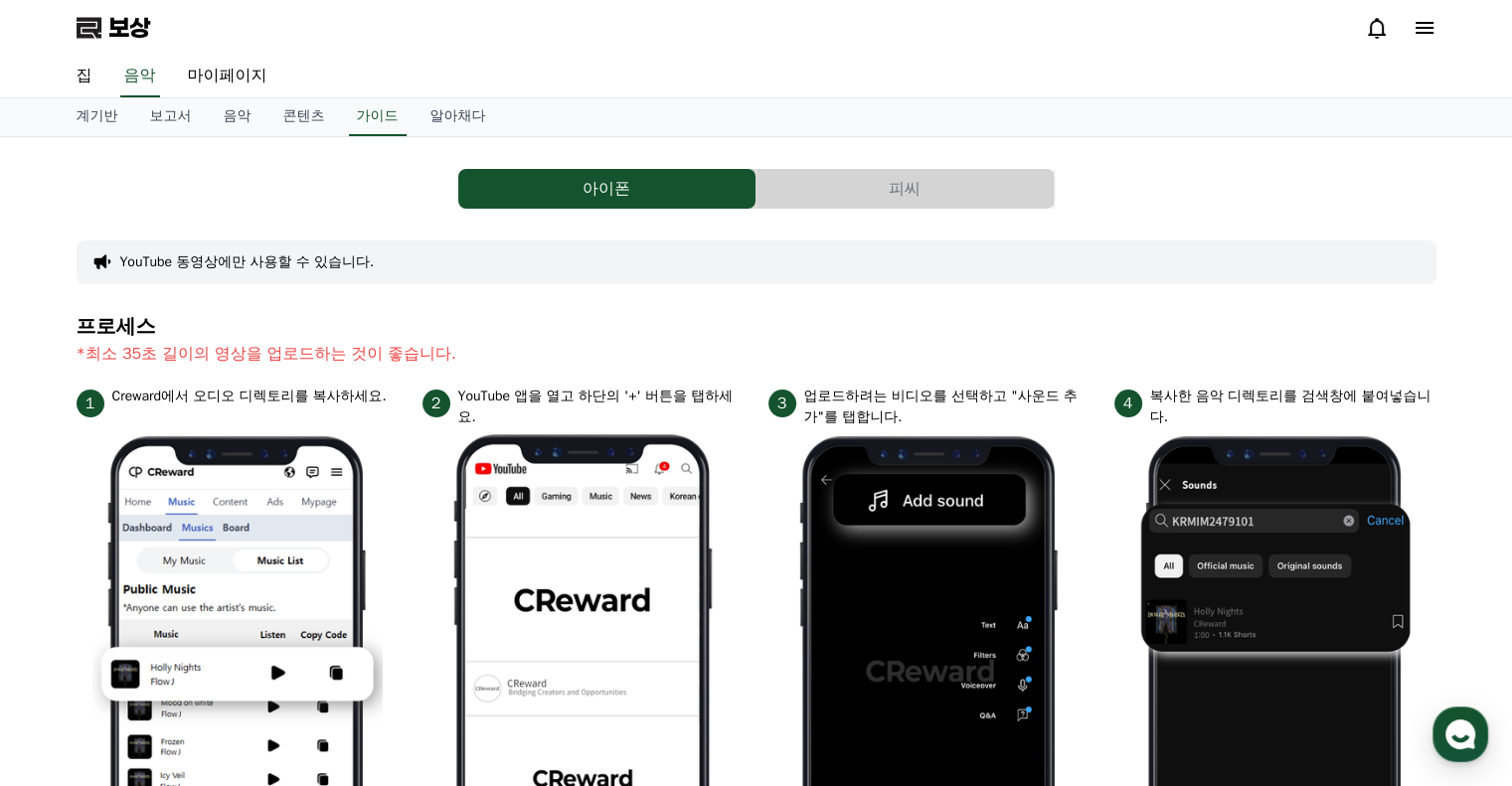 click 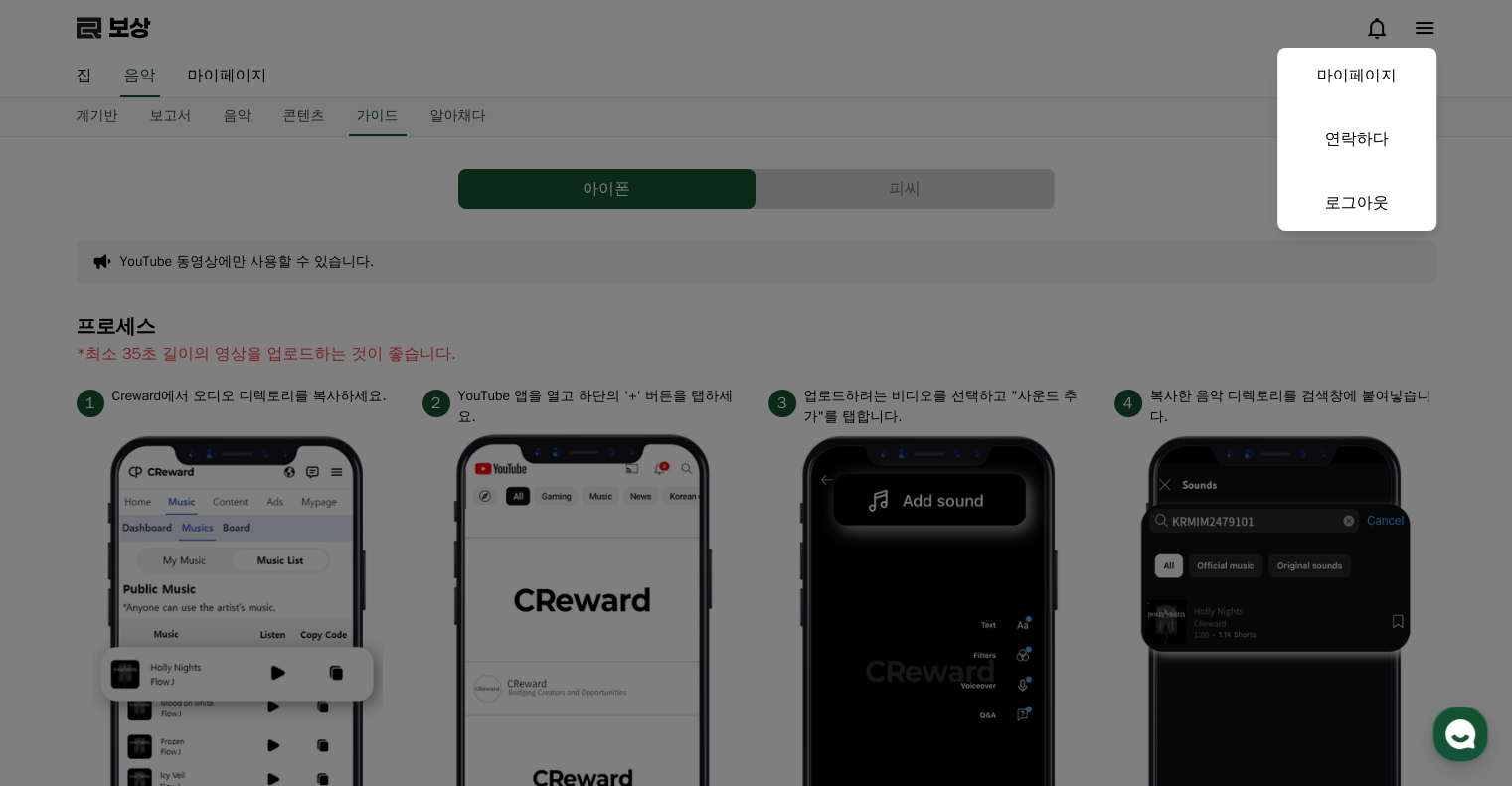 click at bounding box center [756, 393] 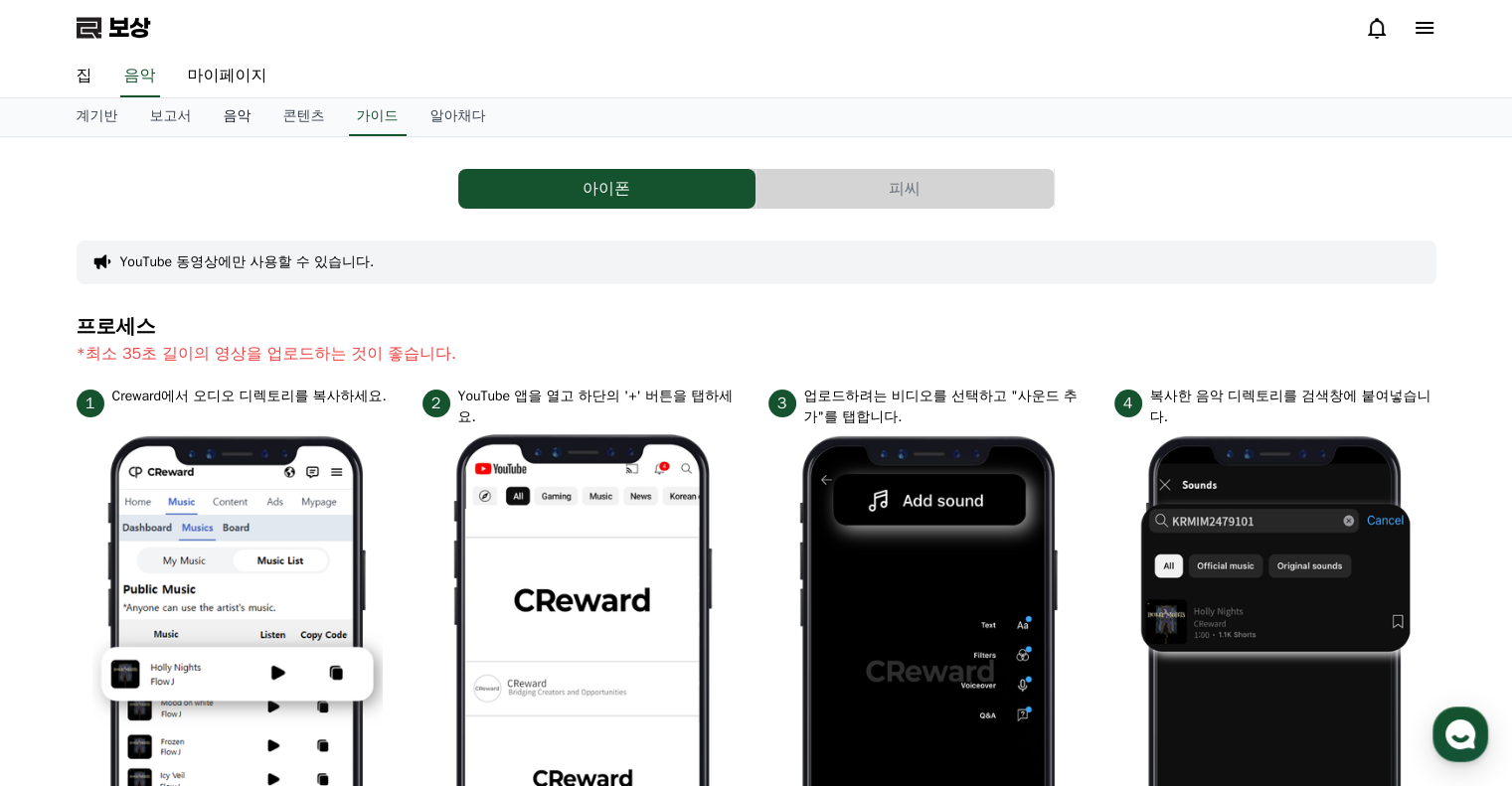 click on "음악" at bounding box center (238, 115) 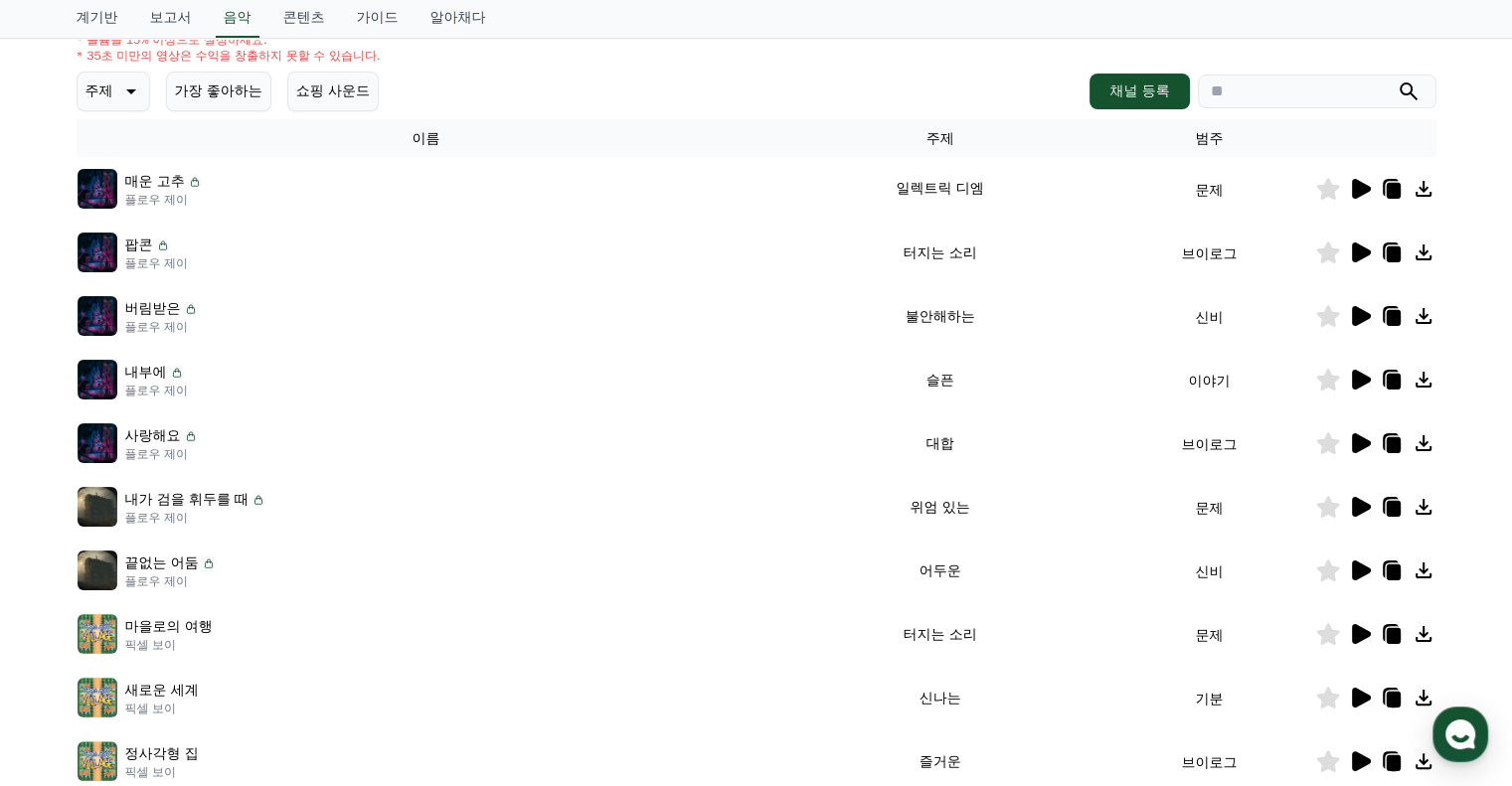 scroll, scrollTop: 64, scrollLeft: 0, axis: vertical 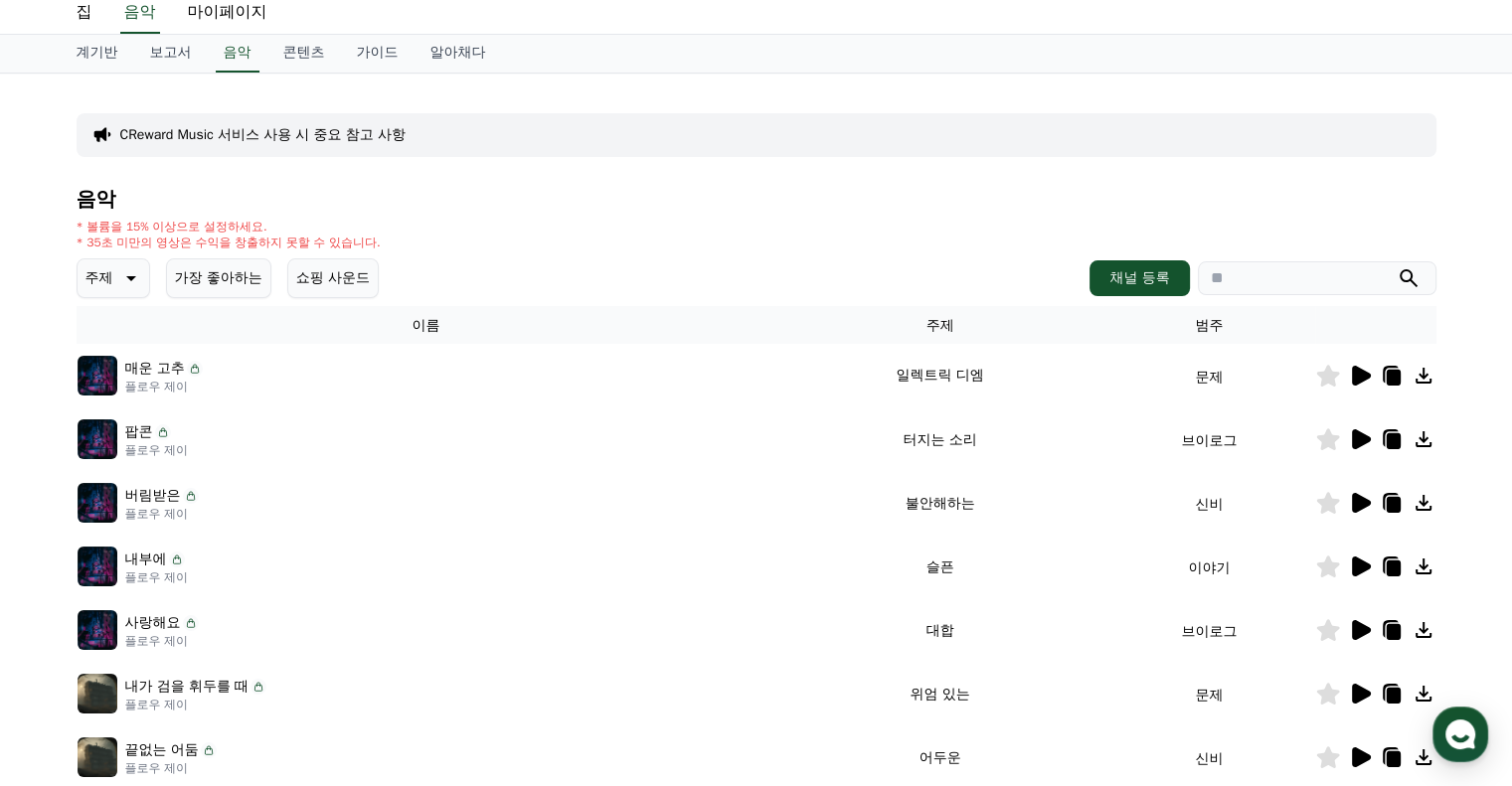 click 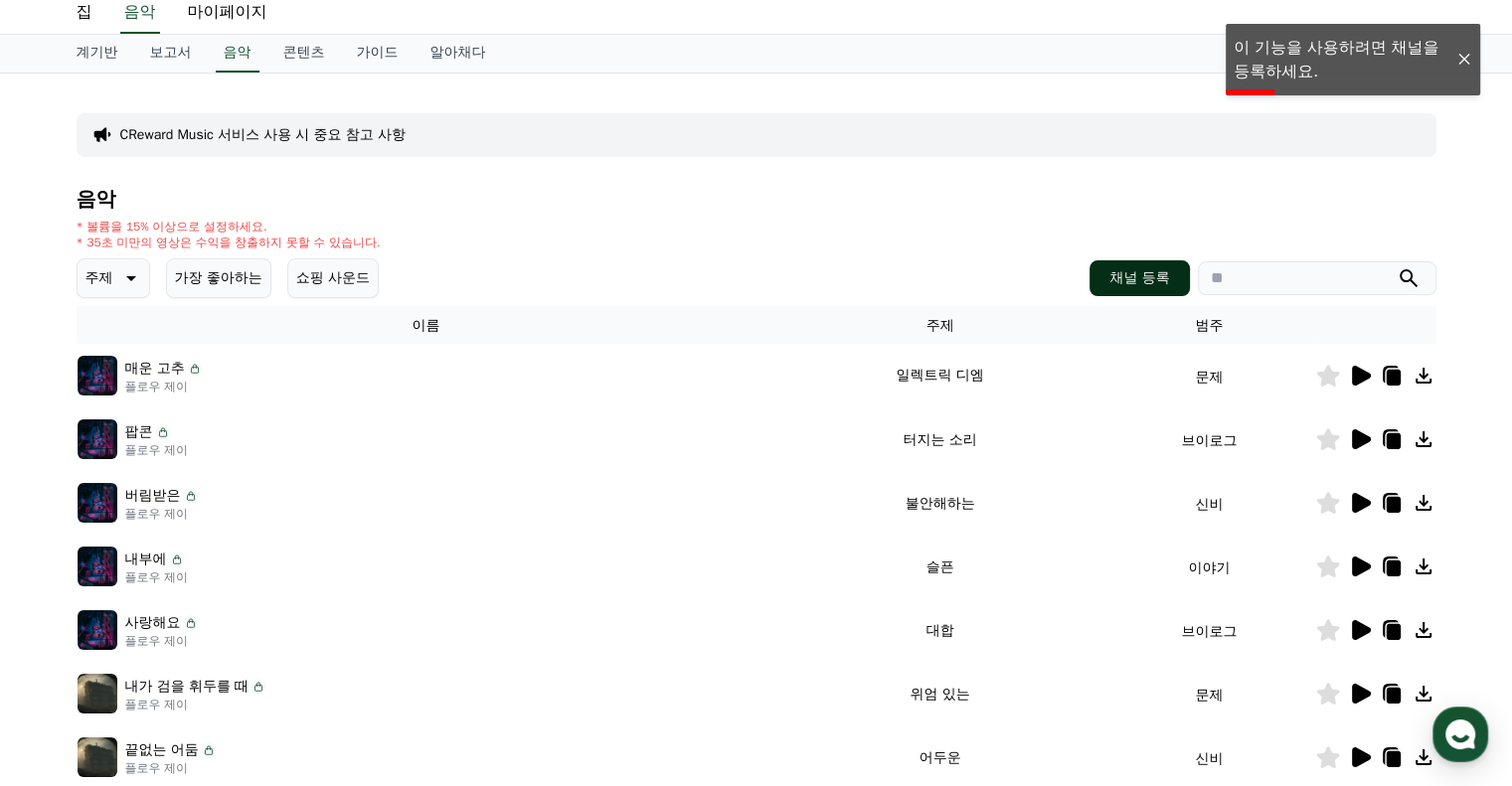 click on "채널 등록" at bounding box center [1139, 277] 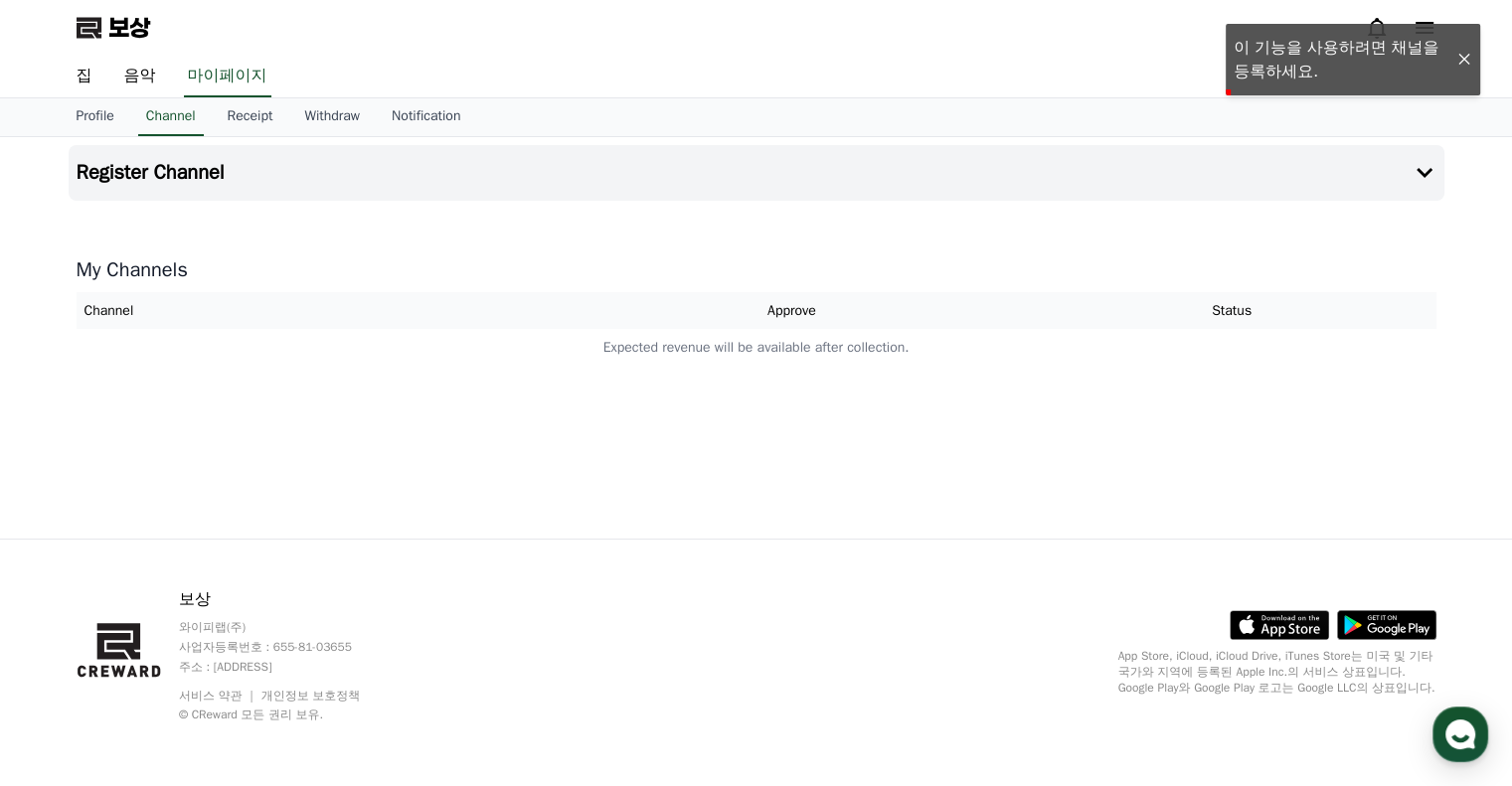scroll, scrollTop: 0, scrollLeft: 0, axis: both 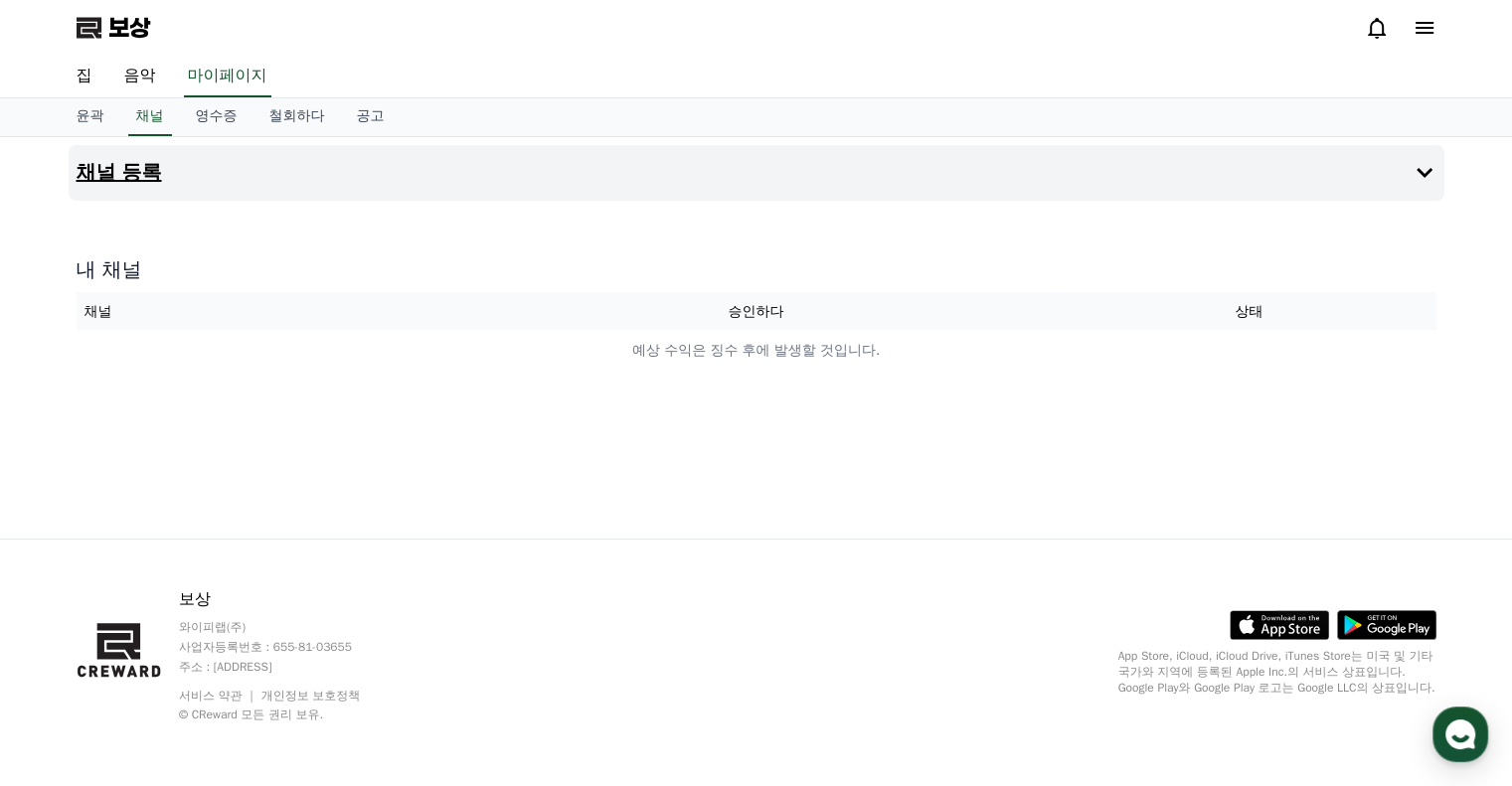 click on "채널 등록" at bounding box center [119, 172] 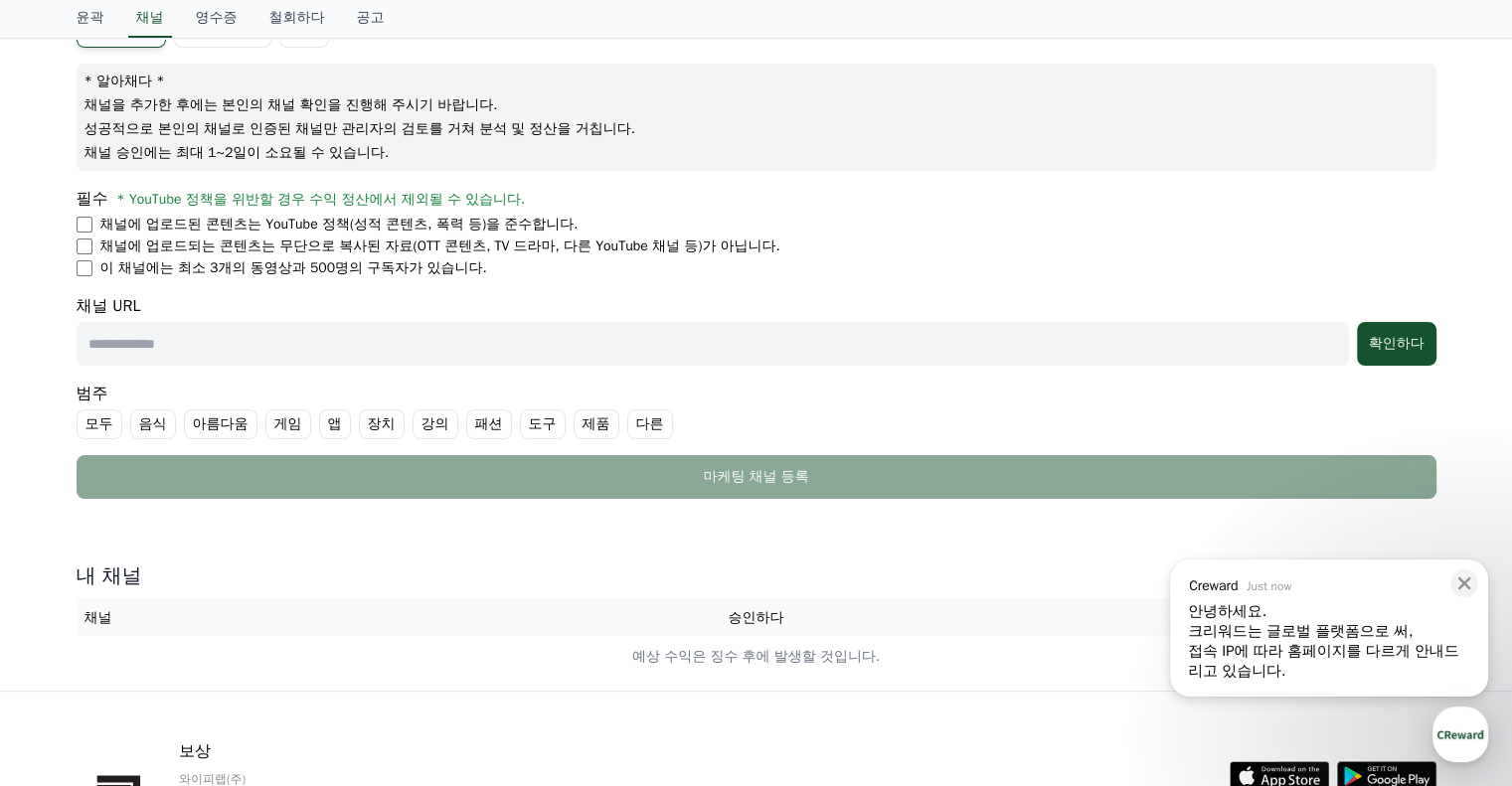 scroll, scrollTop: 65, scrollLeft: 0, axis: vertical 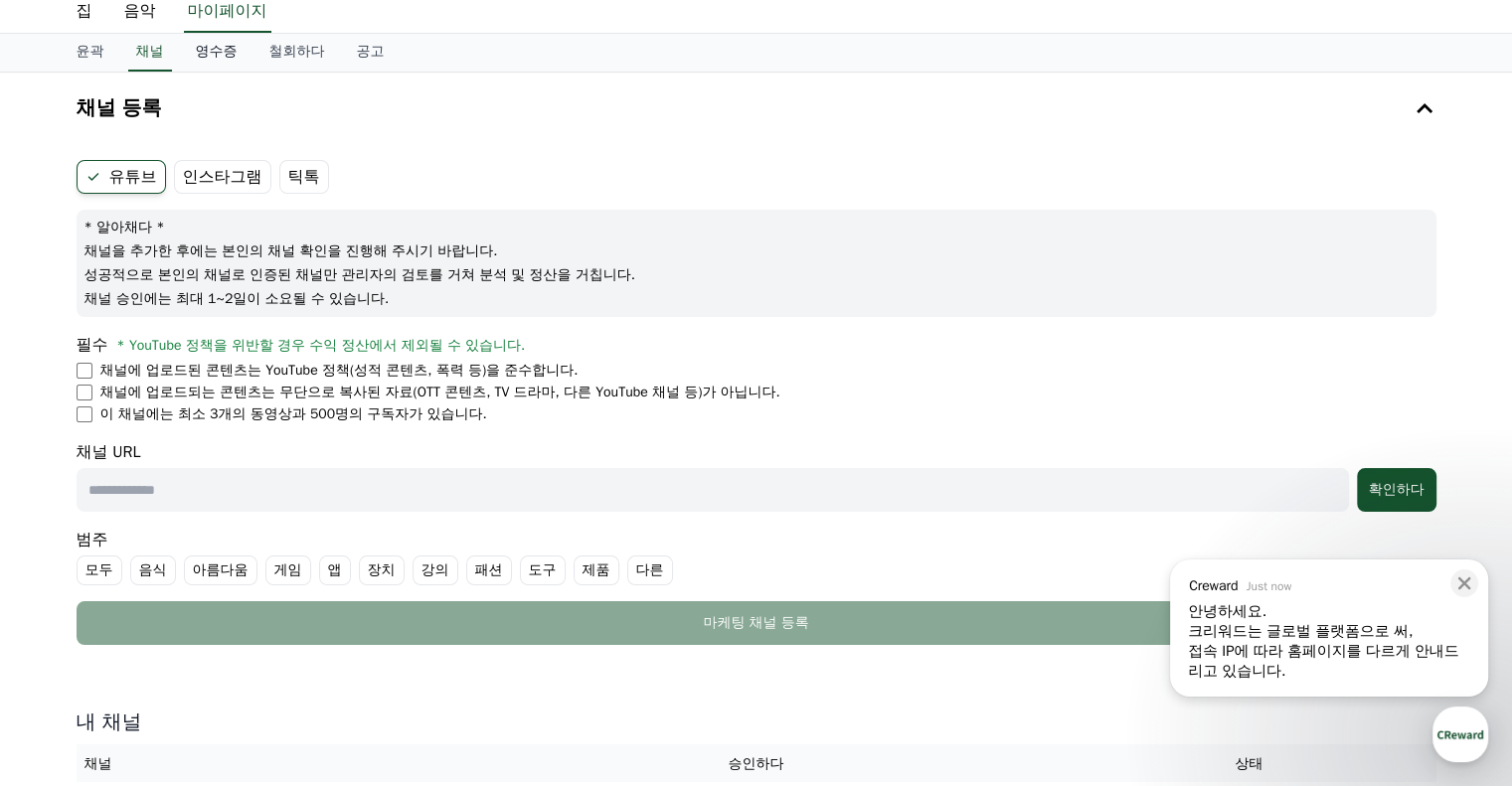 click on "영수증" at bounding box center (217, 51) 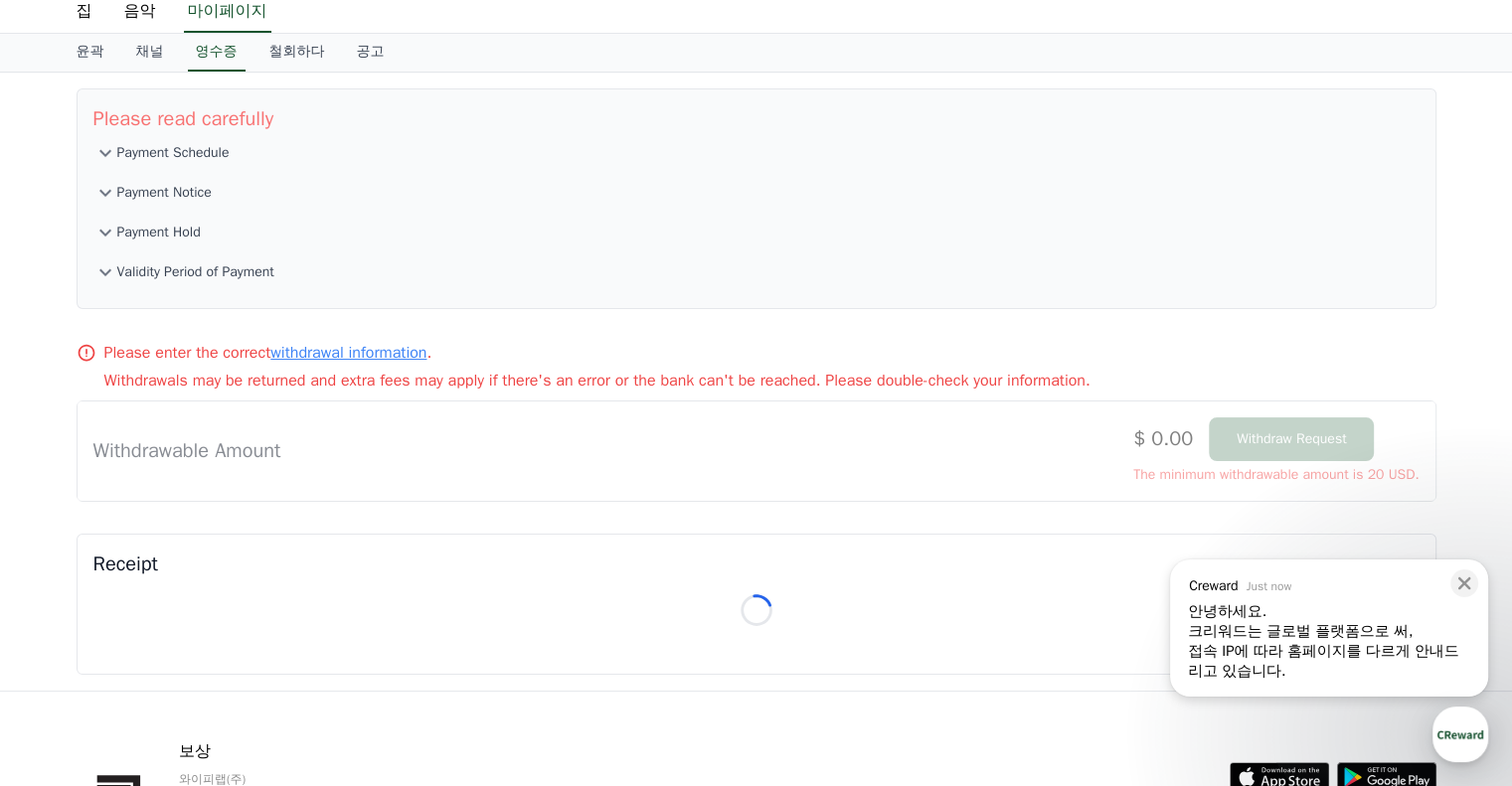 scroll, scrollTop: 0, scrollLeft: 0, axis: both 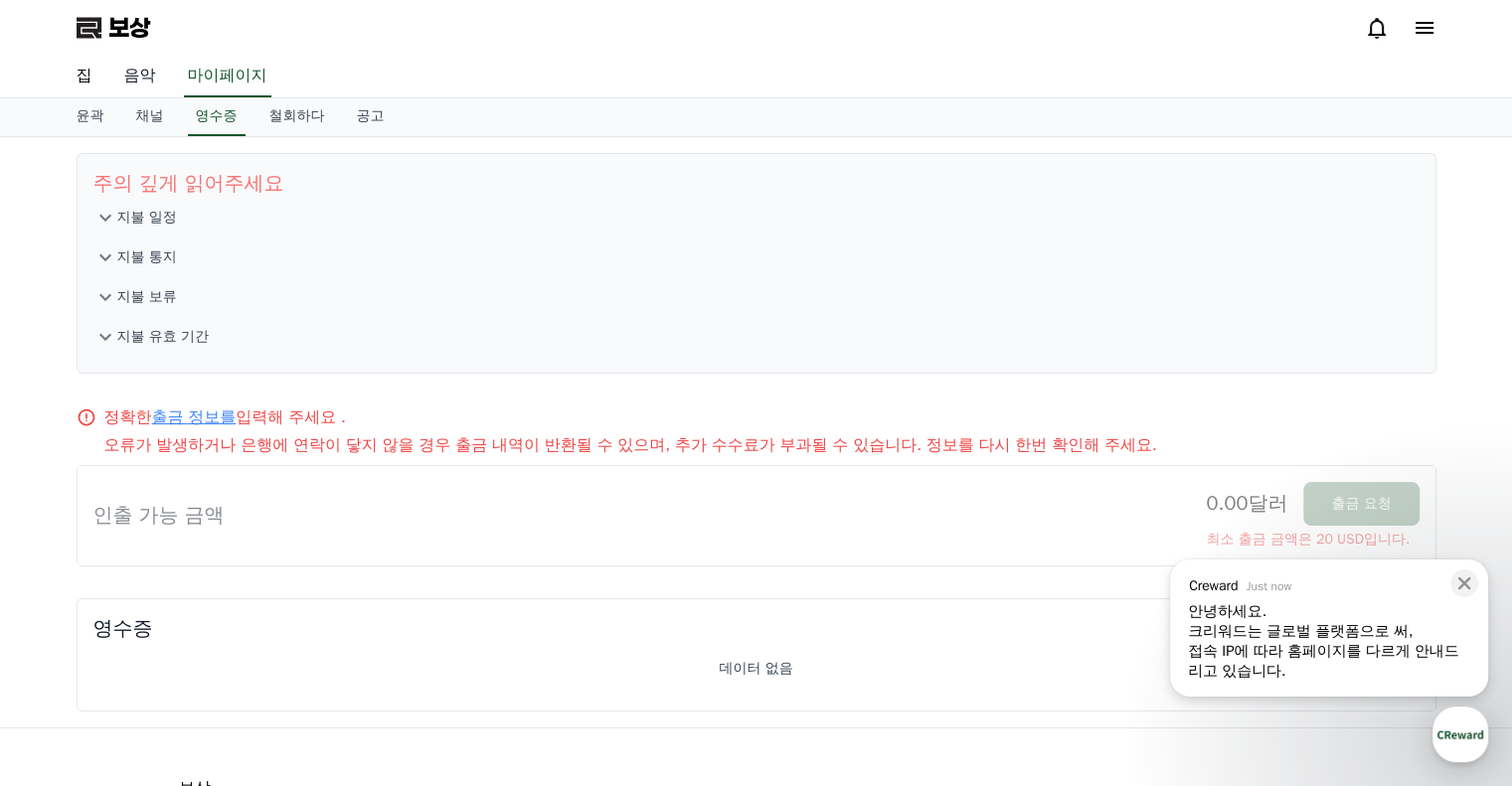 click on "음악" at bounding box center (140, 76) 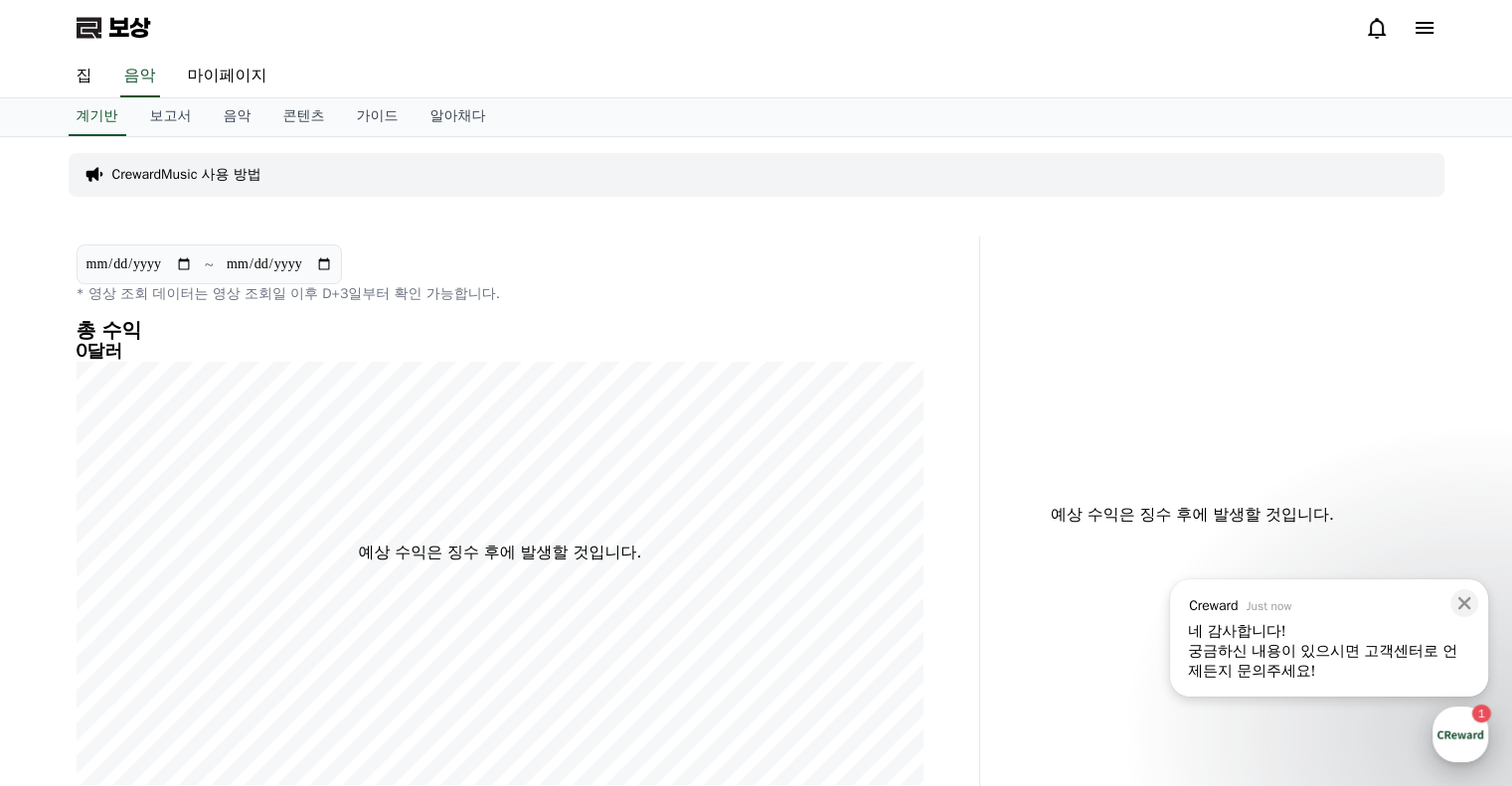 click at bounding box center [1460, 734] 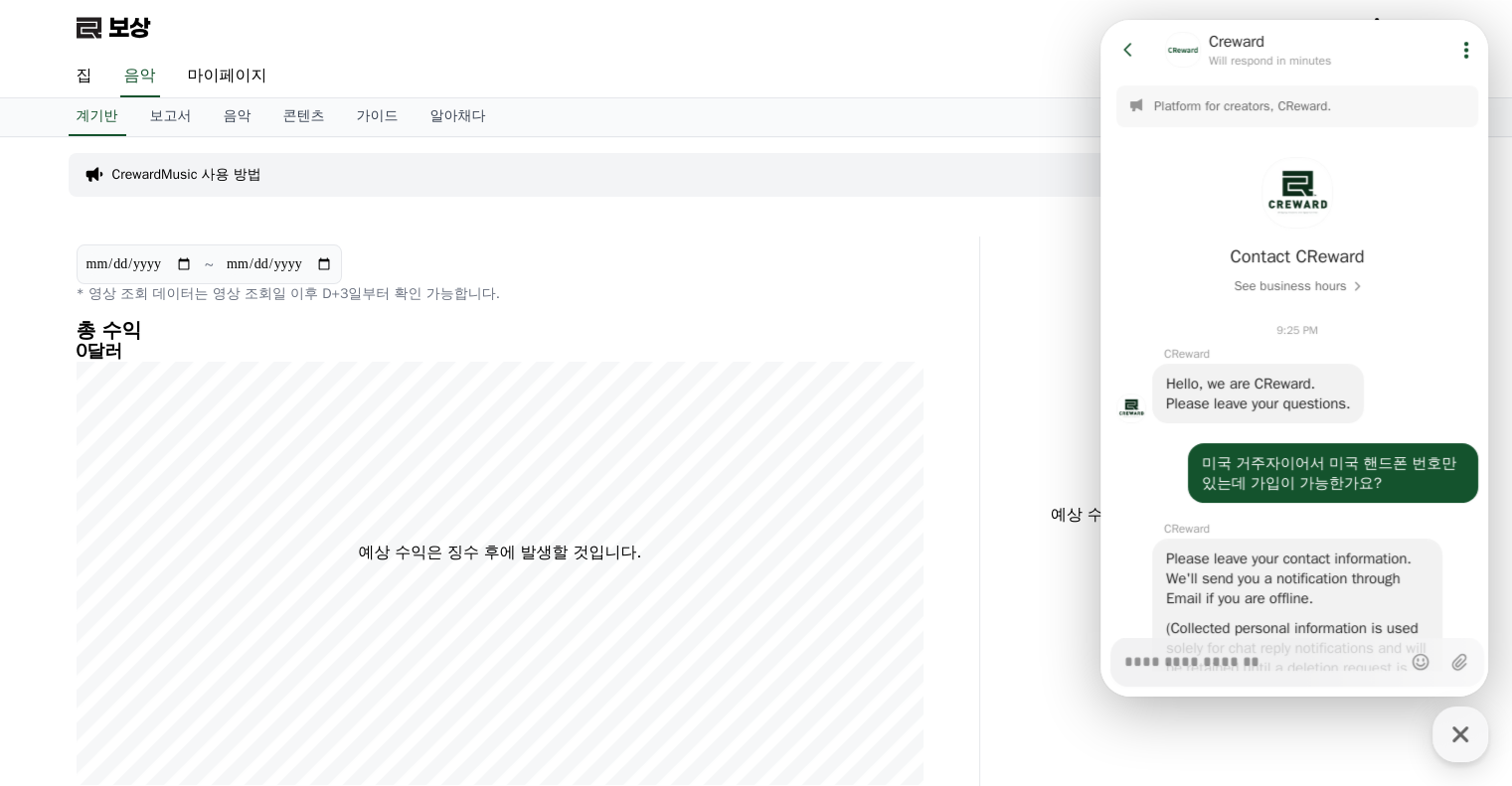 scroll, scrollTop: 674, scrollLeft: 0, axis: vertical 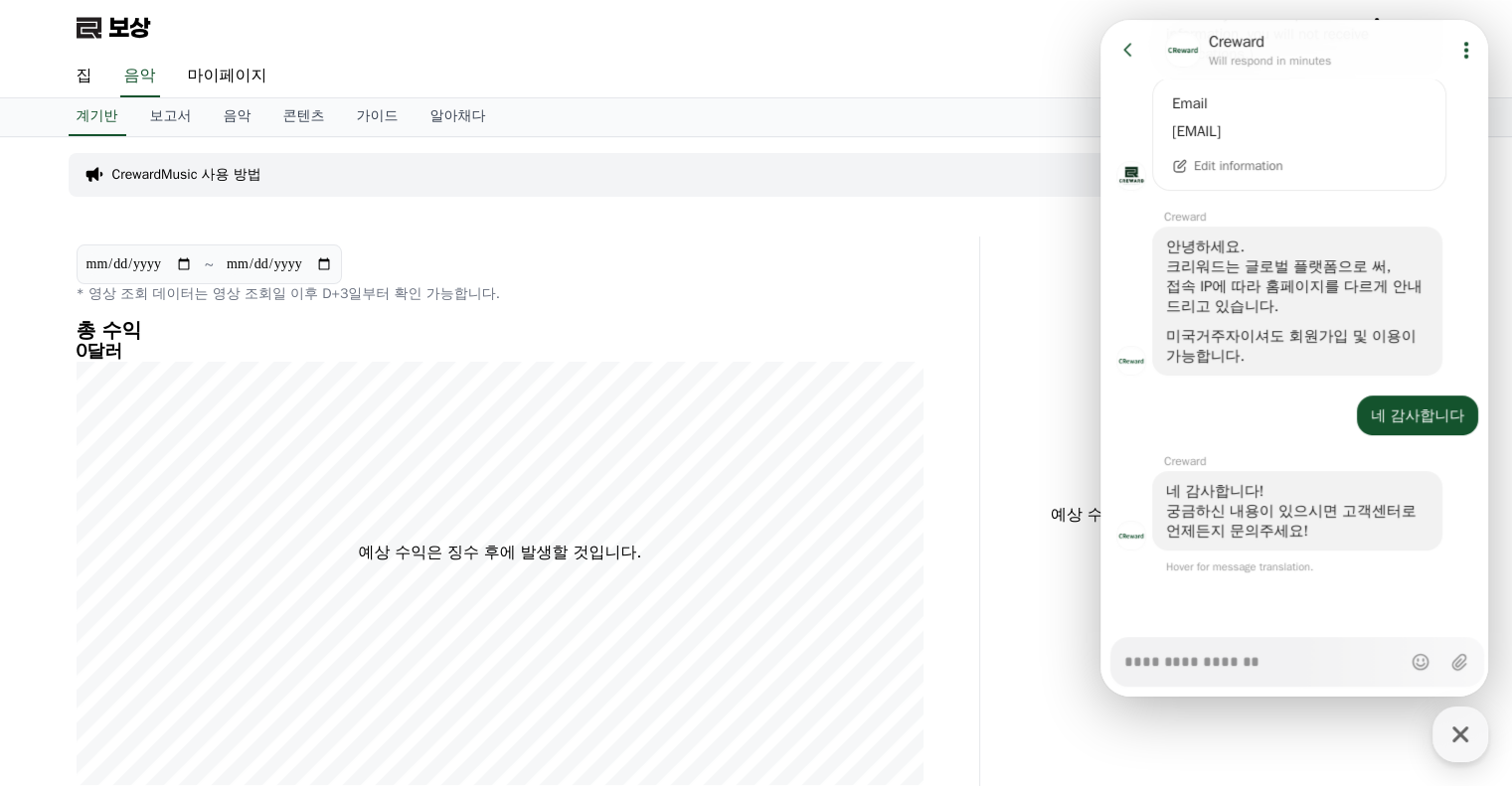 click on "Messenger Input Textarea" at bounding box center (1262, 655) 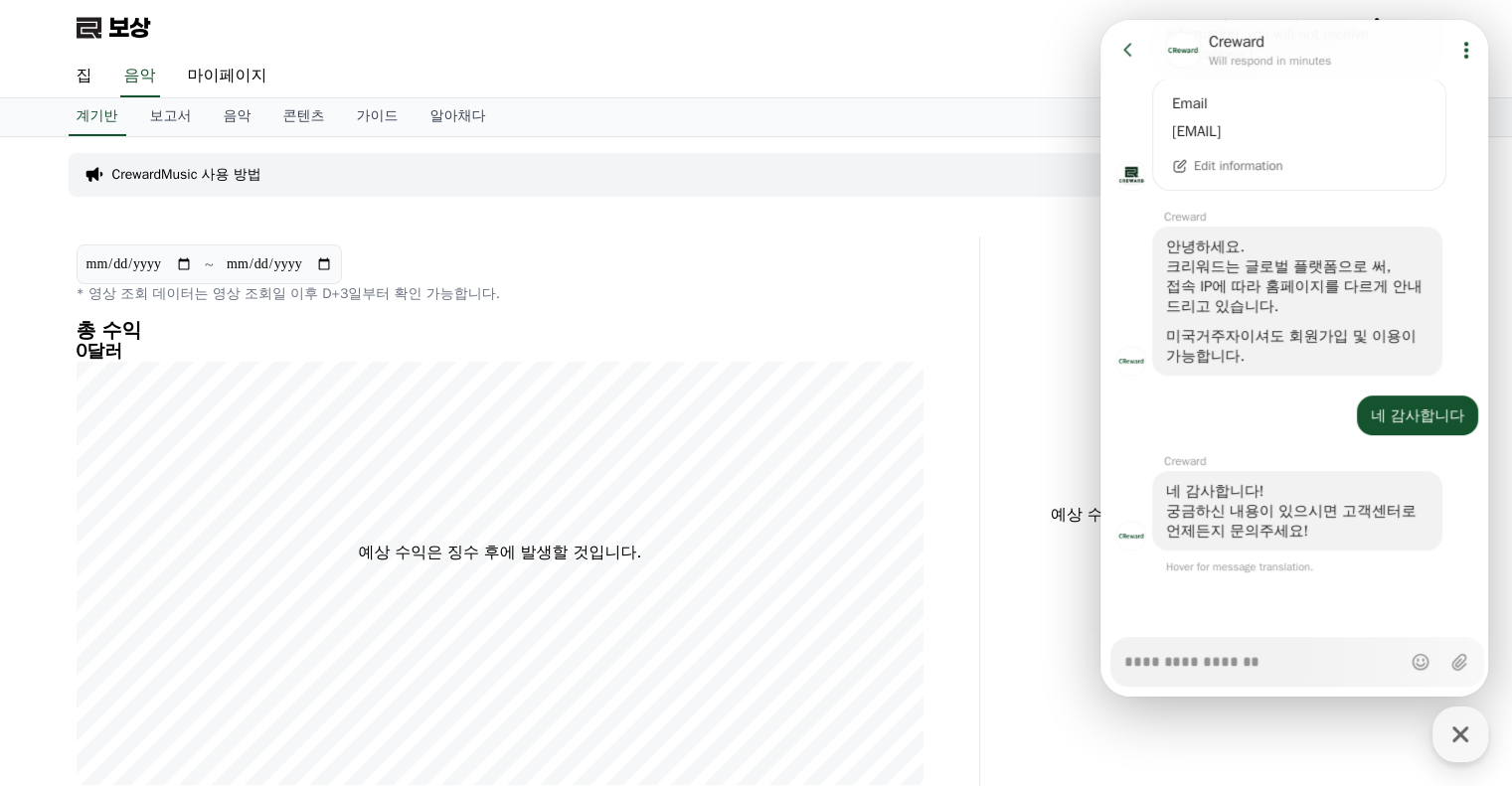 type on "*" 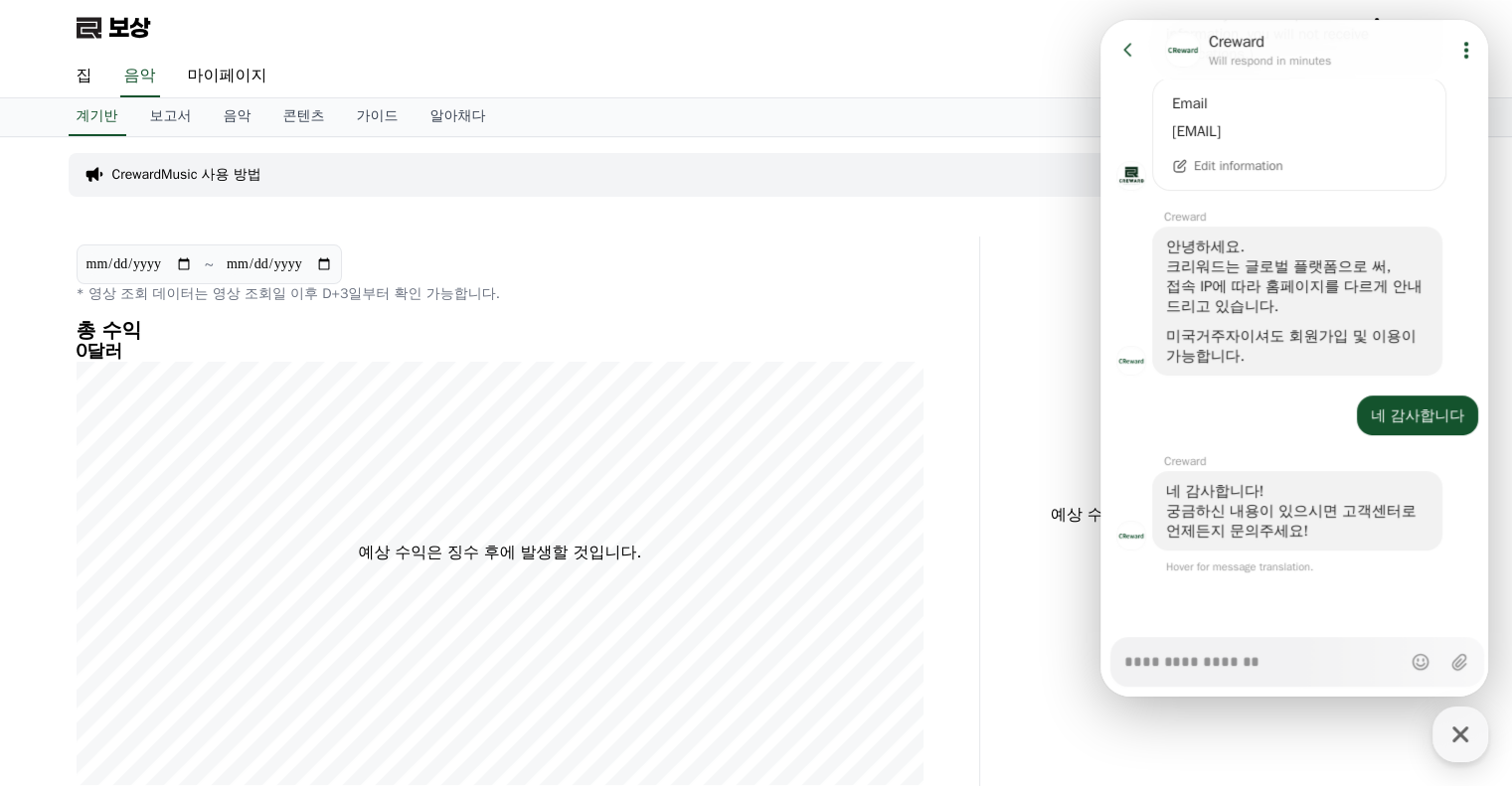 type on "*" 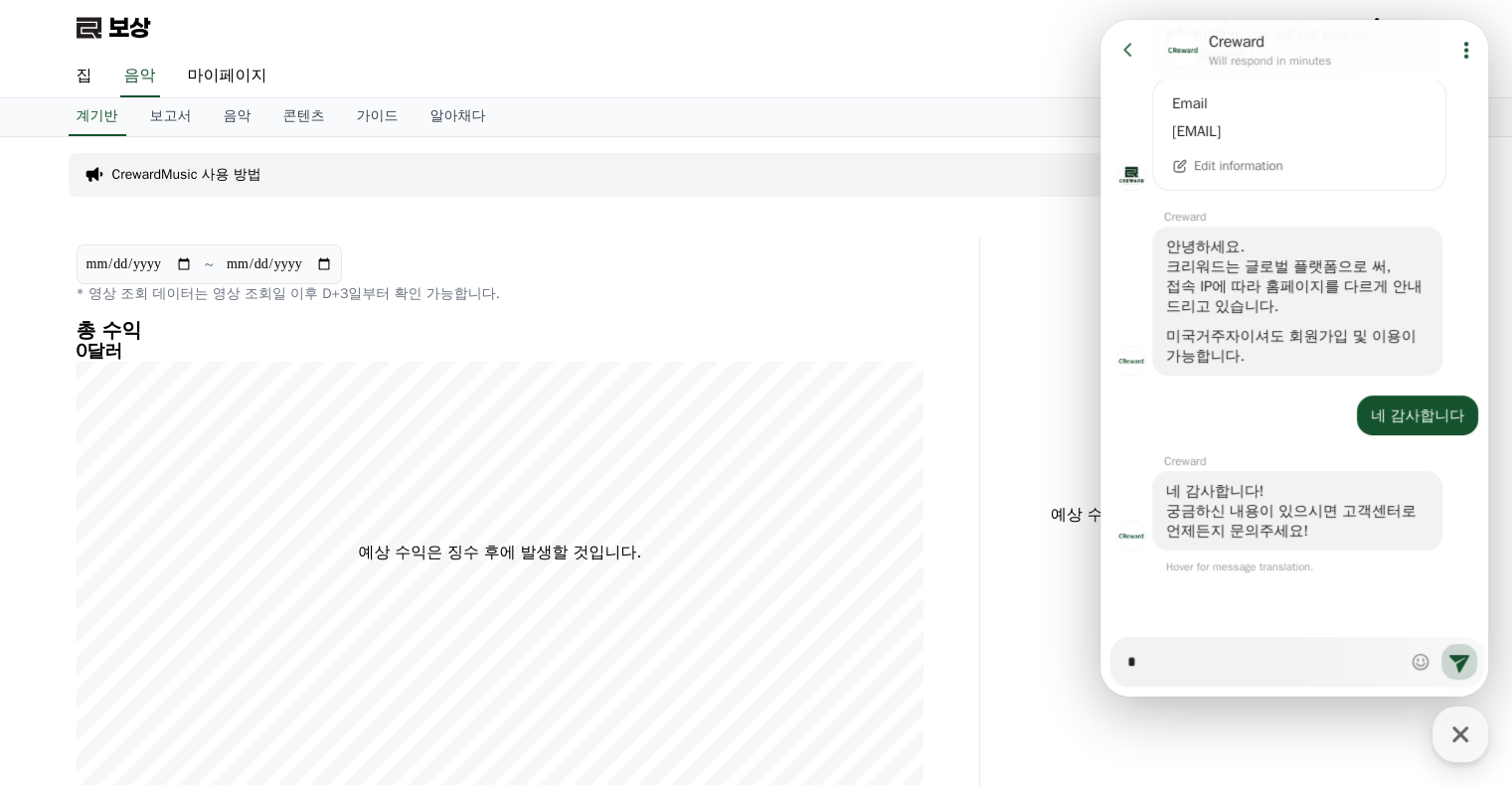 type on "*" 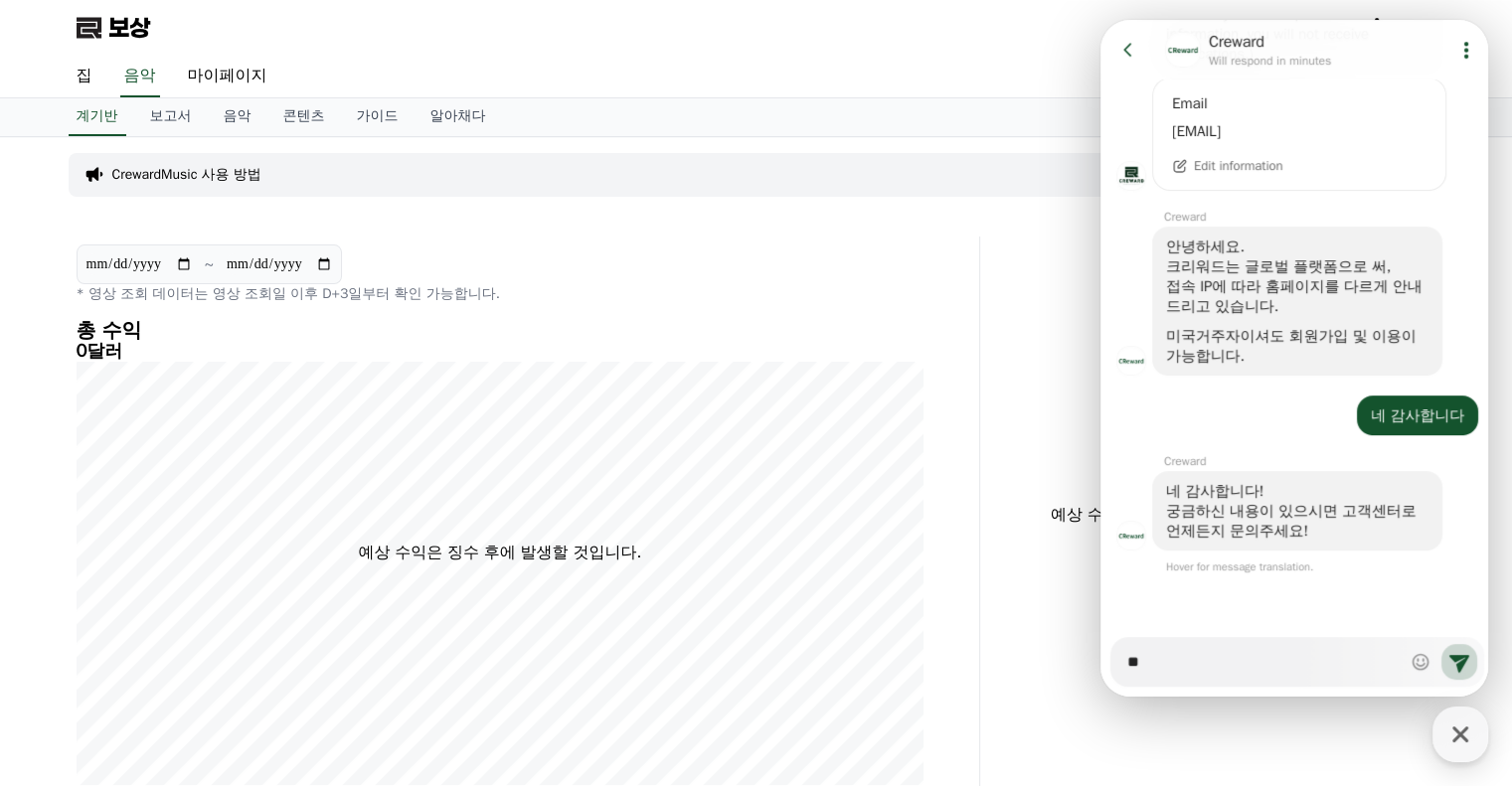 type on "*" 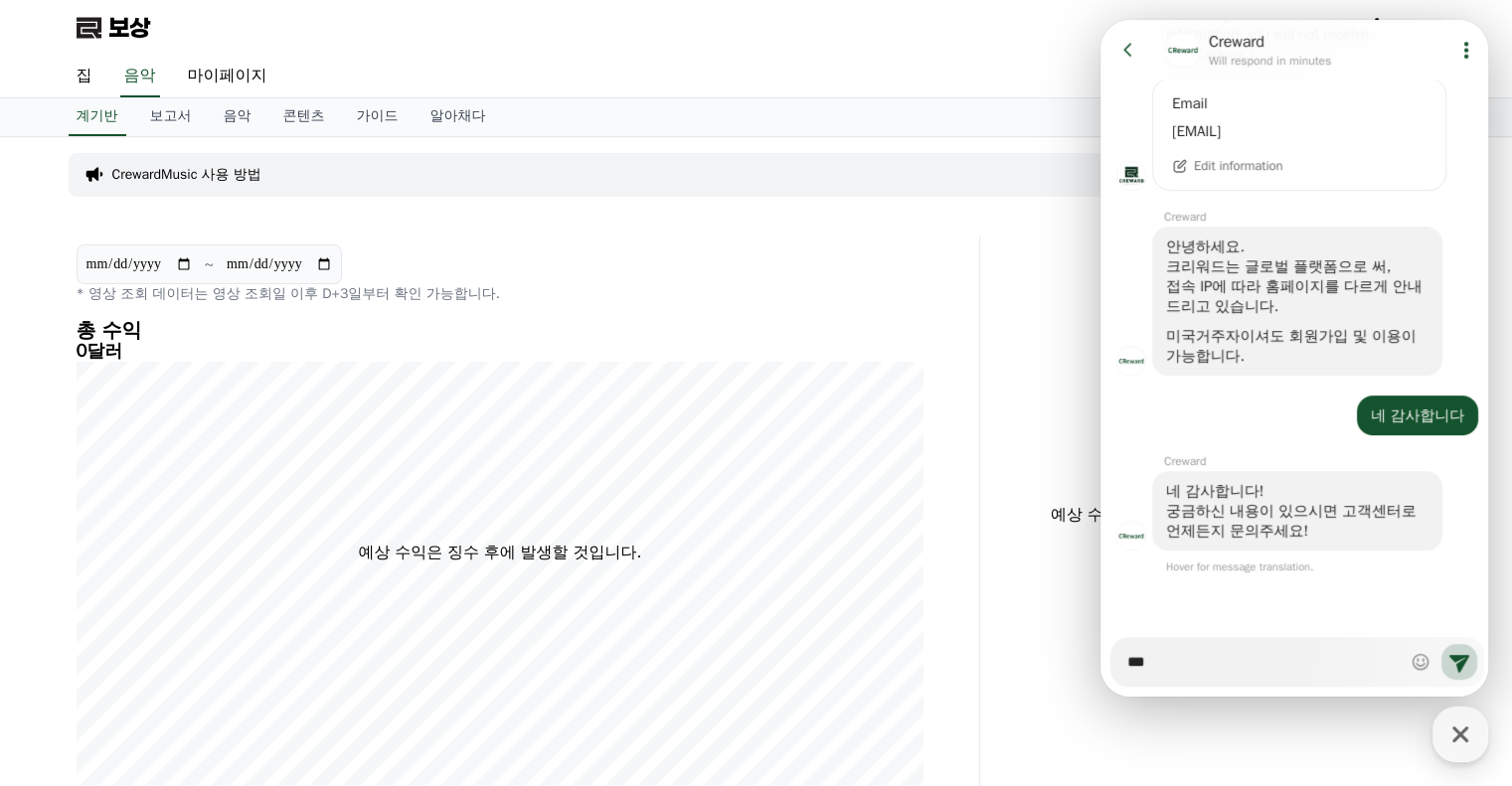 type on "*" 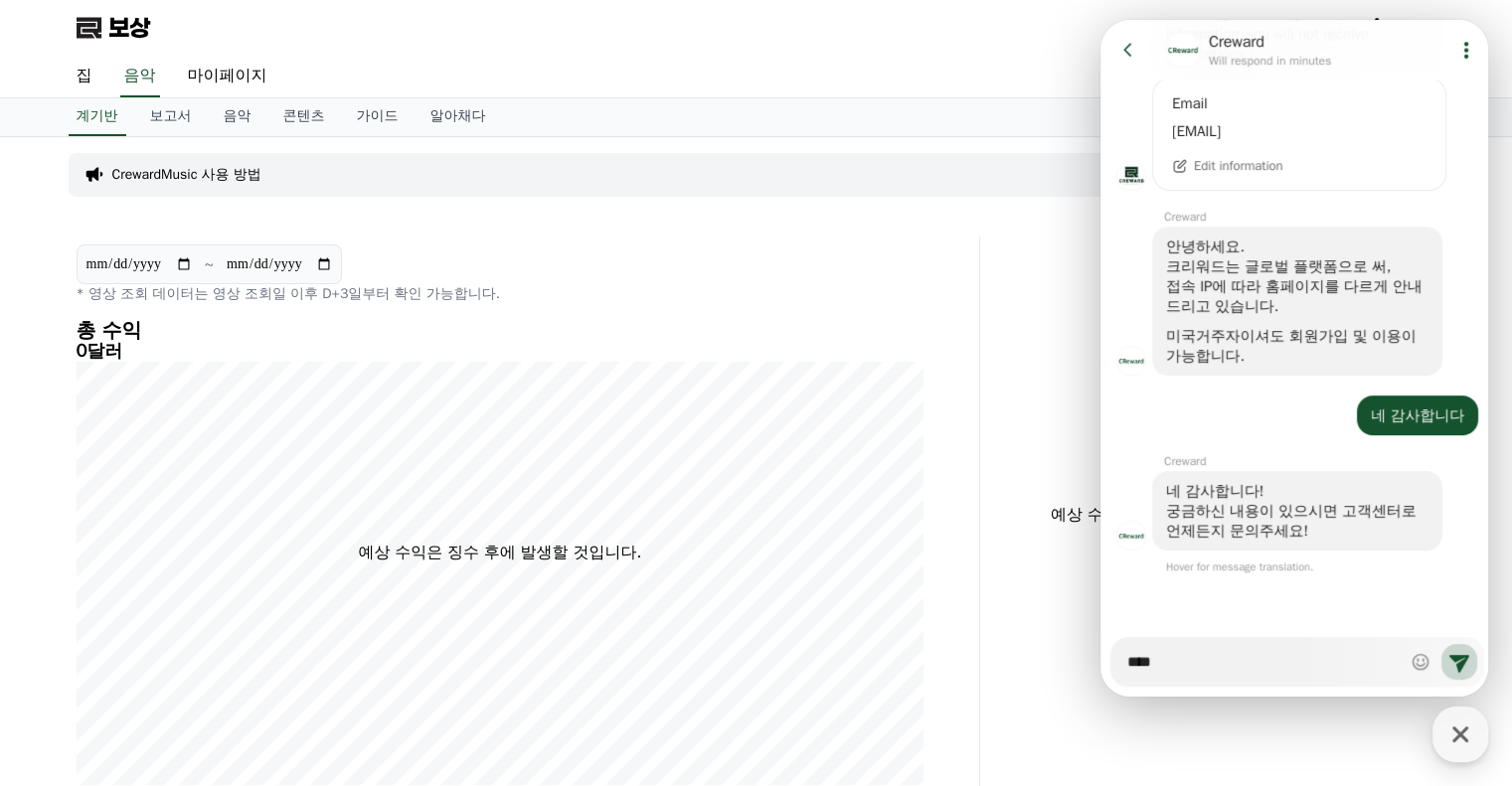 type on "*" 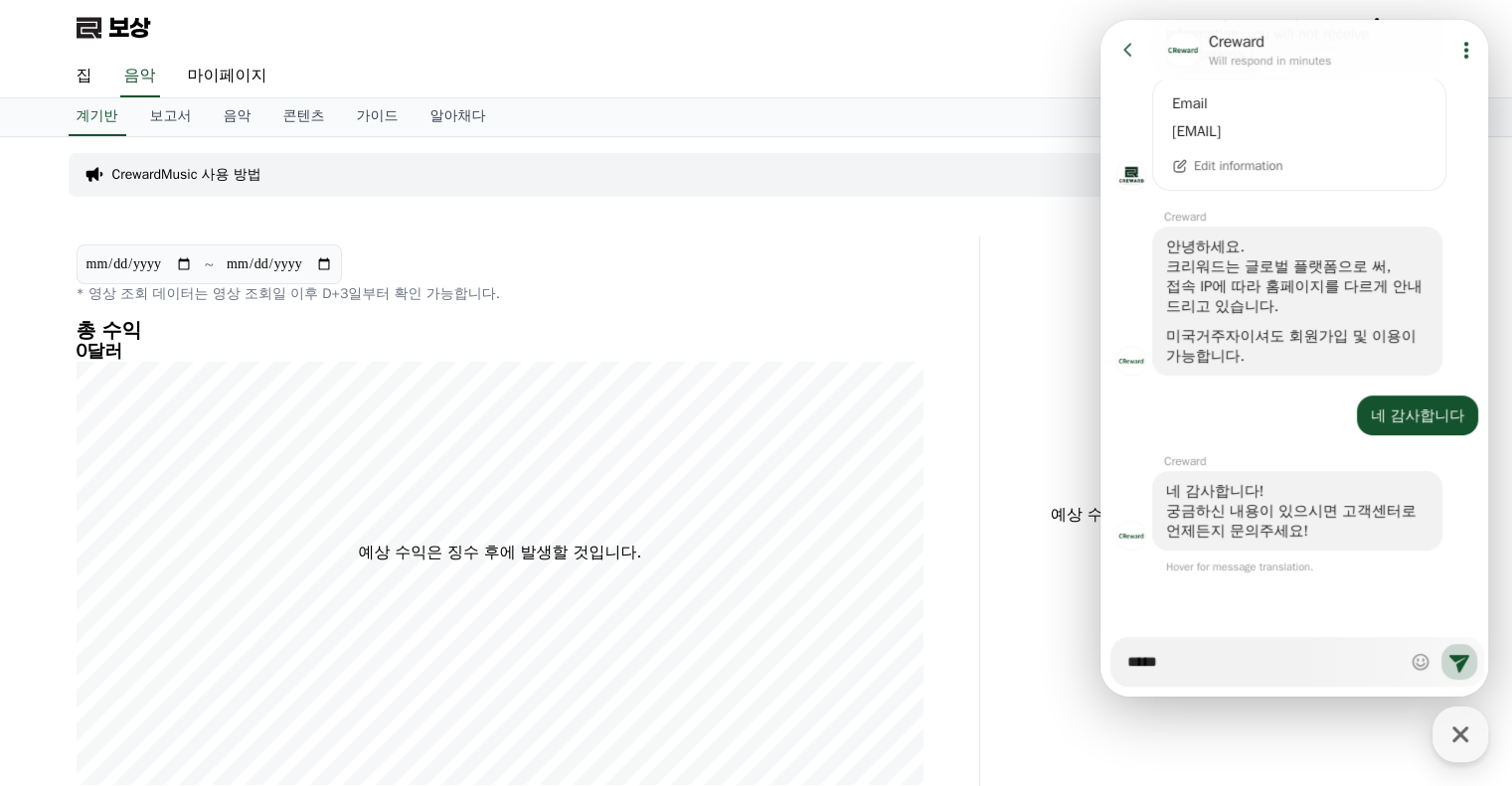type on "*" 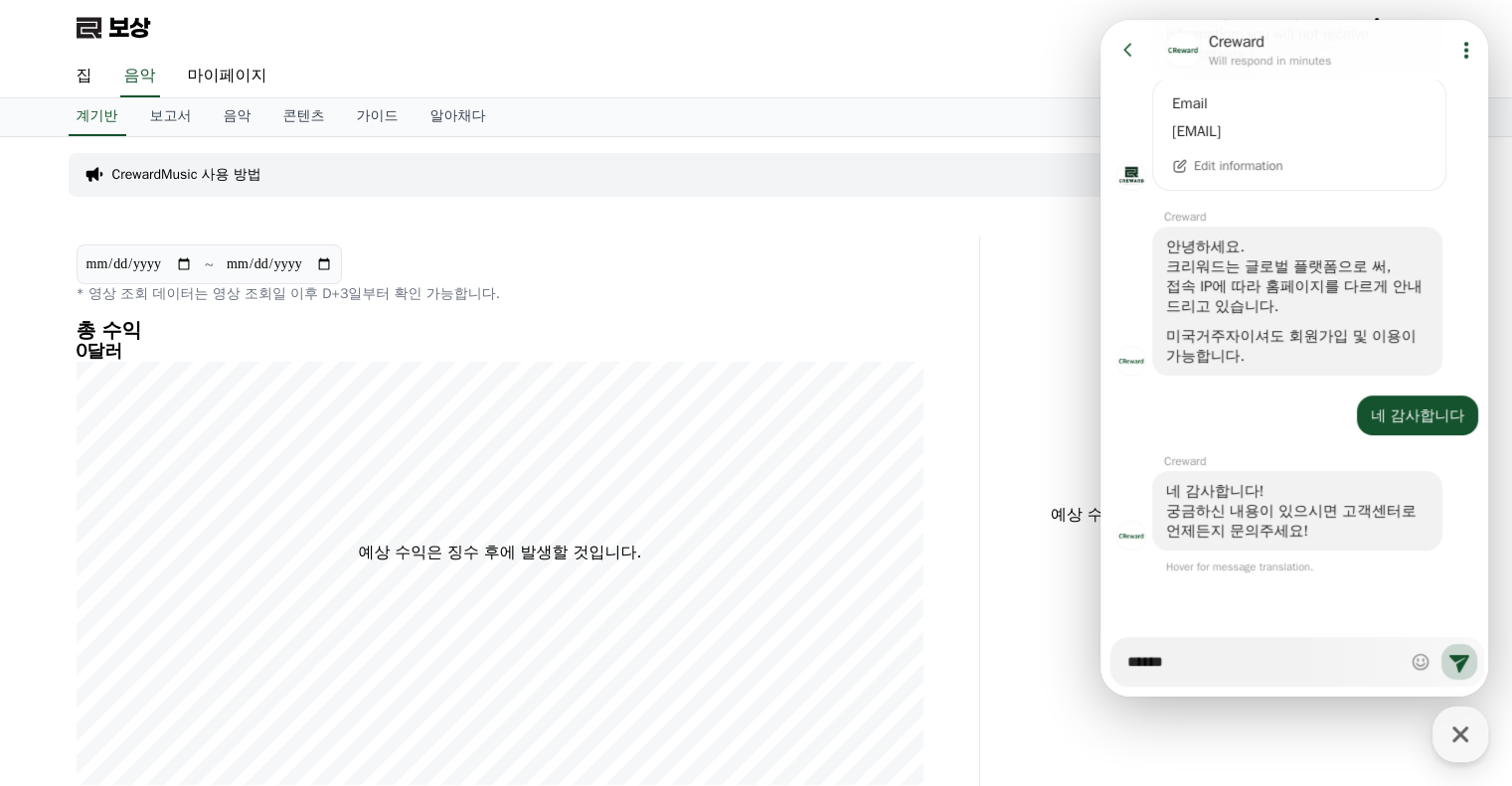 type on "*" 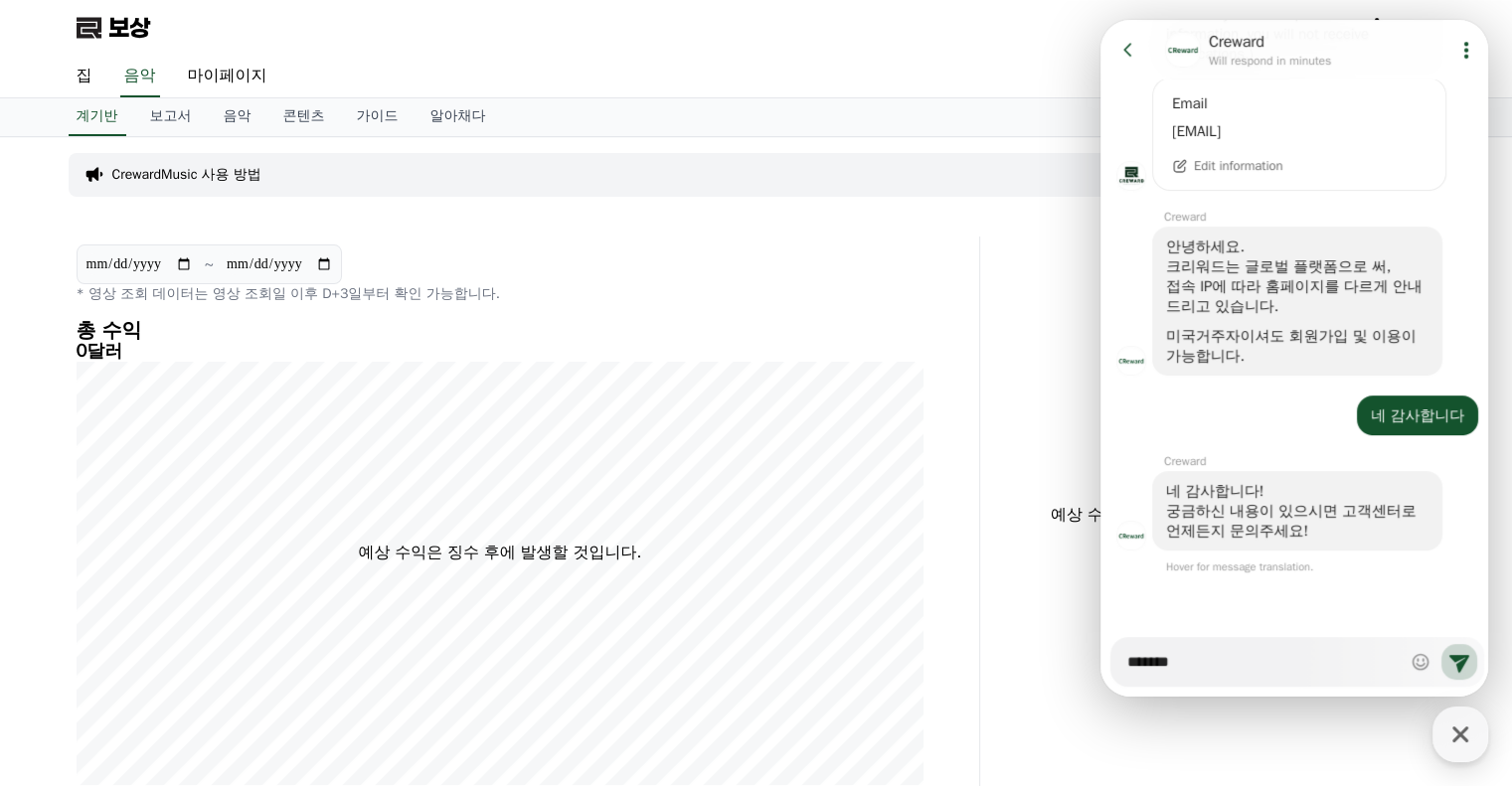 type on "*" 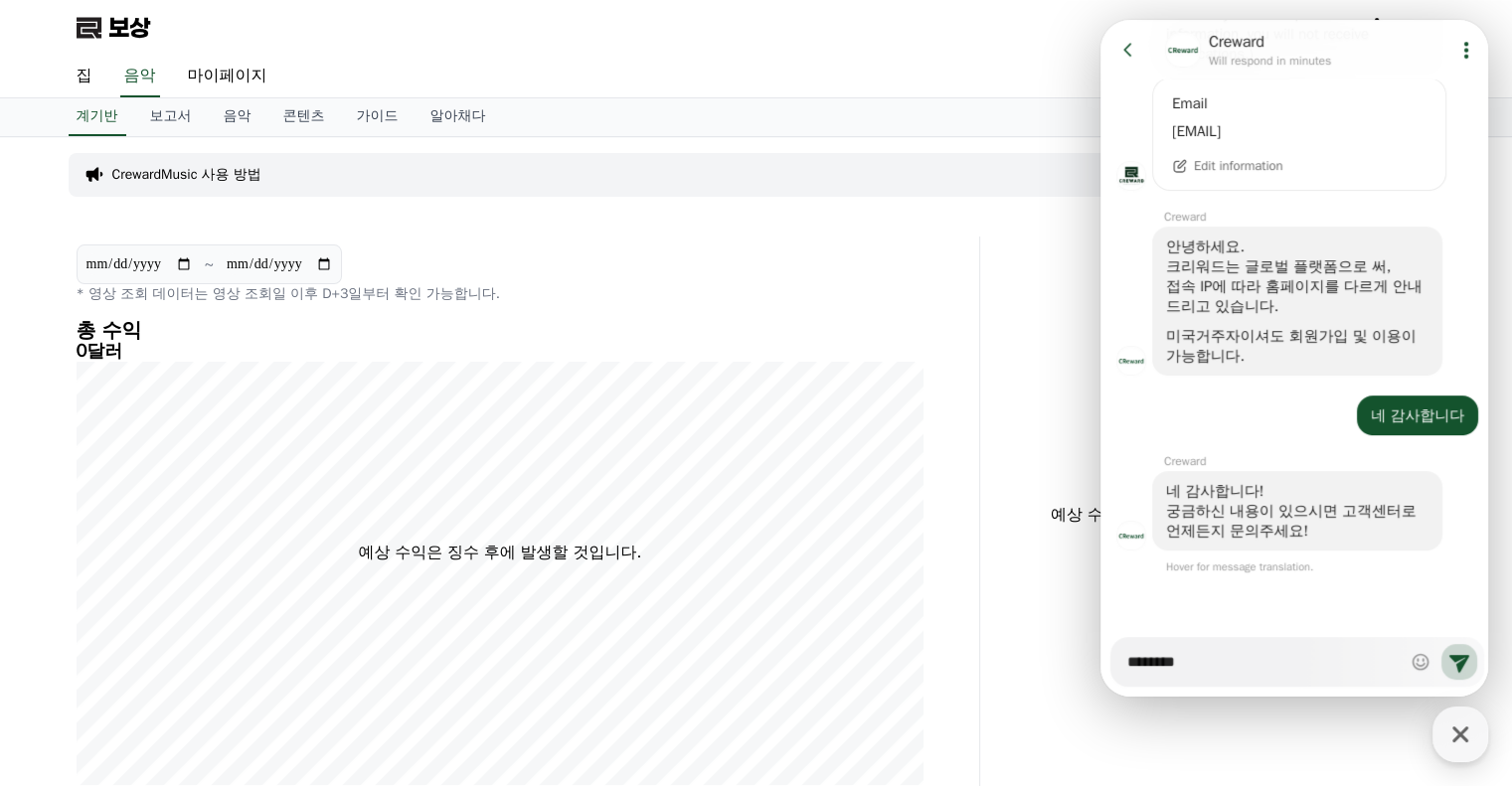 type on "*" 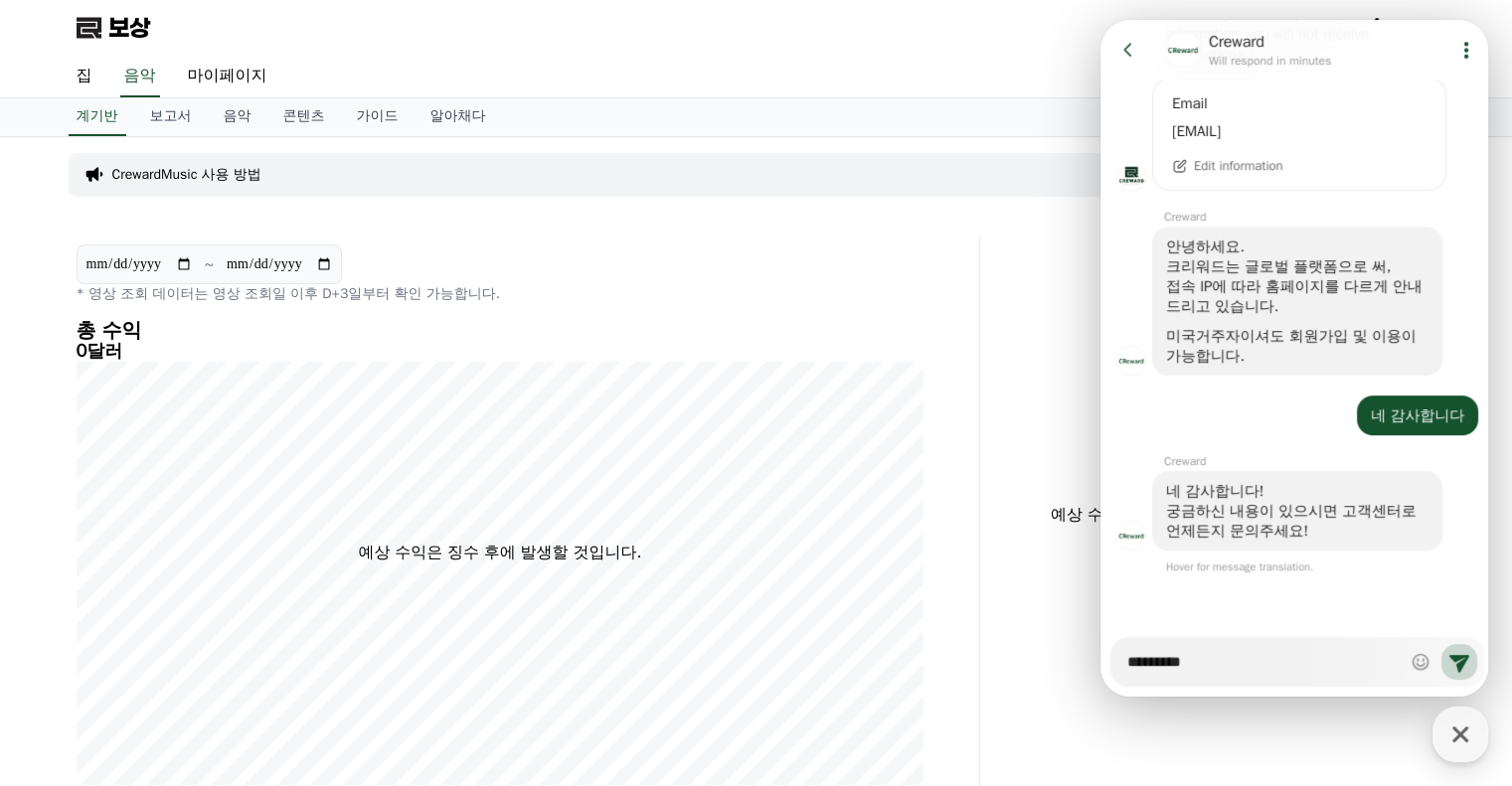 type on "*" 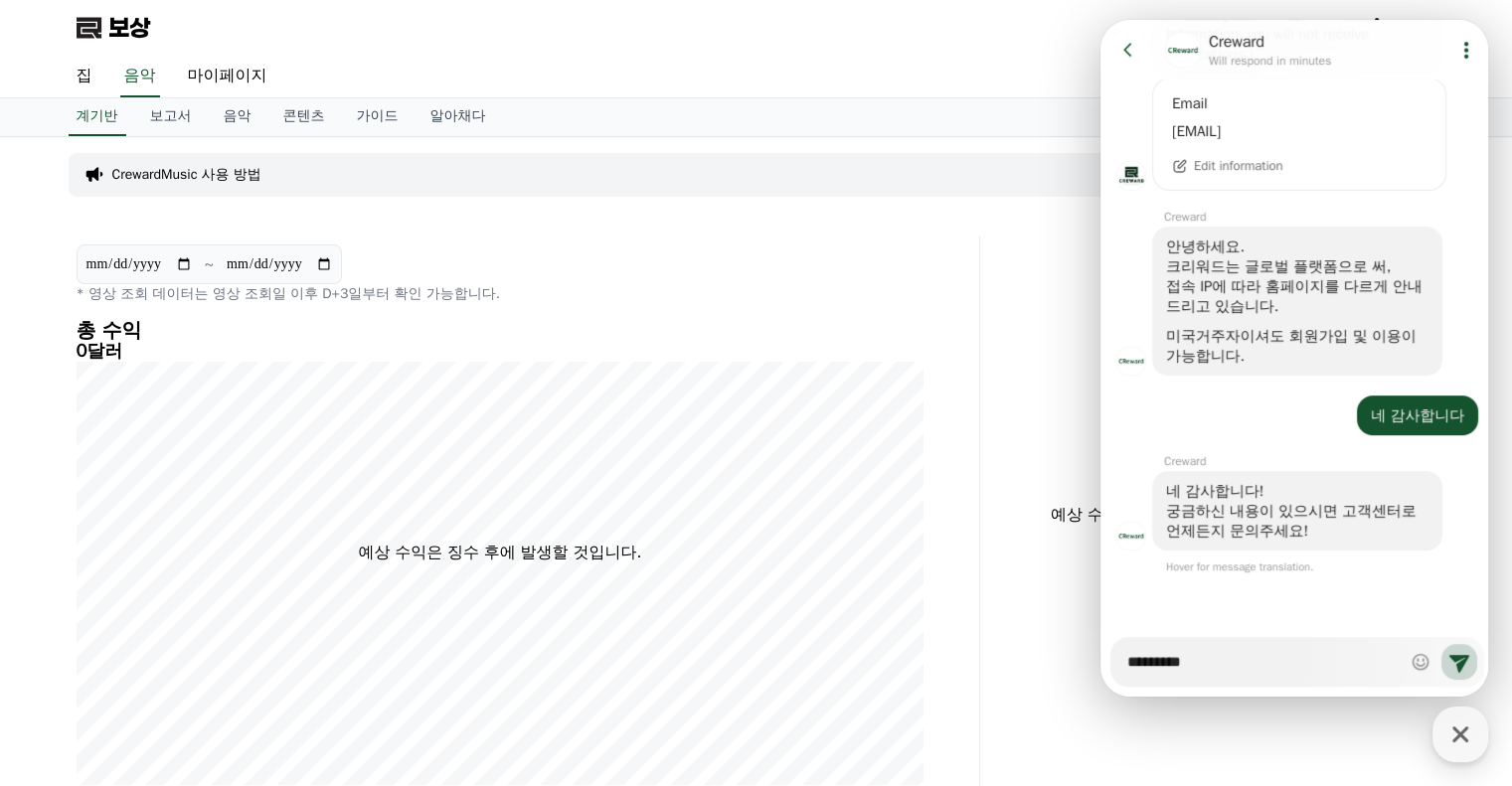 type on "**********" 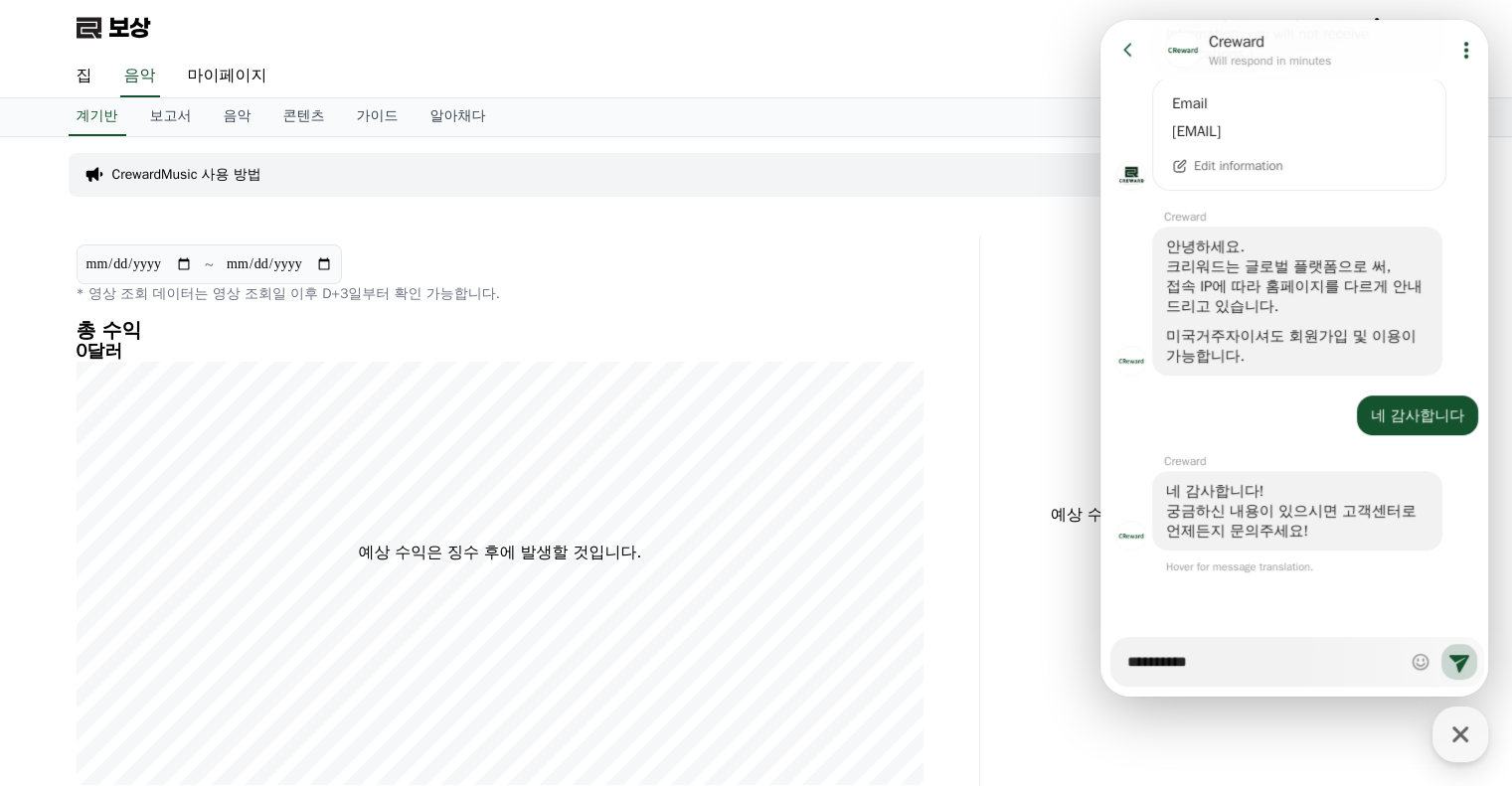 type on "*" 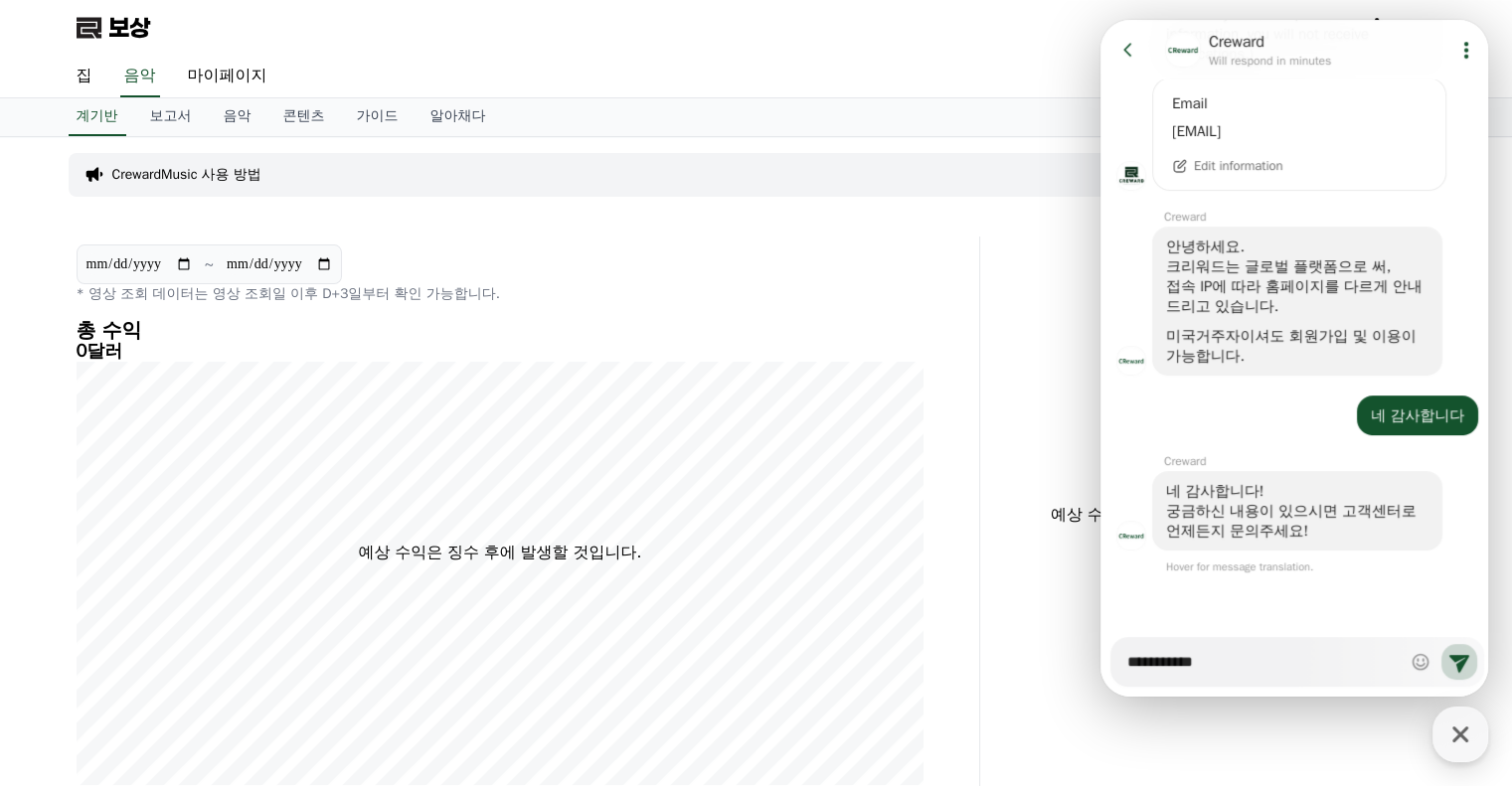type on "*" 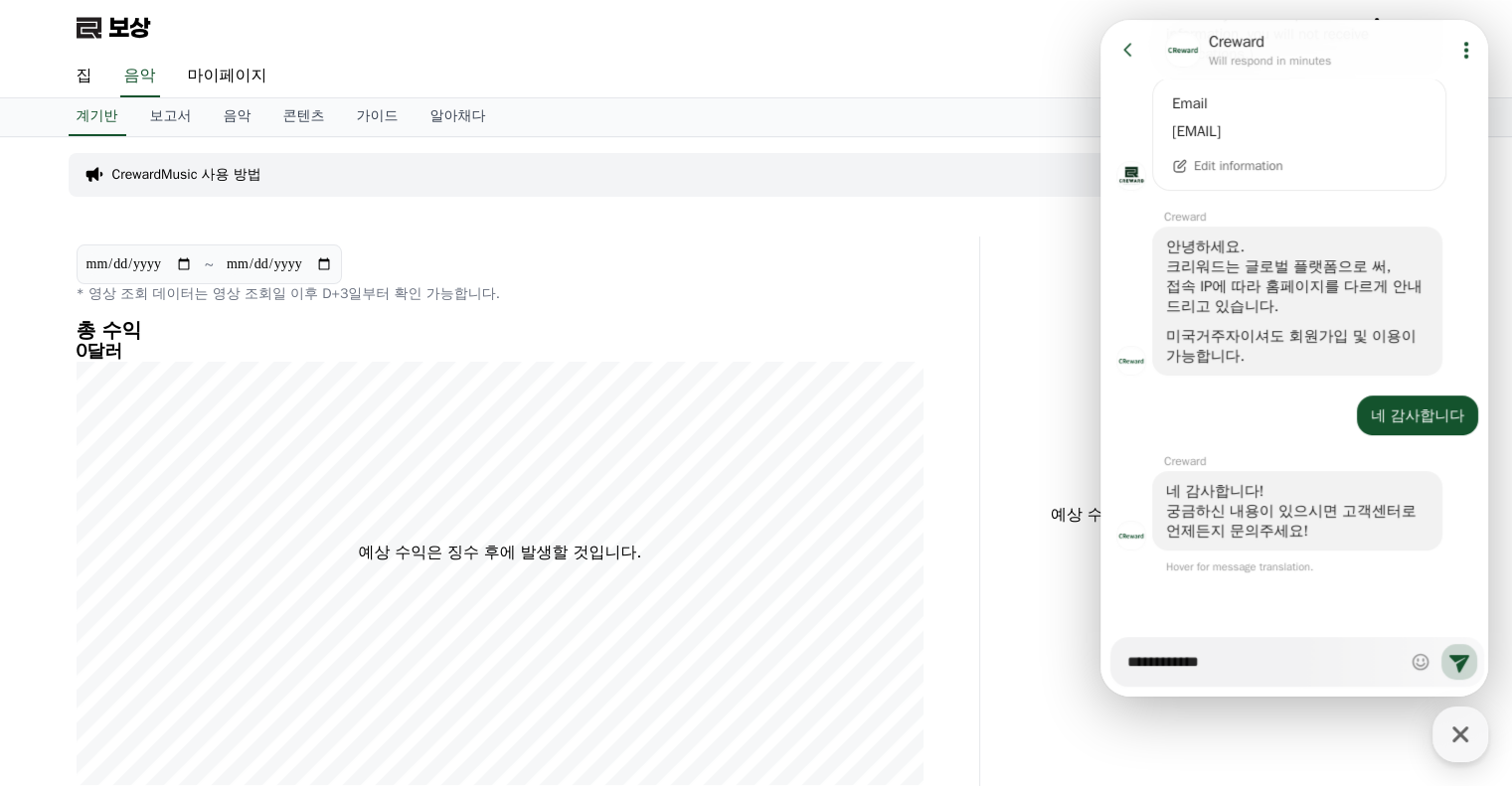 type on "*" 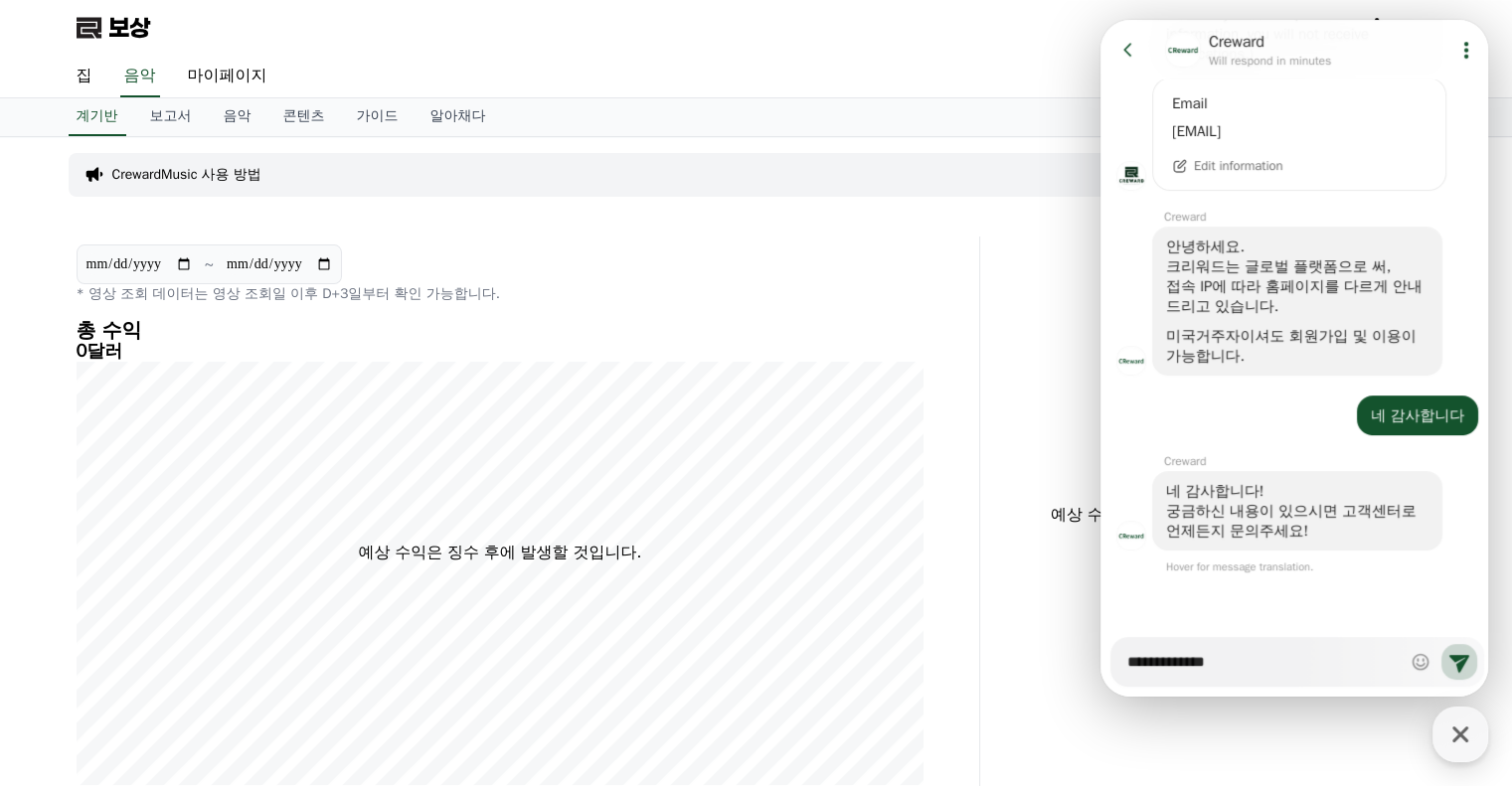 type on "*" 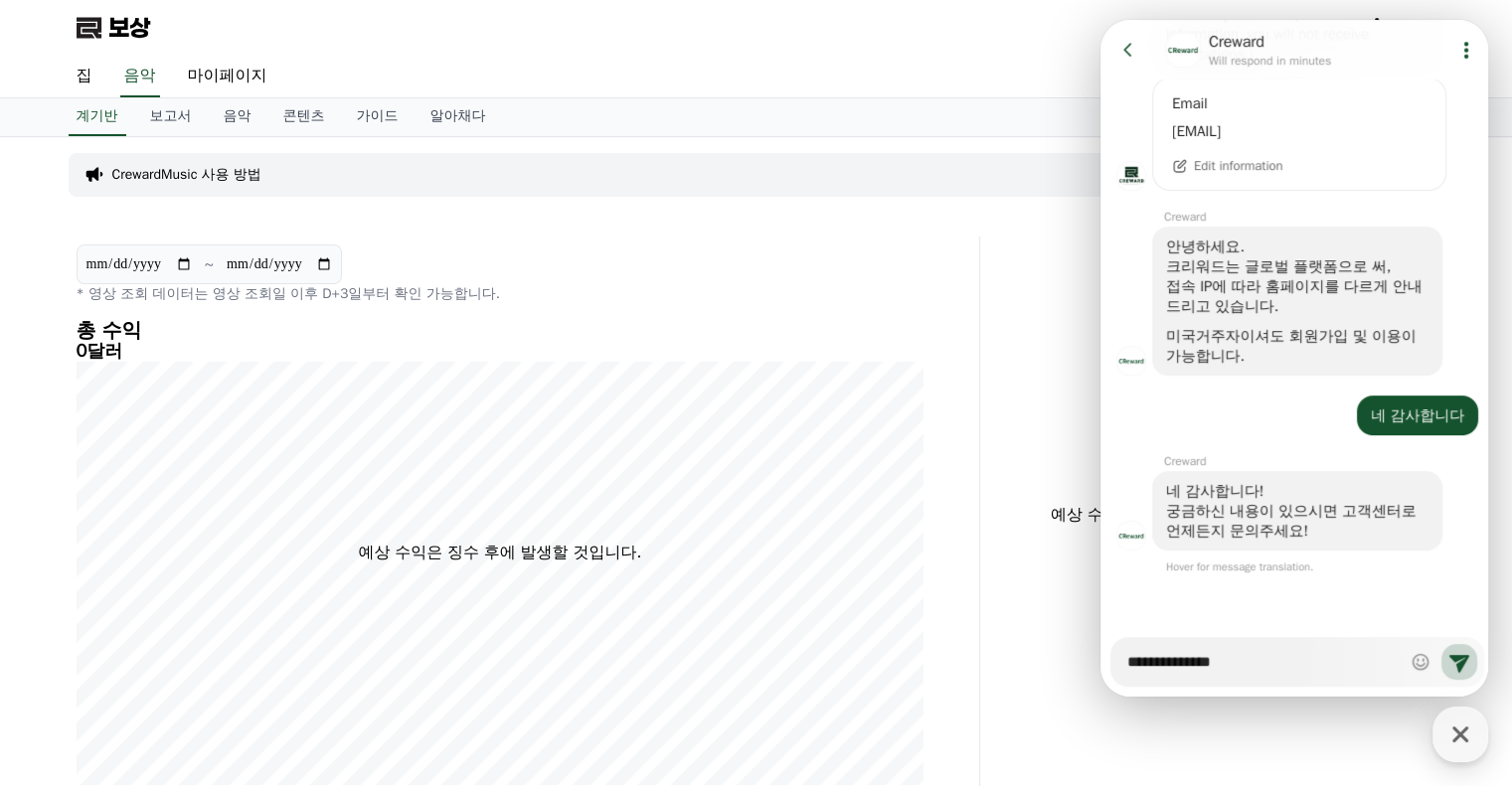 type on "*" 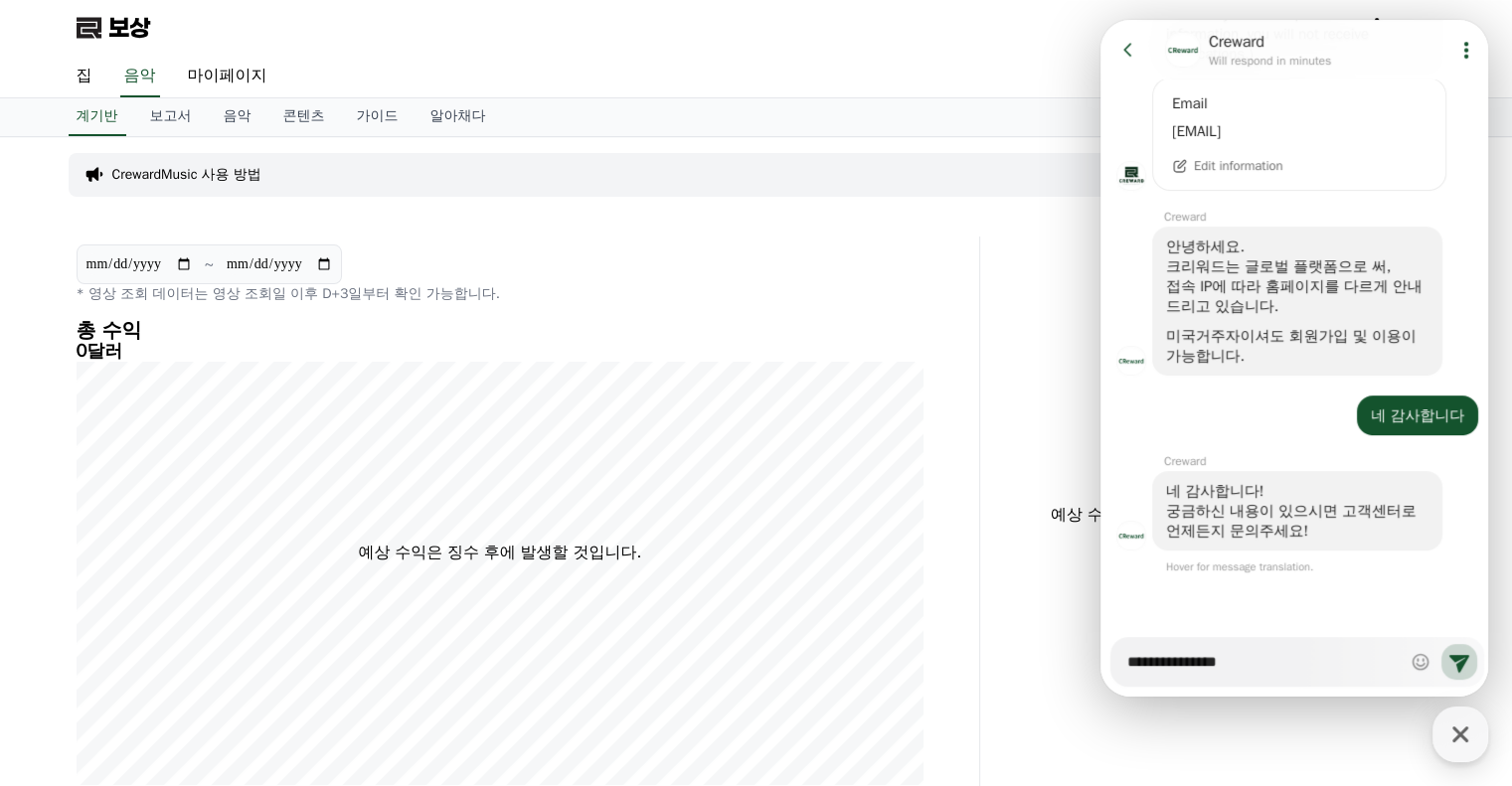 type on "**********" 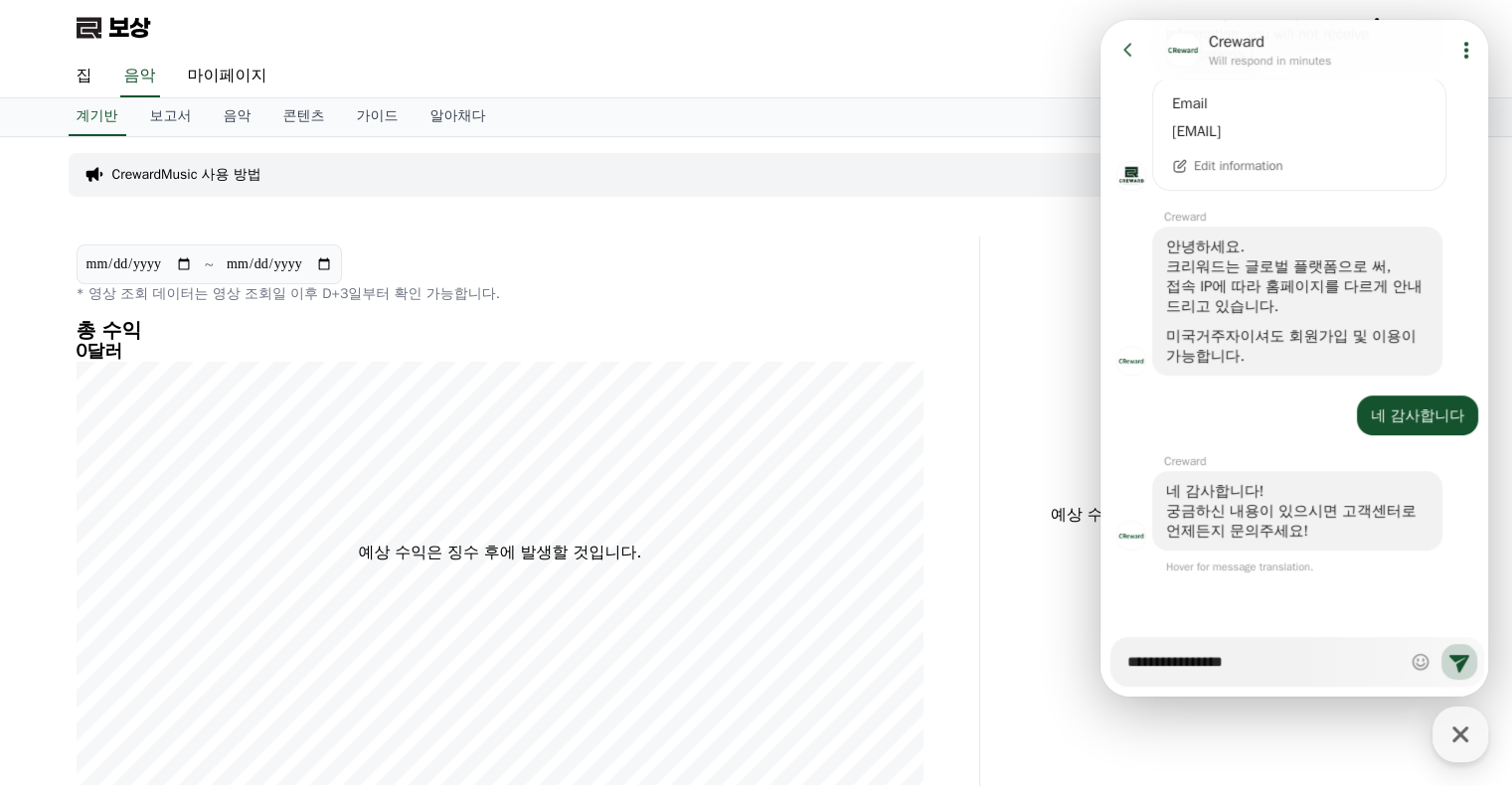 type on "*" 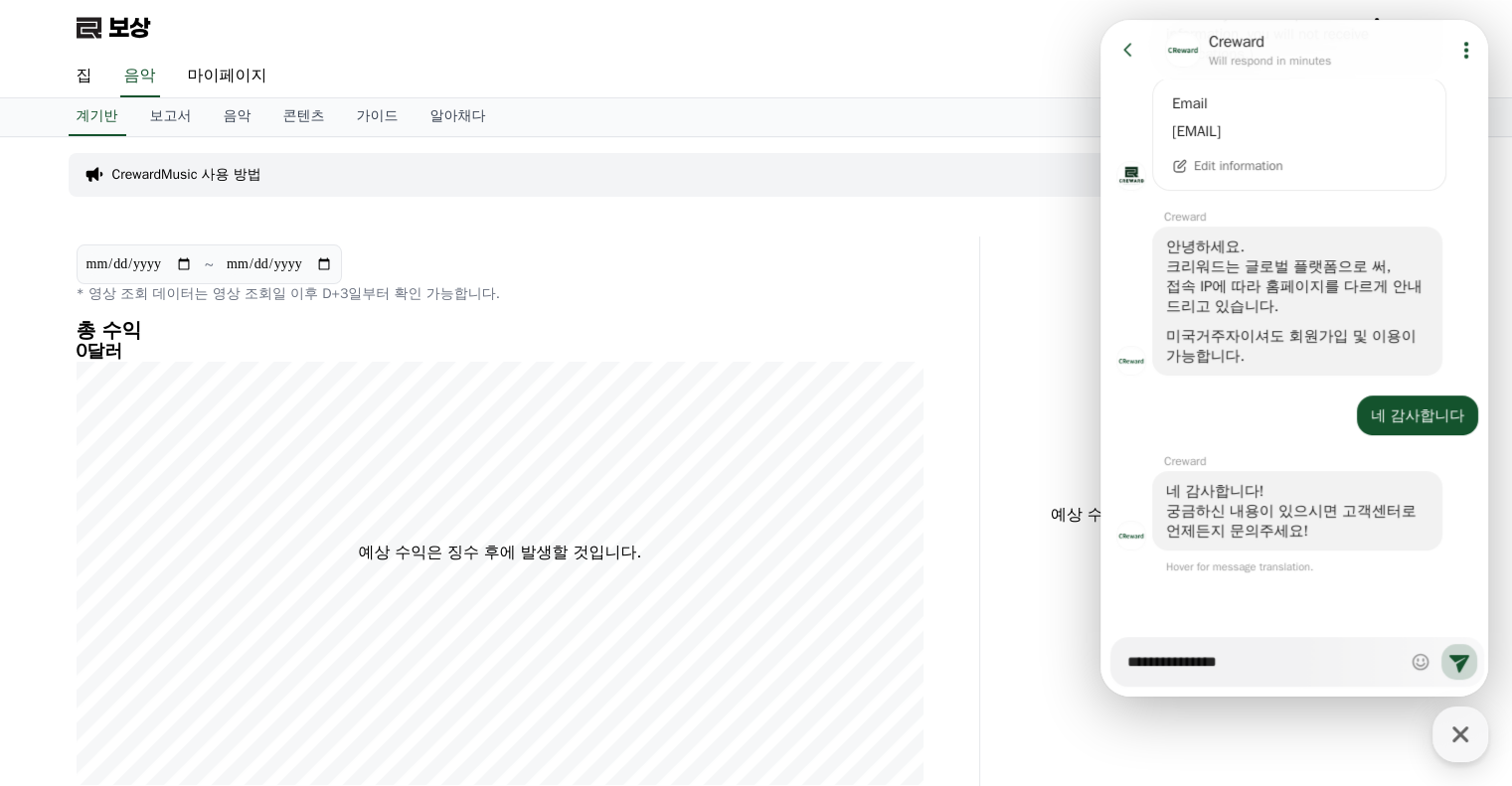 type on "*" 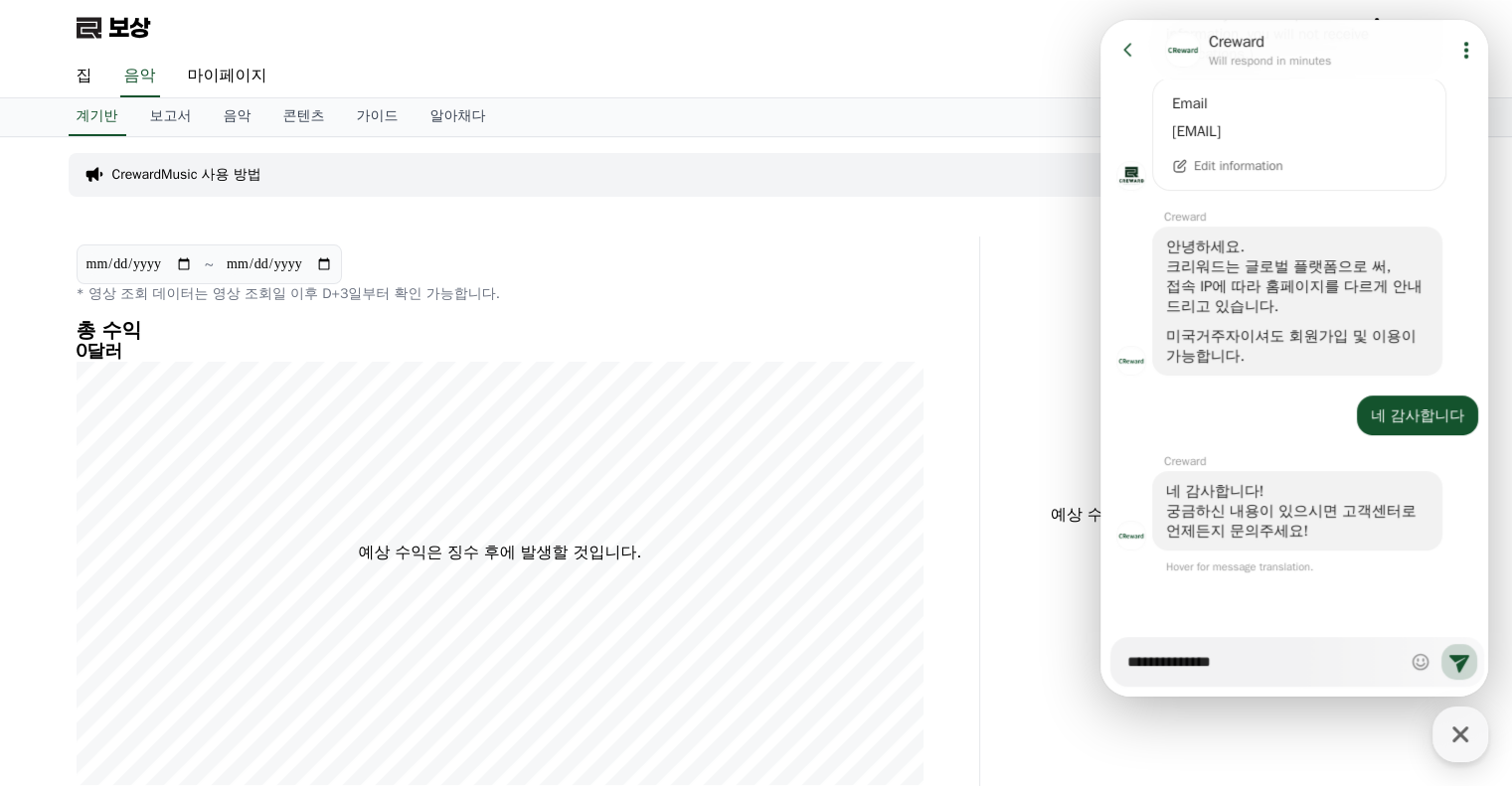 type on "*" 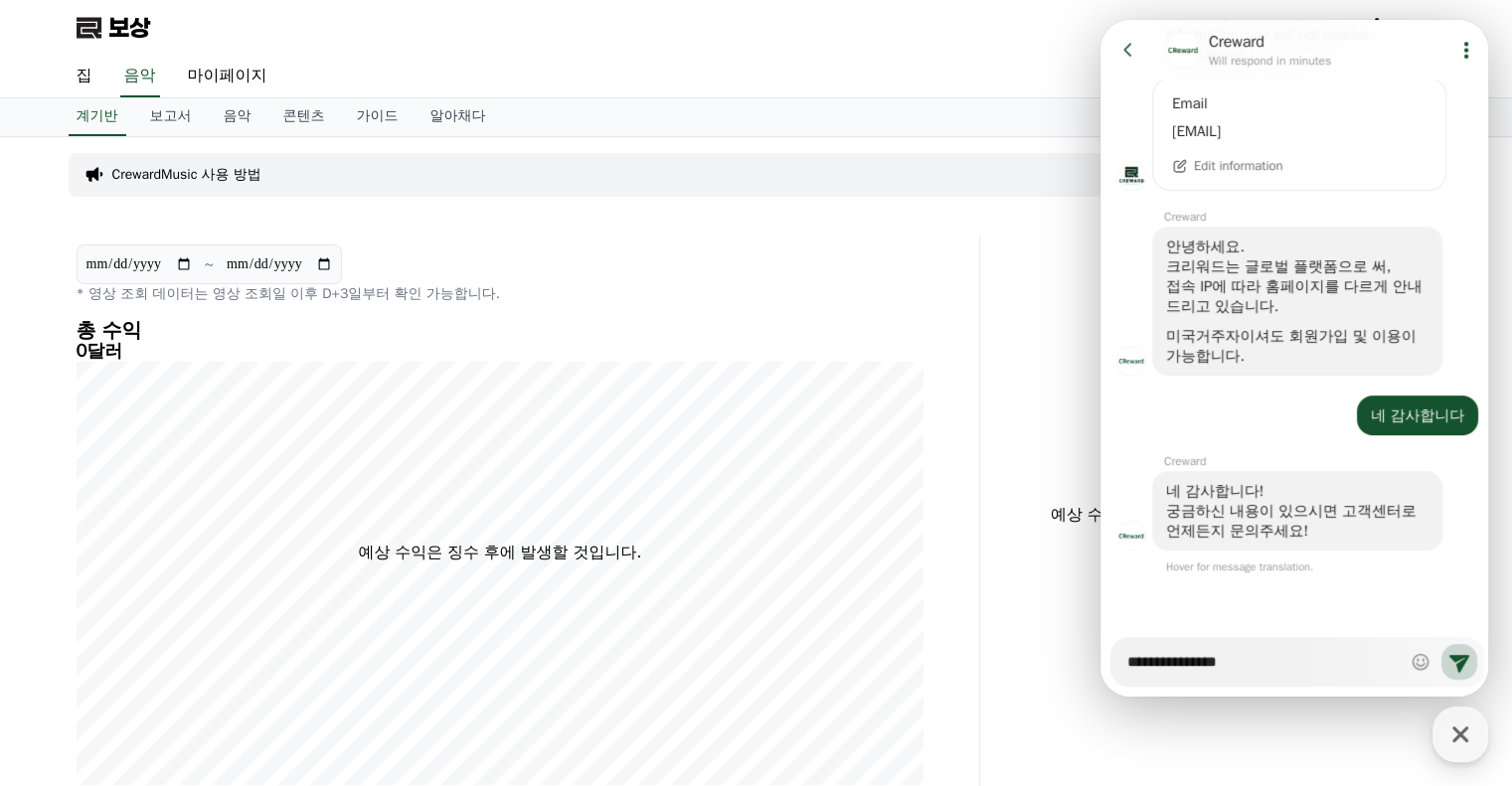 type on "*" 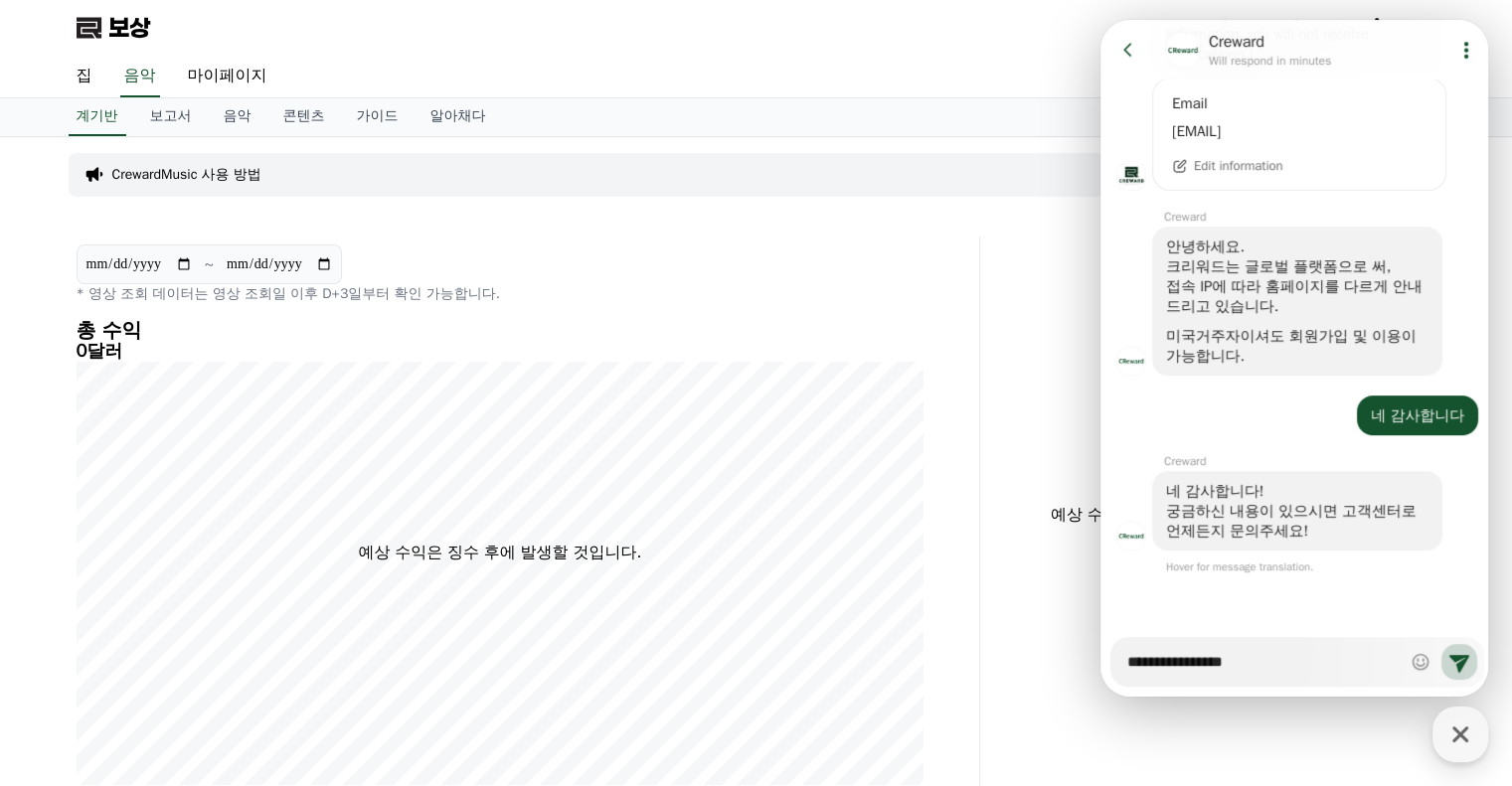 type on "*" 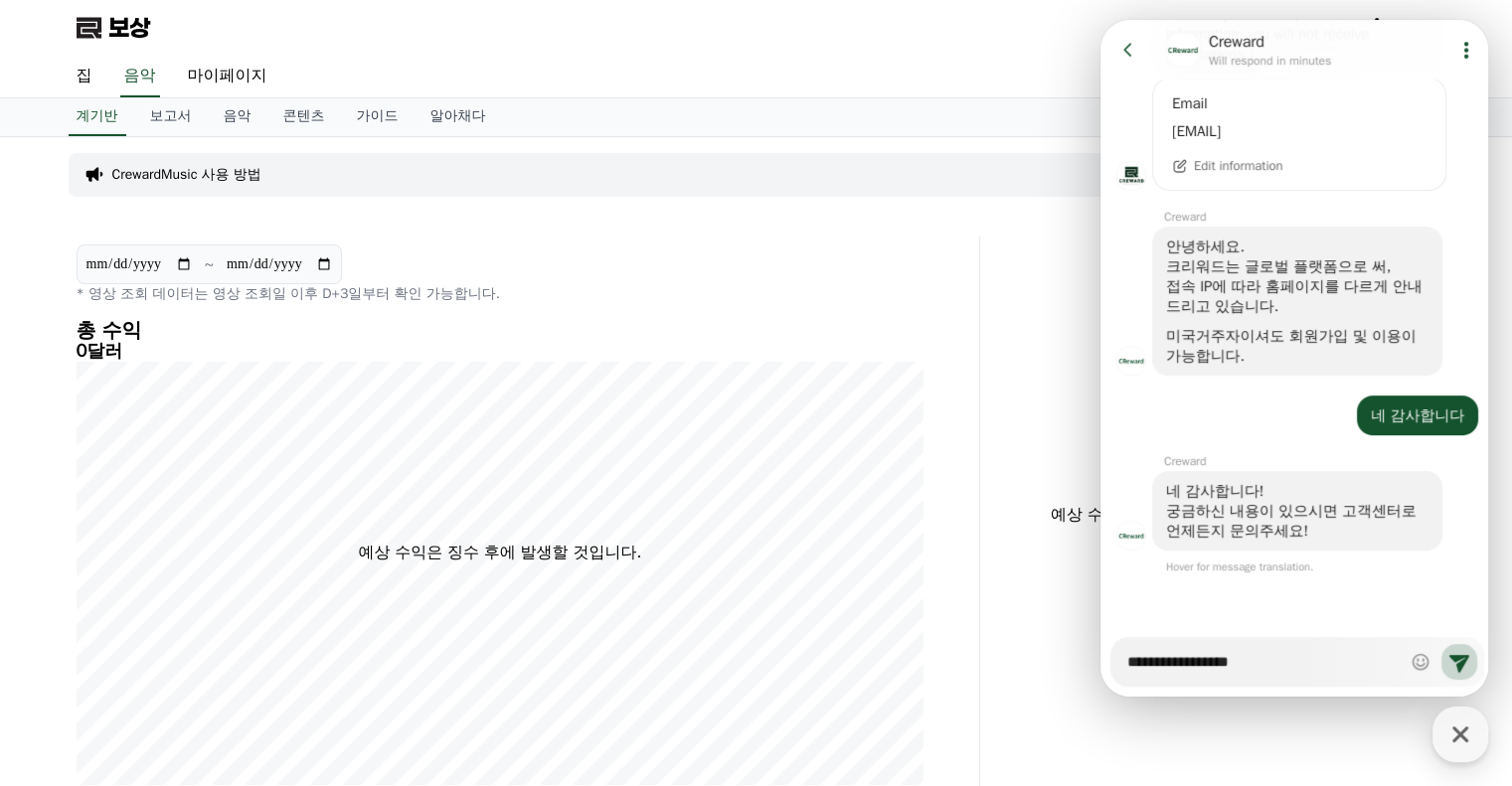 type on "*" 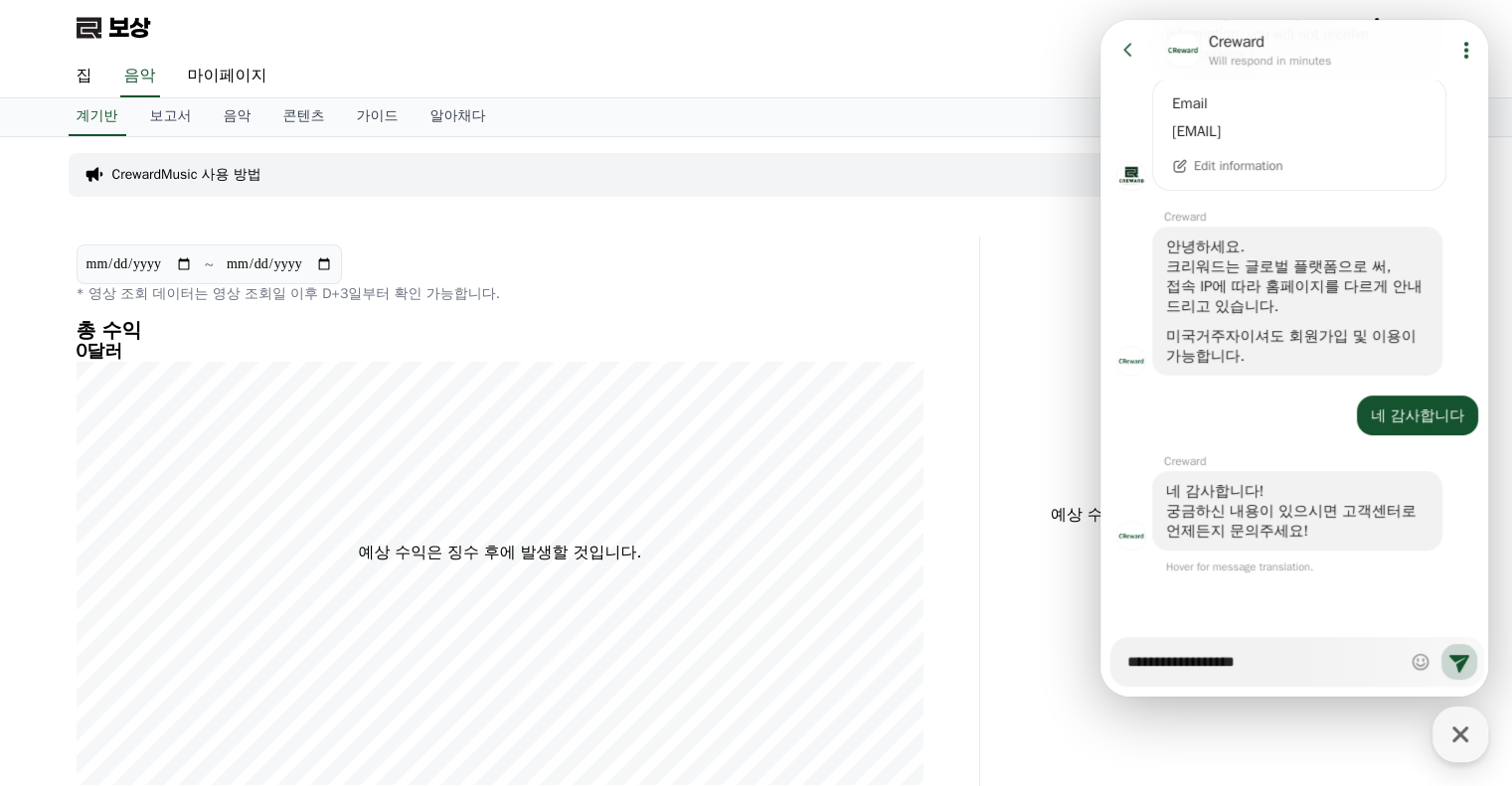 type on "*" 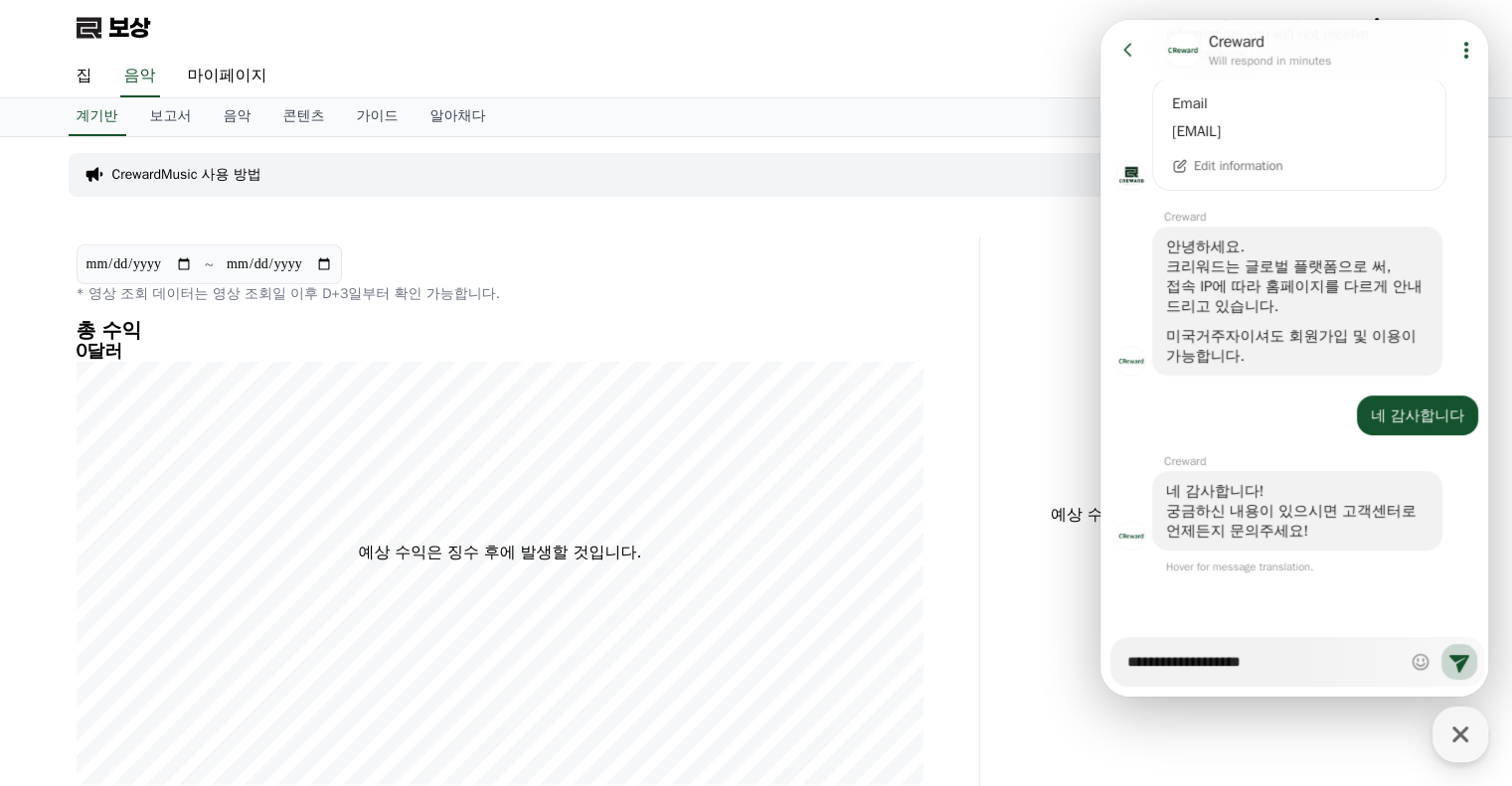 type on "*" 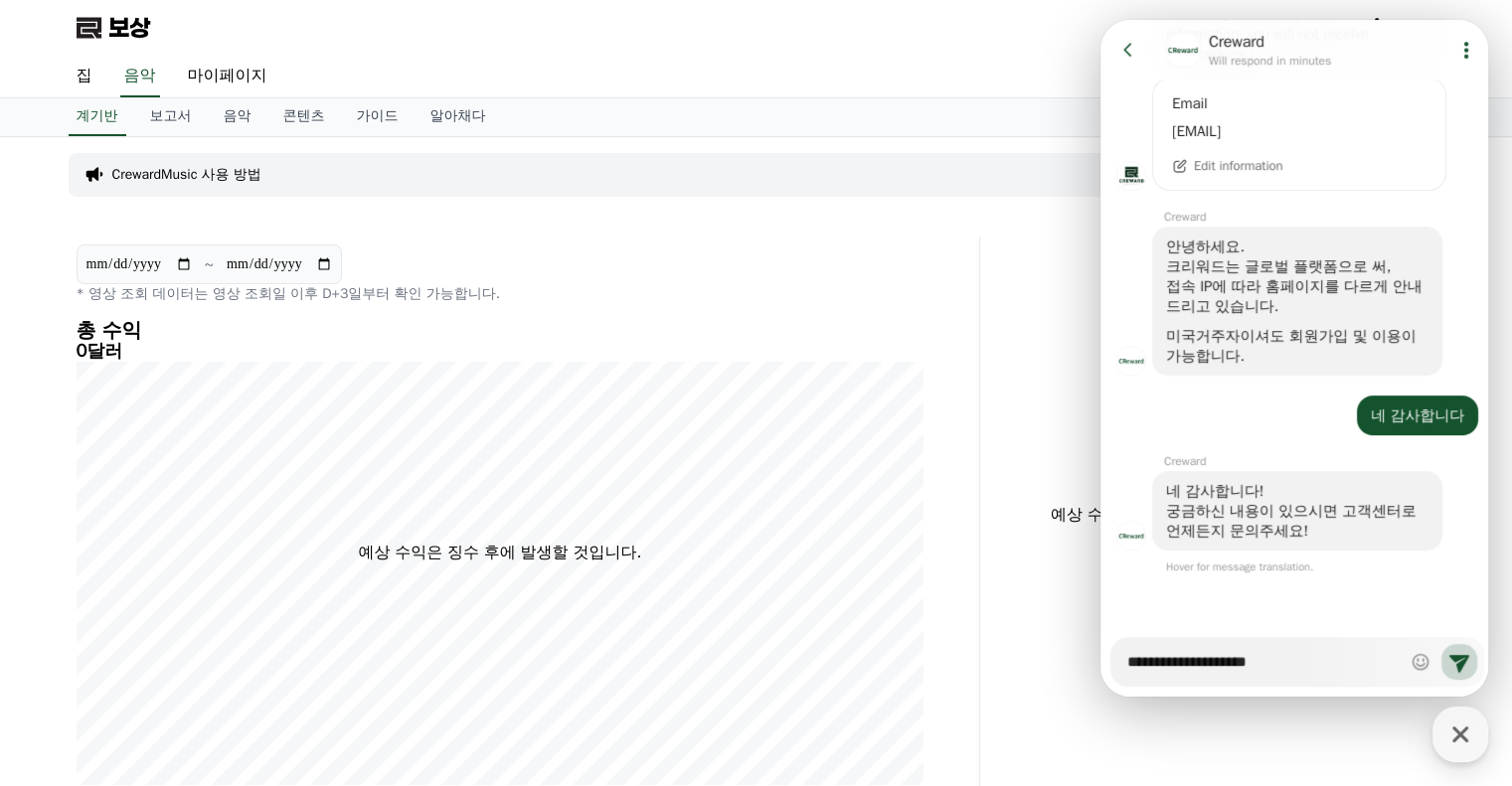 type on "*" 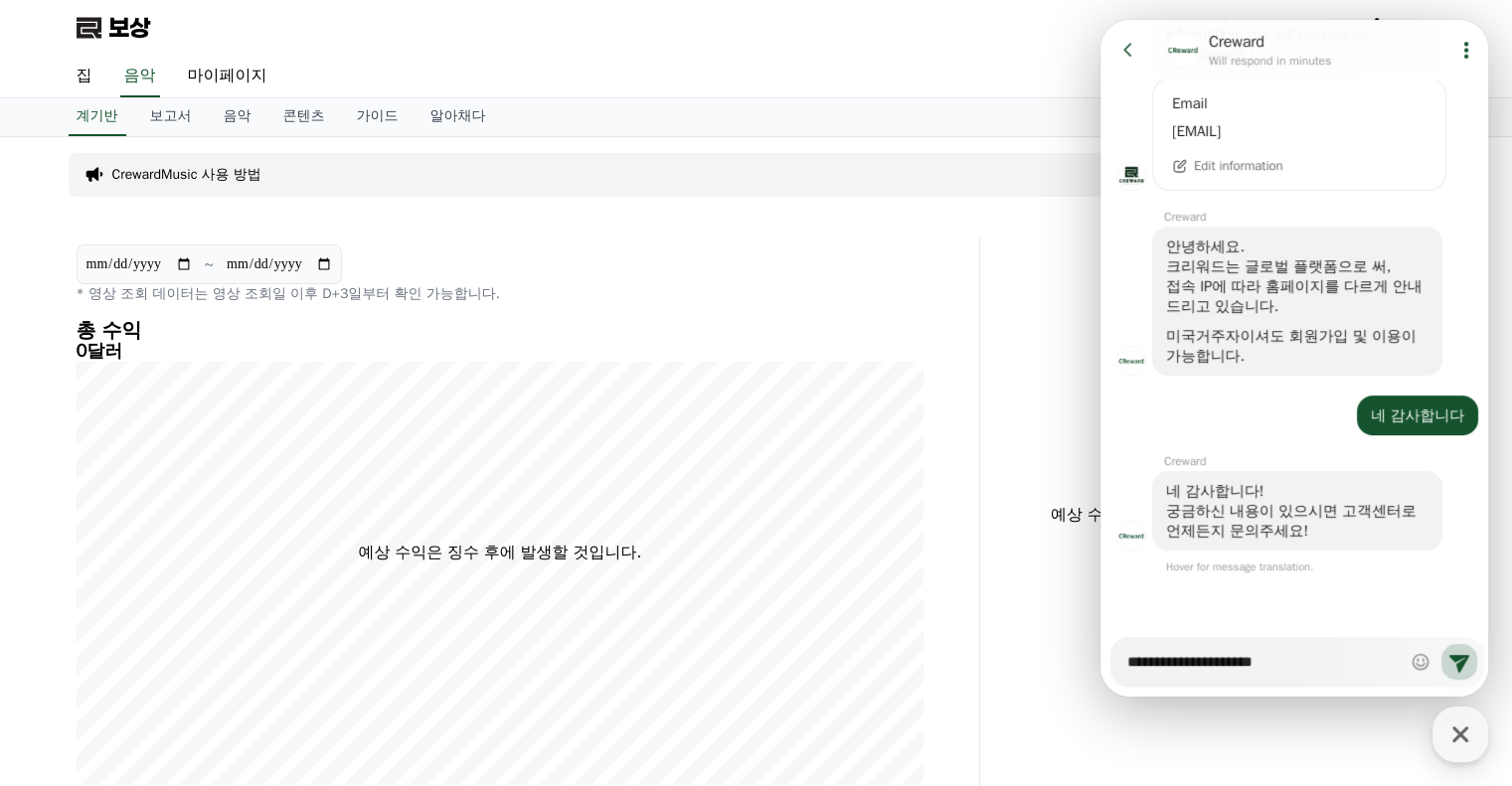 type on "*" 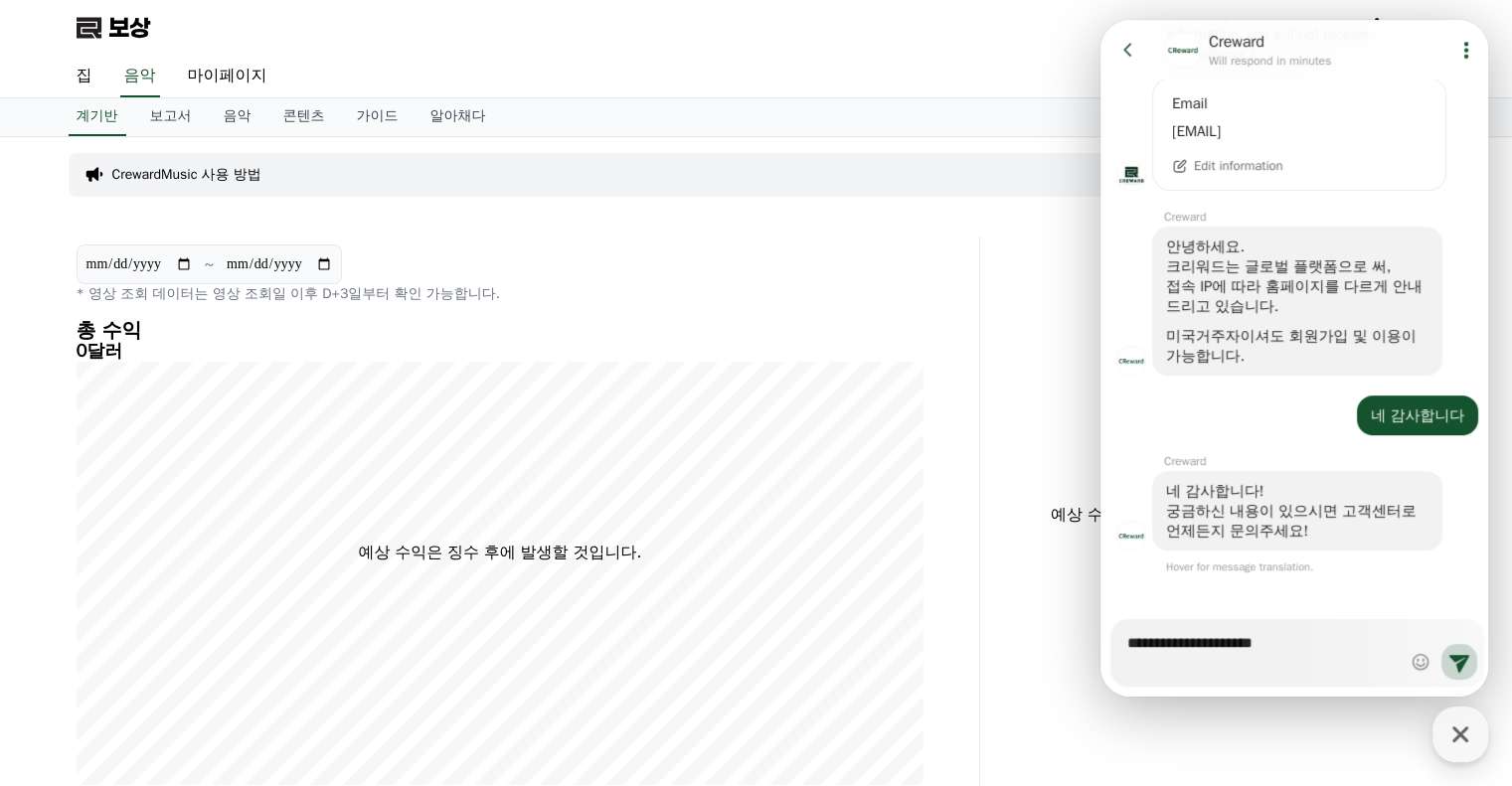 type on "*" 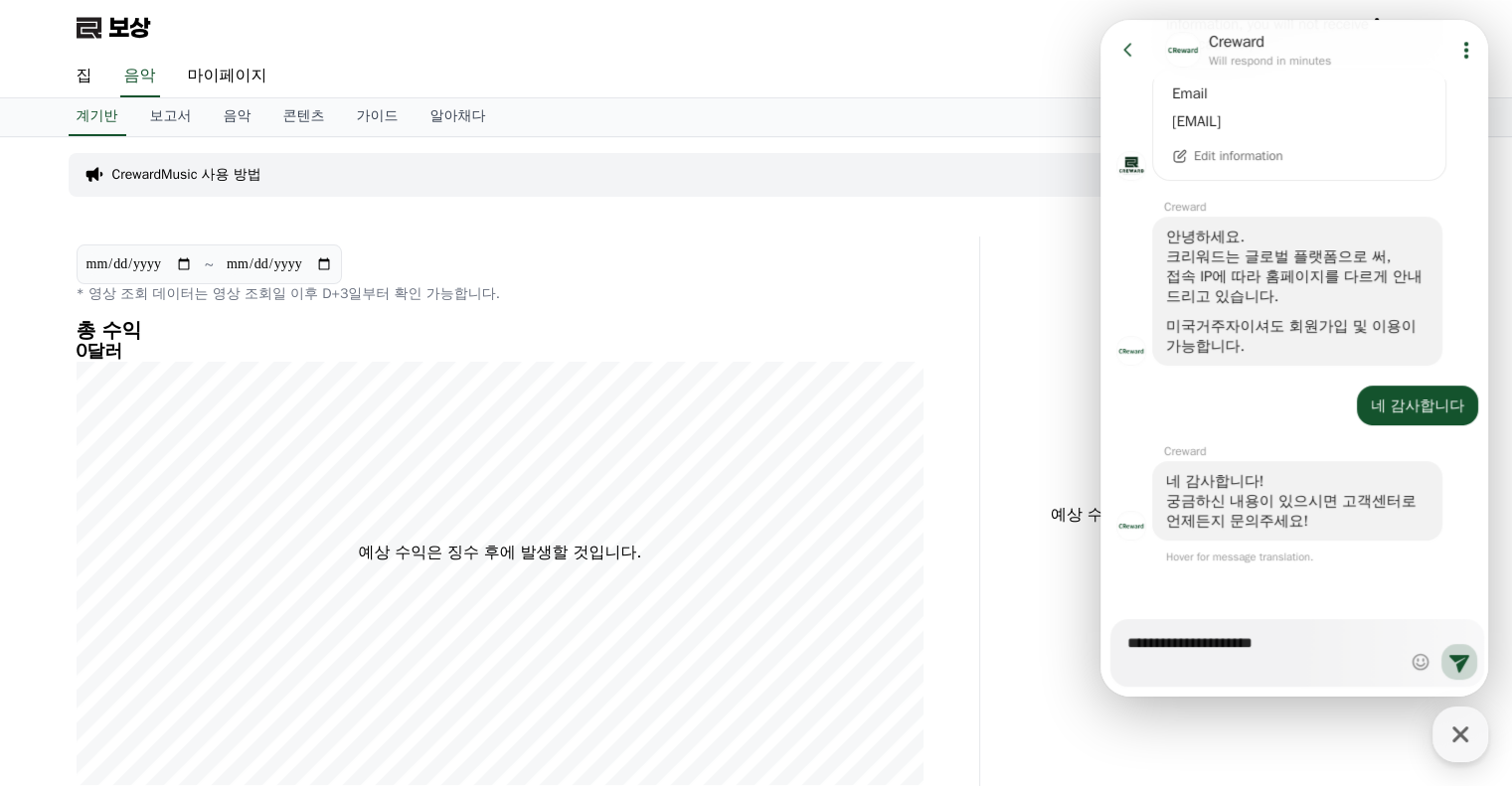 type on "**********" 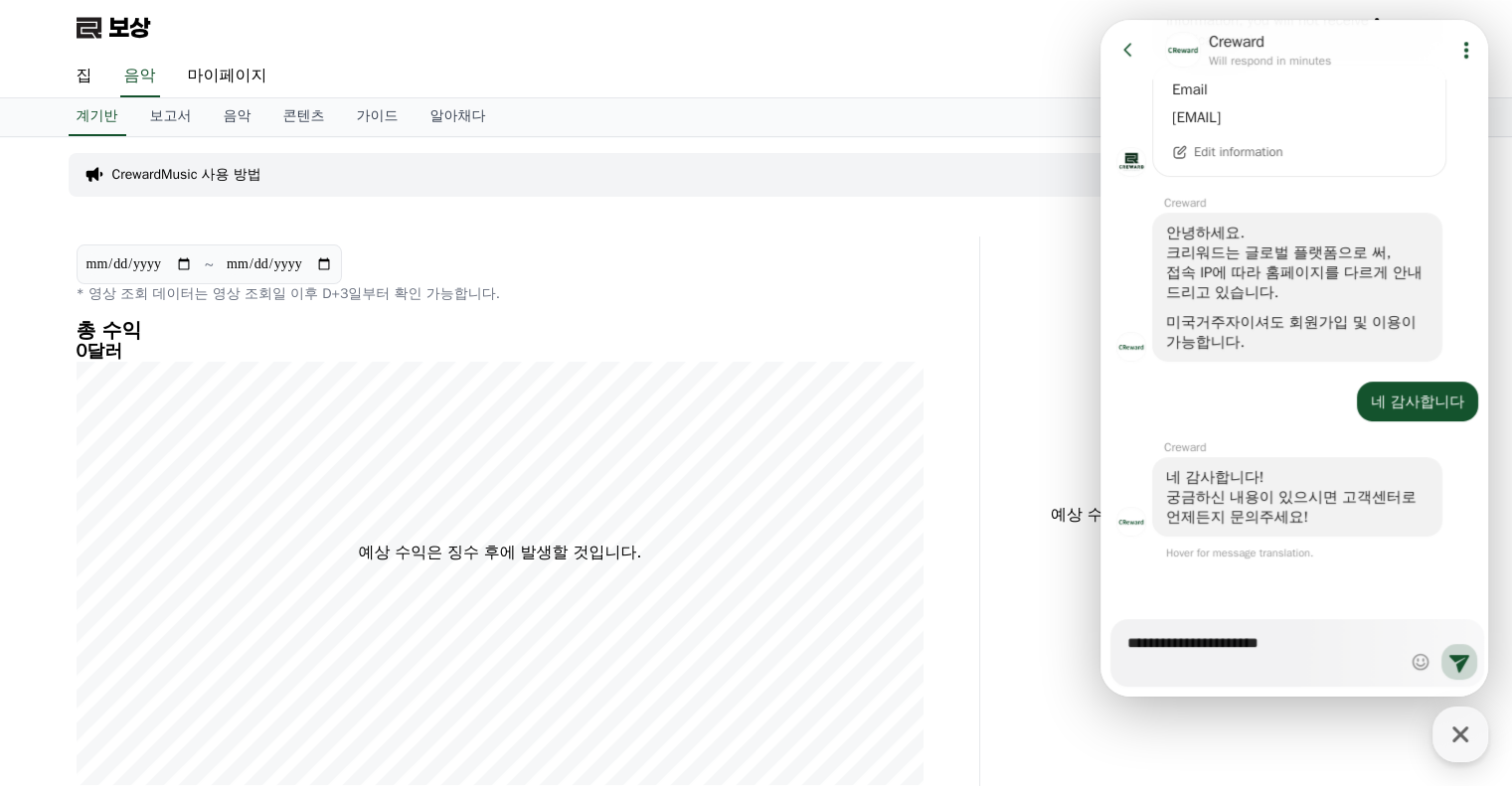scroll, scrollTop: 692, scrollLeft: 0, axis: vertical 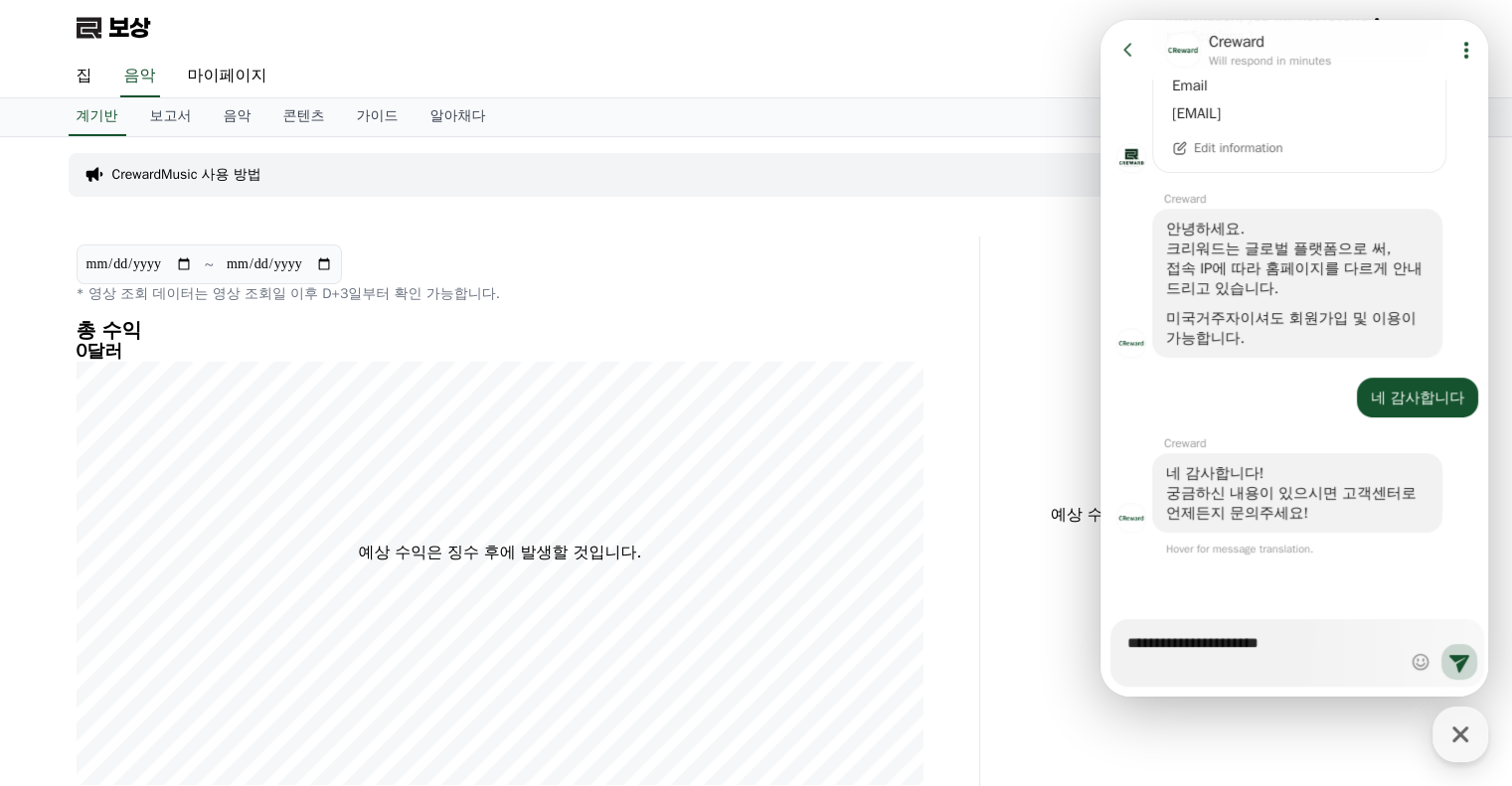 type on "*" 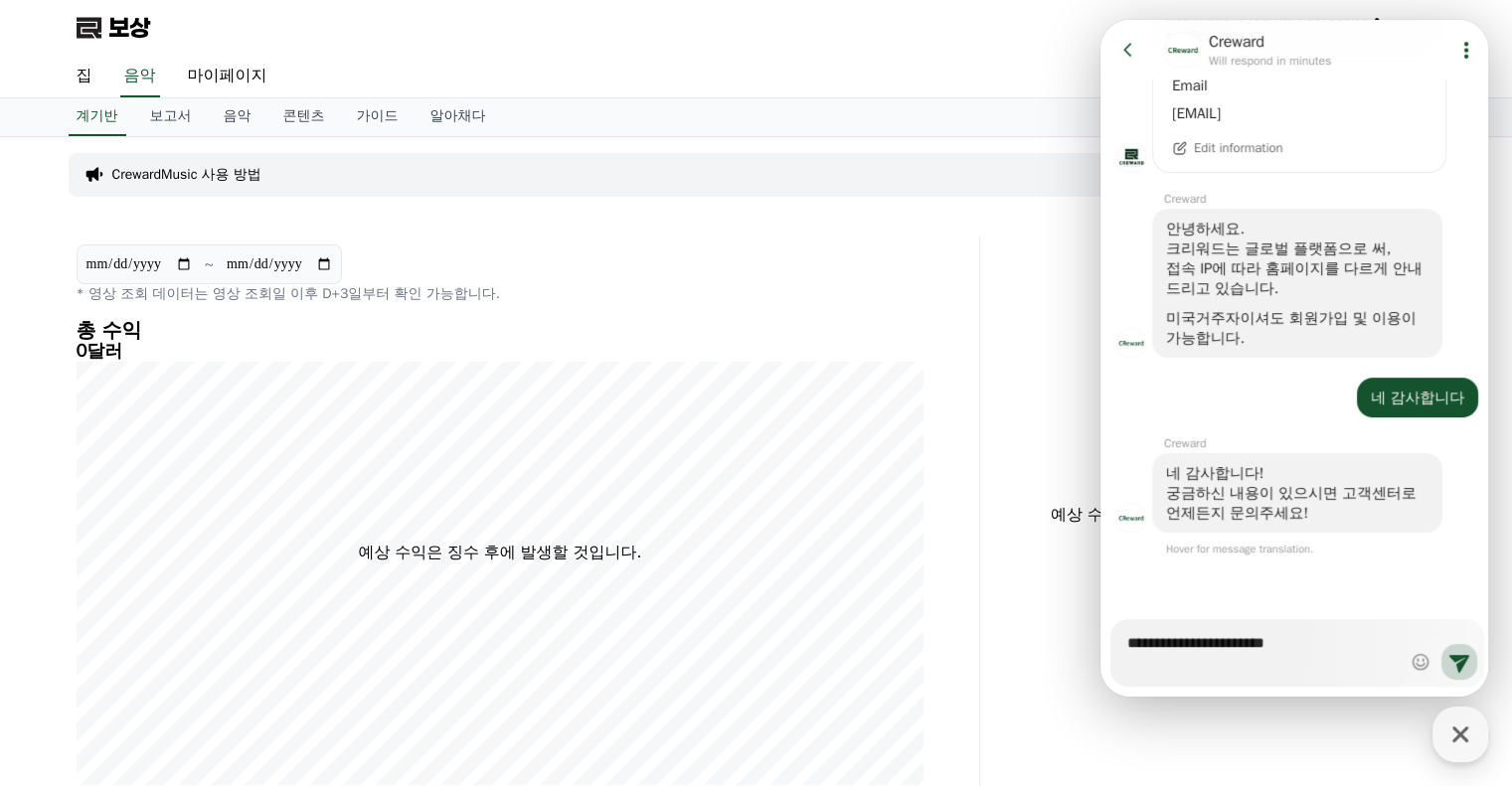 type on "*" 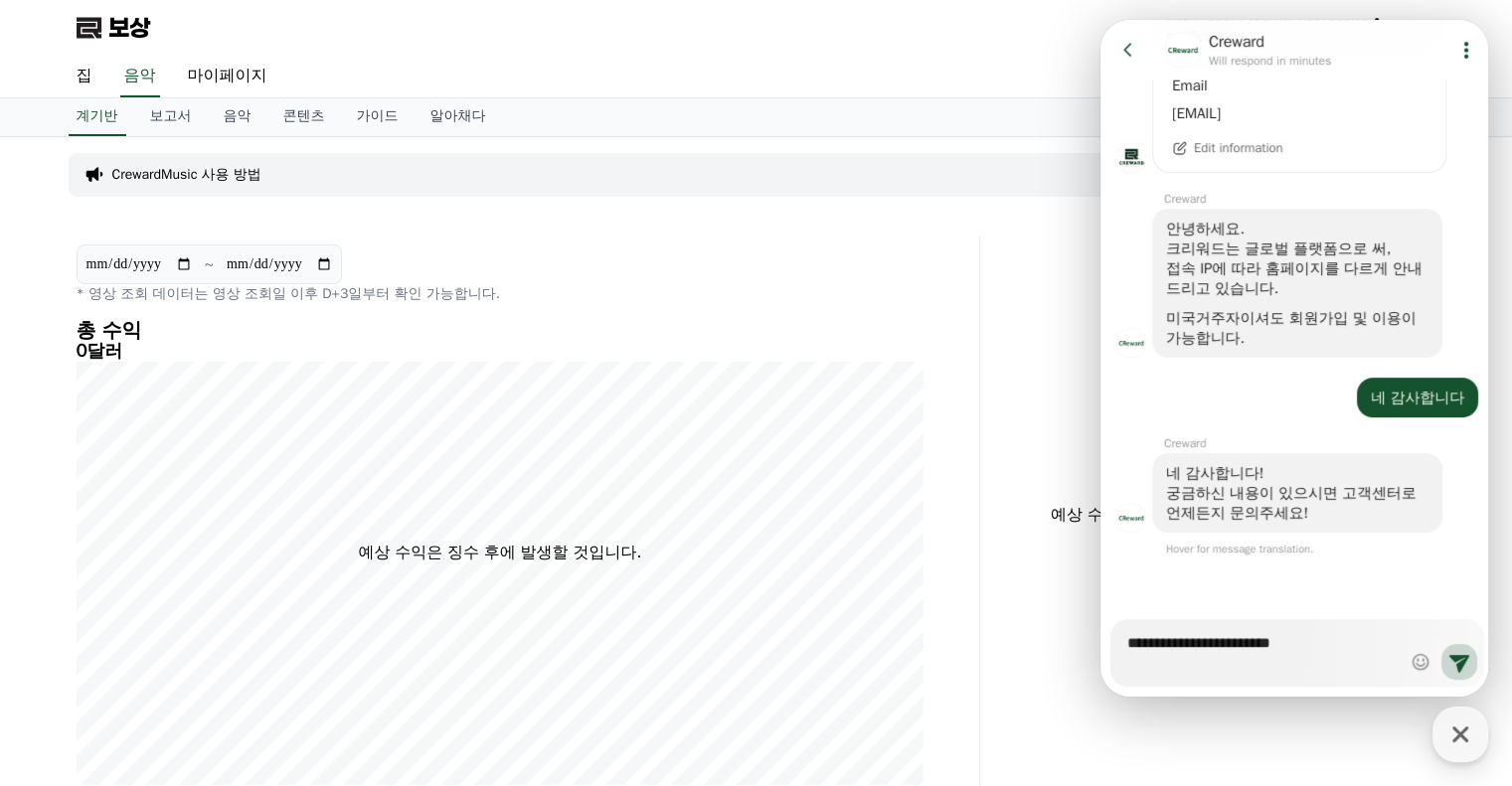 type on "*" 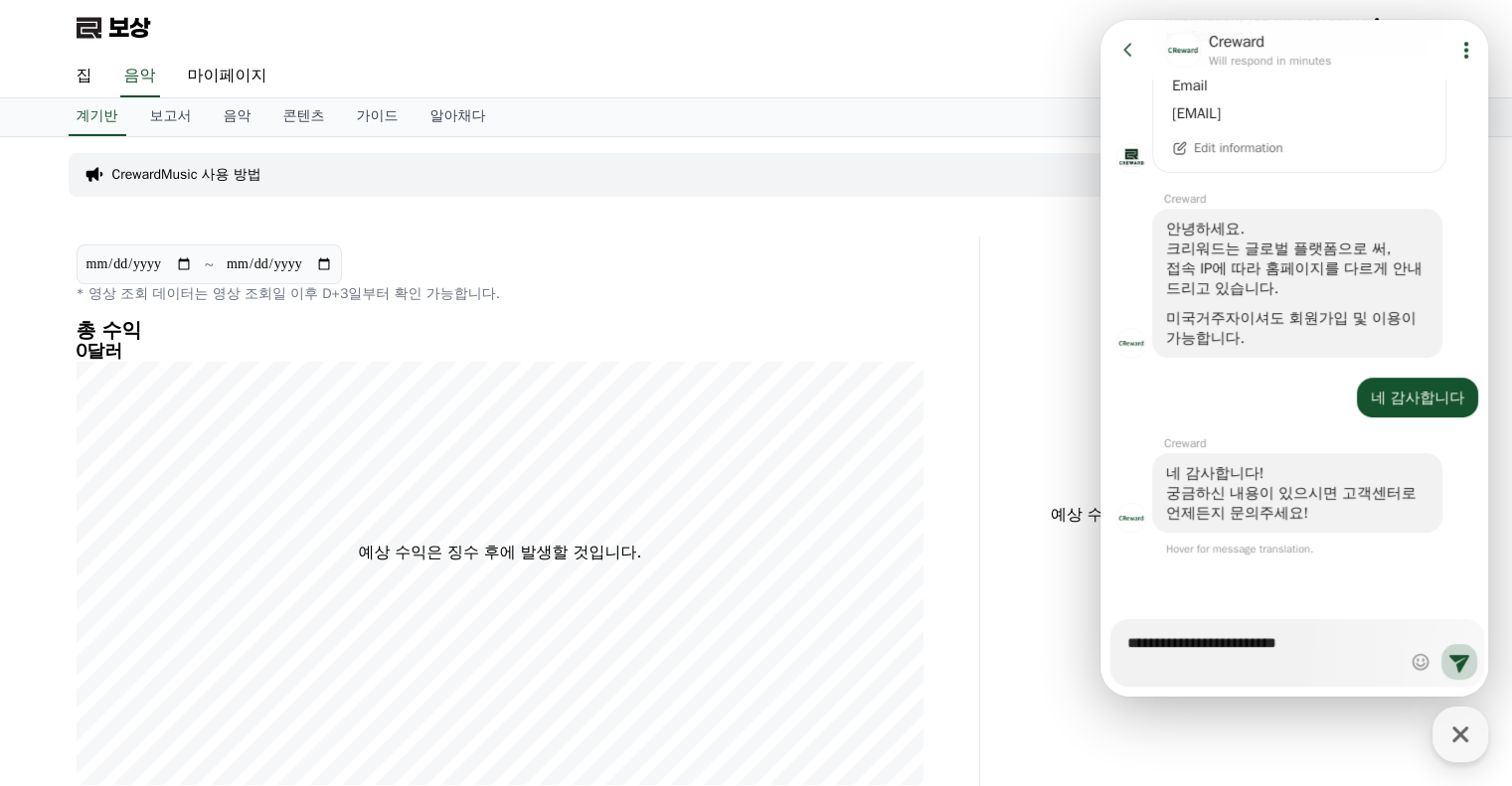 type on "*" 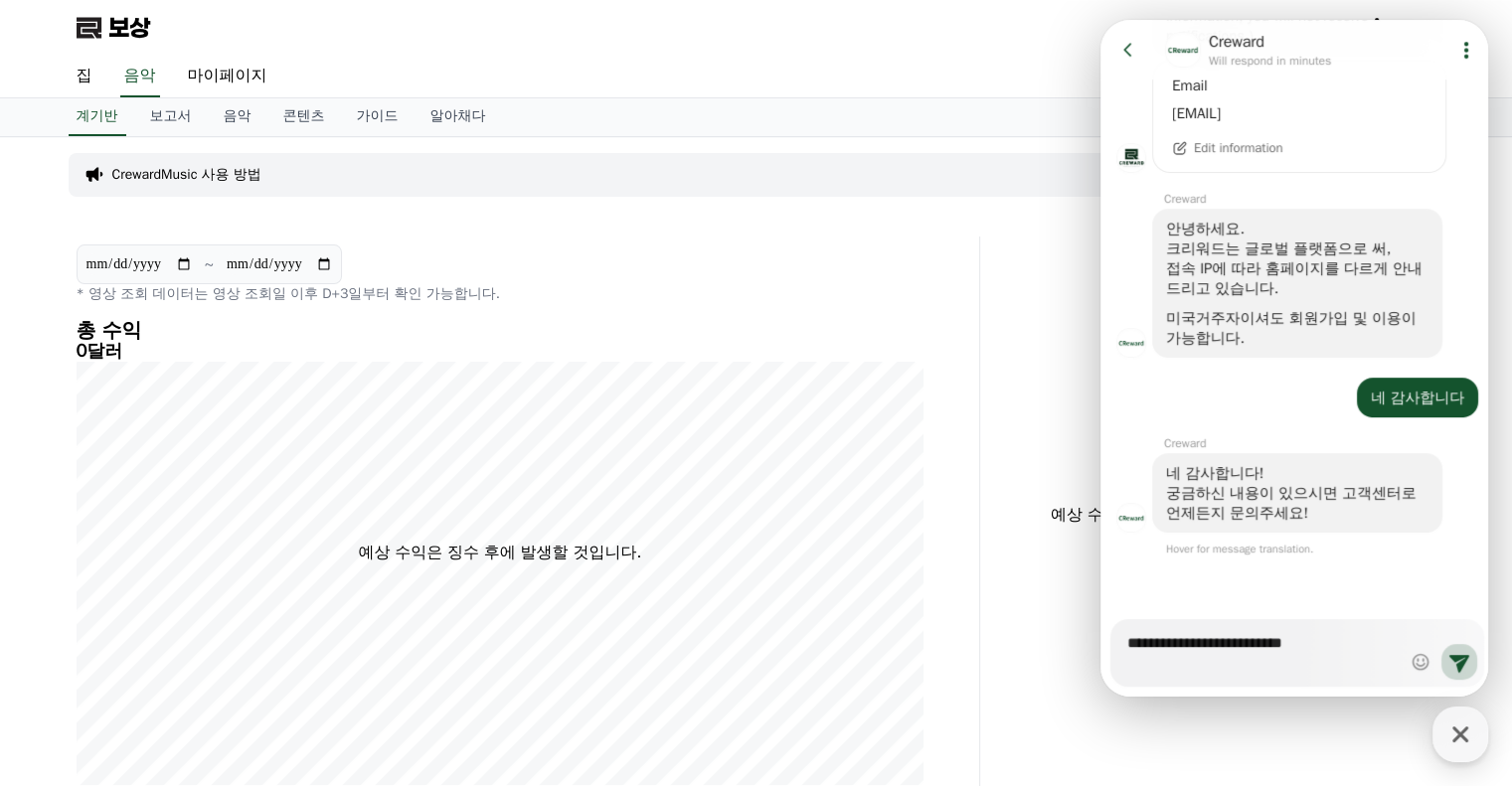 type on "*" 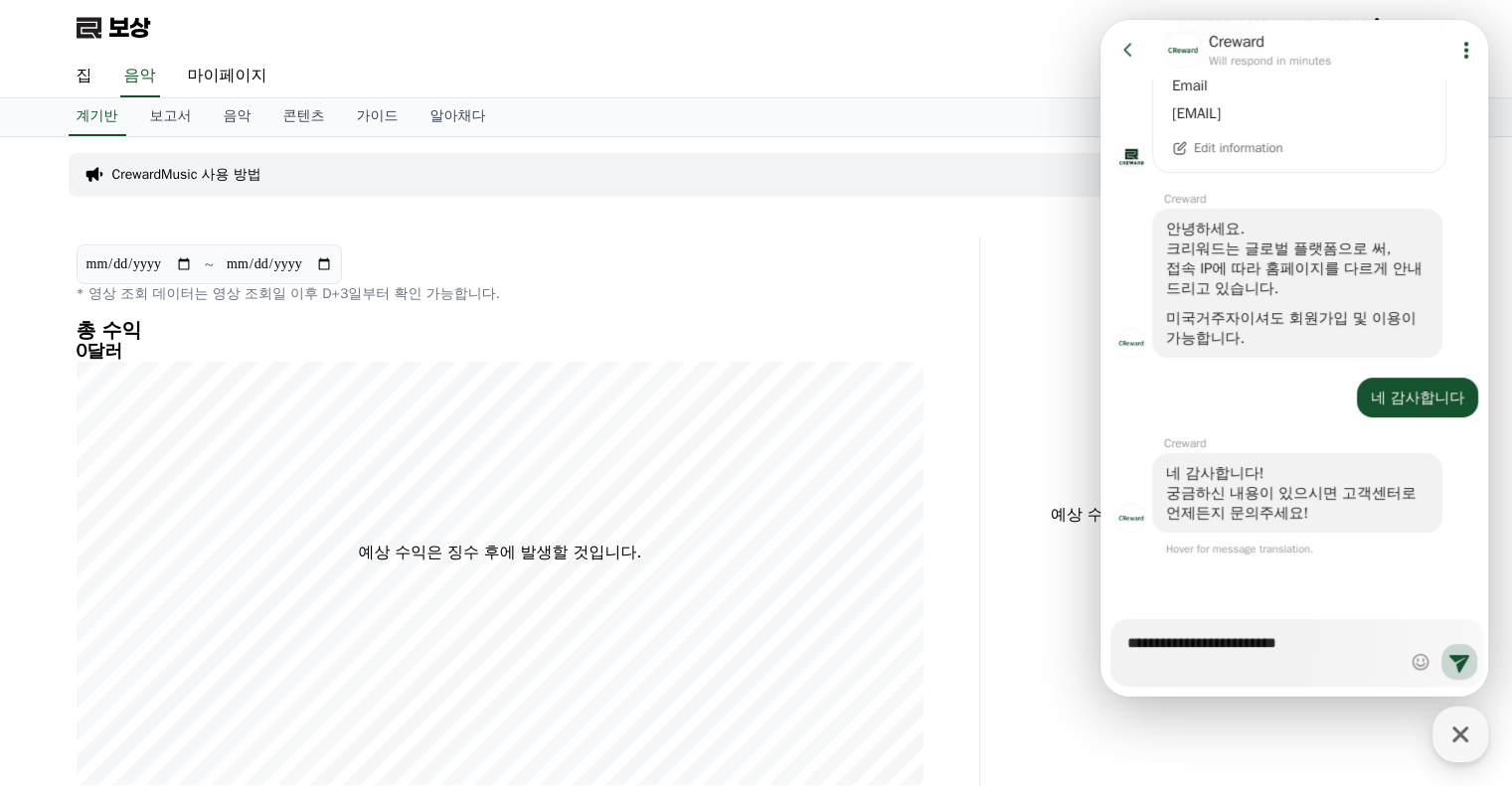 type on "*" 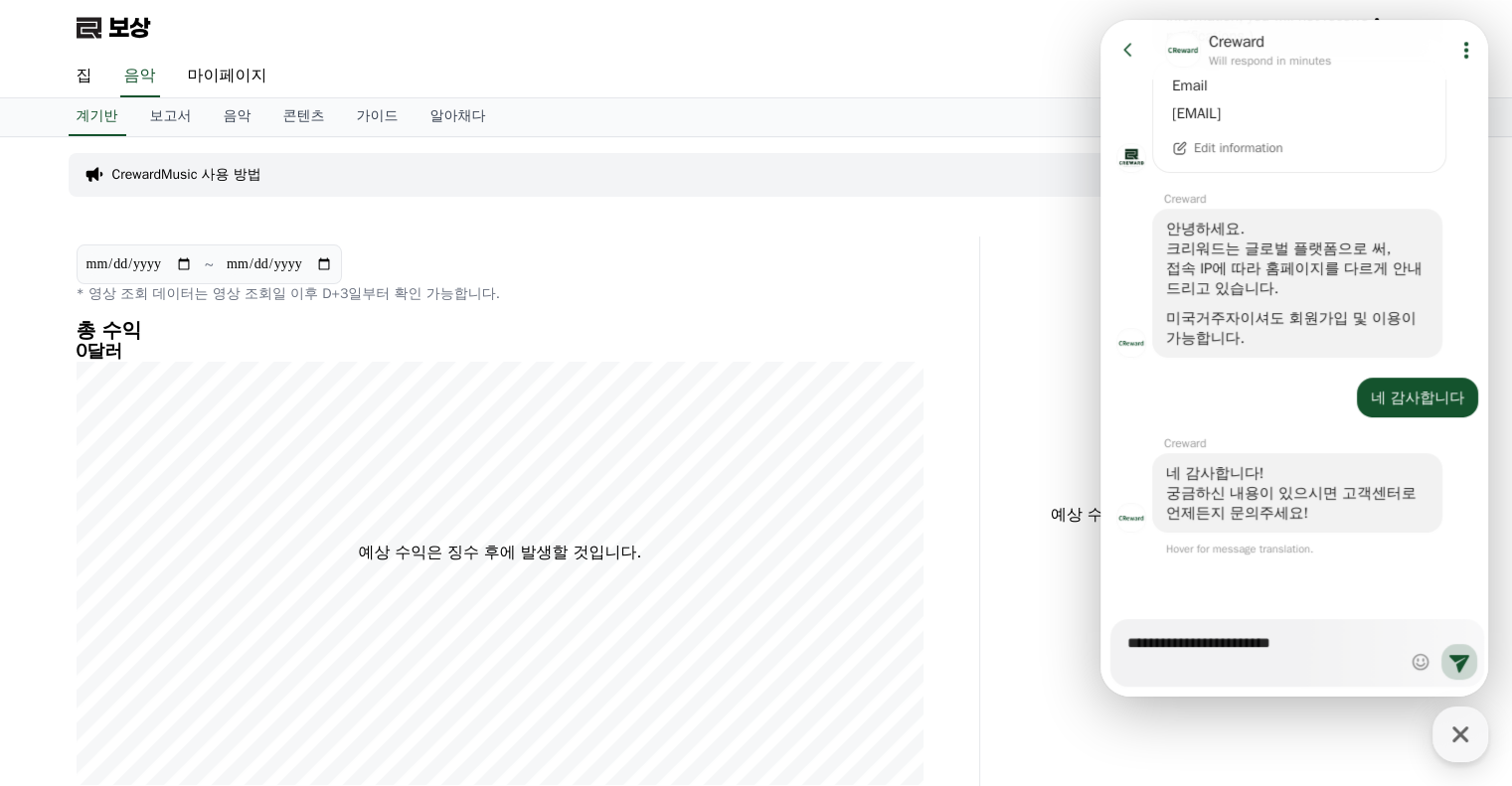 type on "*" 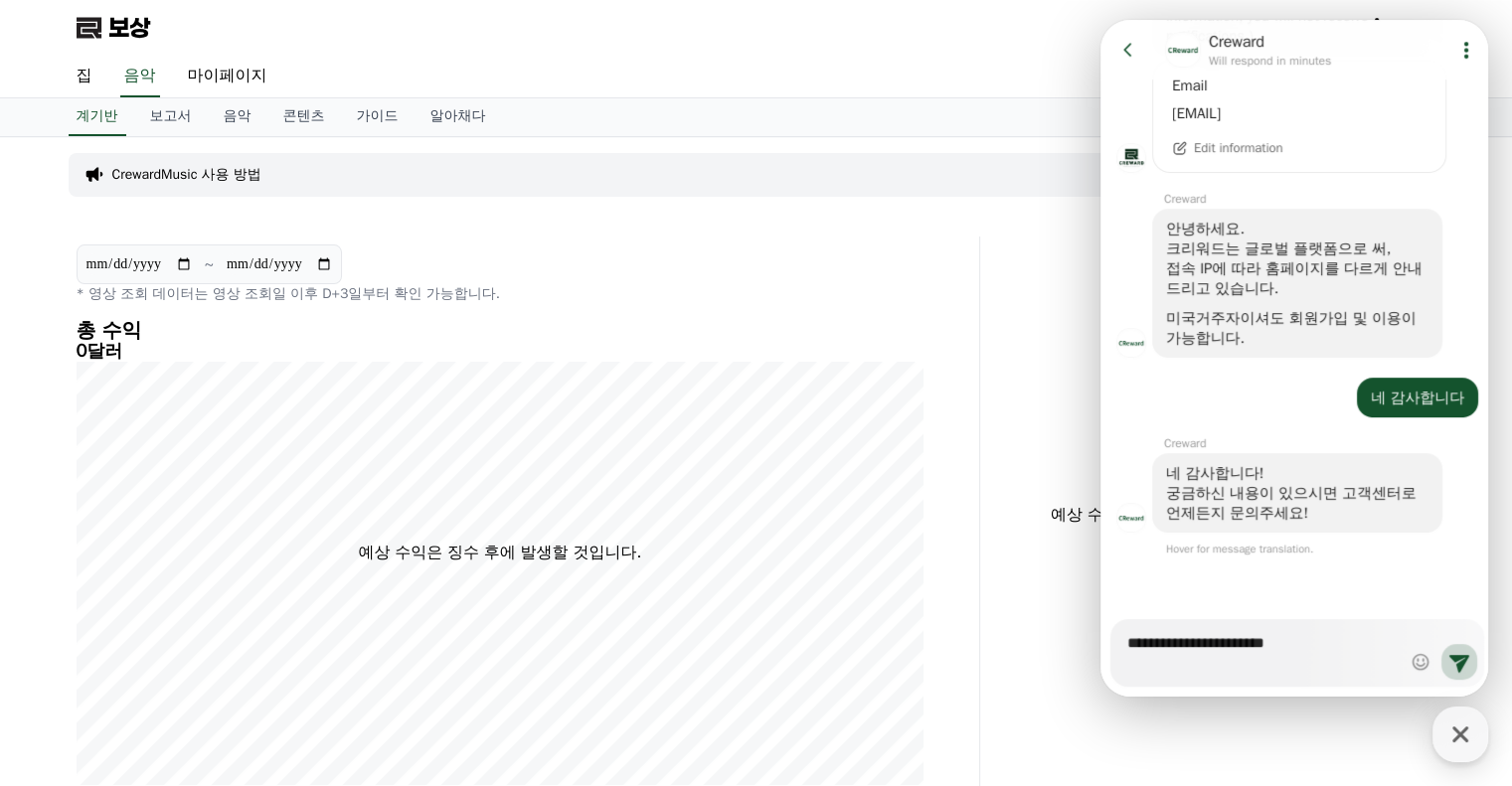 type on "*" 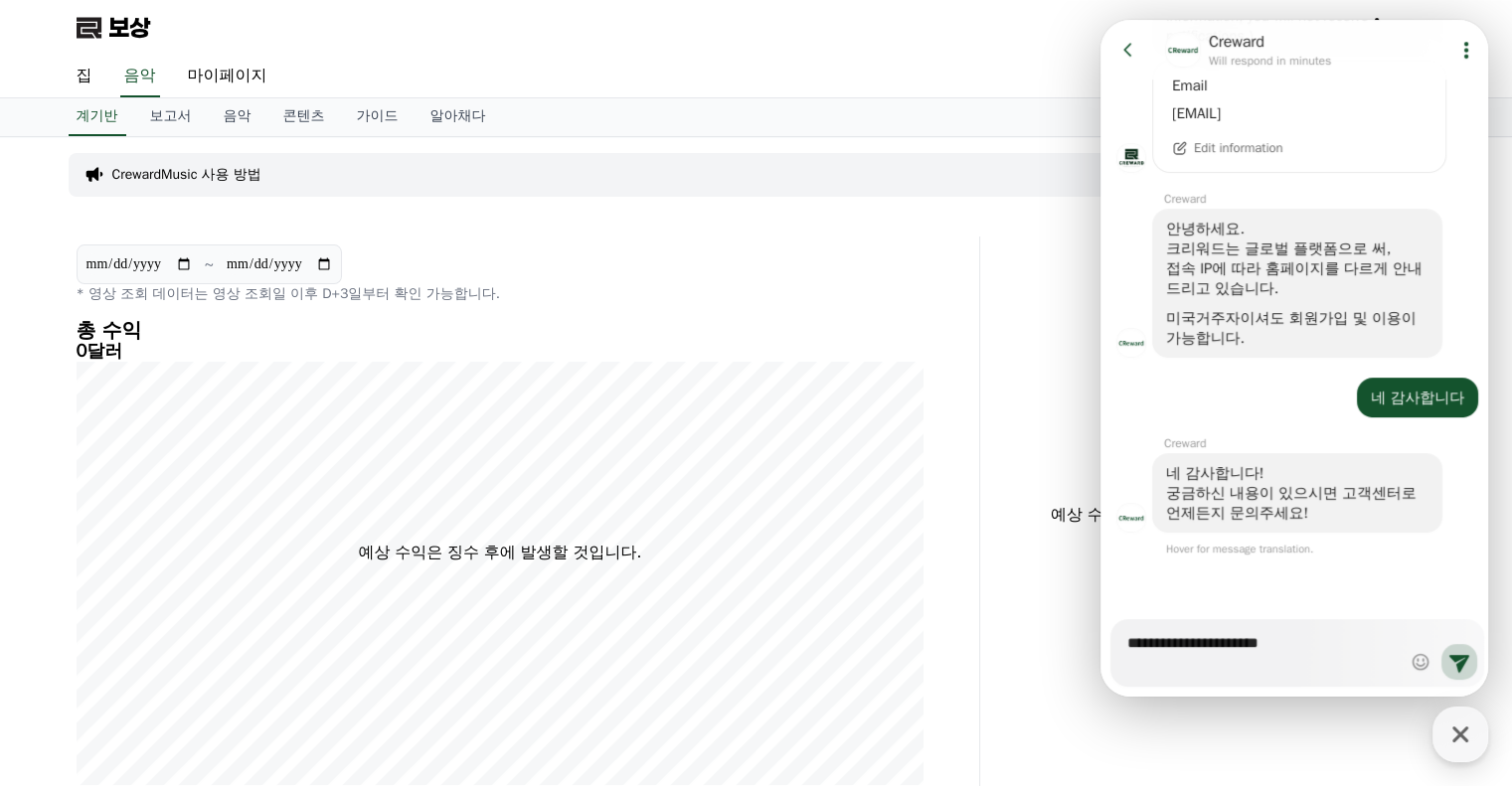 type on "*" 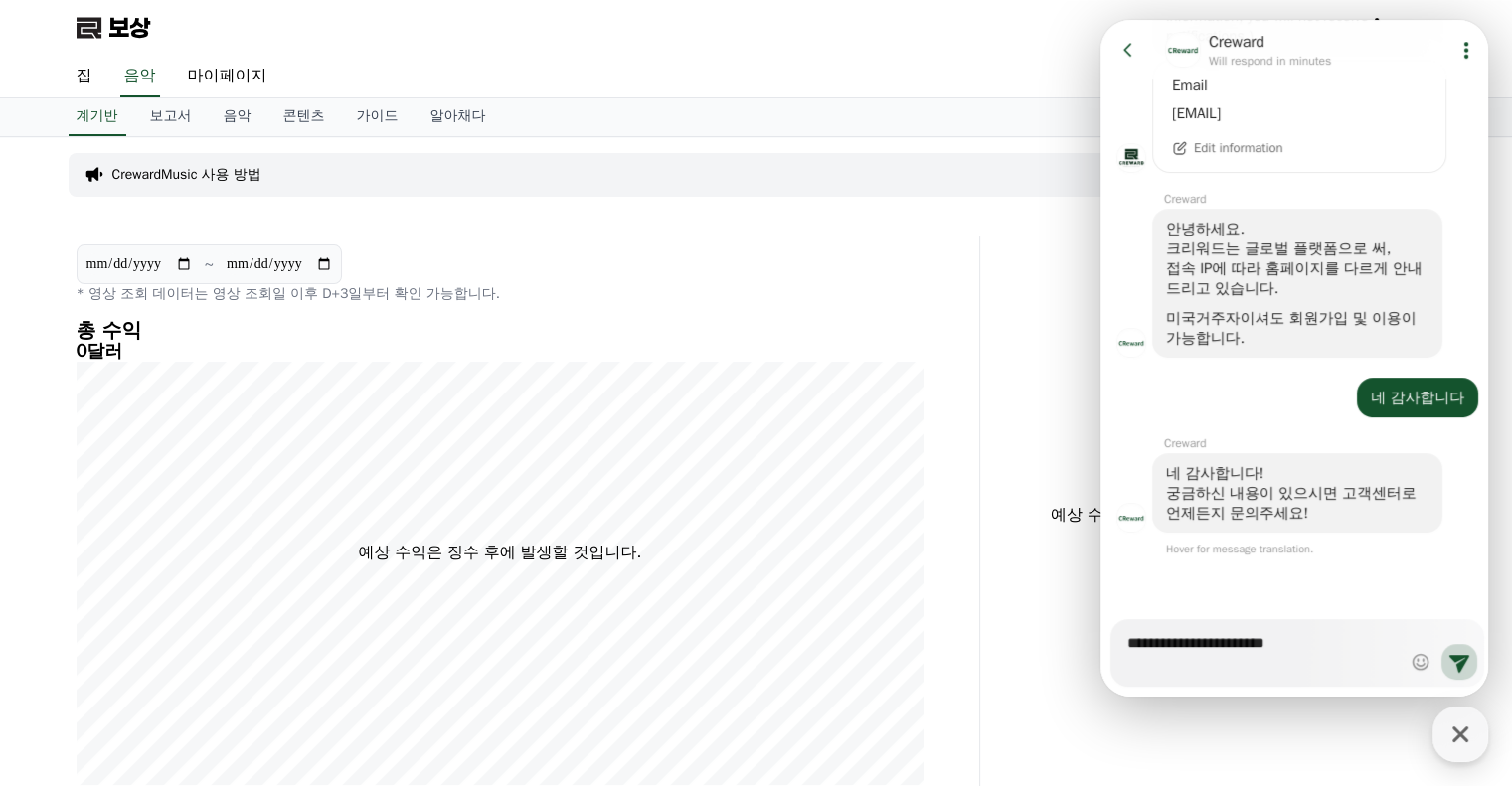 type on "*" 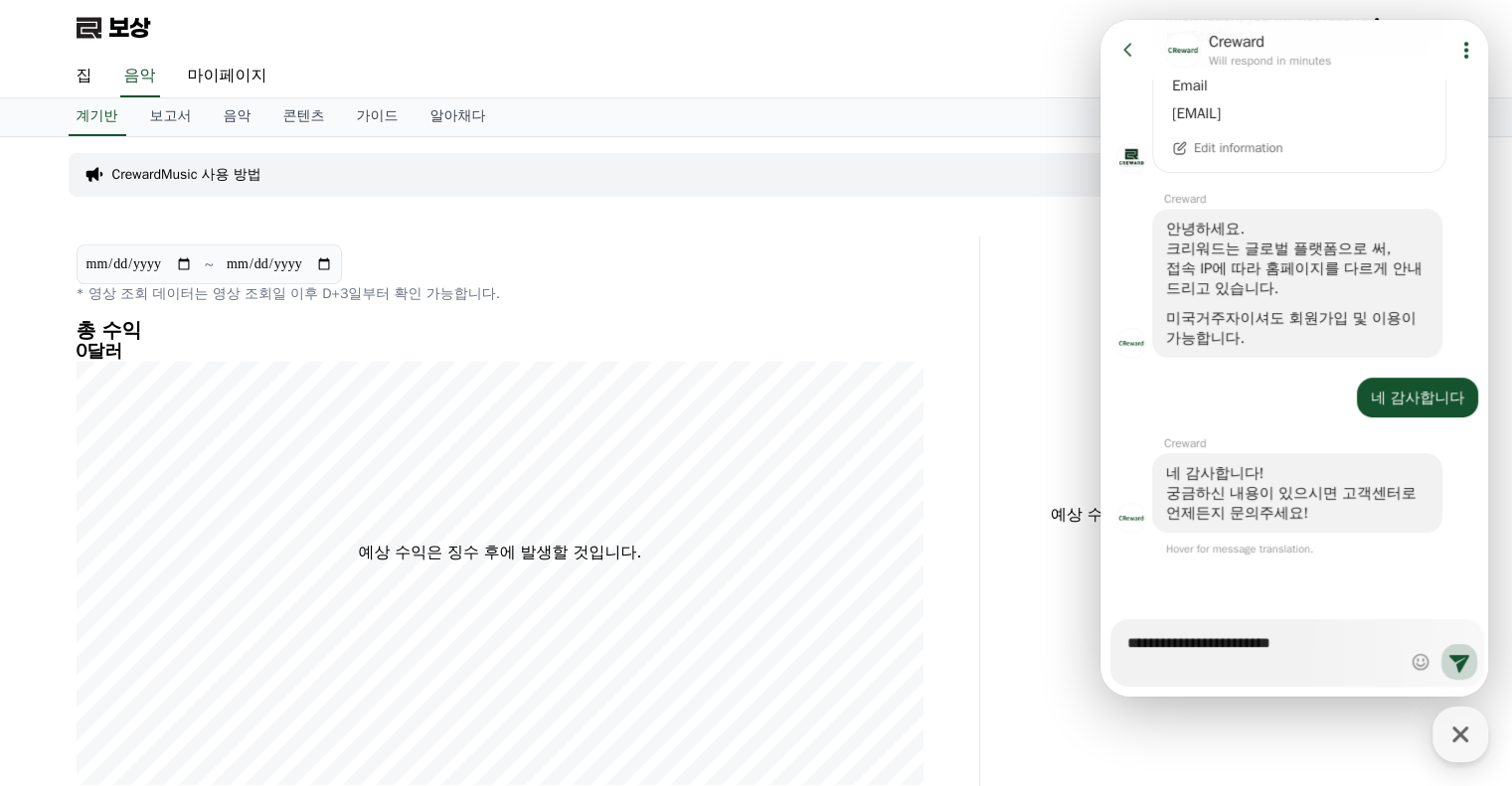 type on "*" 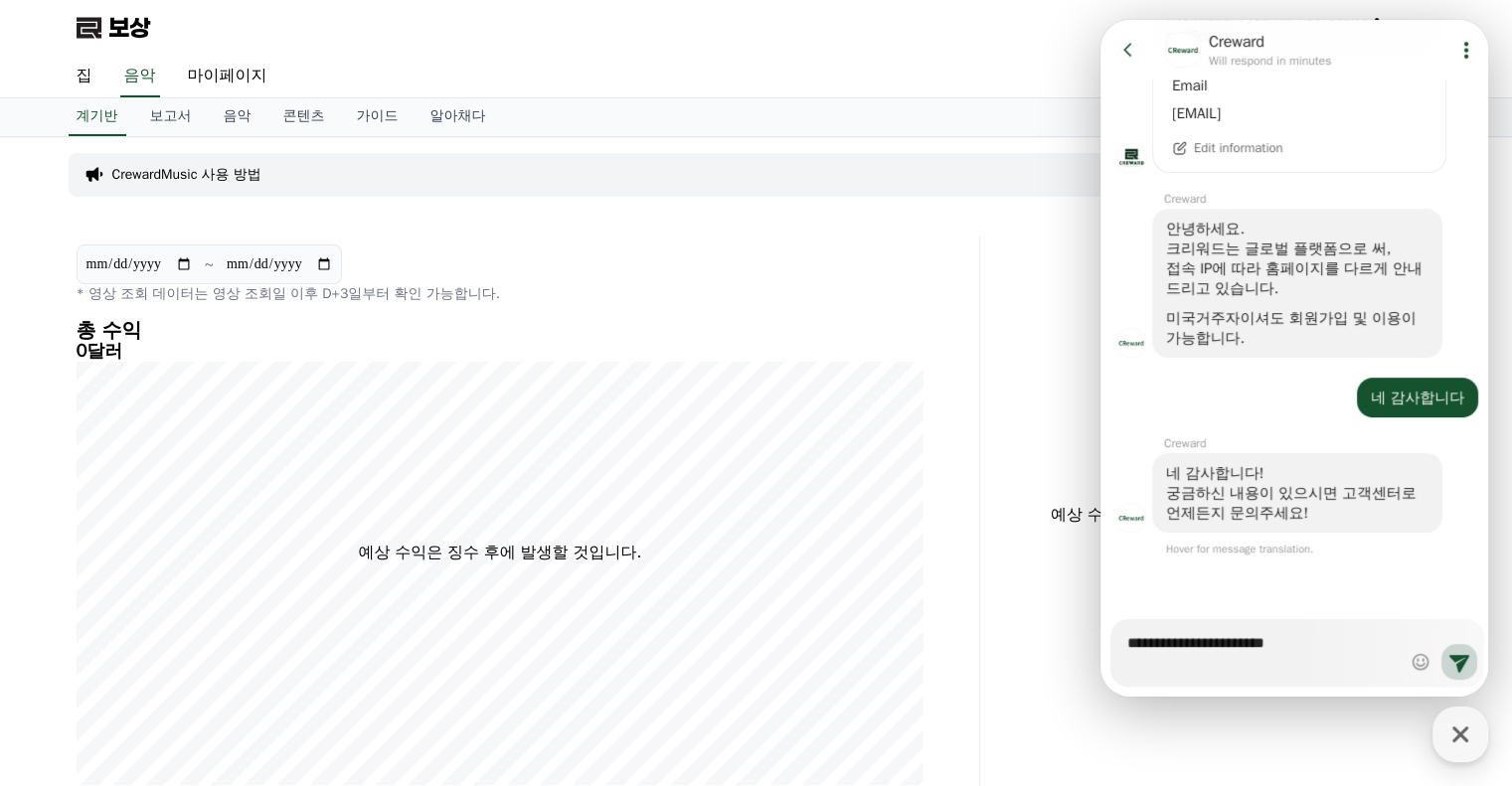 type on "*" 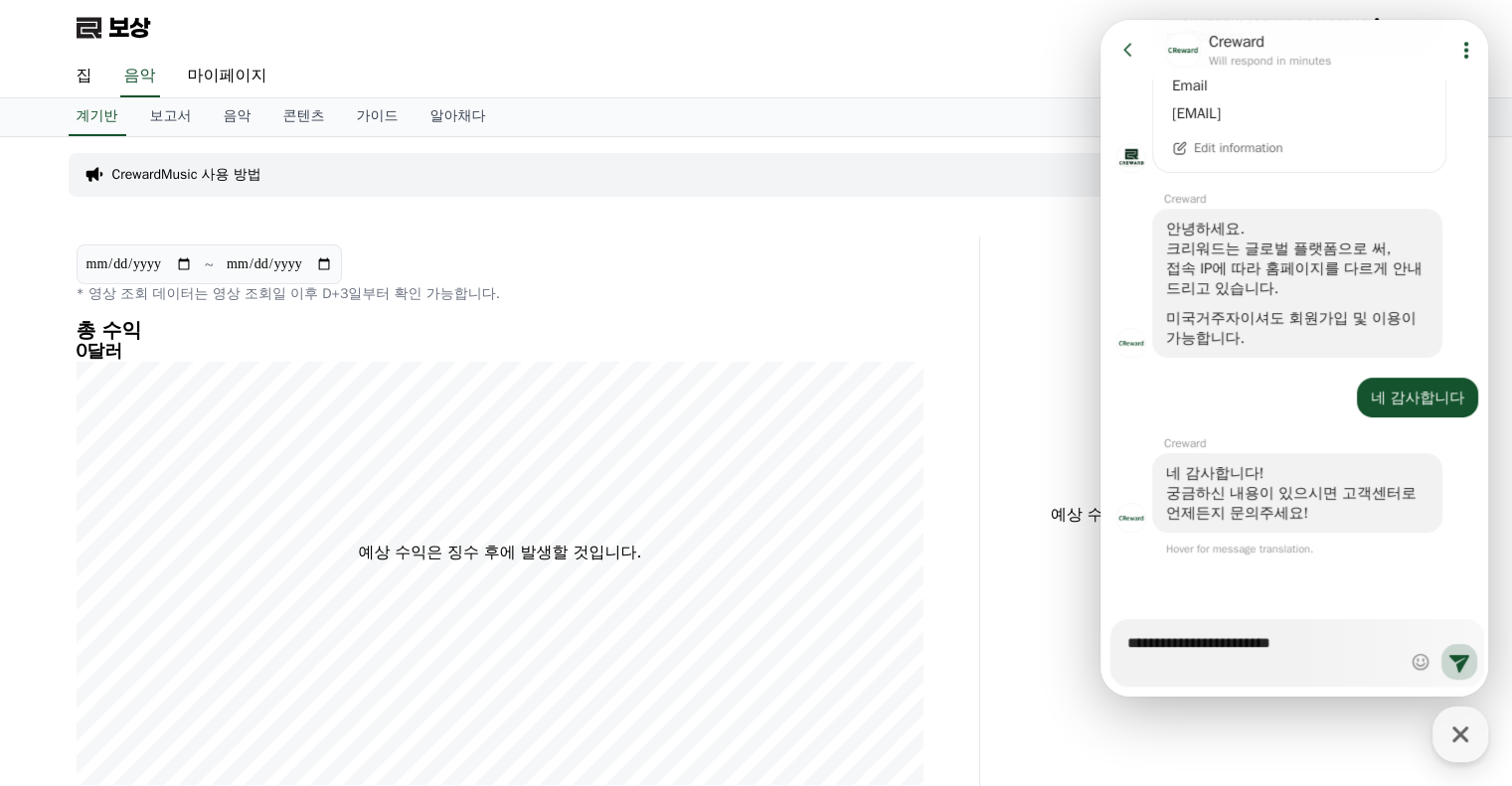 type on "*" 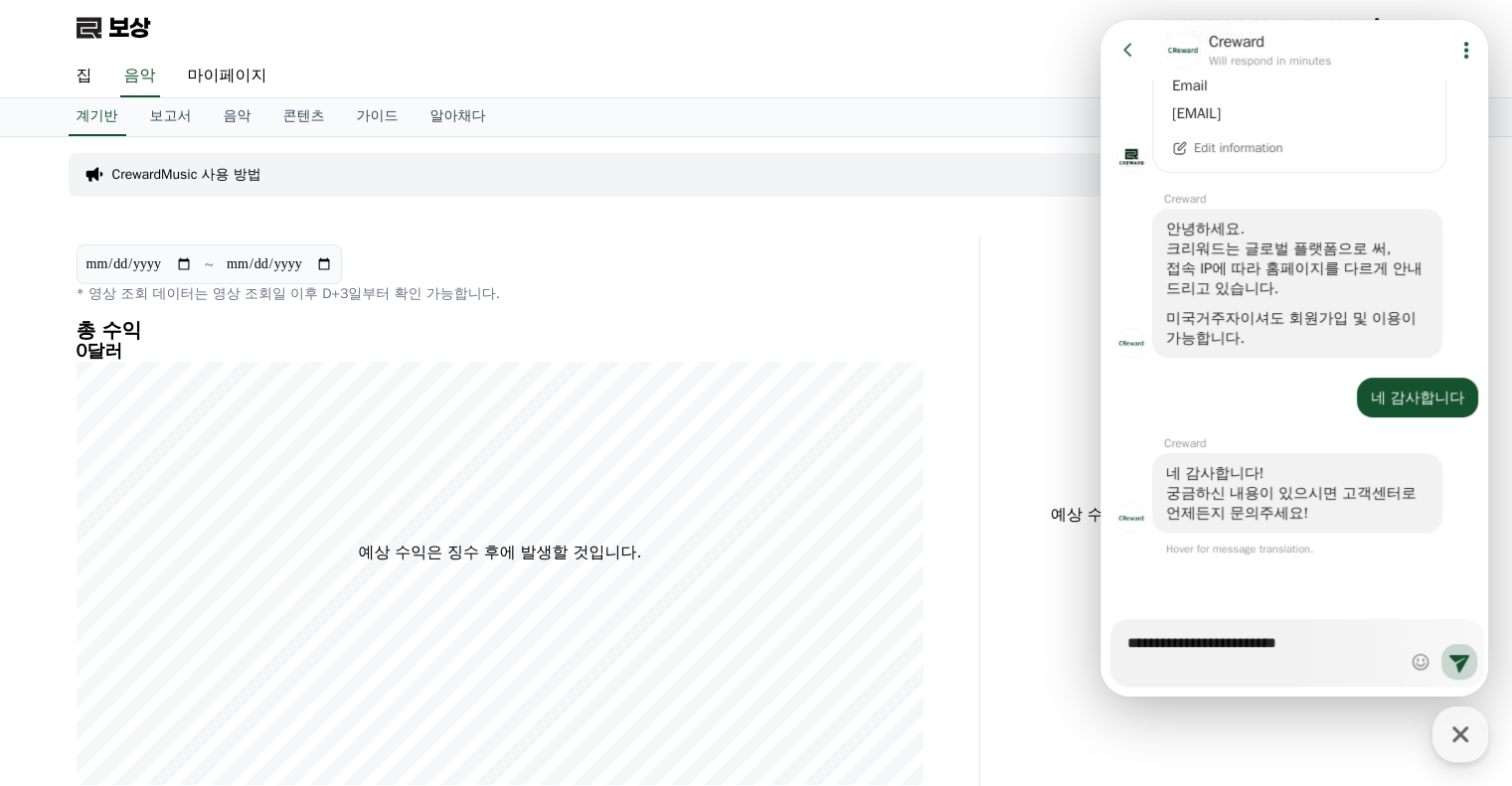 type on "*" 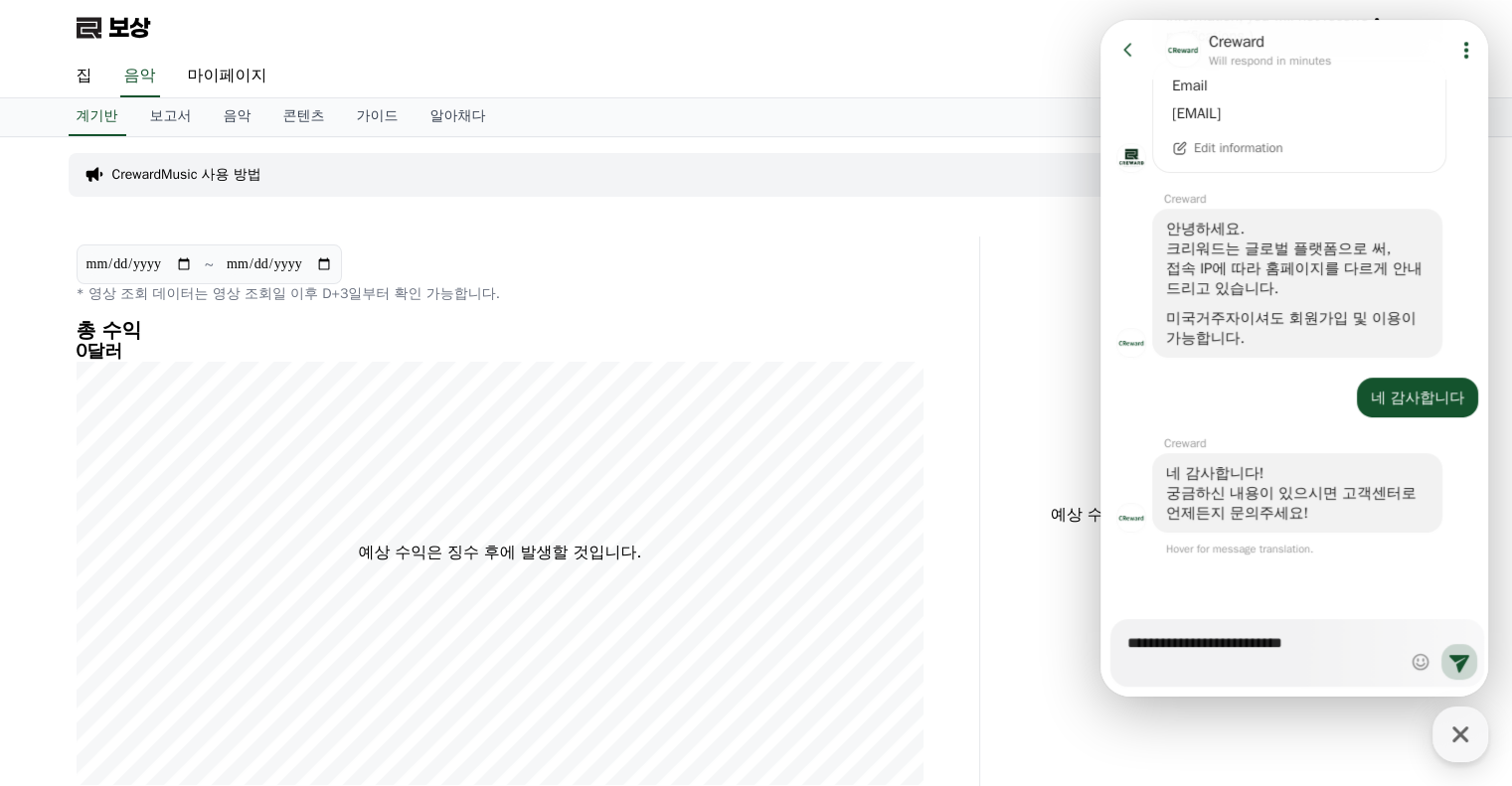 type on "*" 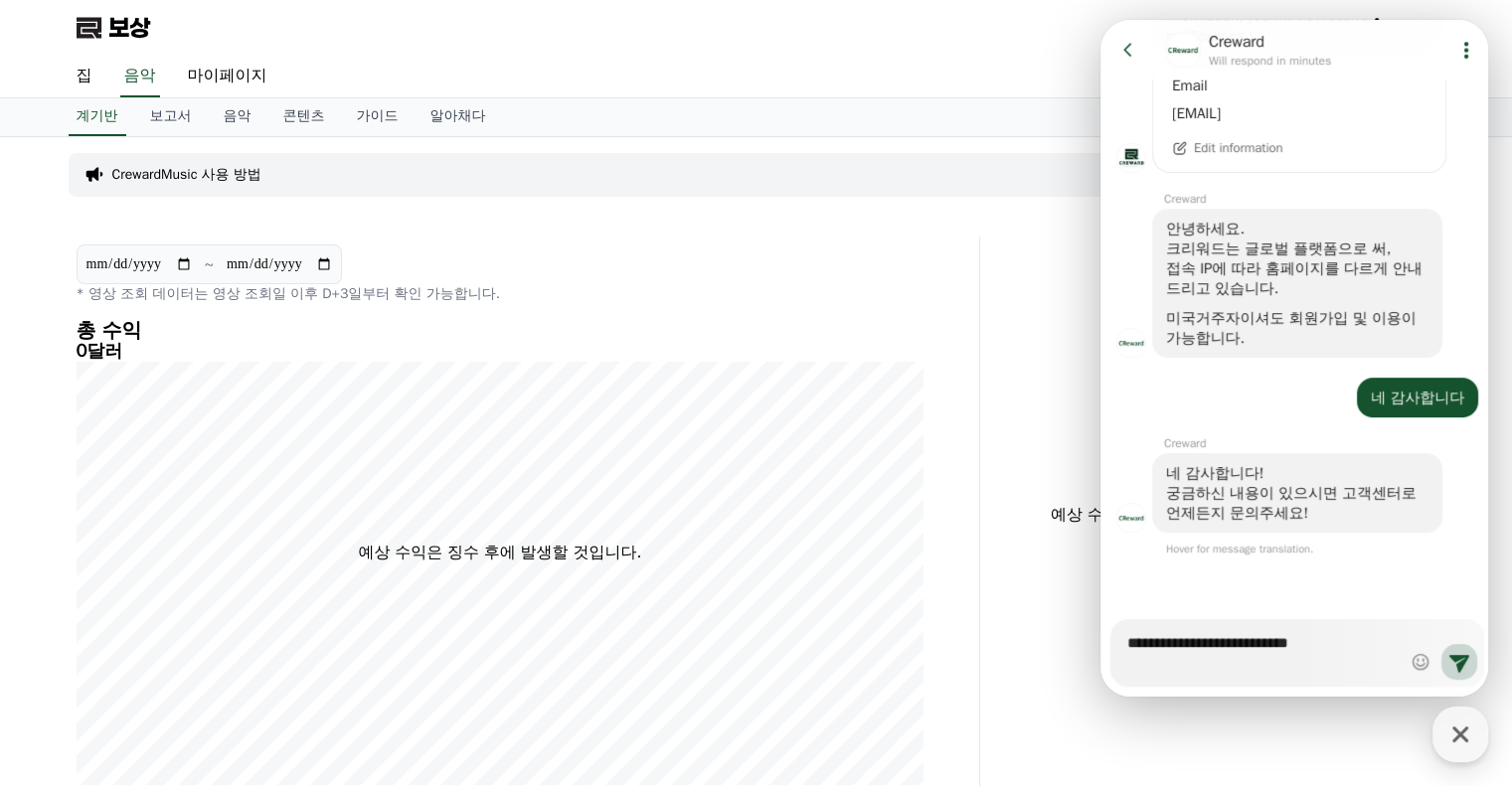 type on "*" 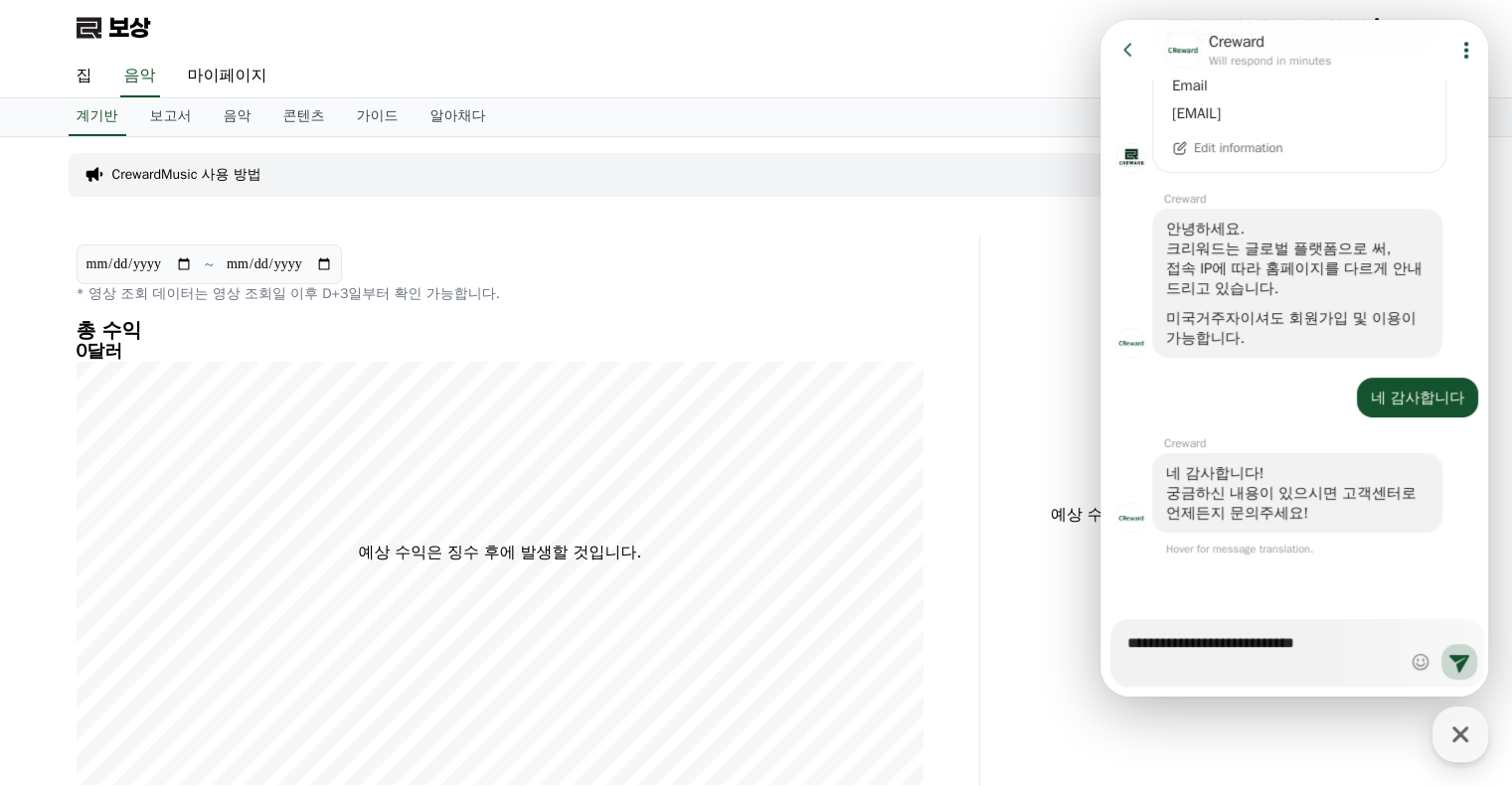 type on "*" 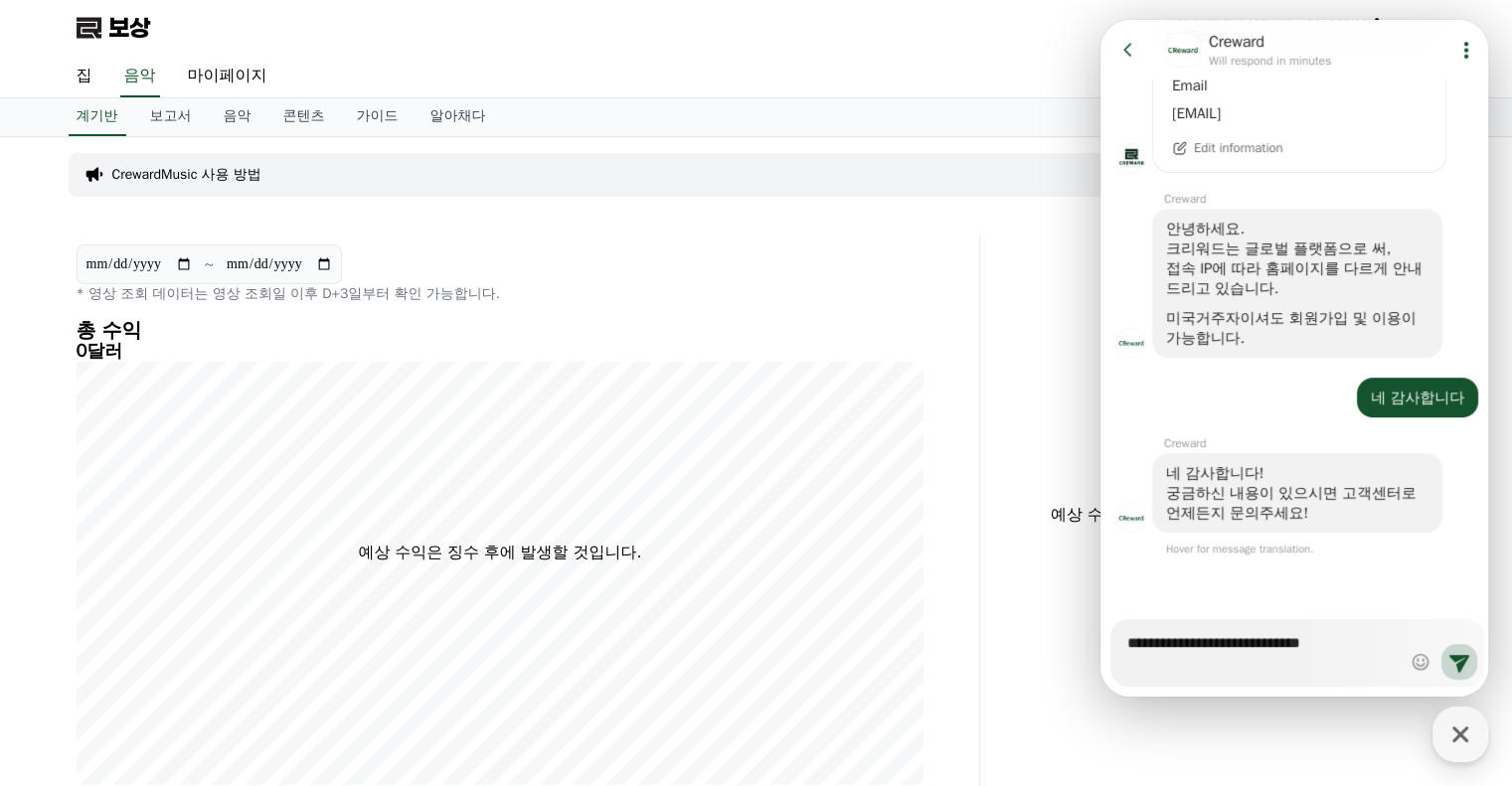 type on "*" 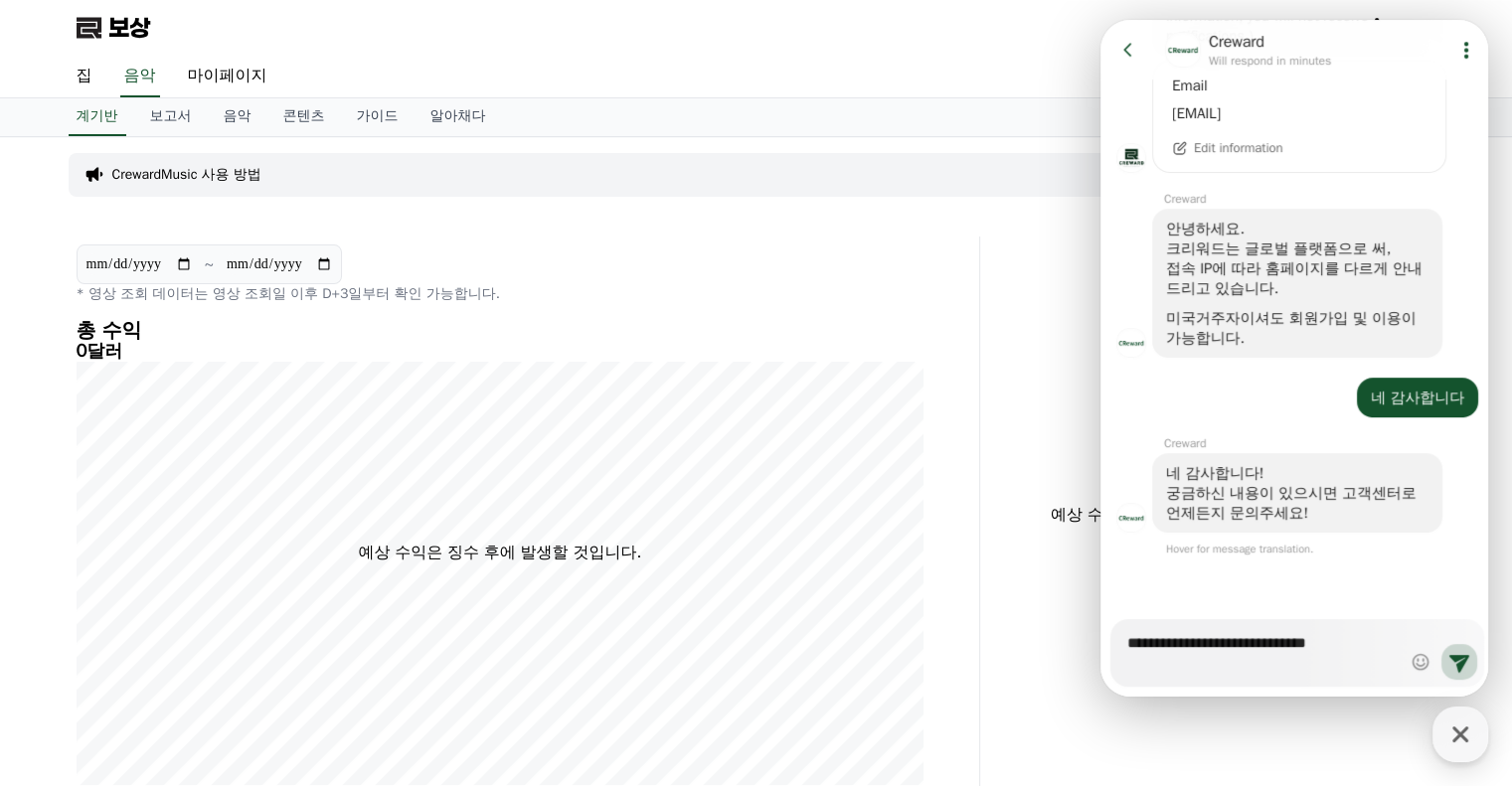 type on "*" 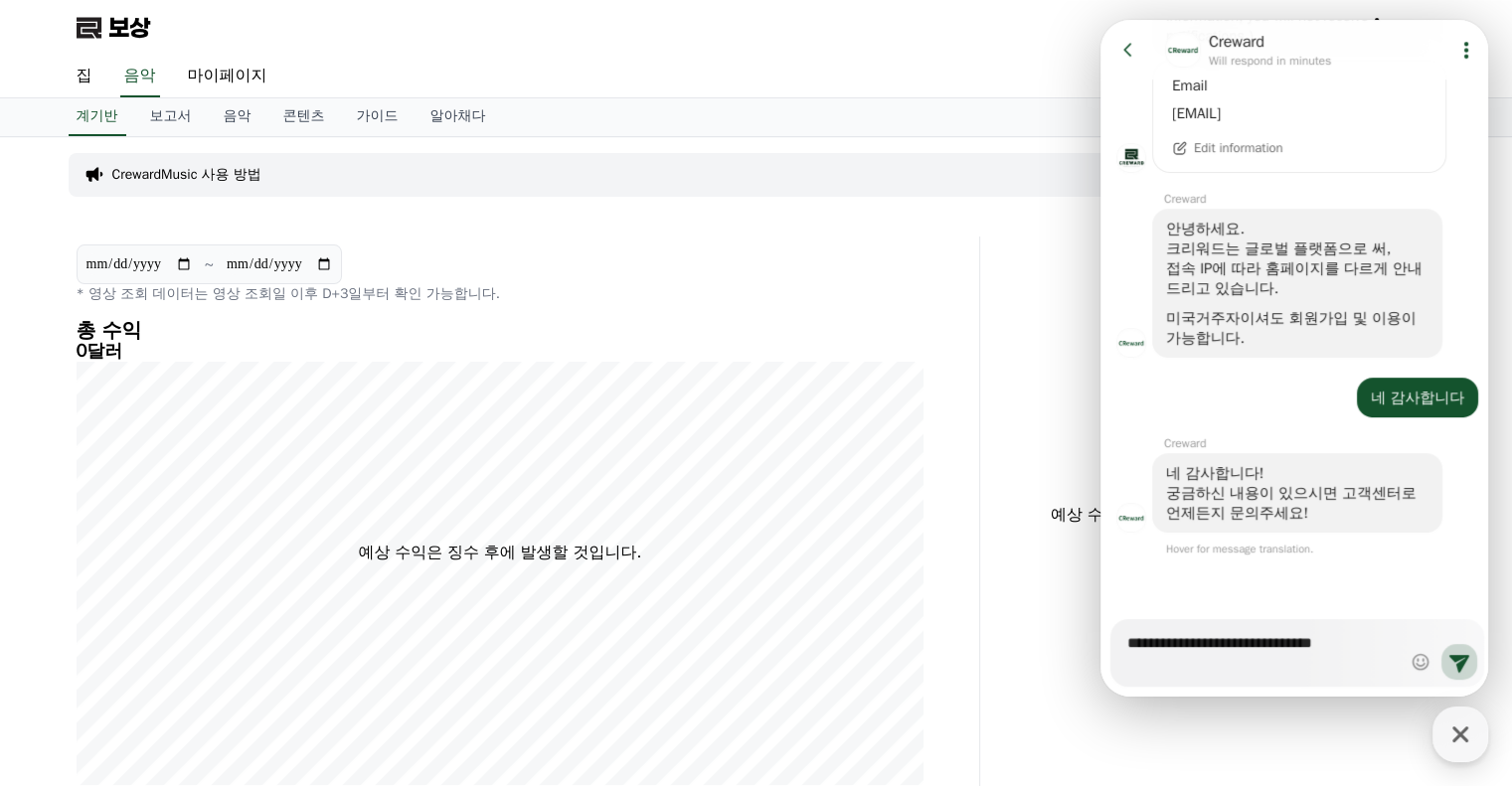 type on "*" 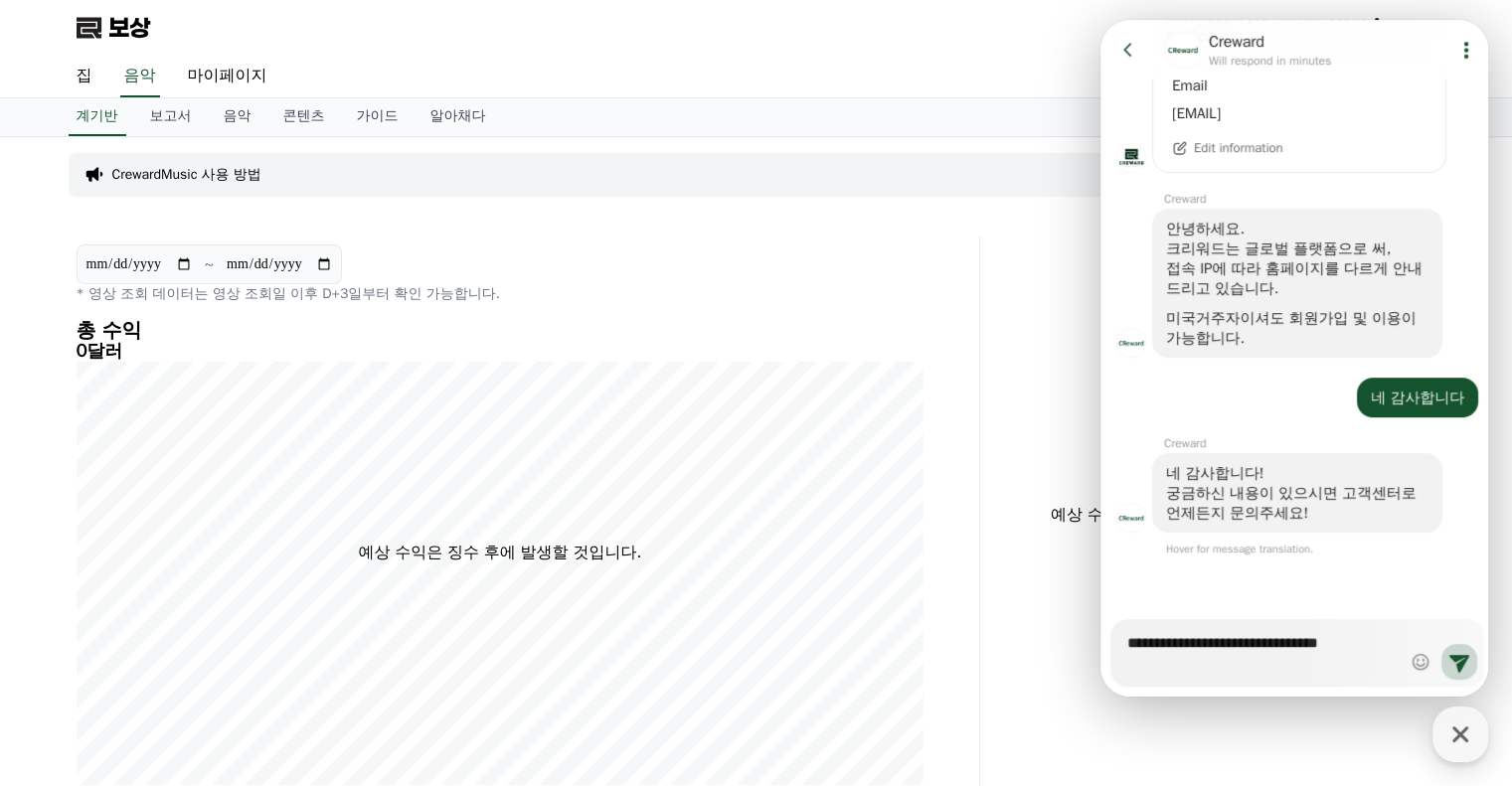 type on "*" 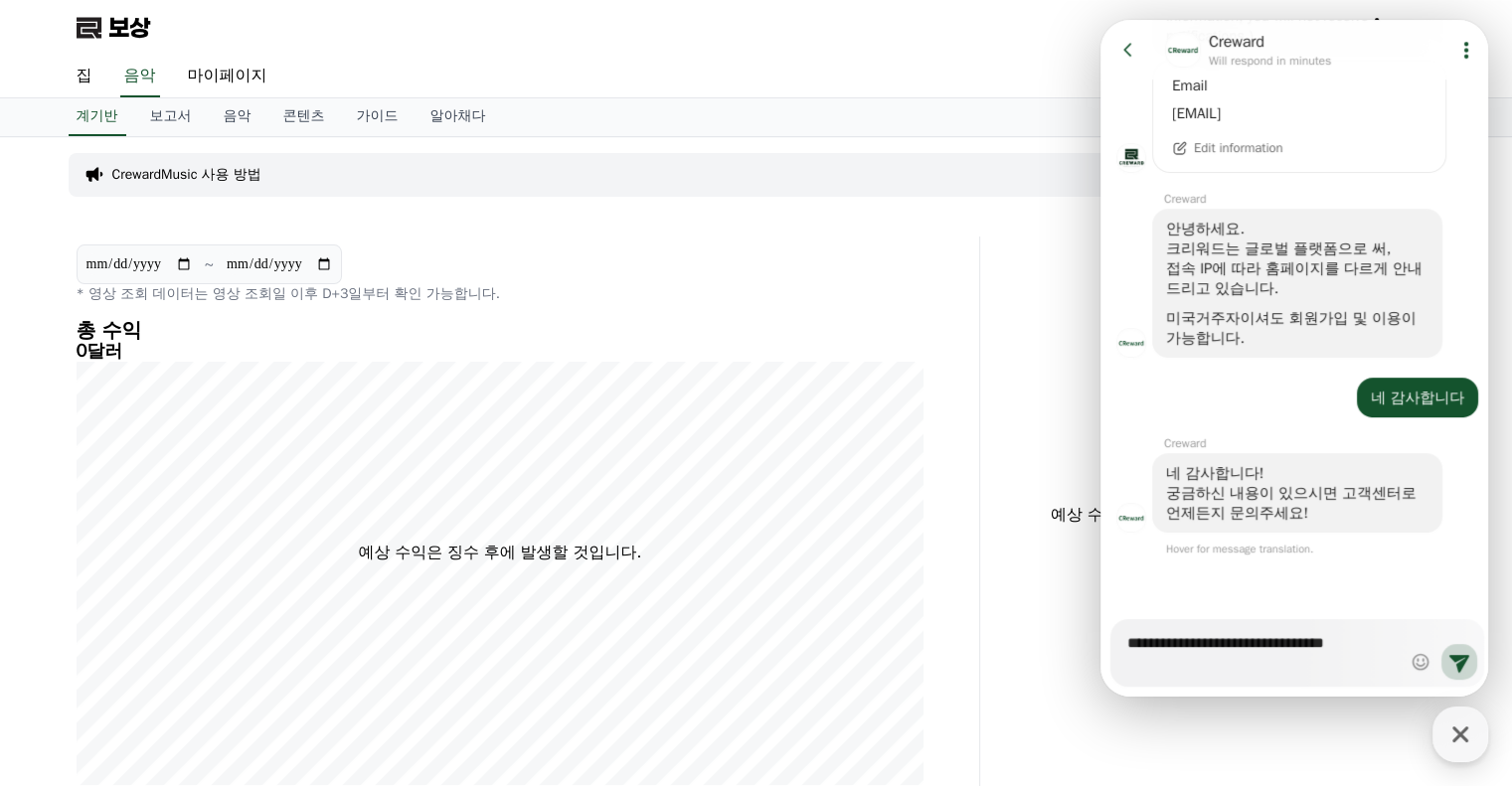 type on "*" 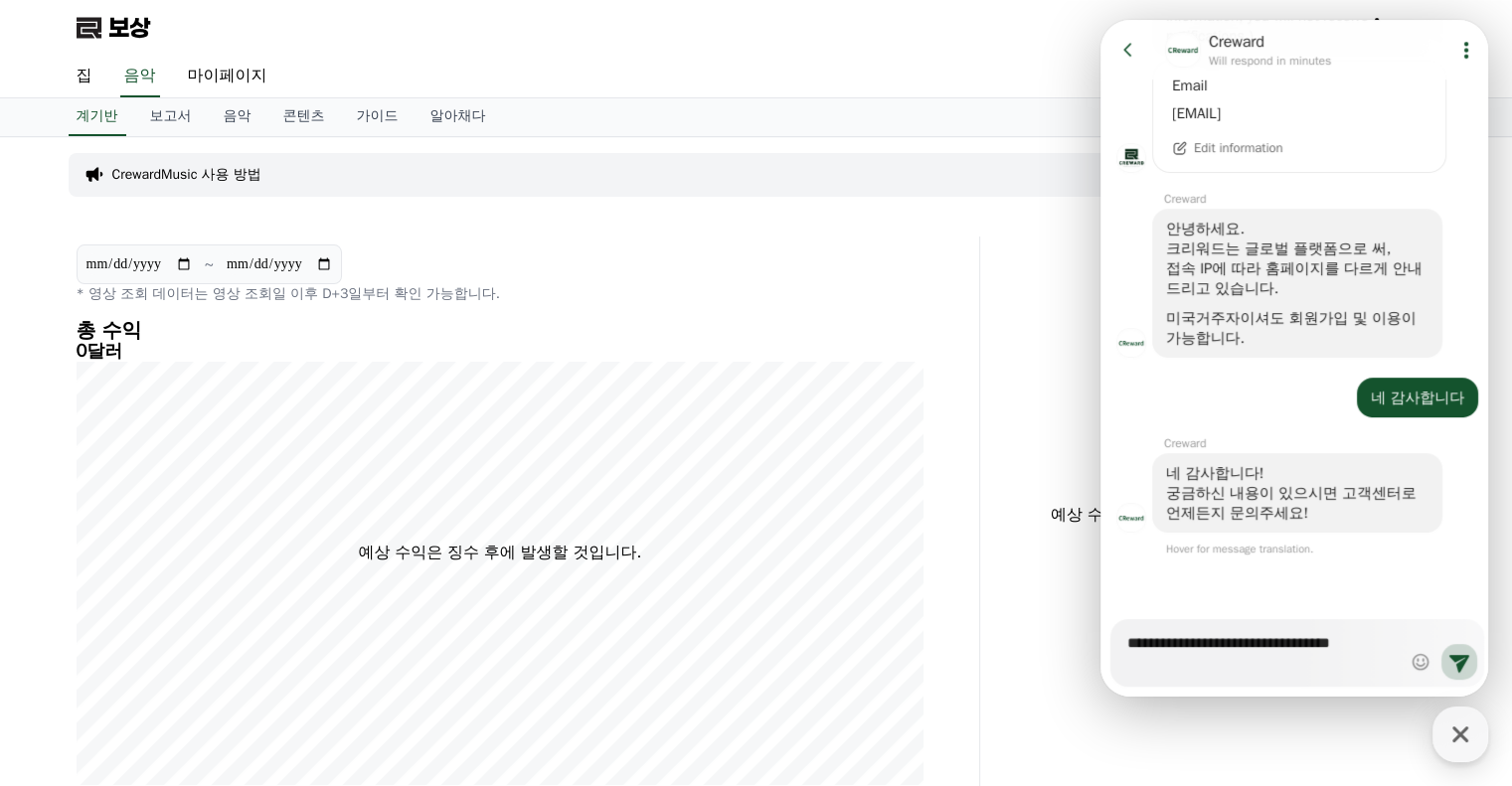 type 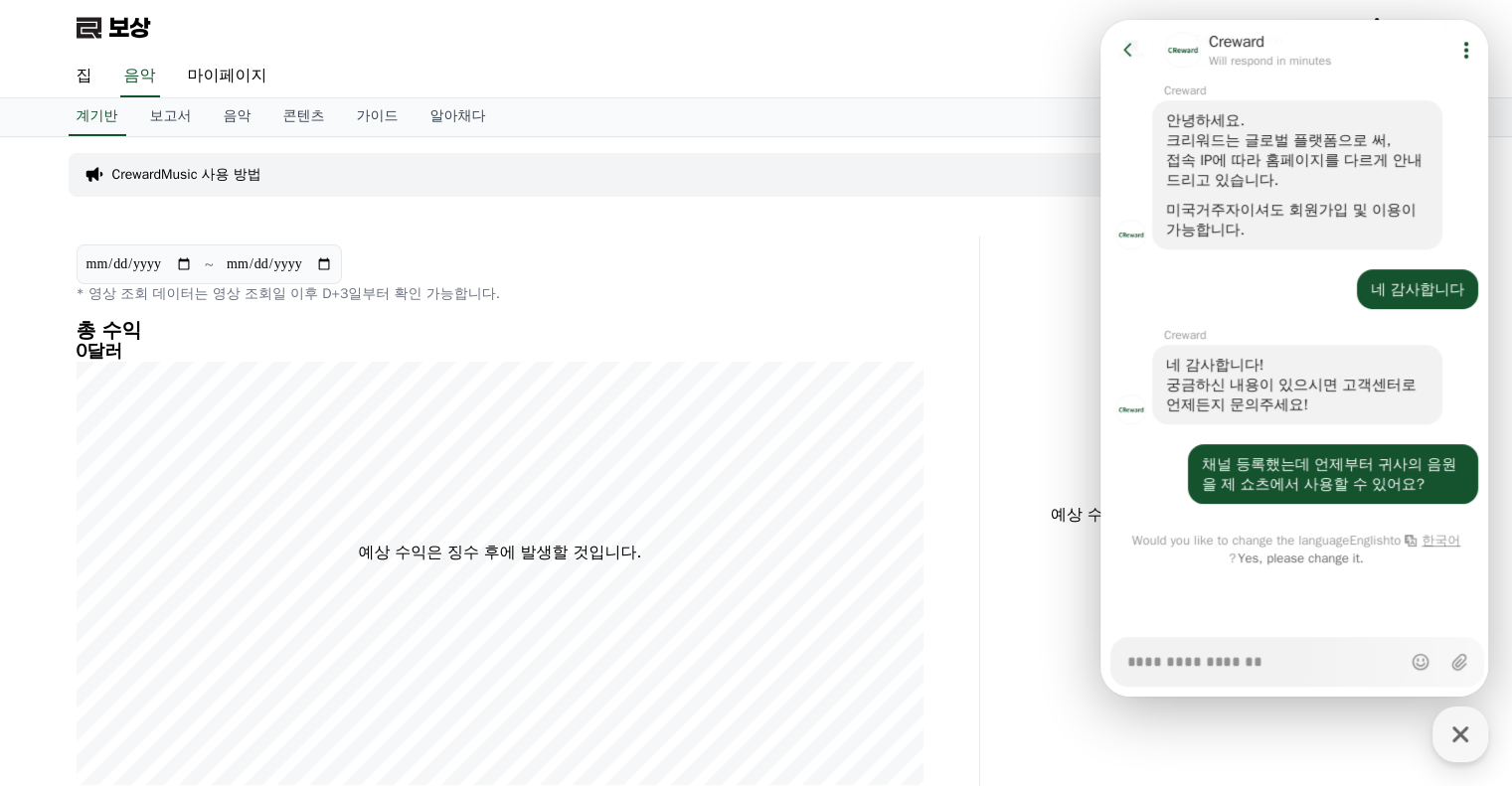 scroll, scrollTop: 801, scrollLeft: 0, axis: vertical 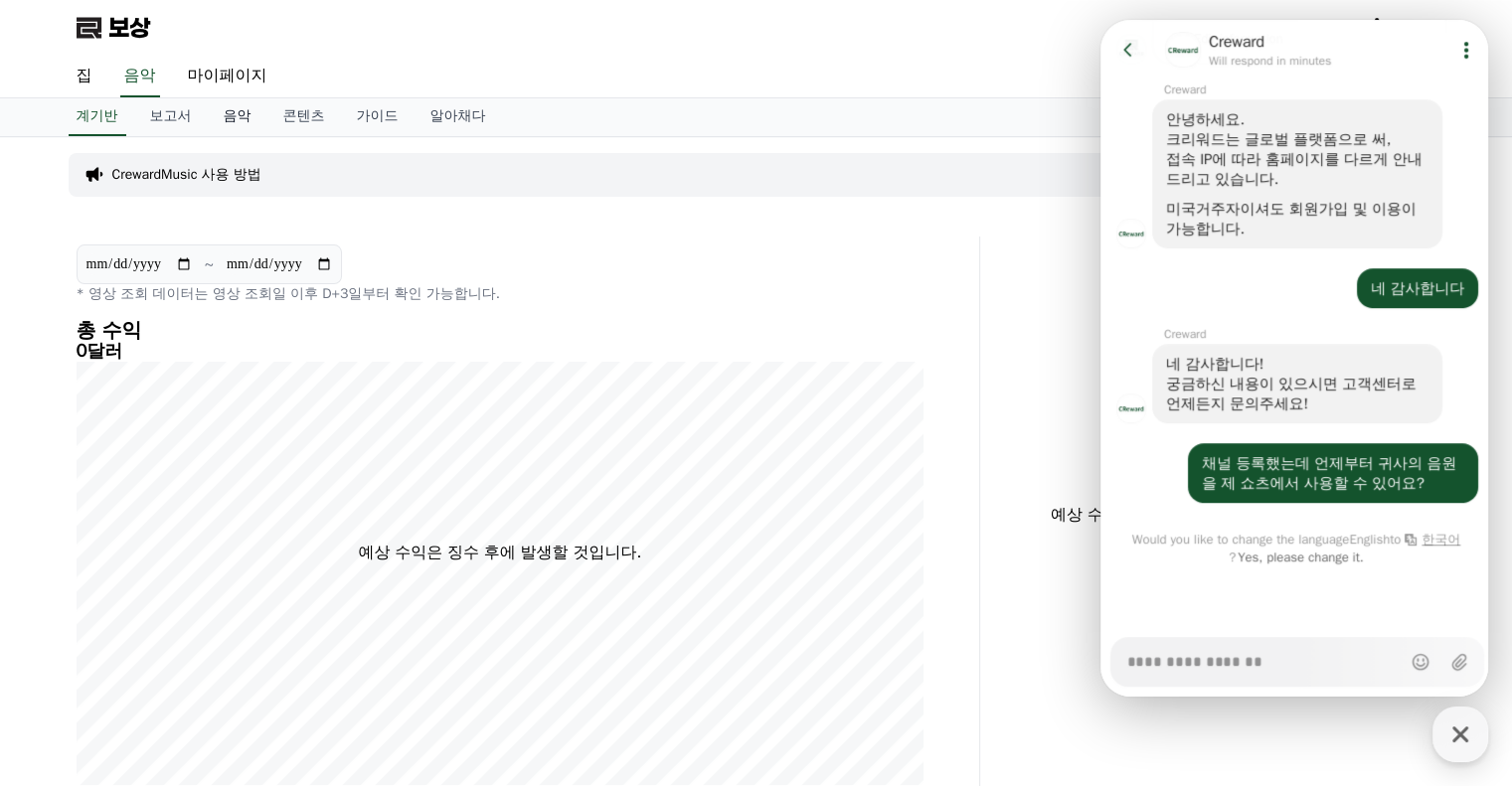 click on "음악" at bounding box center [238, 115] 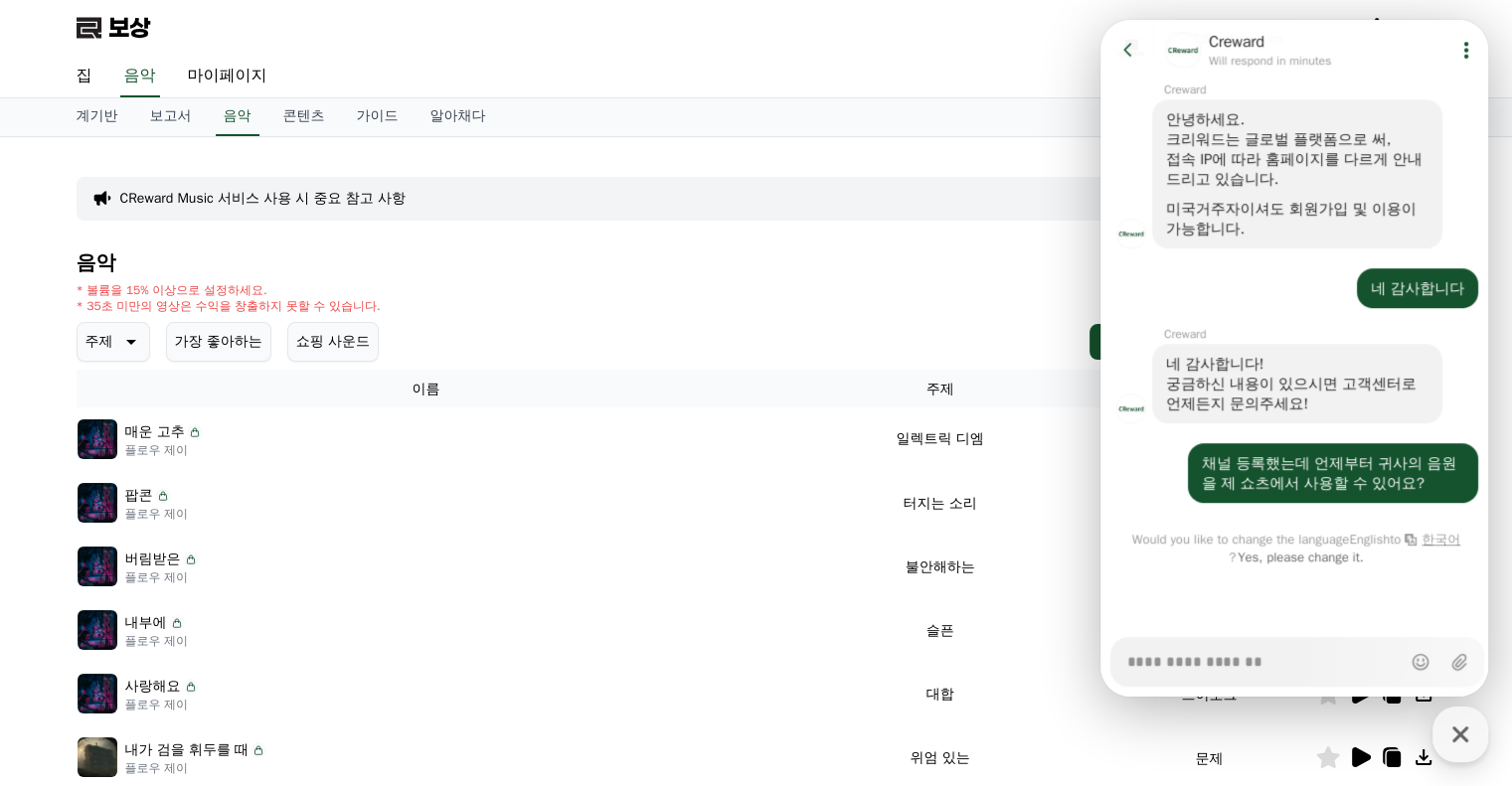click on "가장 좋아하는" at bounding box center (219, 341) 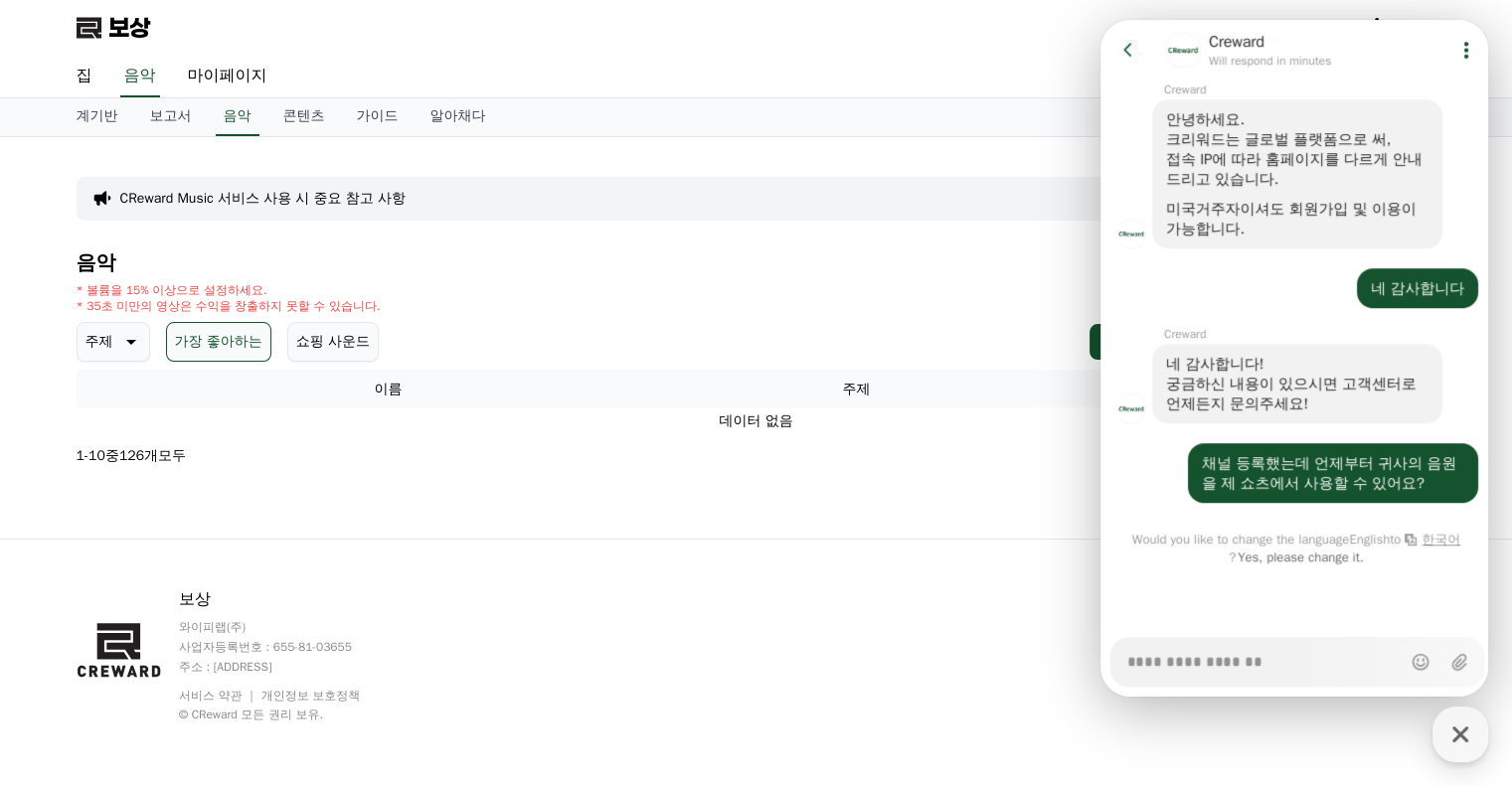 click 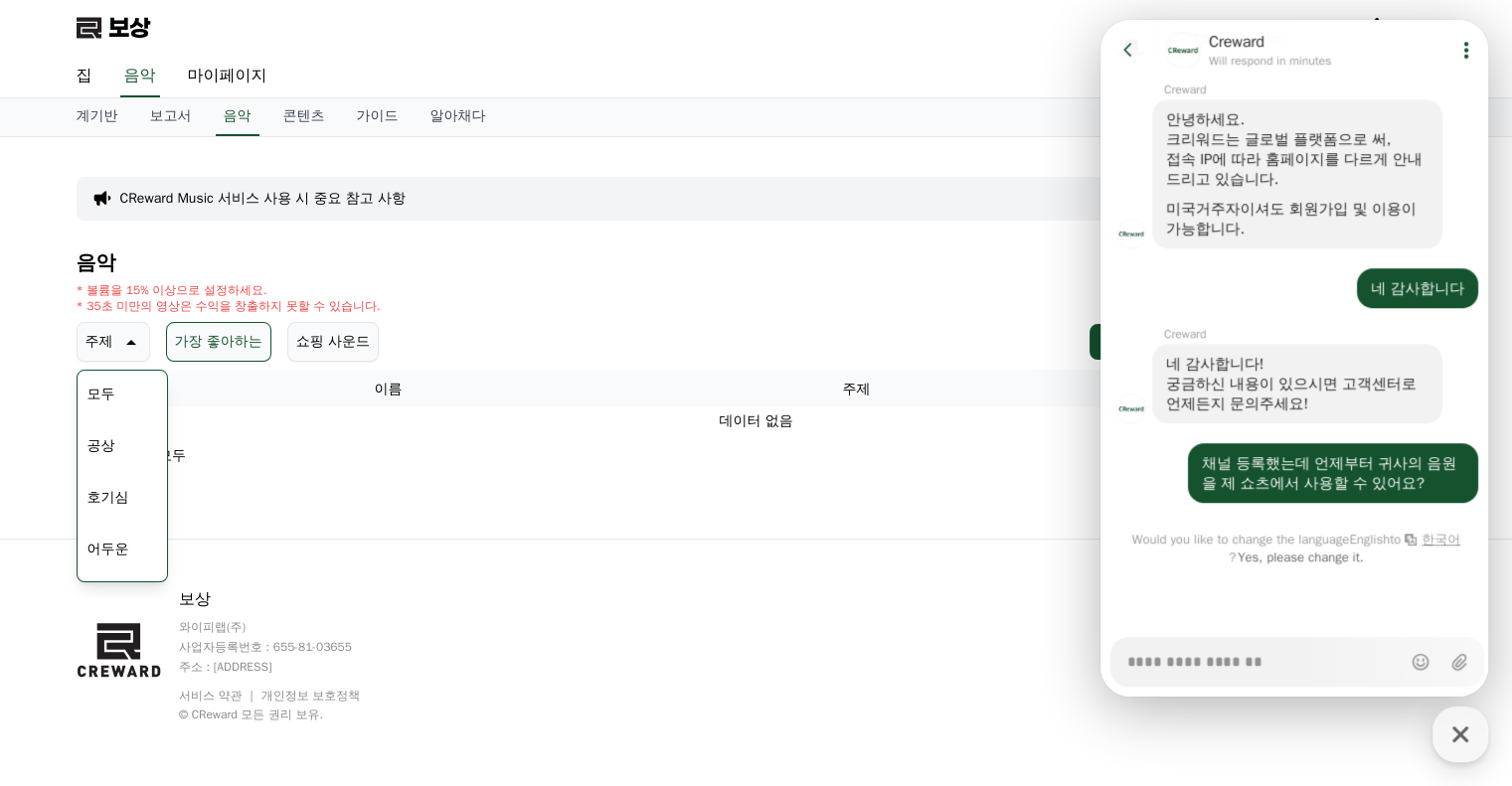 click on "모두" at bounding box center [101, 393] 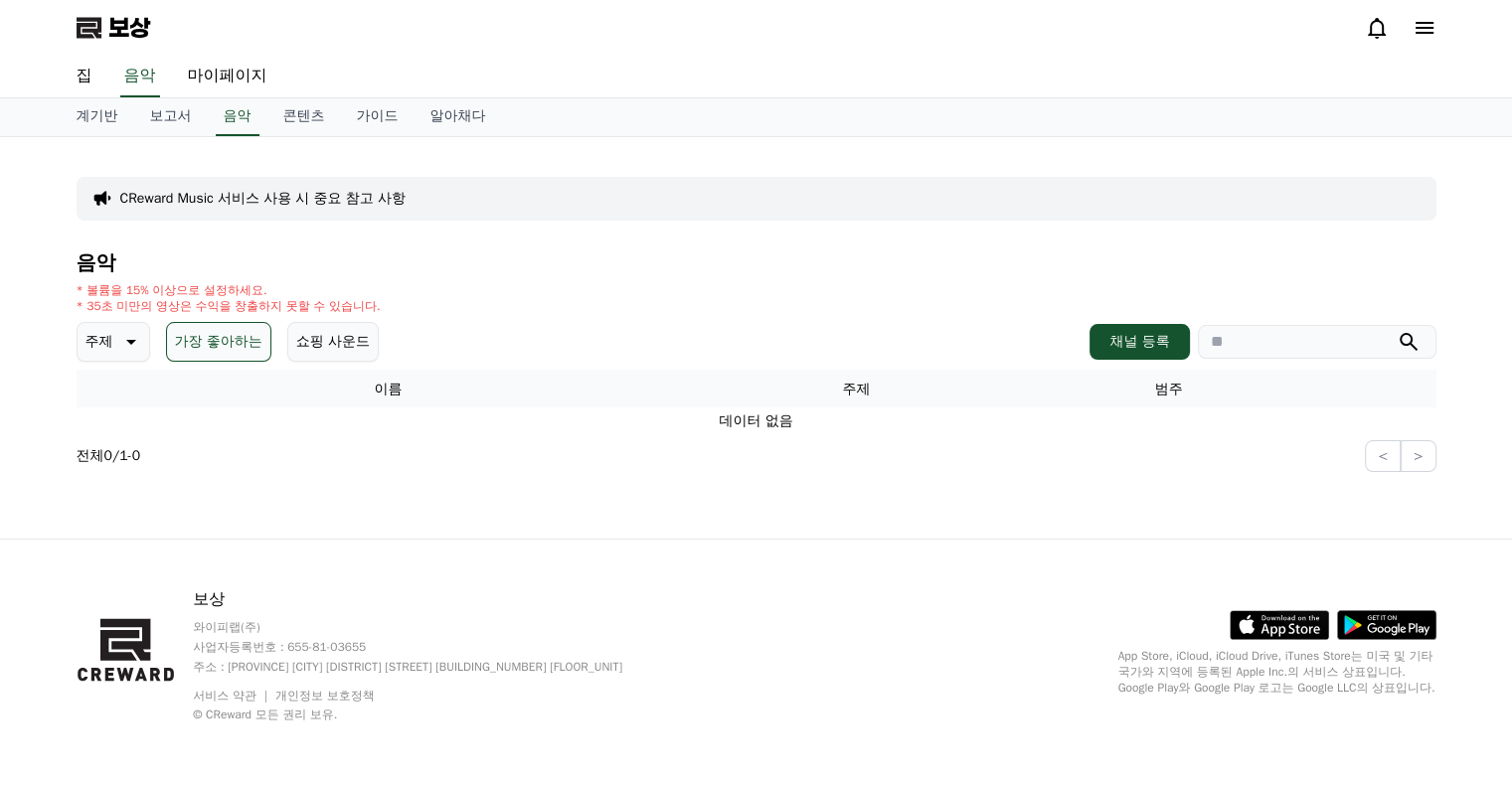 scroll, scrollTop: 0, scrollLeft: 0, axis: both 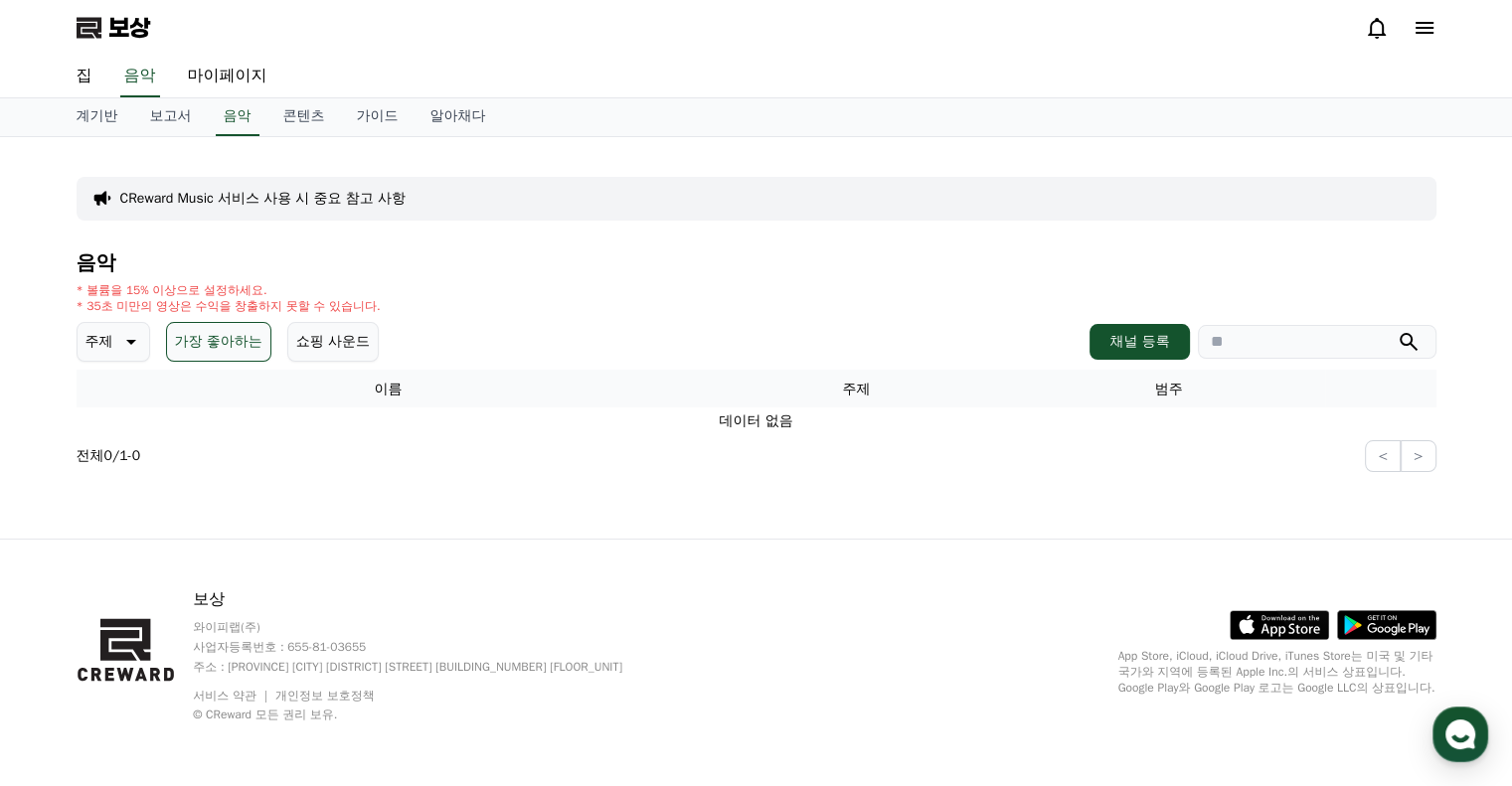 click 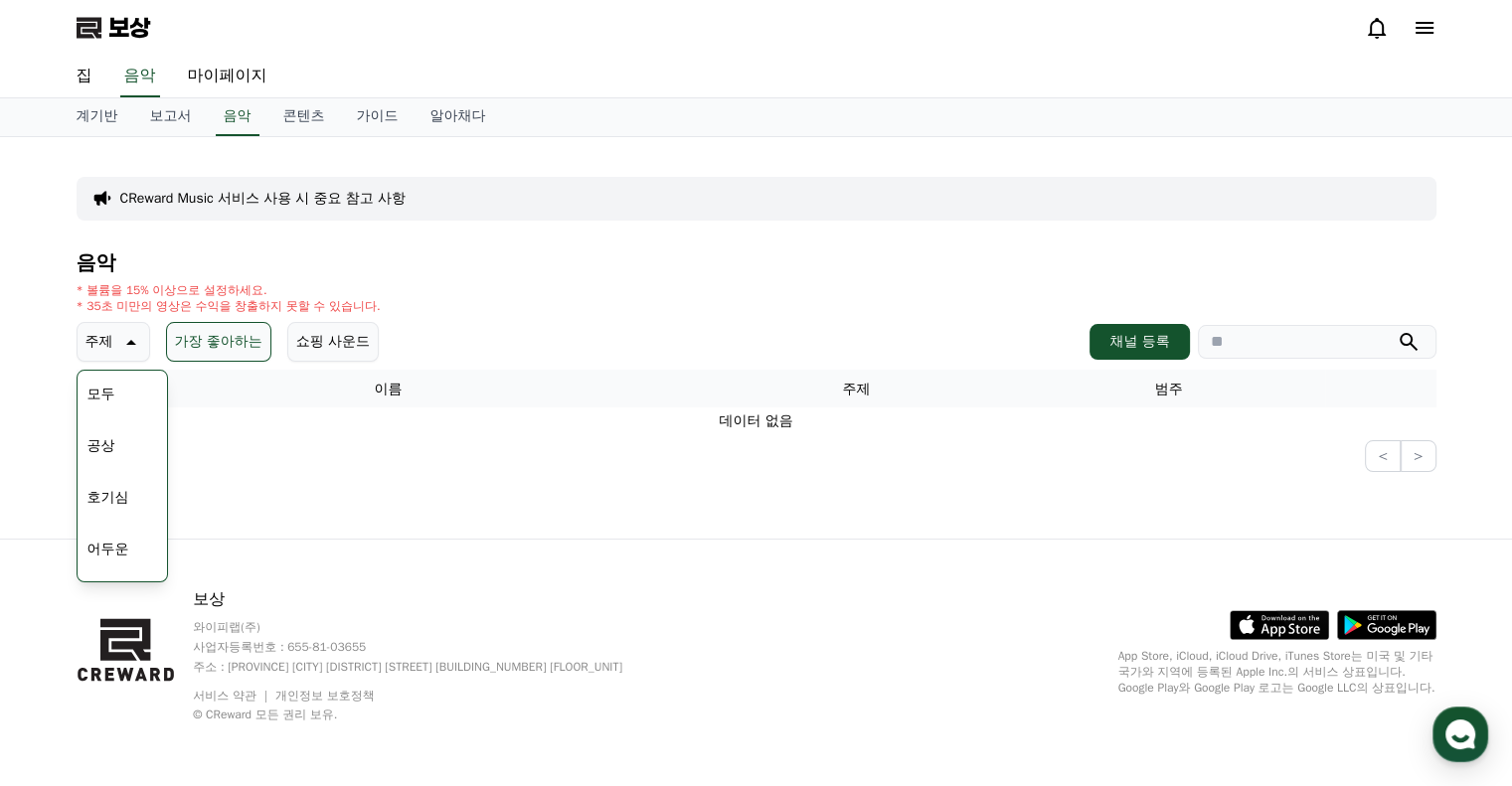 click on "주제" at bounding box center [99, 341] 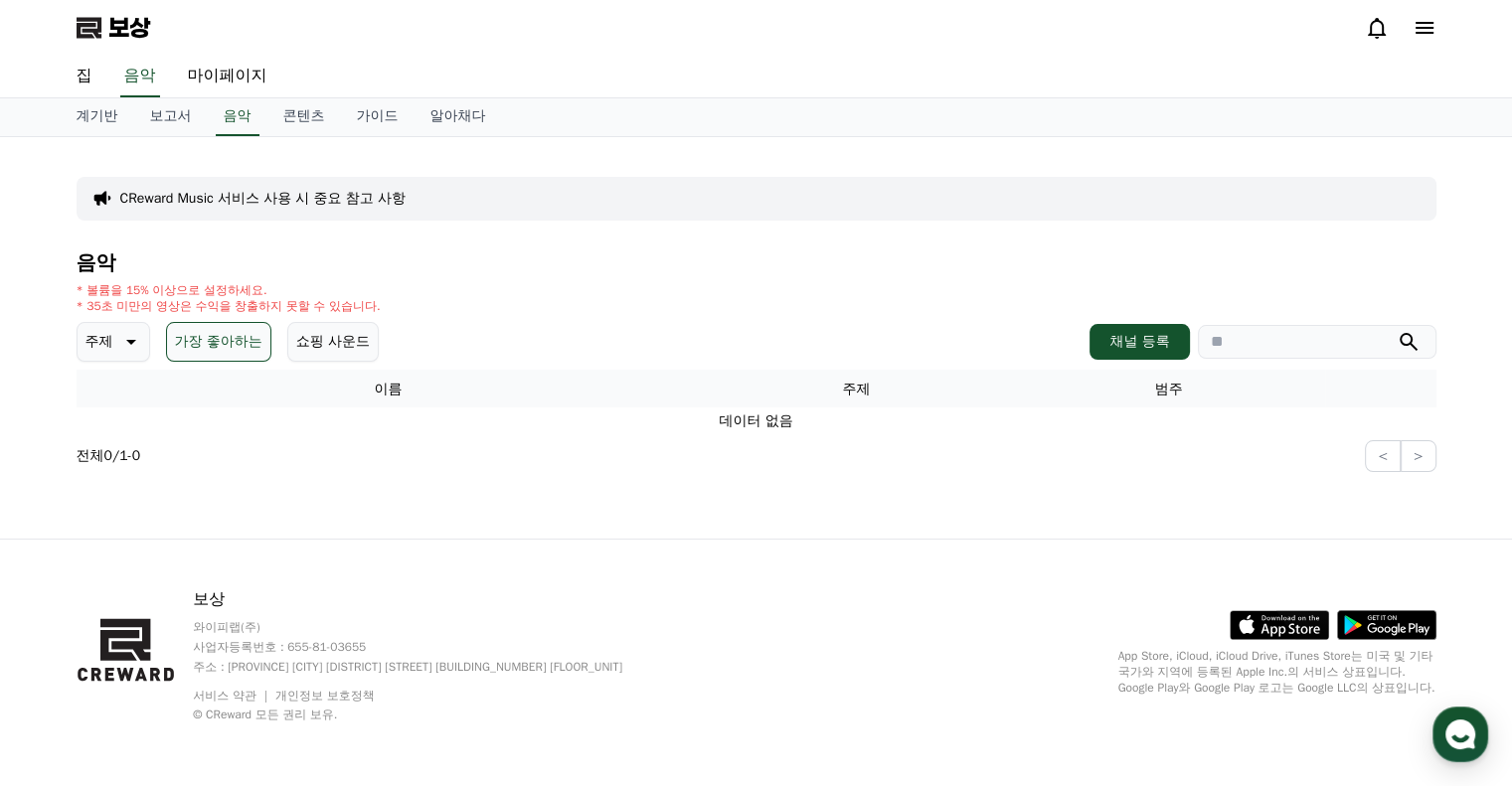 click on "쇼핑 사운드" at bounding box center (333, 341) 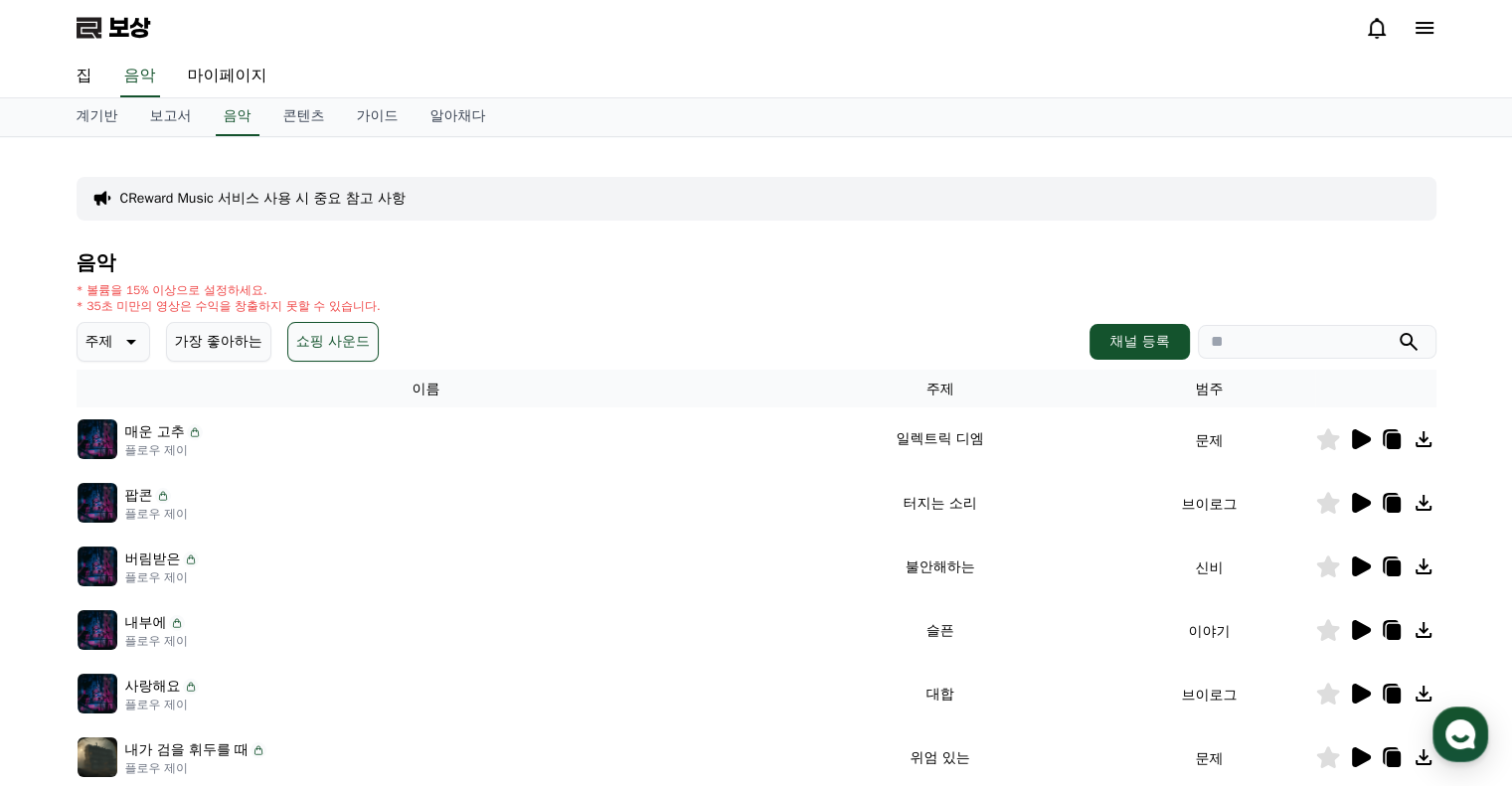 click 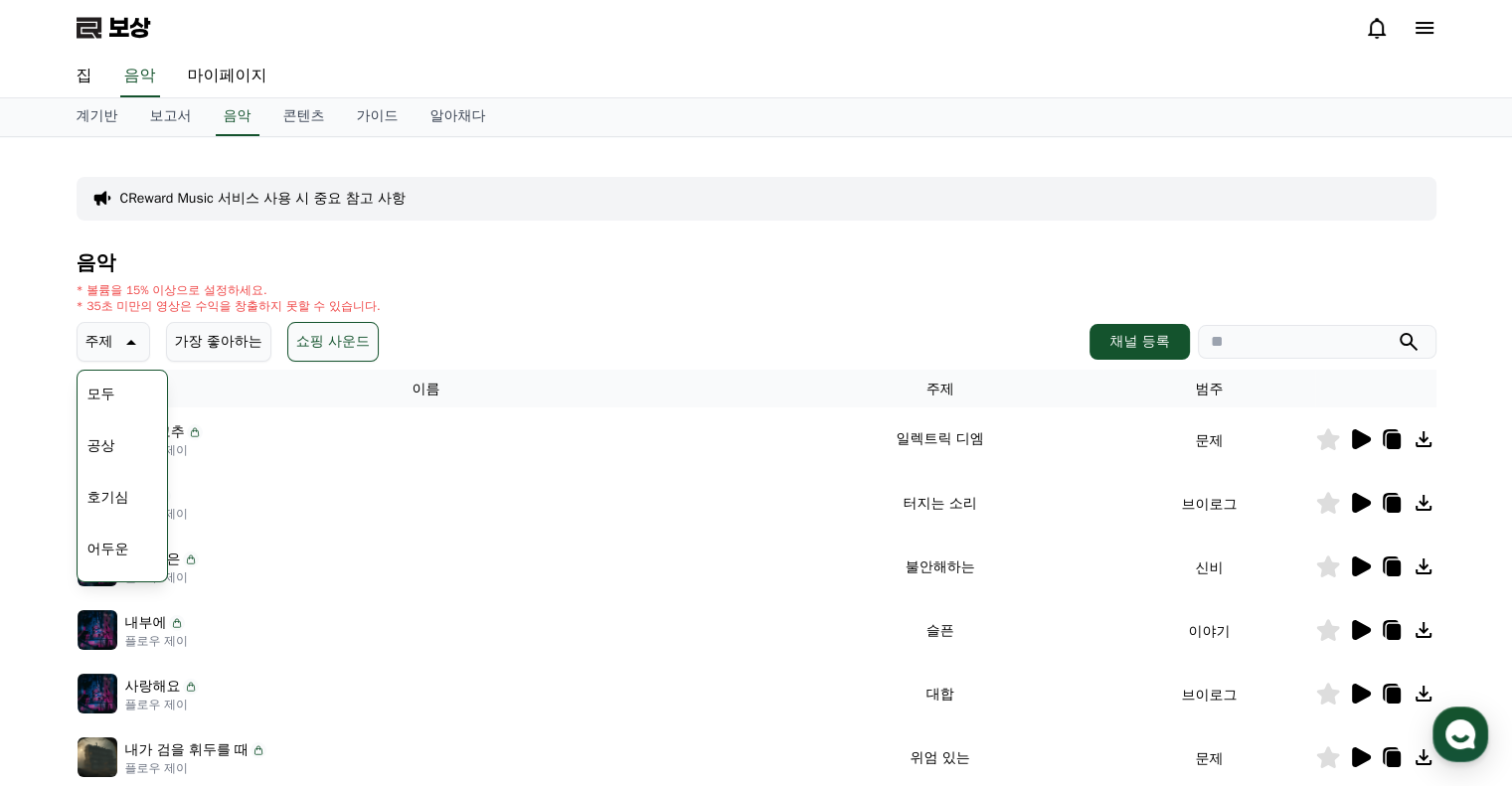 click on "모두" at bounding box center [101, 394] 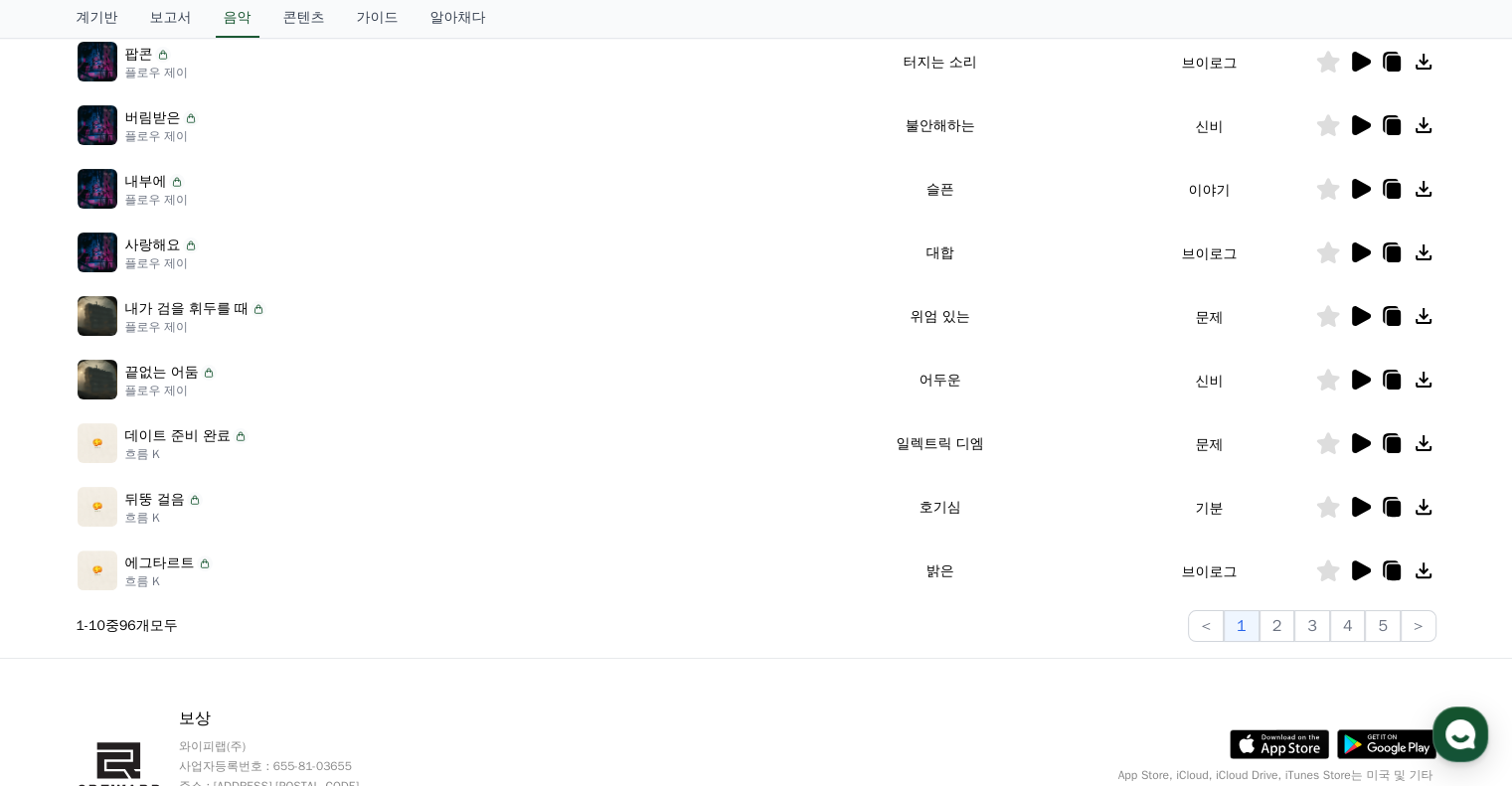 scroll, scrollTop: 560, scrollLeft: 0, axis: vertical 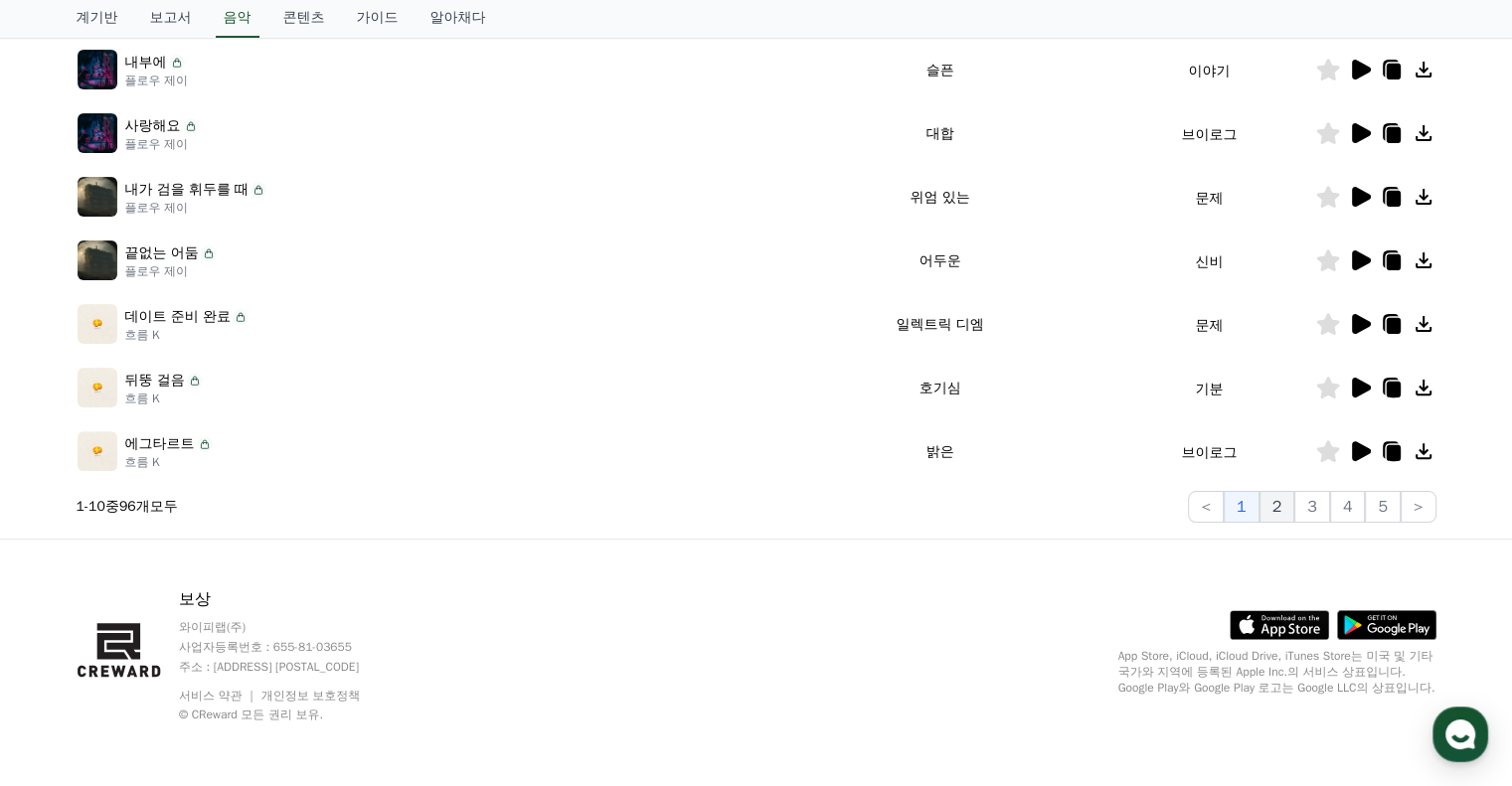 click on "2" at bounding box center (1277, 507) 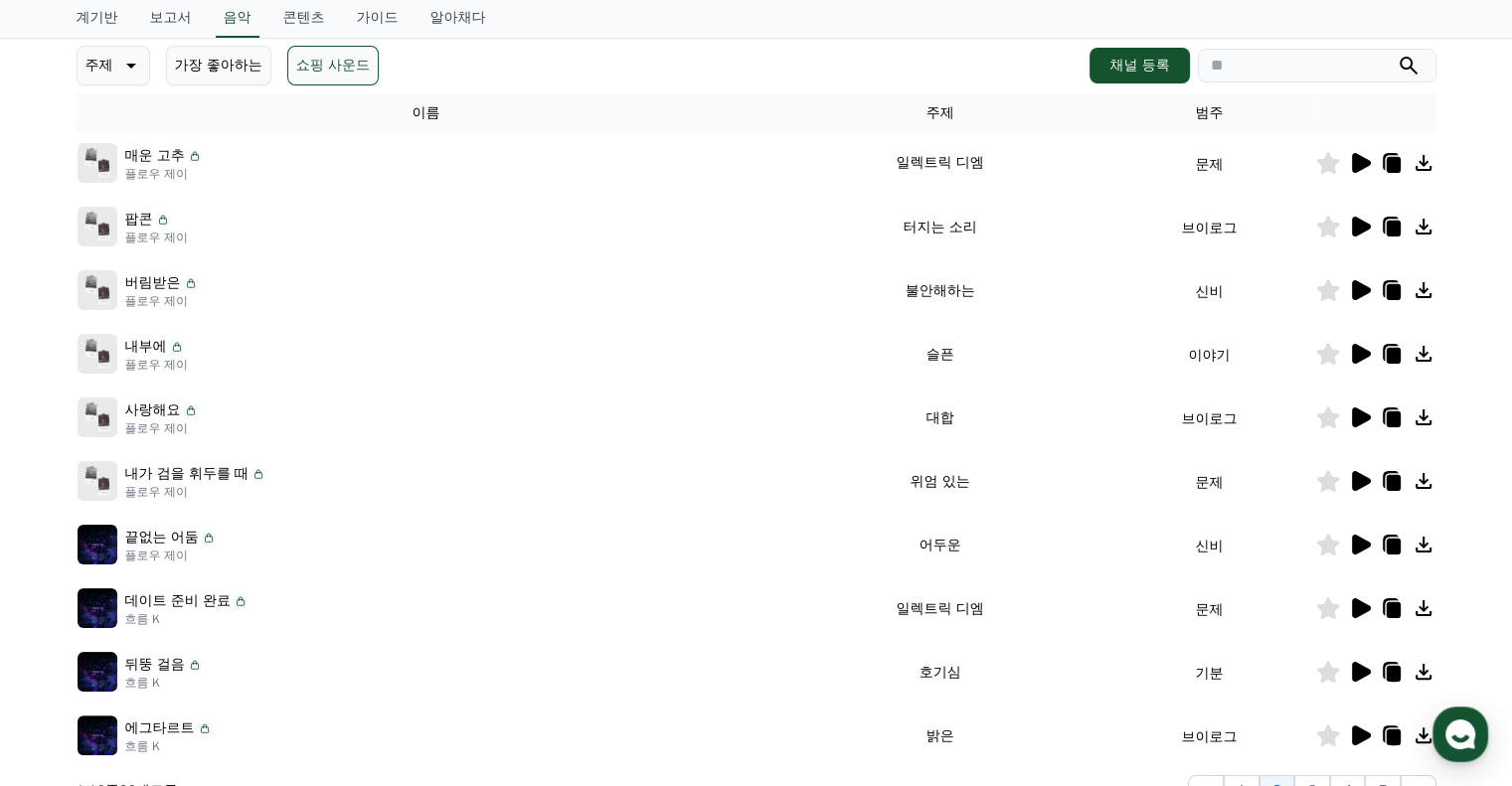 scroll, scrollTop: 262, scrollLeft: 0, axis: vertical 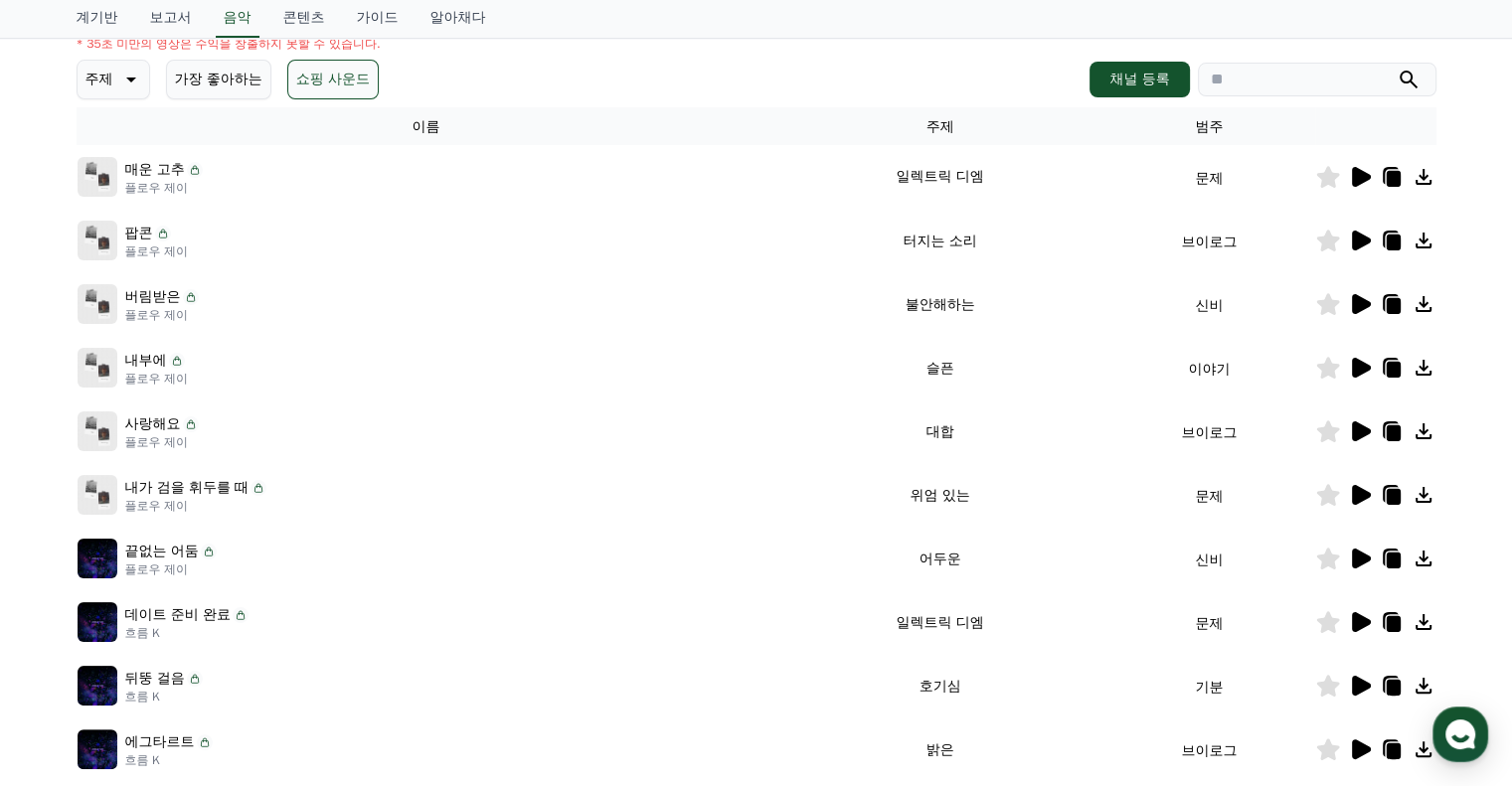 click on "플로우 제이" at bounding box center (157, 315) 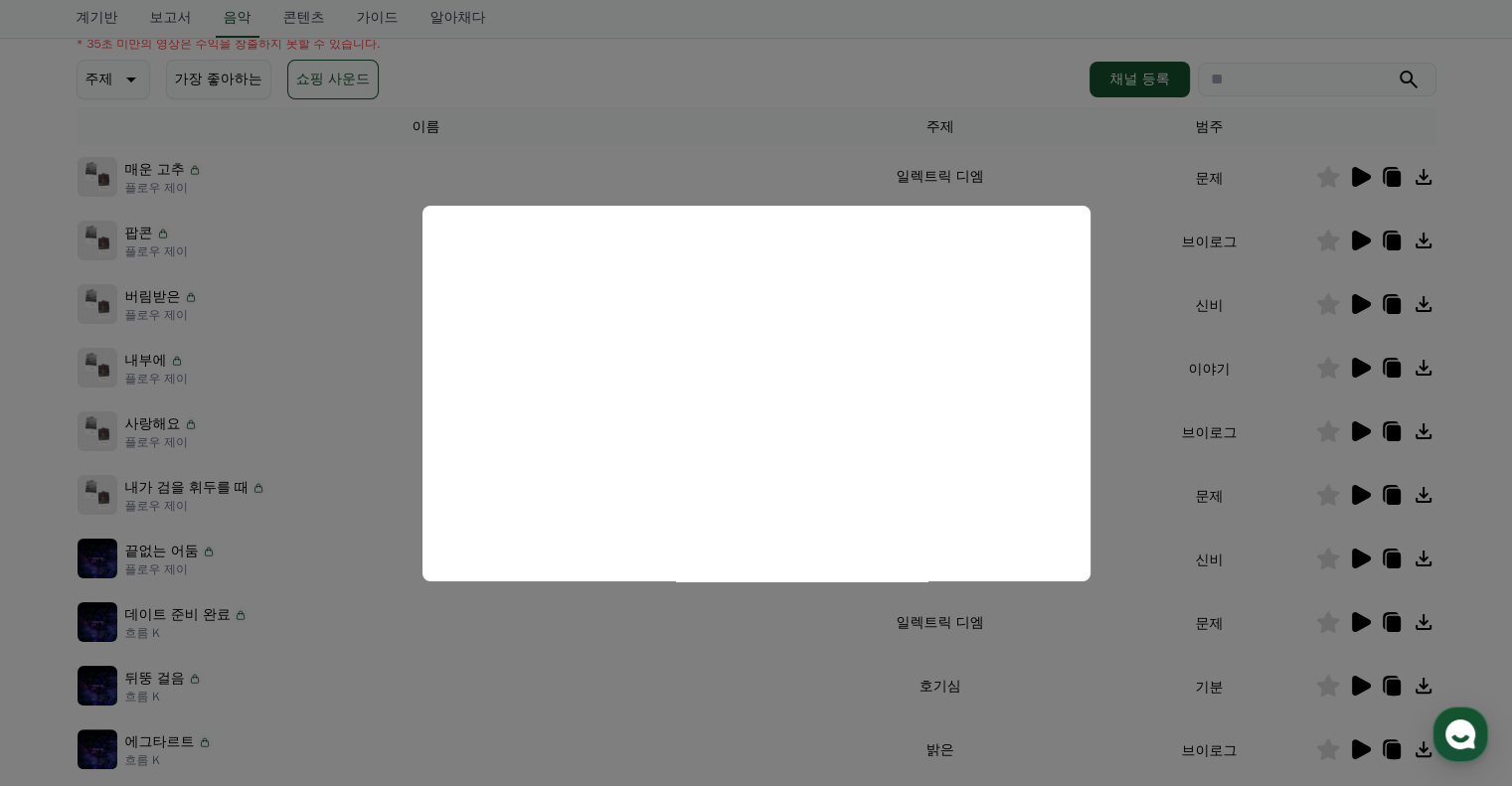 type 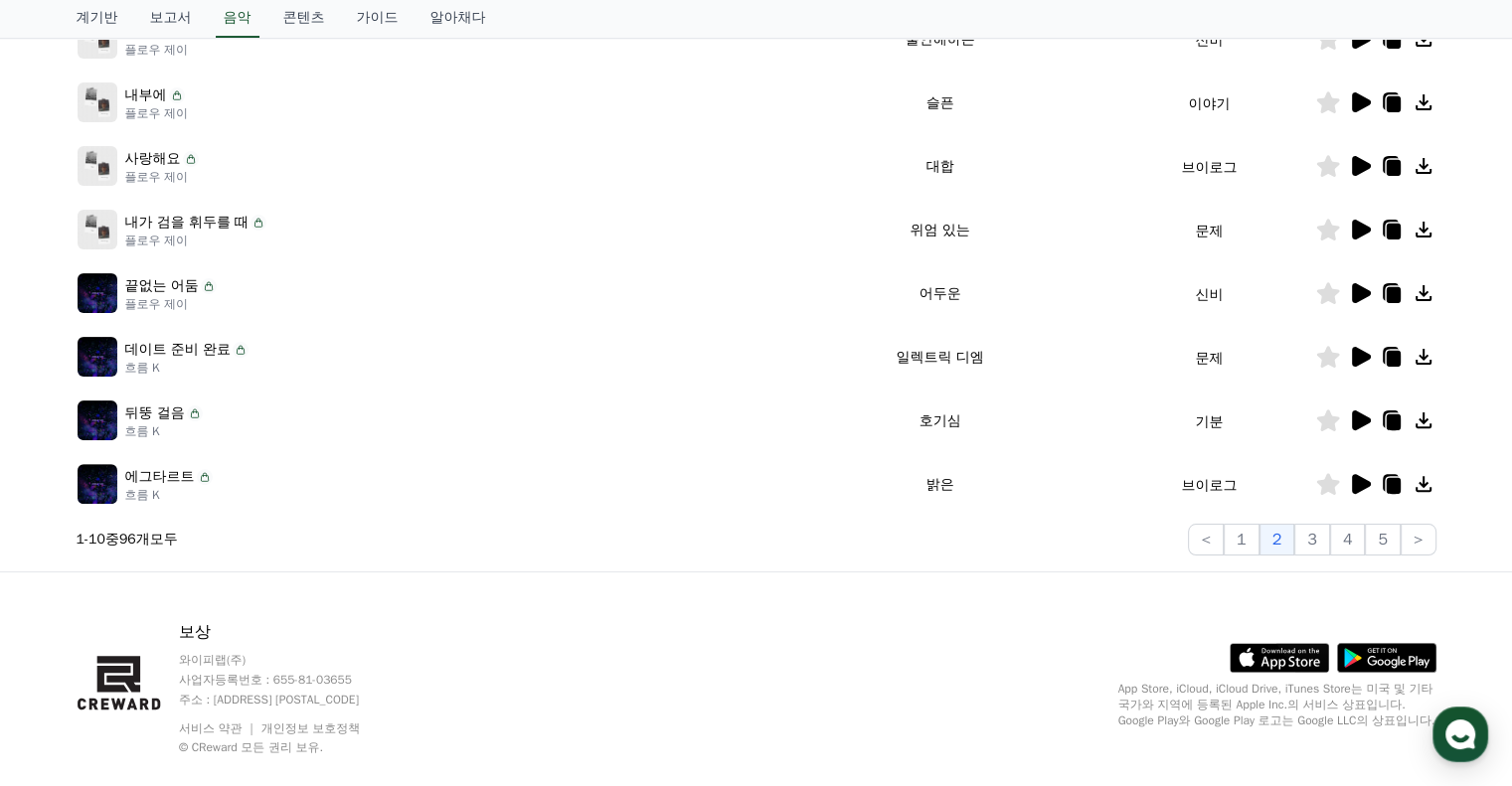 scroll, scrollTop: 560, scrollLeft: 0, axis: vertical 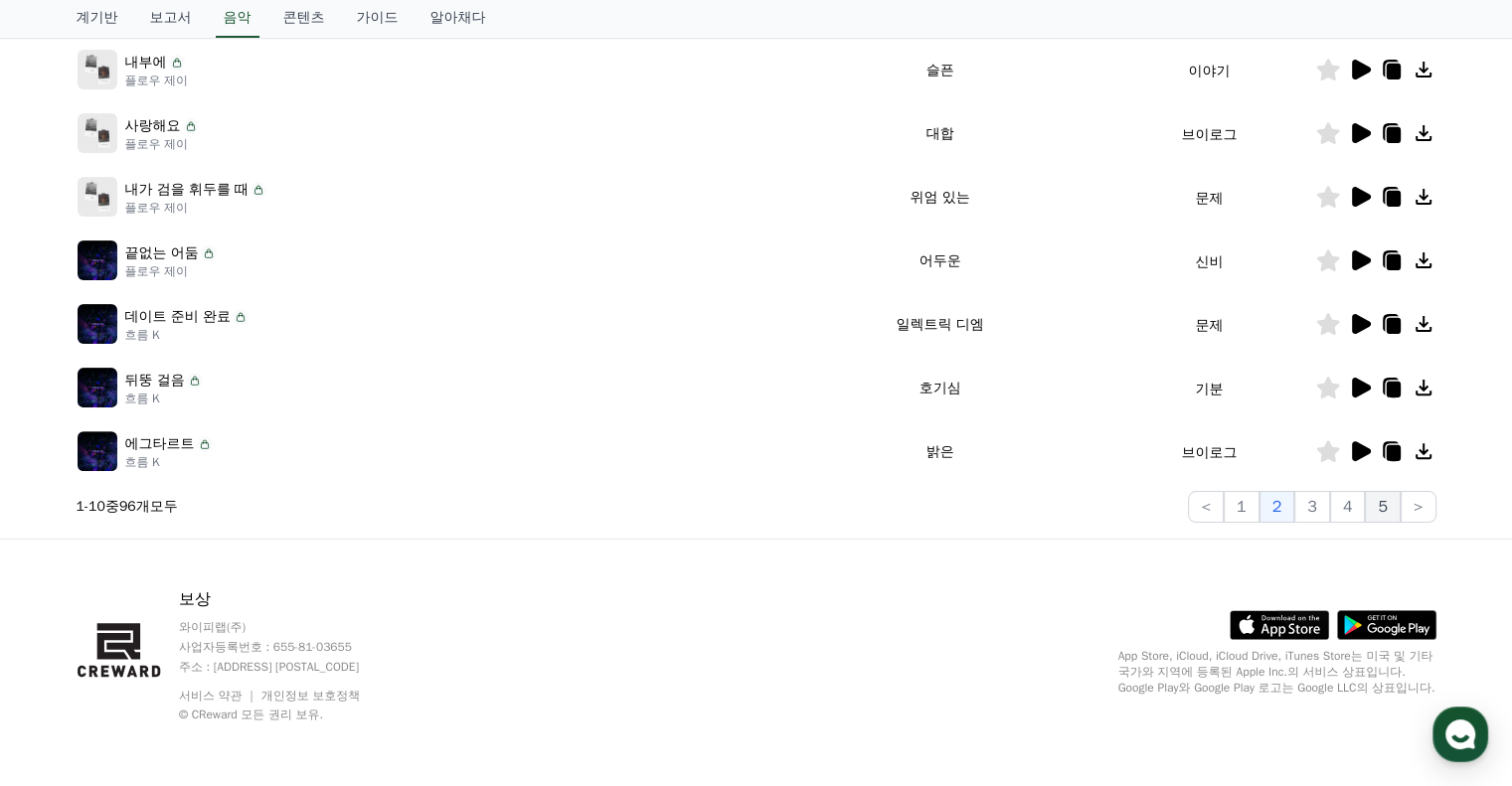 click on "5" at bounding box center [1383, 507] 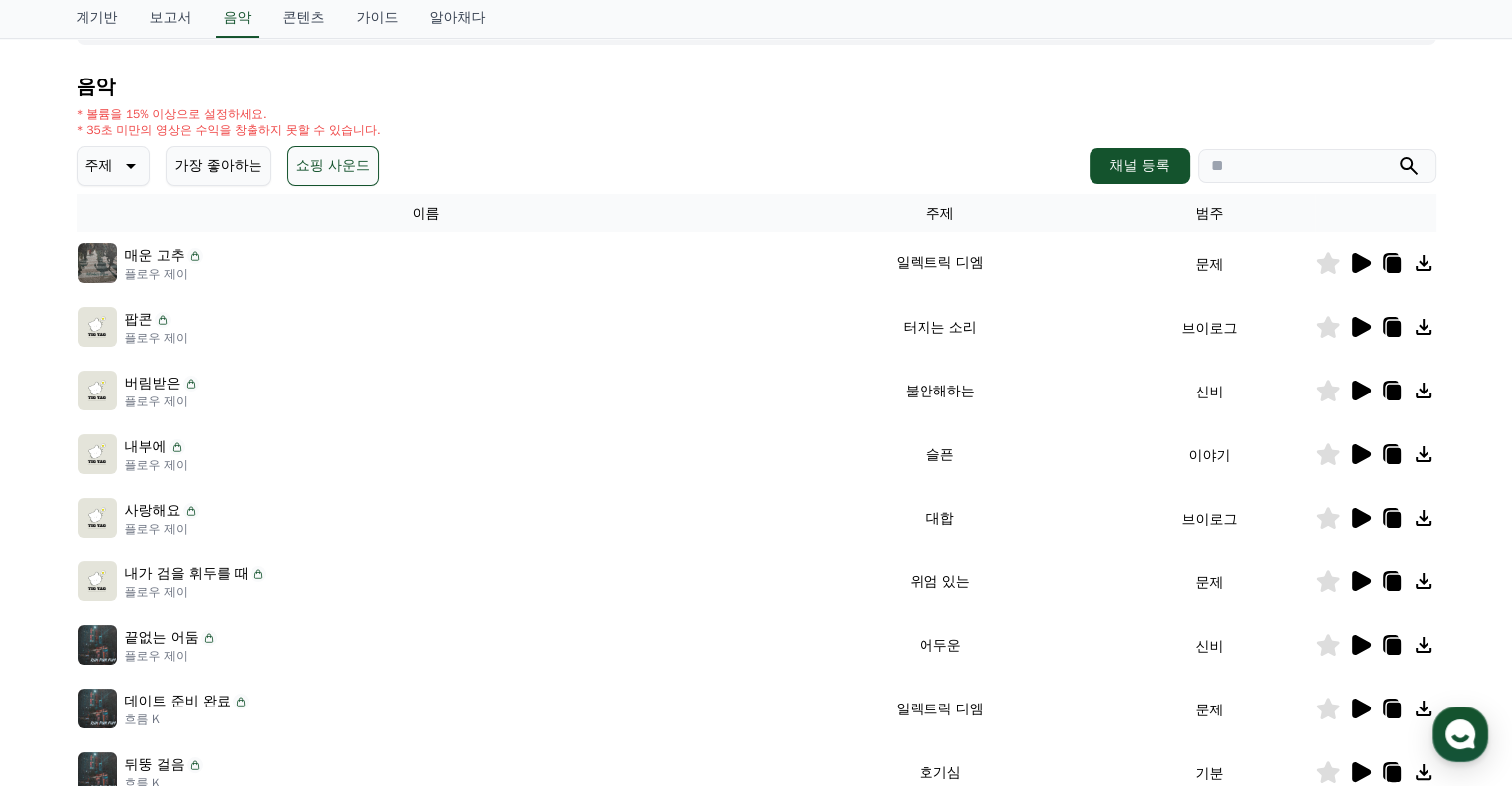 scroll, scrollTop: 560, scrollLeft: 0, axis: vertical 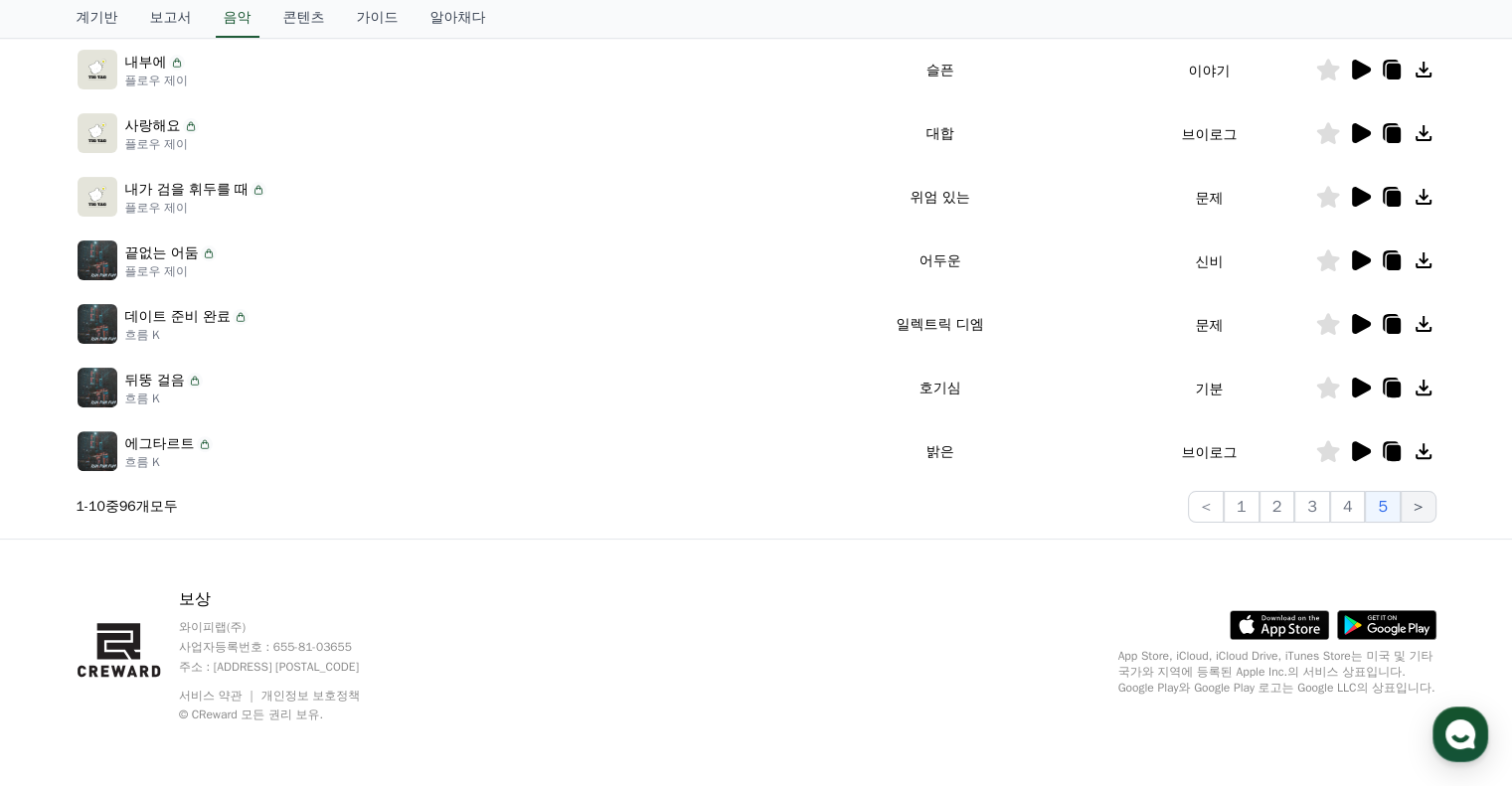 click on ">" at bounding box center (1419, 507) 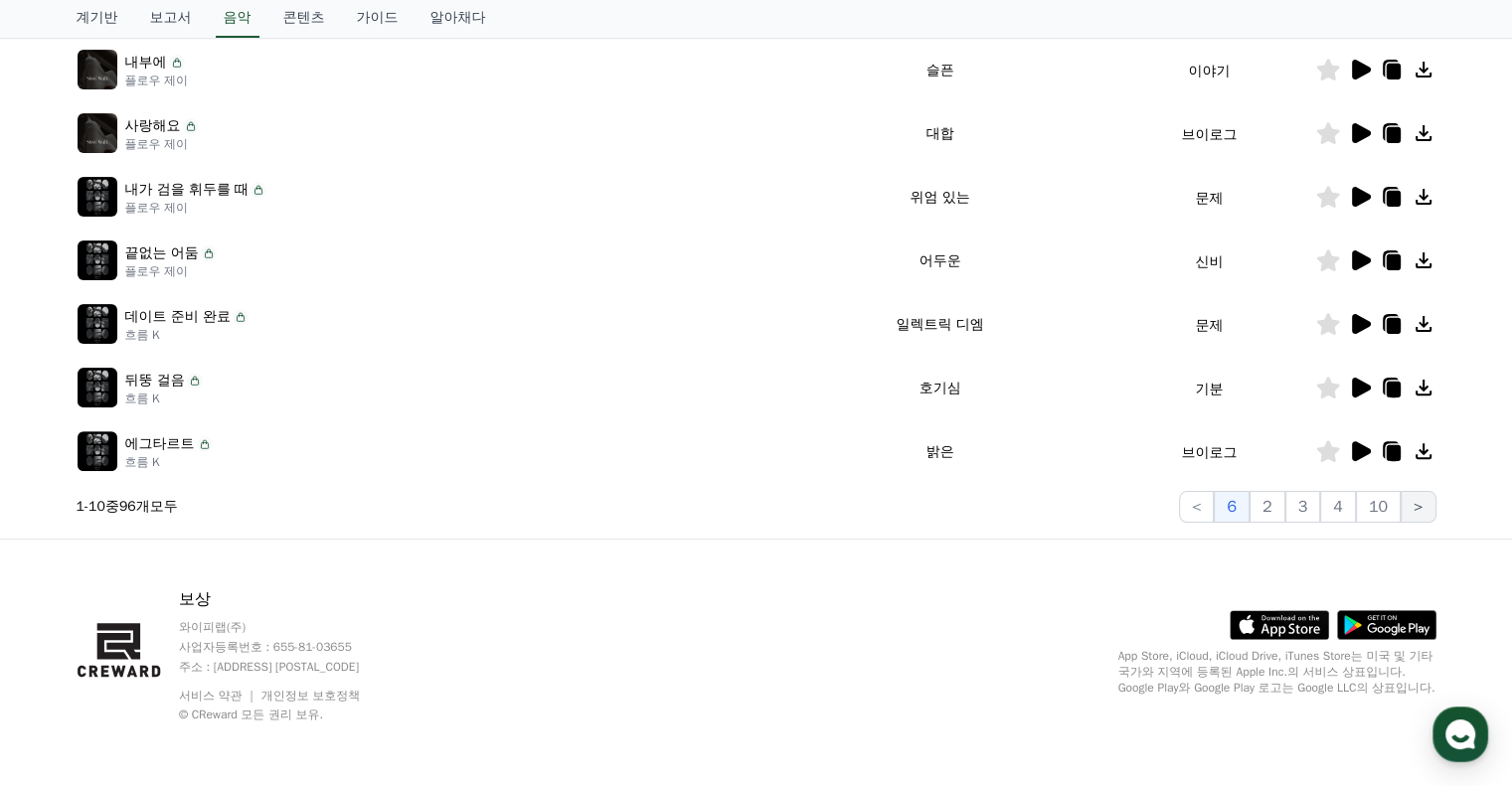 click on ">" at bounding box center [1419, 507] 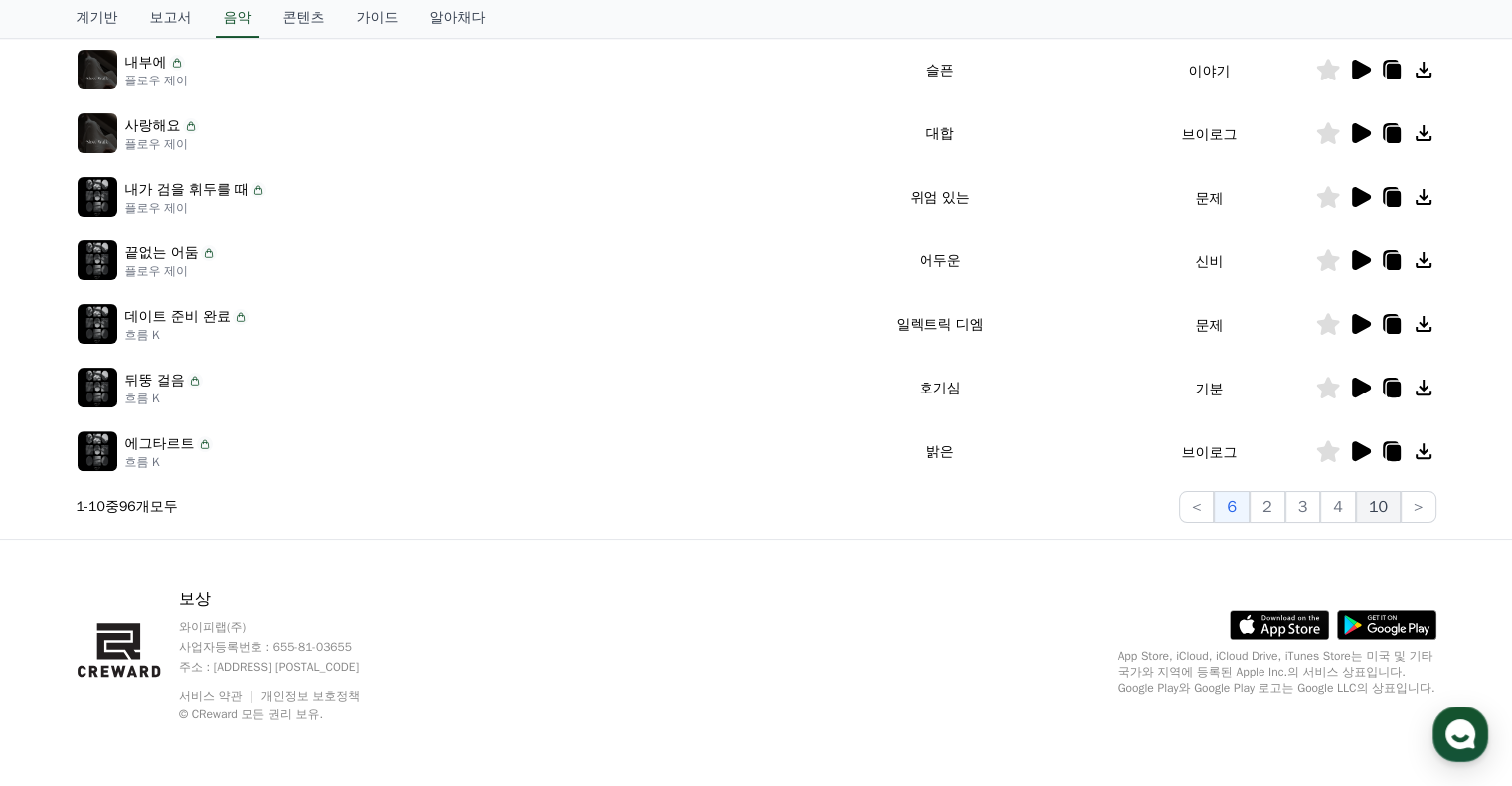 click on "10" at bounding box center [1378, 507] 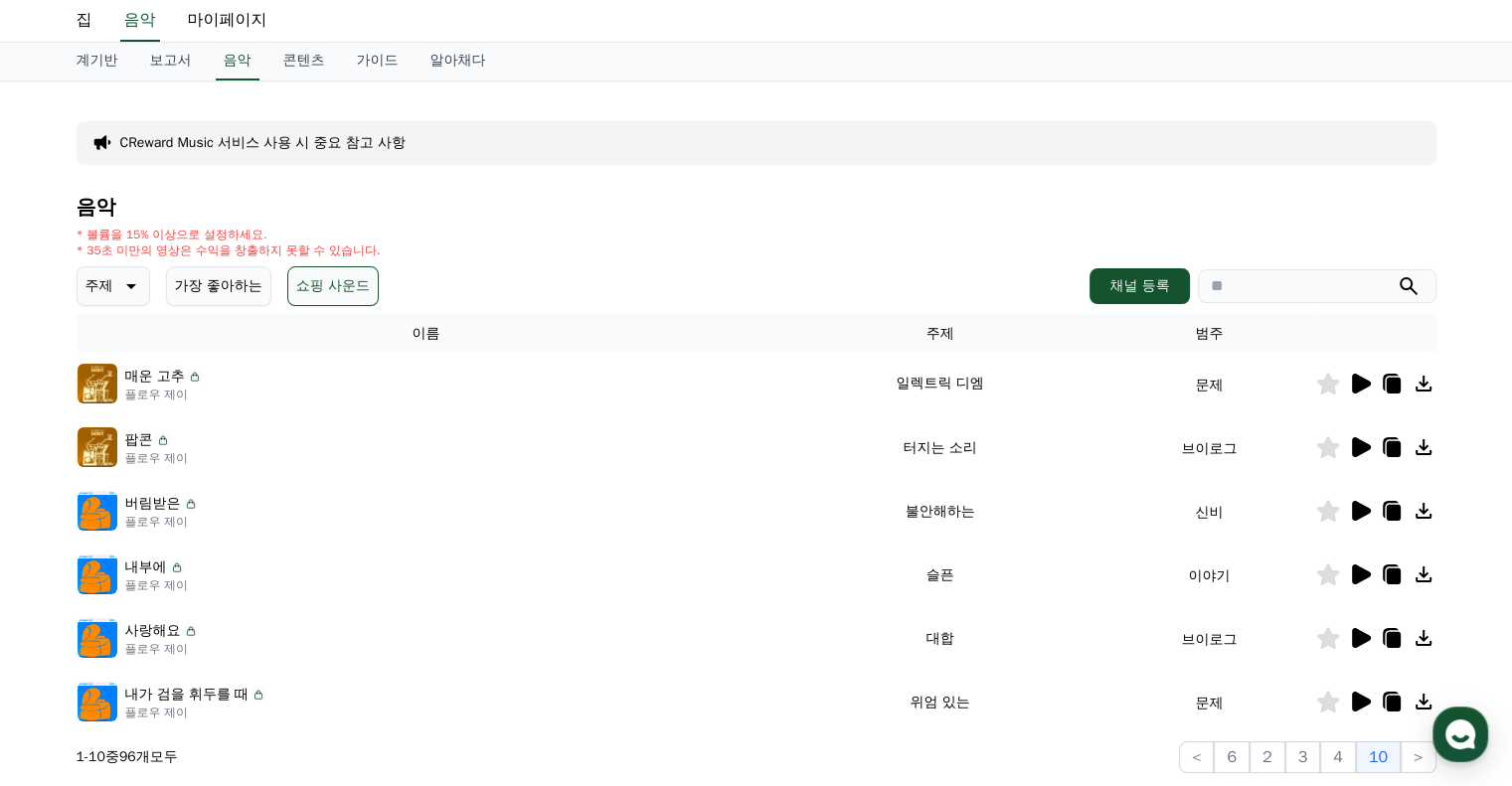 scroll, scrollTop: 8, scrollLeft: 0, axis: vertical 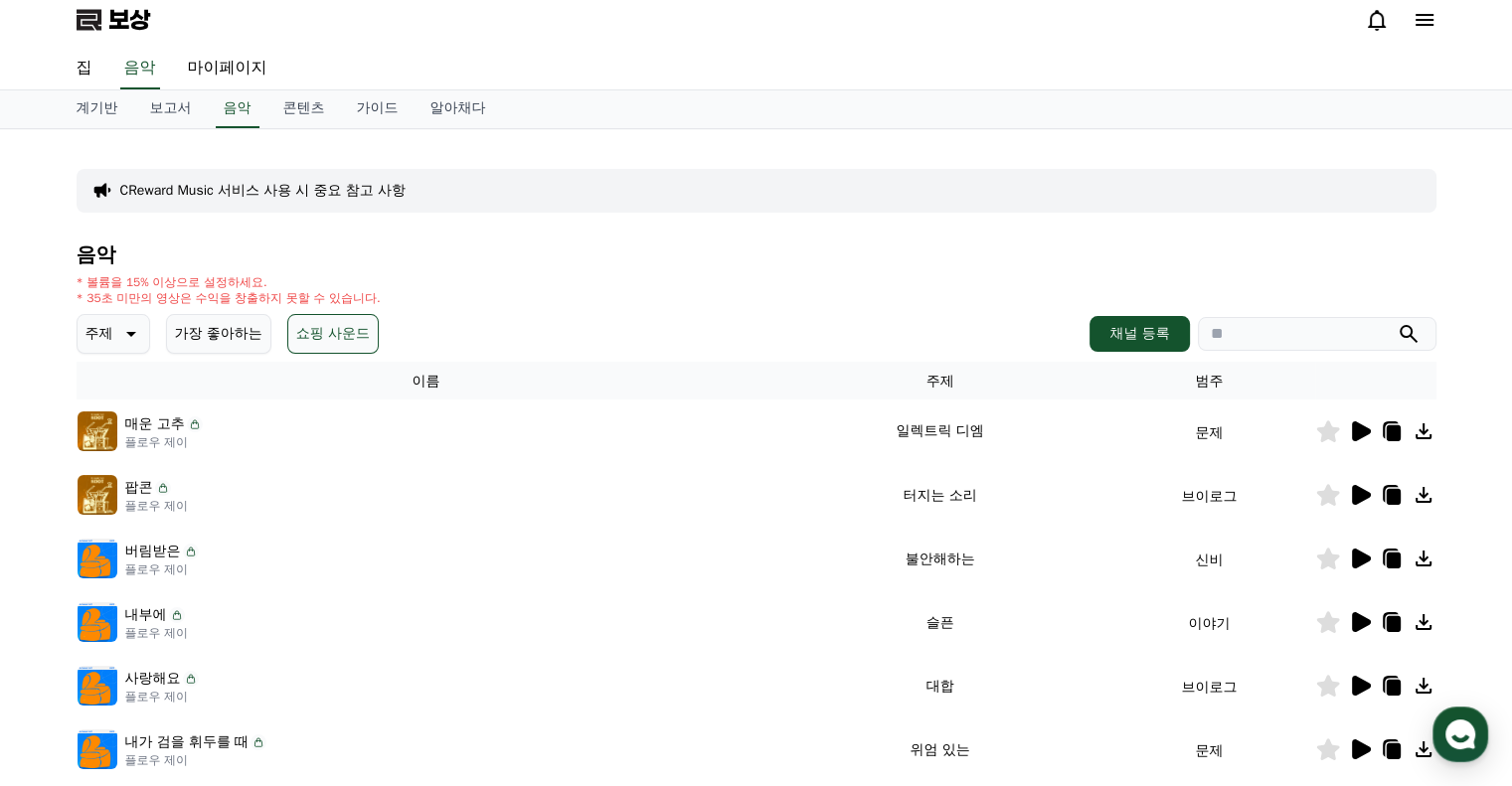click on "플로우 제이" at bounding box center (157, 442) 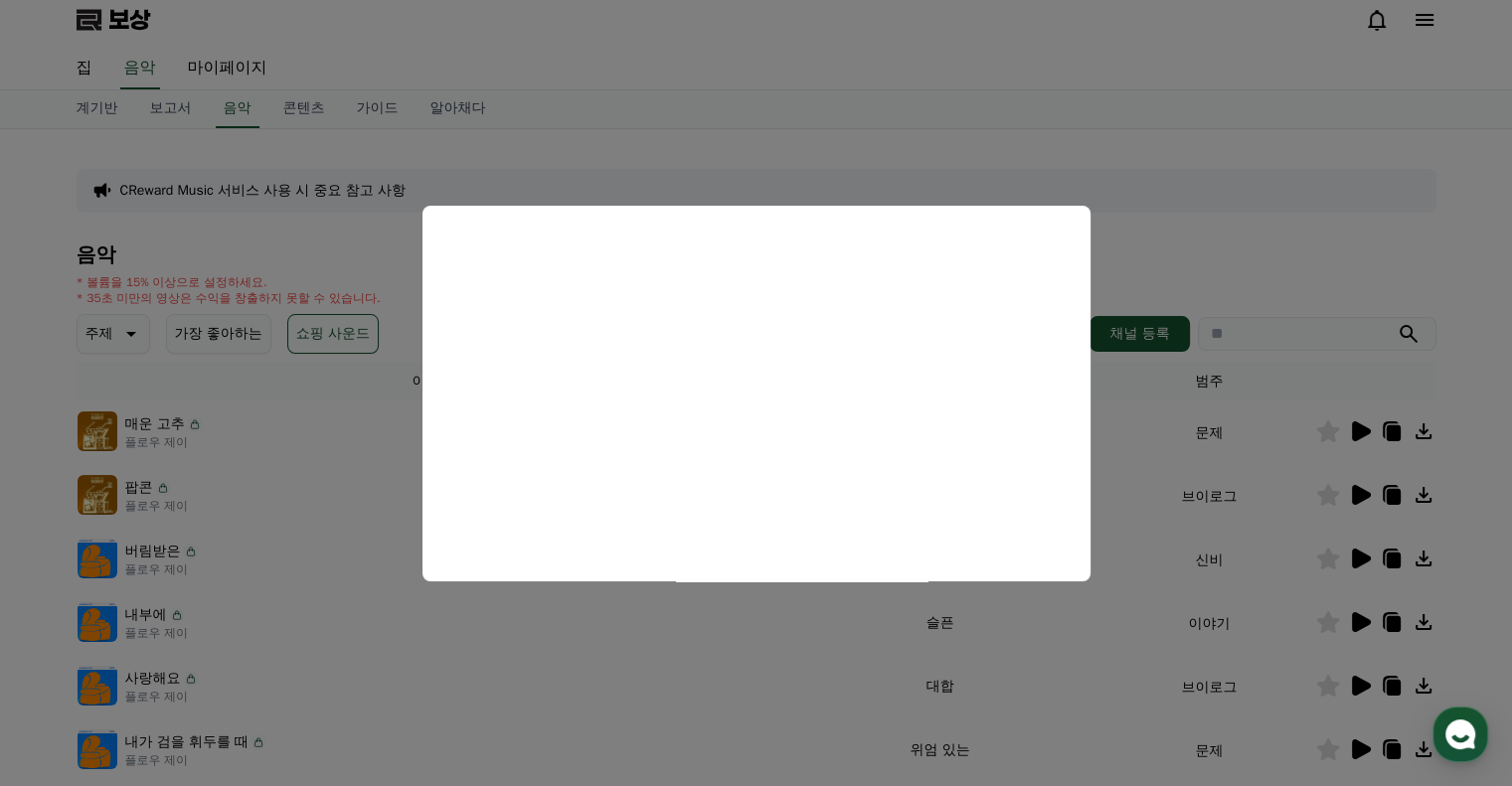 click at bounding box center (756, 393) 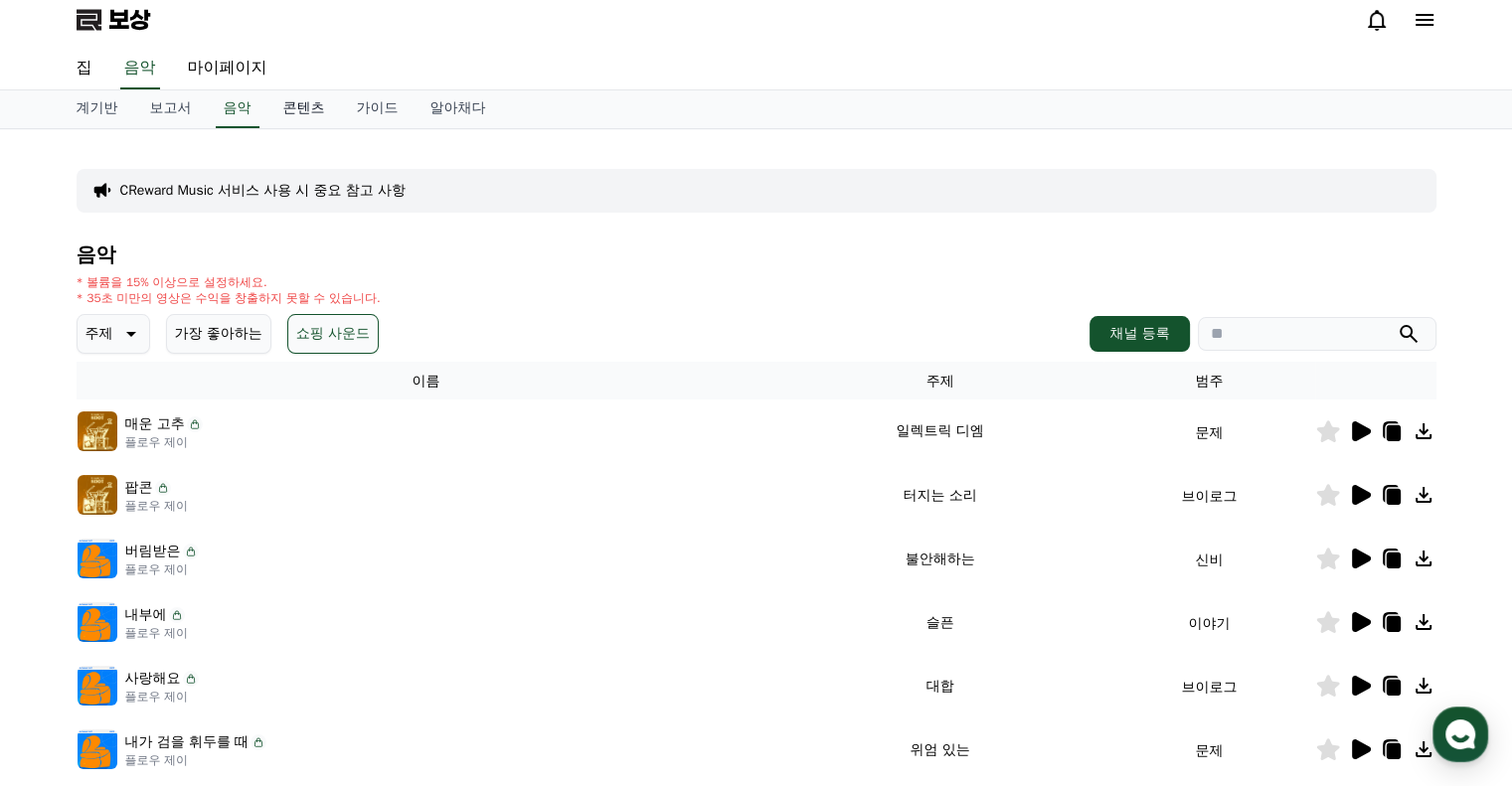 click on "콘텐츠" at bounding box center (304, 107) 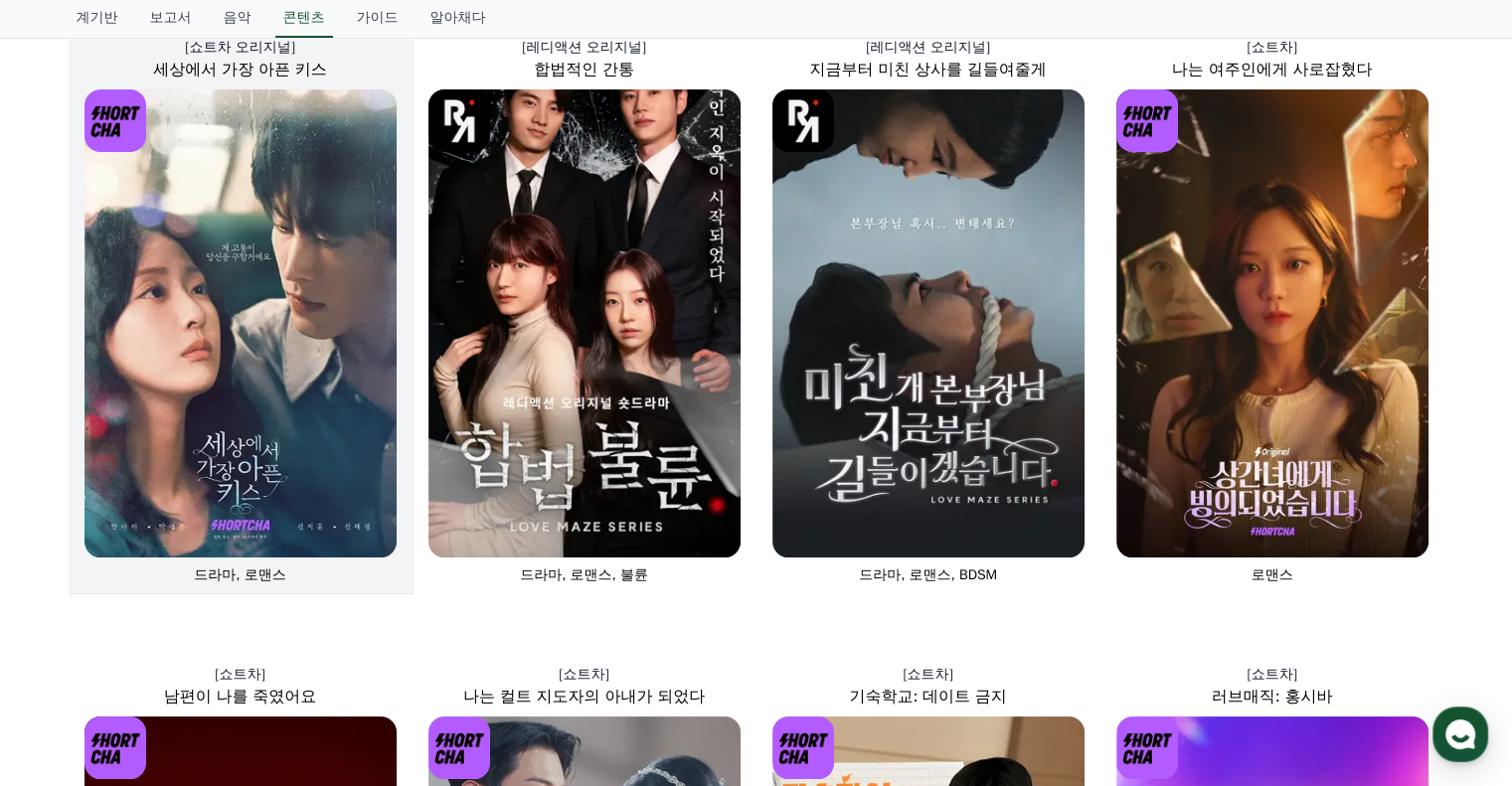 scroll, scrollTop: 0, scrollLeft: 0, axis: both 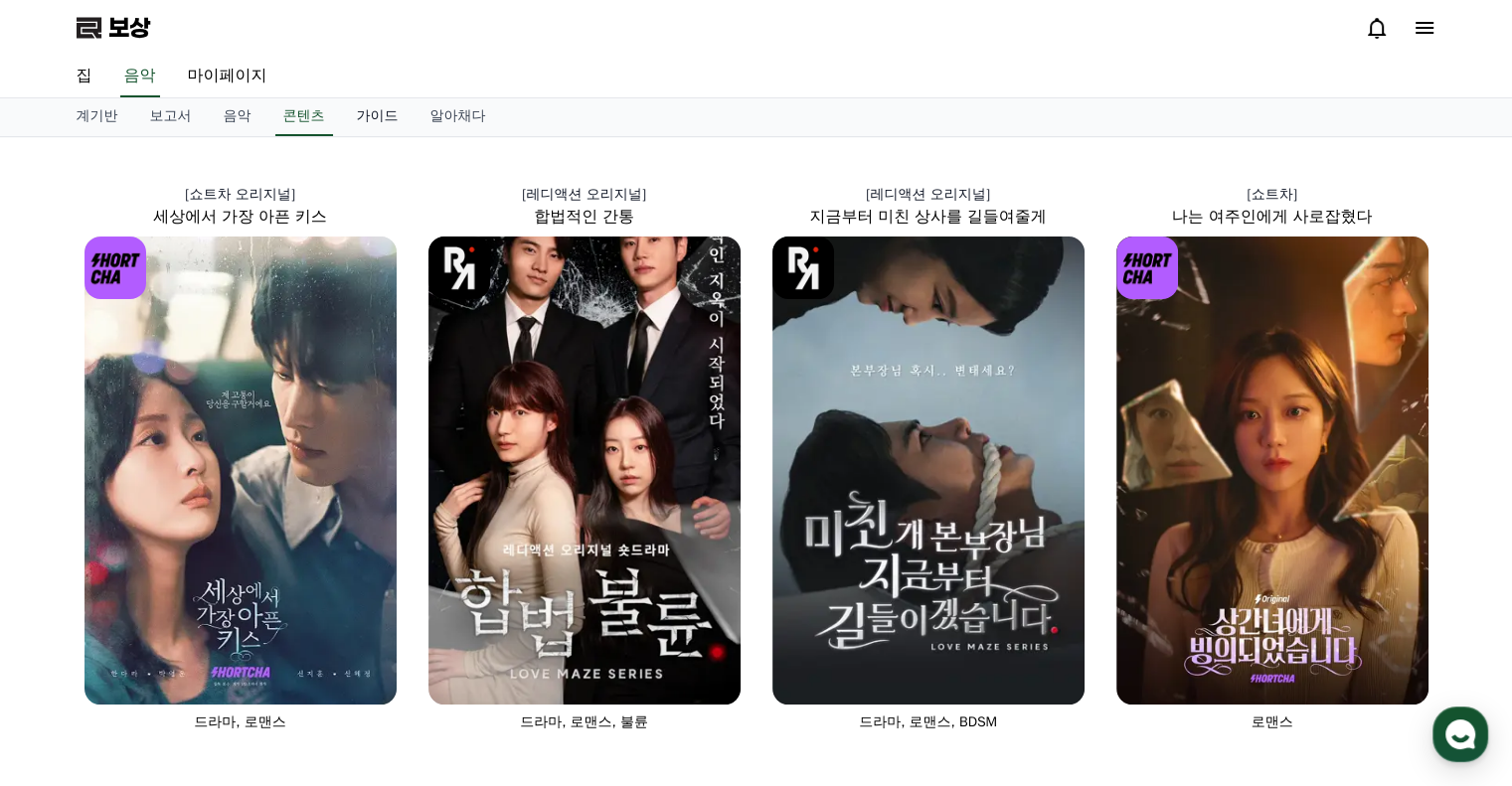 click on "가이드" at bounding box center [378, 115] 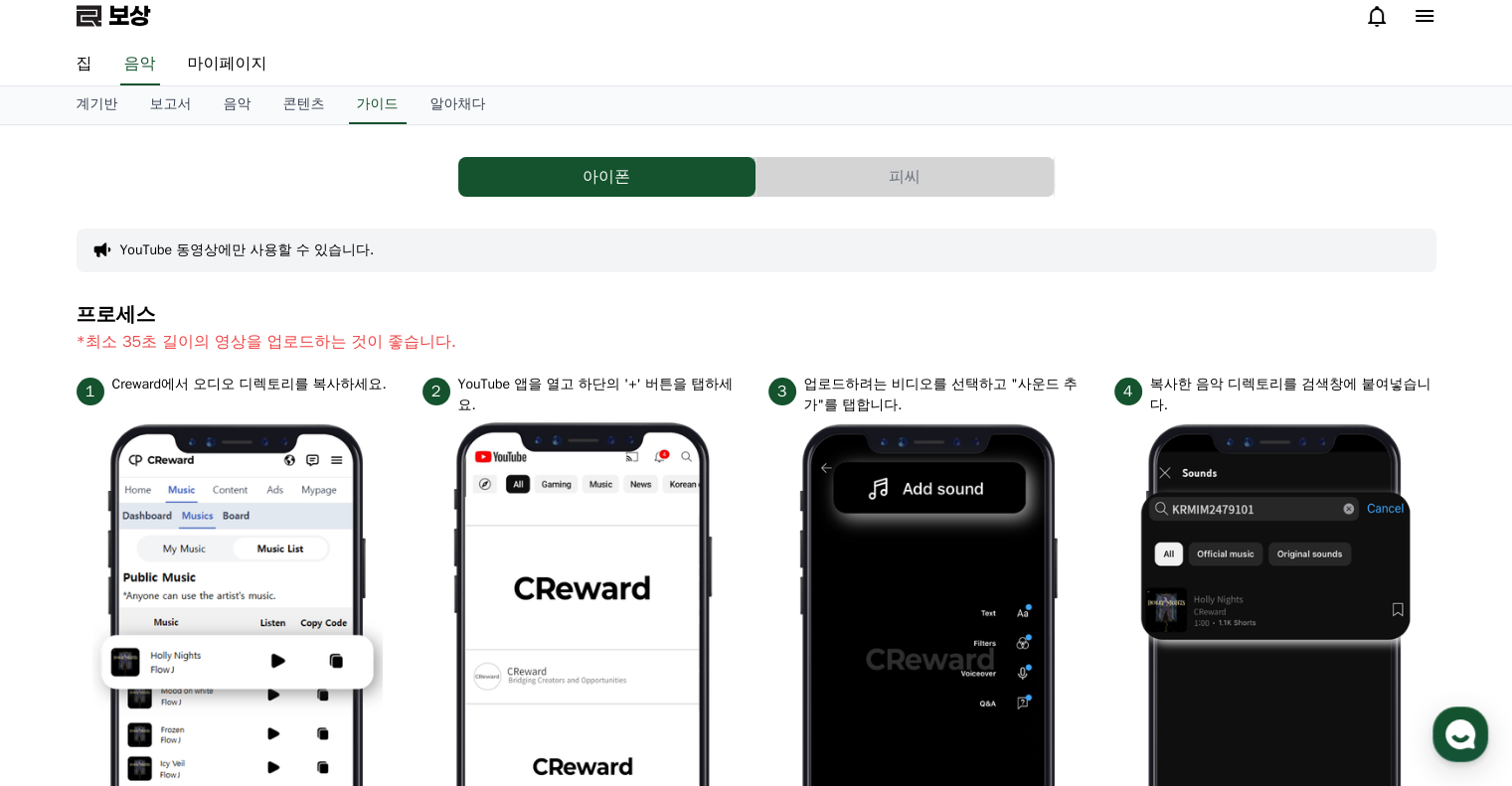 scroll, scrollTop: 0, scrollLeft: 0, axis: both 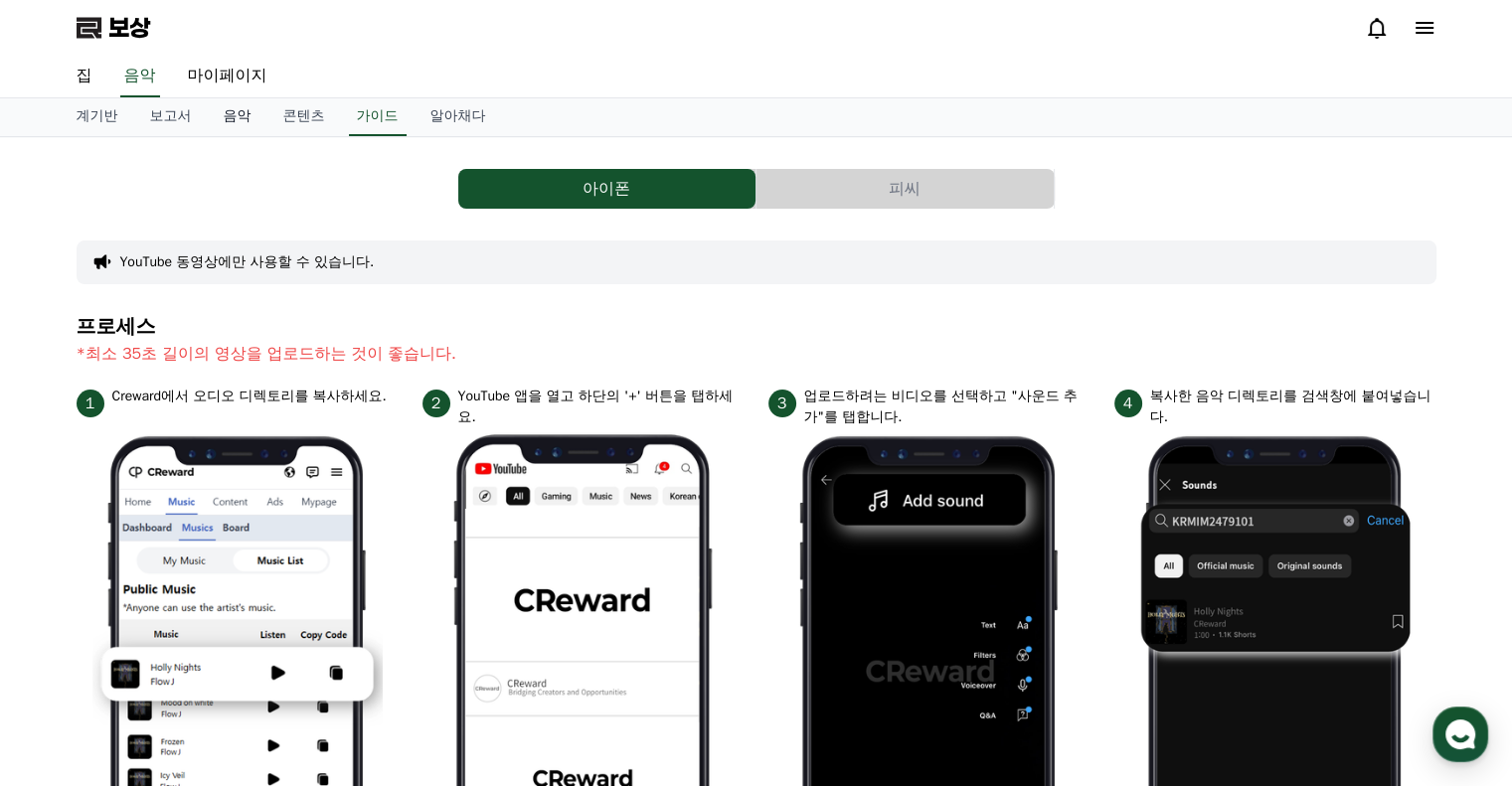 click on "음악" at bounding box center (238, 115) 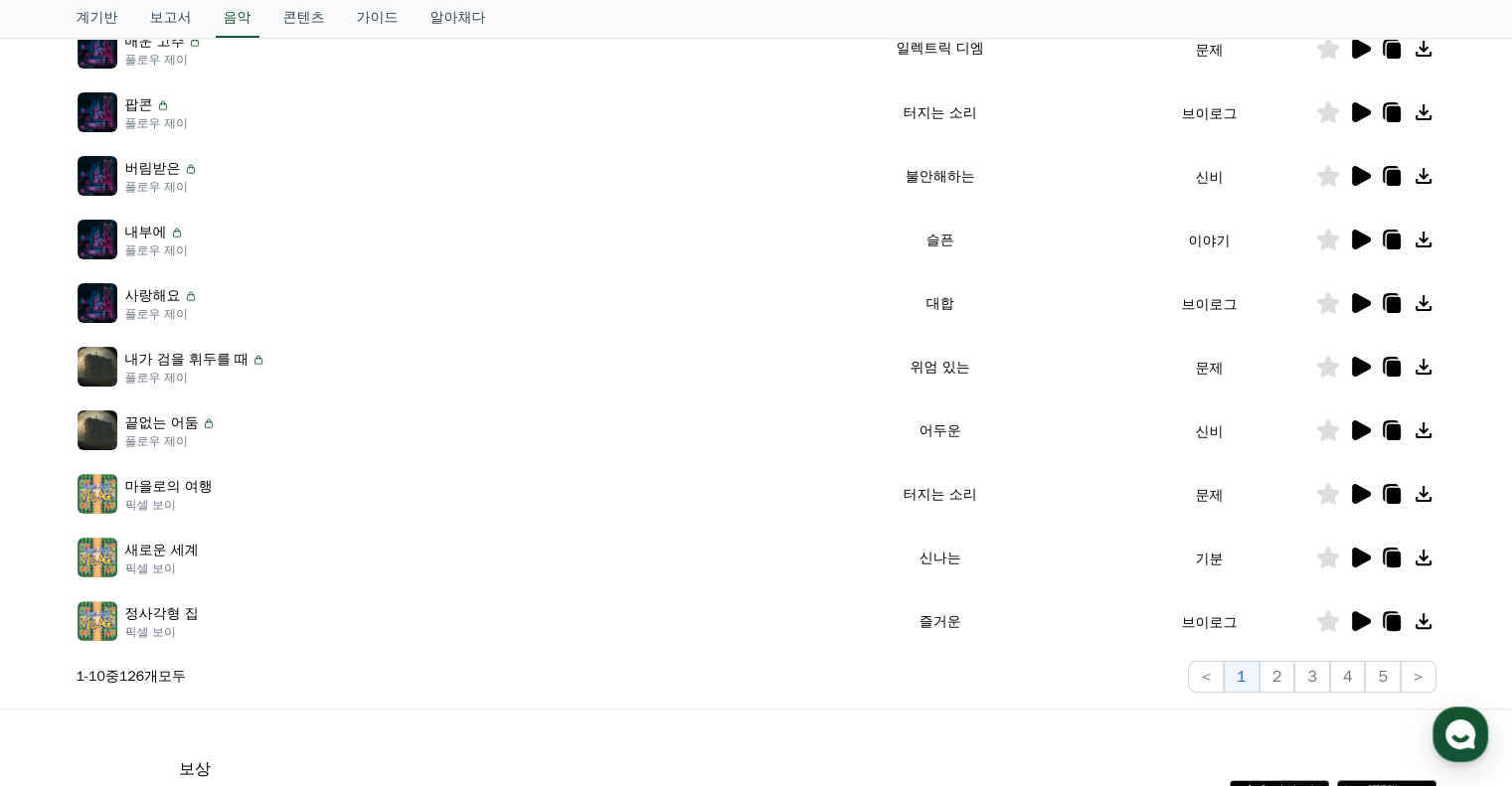 scroll, scrollTop: 397, scrollLeft: 0, axis: vertical 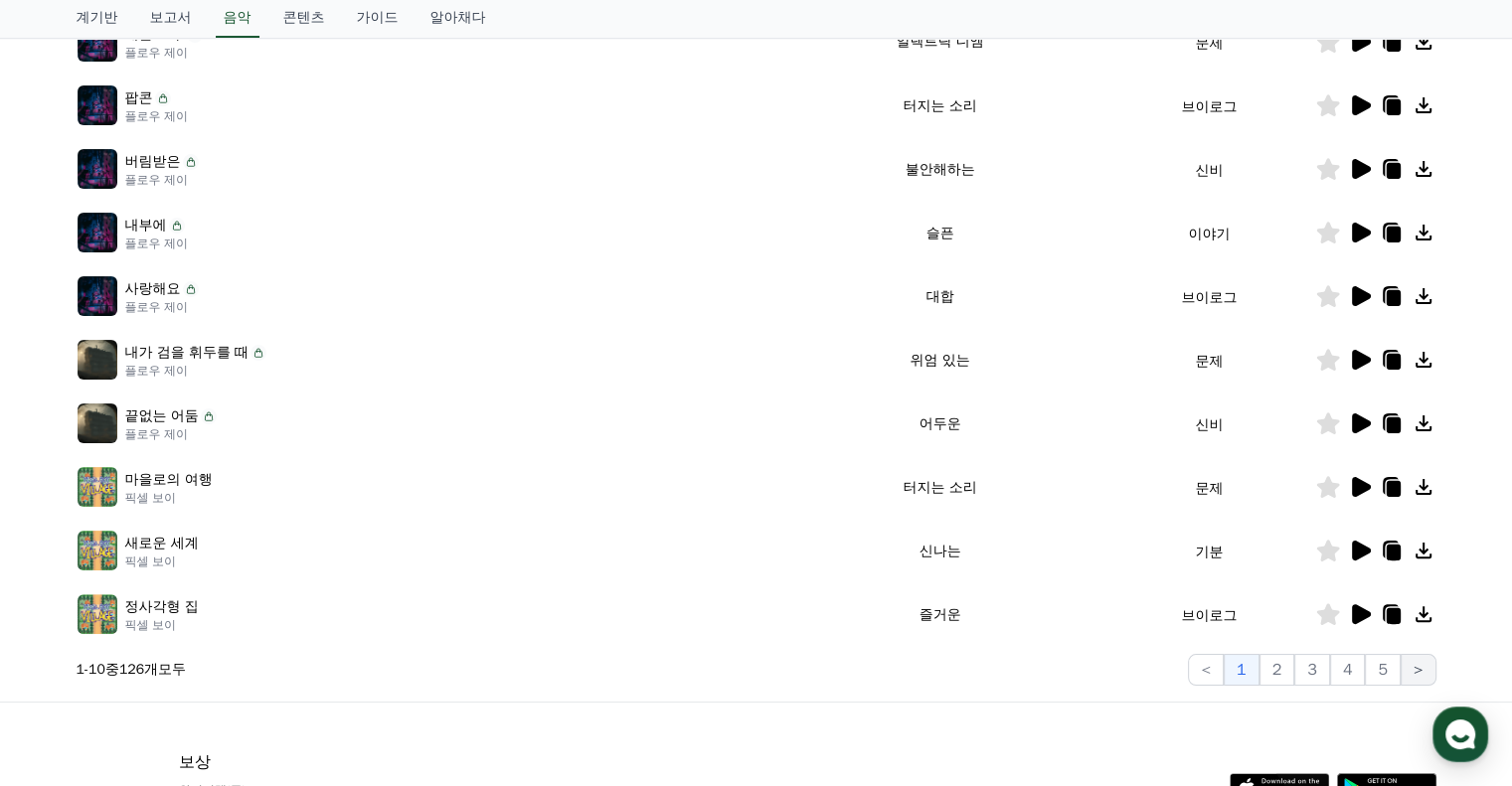 click on ">" at bounding box center [1419, 670] 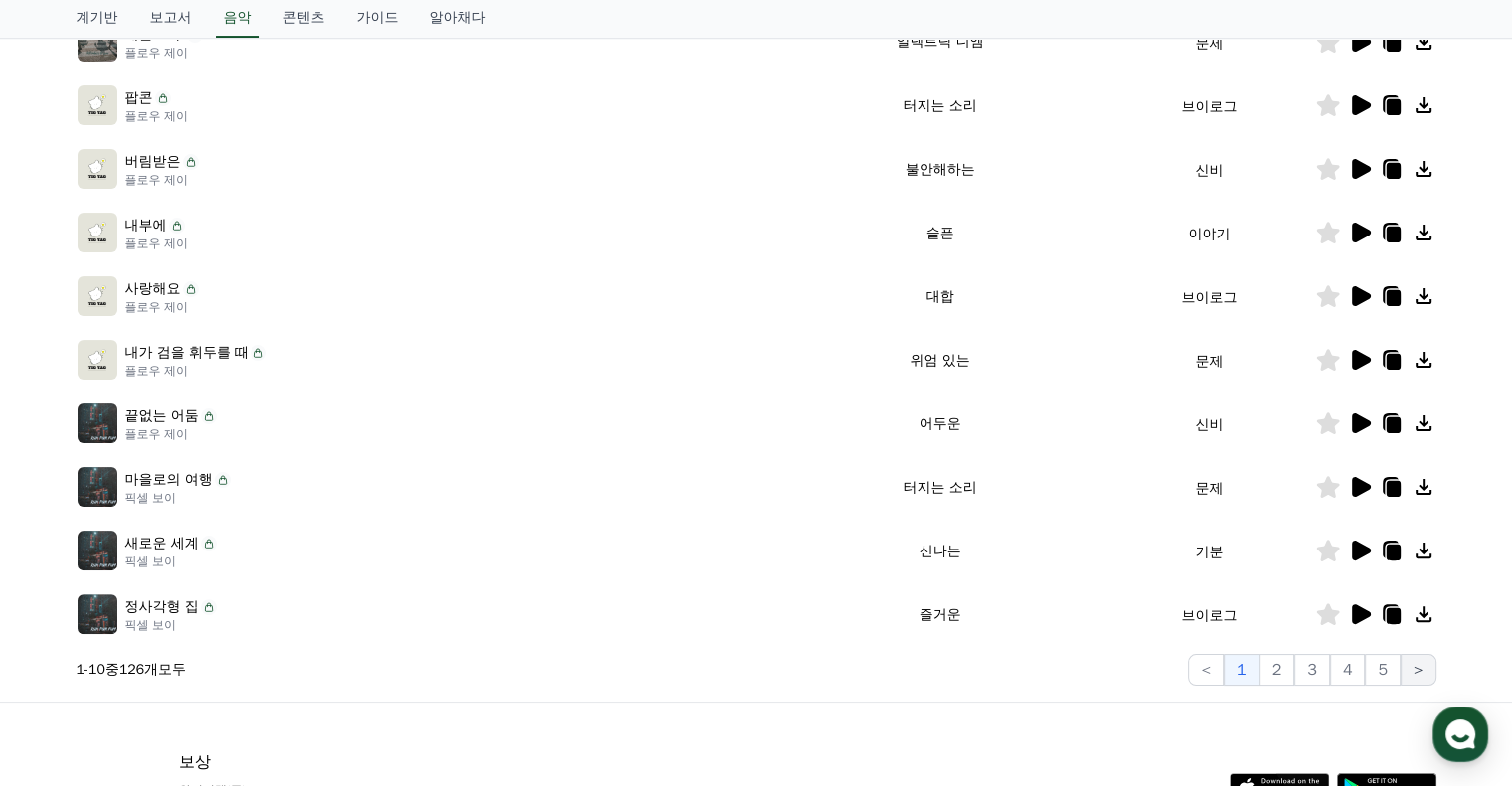 click on ">" at bounding box center (1419, 670) 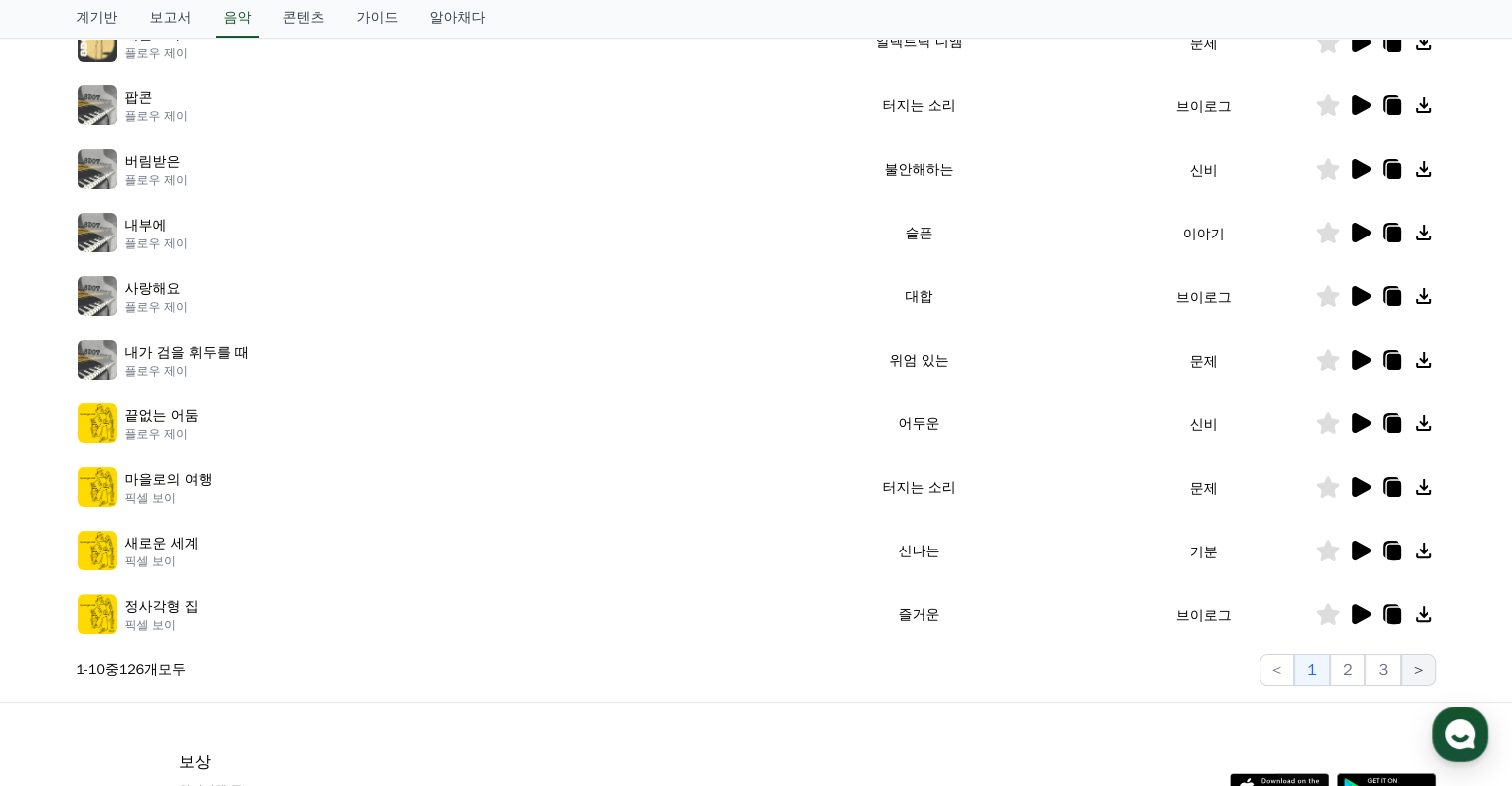 click on ">" at bounding box center (1419, 670) 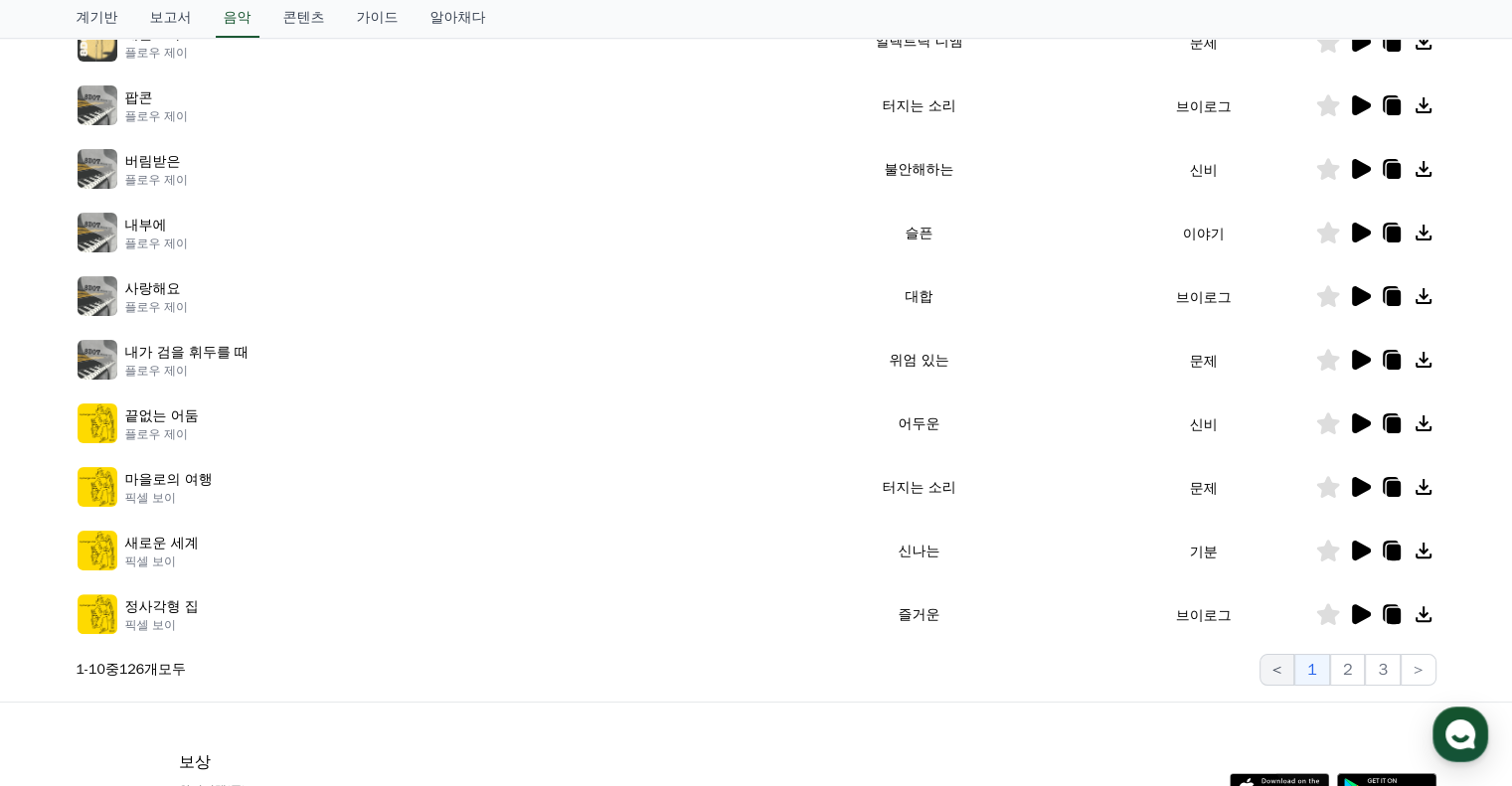 click on "<" at bounding box center (1277, 670) 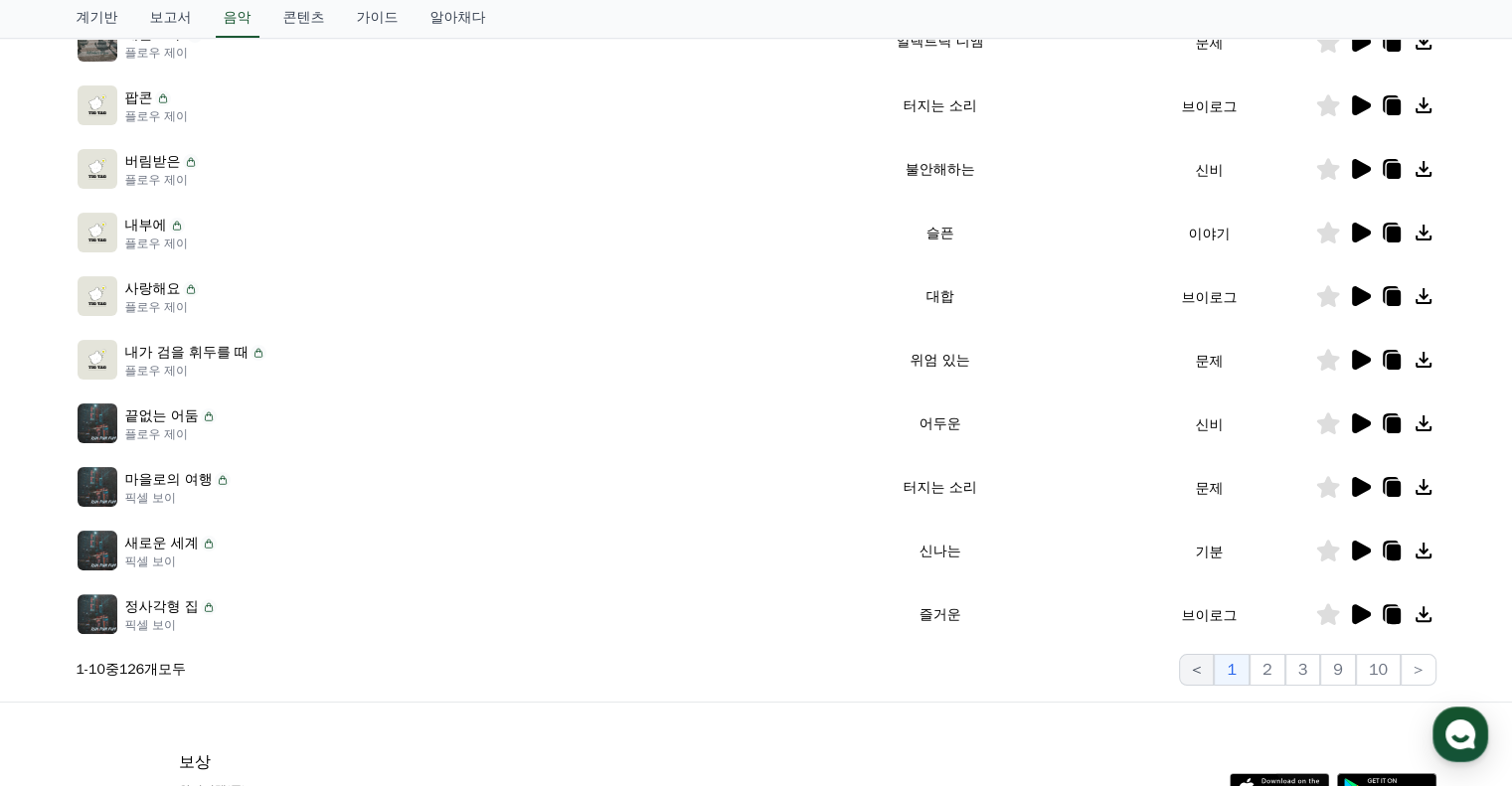 click on "2" 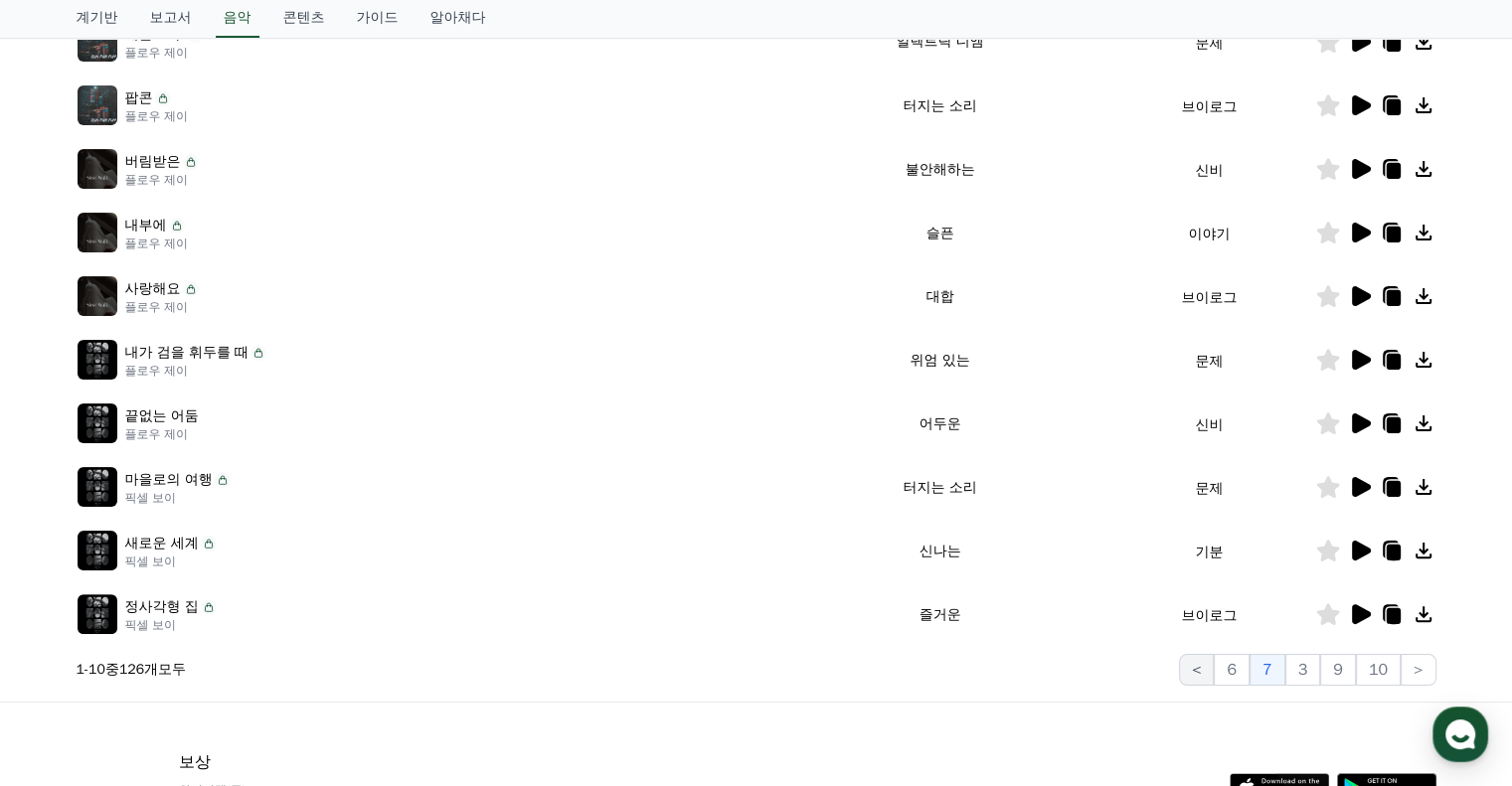 click on "<" at bounding box center [1197, 670] 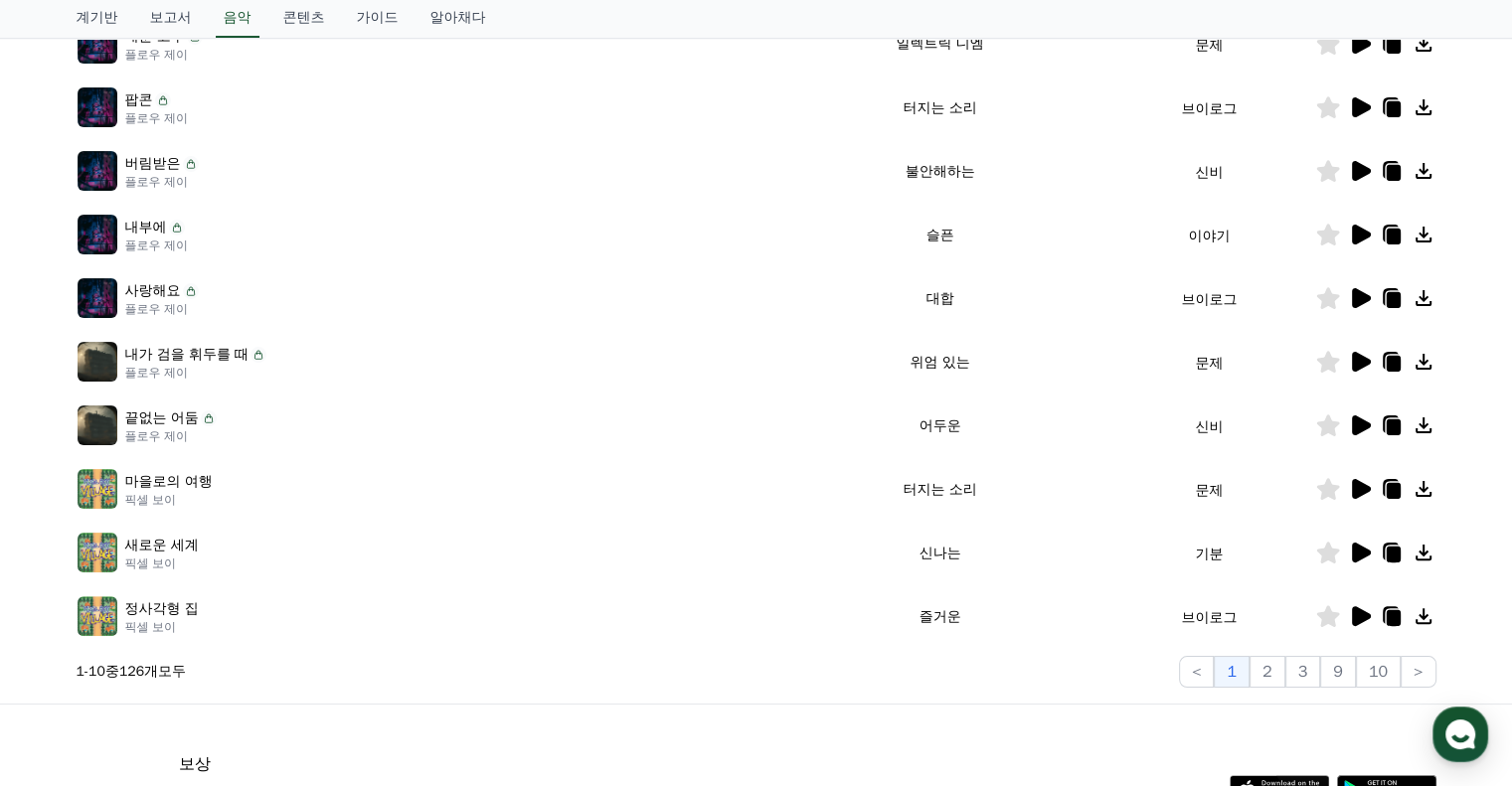 scroll, scrollTop: 0, scrollLeft: 0, axis: both 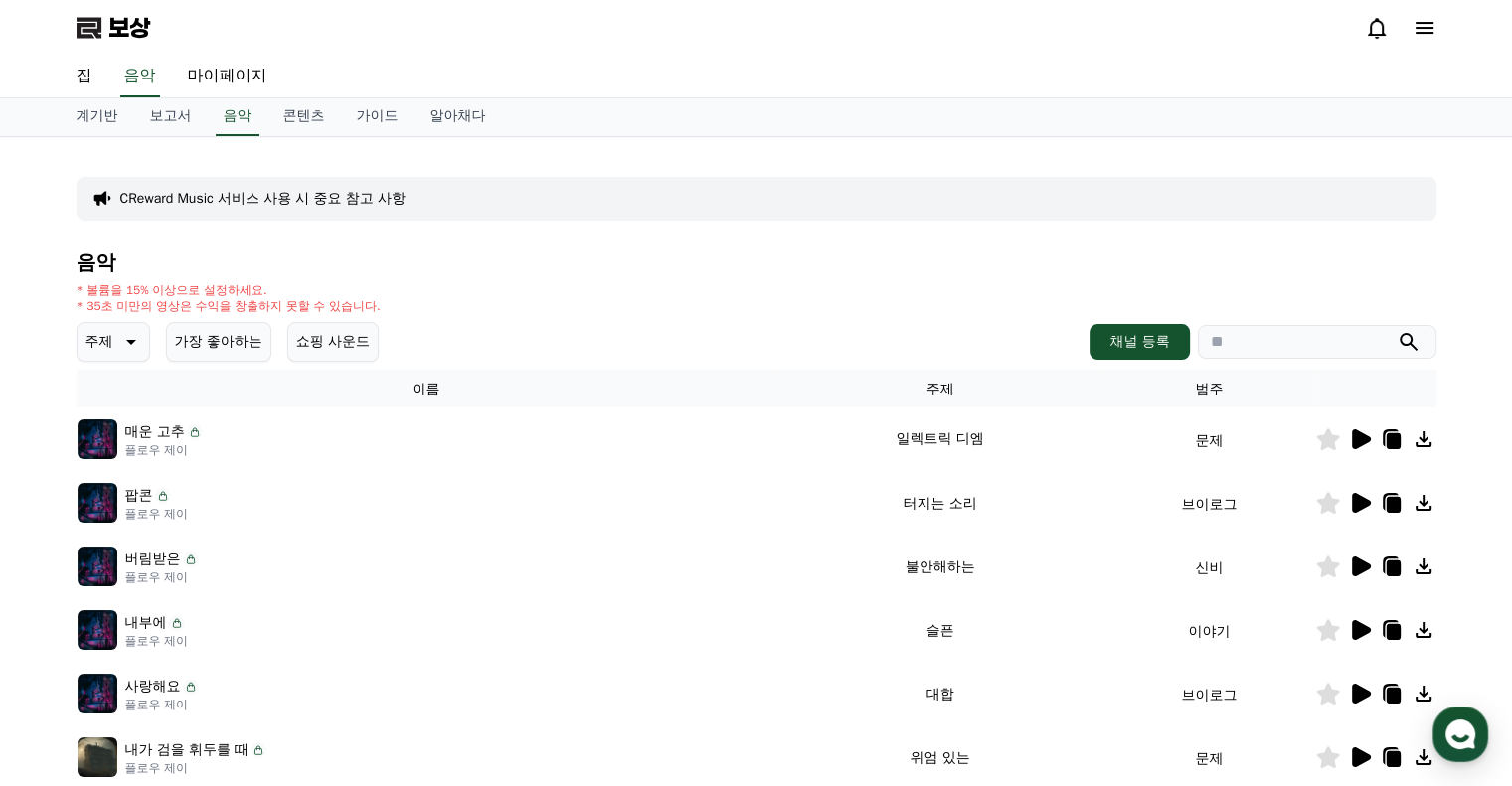 click 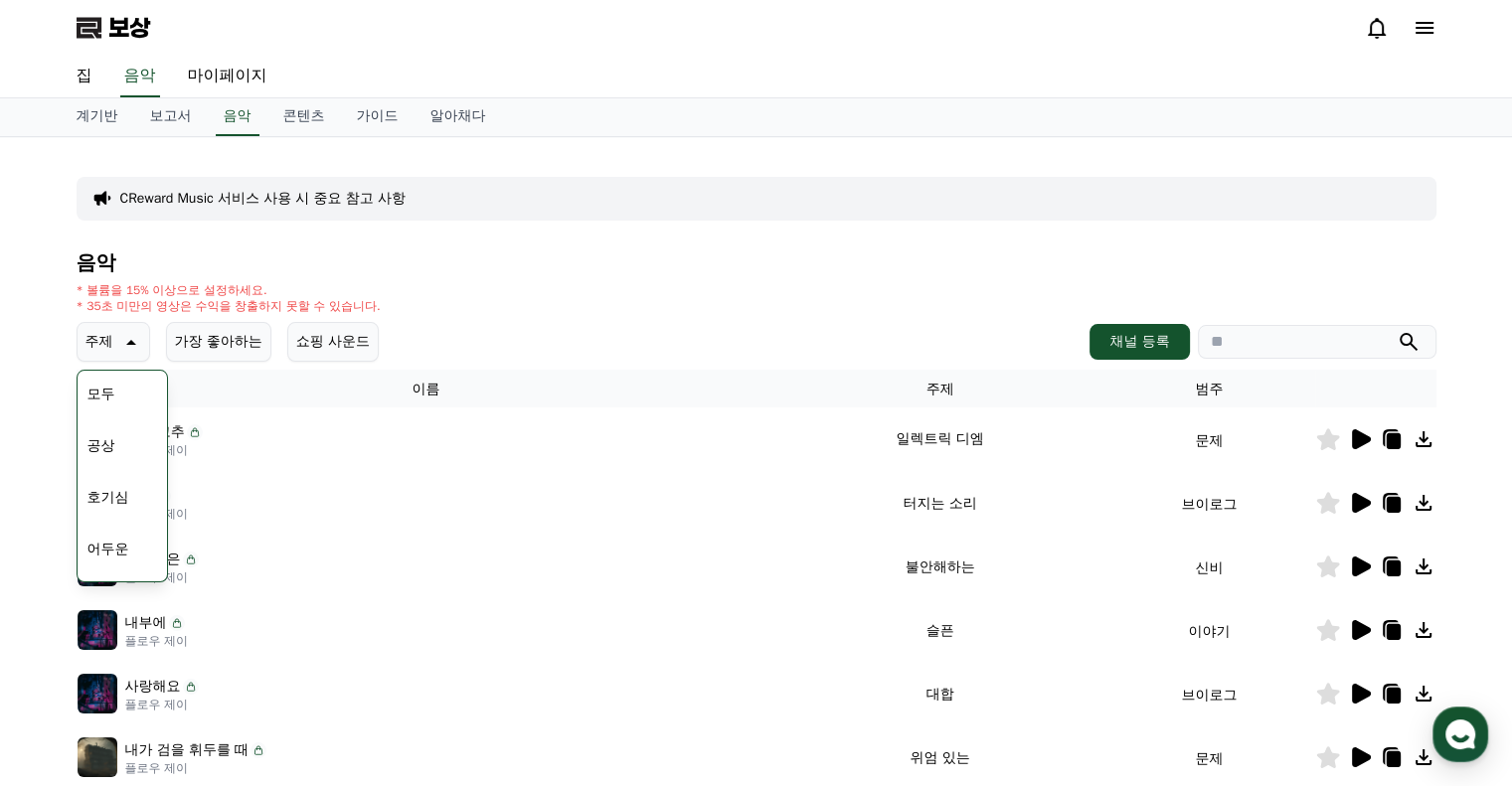 click on "호기심" at bounding box center (108, 497) 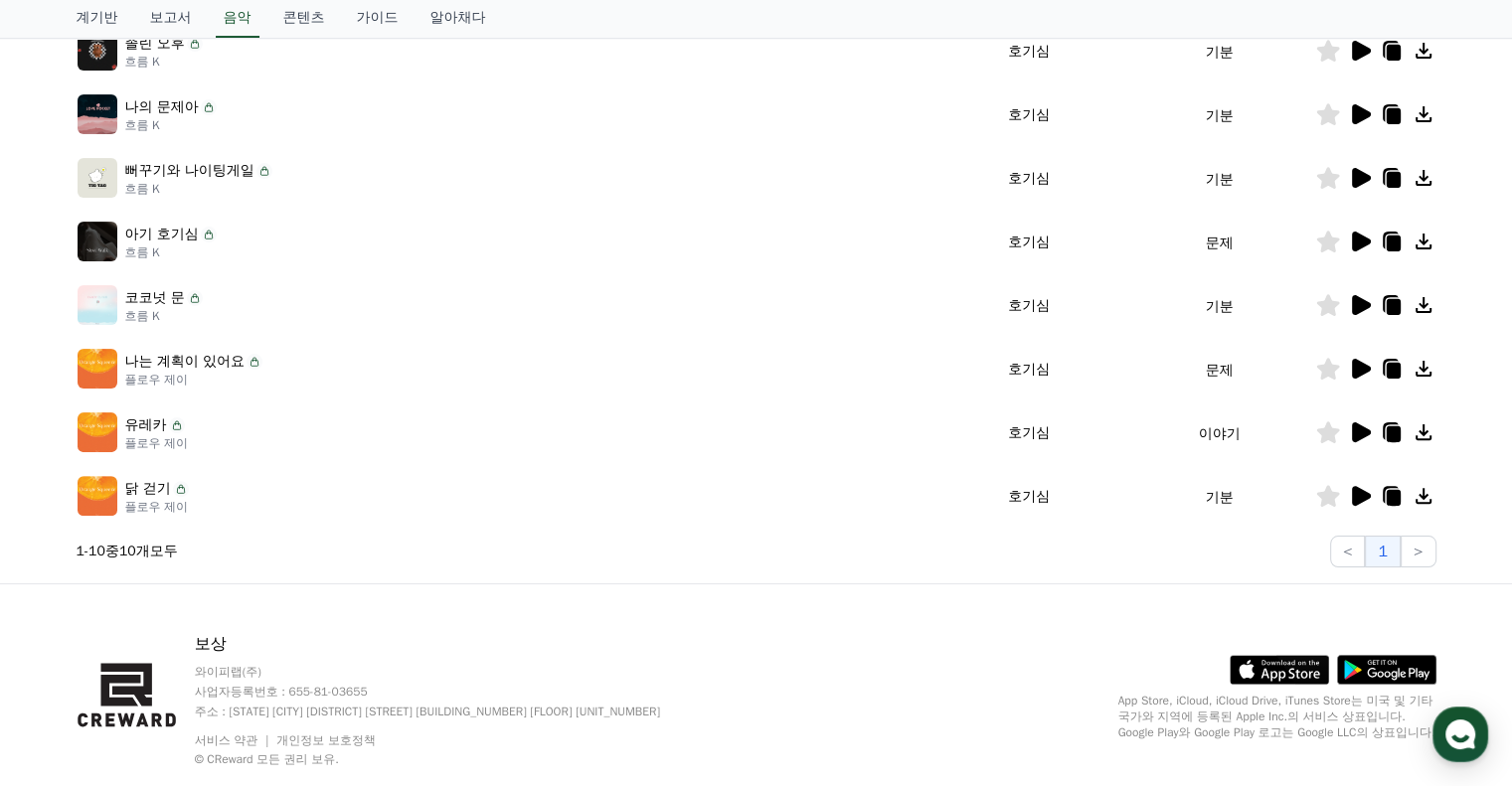 scroll, scrollTop: 560, scrollLeft: 0, axis: vertical 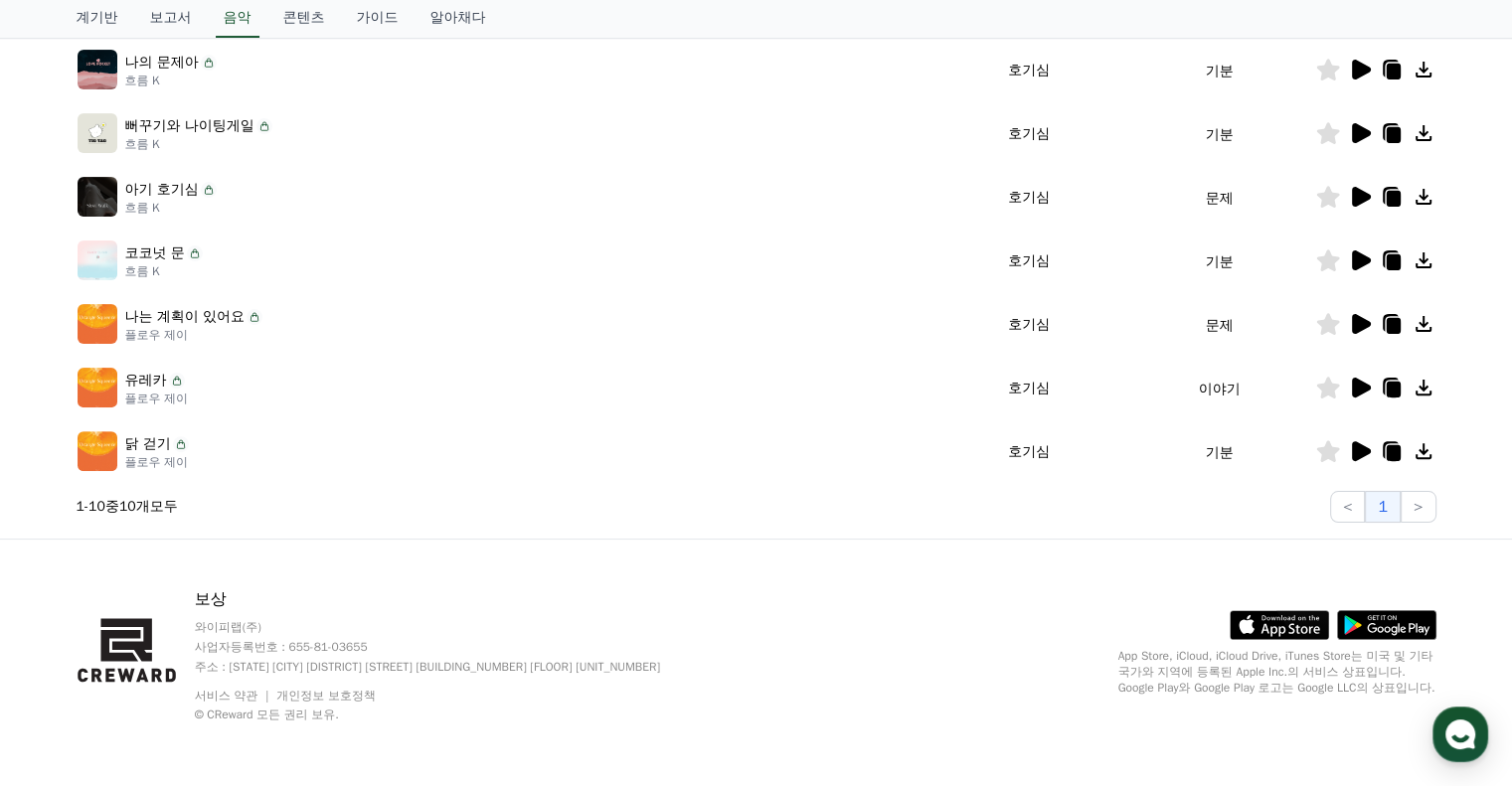click on "코코넛 문" at bounding box center (155, 252) 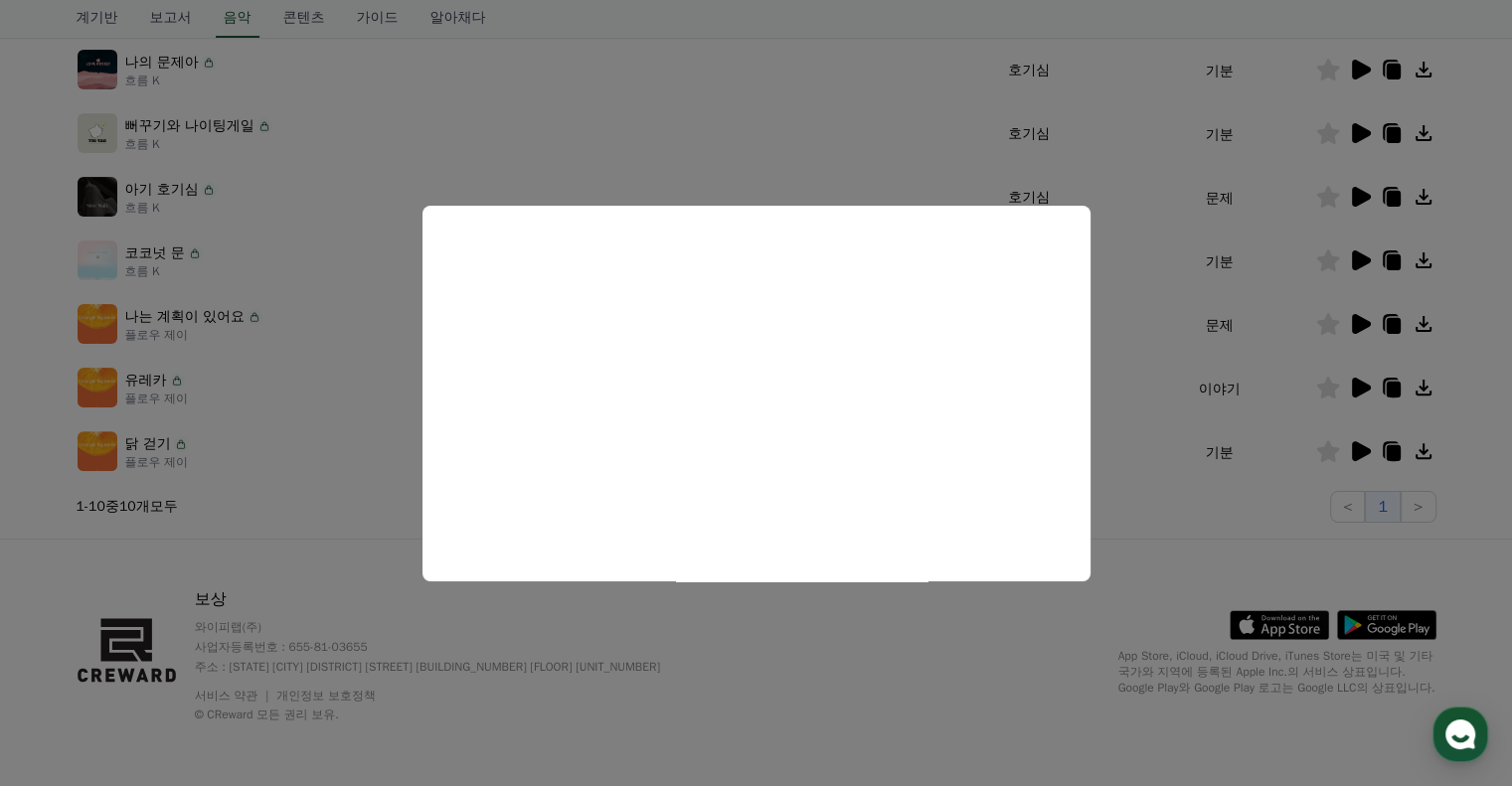 click at bounding box center [756, 393] 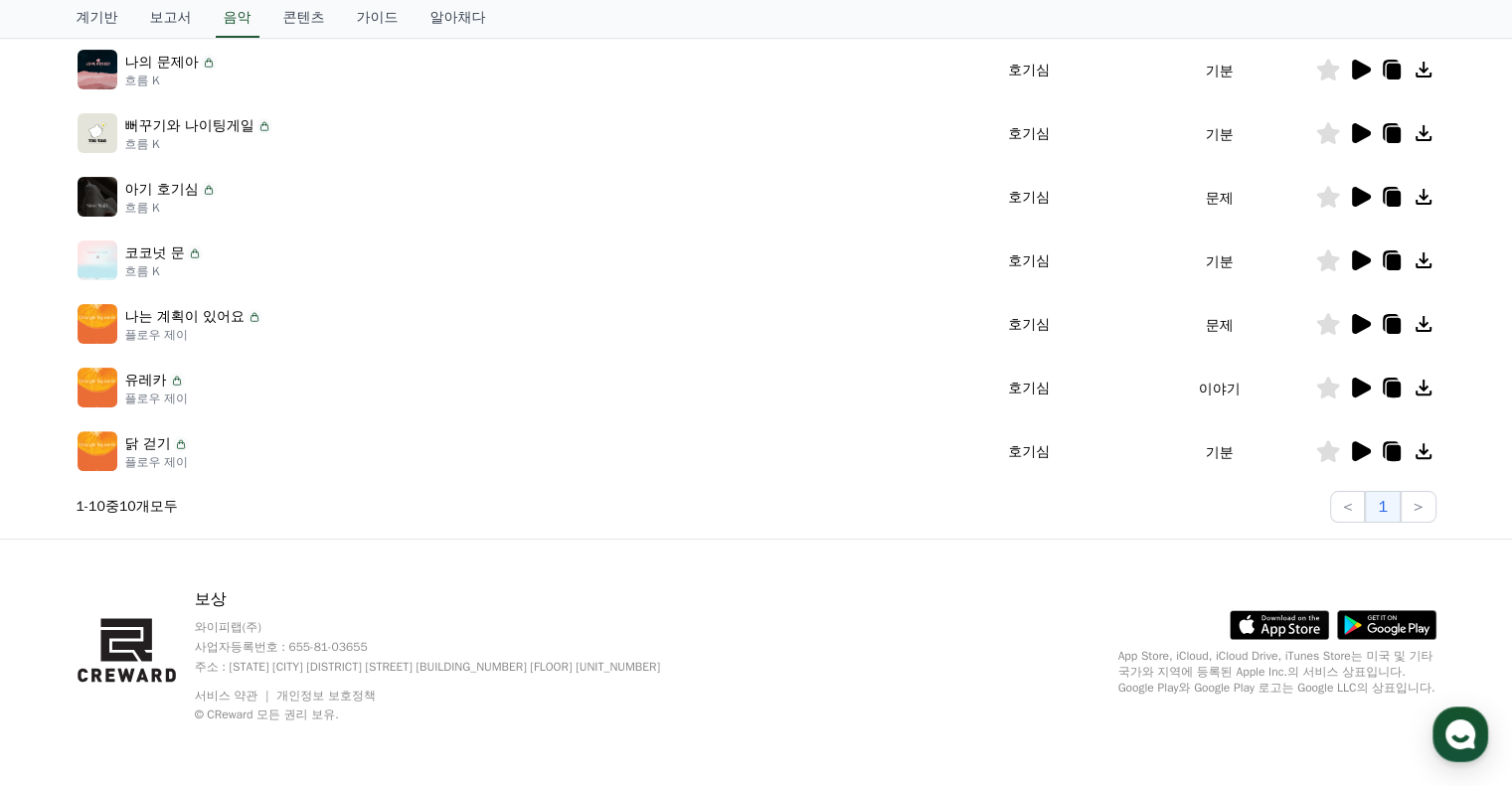 click 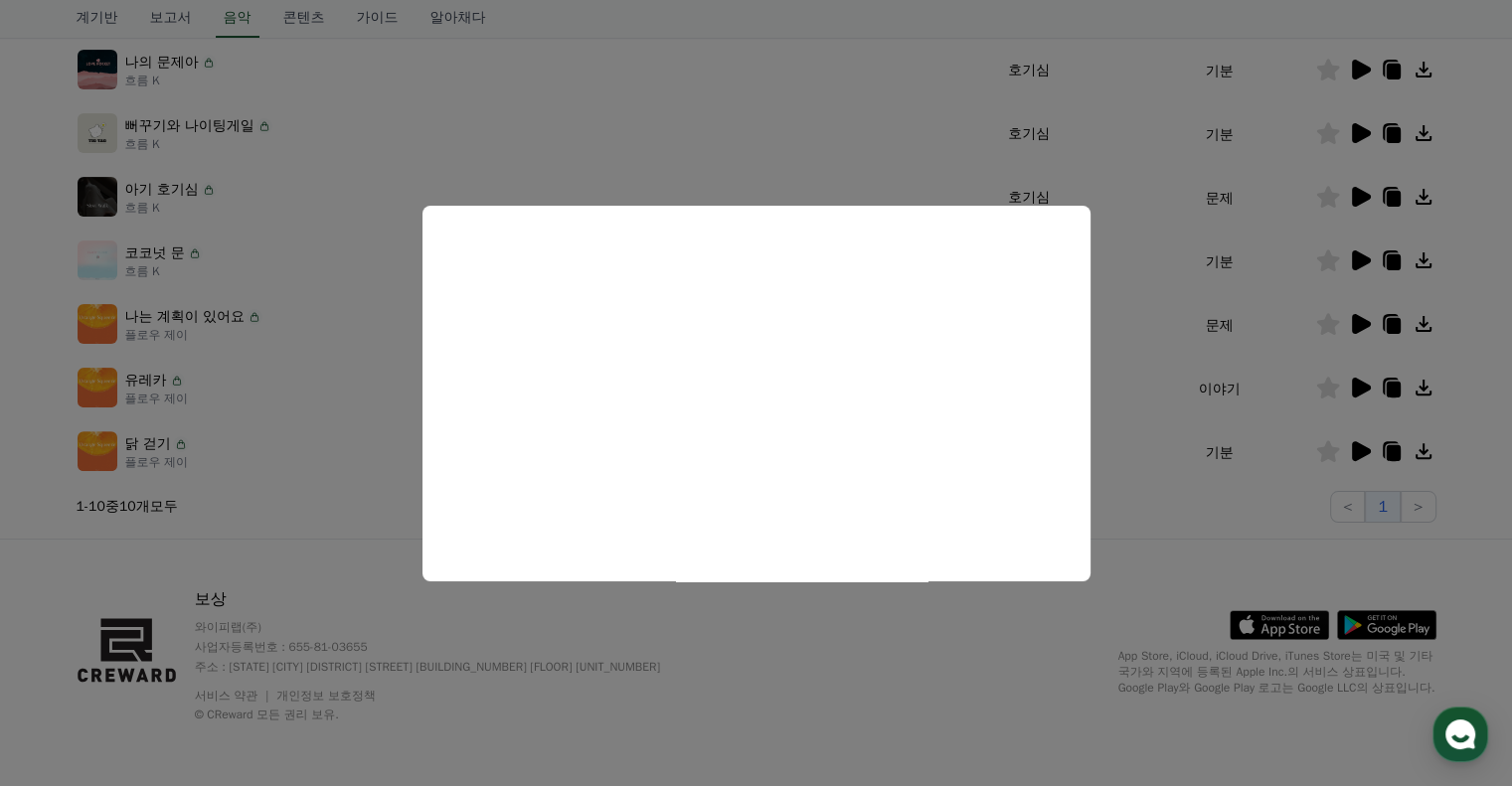 click at bounding box center [756, 393] 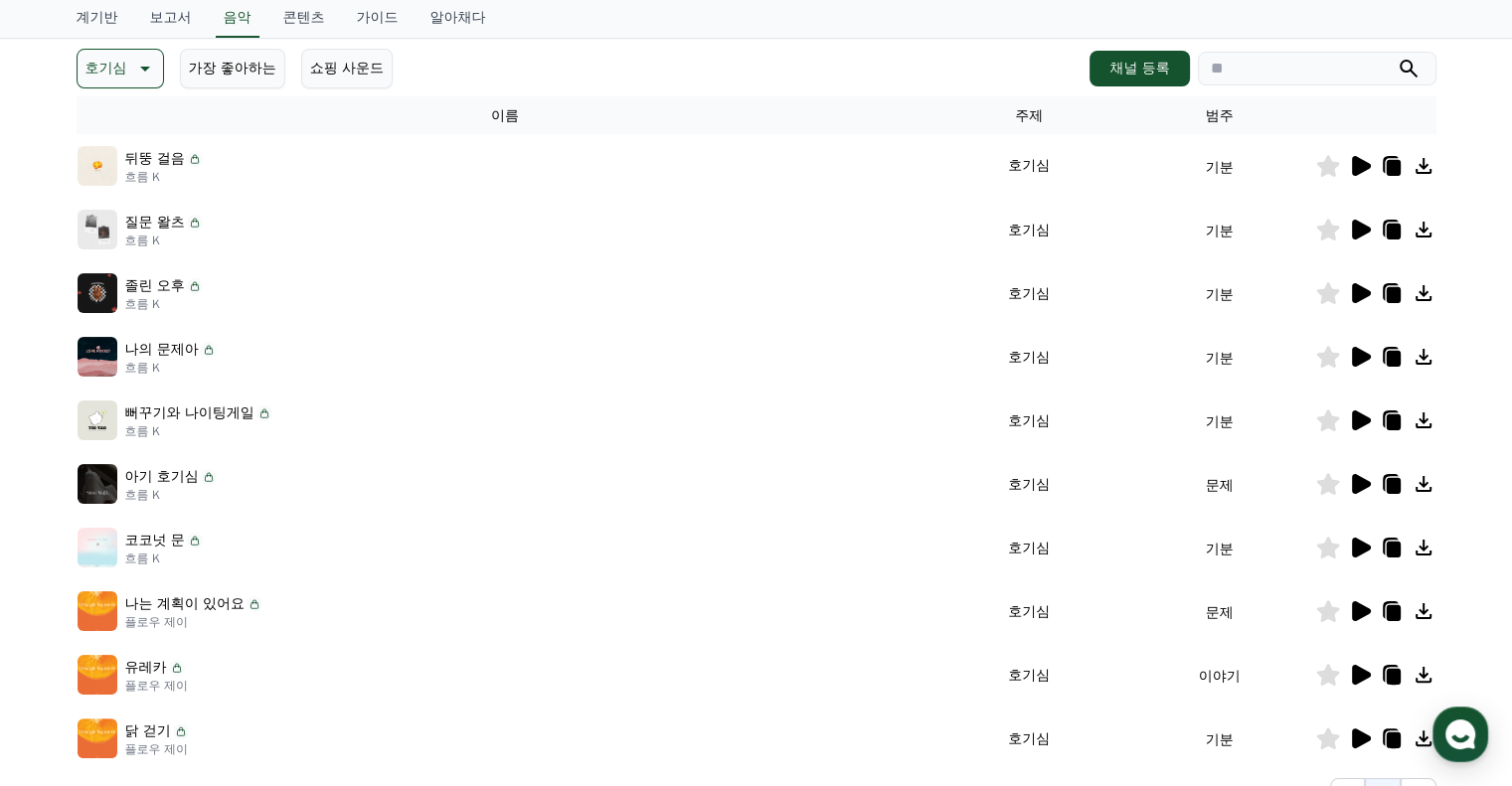 scroll, scrollTop: 262, scrollLeft: 0, axis: vertical 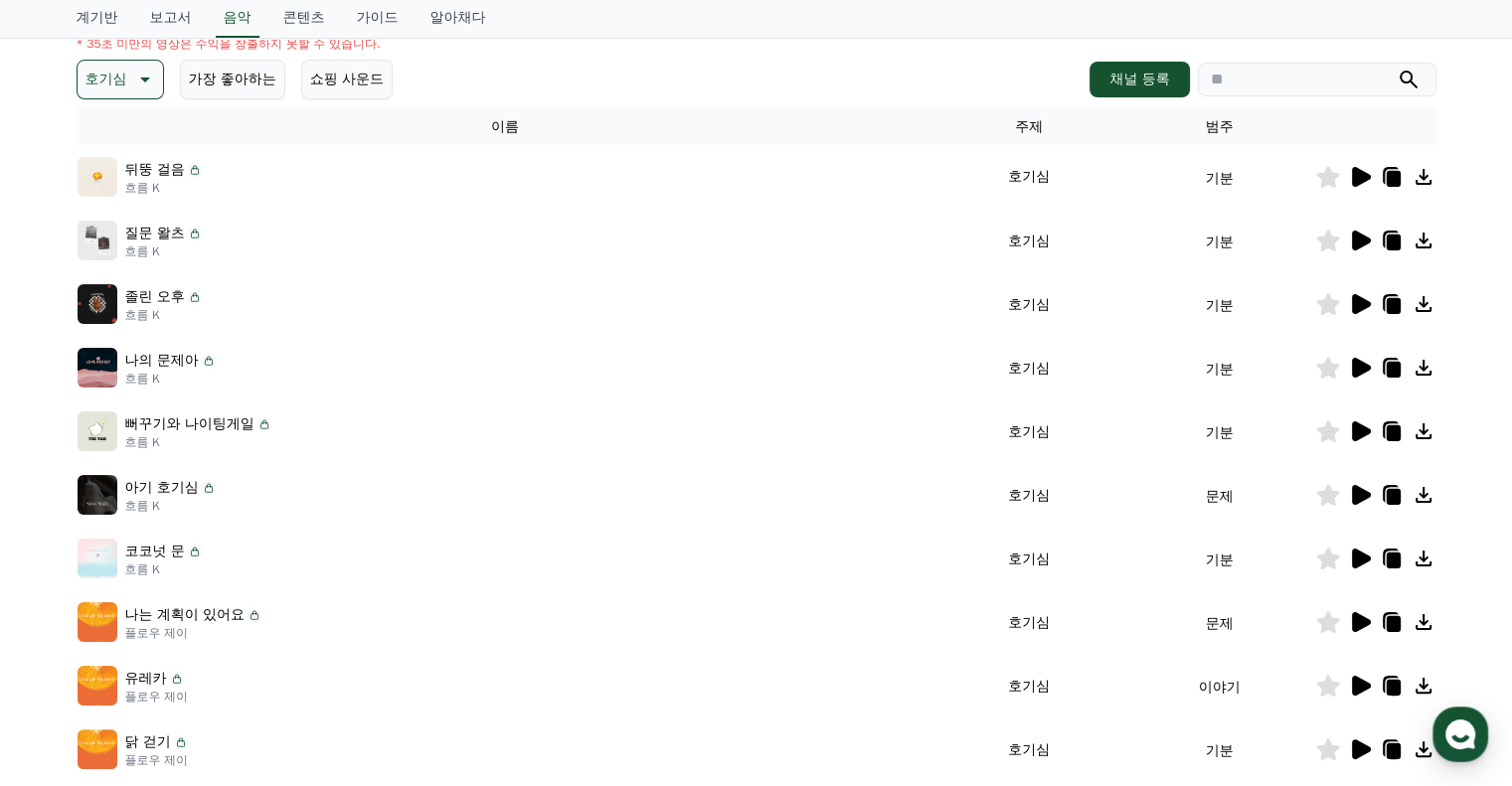 click on "가장 좋아하는" at bounding box center [233, 79] 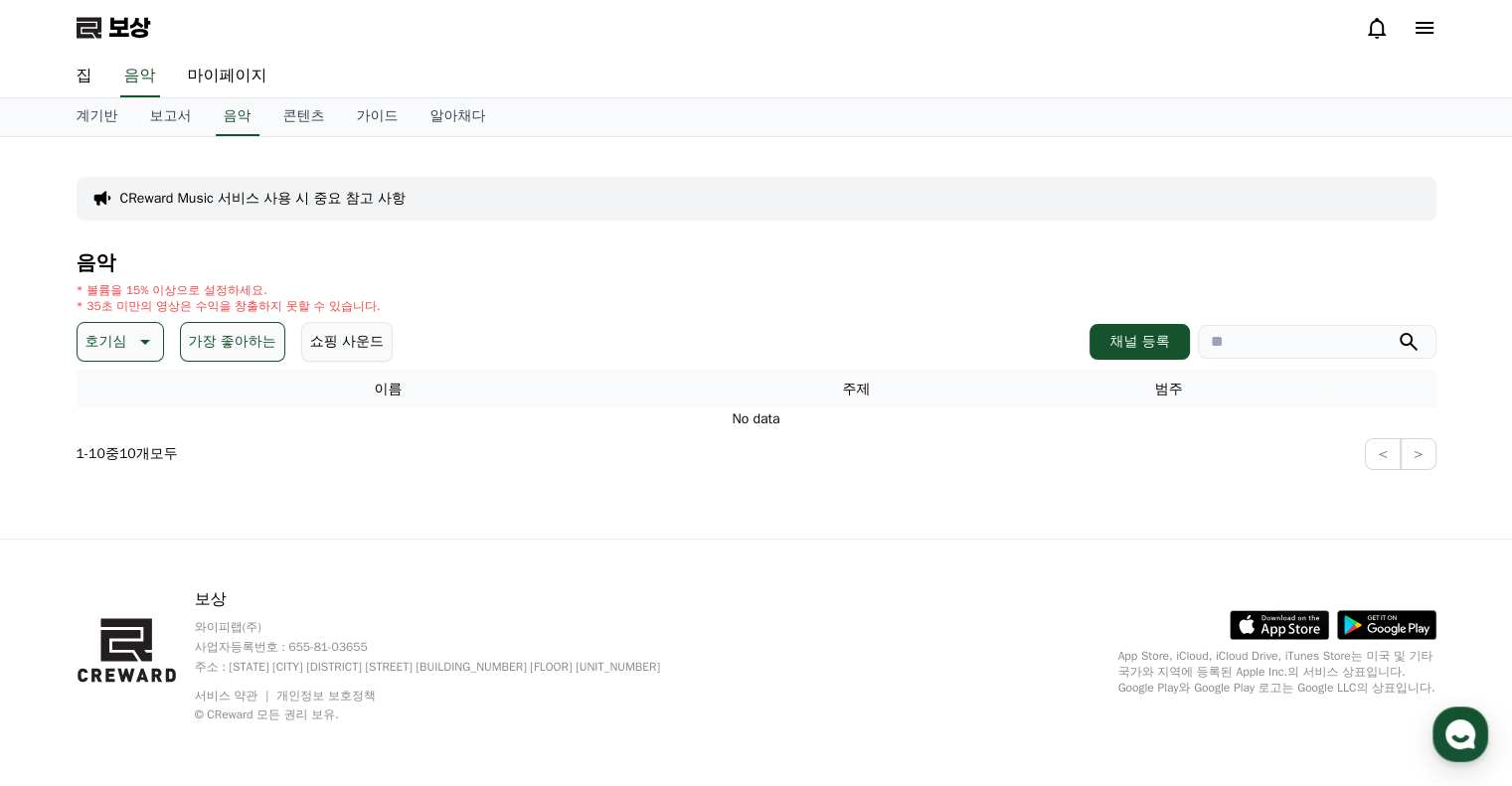 scroll, scrollTop: 0, scrollLeft: 0, axis: both 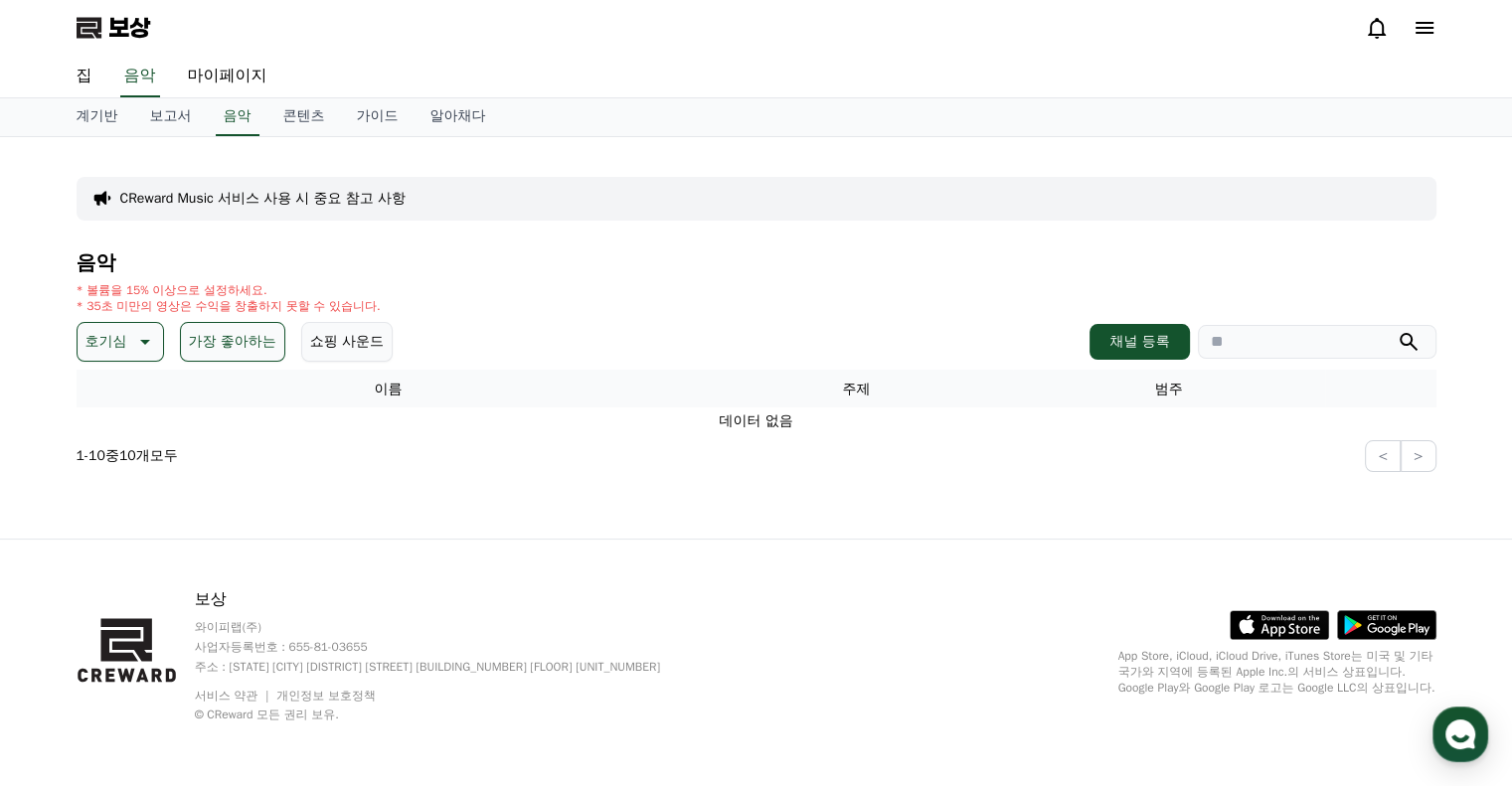 click 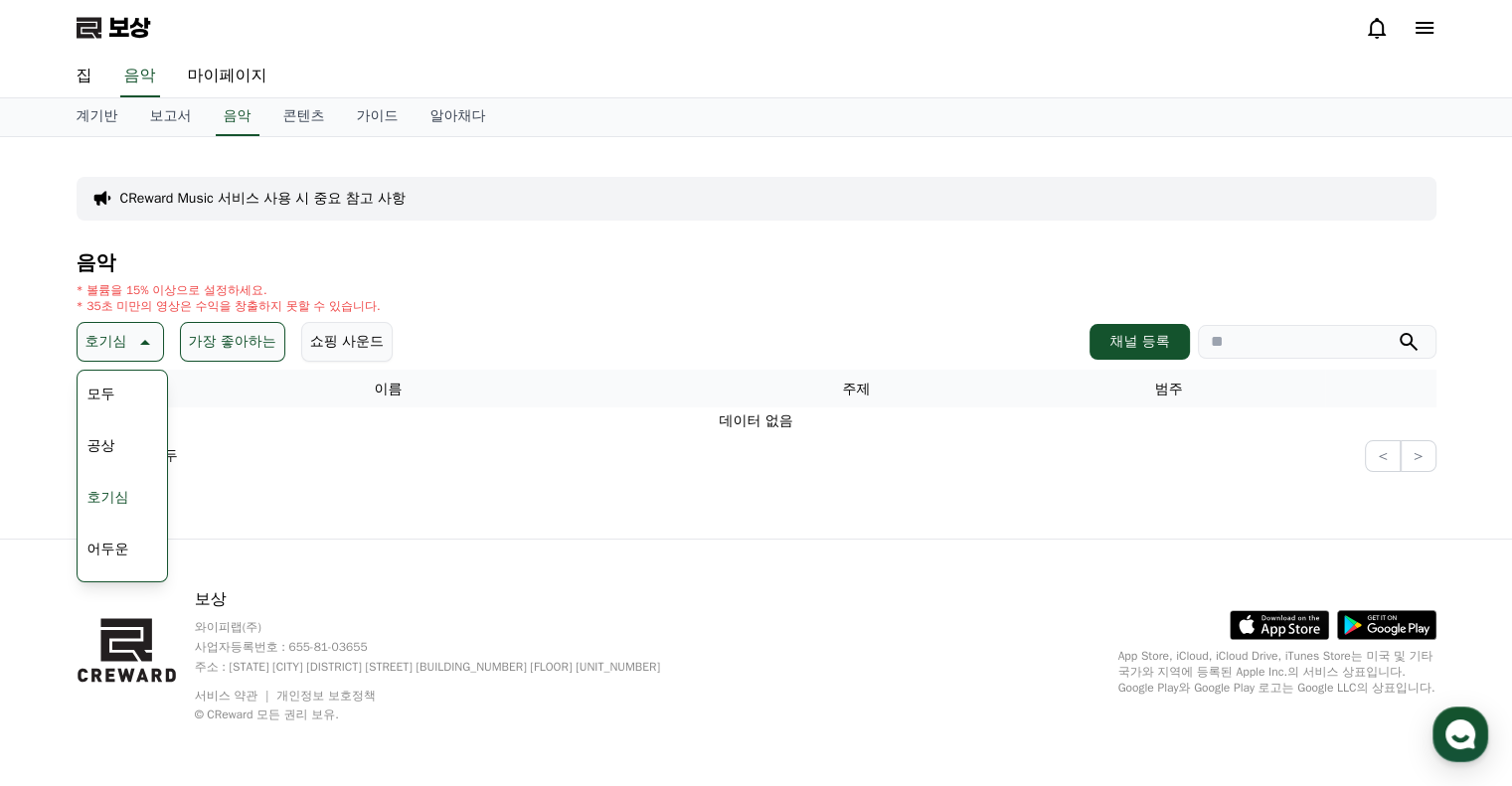 click on "모두" at bounding box center (101, 394) 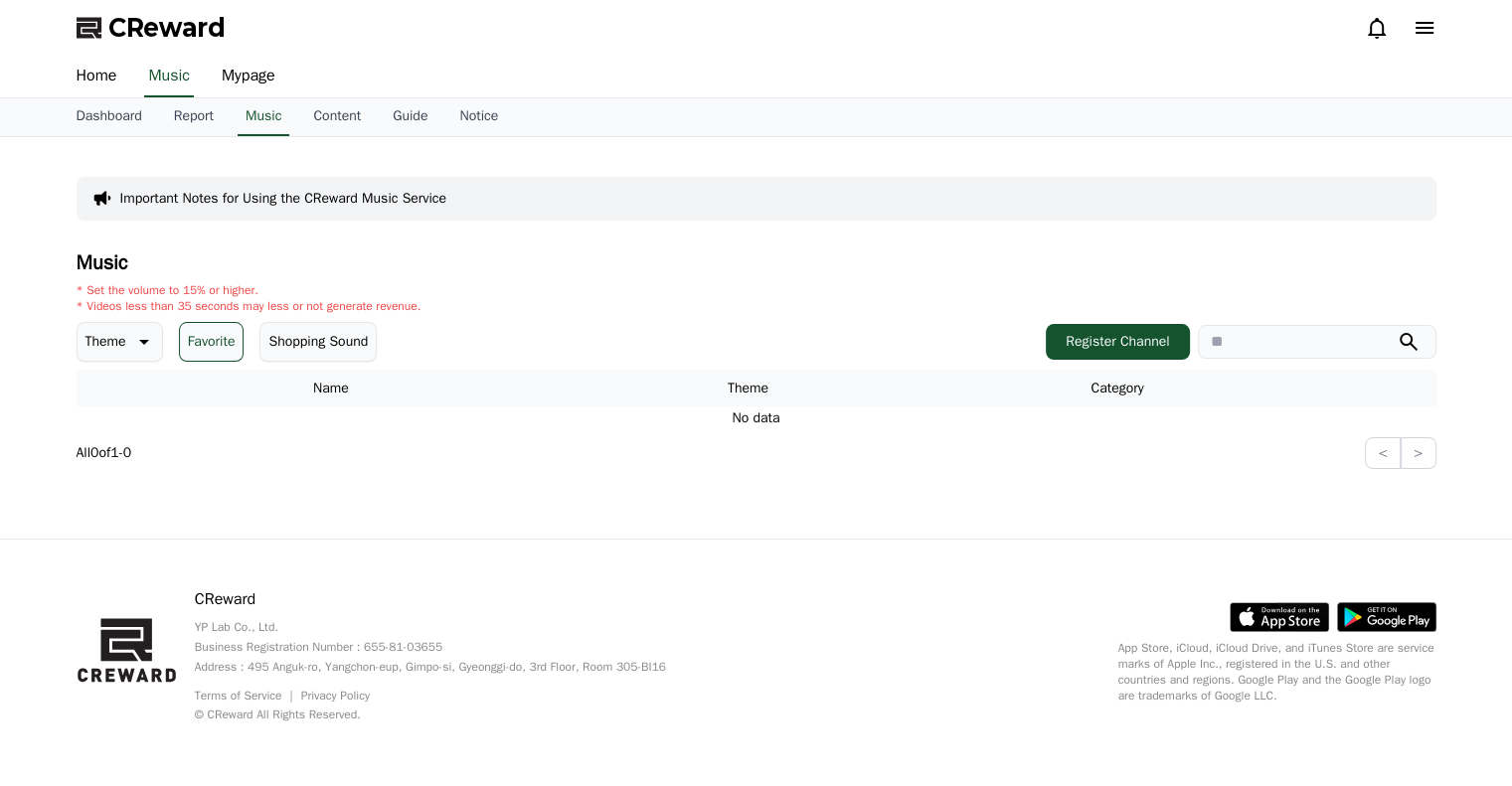 scroll, scrollTop: 0, scrollLeft: 0, axis: both 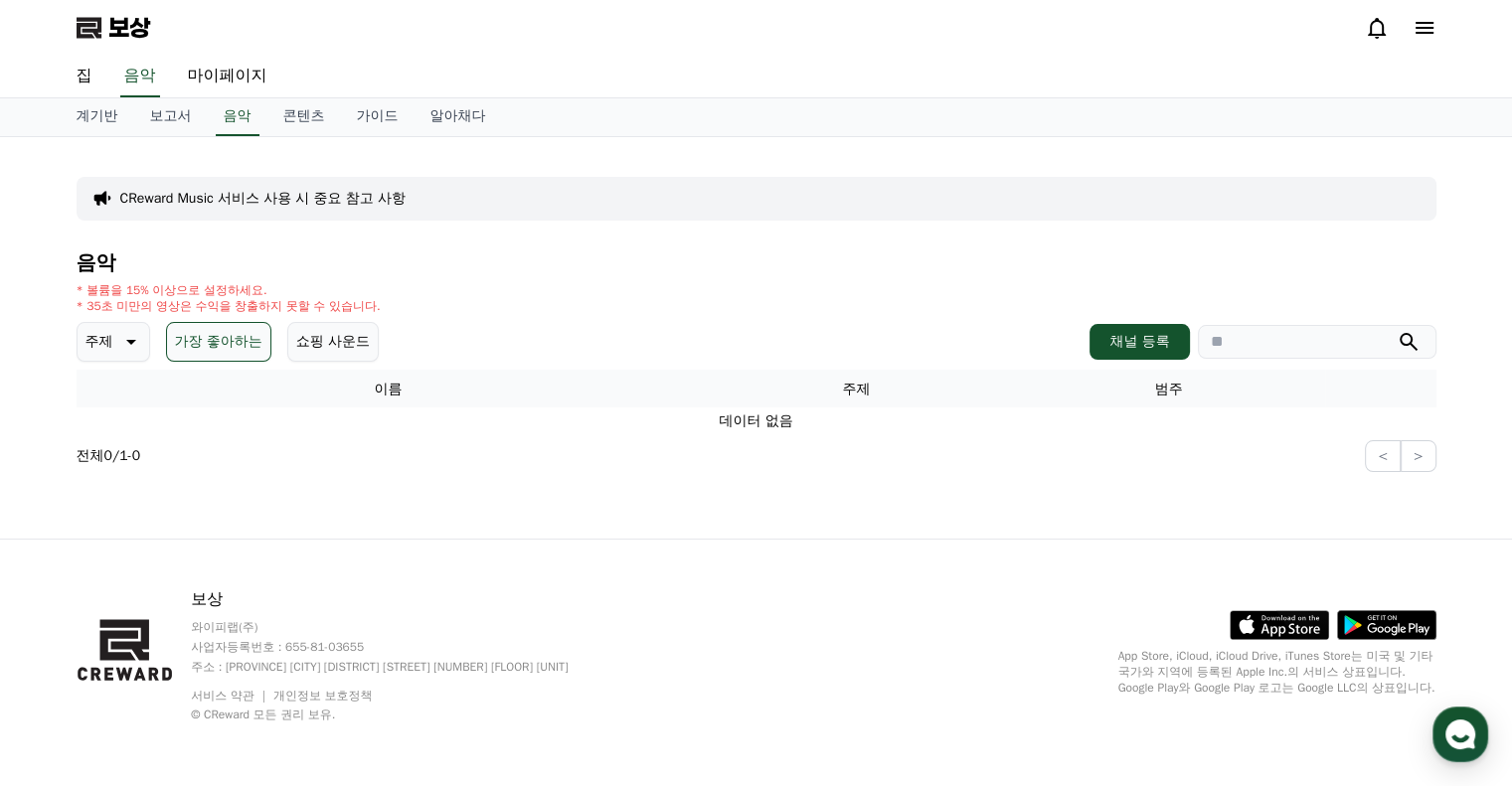 click 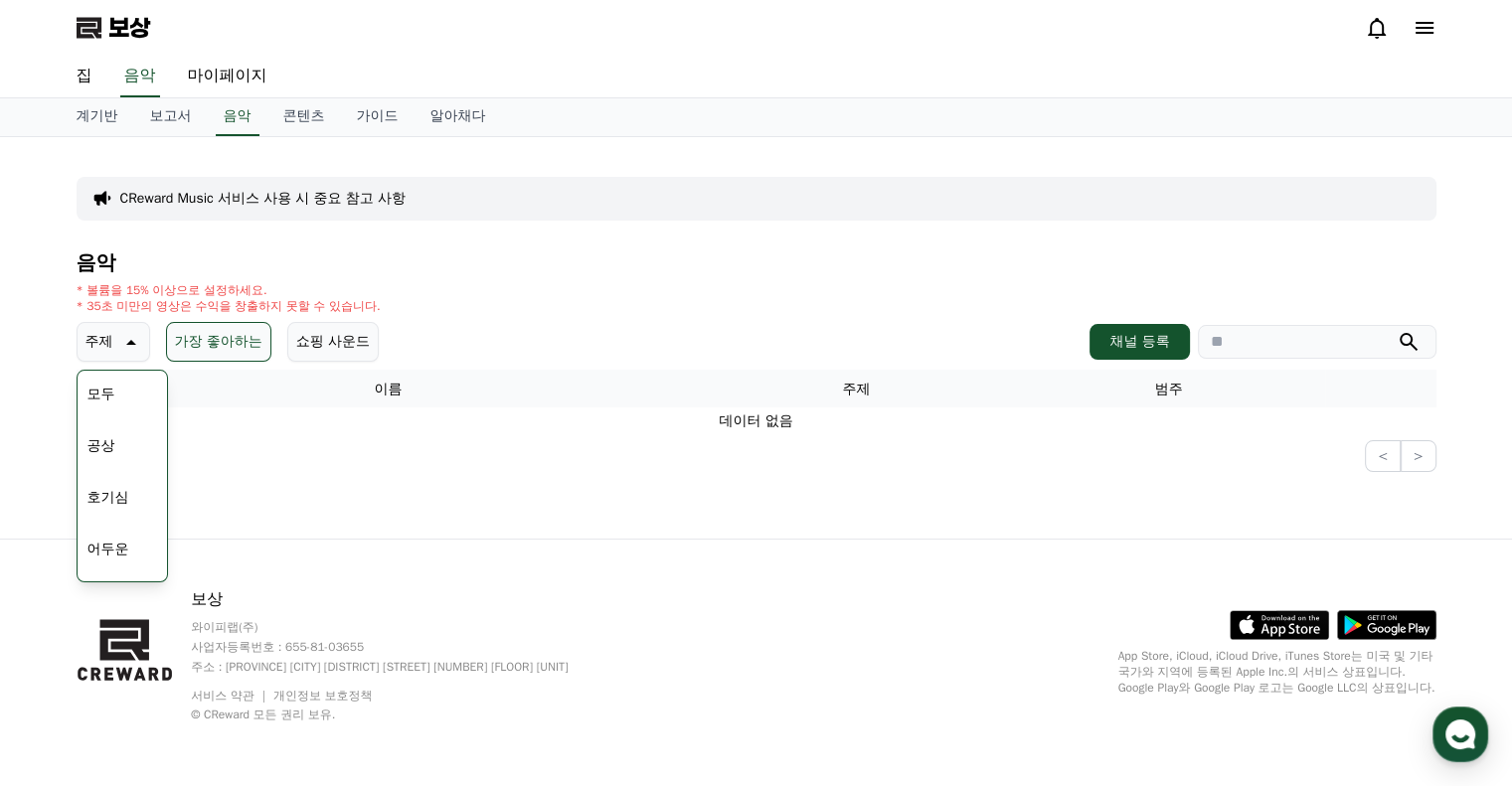 click on "모두" at bounding box center [101, 393] 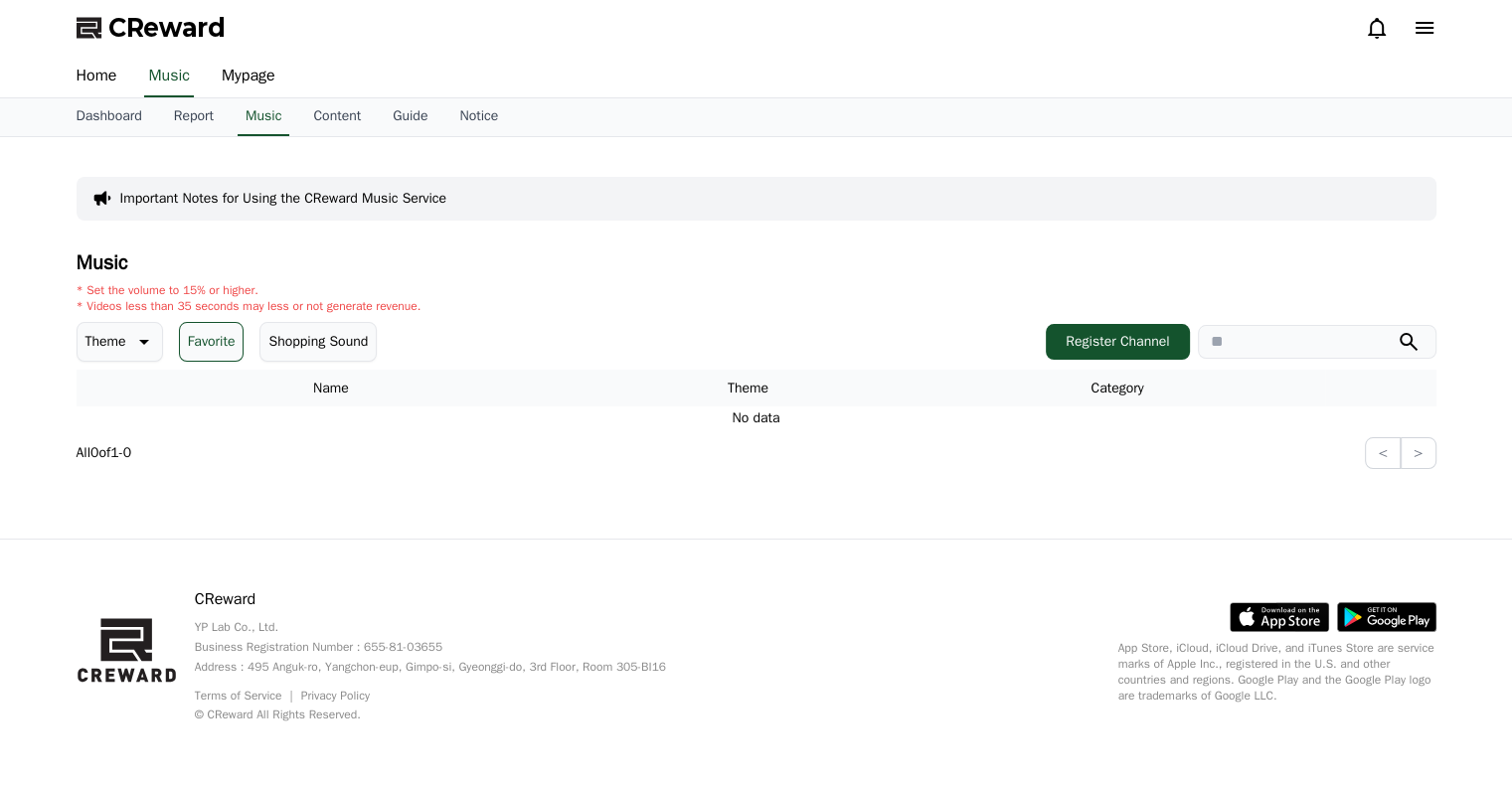 scroll, scrollTop: 0, scrollLeft: 0, axis: both 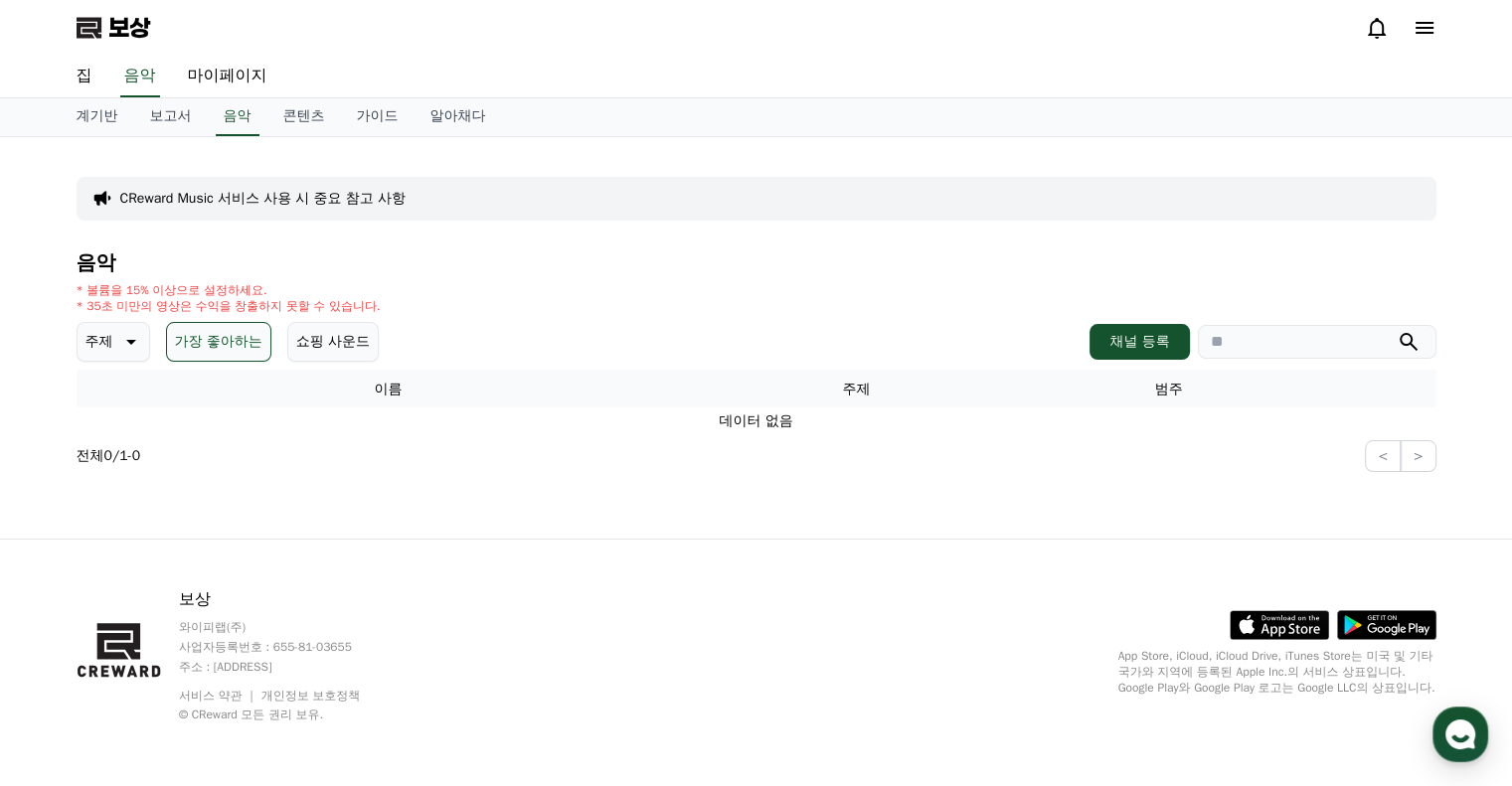 click on "가장 좋아하는" at bounding box center [219, 341] 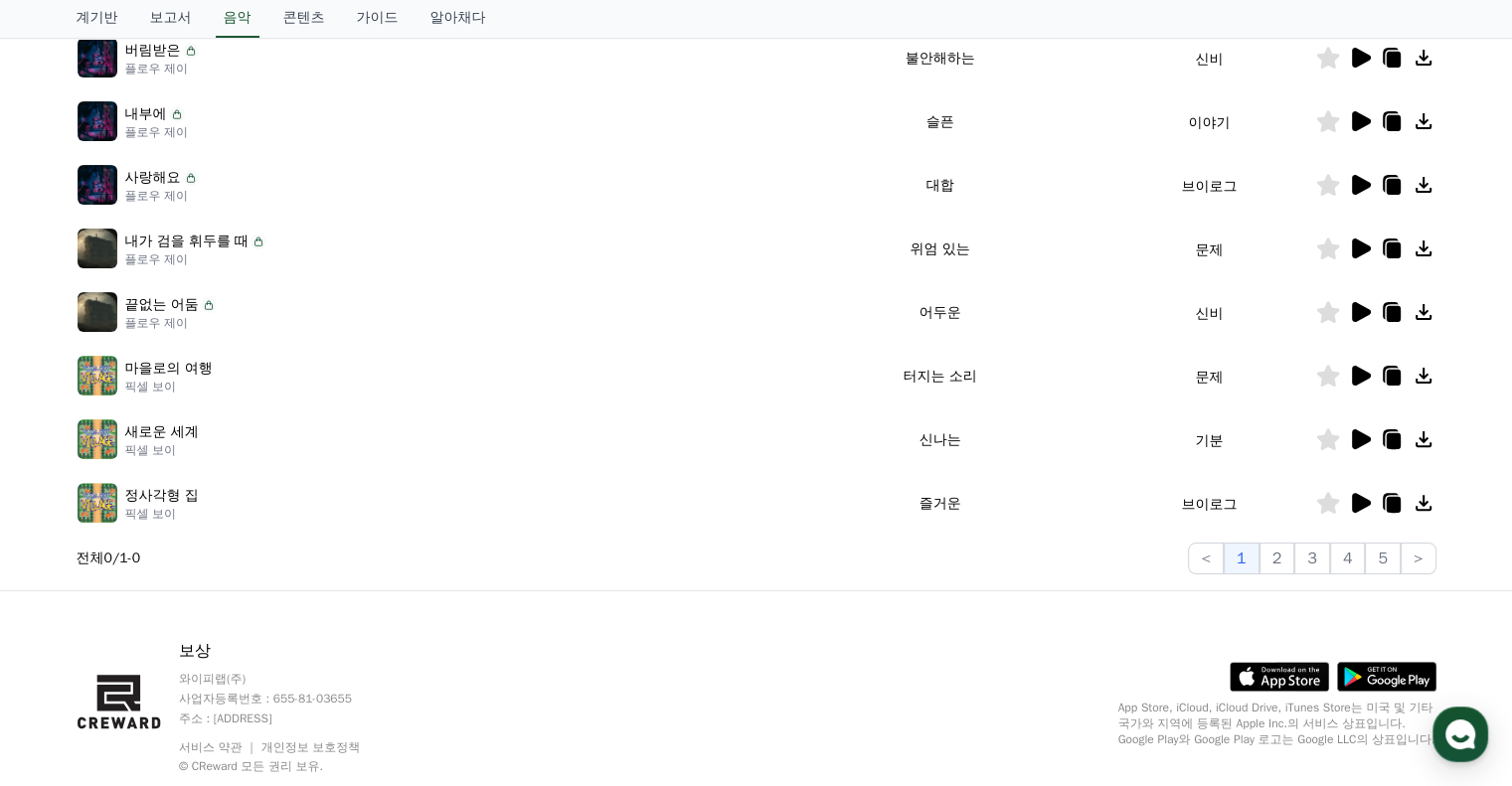 scroll, scrollTop: 560, scrollLeft: 0, axis: vertical 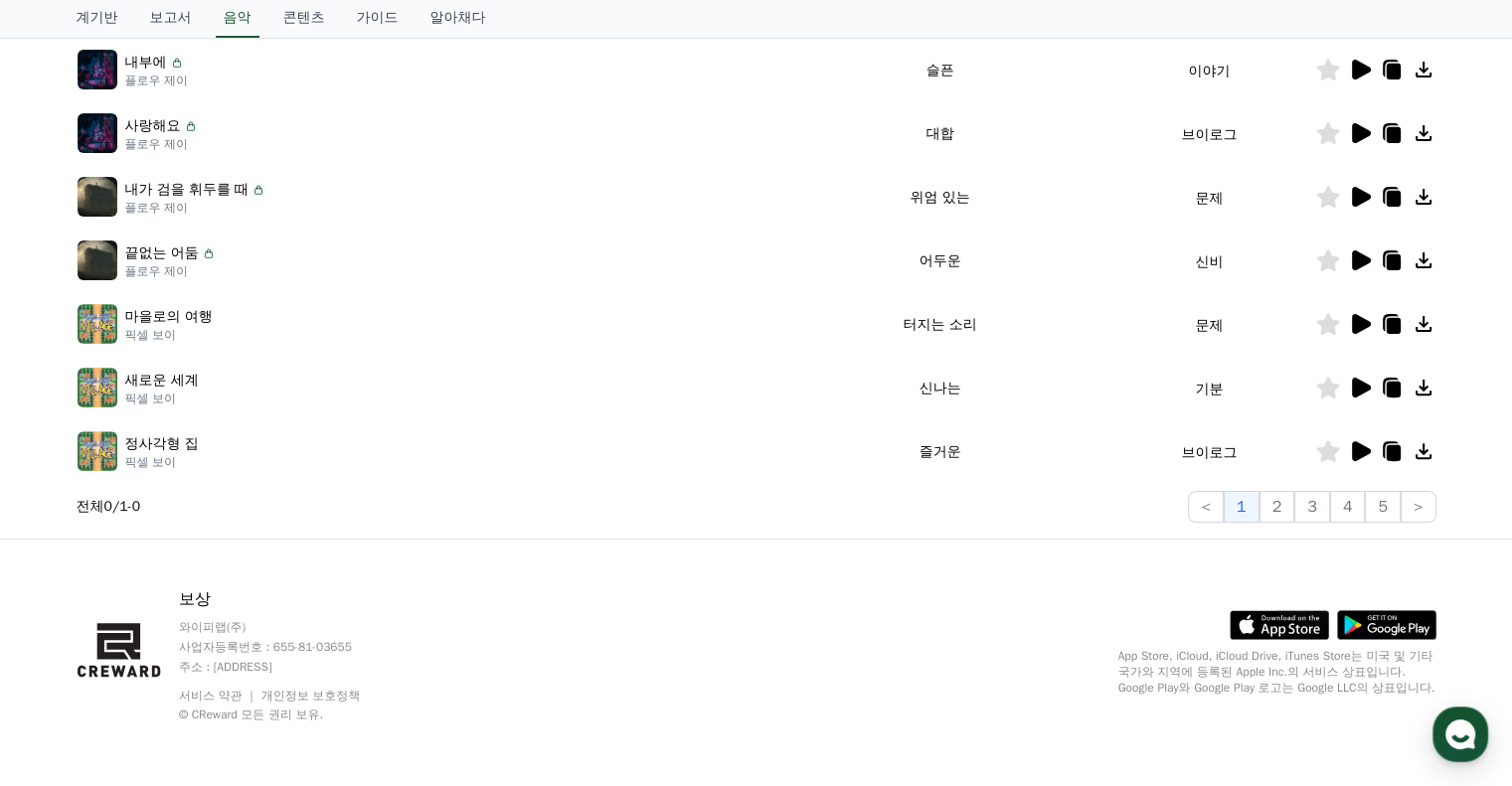 click on "픽셀 보이" at bounding box center [151, 398] 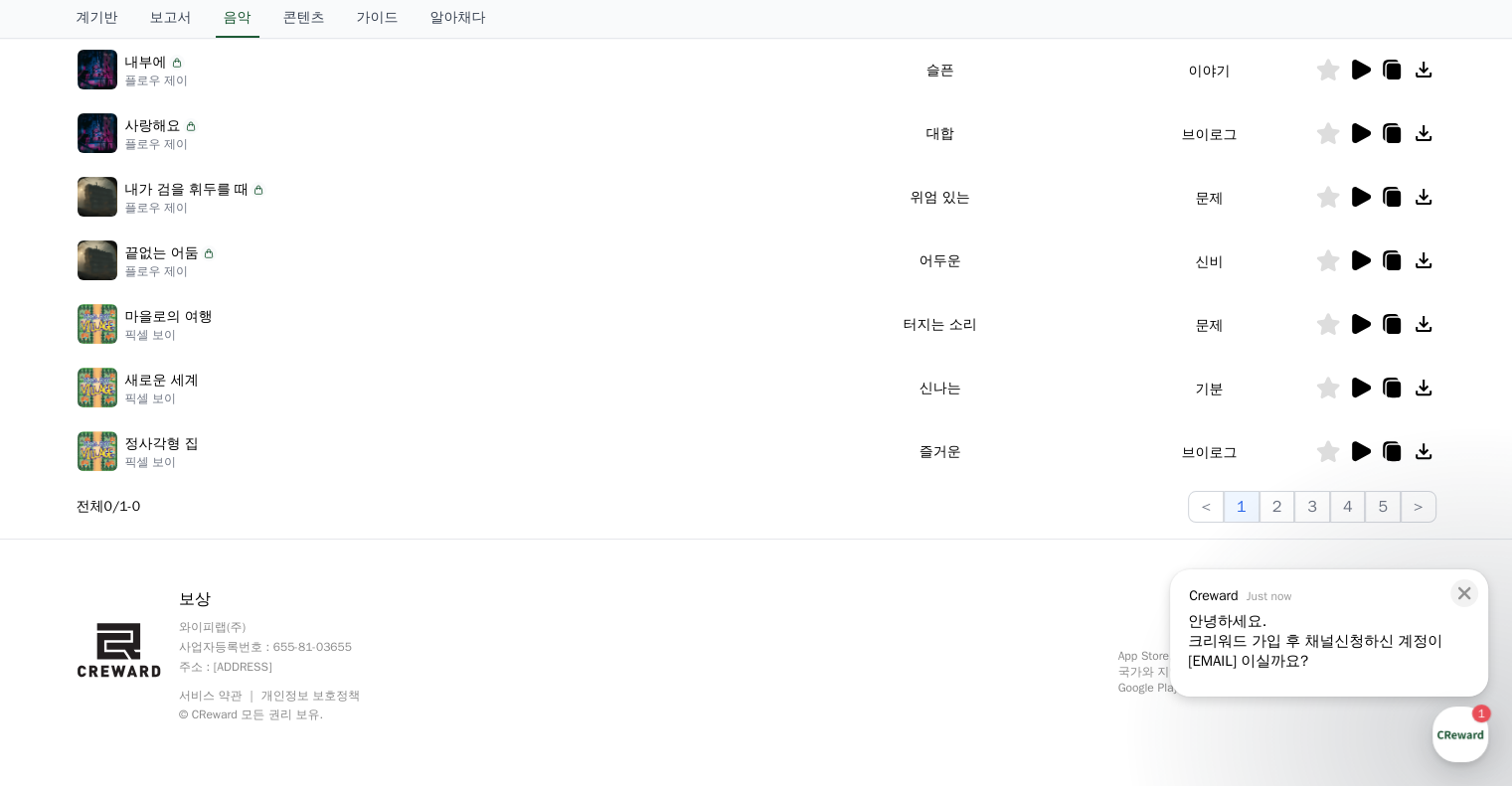 click 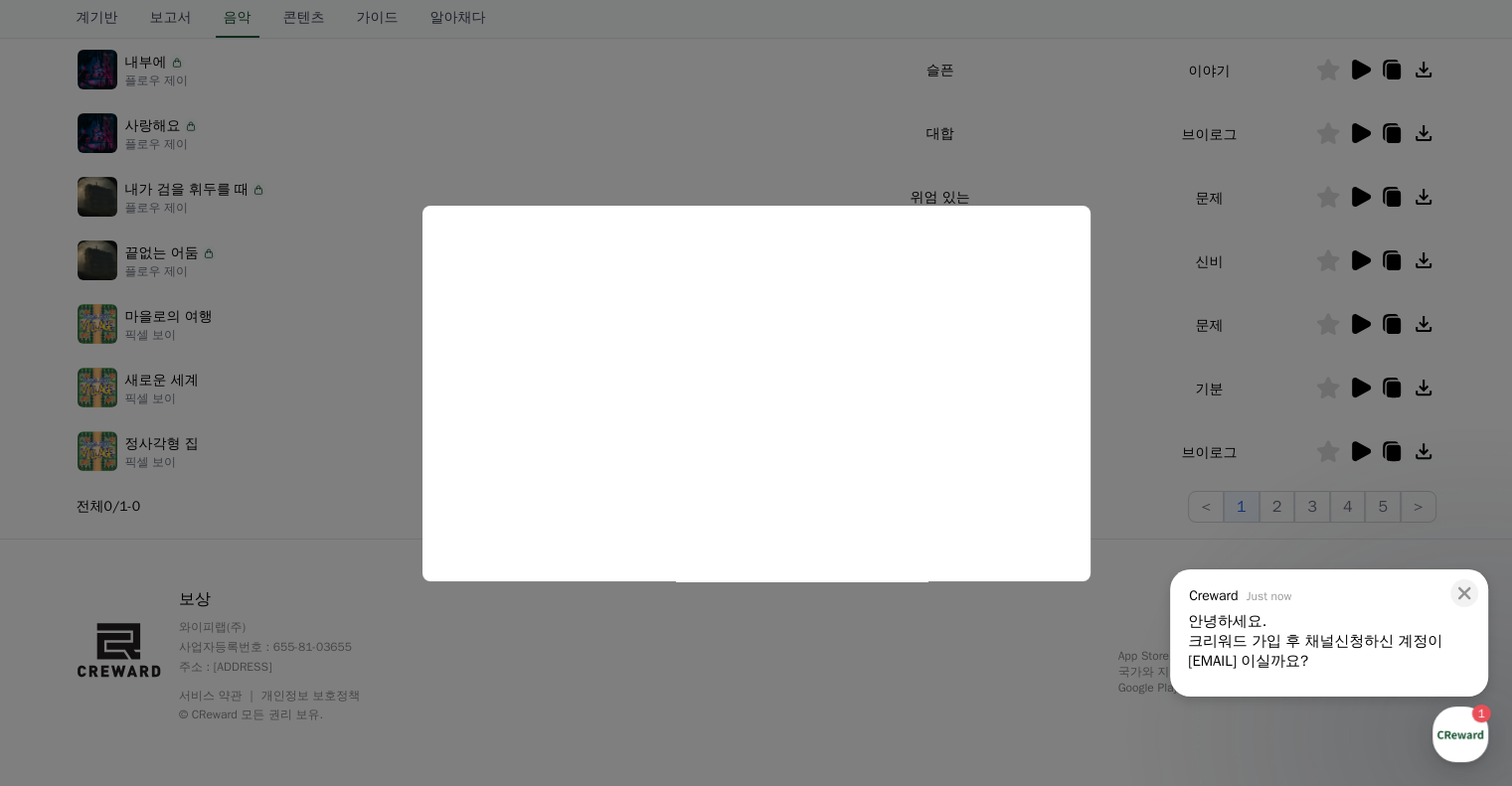 click on "크리워드 가입 후 채널신청하신 계정이 [EMAIL] 이실까요?" at bounding box center [1329, 651] 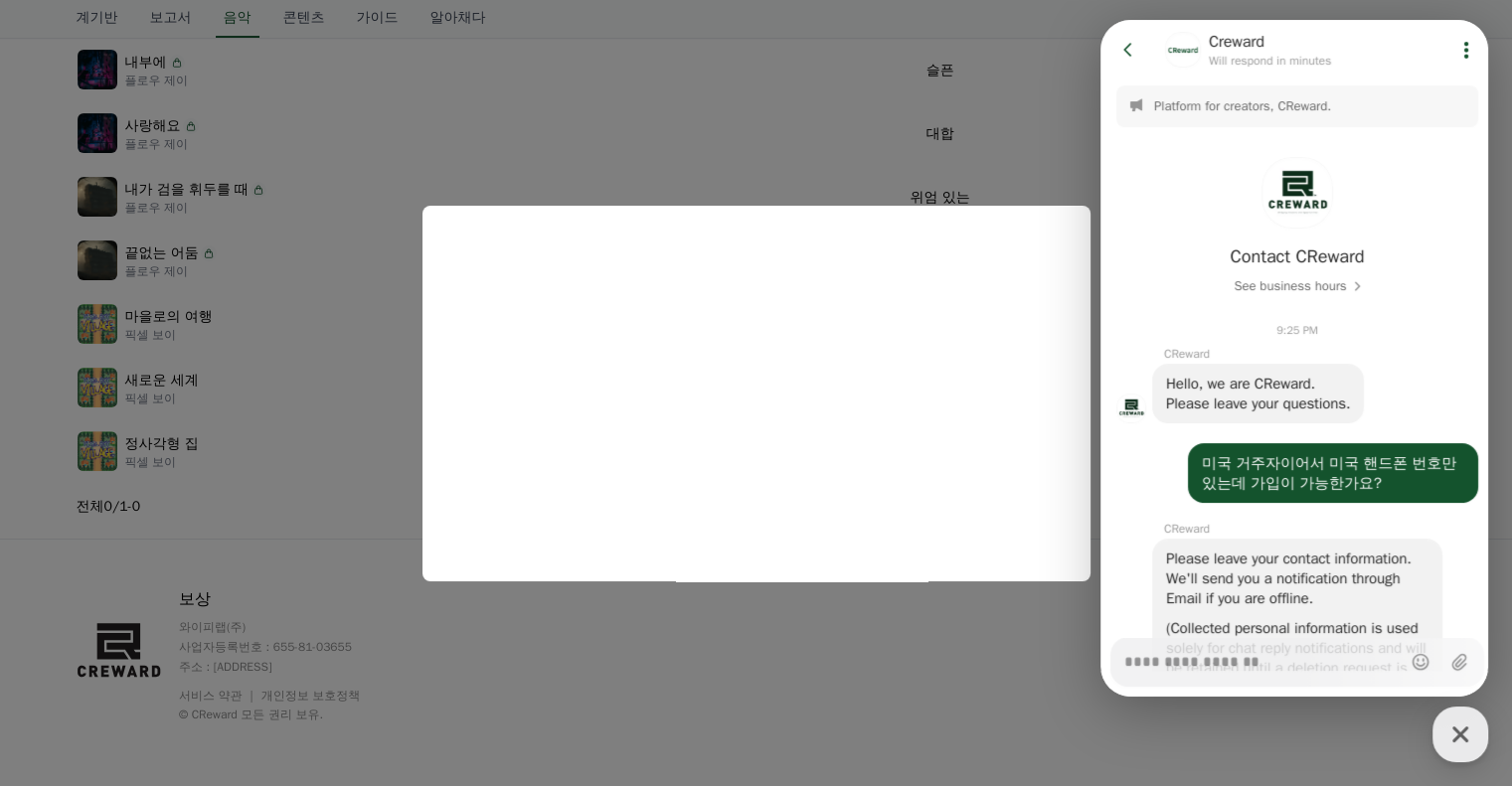 scroll, scrollTop: 938, scrollLeft: 0, axis: vertical 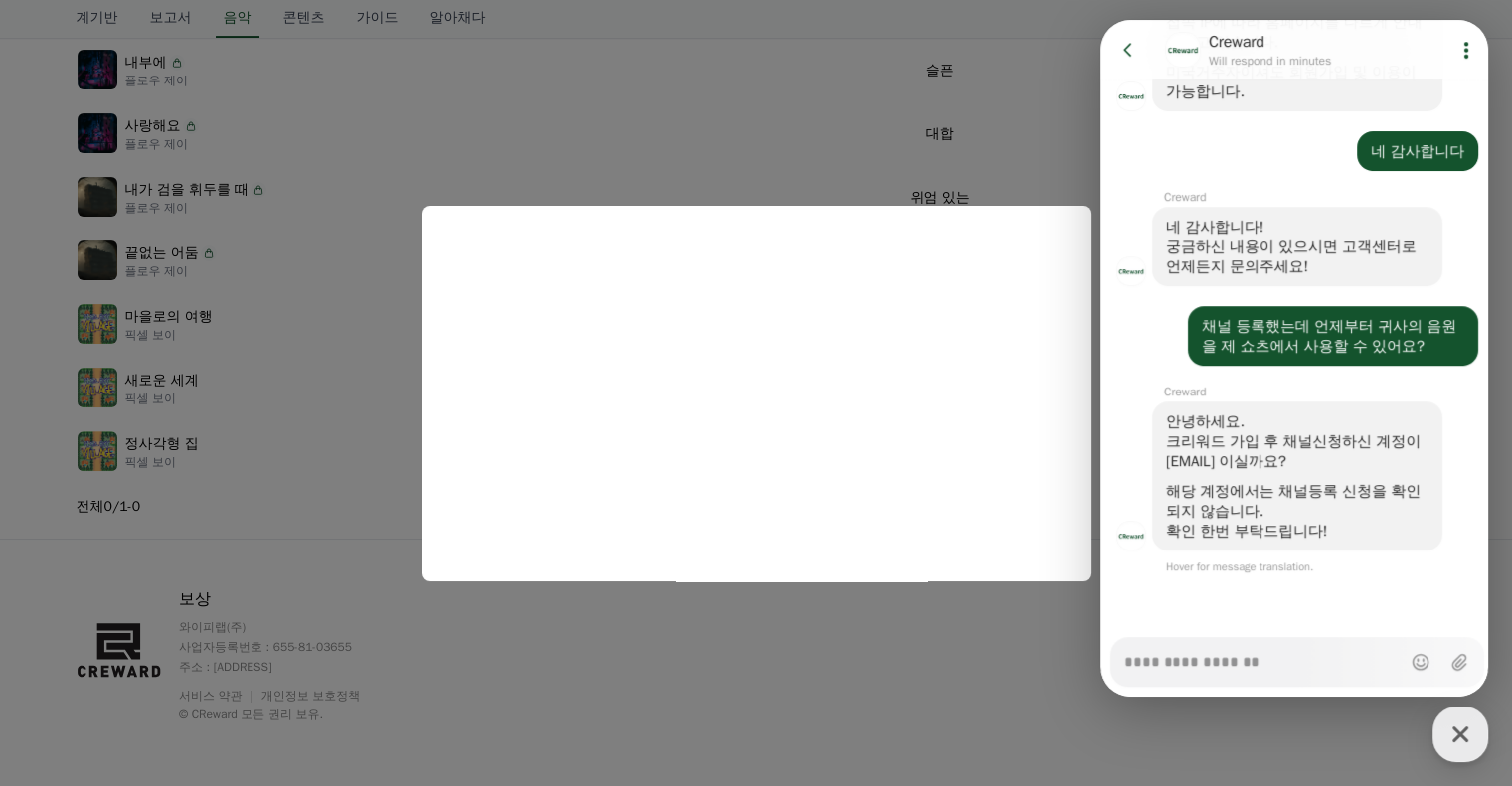click on "Messenger Input Textarea" at bounding box center (1262, 655) 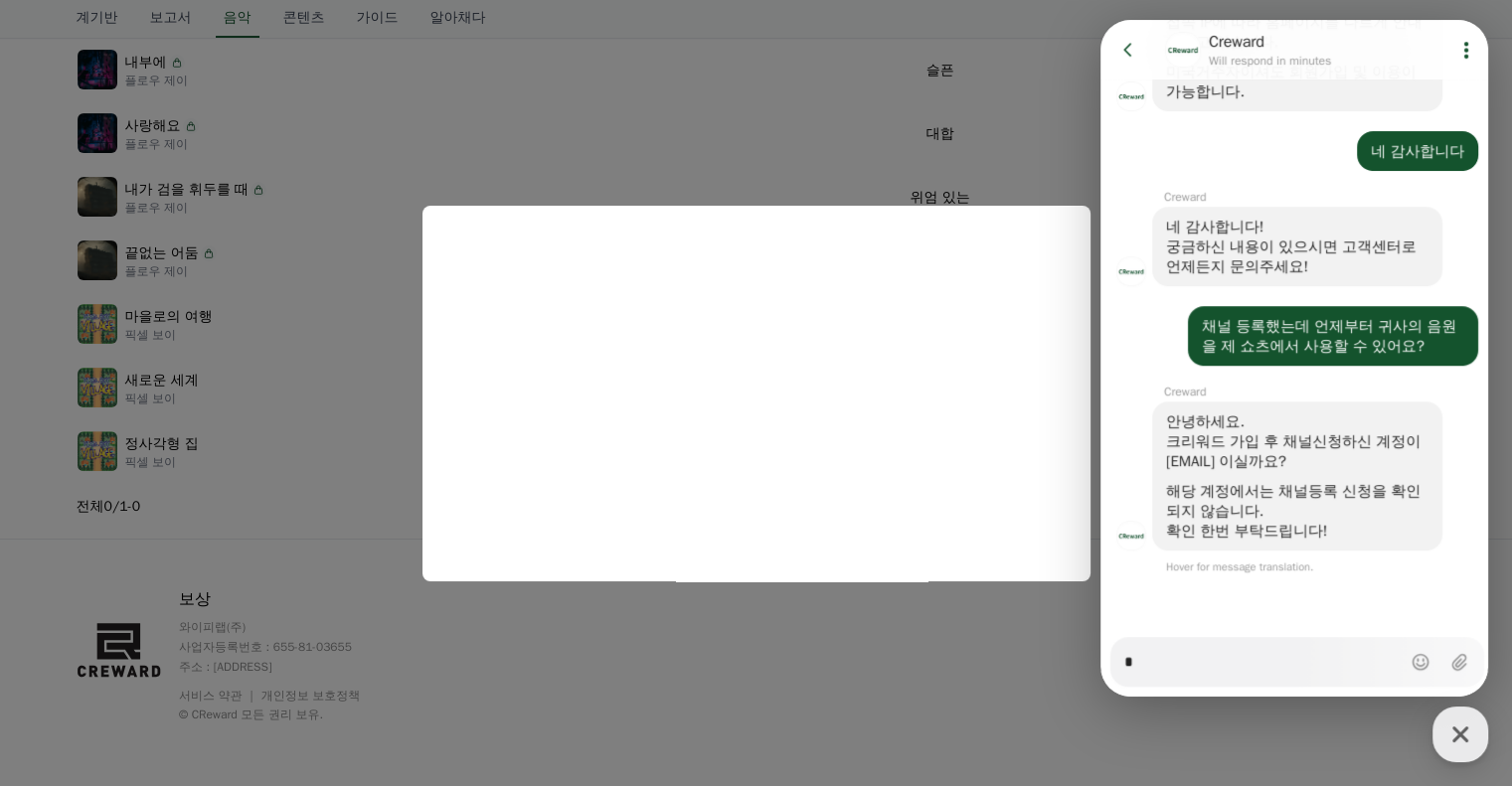 type on "*" 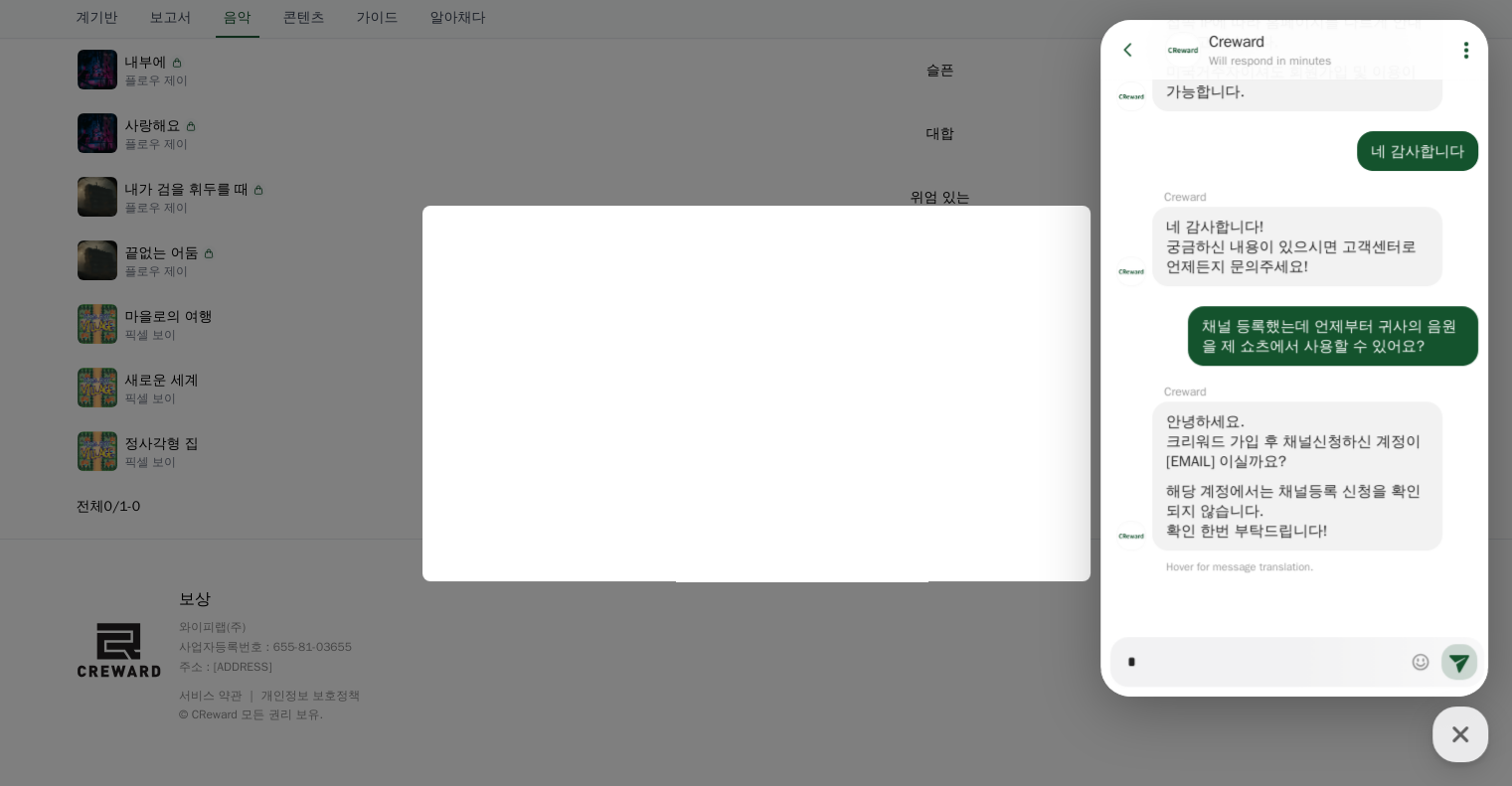 type on "*" 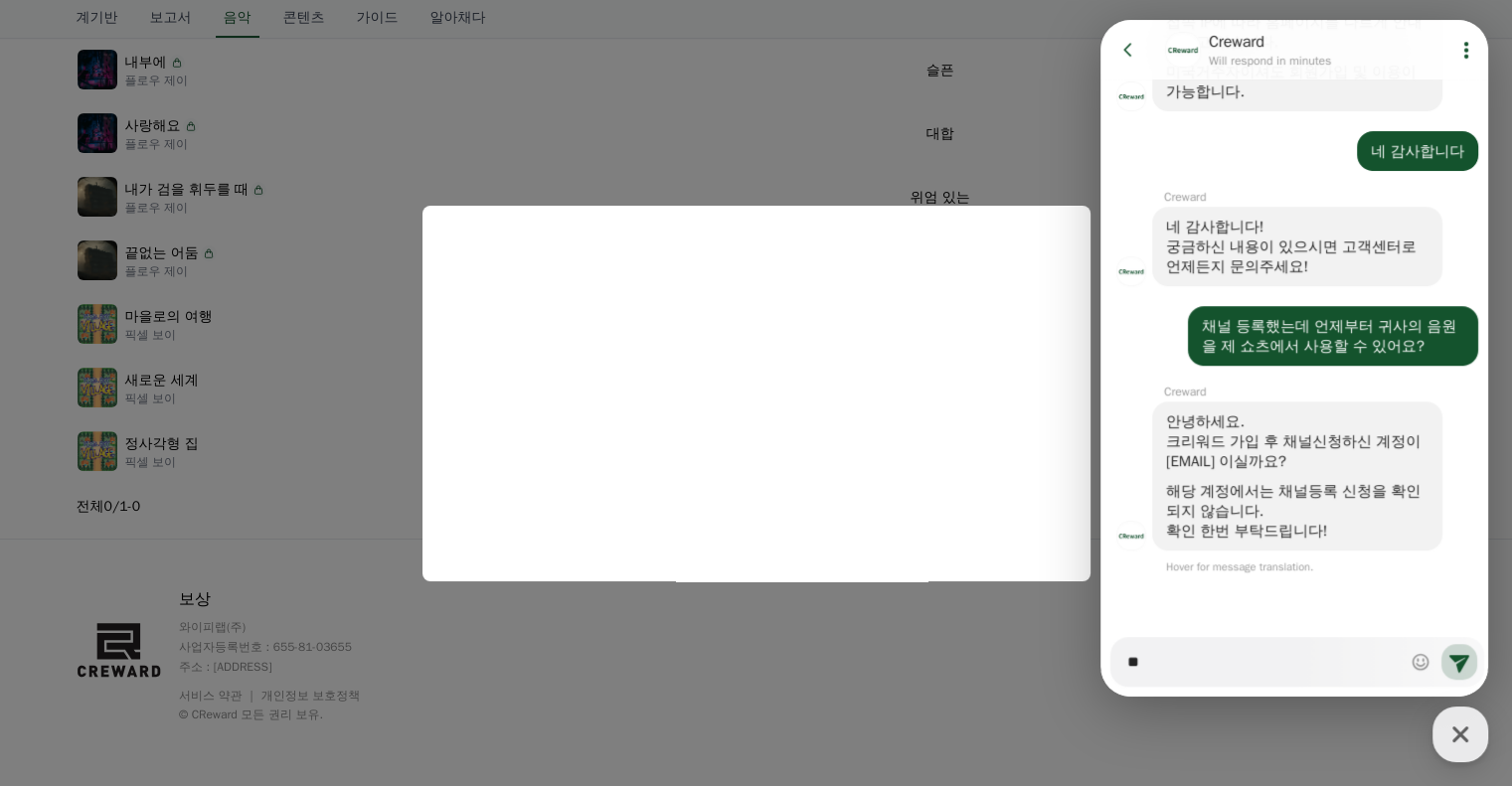 type on "*" 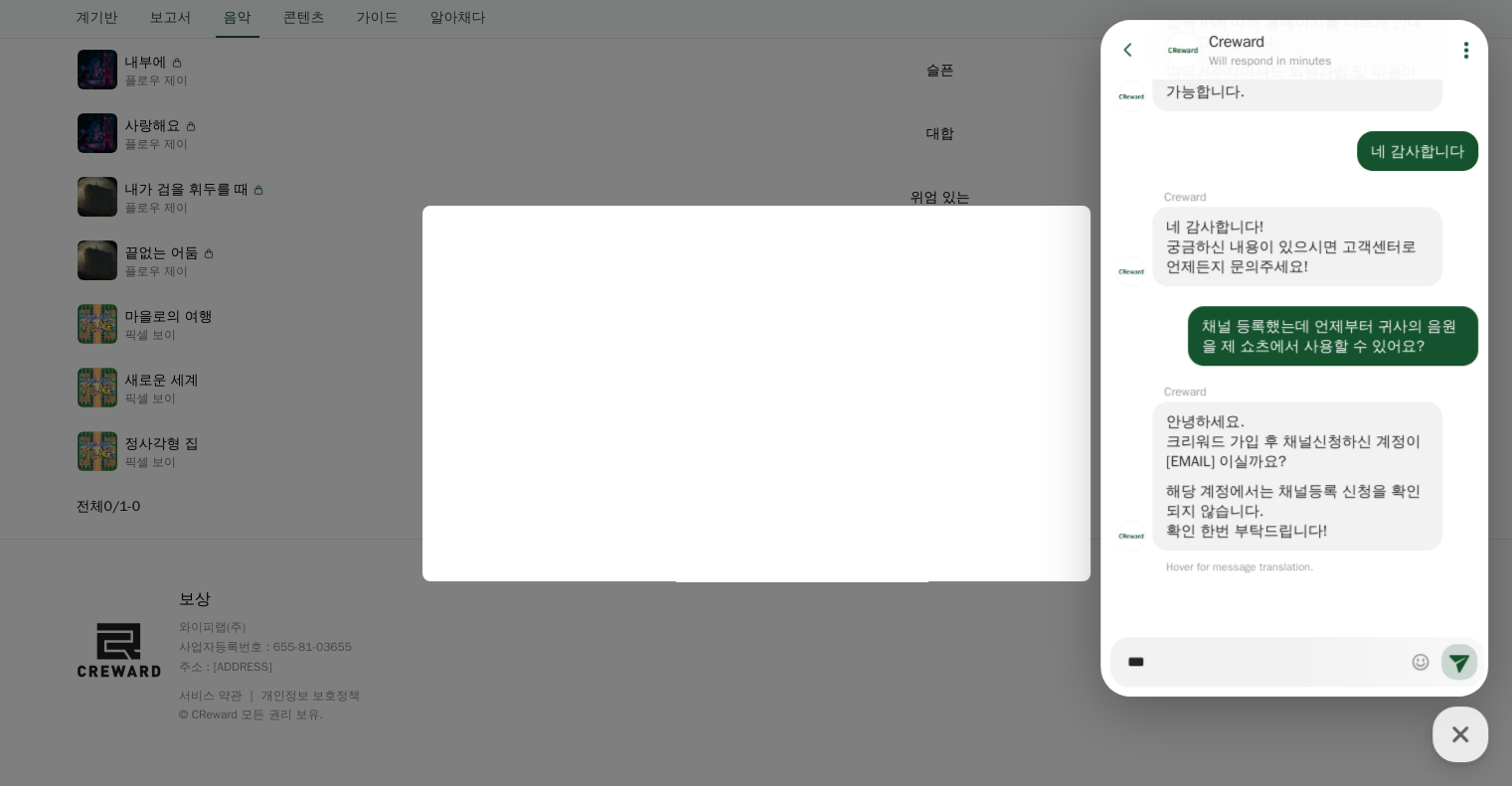 type on "*" 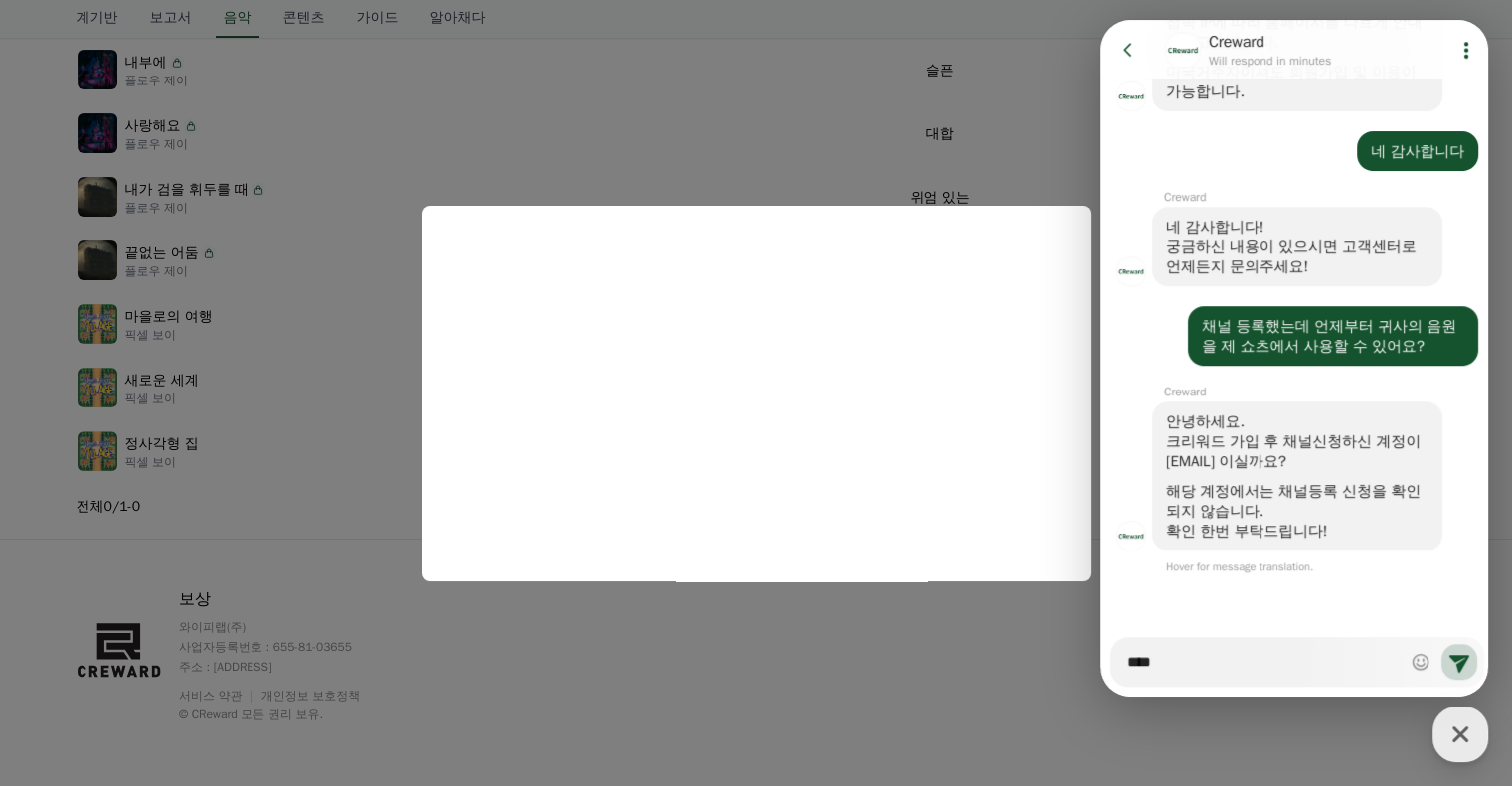 type on "*" 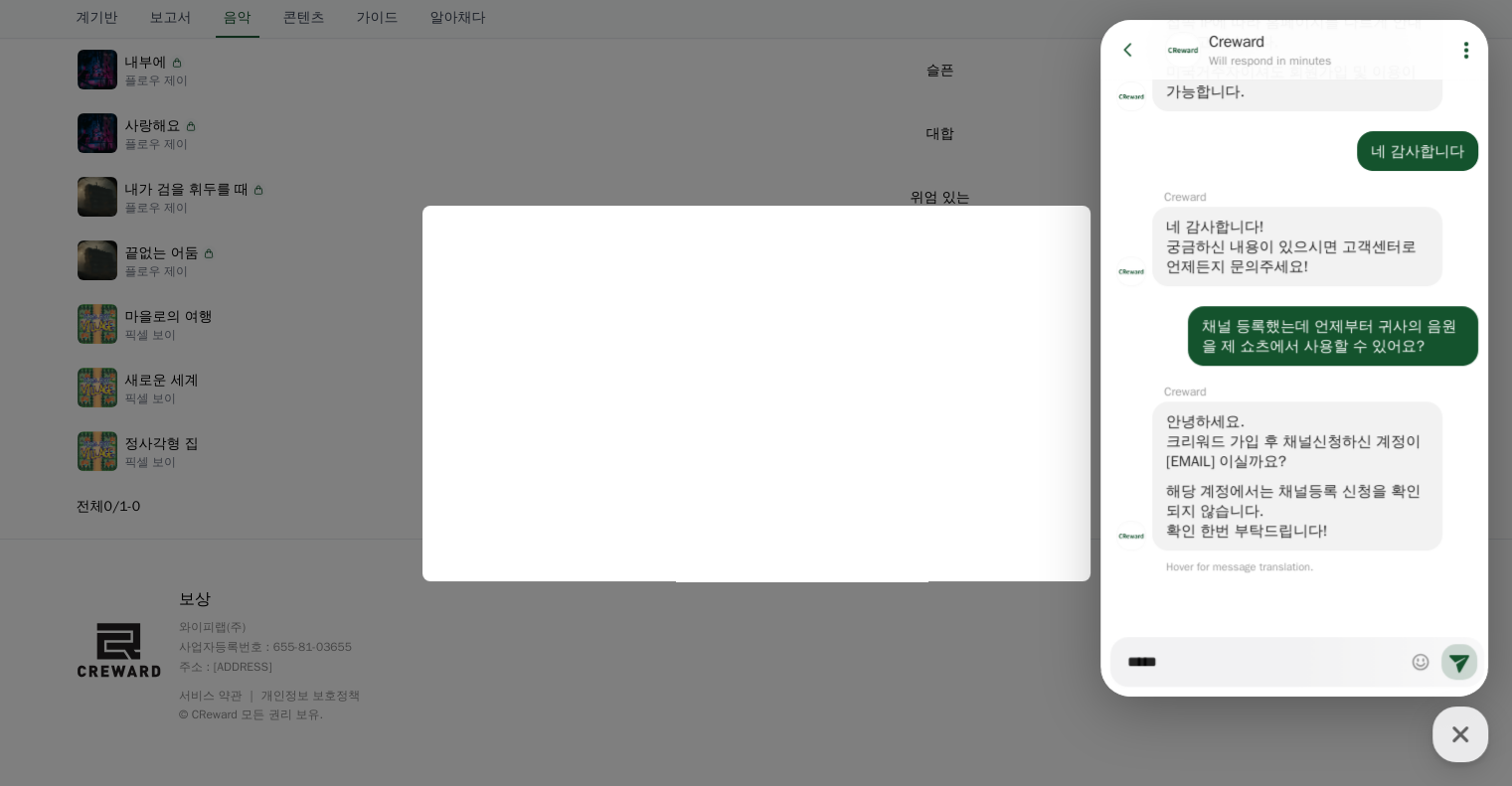 type on "*" 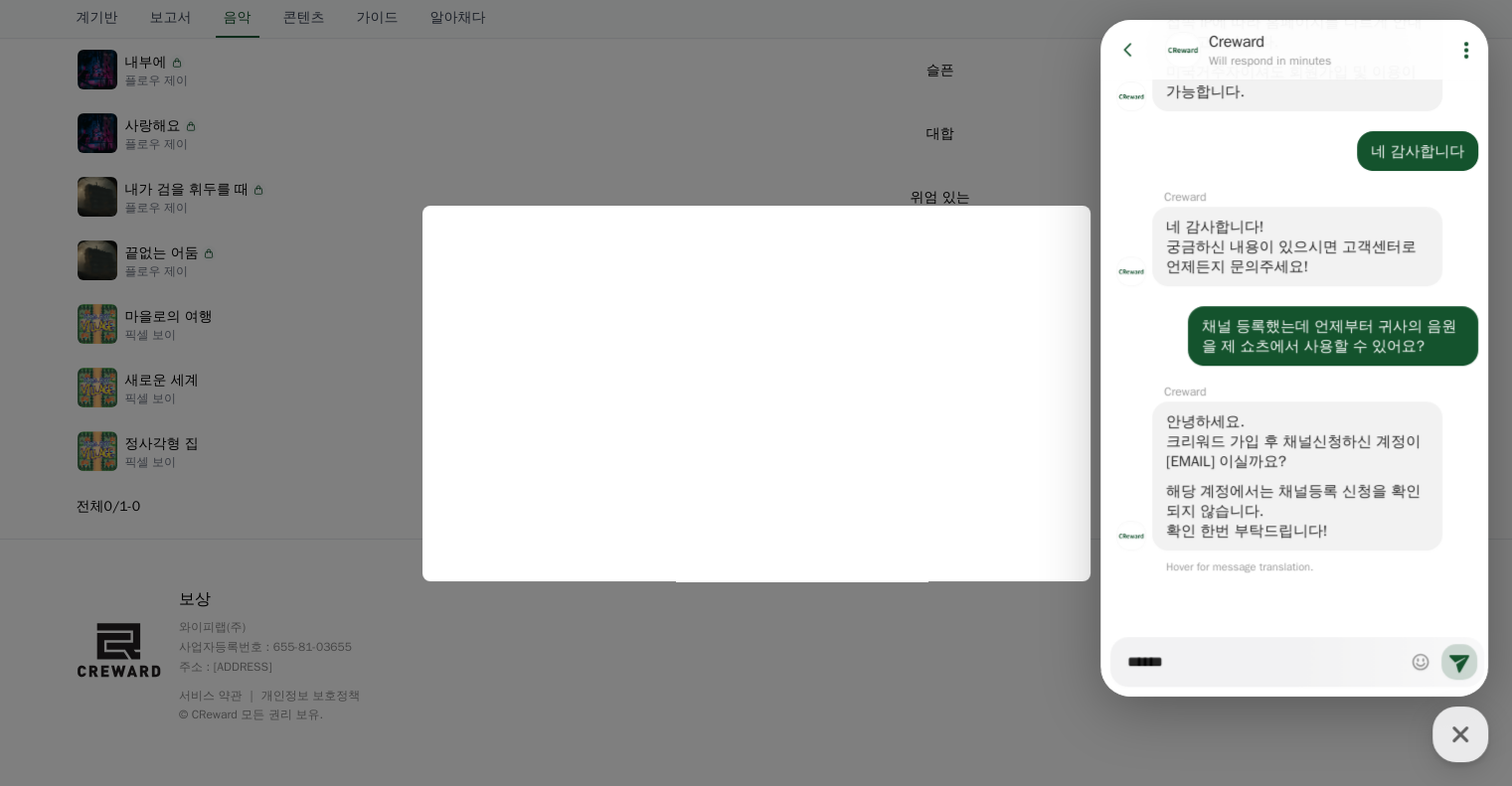 type on "*" 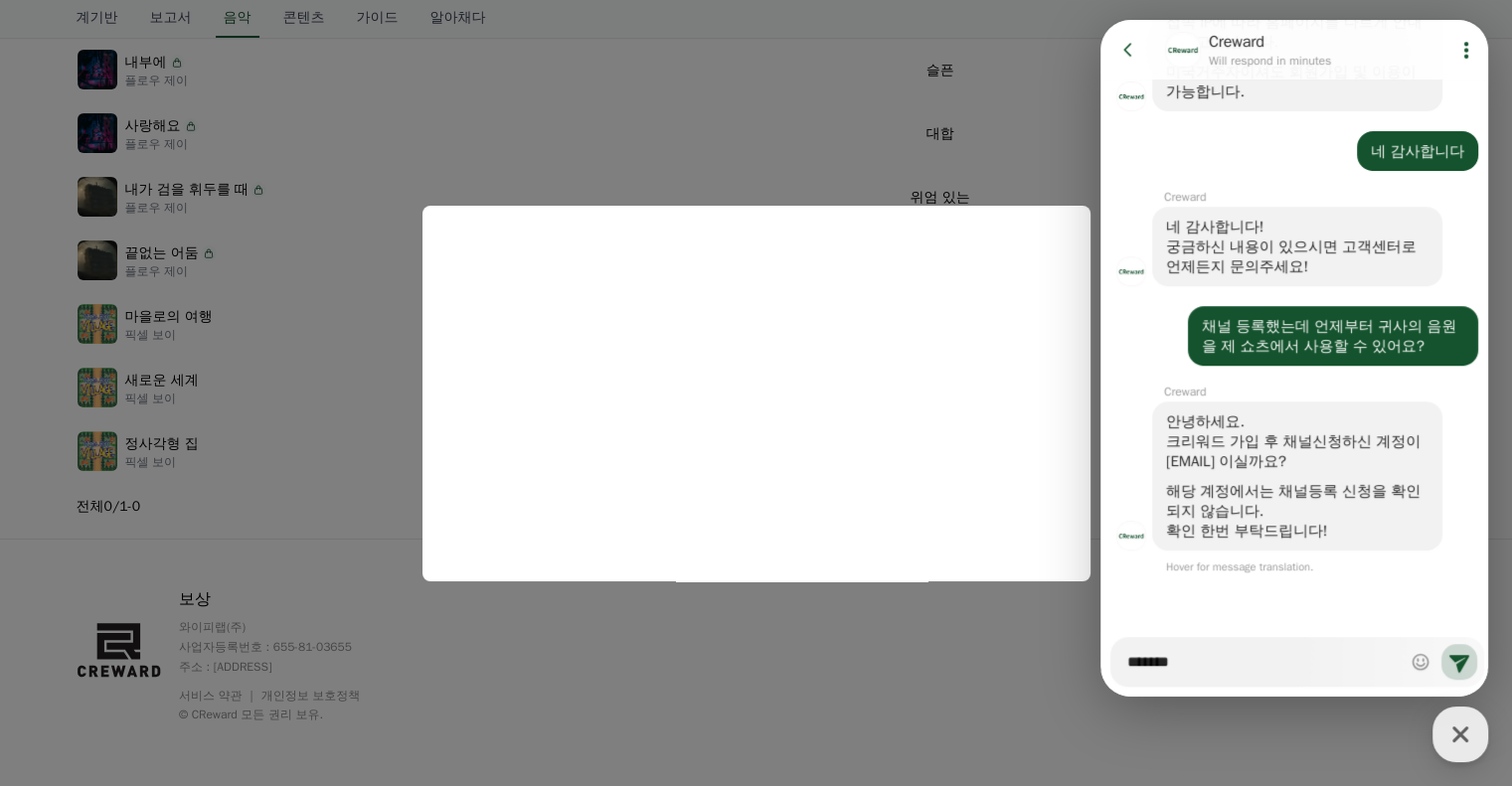 type on "*" 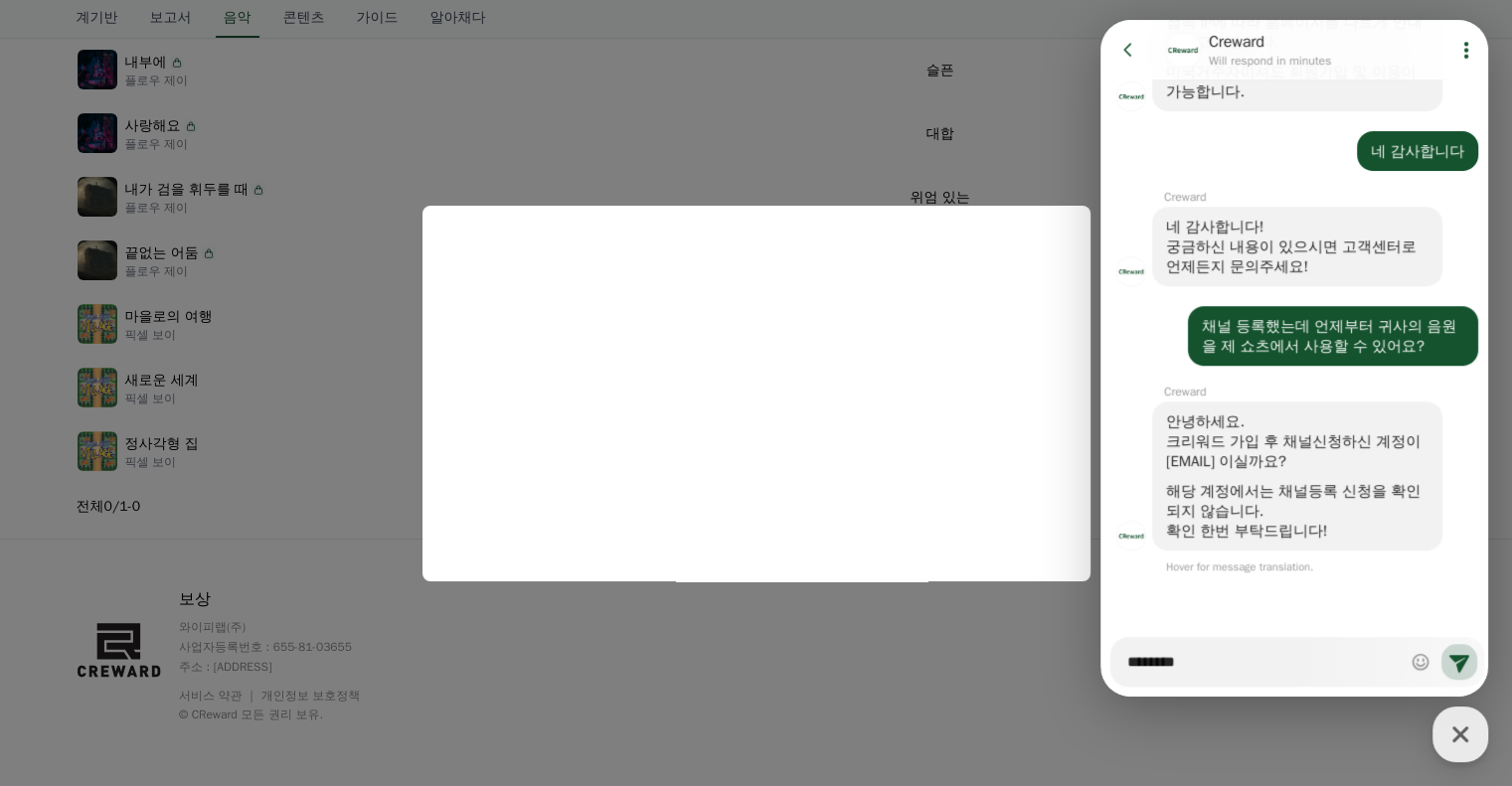 type on "*" 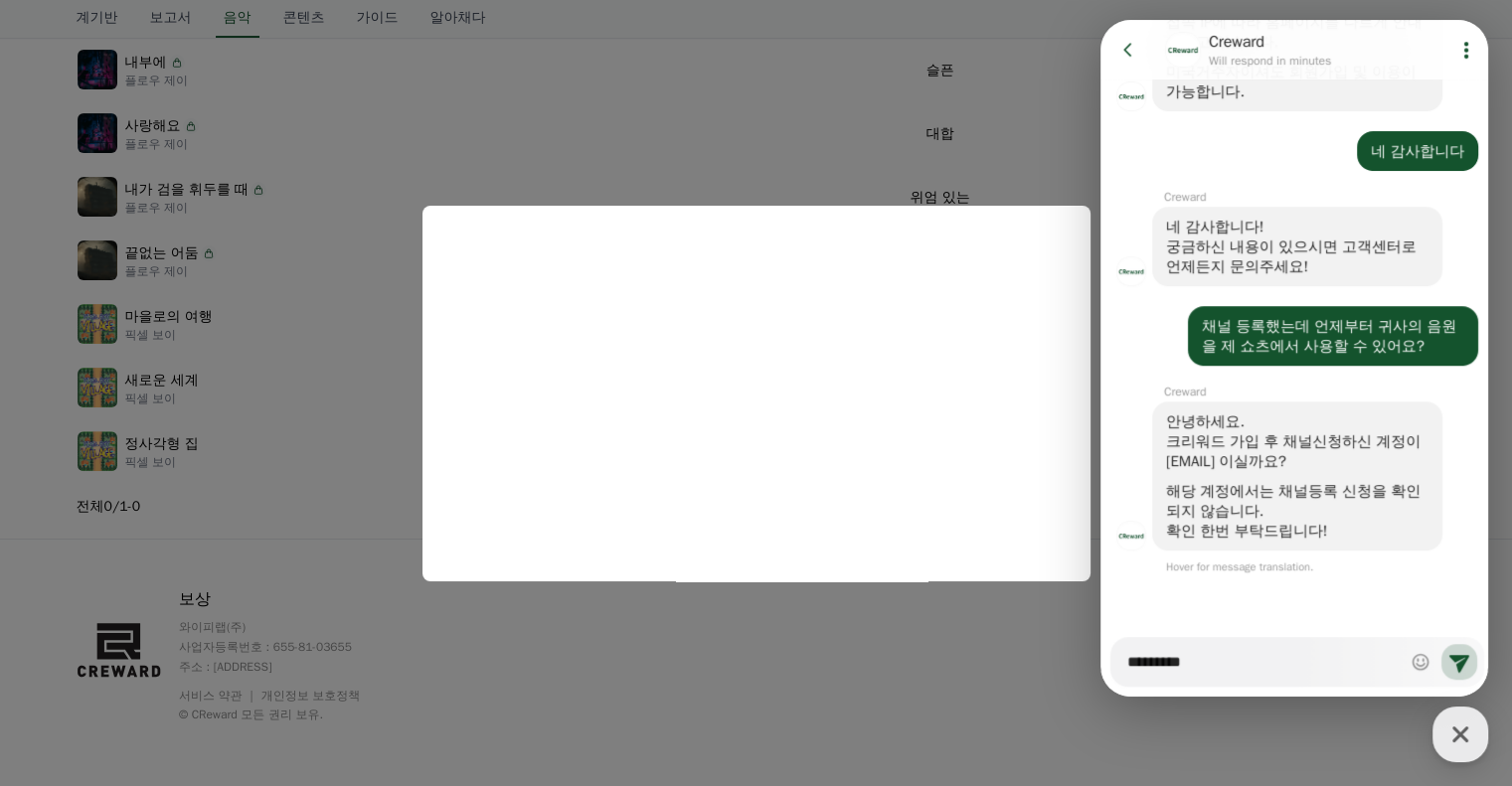 type on "*" 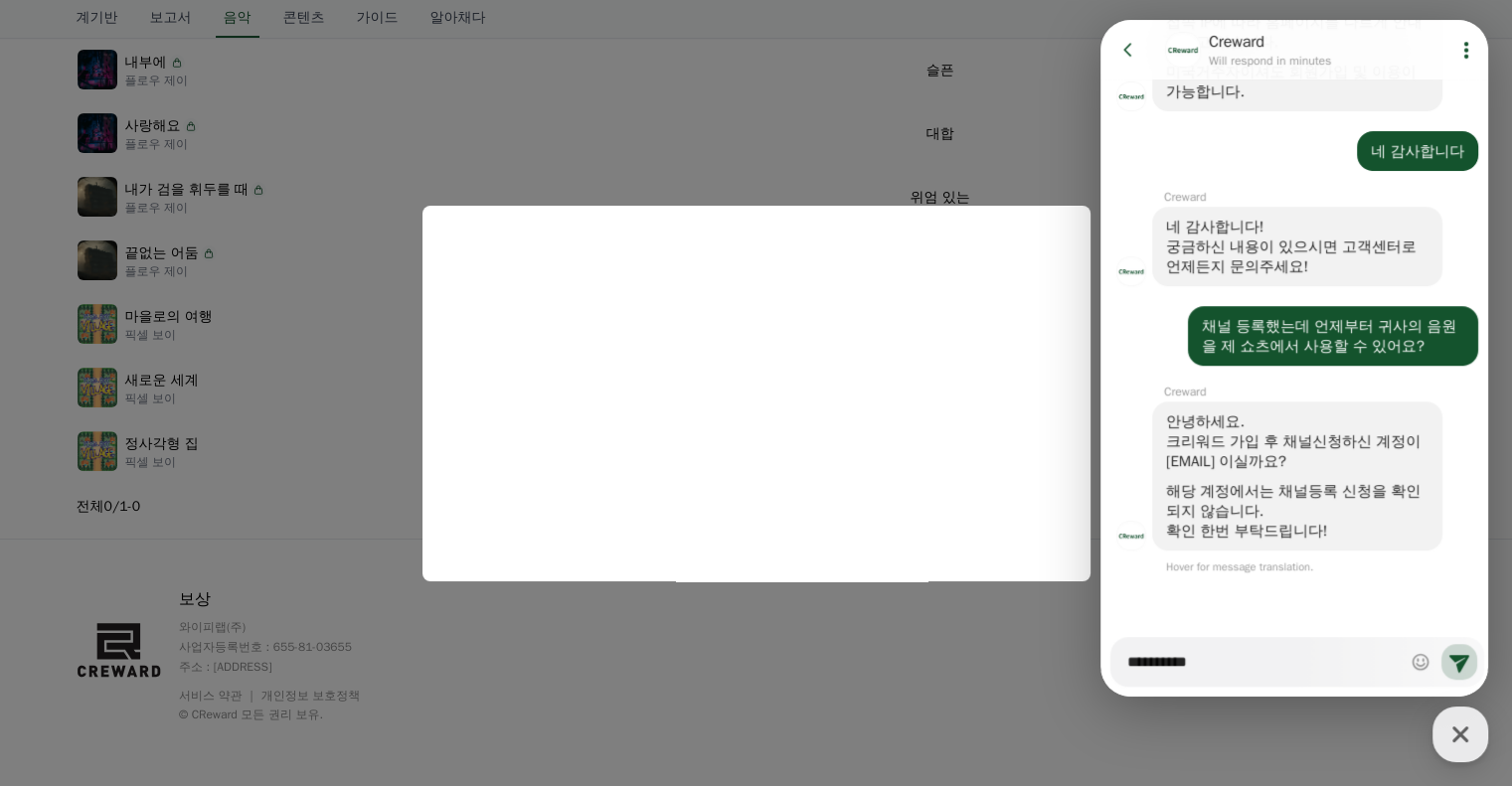 type on "*" 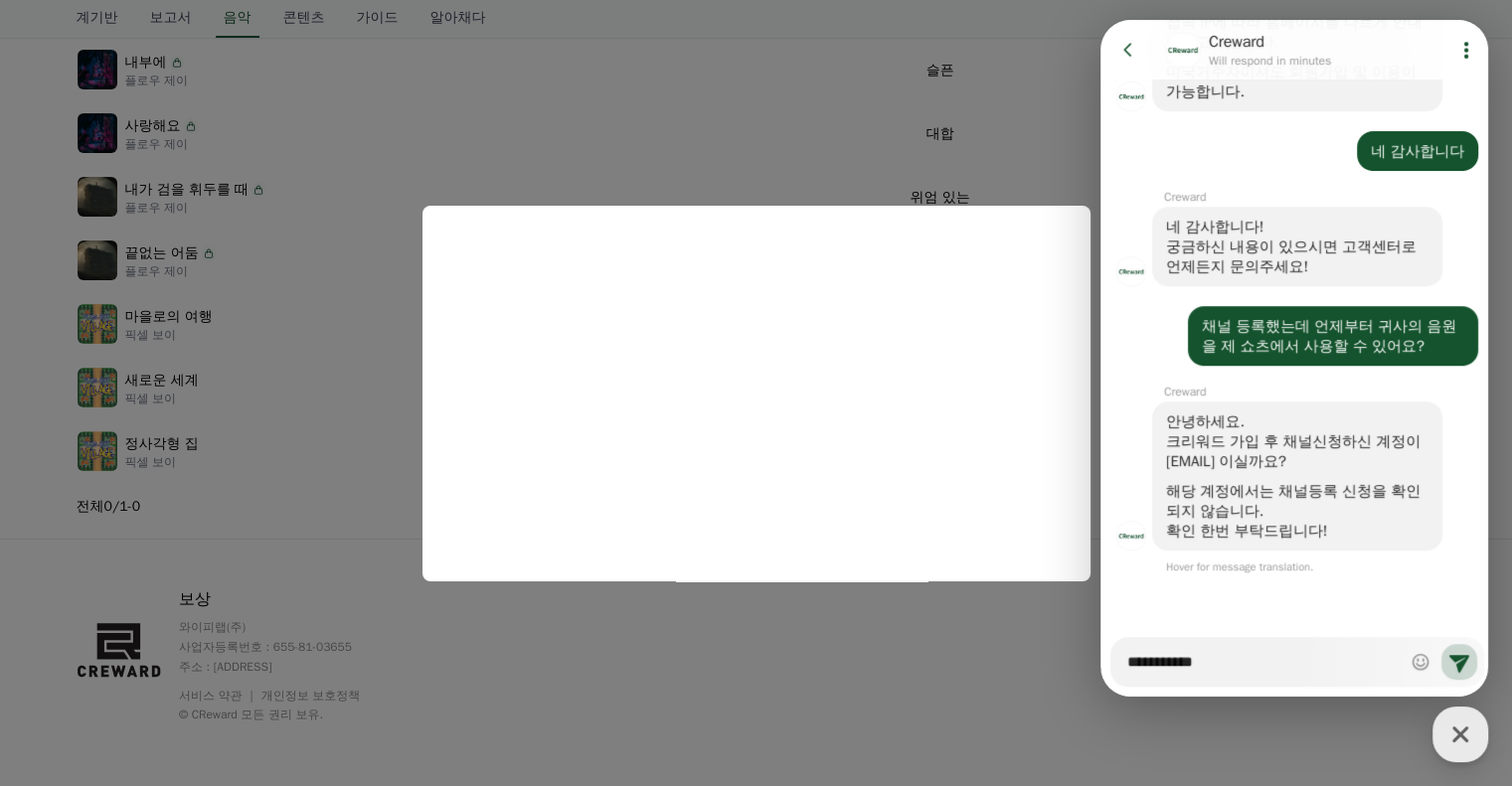 type on "*" 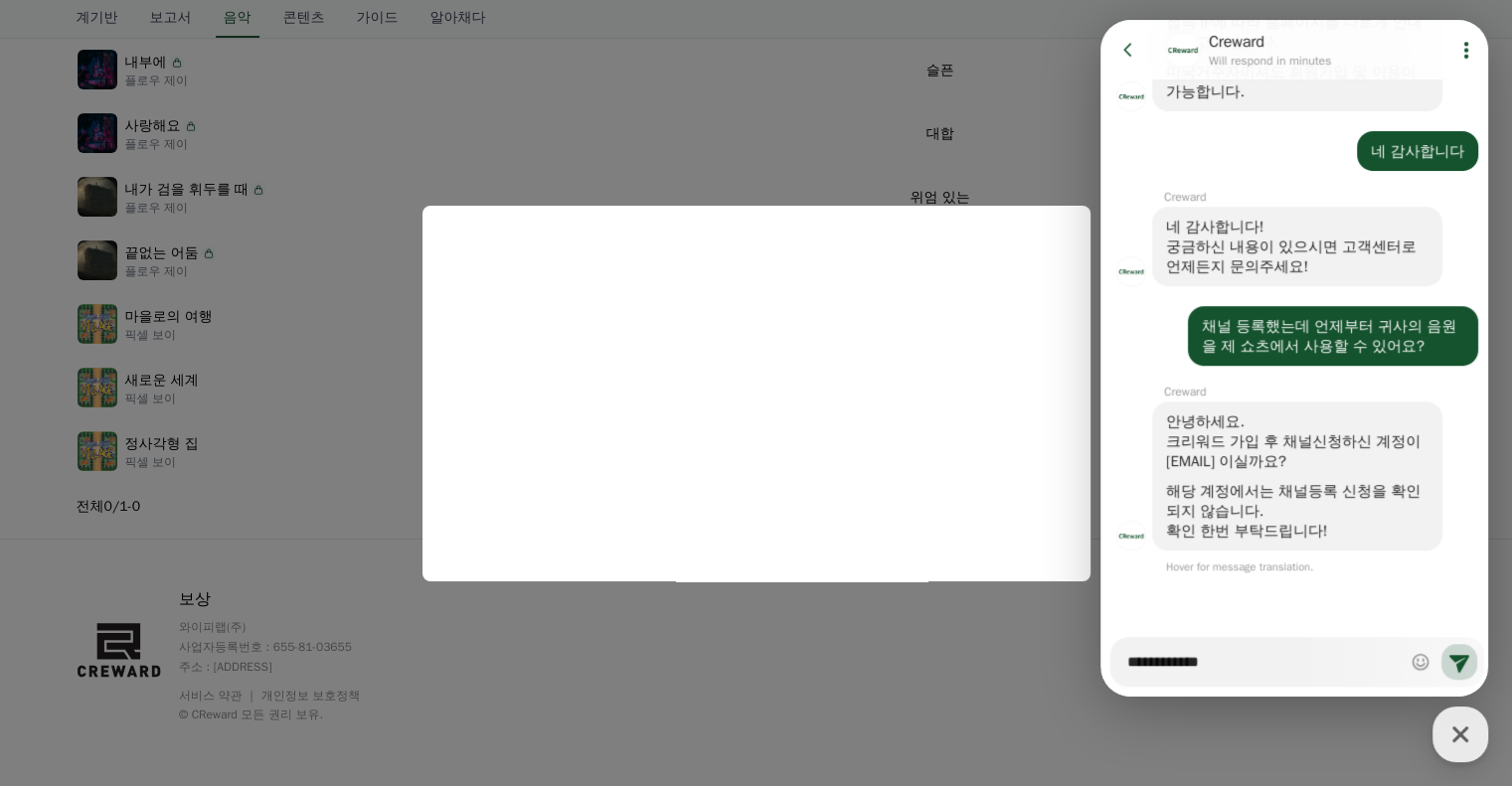 type on "*" 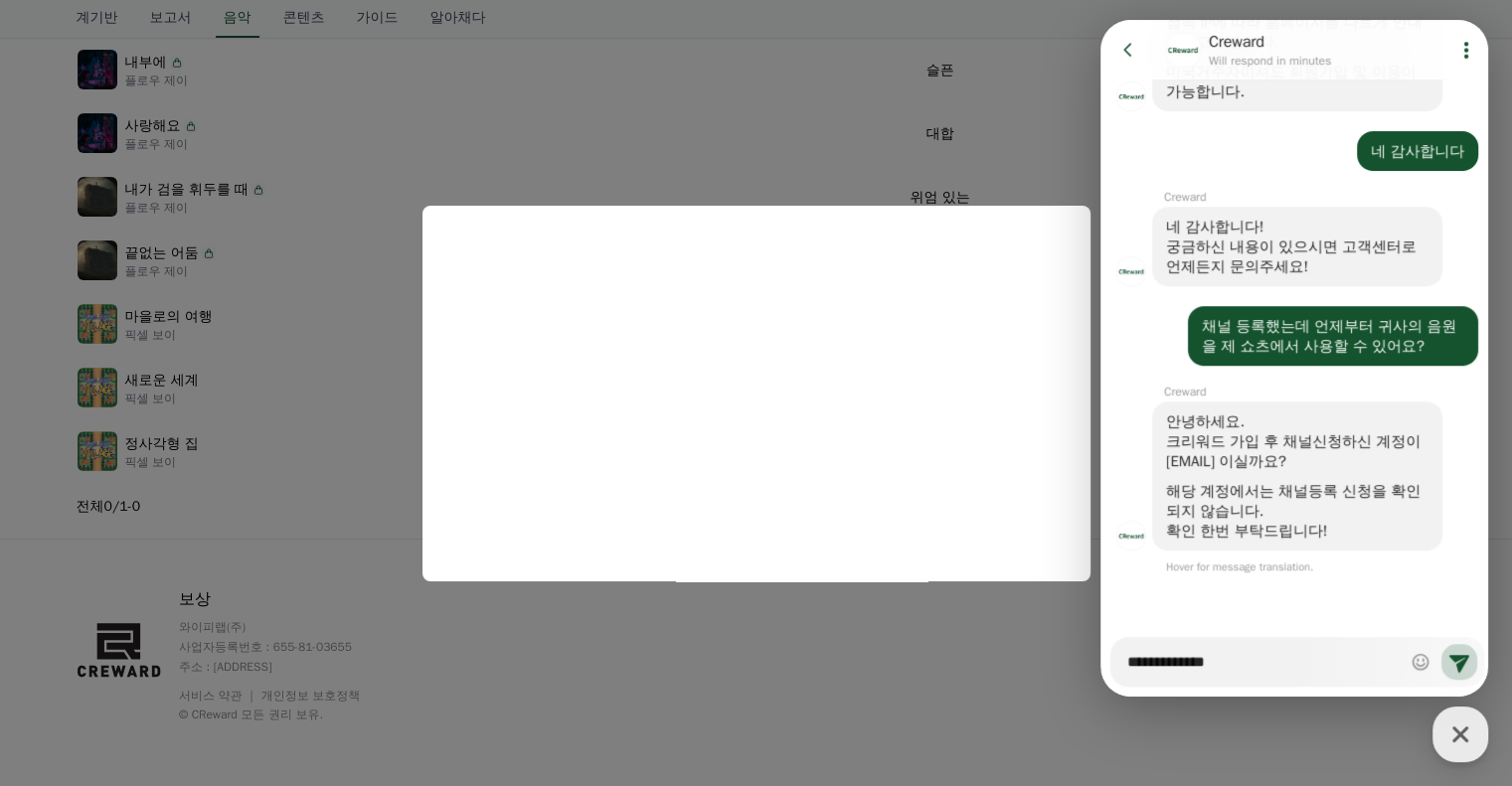 type on "*" 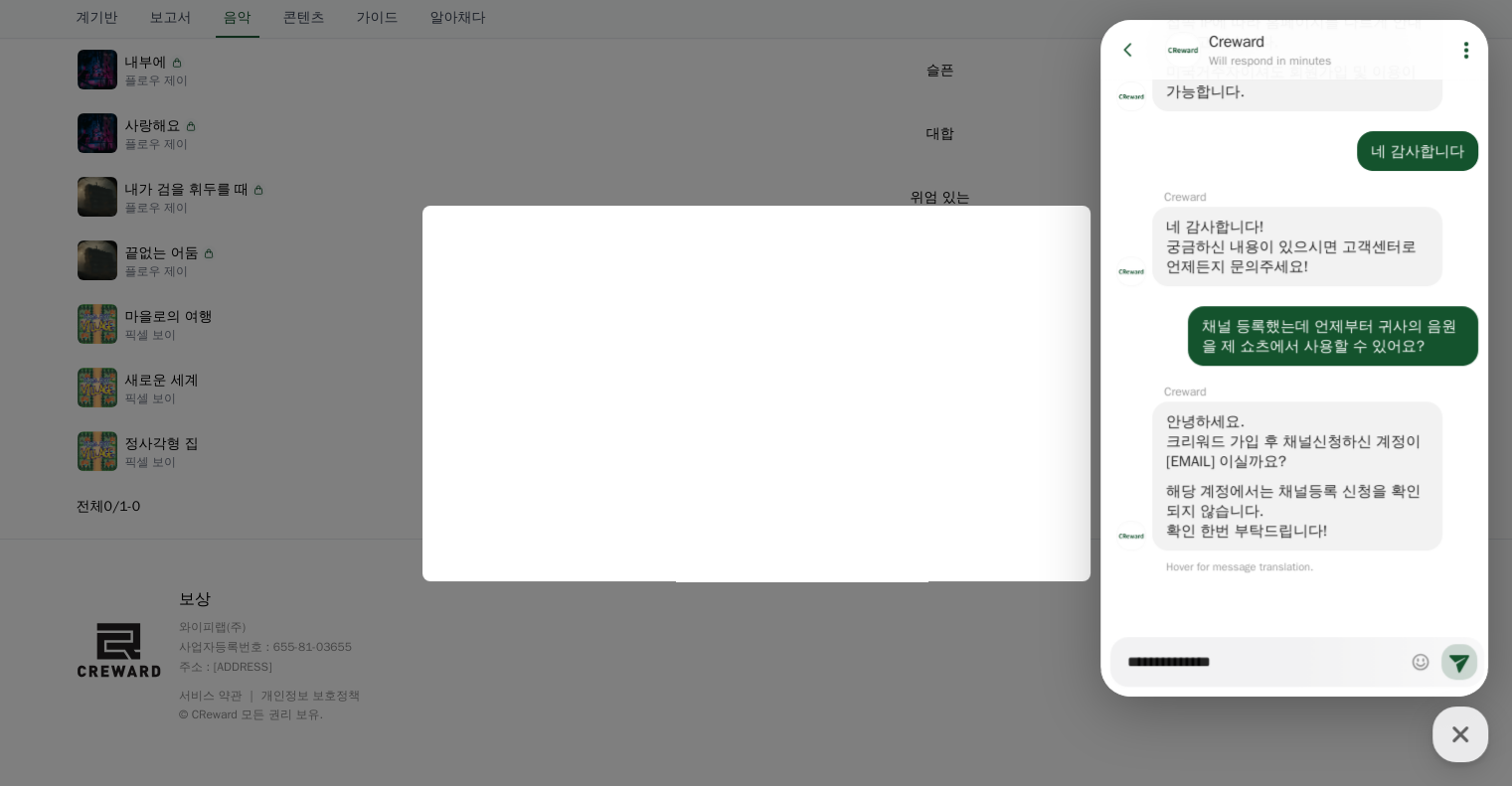 type on "*" 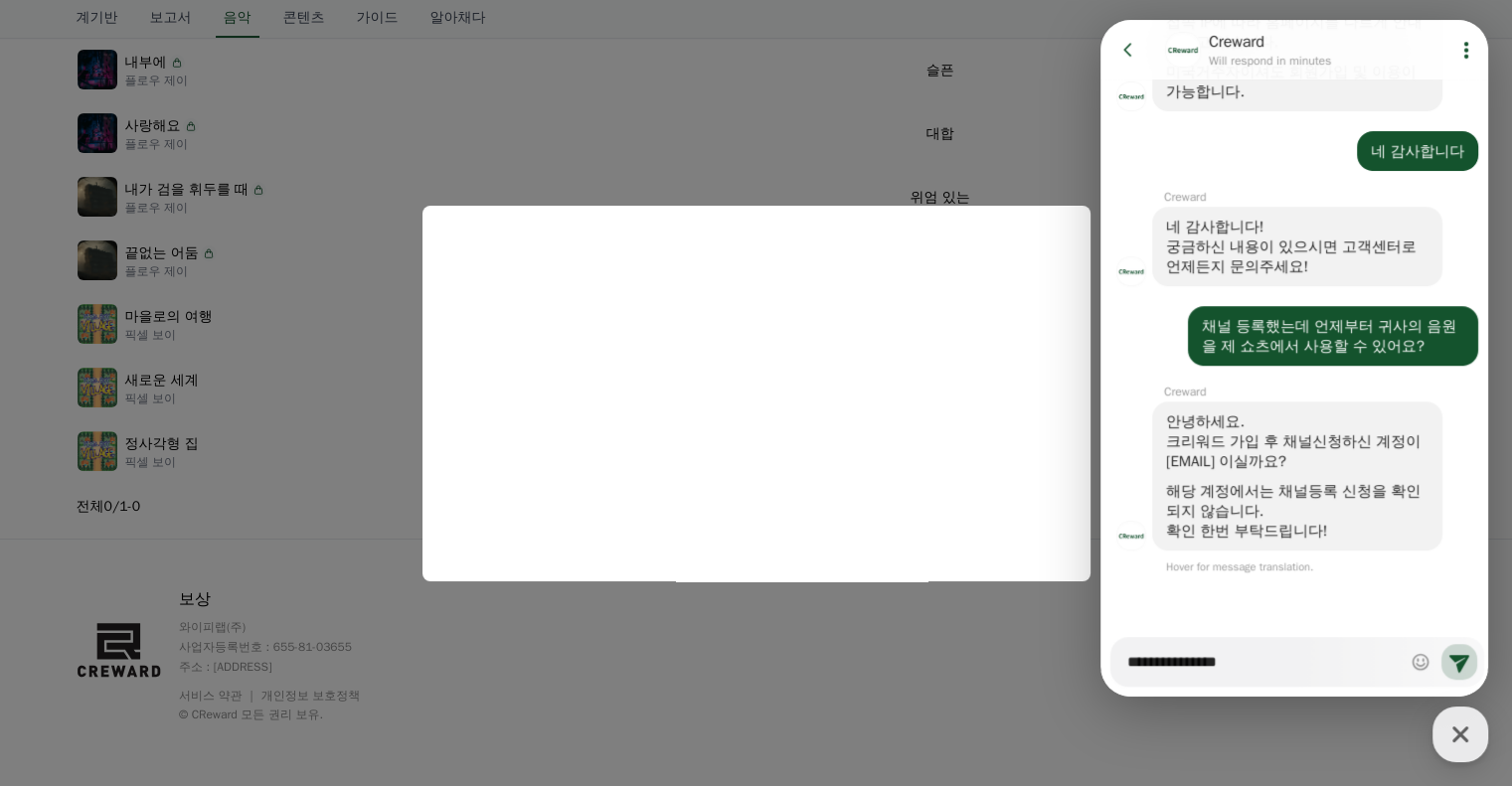 type on "*" 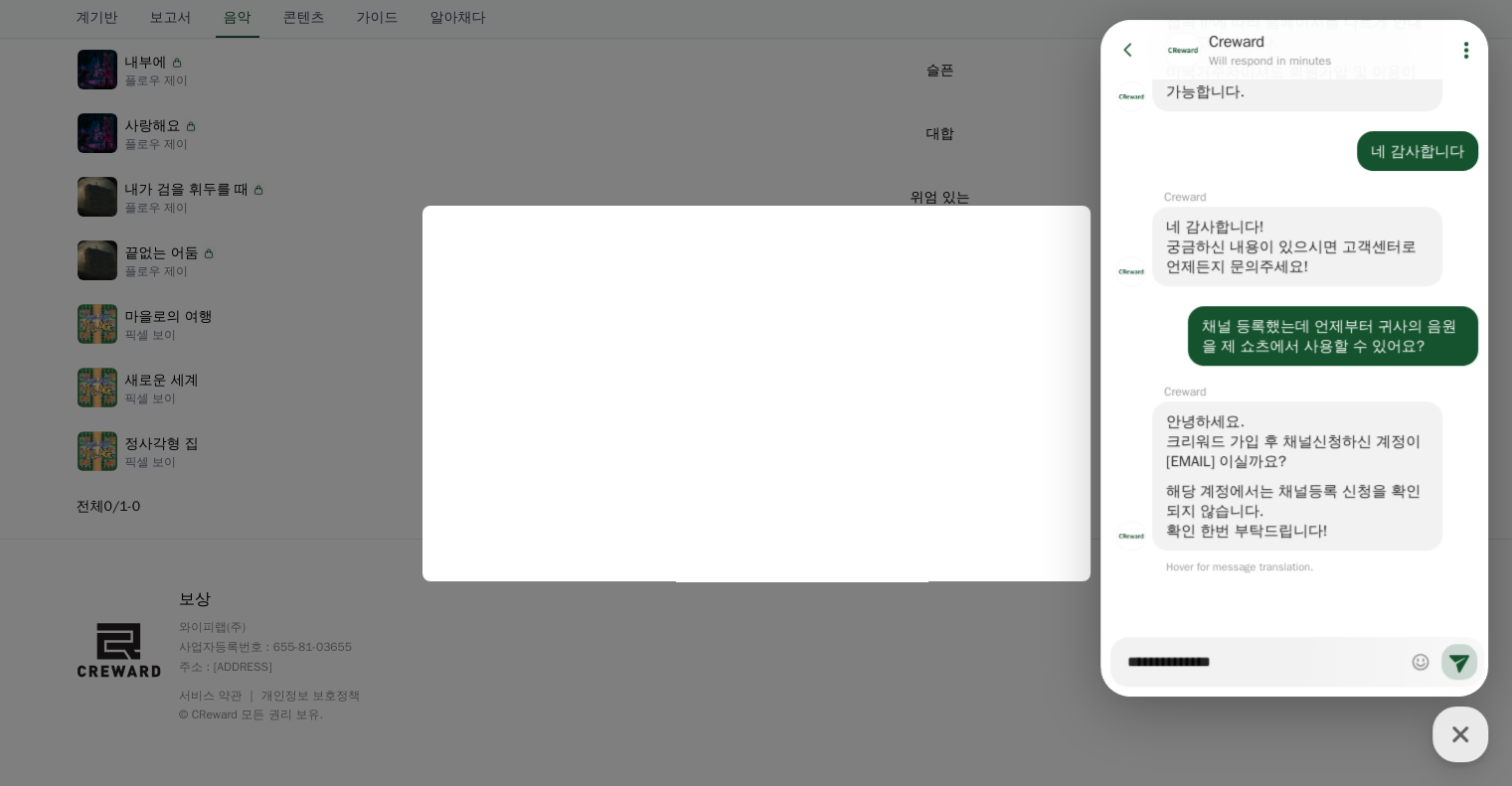 type on "*" 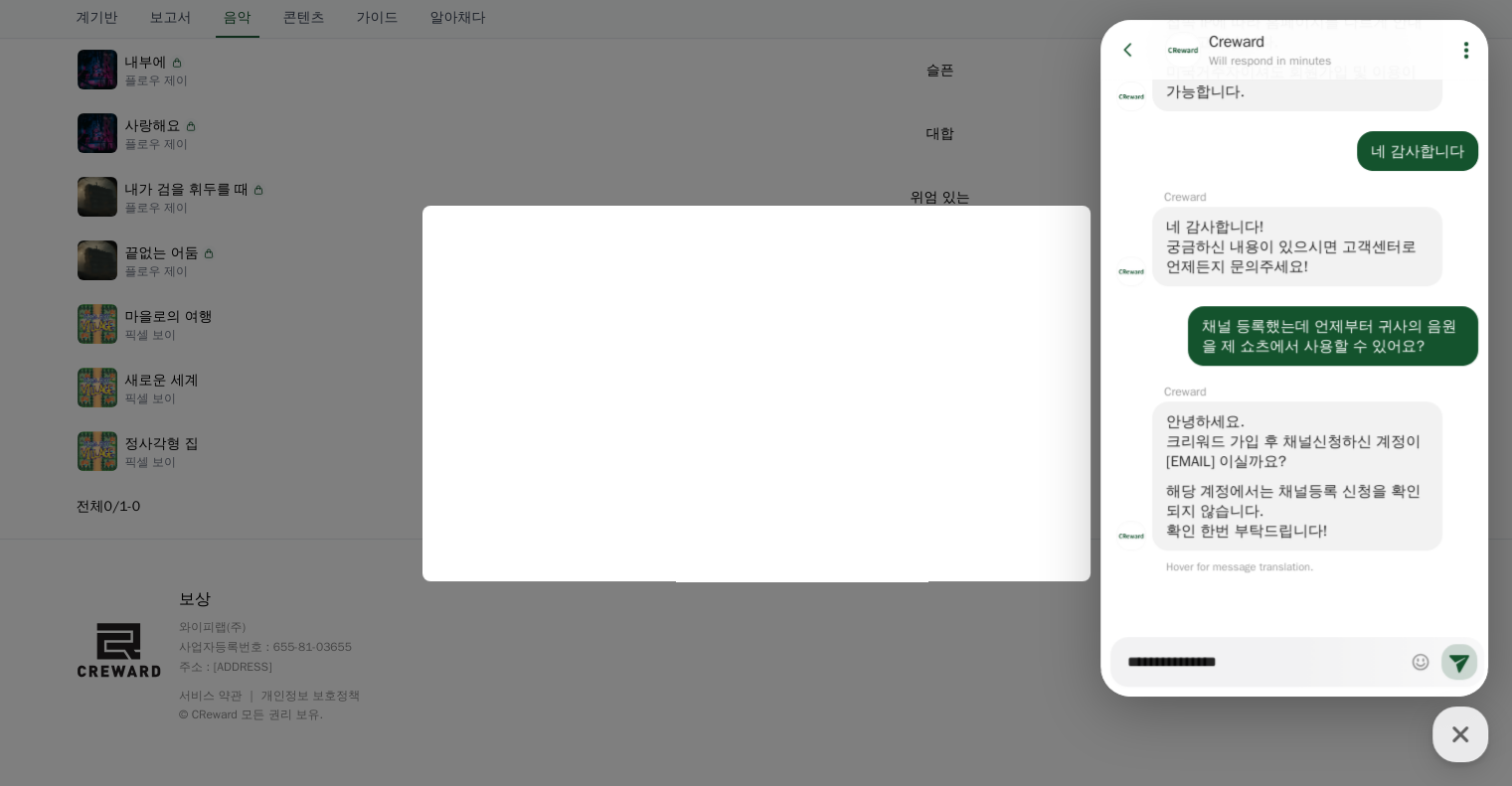 type on "*" 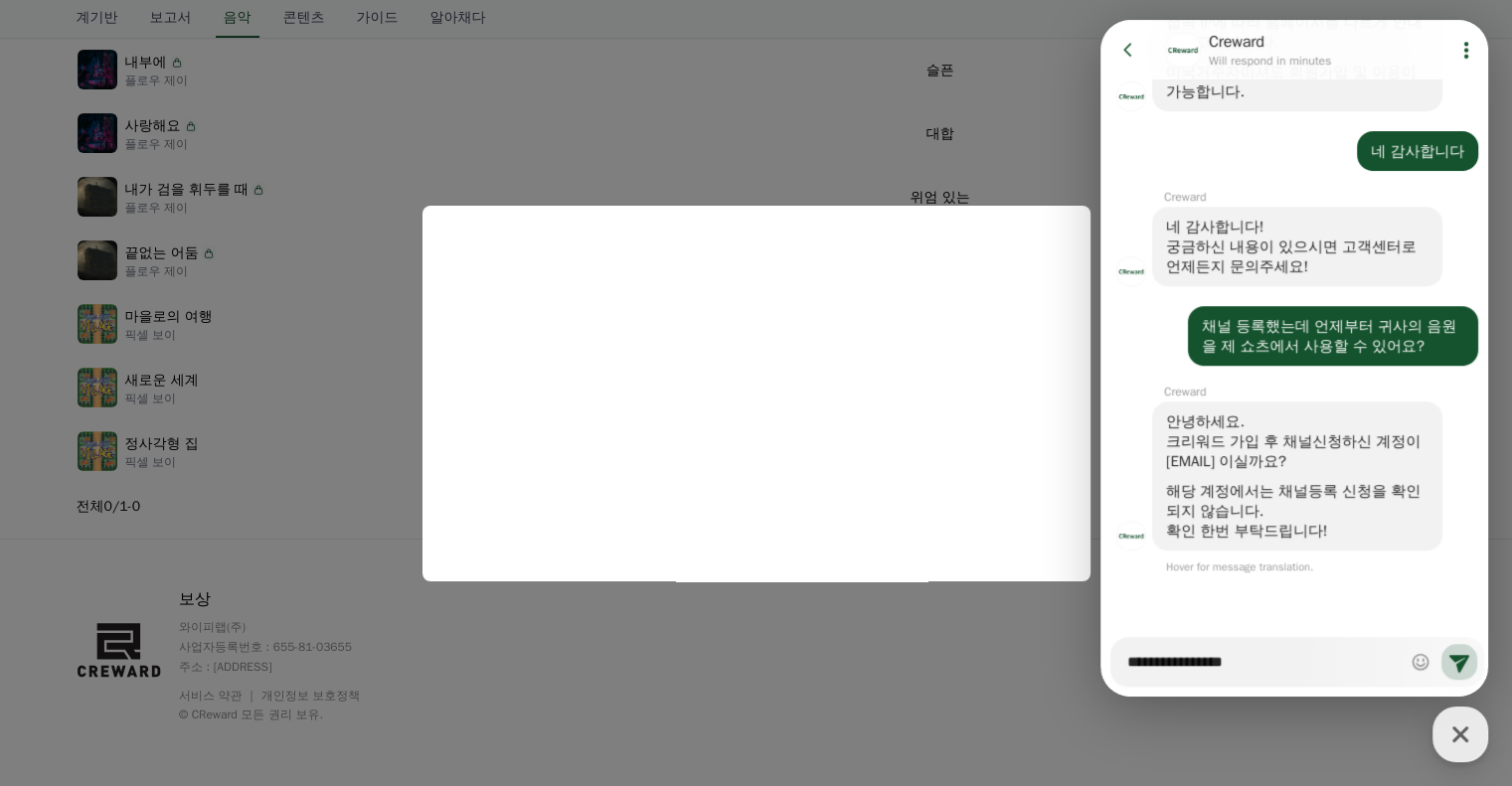 type on "*" 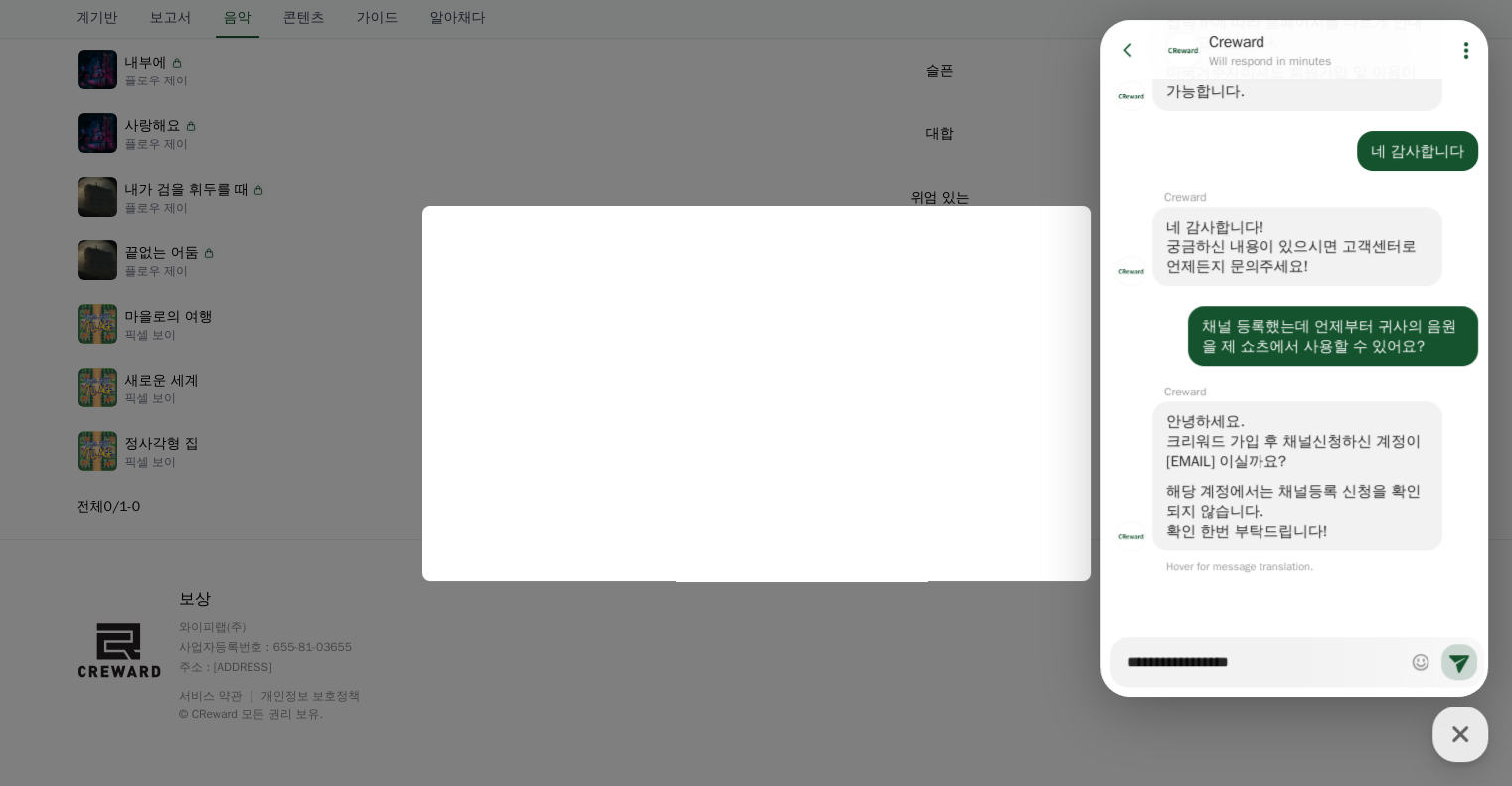 type on "*" 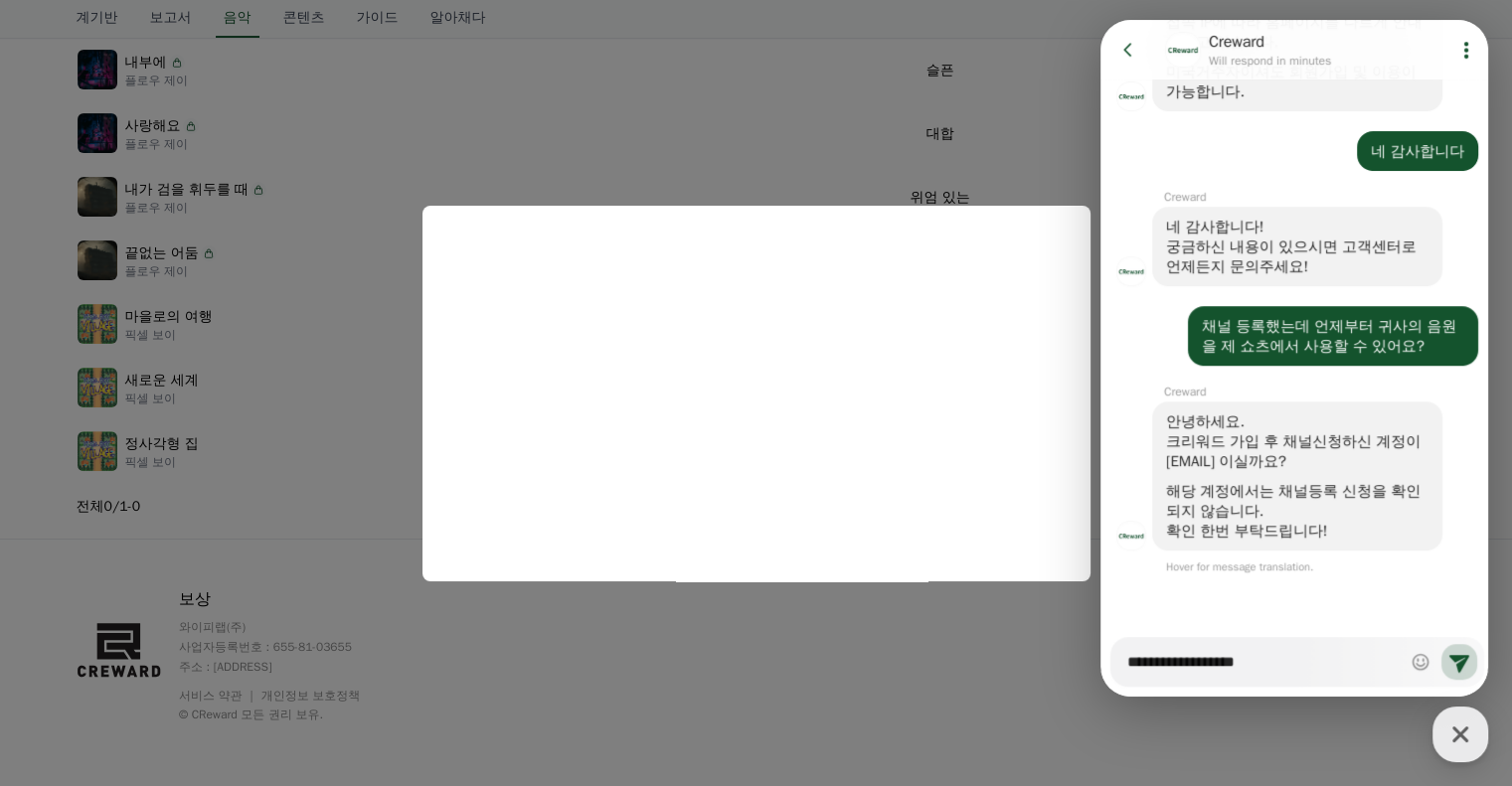 type on "*" 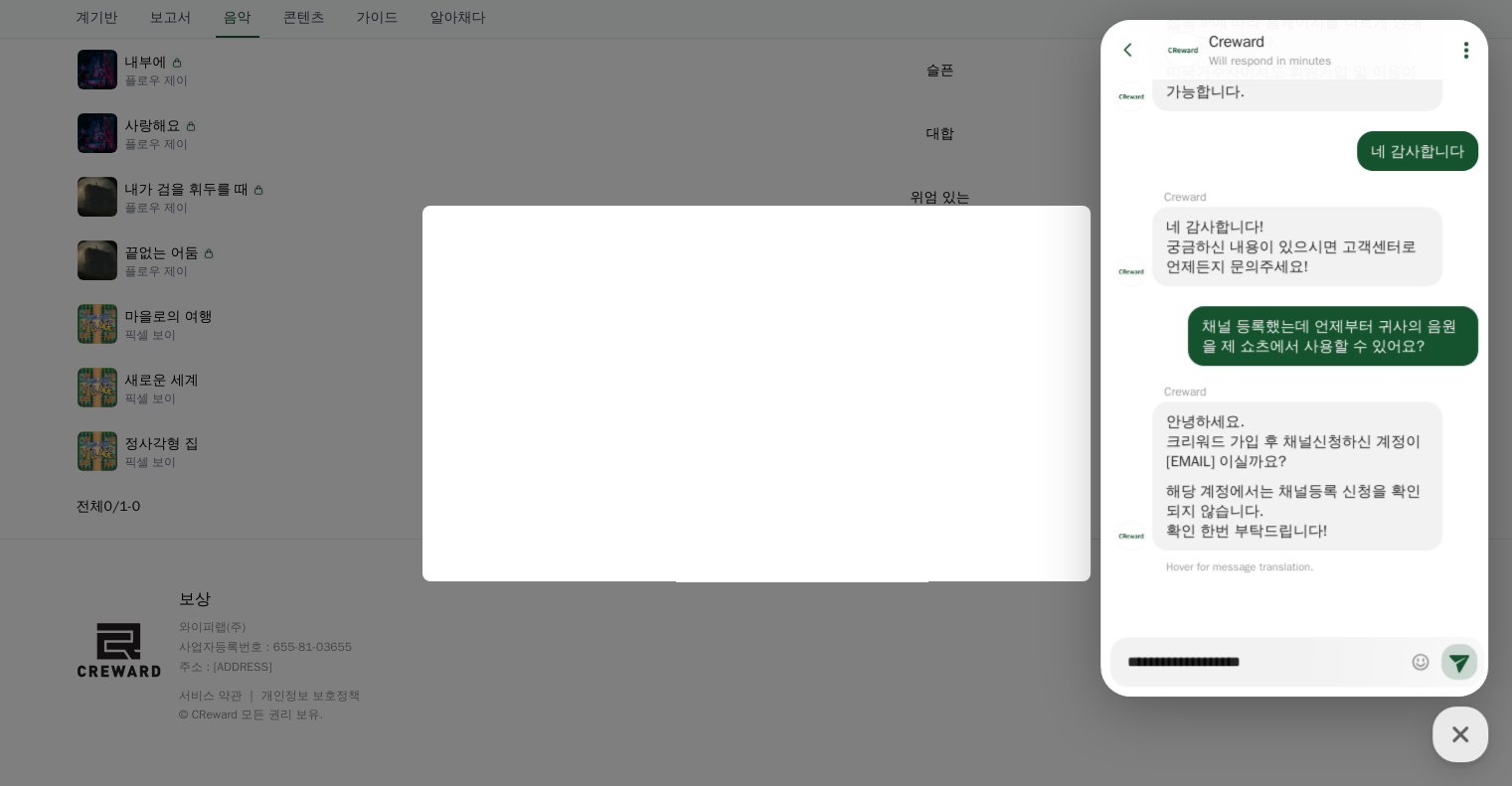 type on "*" 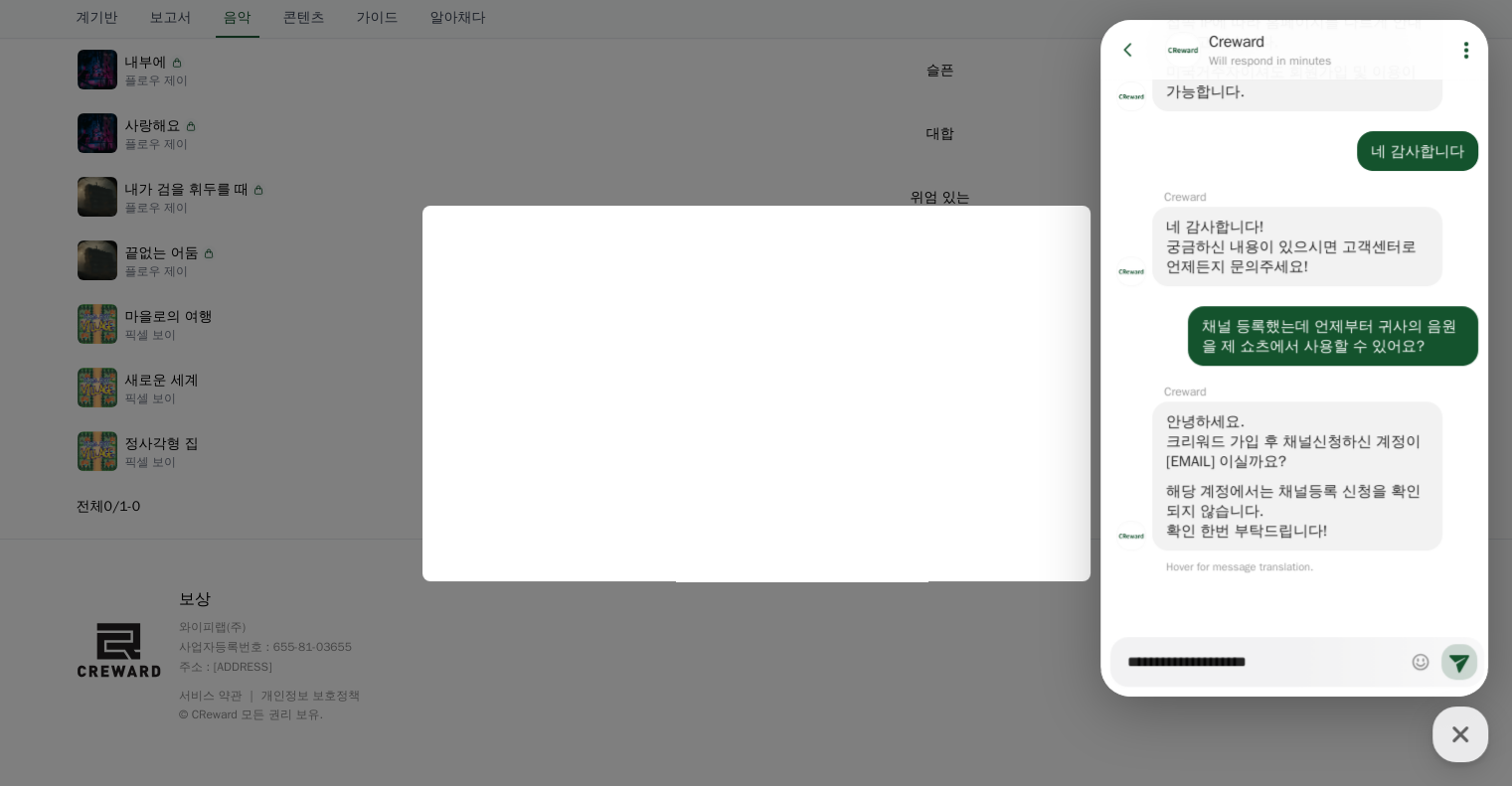 type on "*" 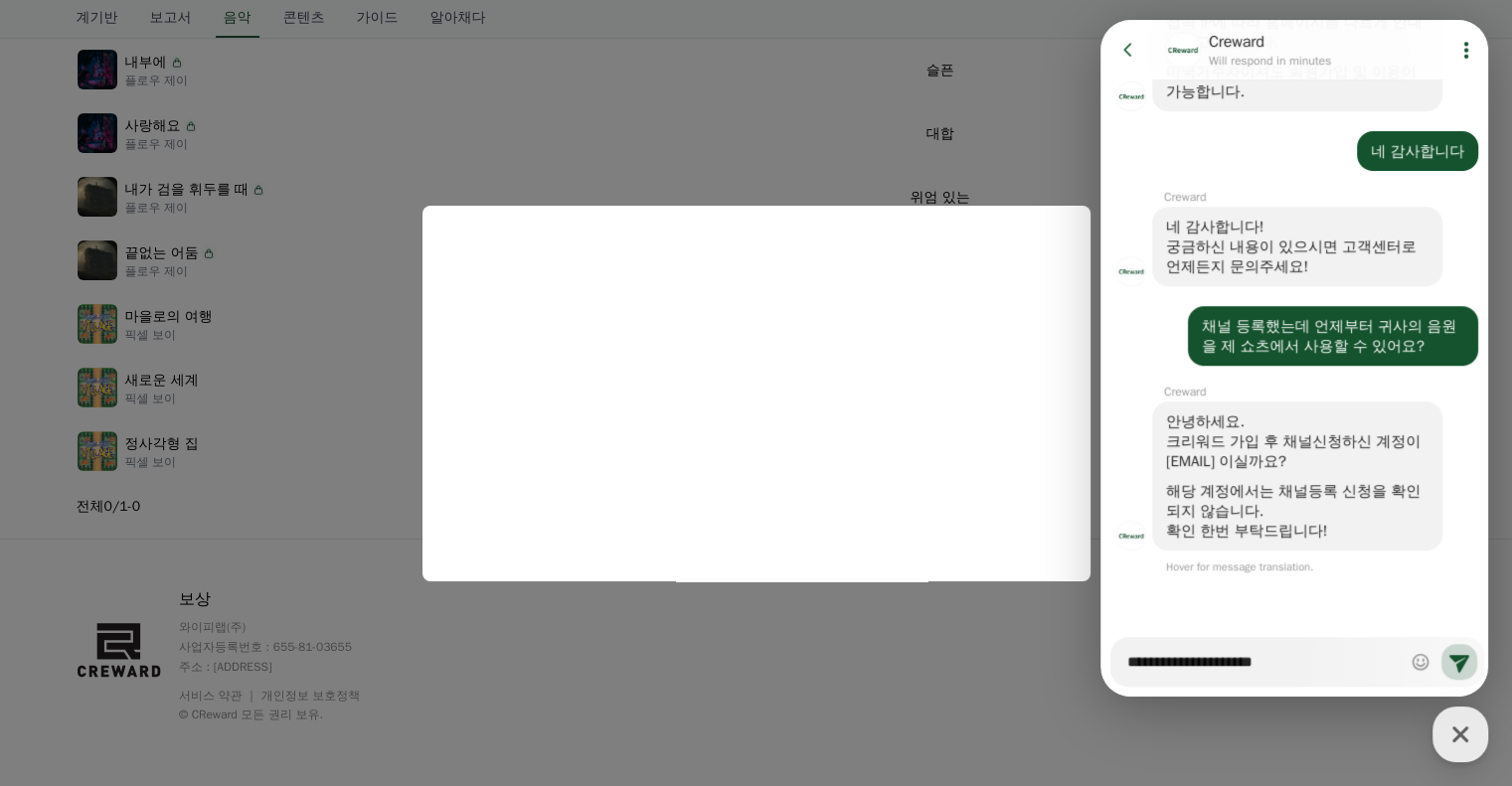 type on "*" 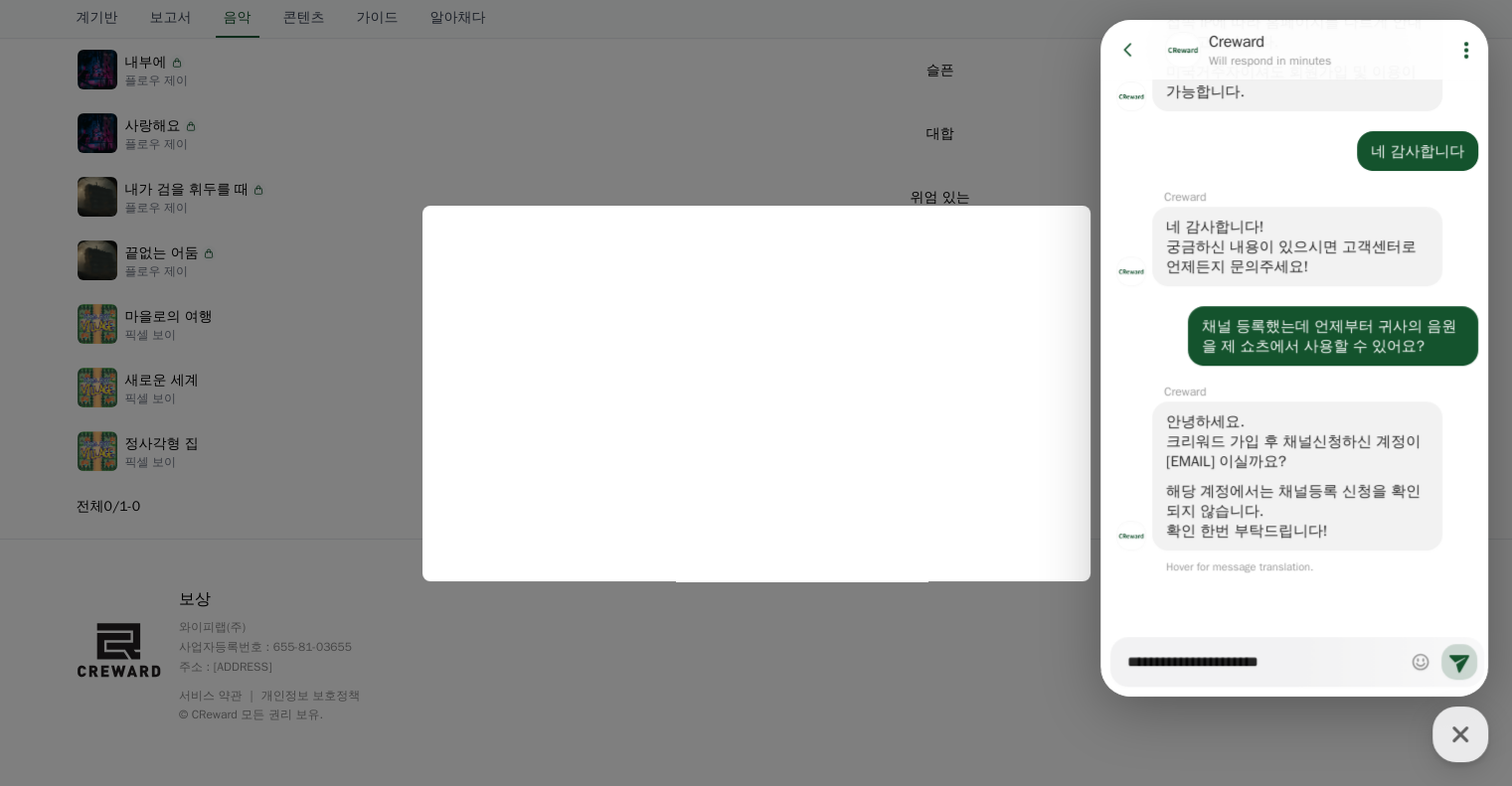 type on "*" 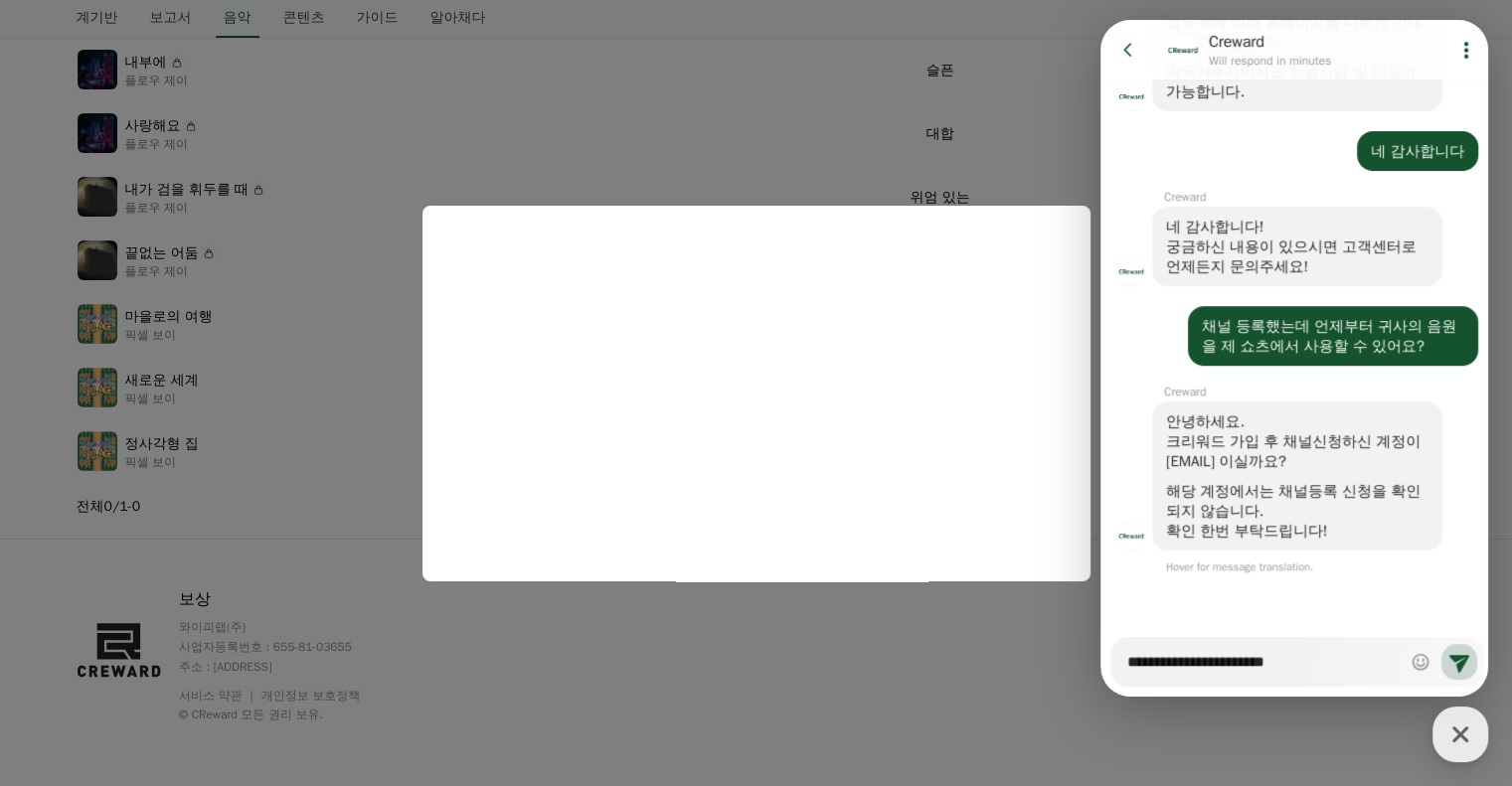 type on "*" 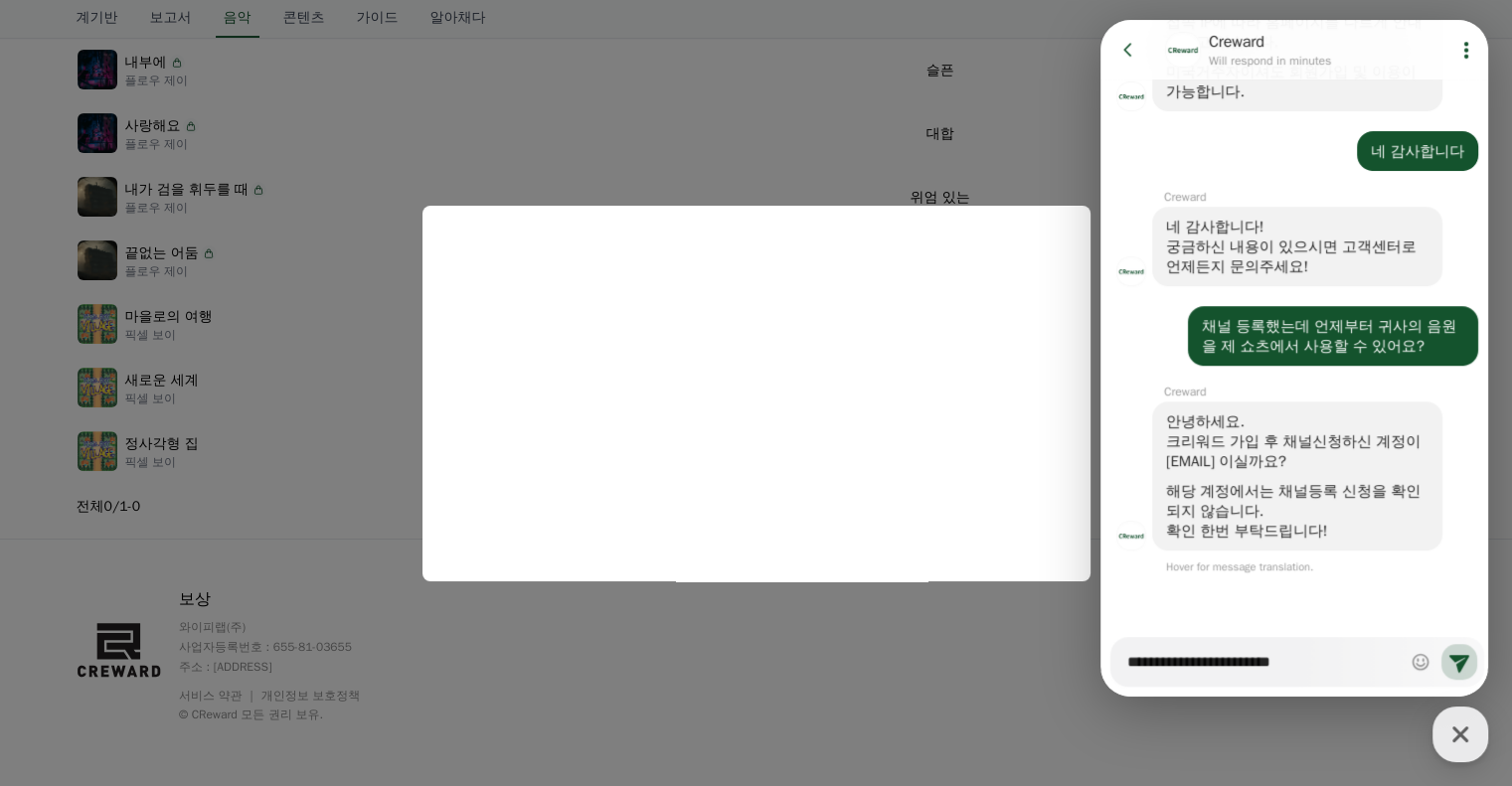 type on "*" 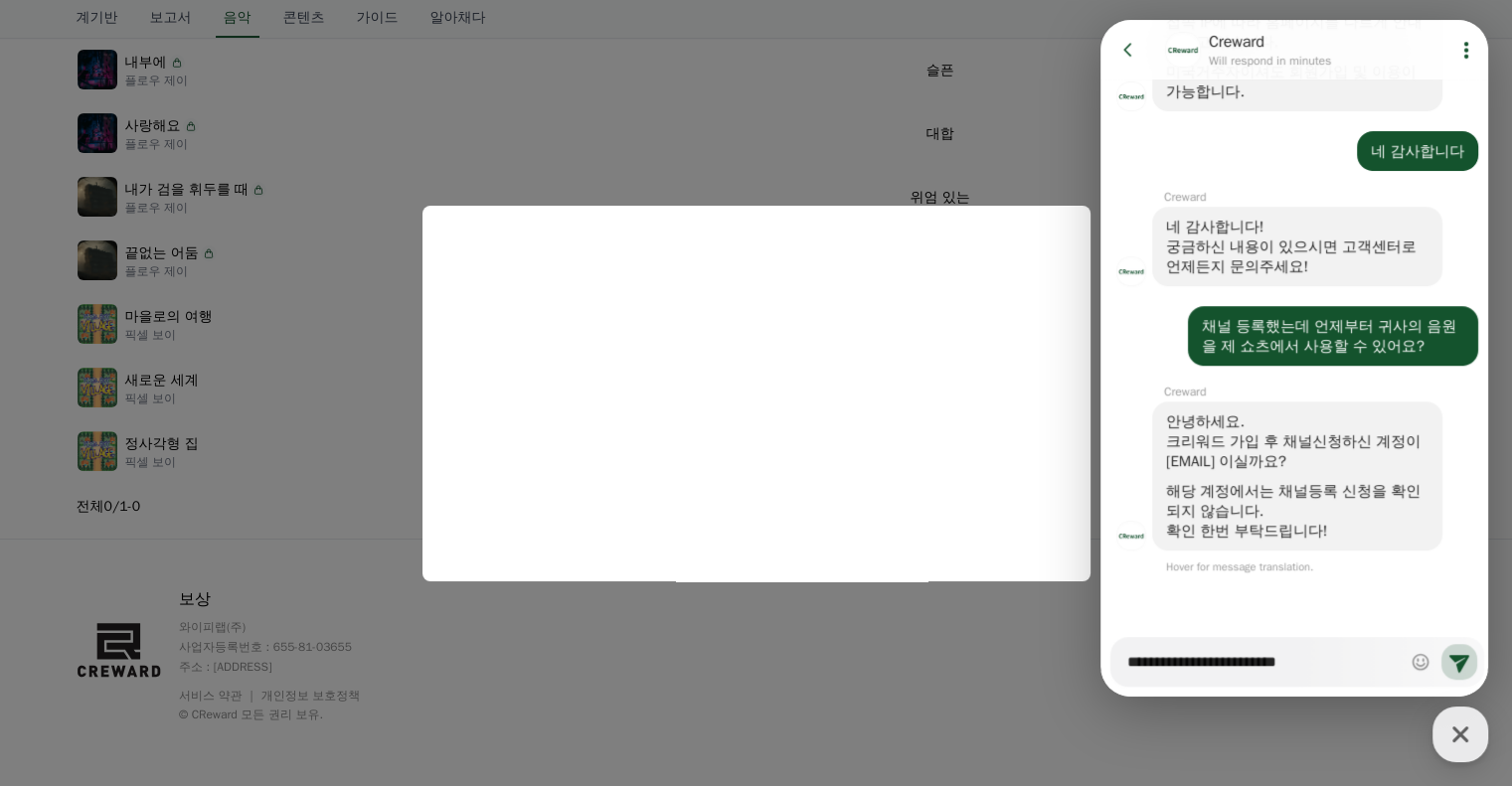 type on "*" 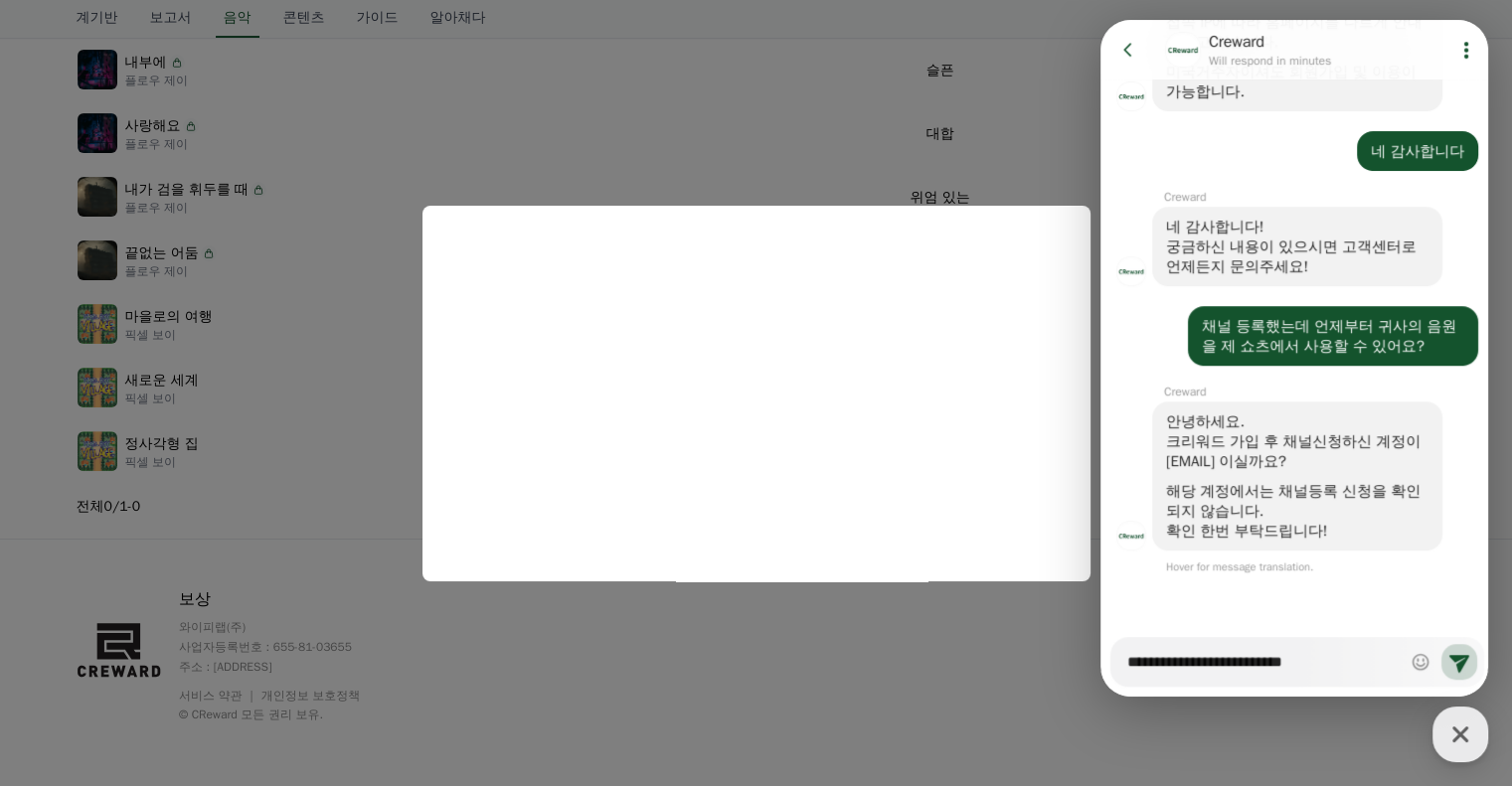 type on "*" 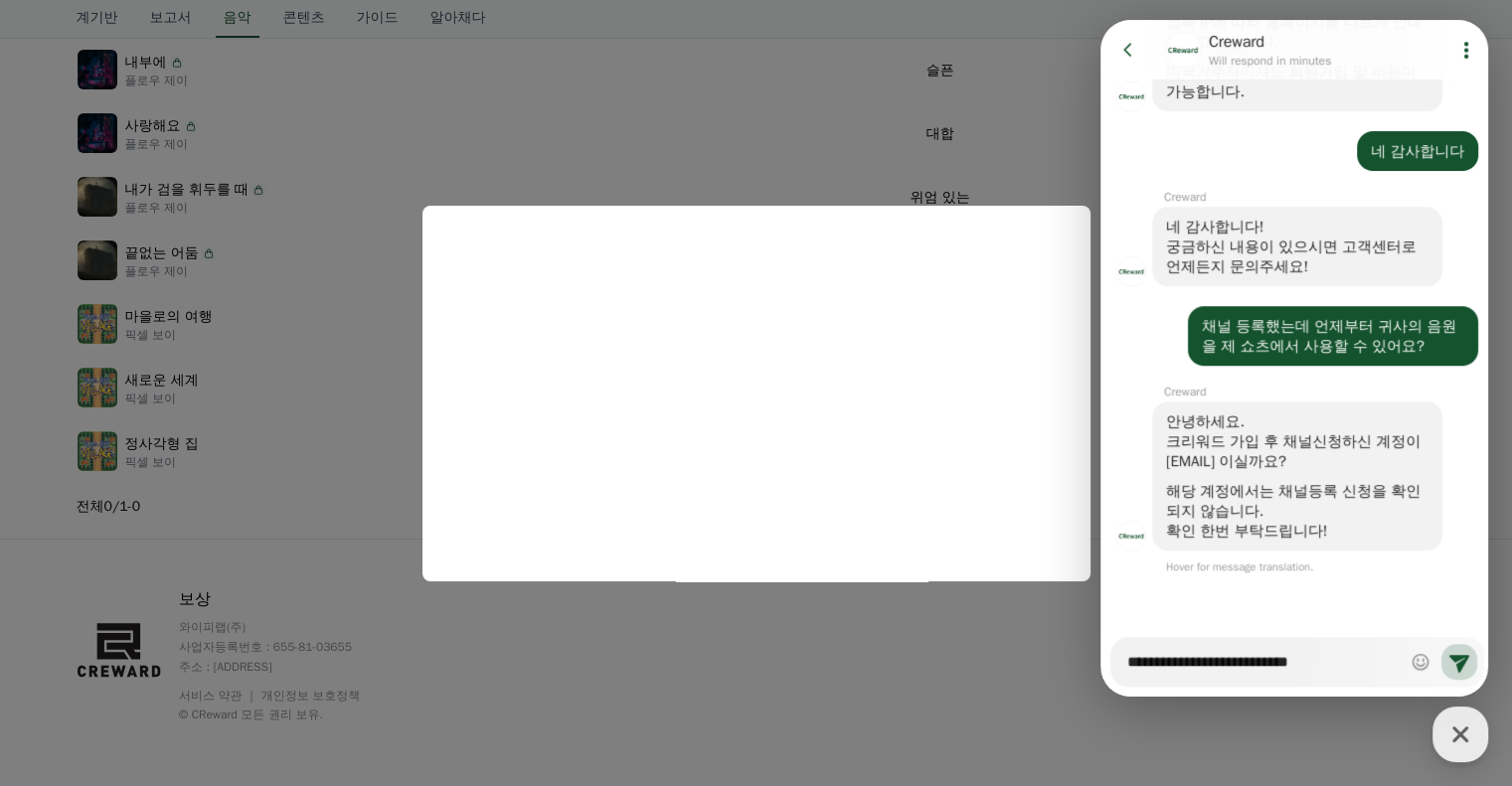 type on "*" 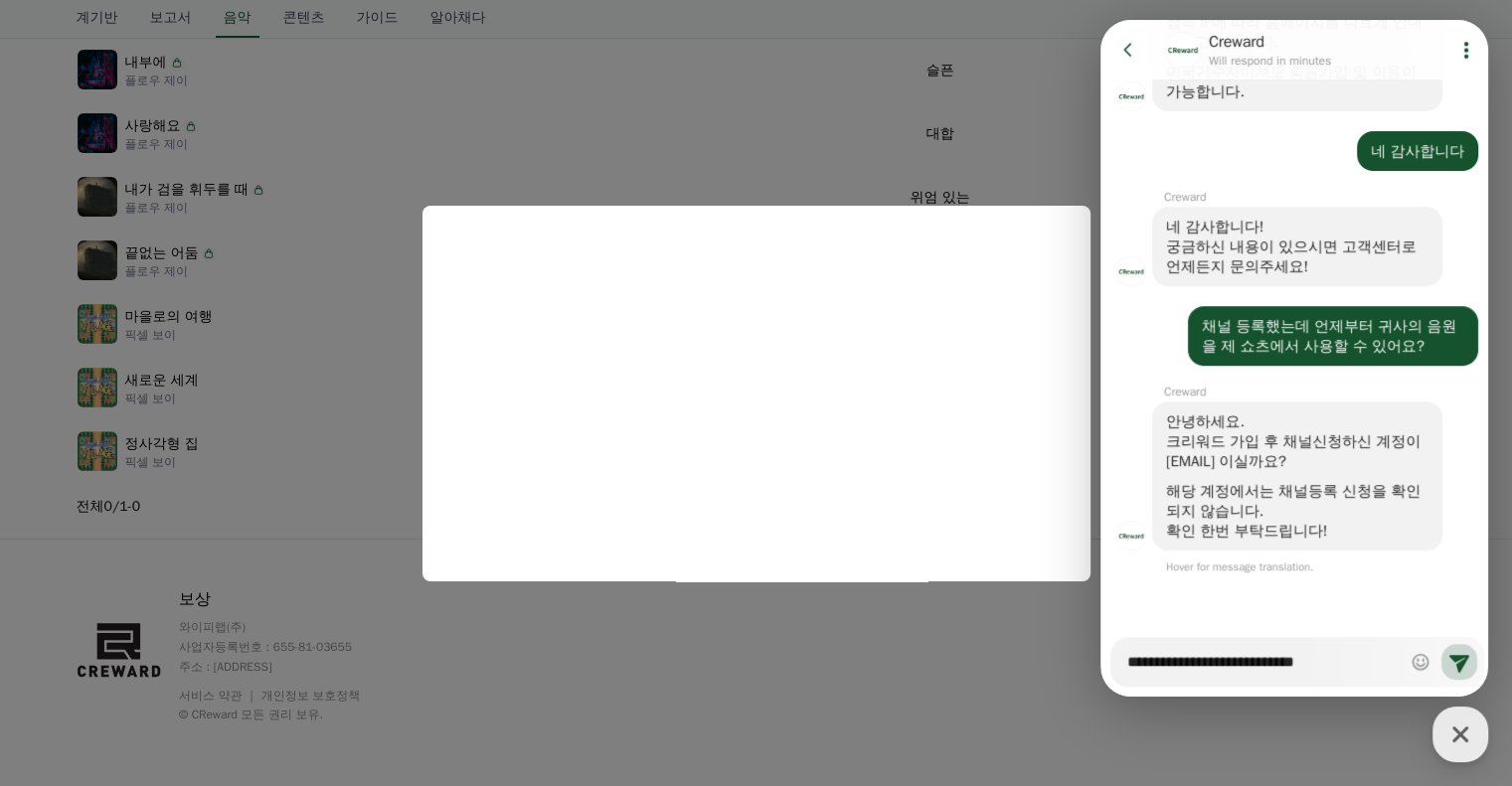 type on "*" 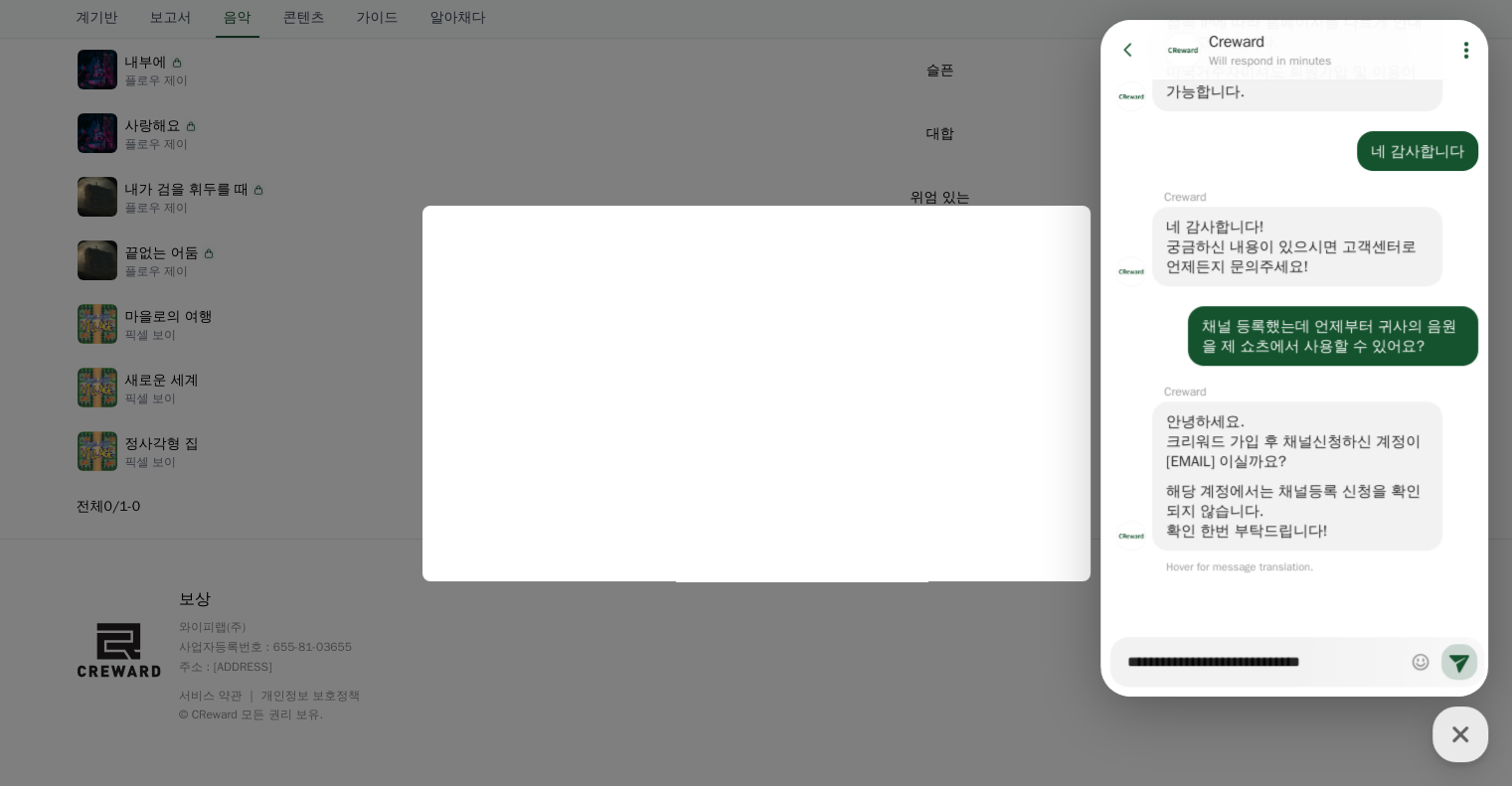 type on "*" 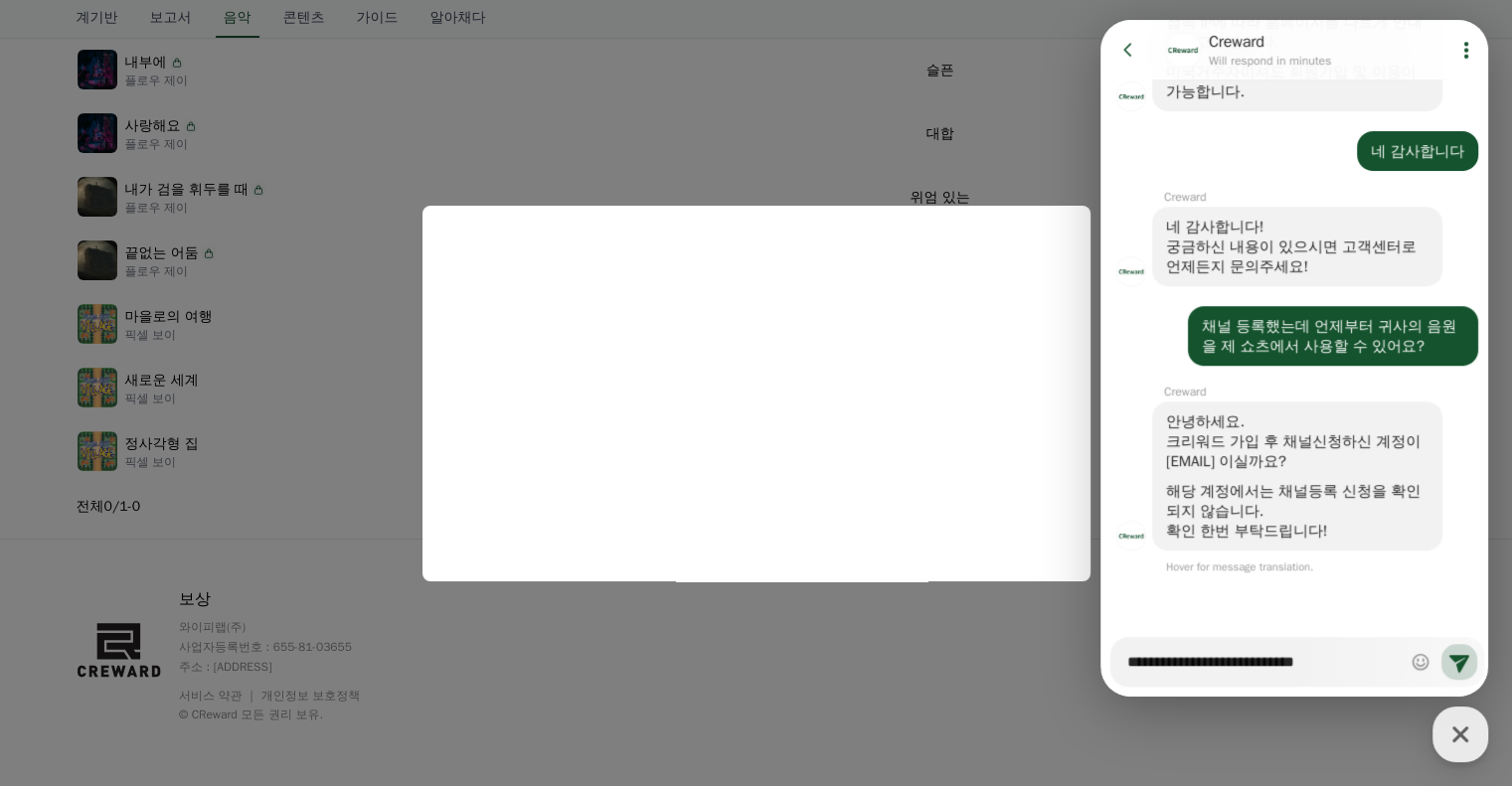 type on "*" 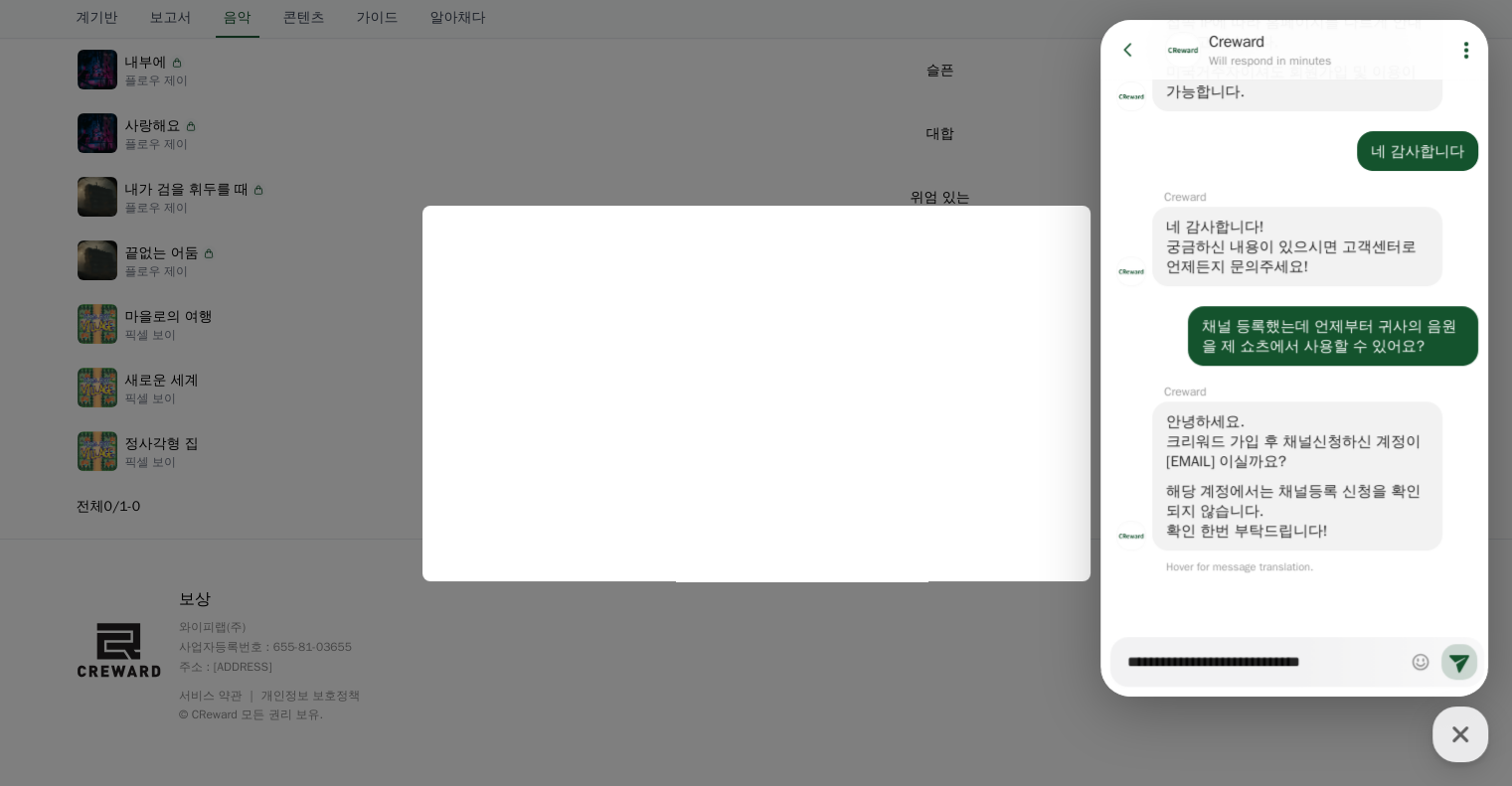 type on "*" 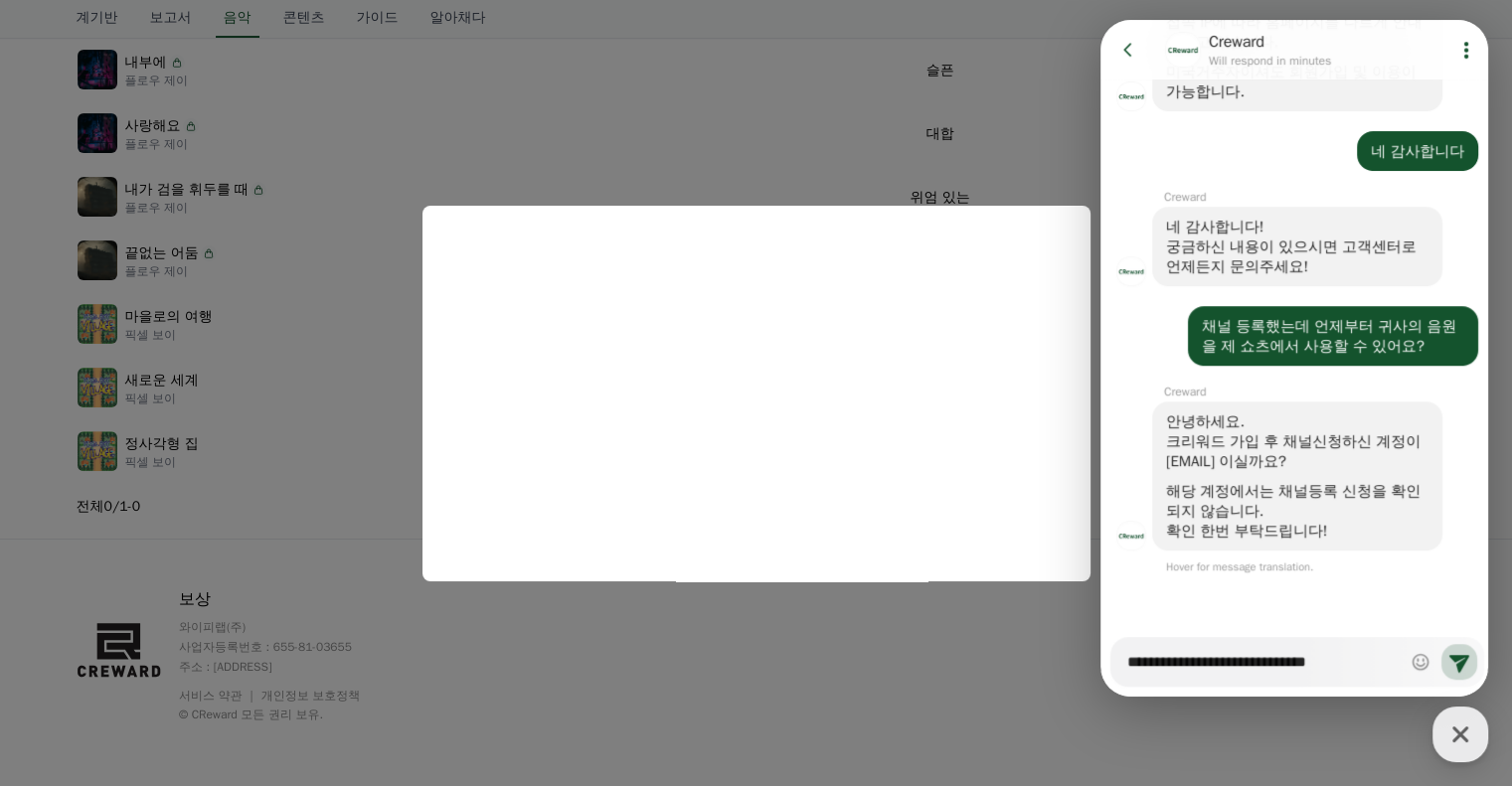 type on "*" 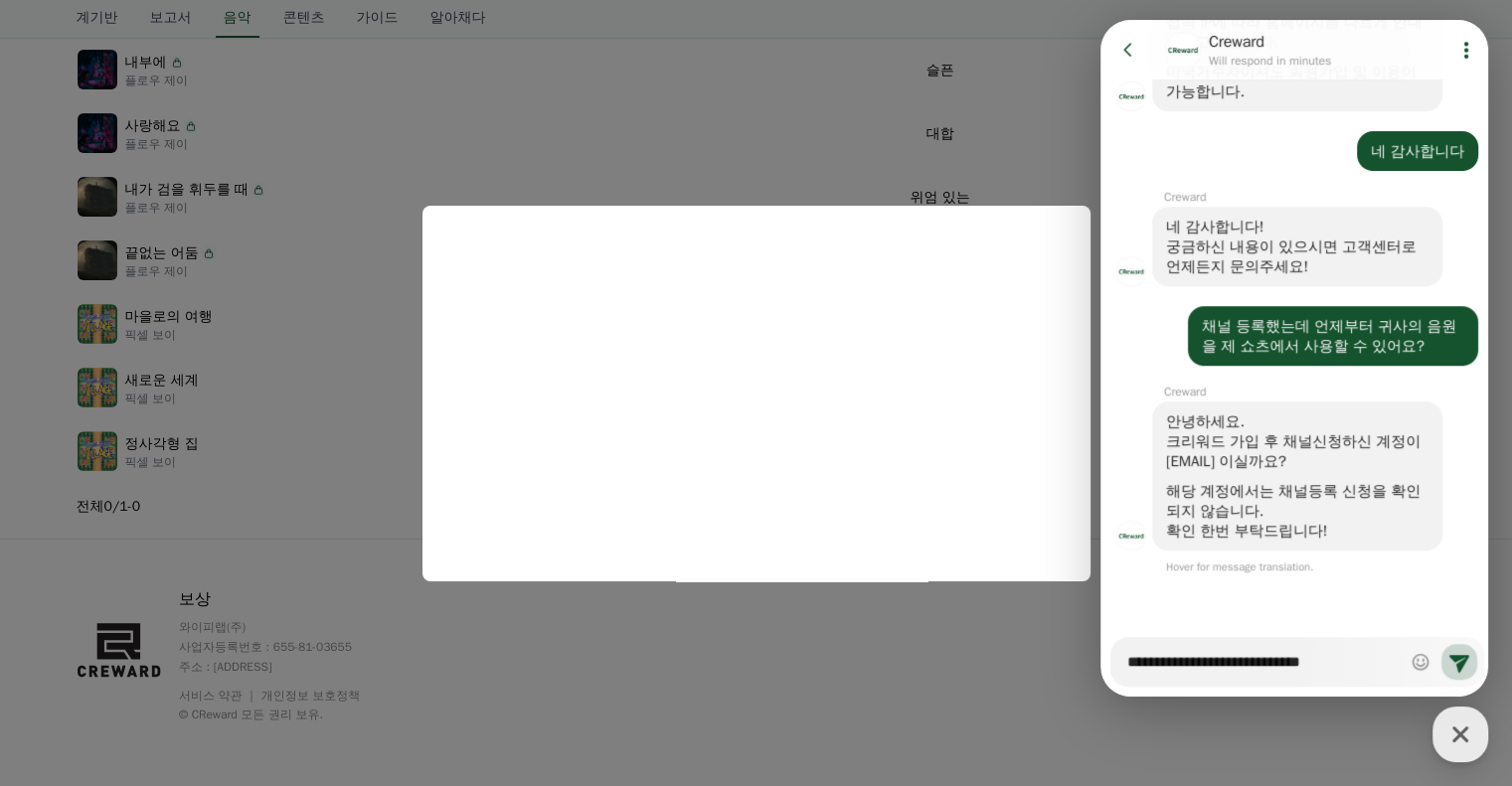type on "*" 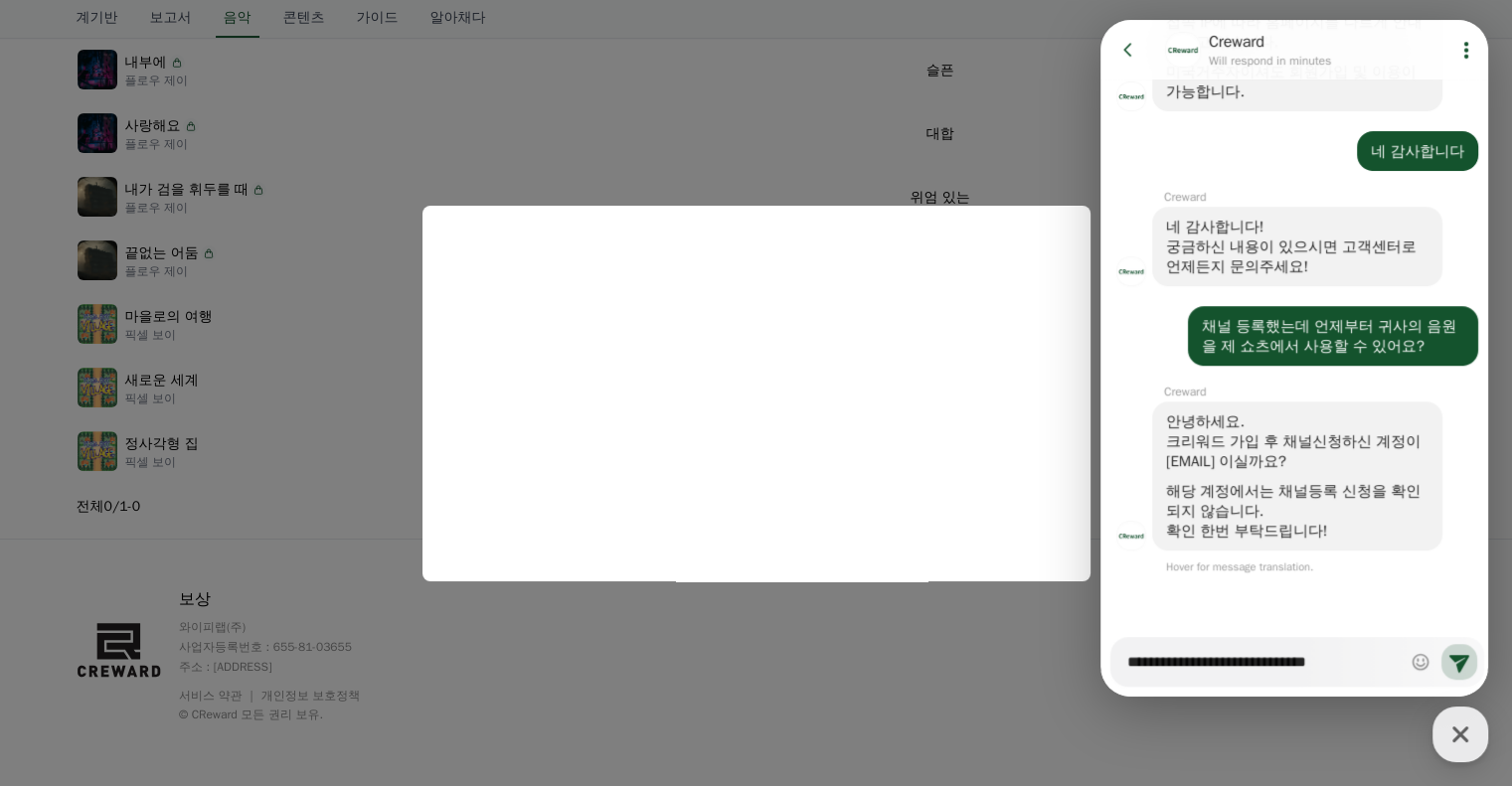 type on "*" 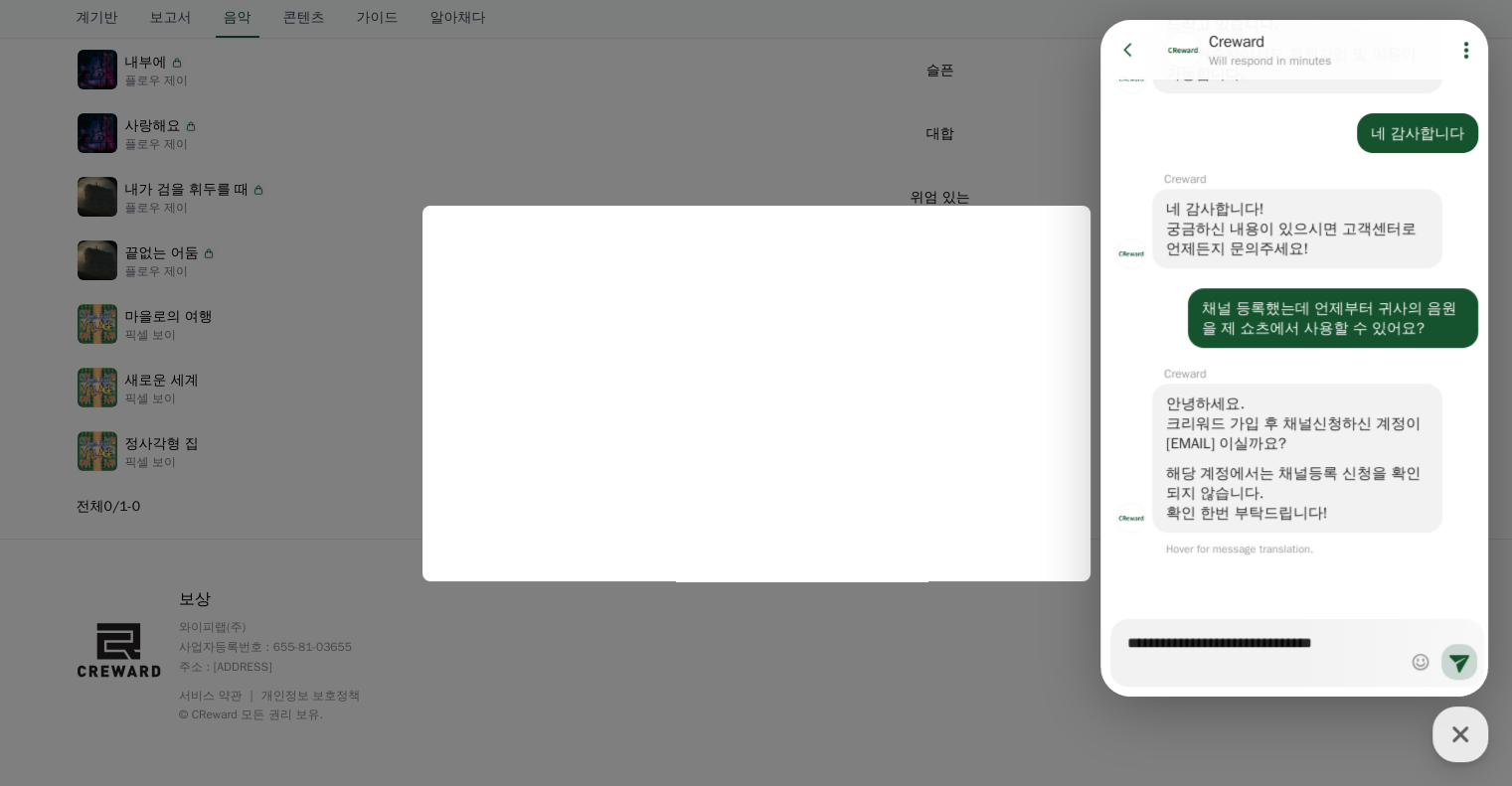 type on "*" 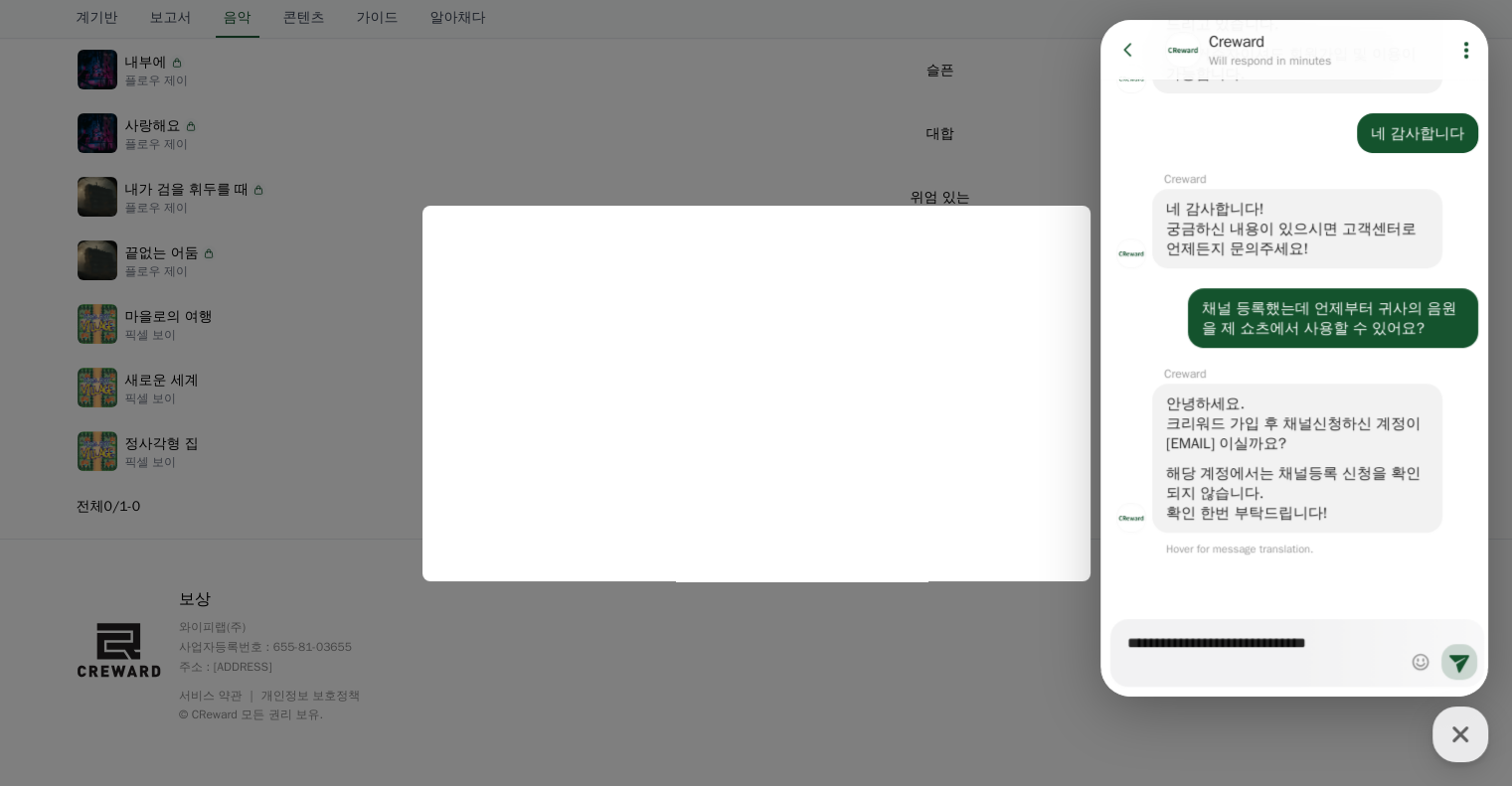 scroll, scrollTop: 938, scrollLeft: 0, axis: vertical 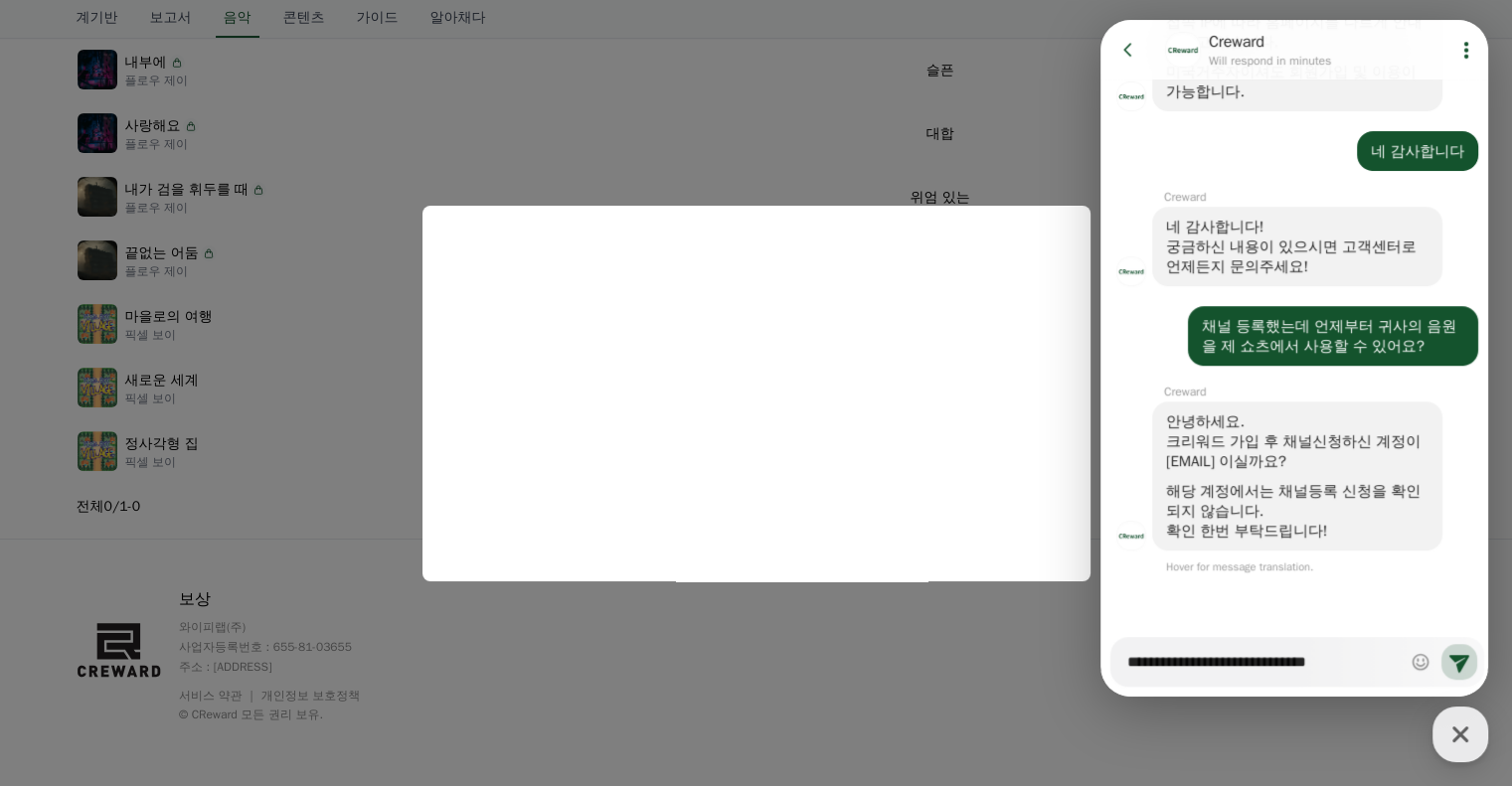 type on "*" 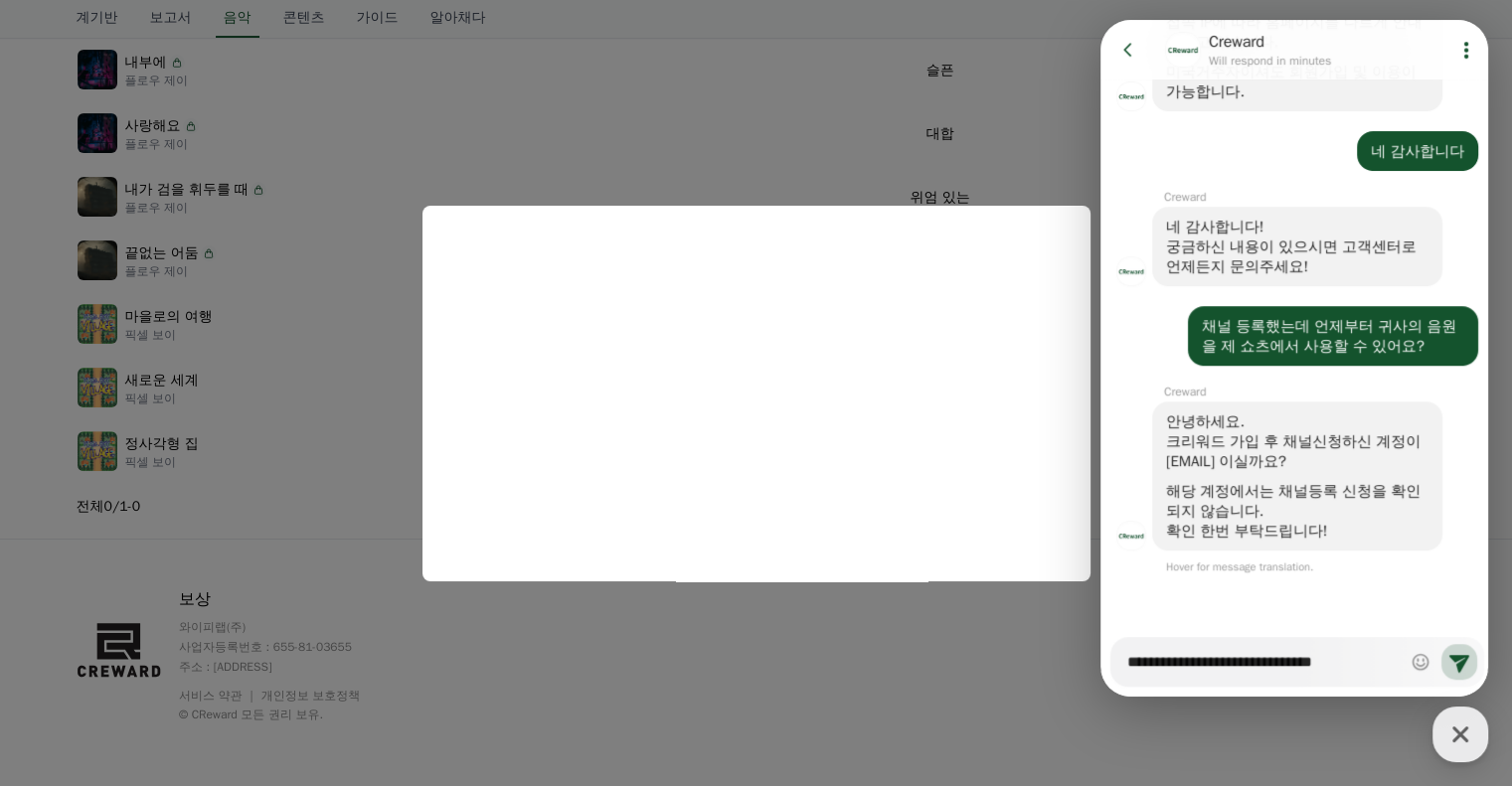 scroll, scrollTop: 956, scrollLeft: 0, axis: vertical 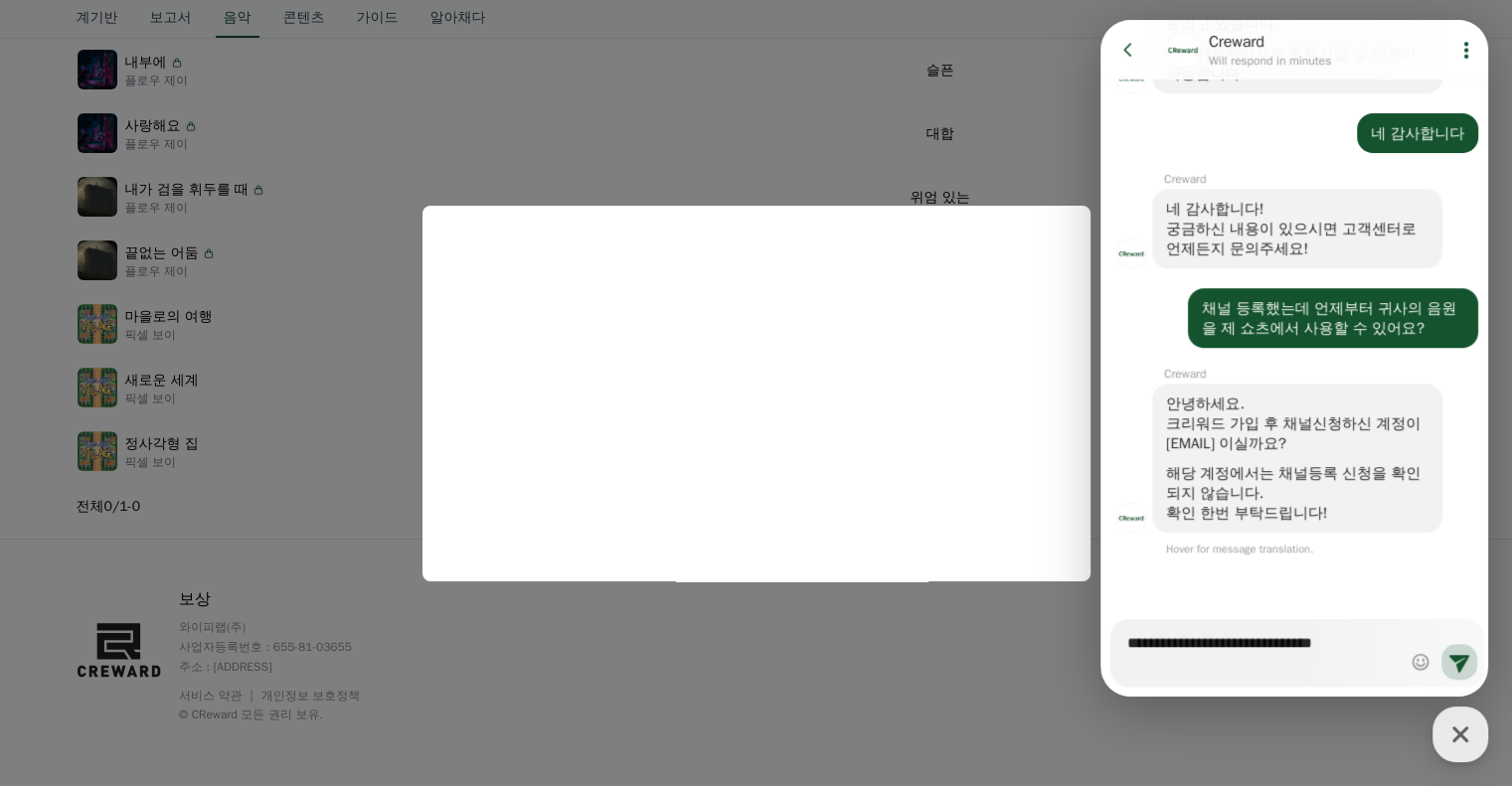 type on "*" 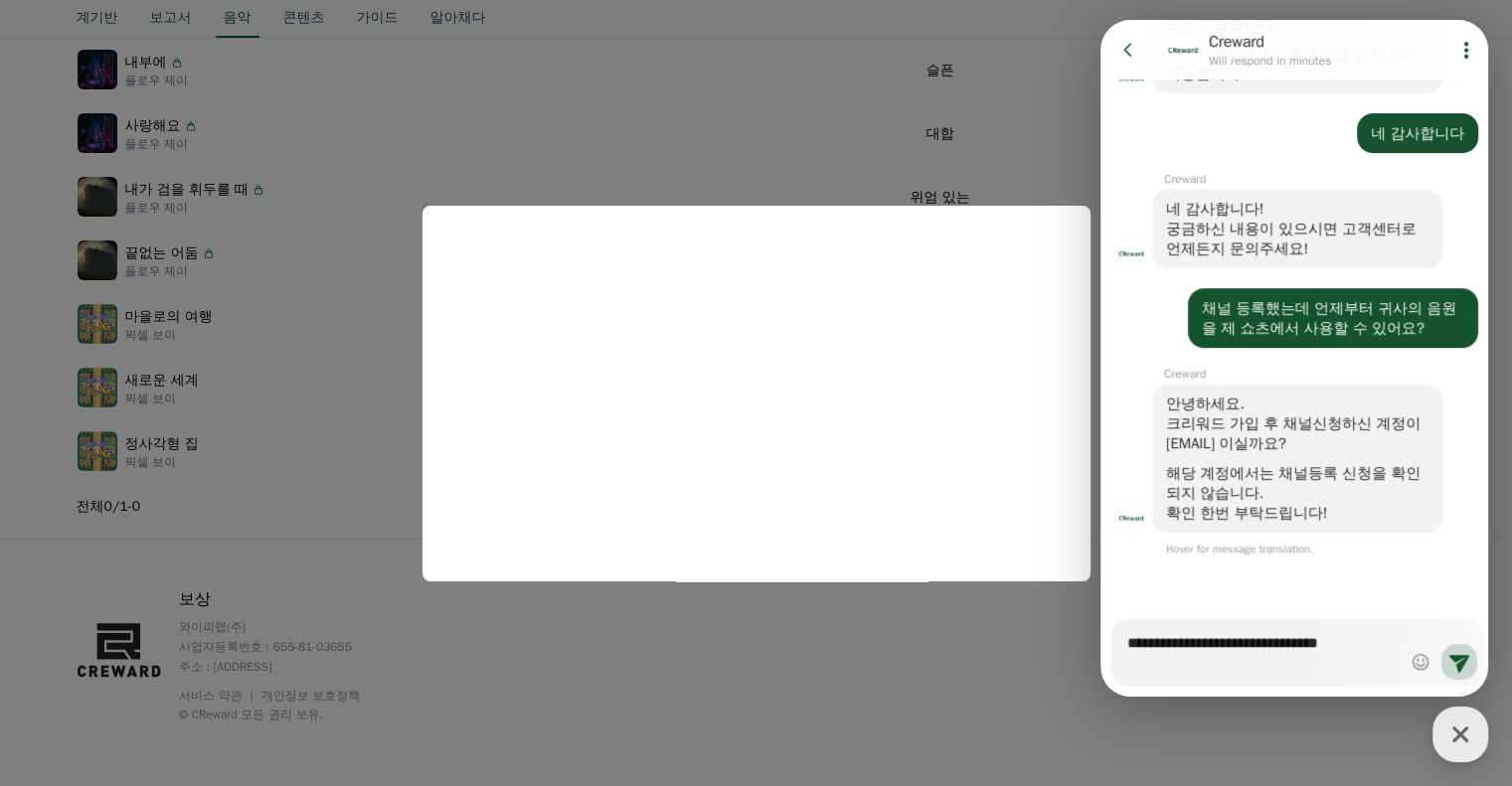 type on "*" 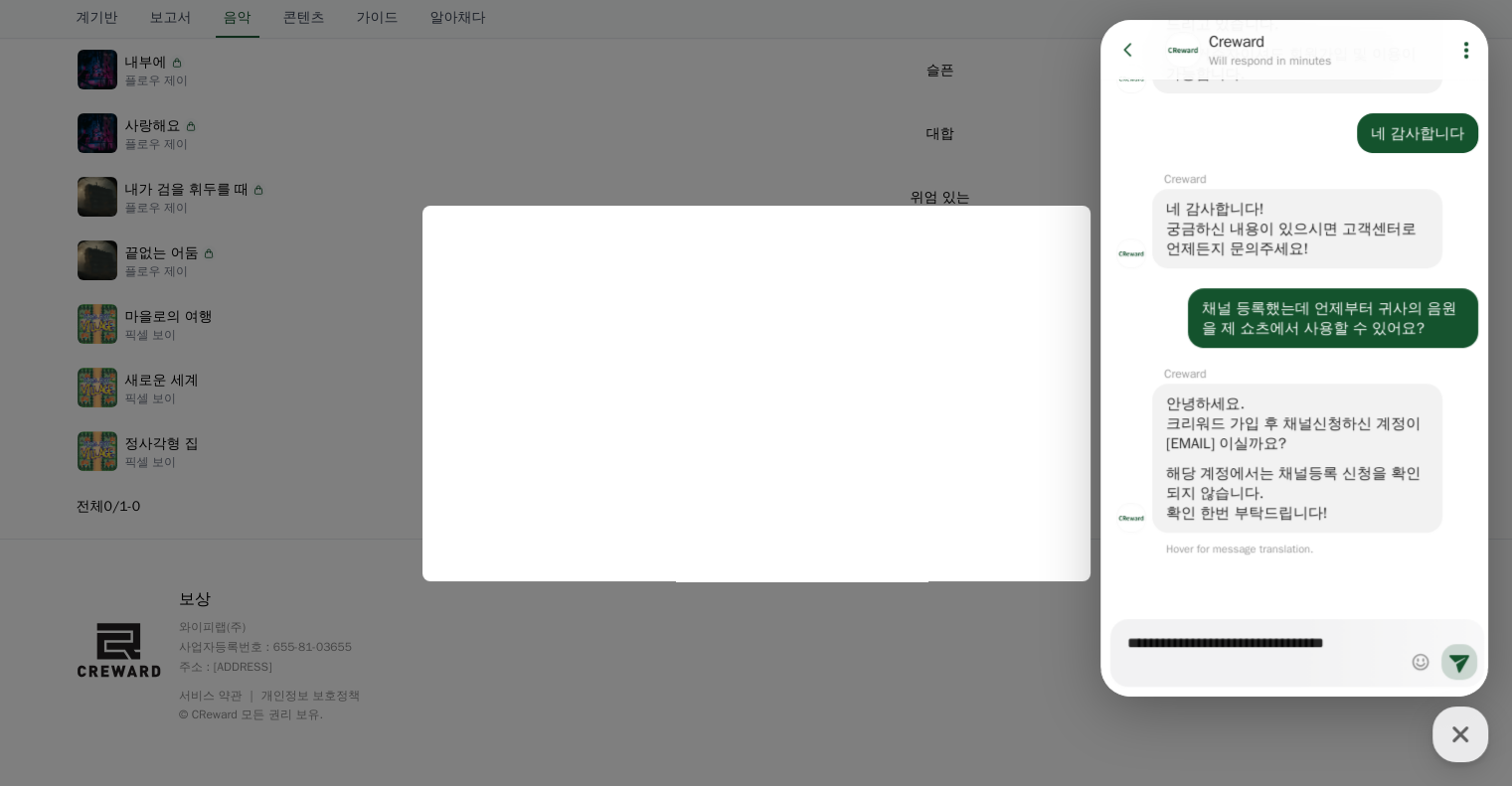 type on "*" 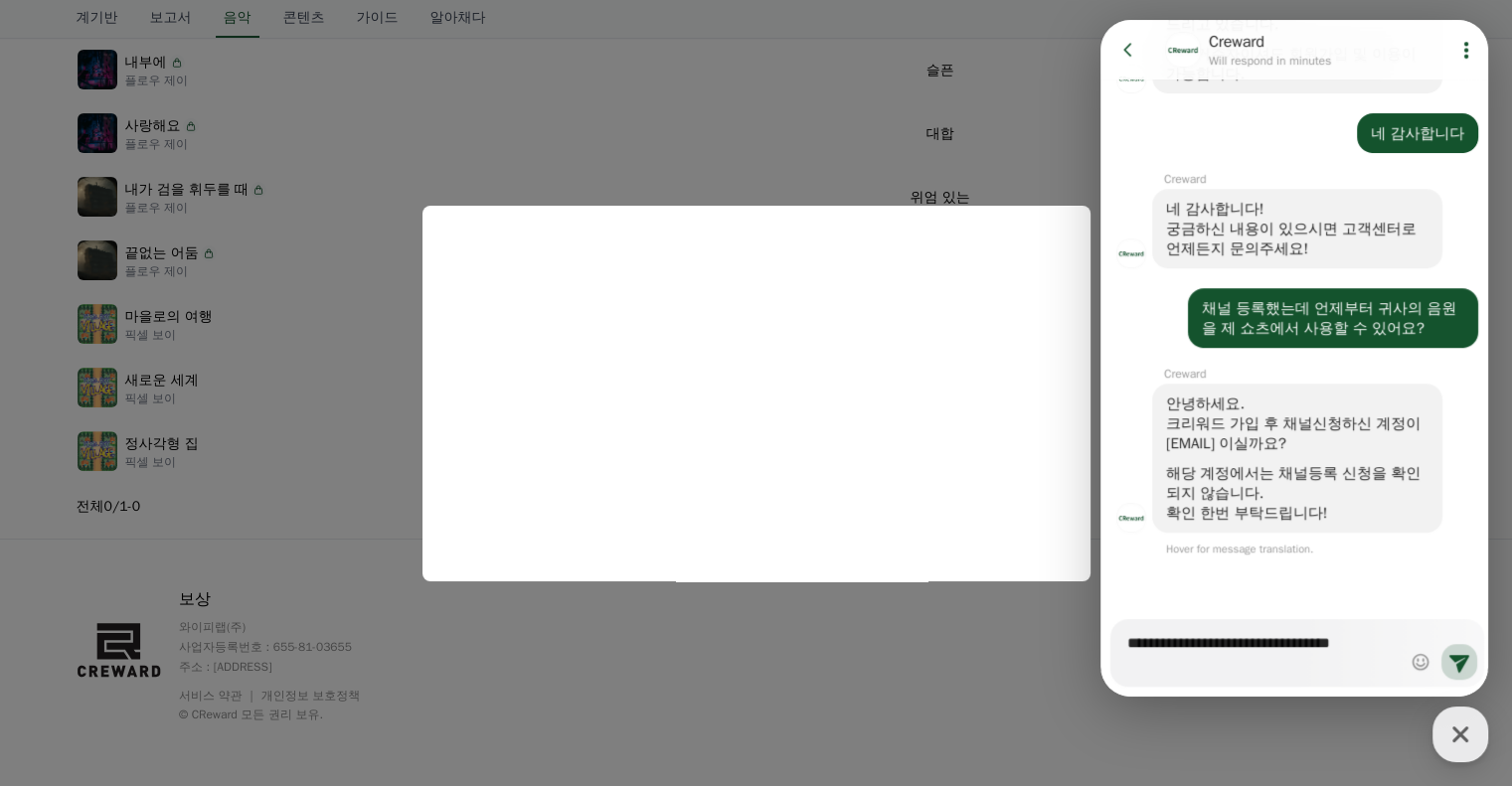 type on "**********" 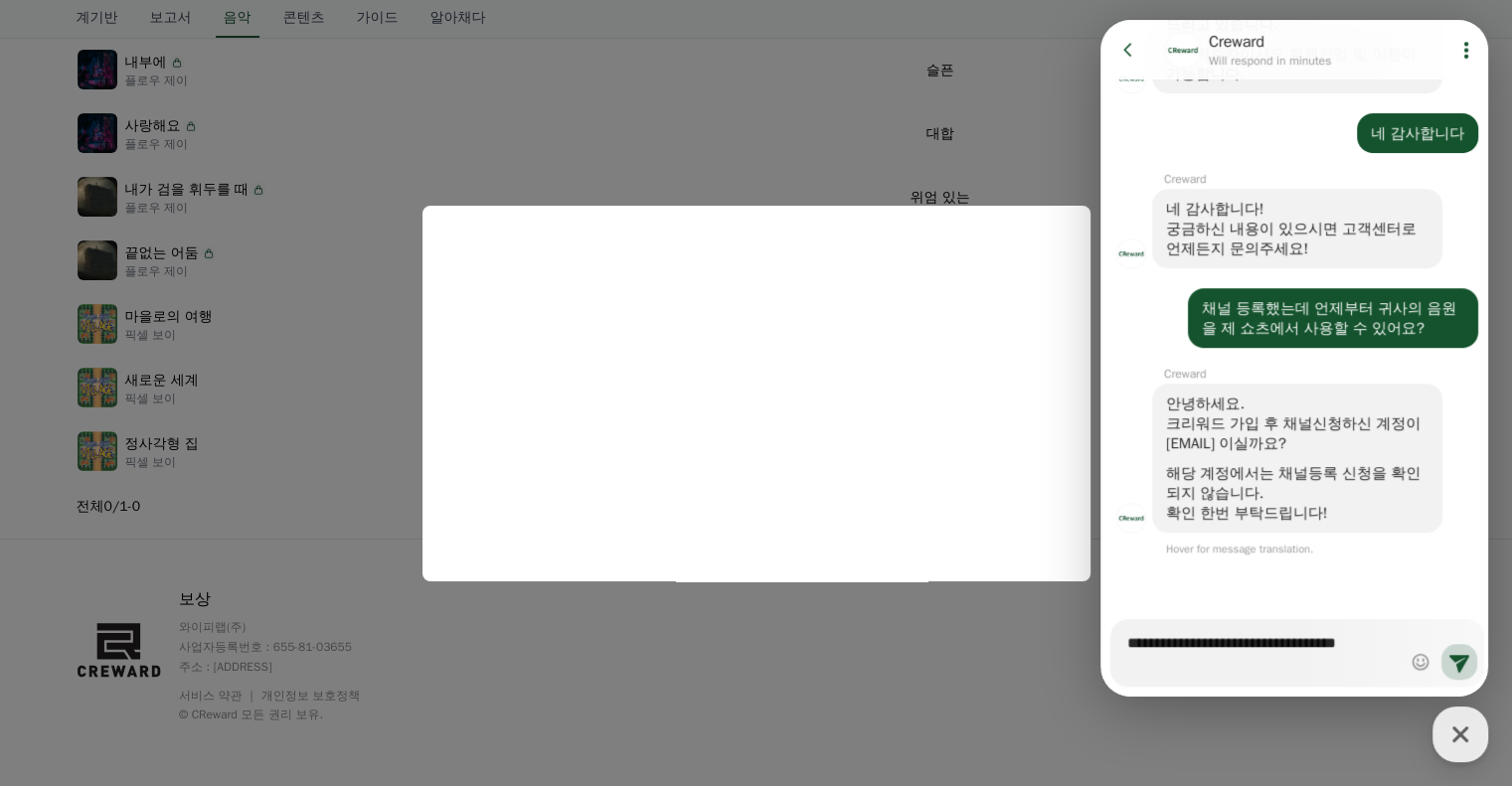 type on "*" 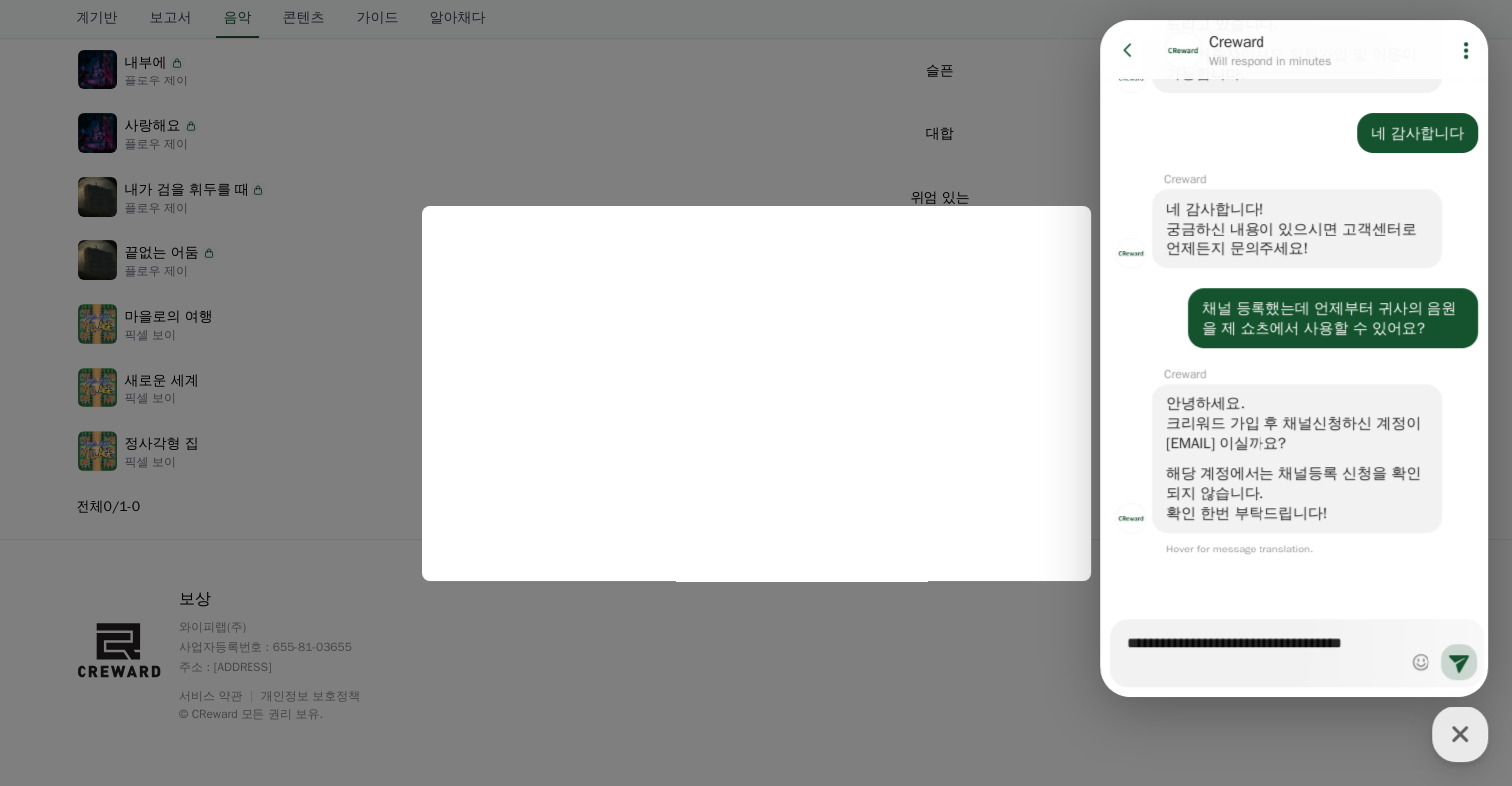type on "*" 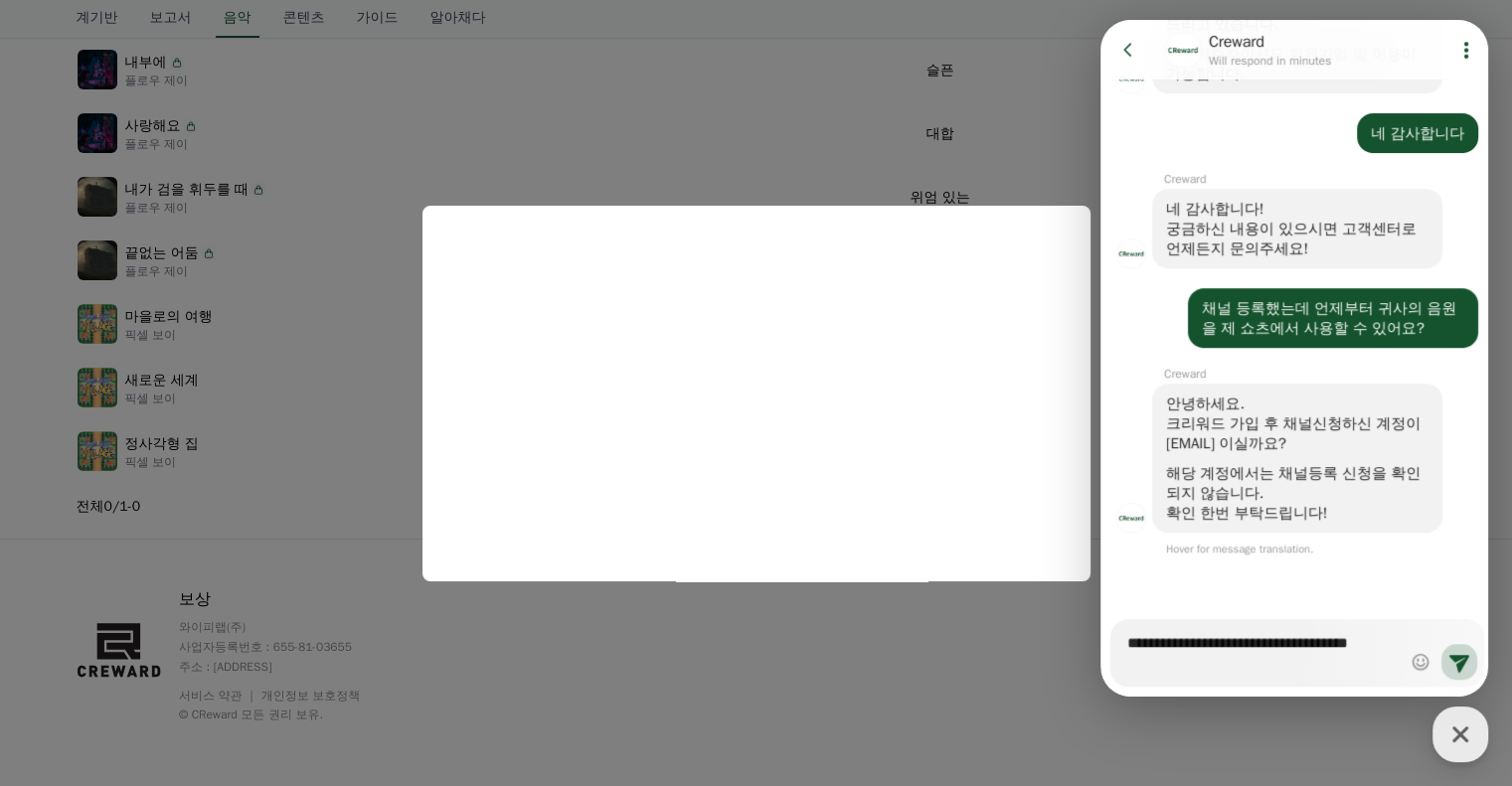 type on "*" 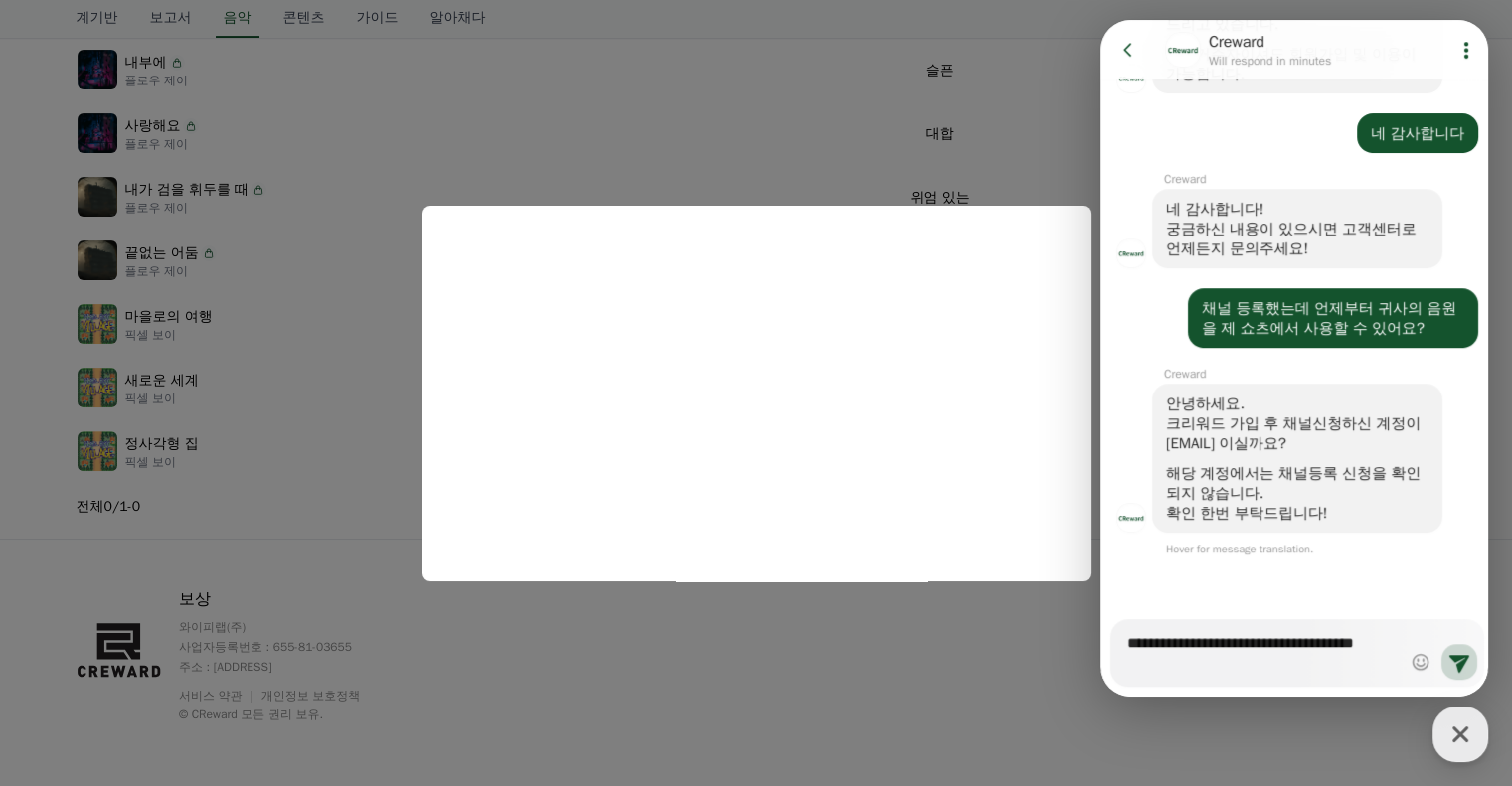 type on "*" 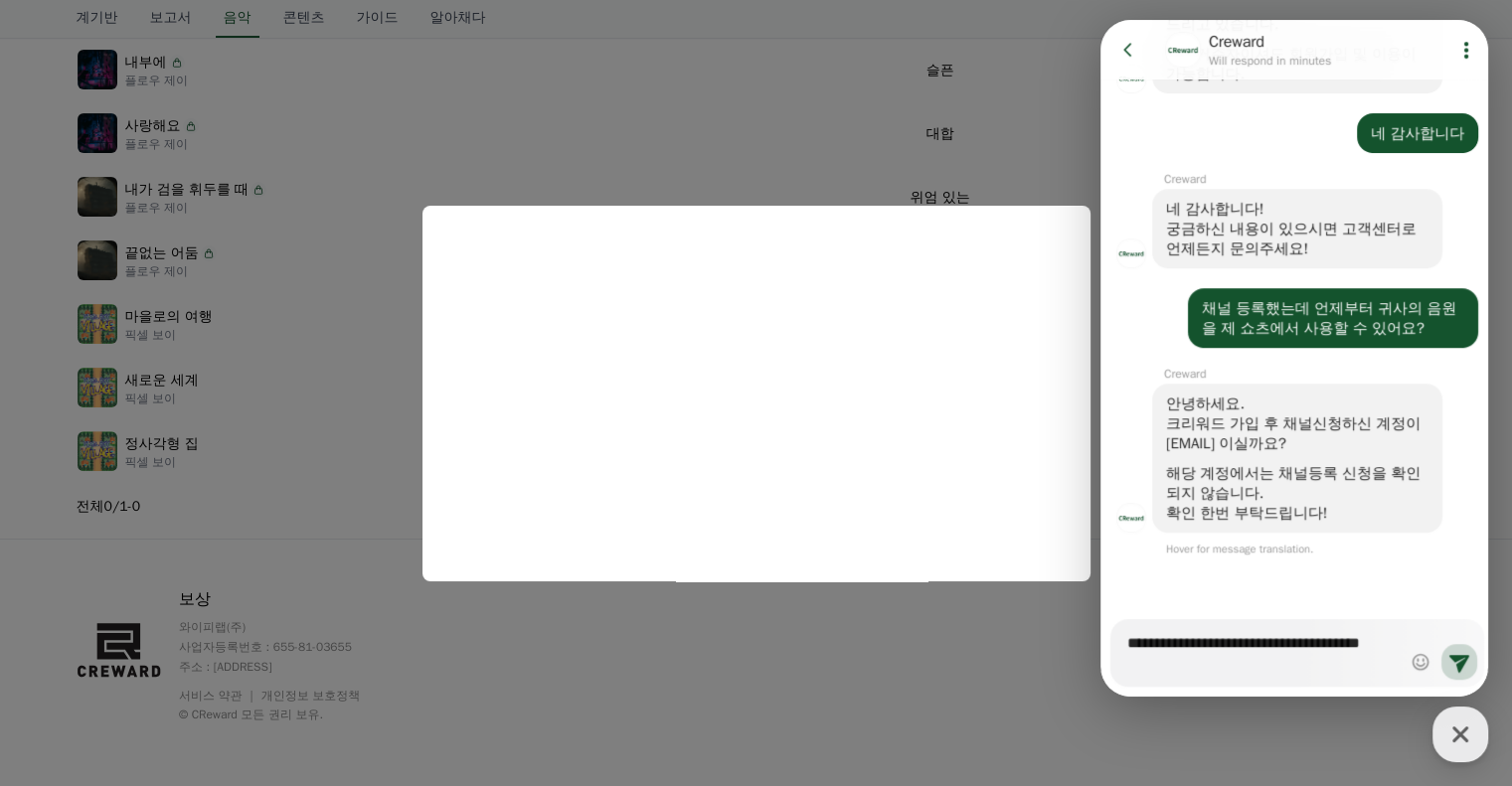 type on "**********" 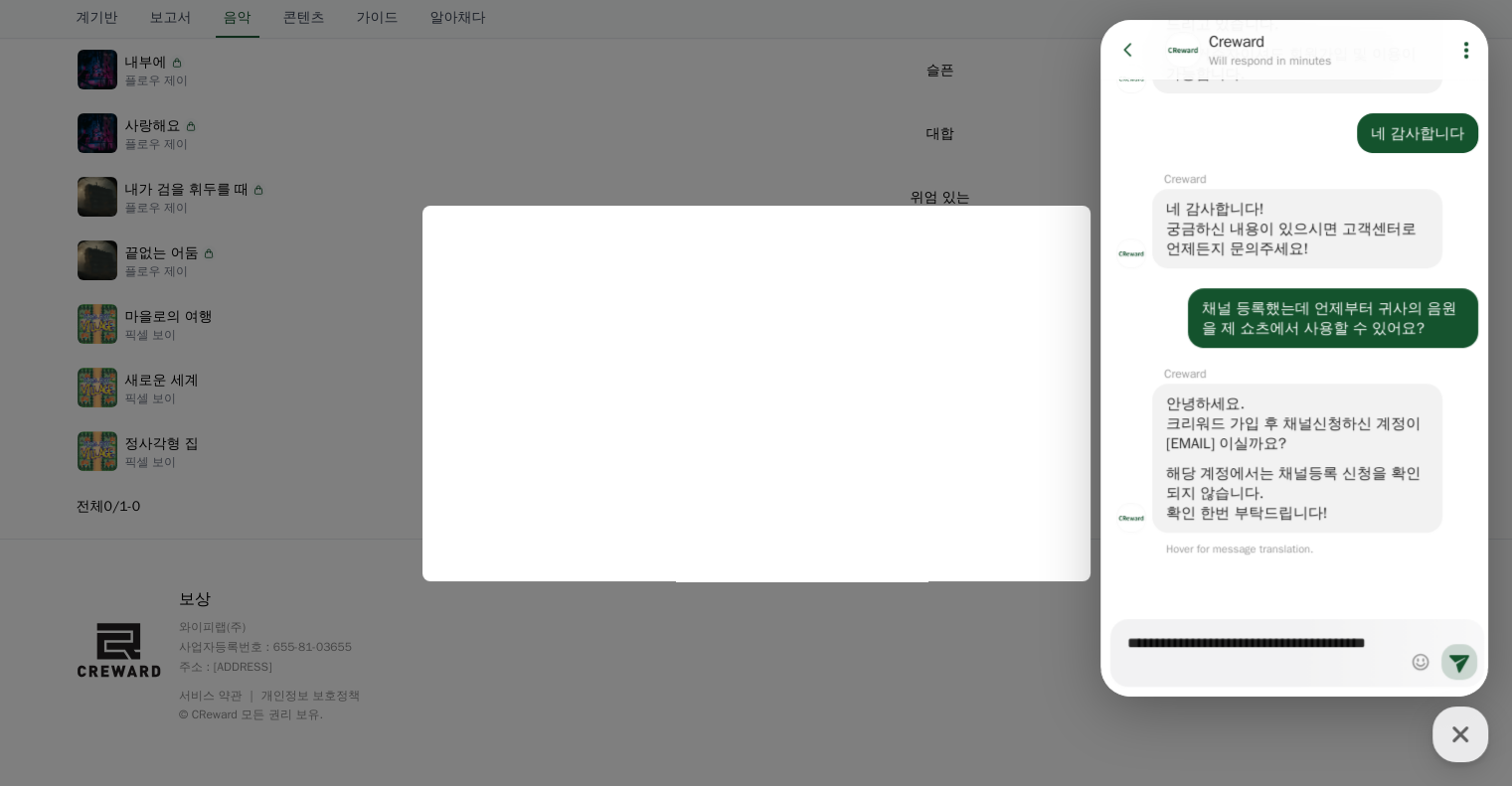 type on "*" 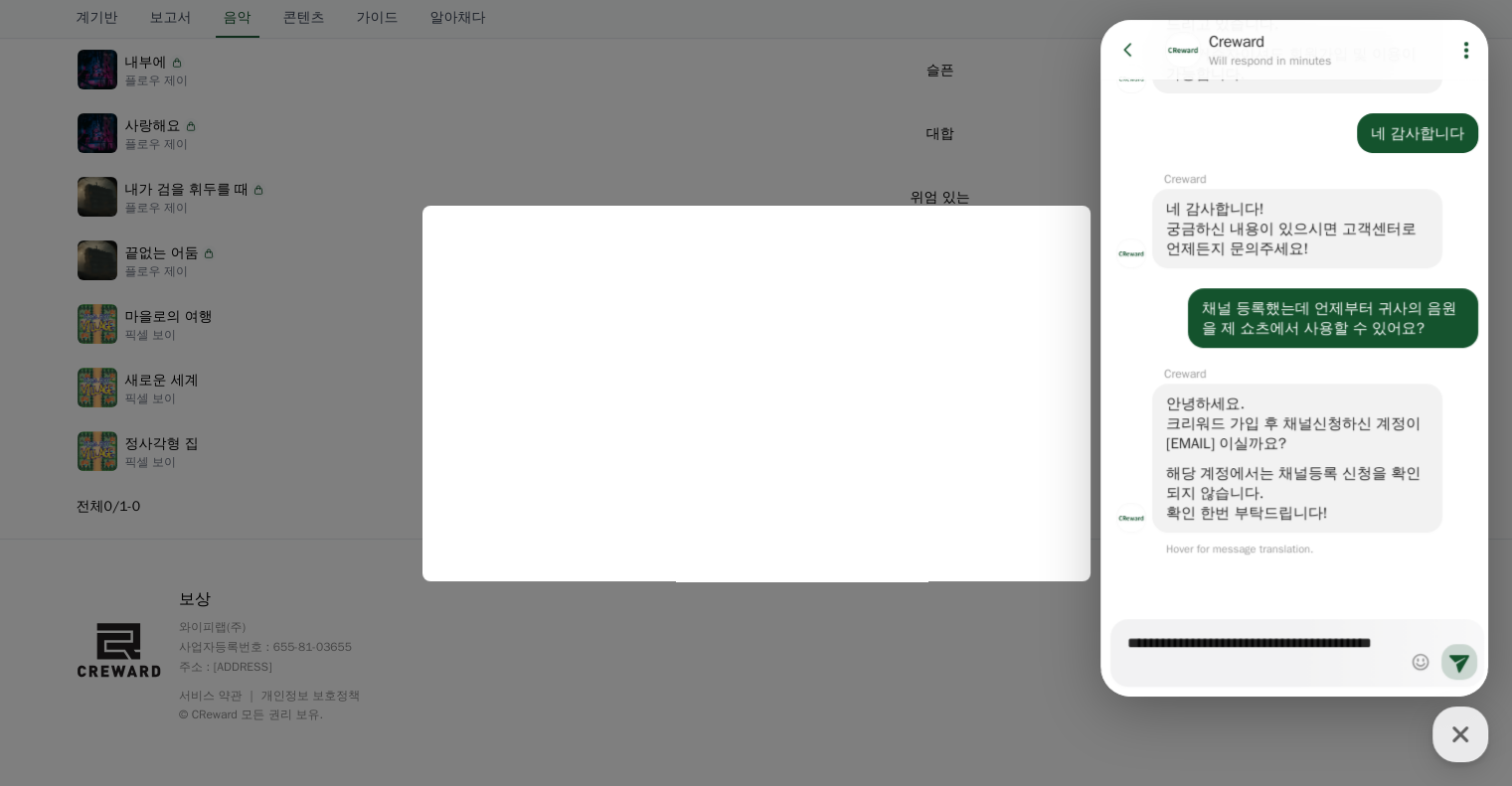 type on "*" 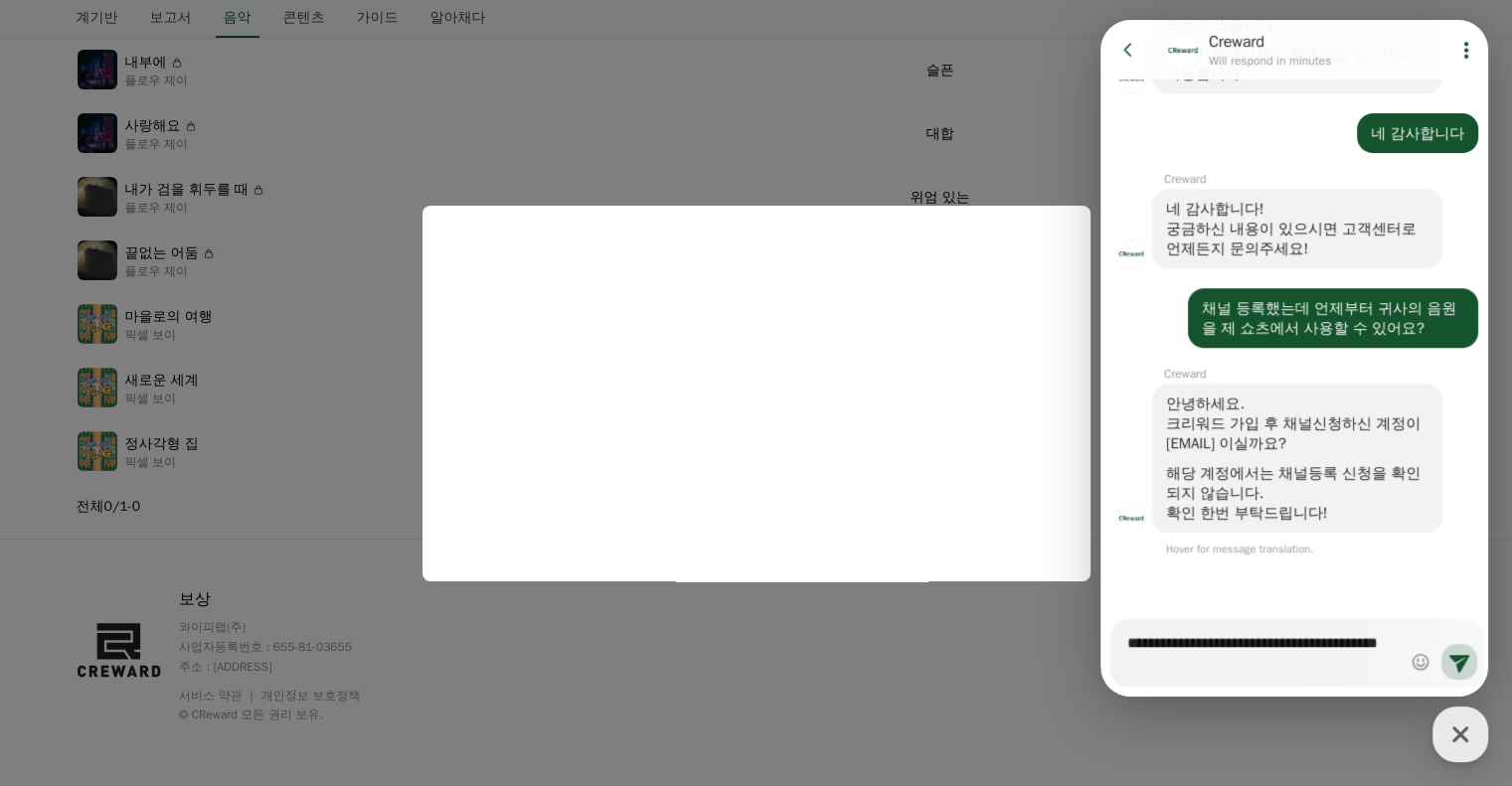 type on "*" 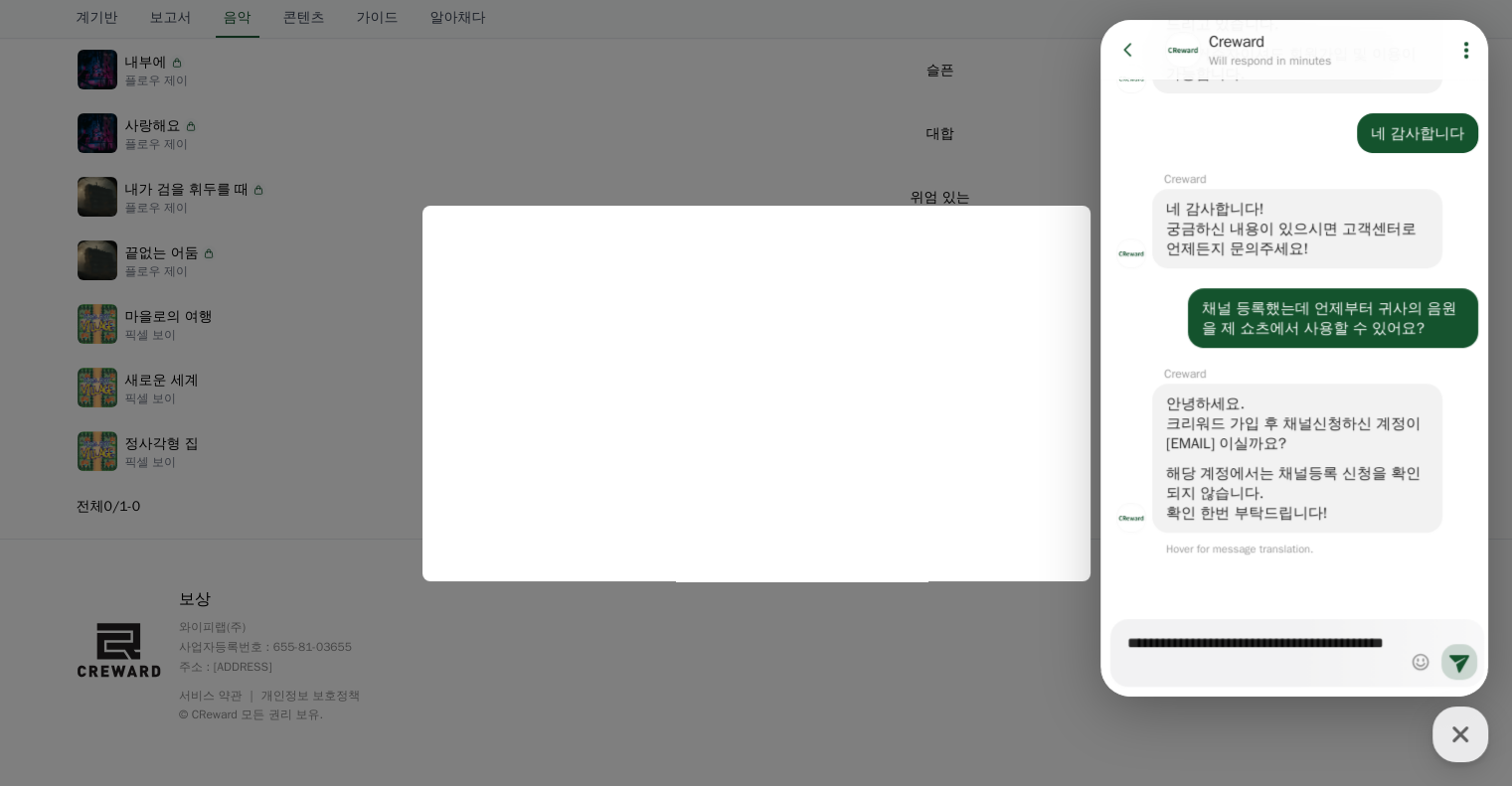 type on "*" 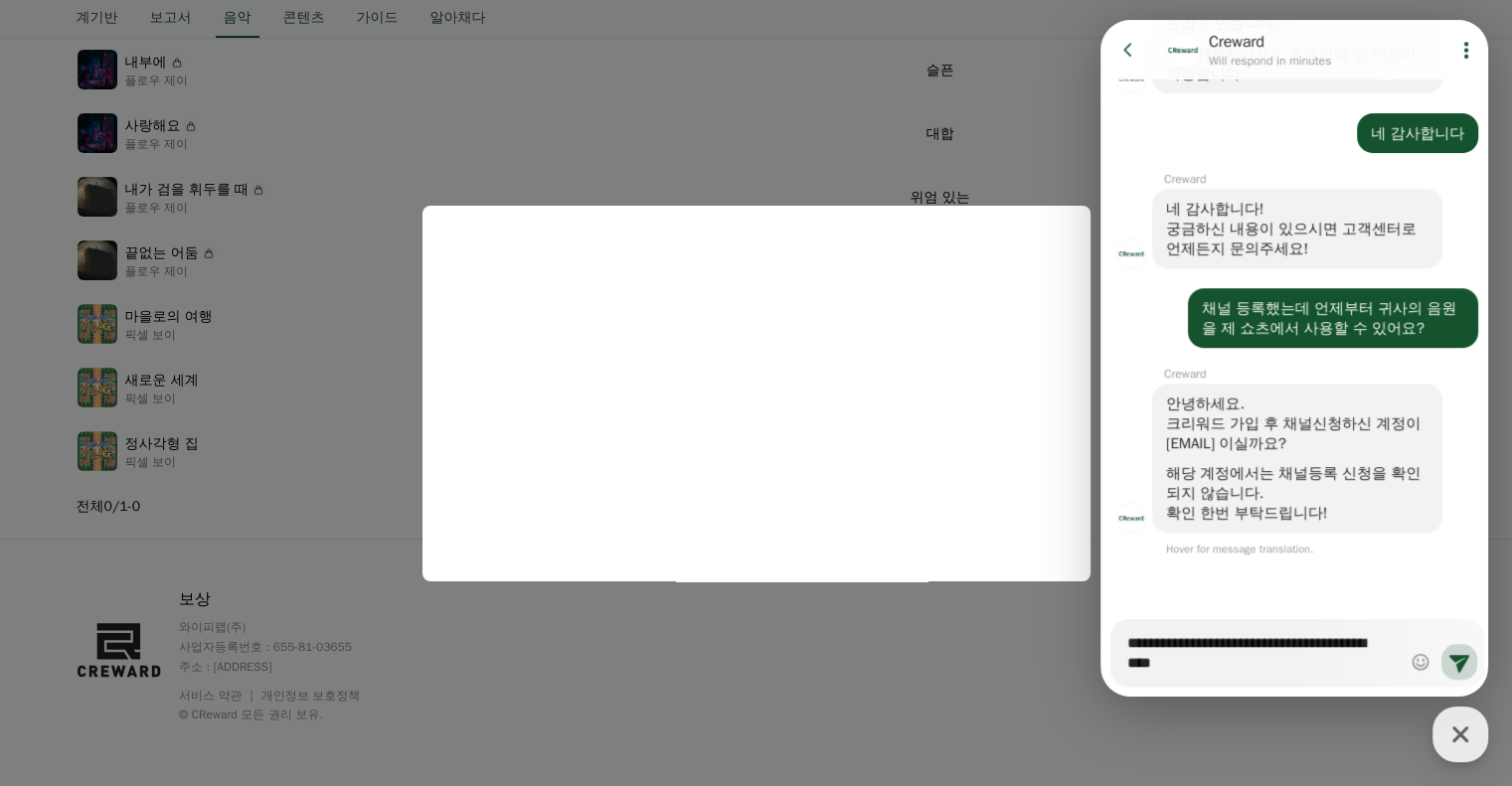 type on "*" 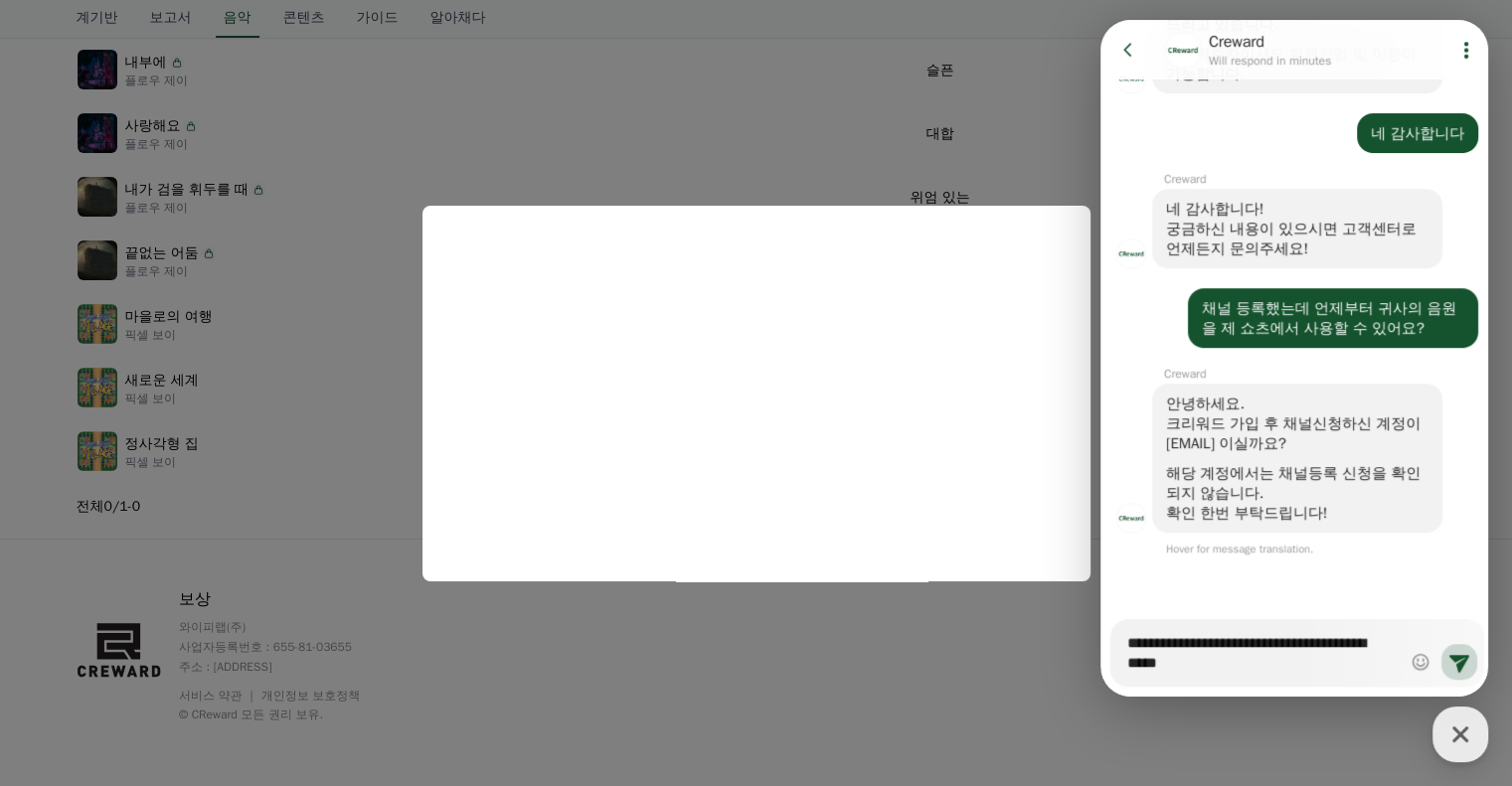 type on "*" 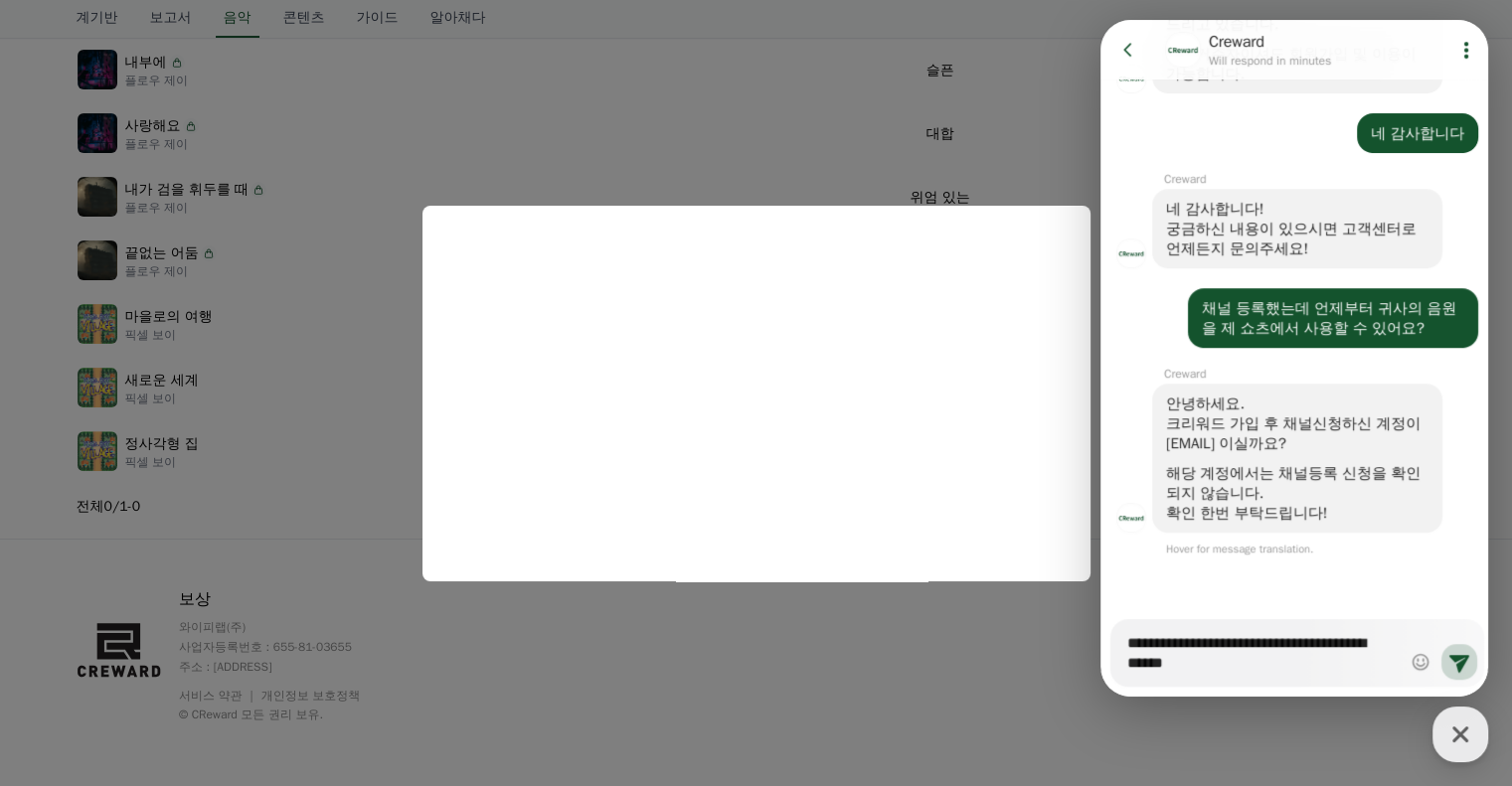 type on "*" 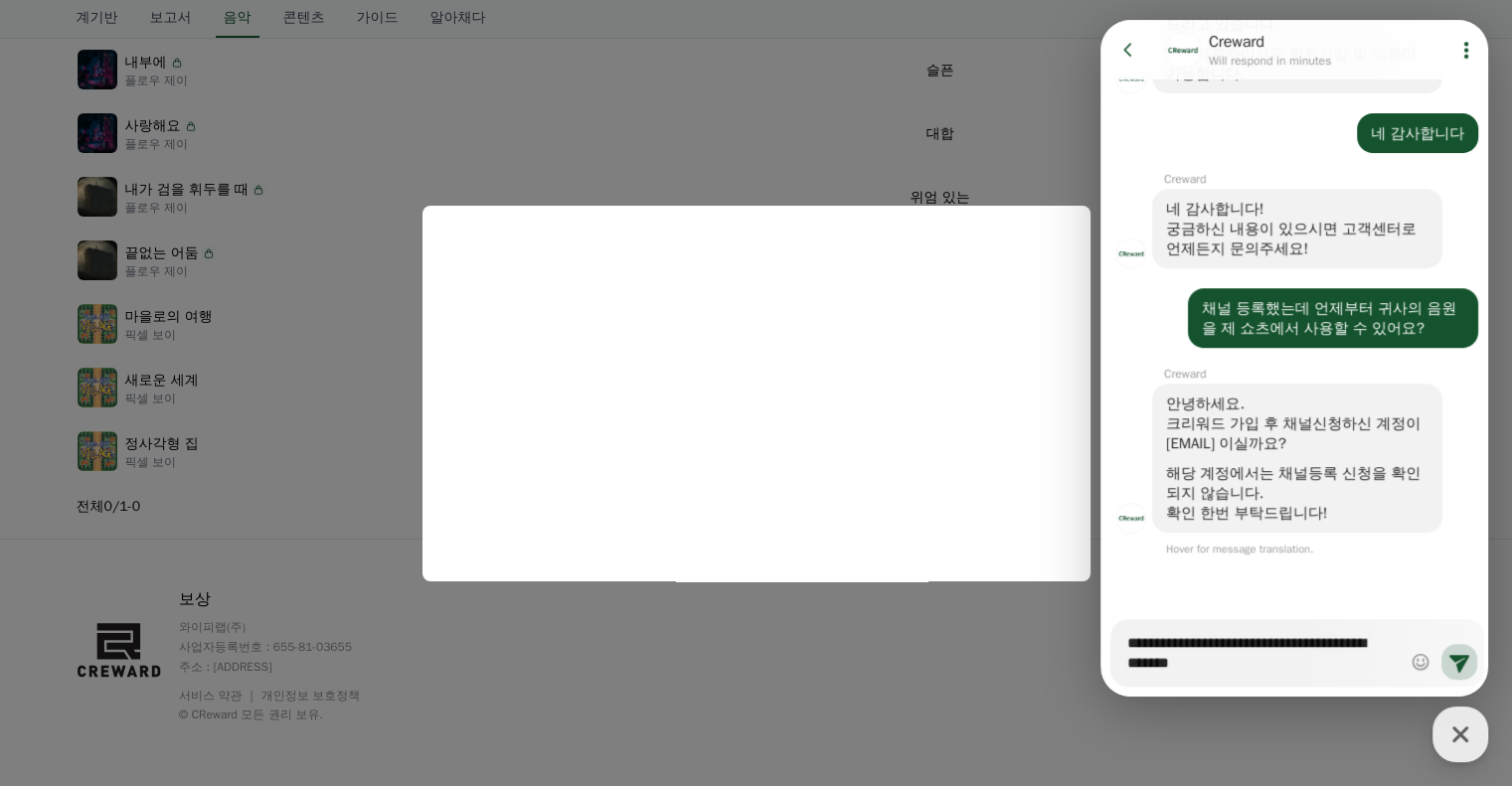 type on "*" 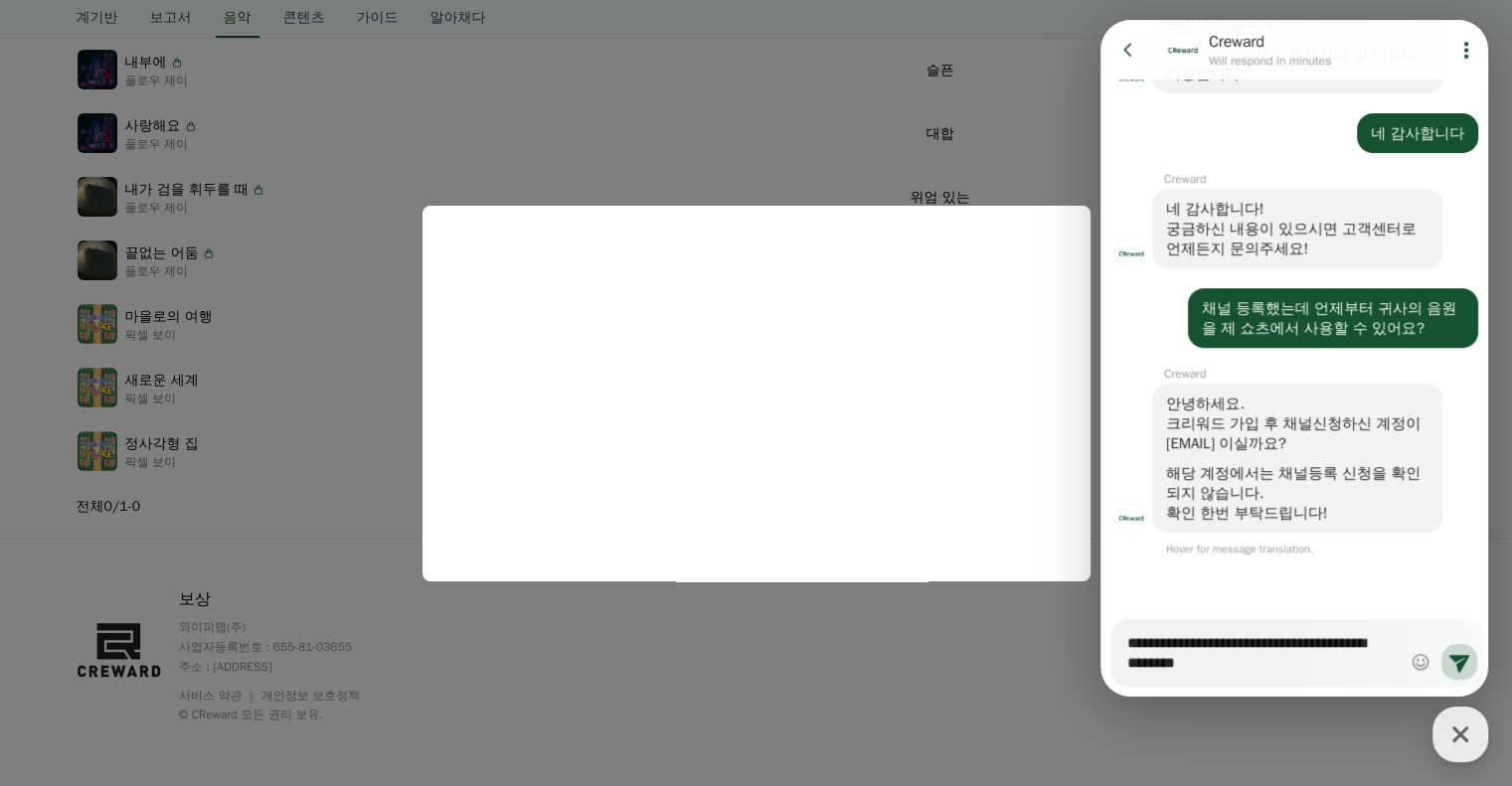 type on "*" 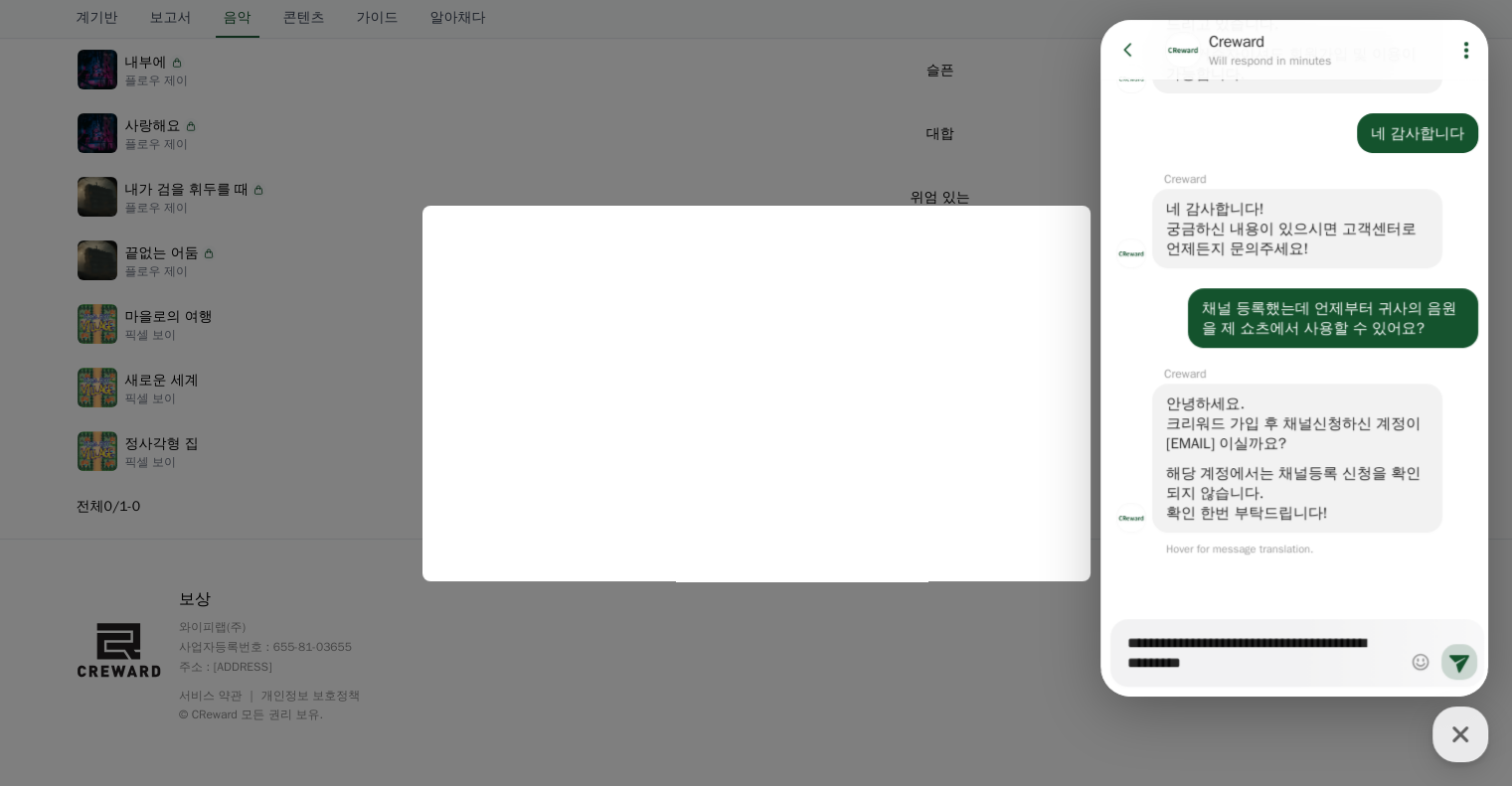 type on "*" 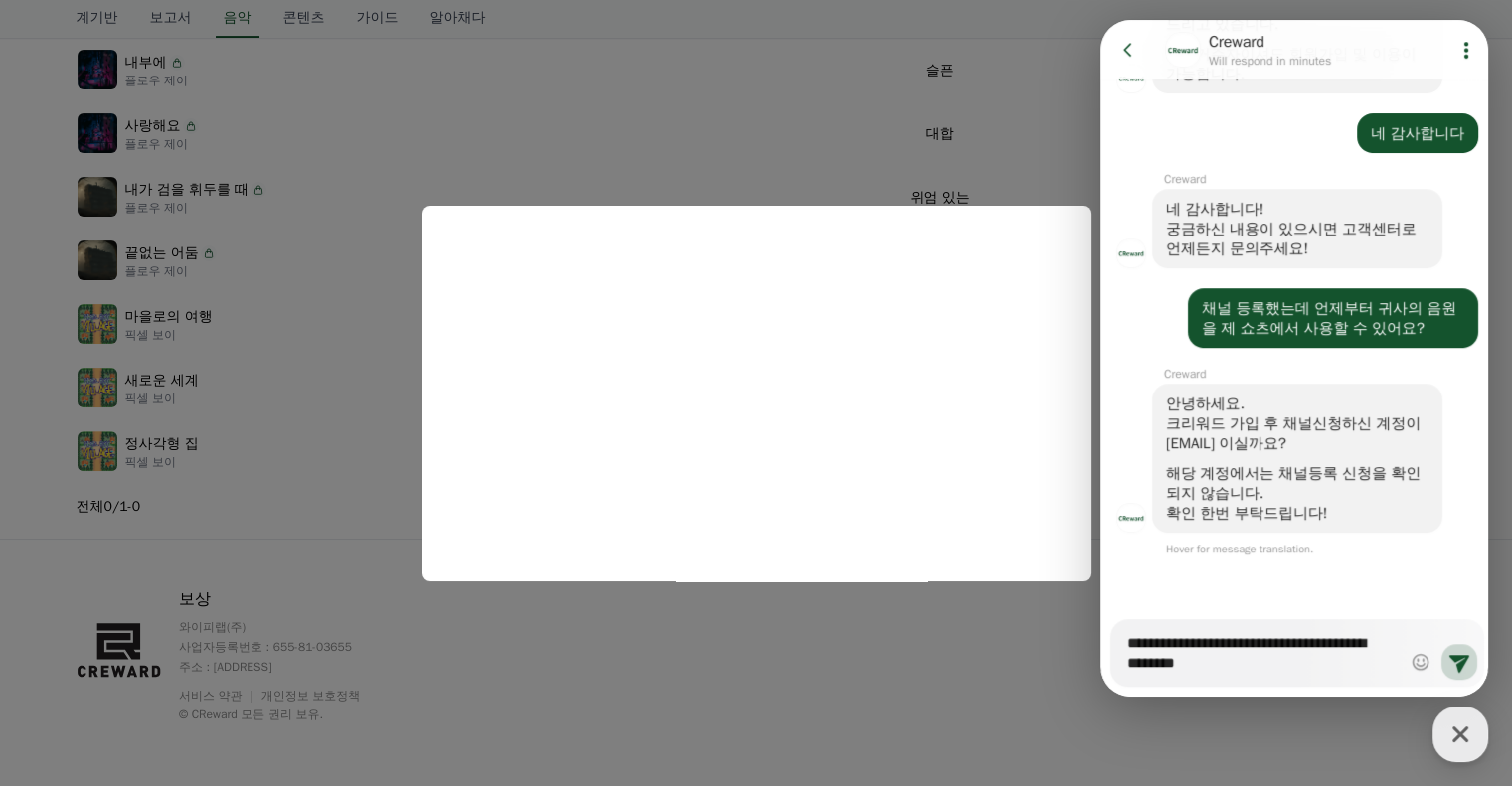 type on "*" 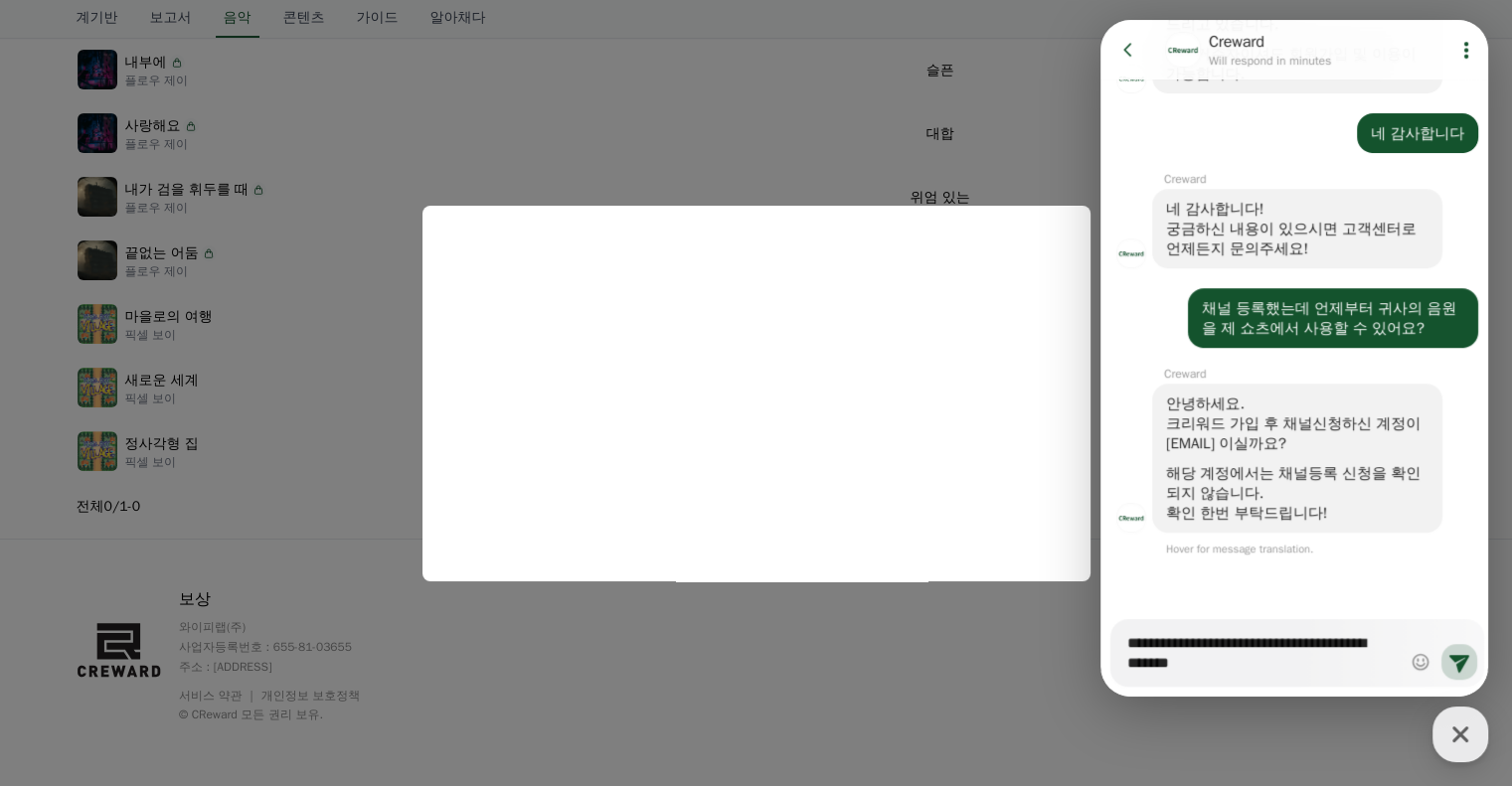 type on "*" 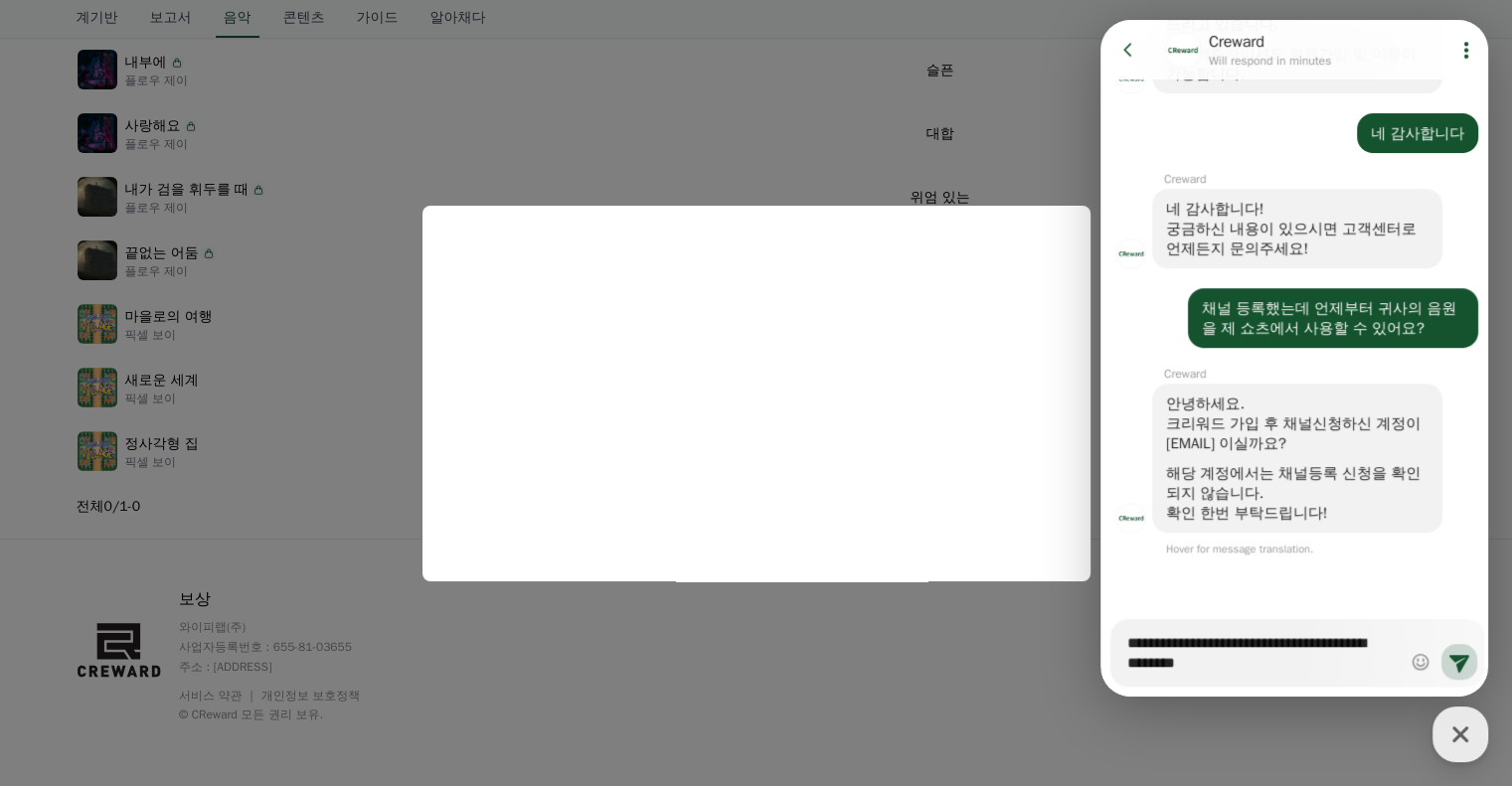 type on "*" 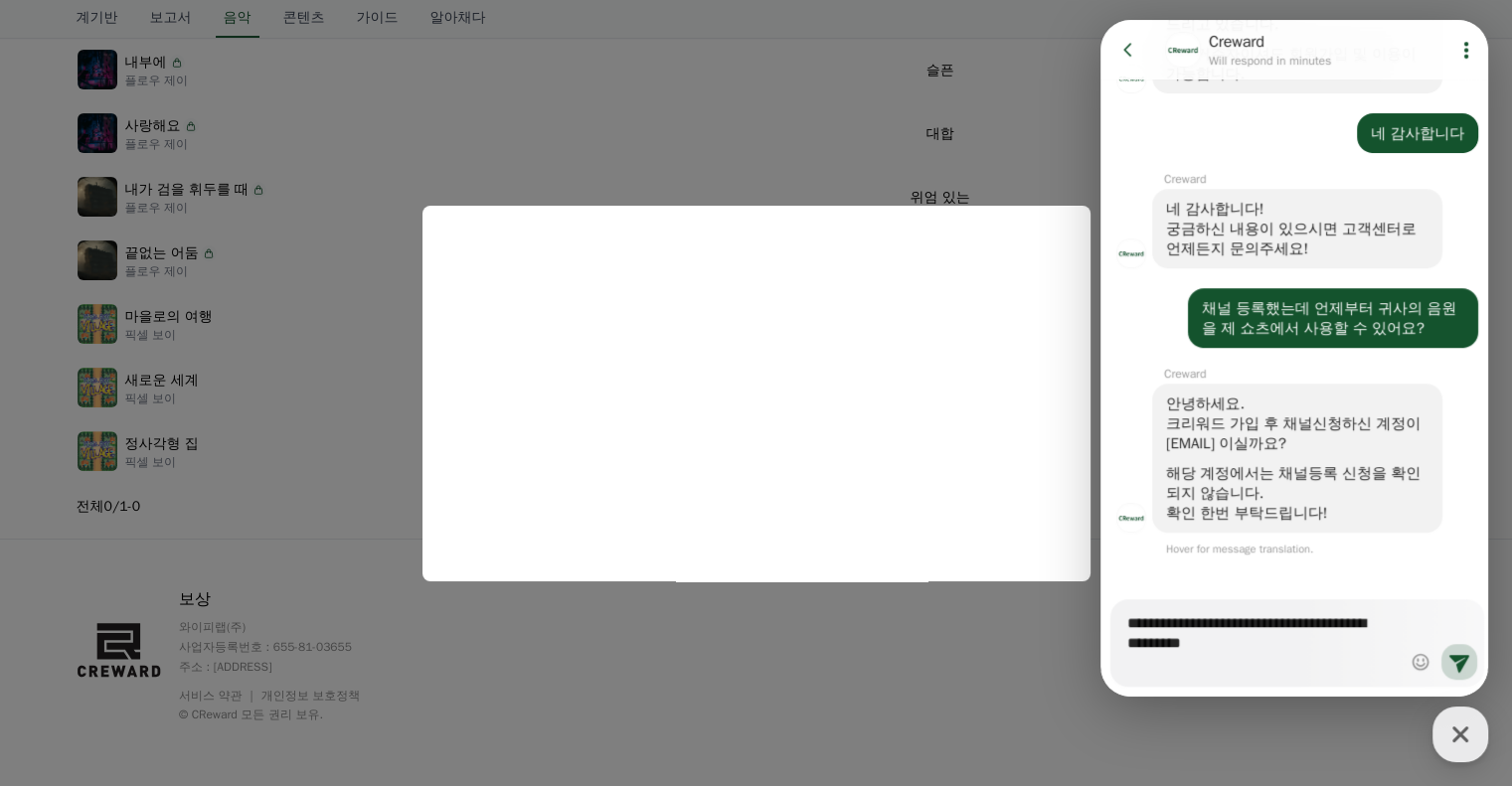 type on "*" 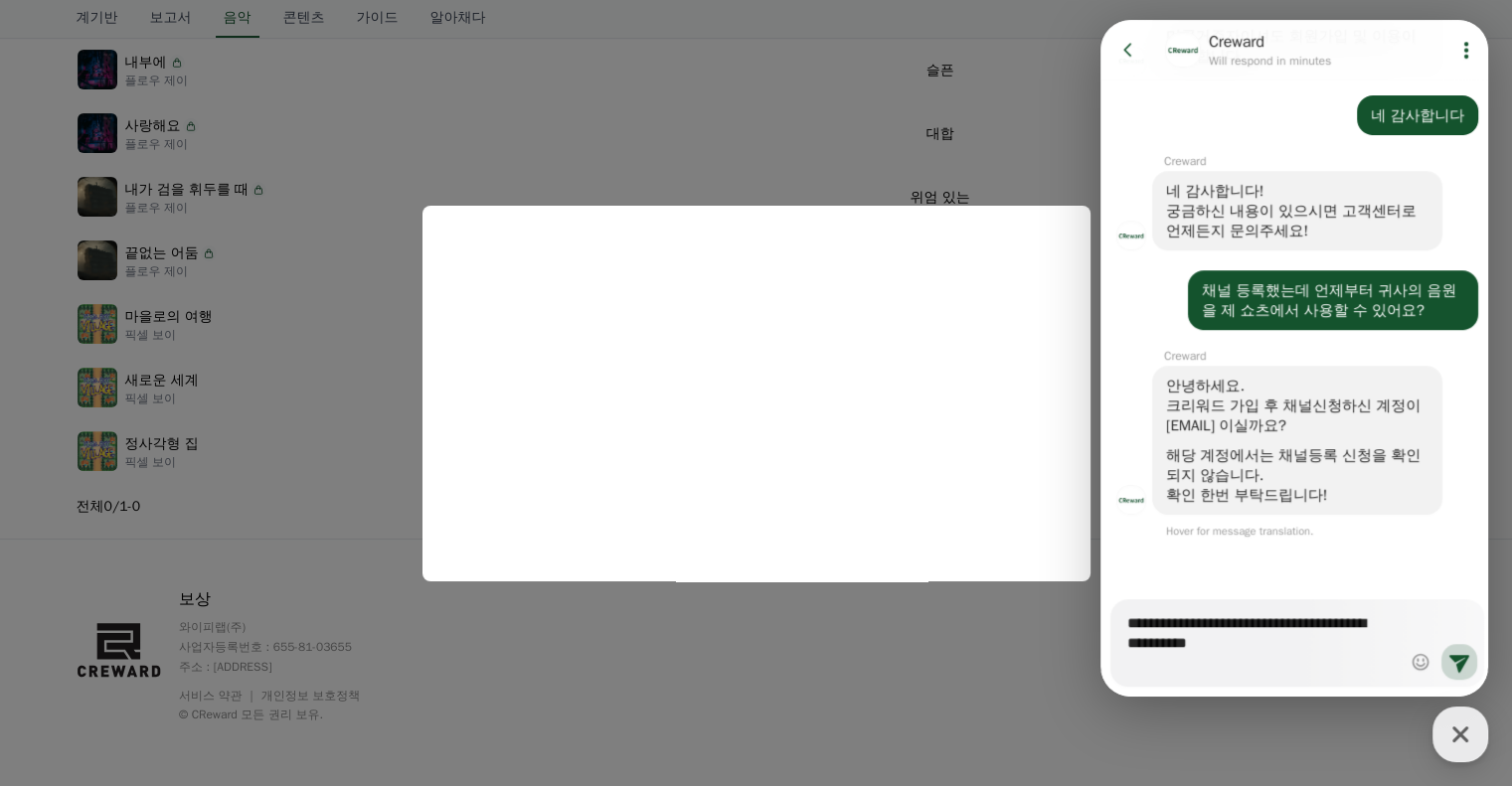 type on "*" 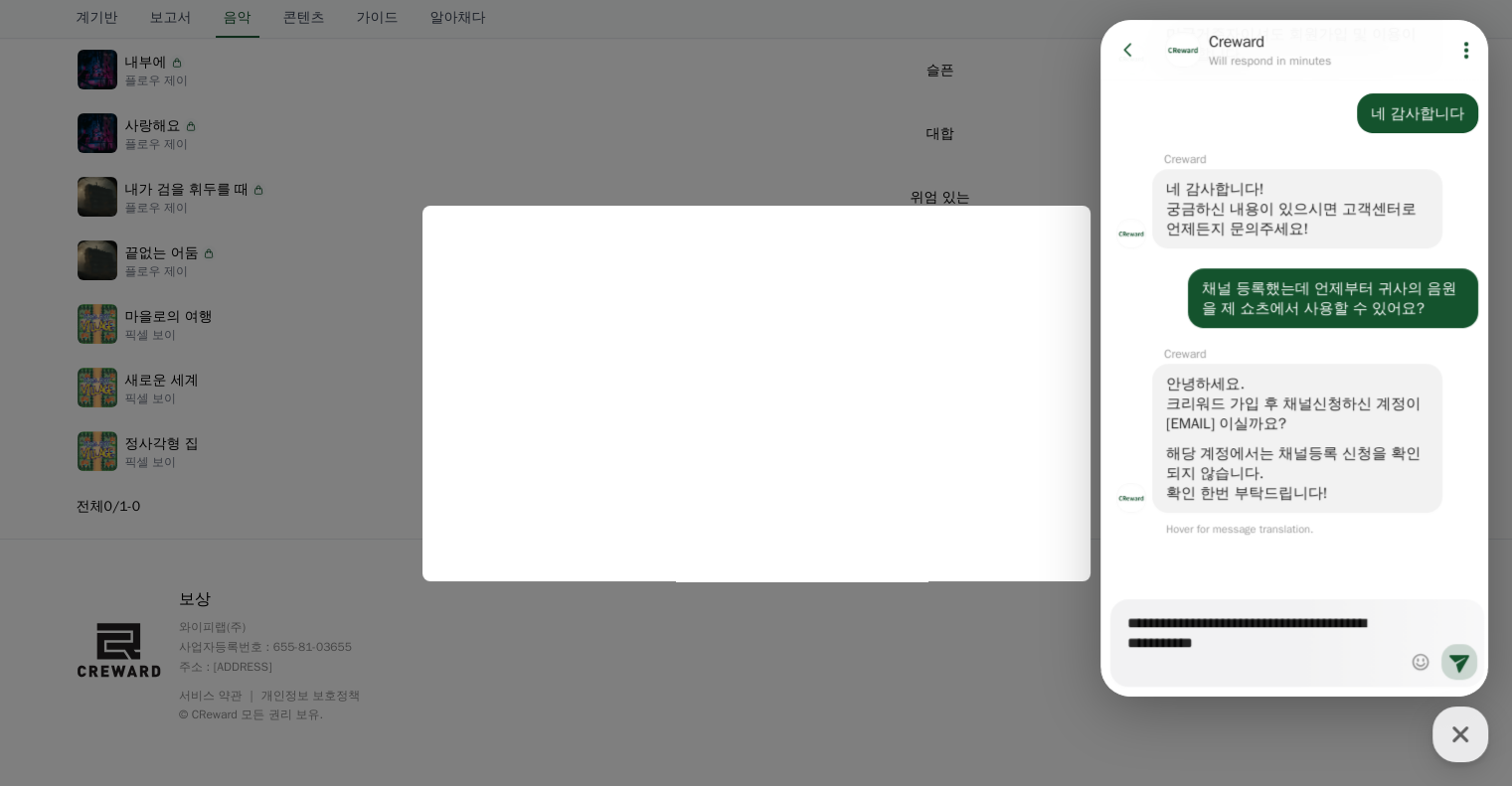 type on "*" 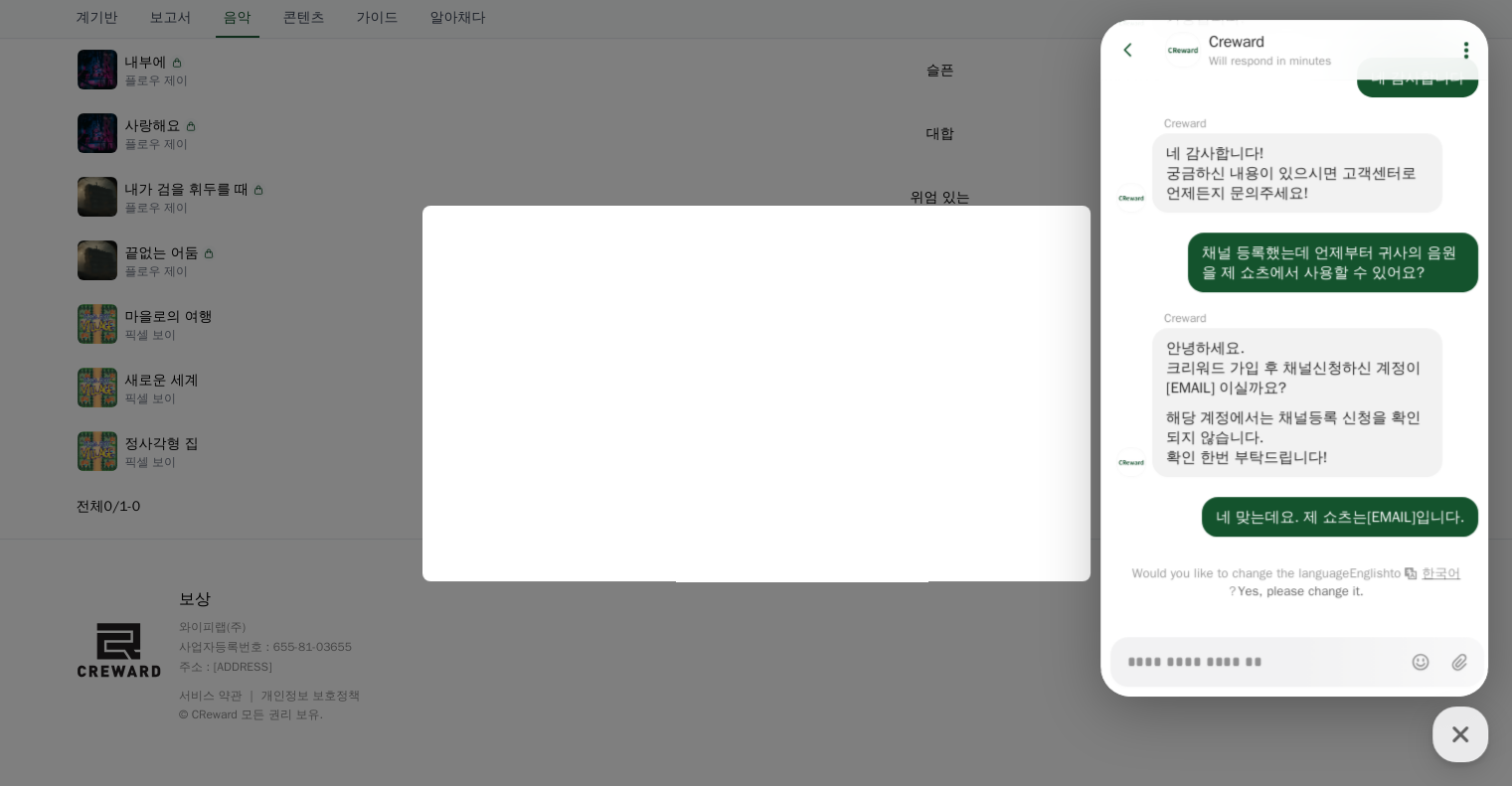 scroll, scrollTop: 1085, scrollLeft: 0, axis: vertical 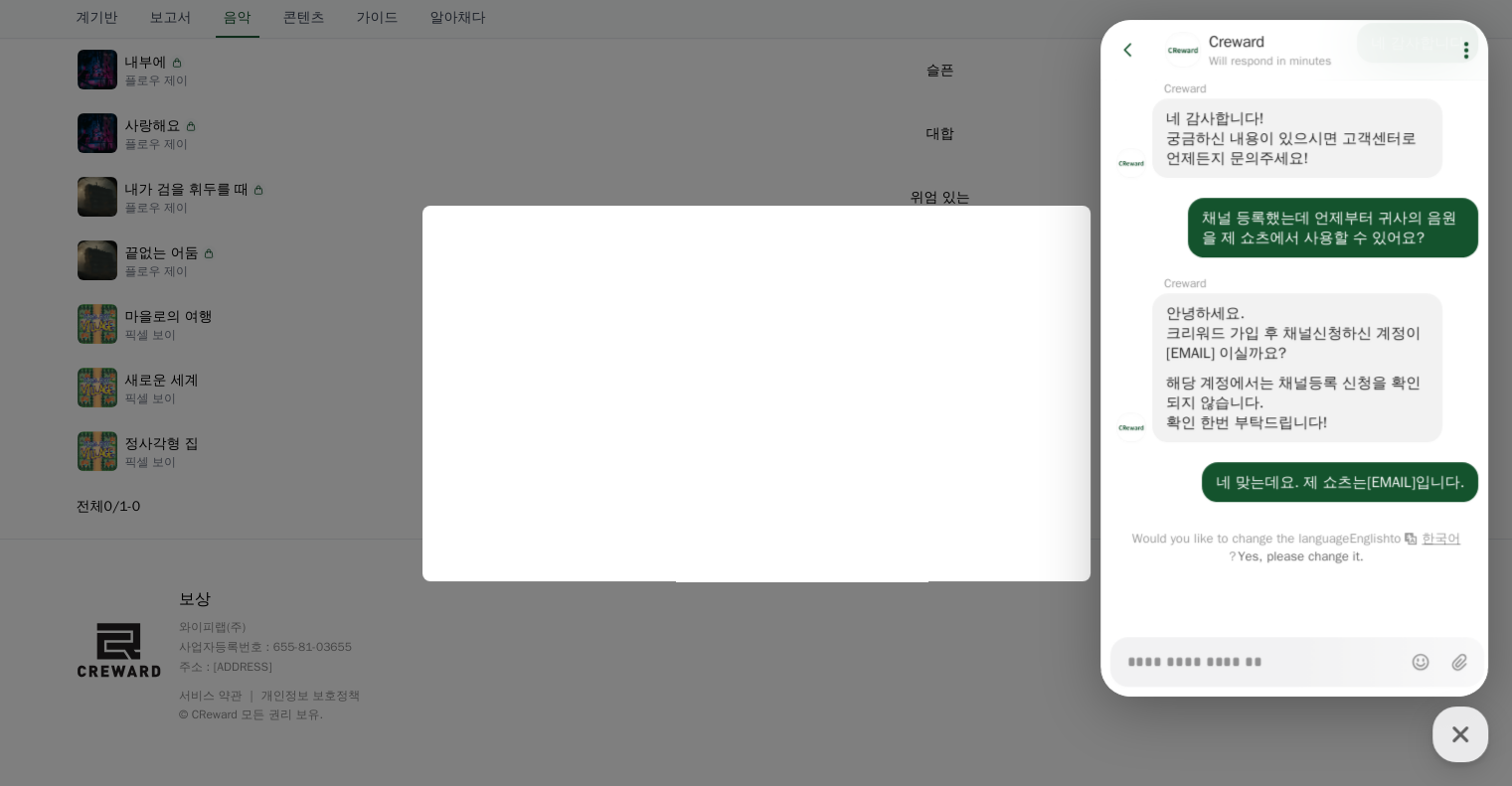 click at bounding box center (756, 393) 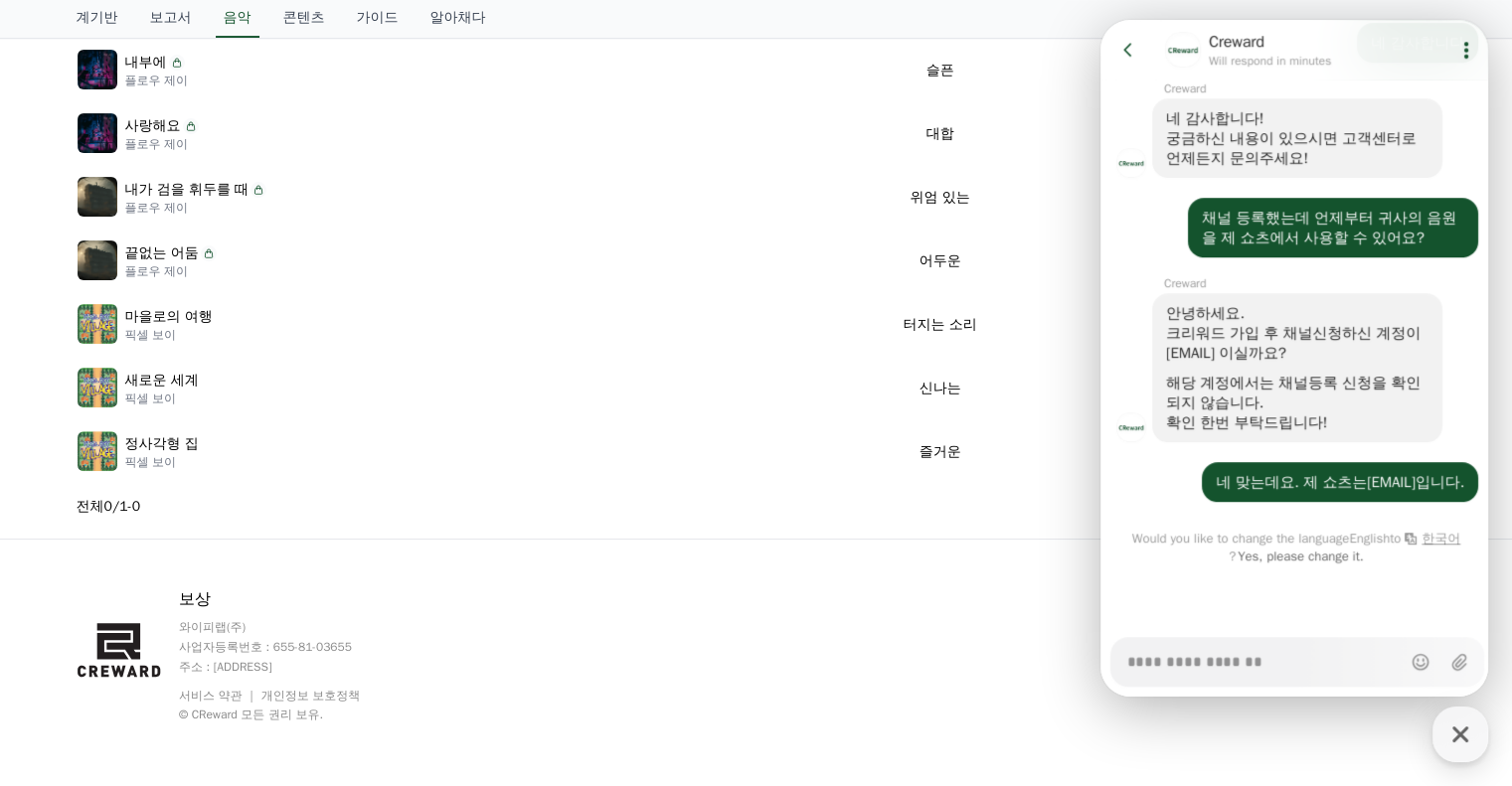 click 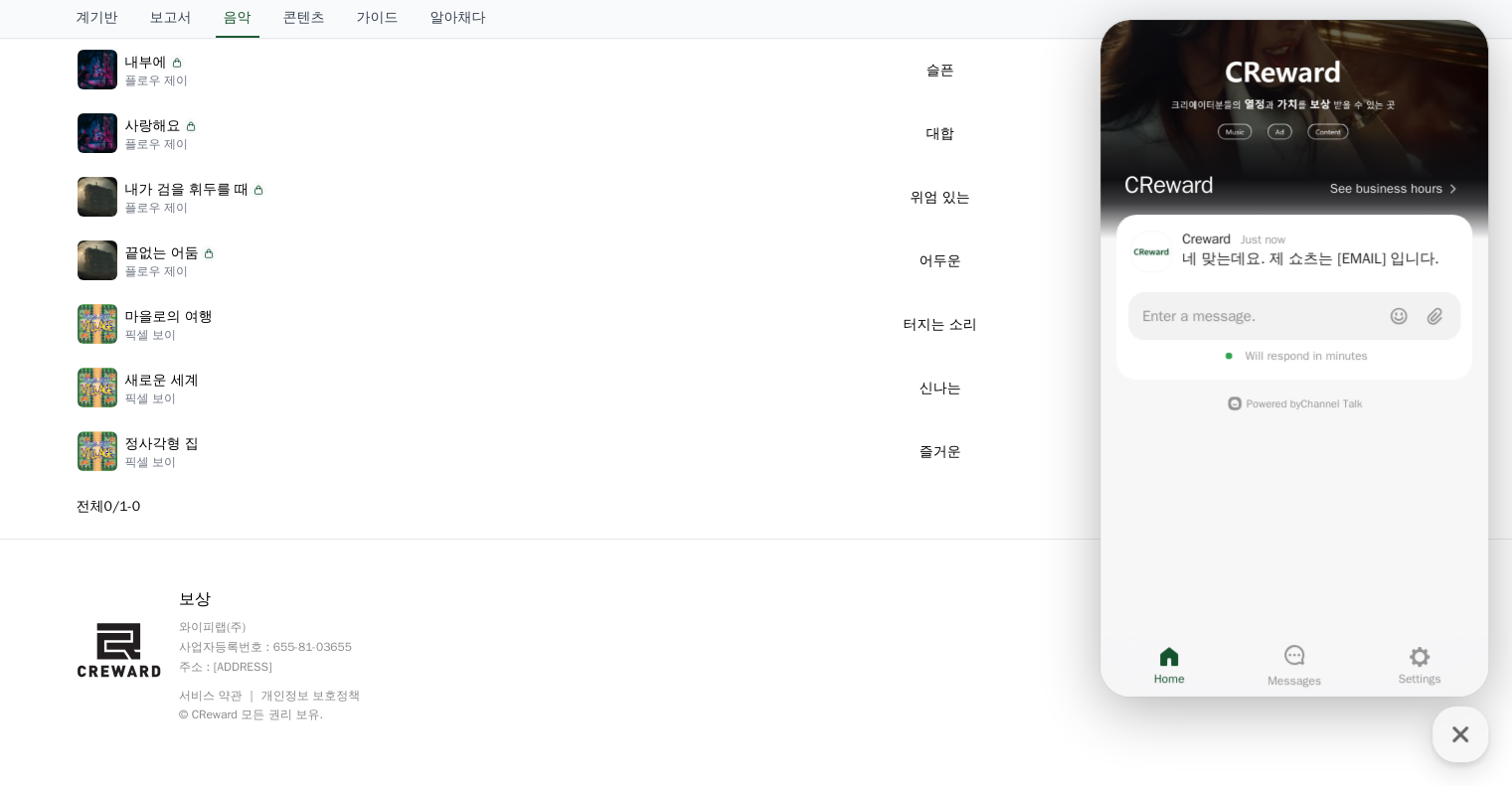 click on "계기반 보고서 음악 콘텐츠 가이드 알아채다" at bounding box center (756, 19) 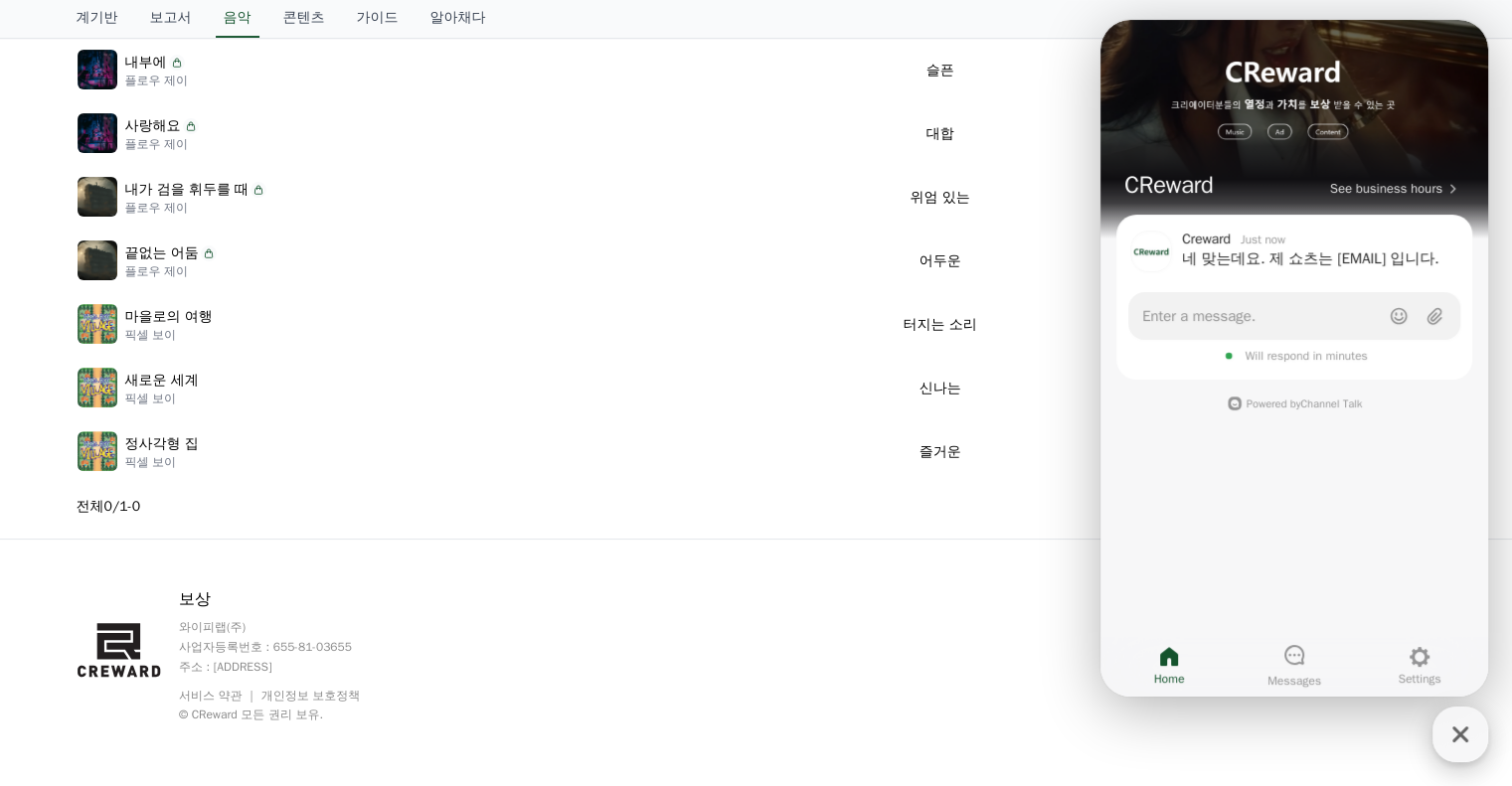 drag, startPoint x: 1458, startPoint y: 744, endPoint x: 1449, endPoint y: 734, distance: 13.453624 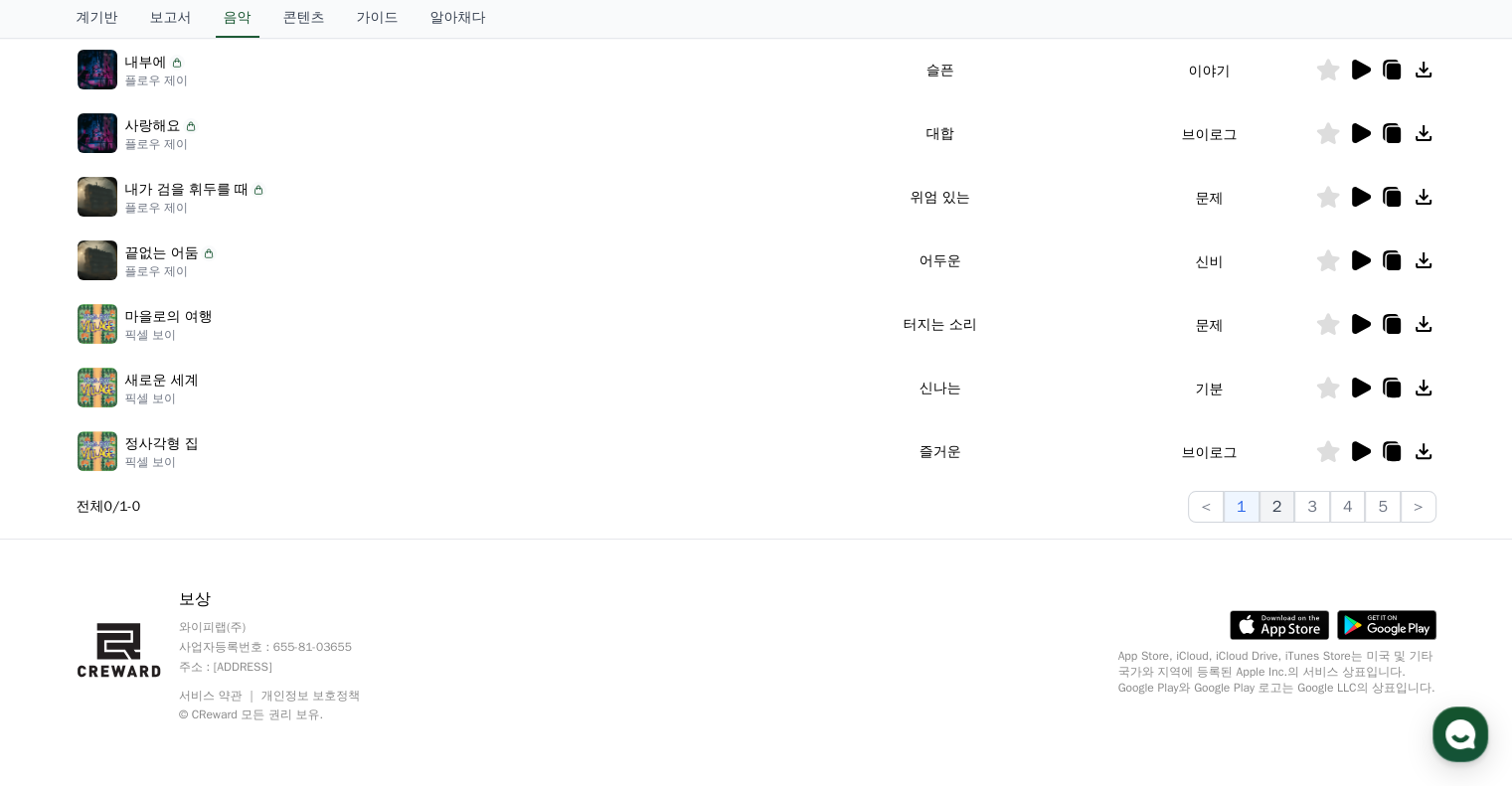 click on "2" 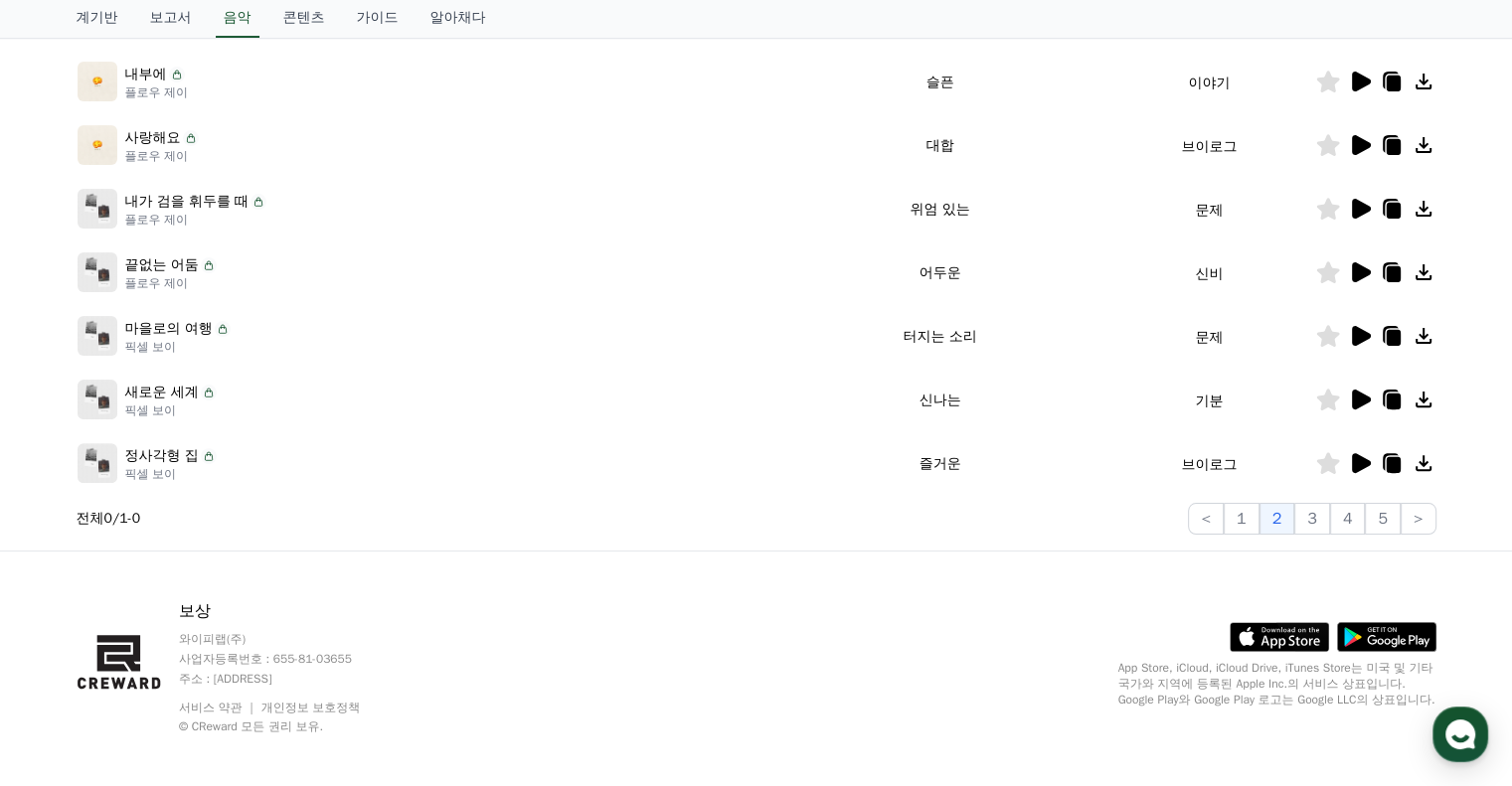 scroll, scrollTop: 560, scrollLeft: 0, axis: vertical 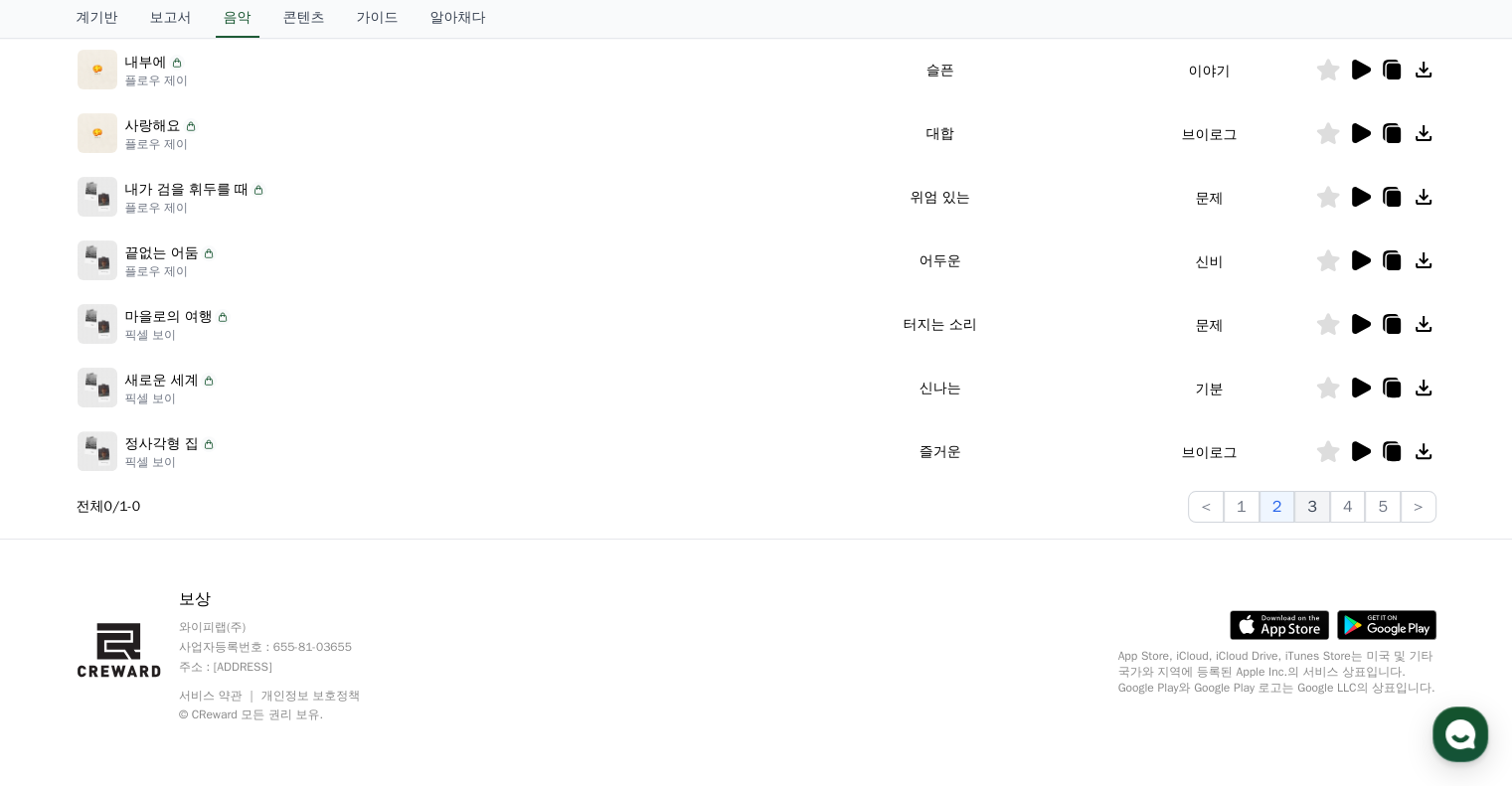click on "3" at bounding box center [1312, 507] 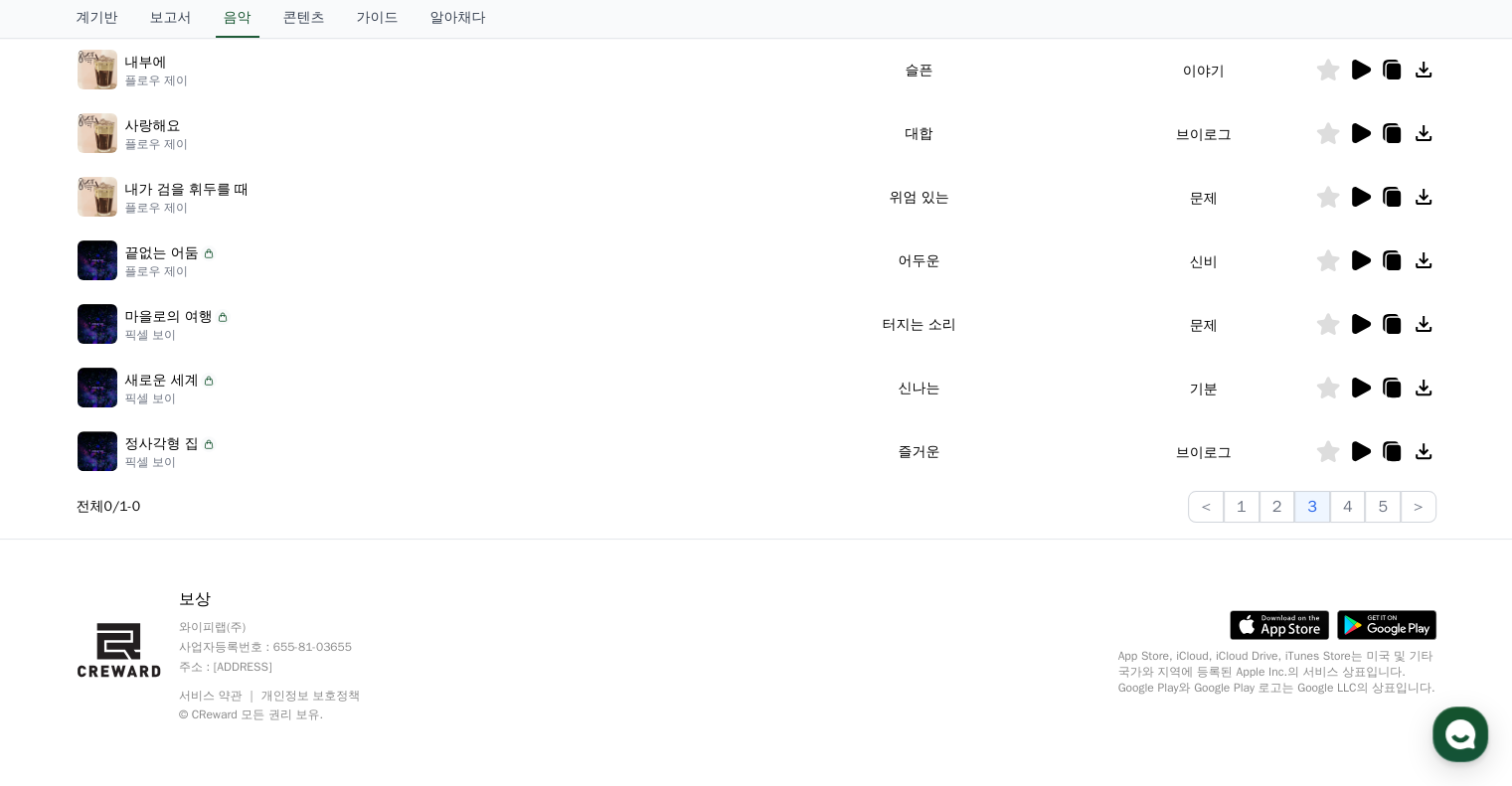 click 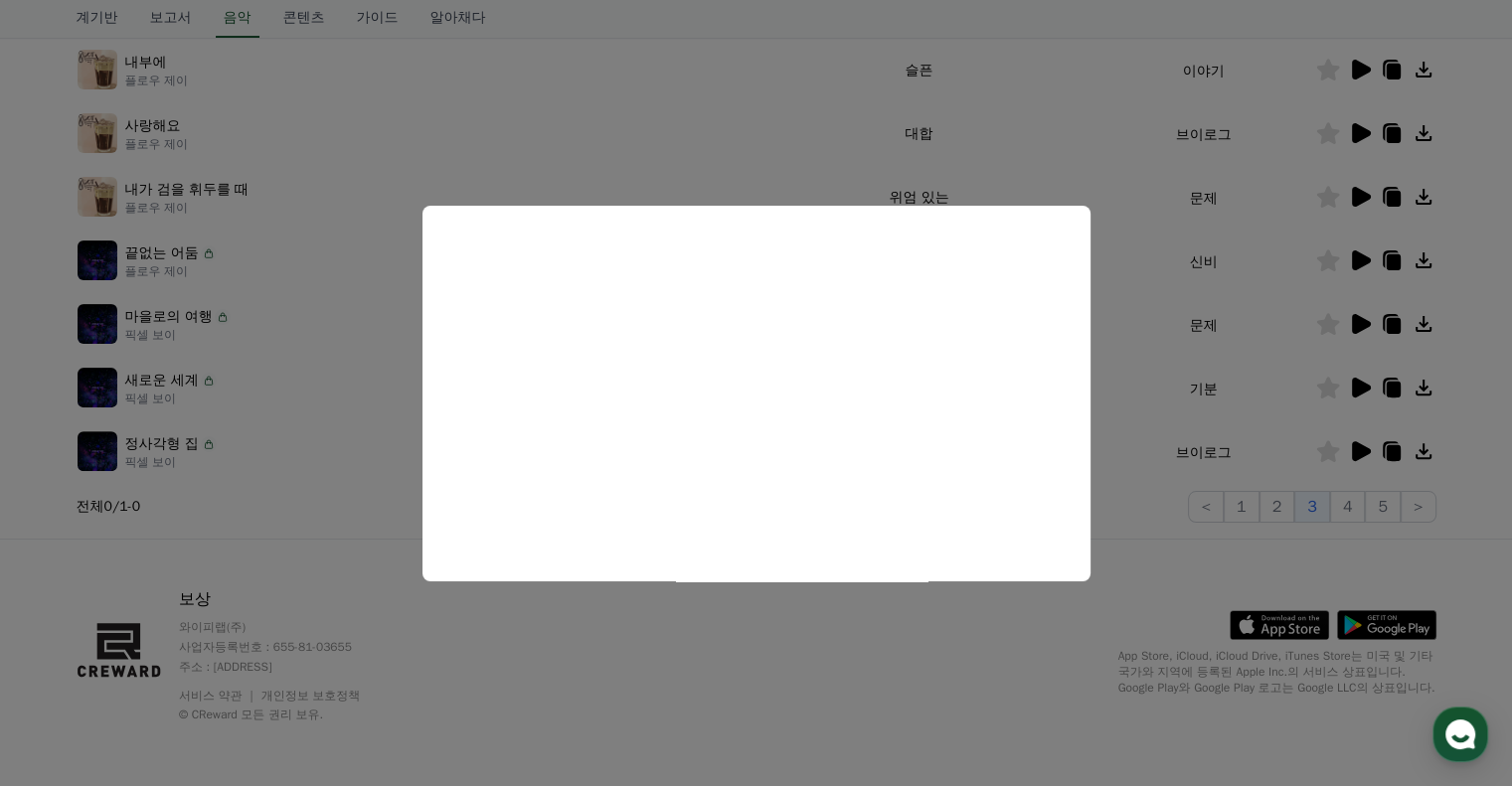 click at bounding box center (756, 393) 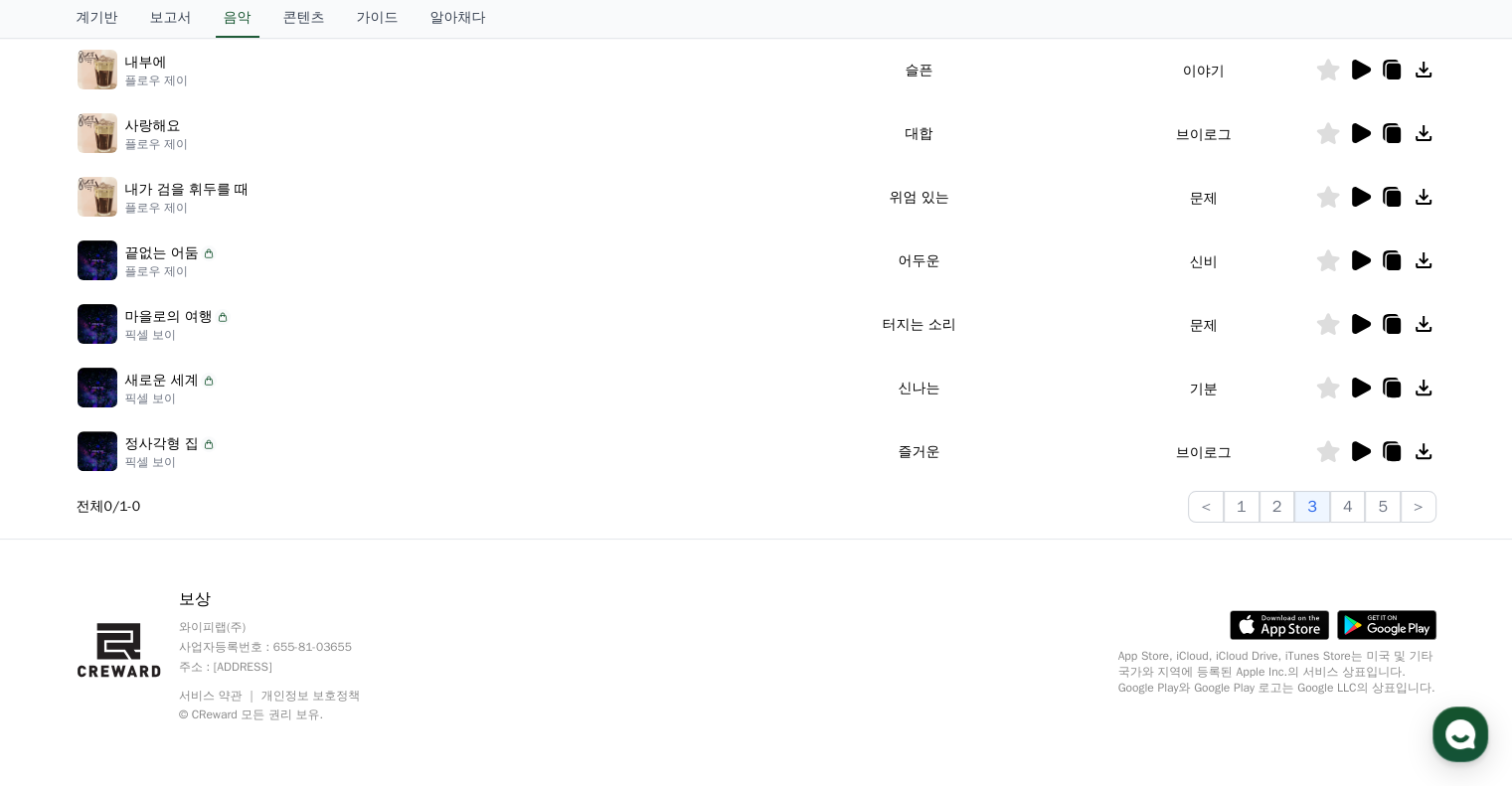 click 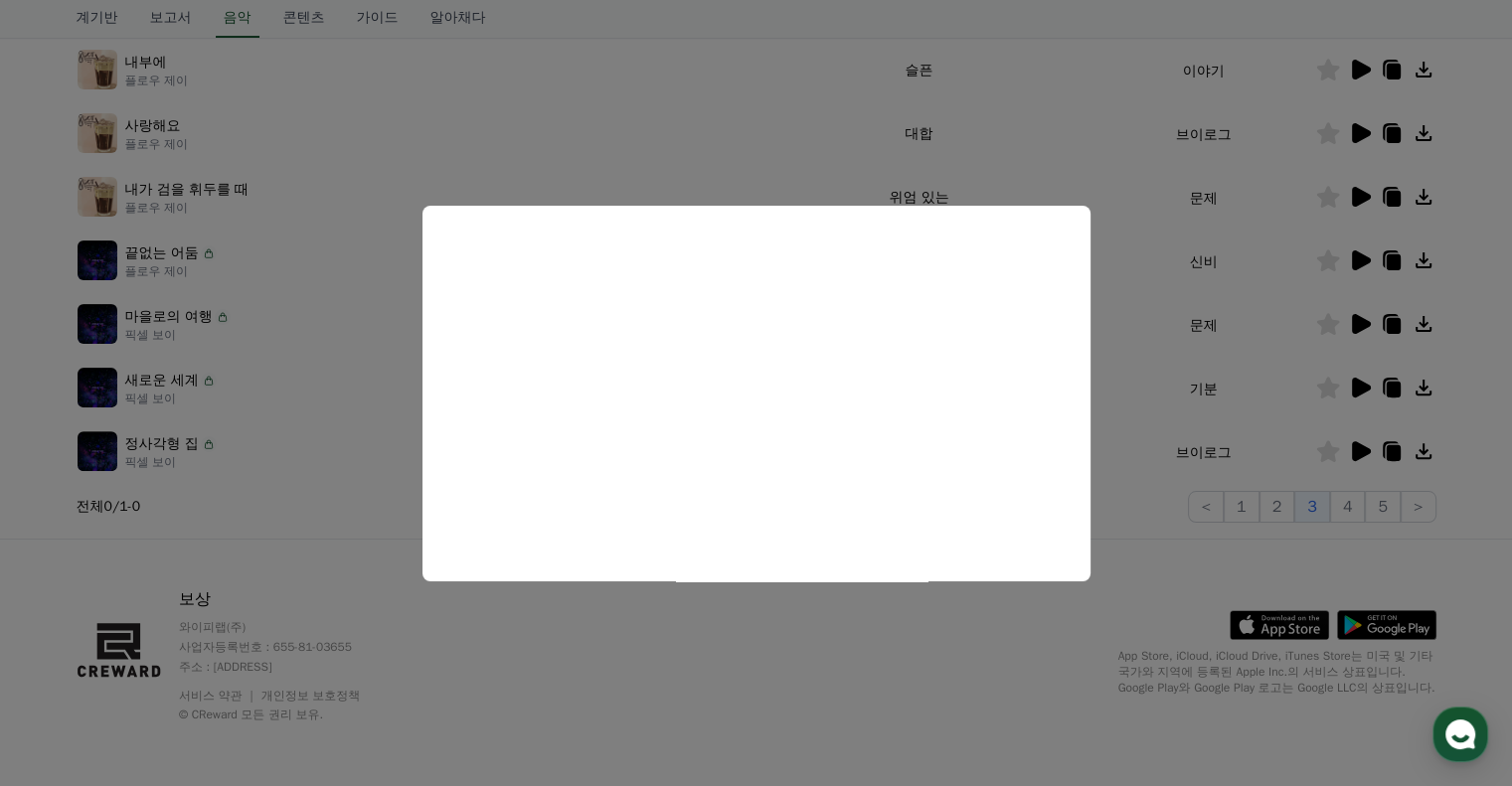 click at bounding box center (756, 393) 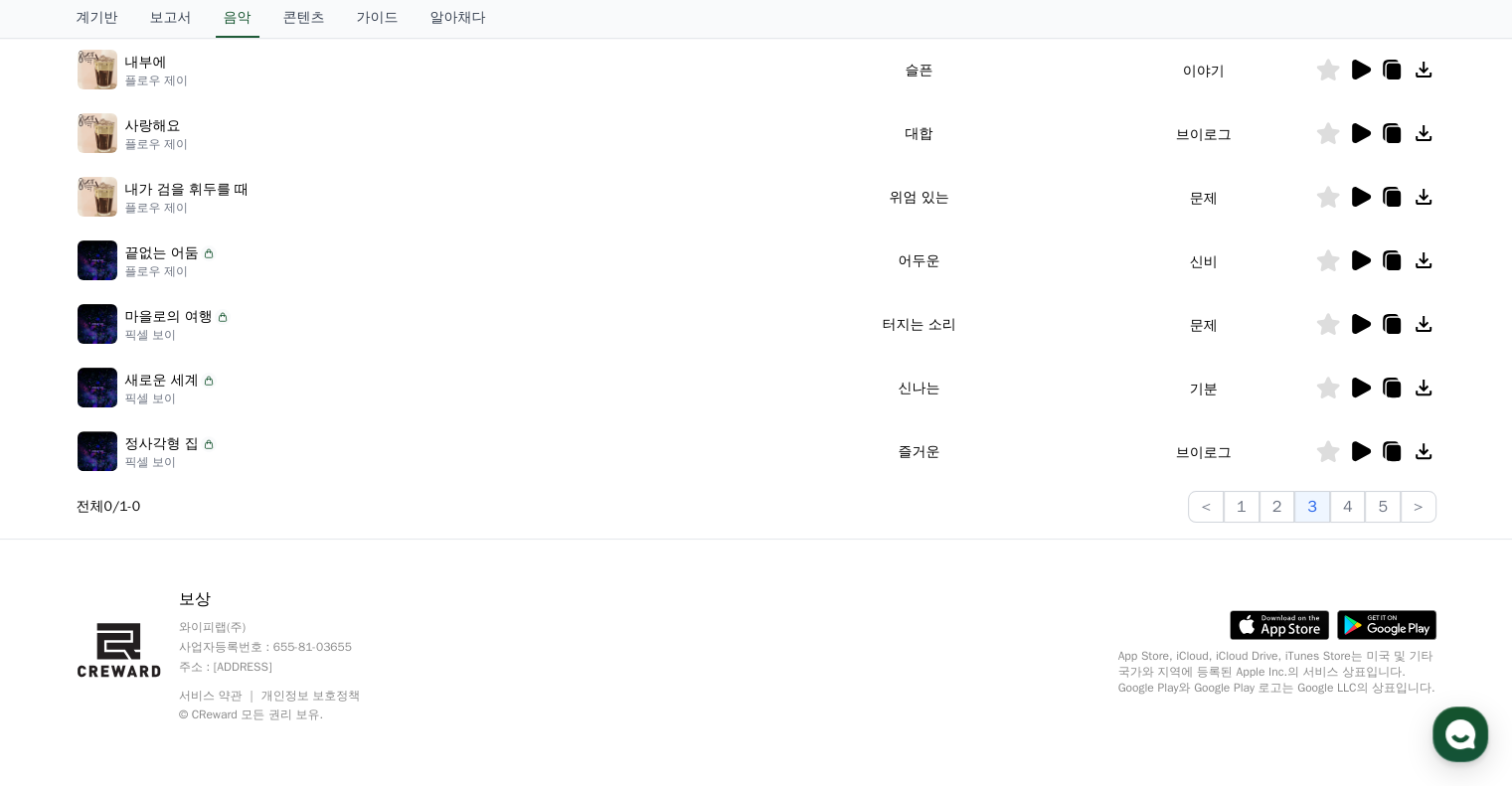 click 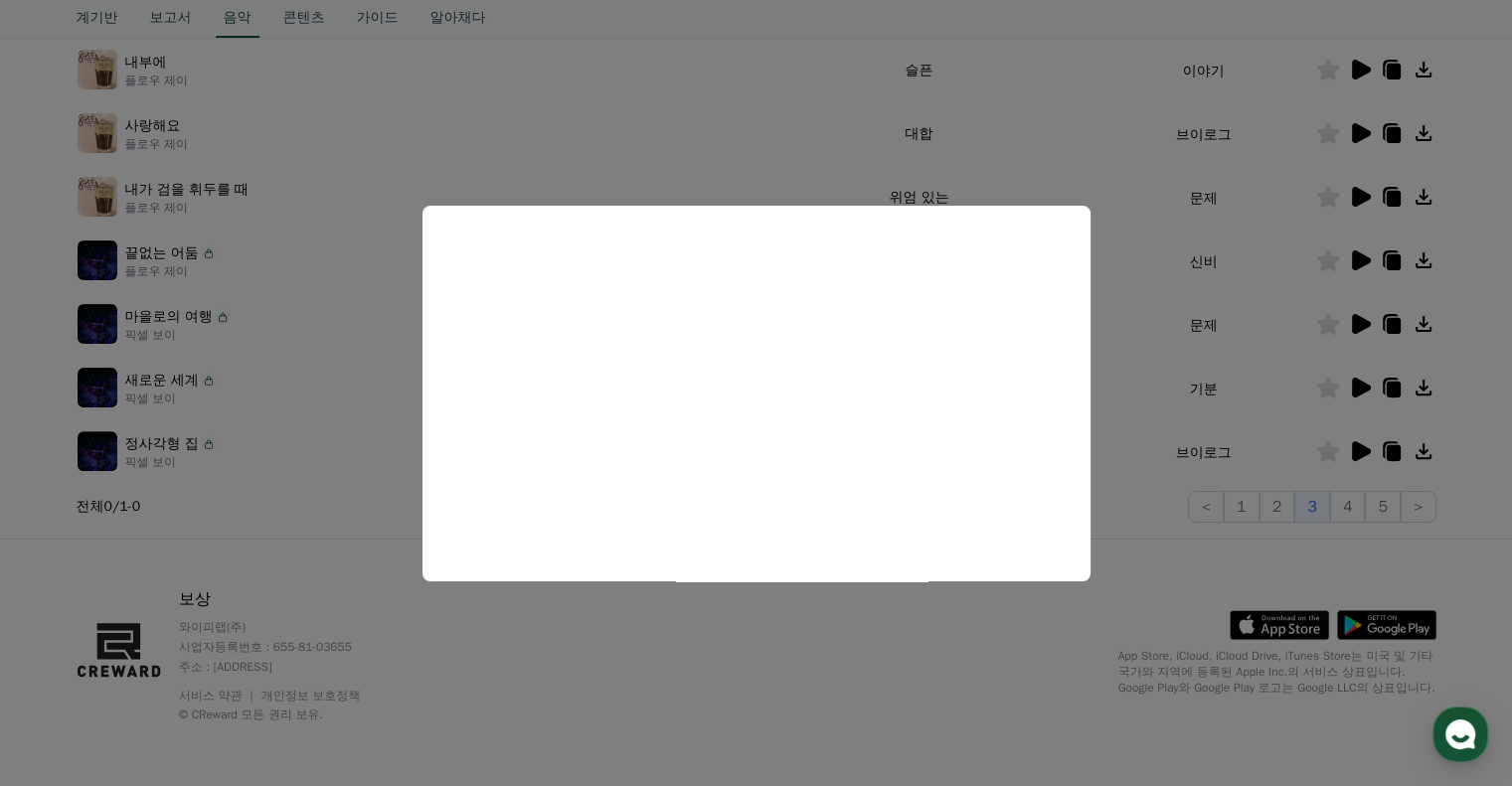 click at bounding box center (756, 393) 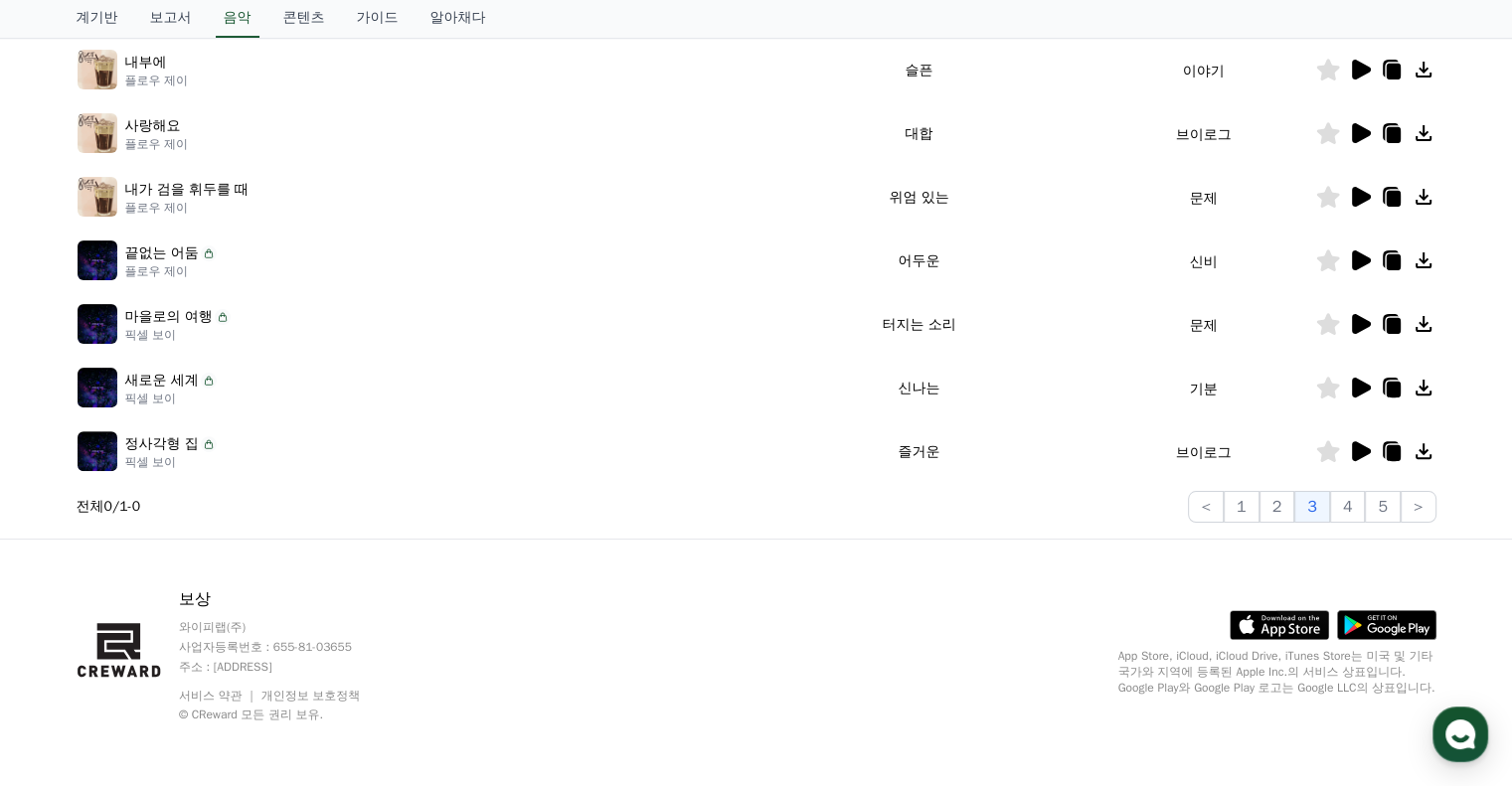 click 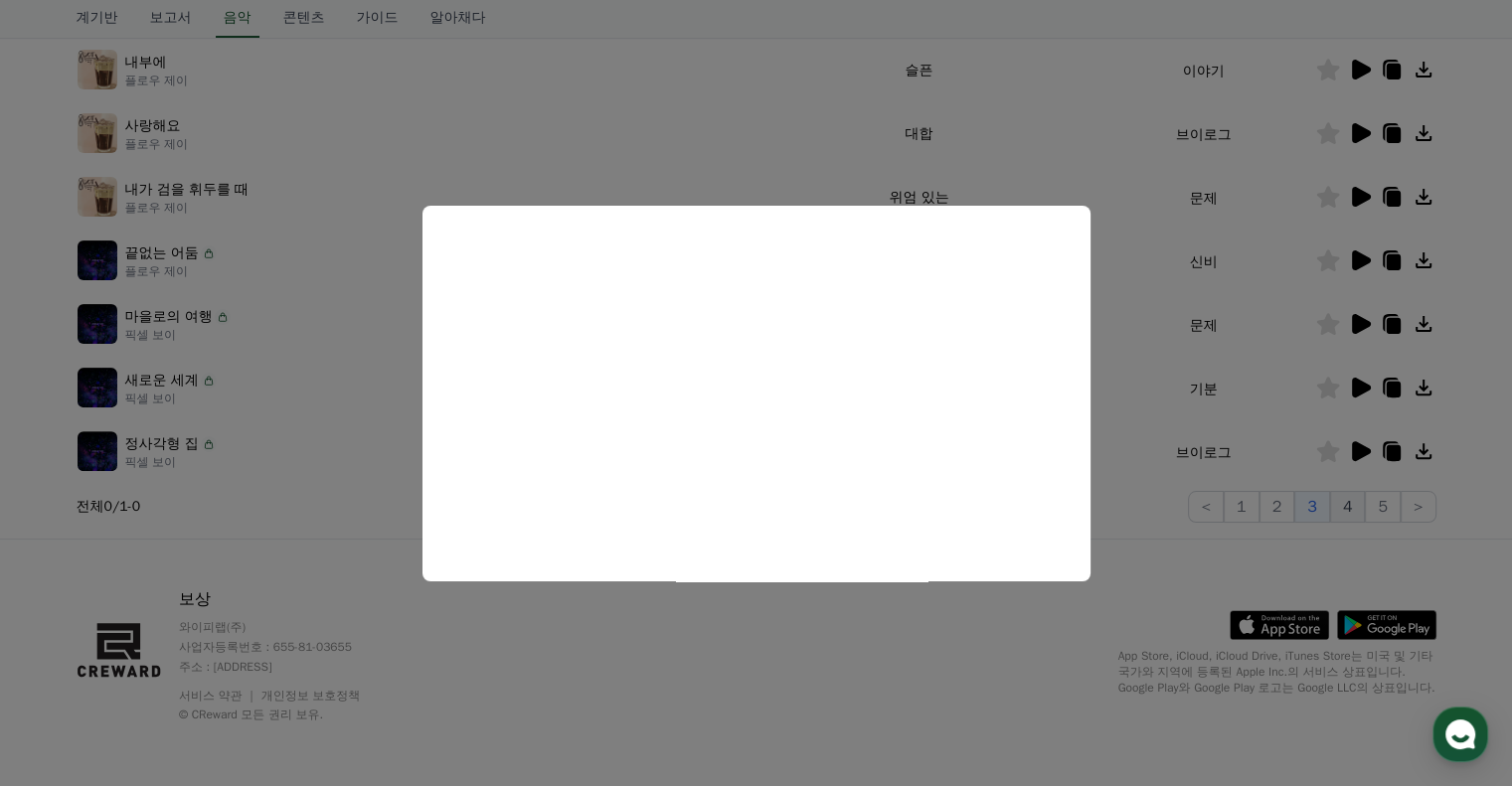 click at bounding box center [756, 393] 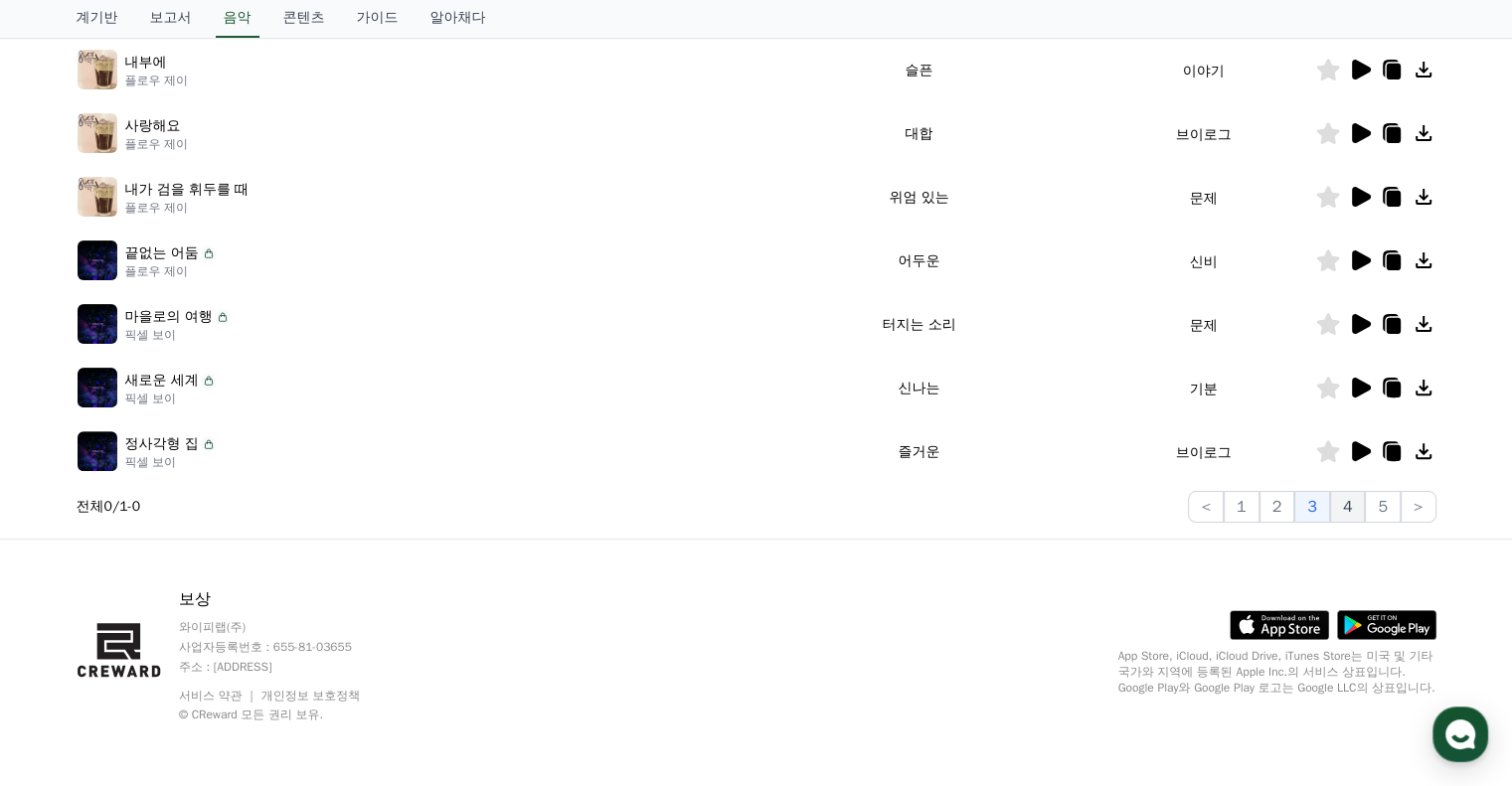 click on "4" 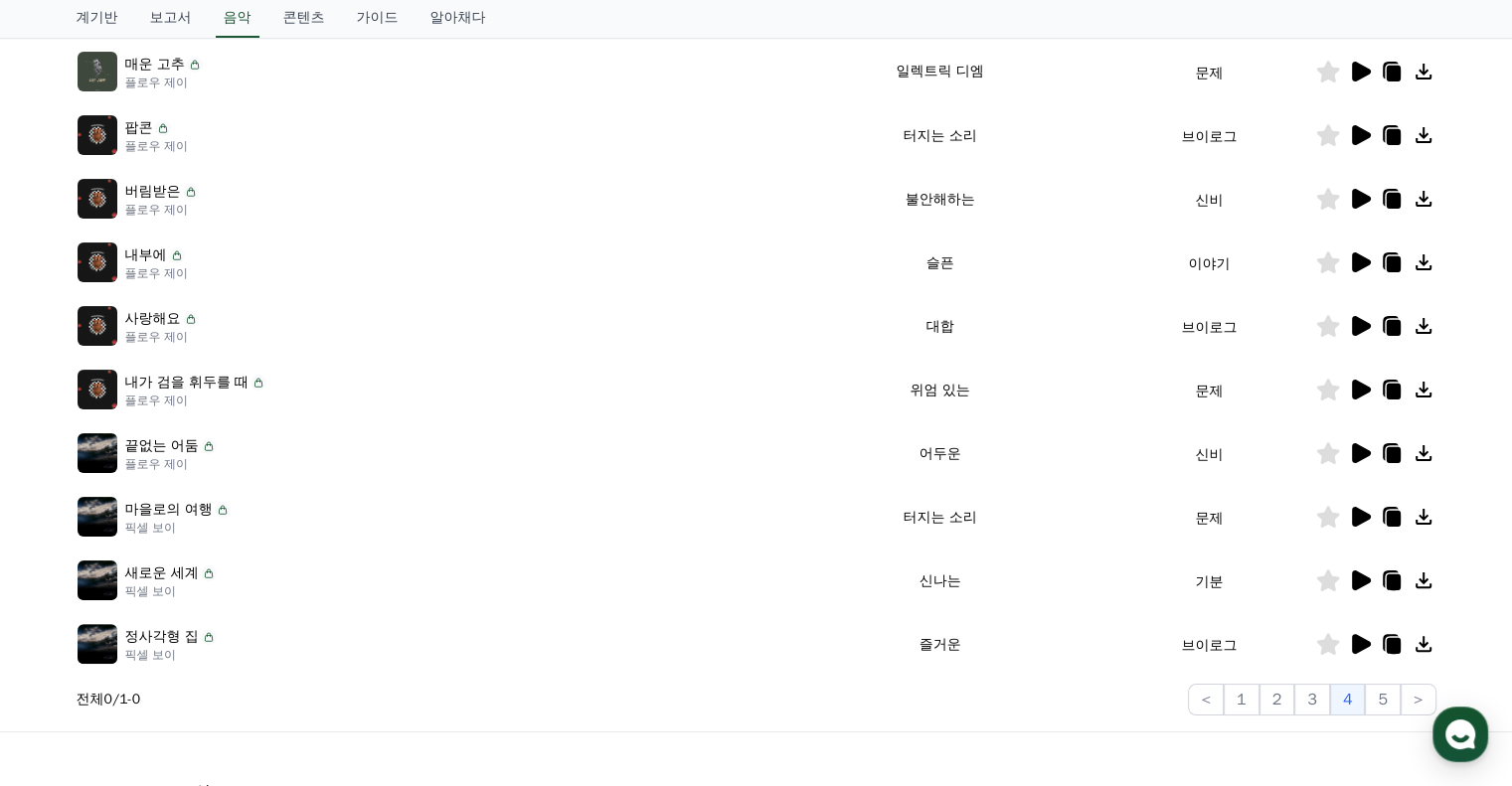 scroll, scrollTop: 560, scrollLeft: 0, axis: vertical 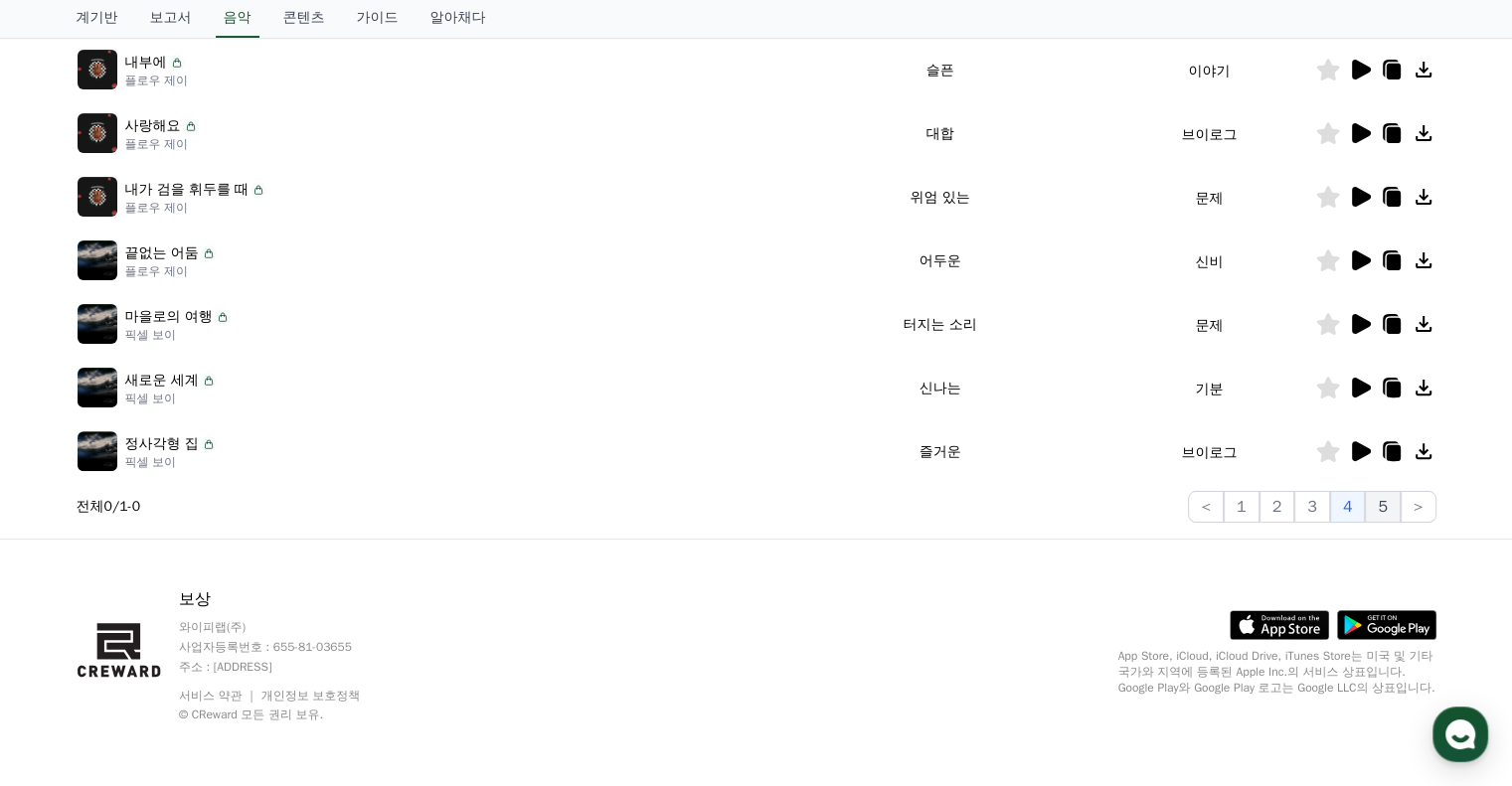 click on "5" 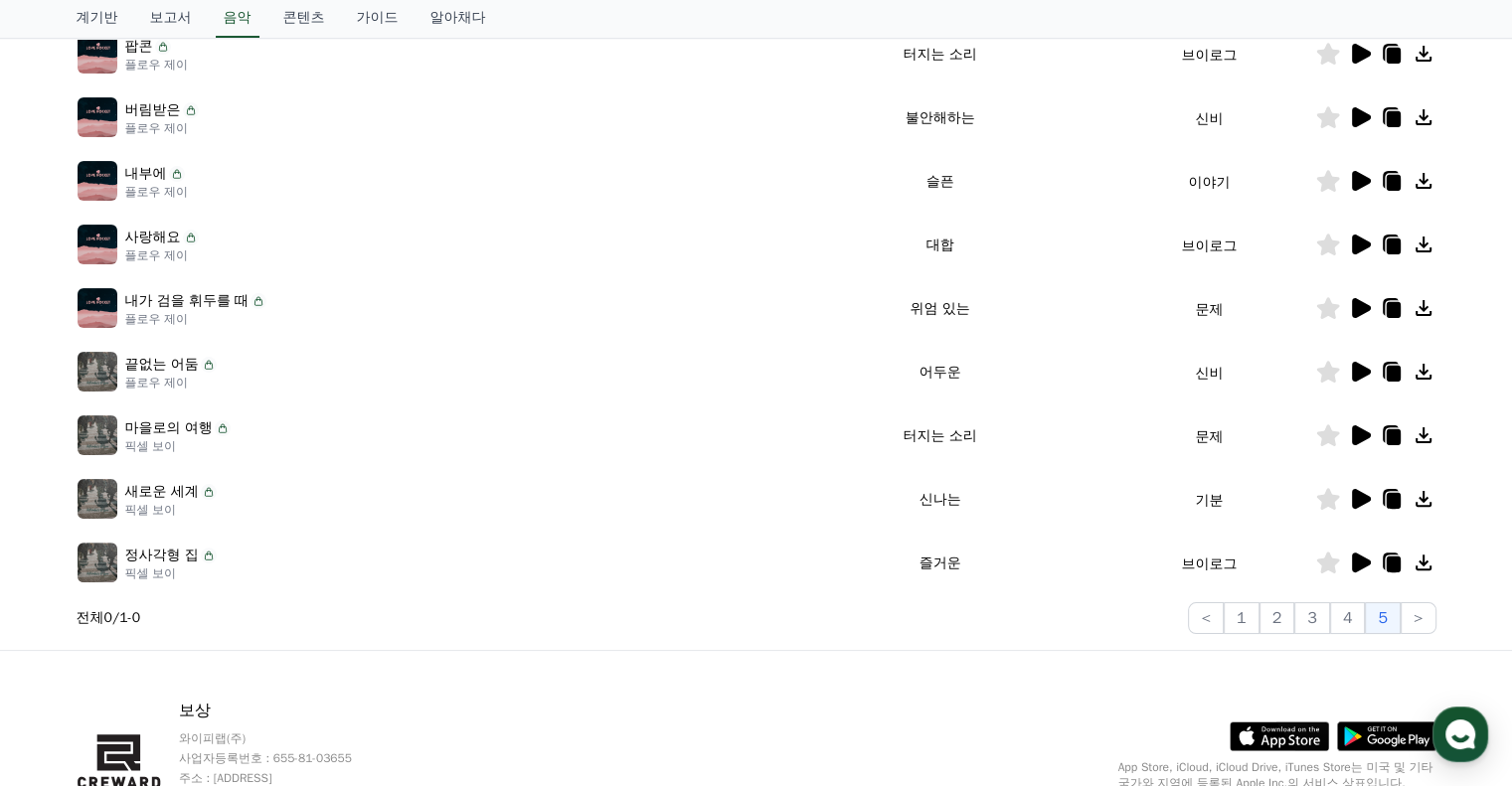 scroll, scrollTop: 560, scrollLeft: 0, axis: vertical 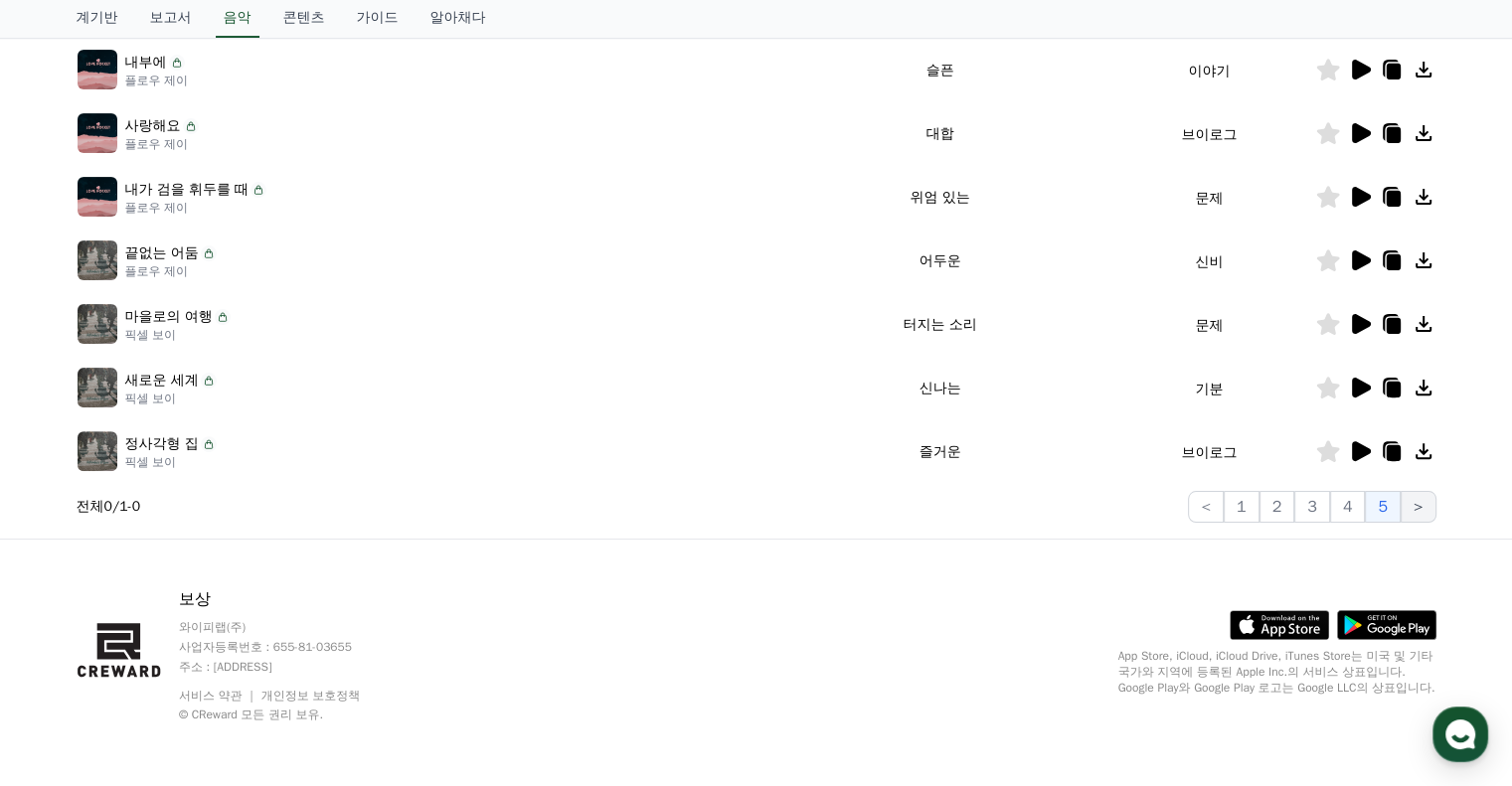 click on ">" 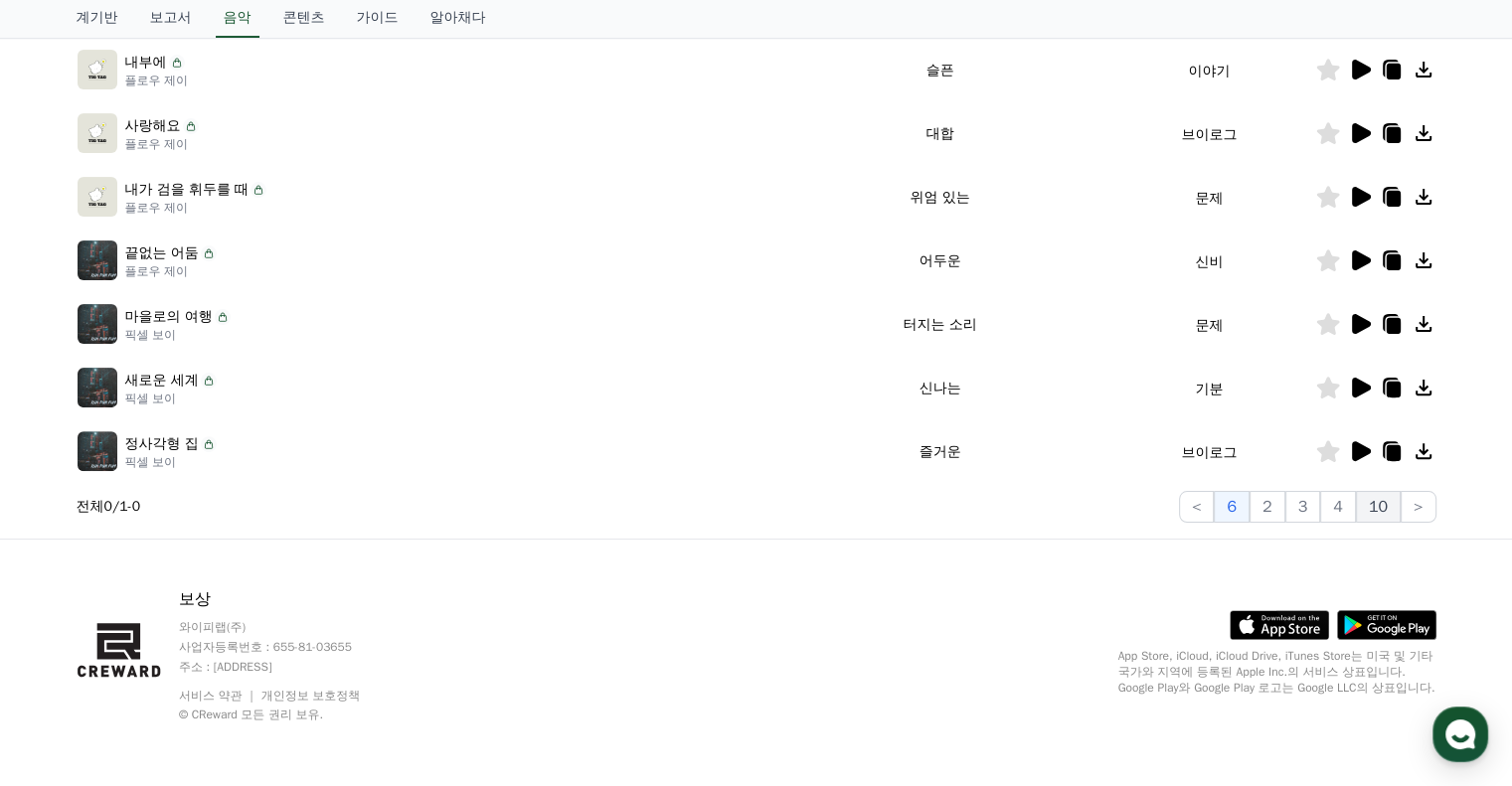 click on "10" at bounding box center [1378, 507] 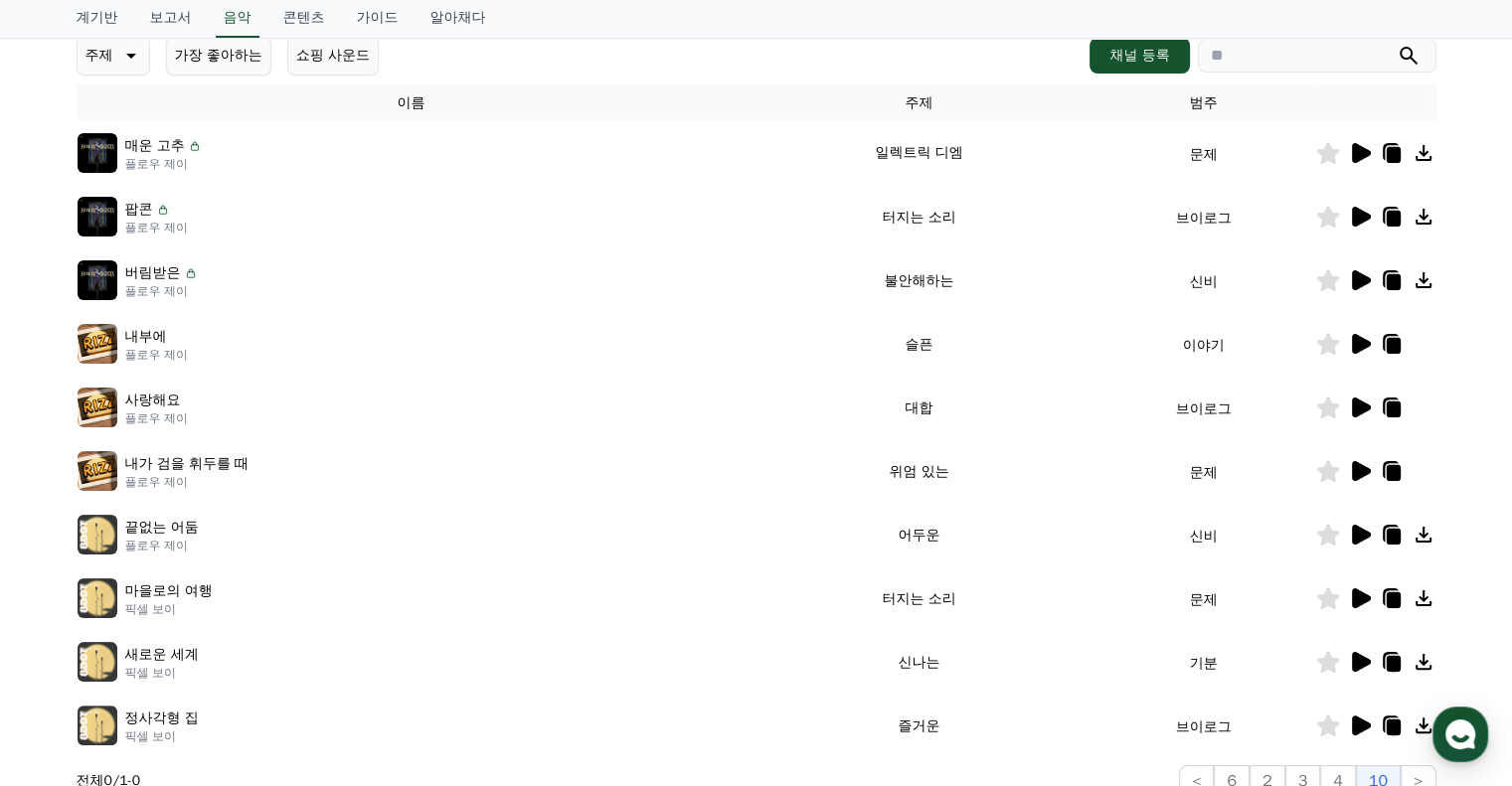 scroll, scrollTop: 64, scrollLeft: 0, axis: vertical 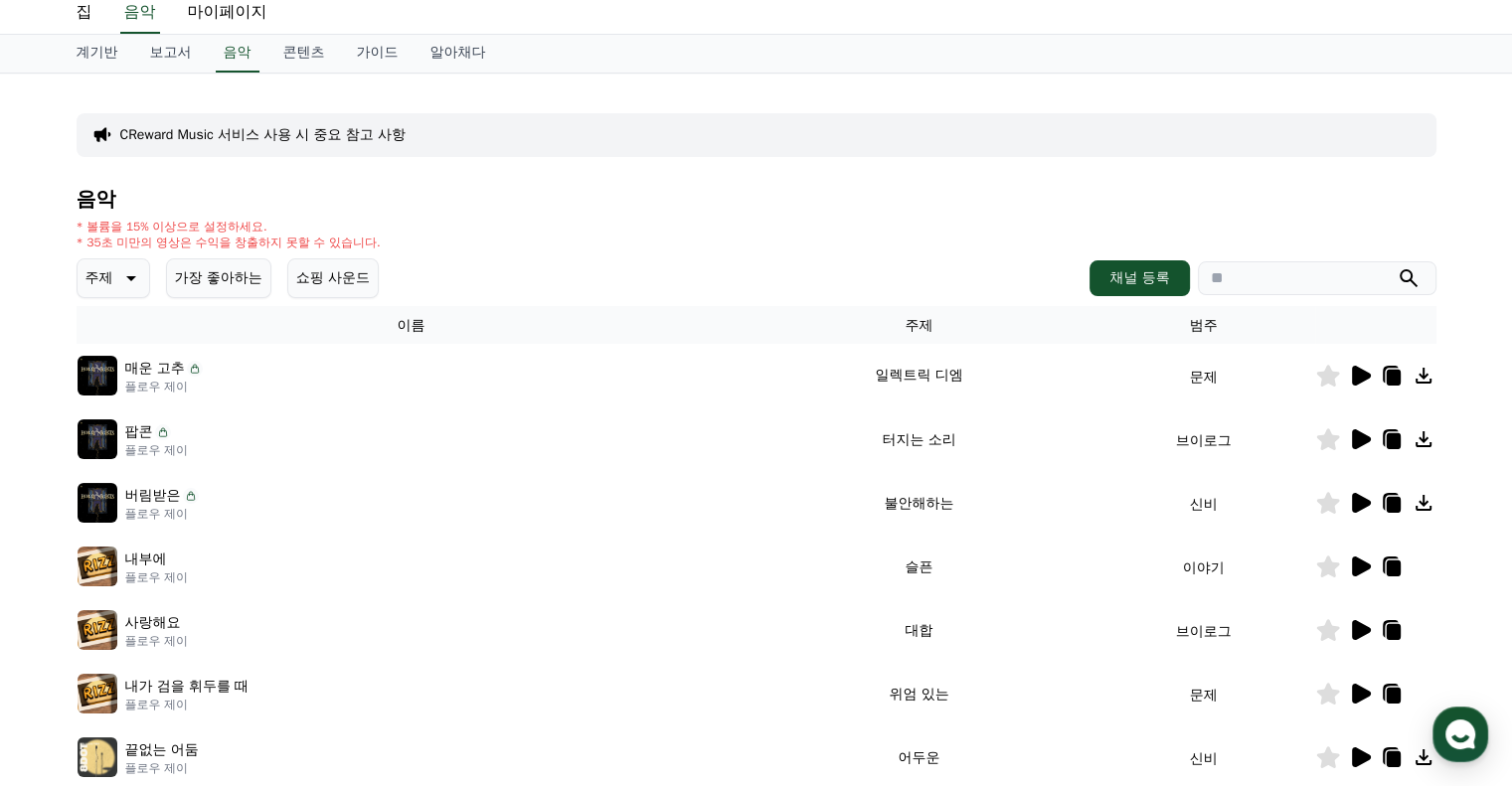 click on "CReward Music 서비스 사용 시 중요 참고 사항" at bounding box center (262, 134) 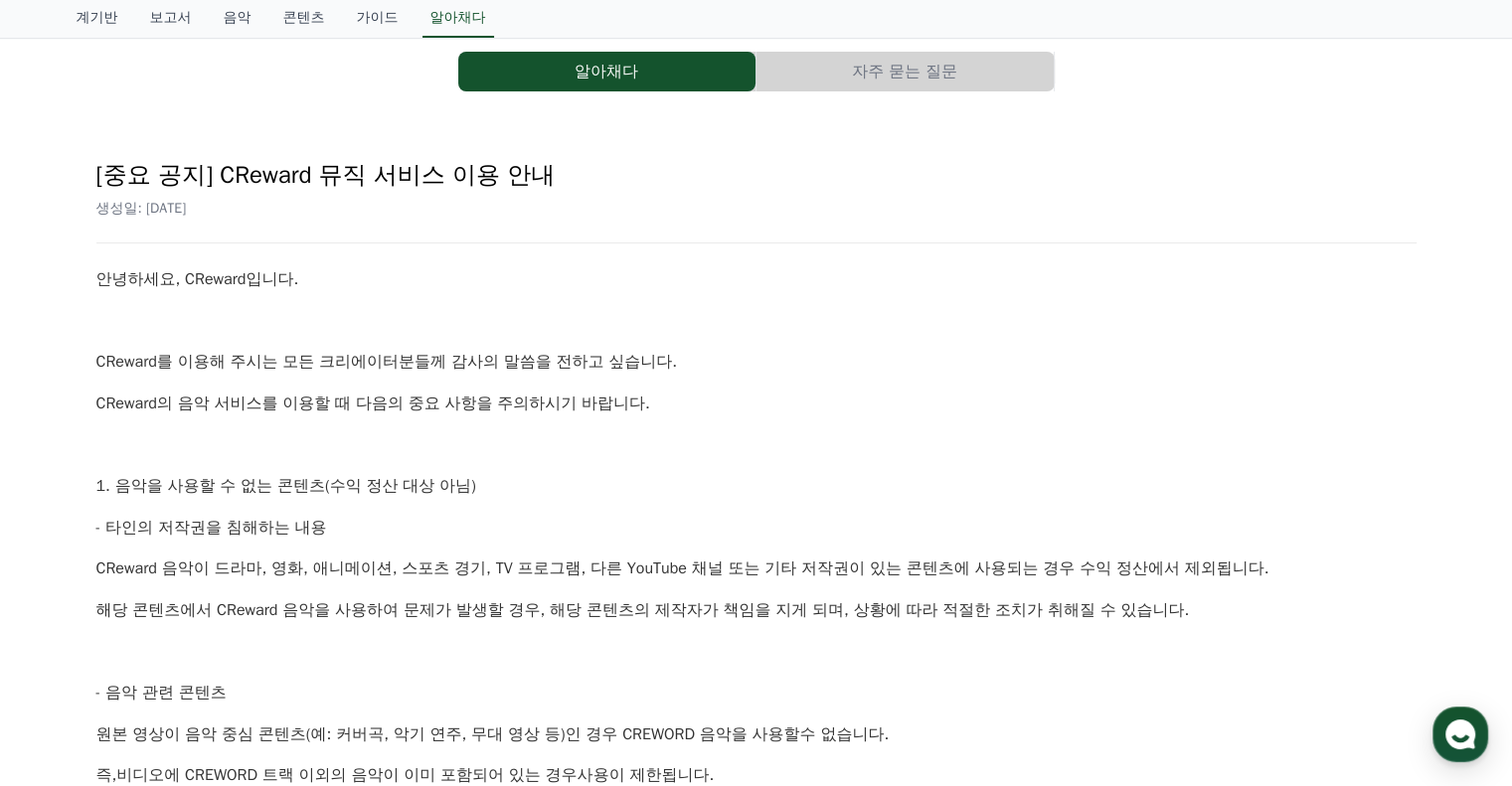 scroll, scrollTop: 0, scrollLeft: 0, axis: both 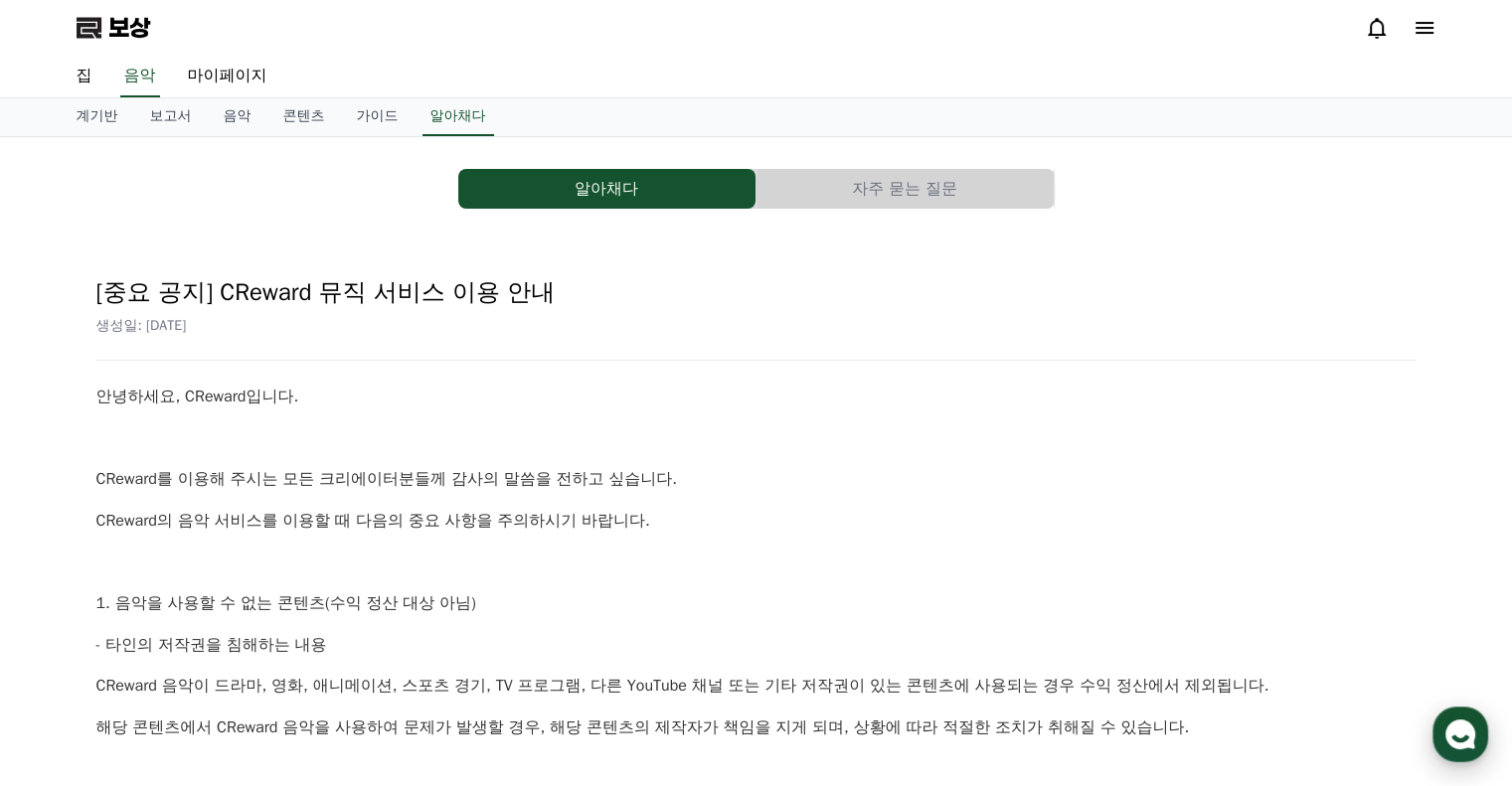 click 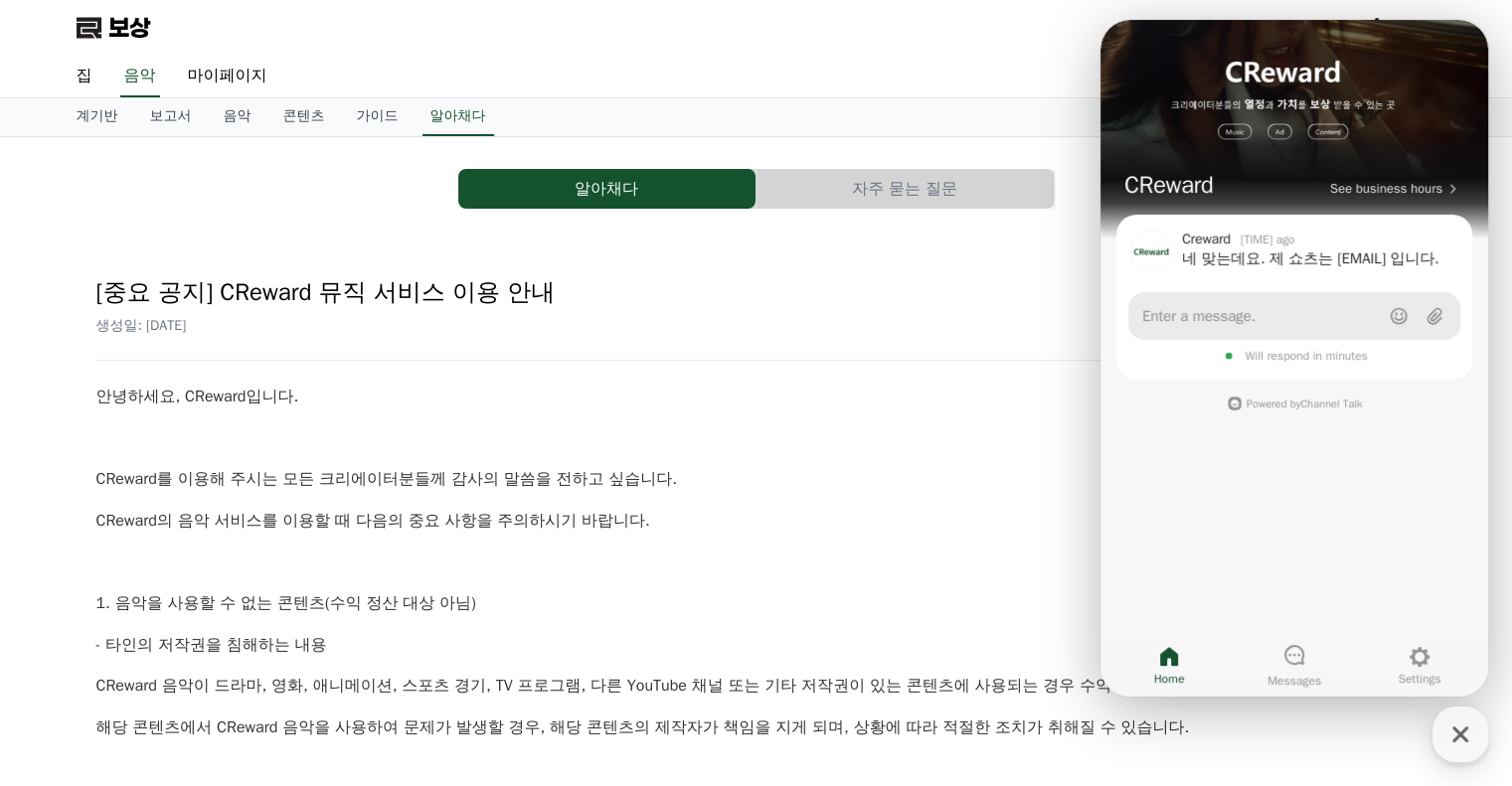 click on "Enter a message." at bounding box center (1199, 316) 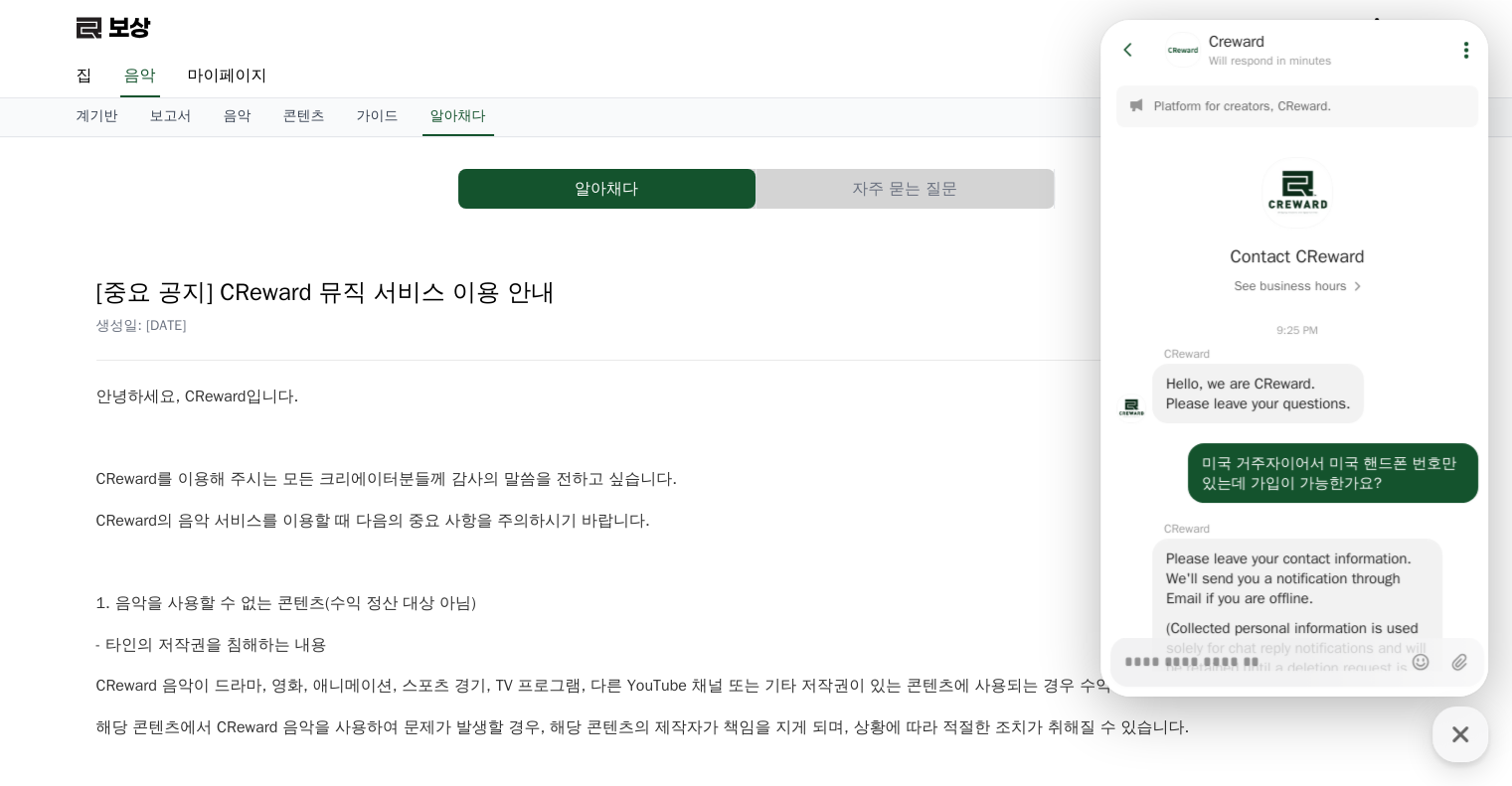 scroll, scrollTop: 1012, scrollLeft: 0, axis: vertical 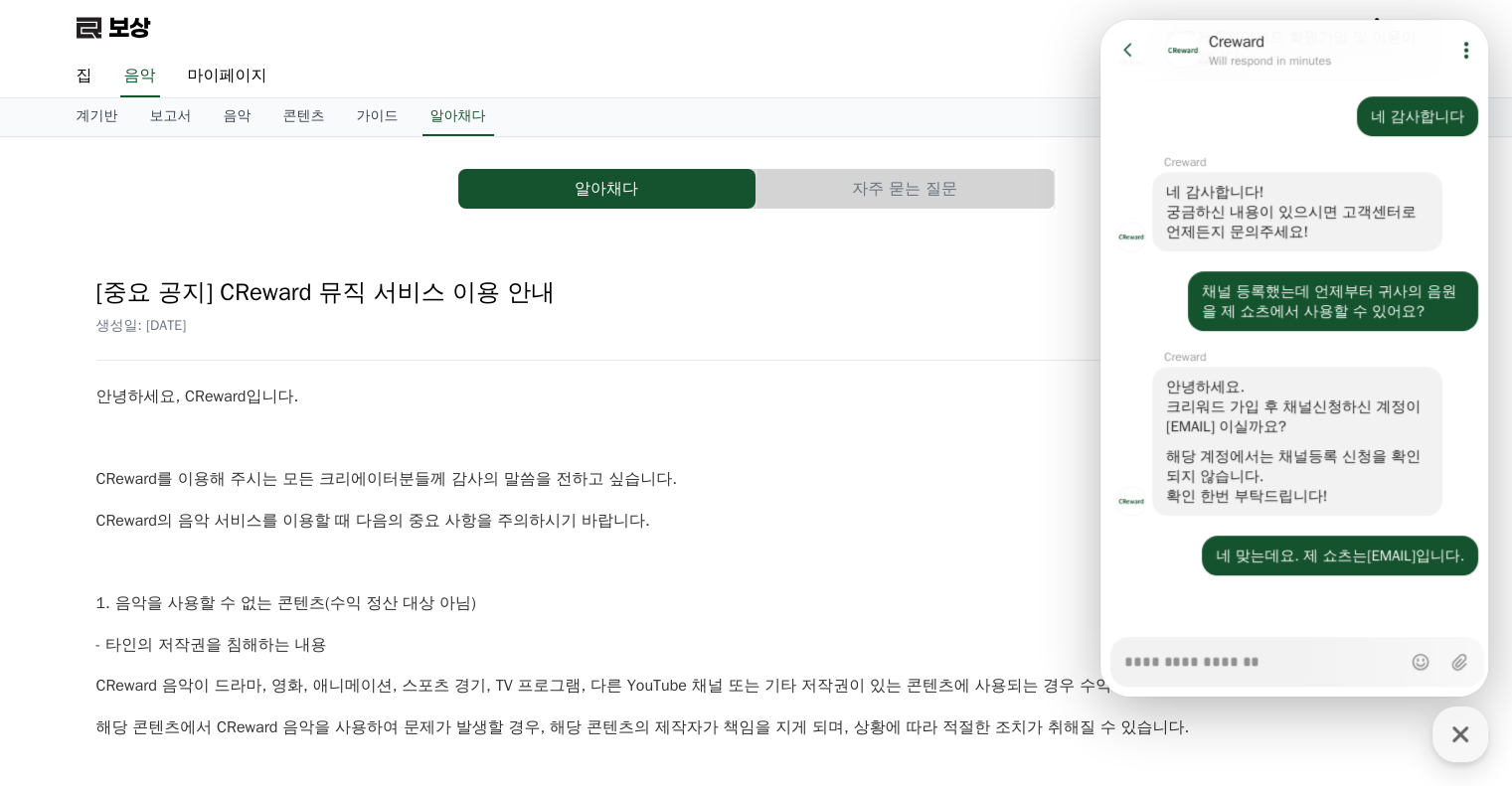 click on "Messenger Input Textarea" at bounding box center [1262, 655] 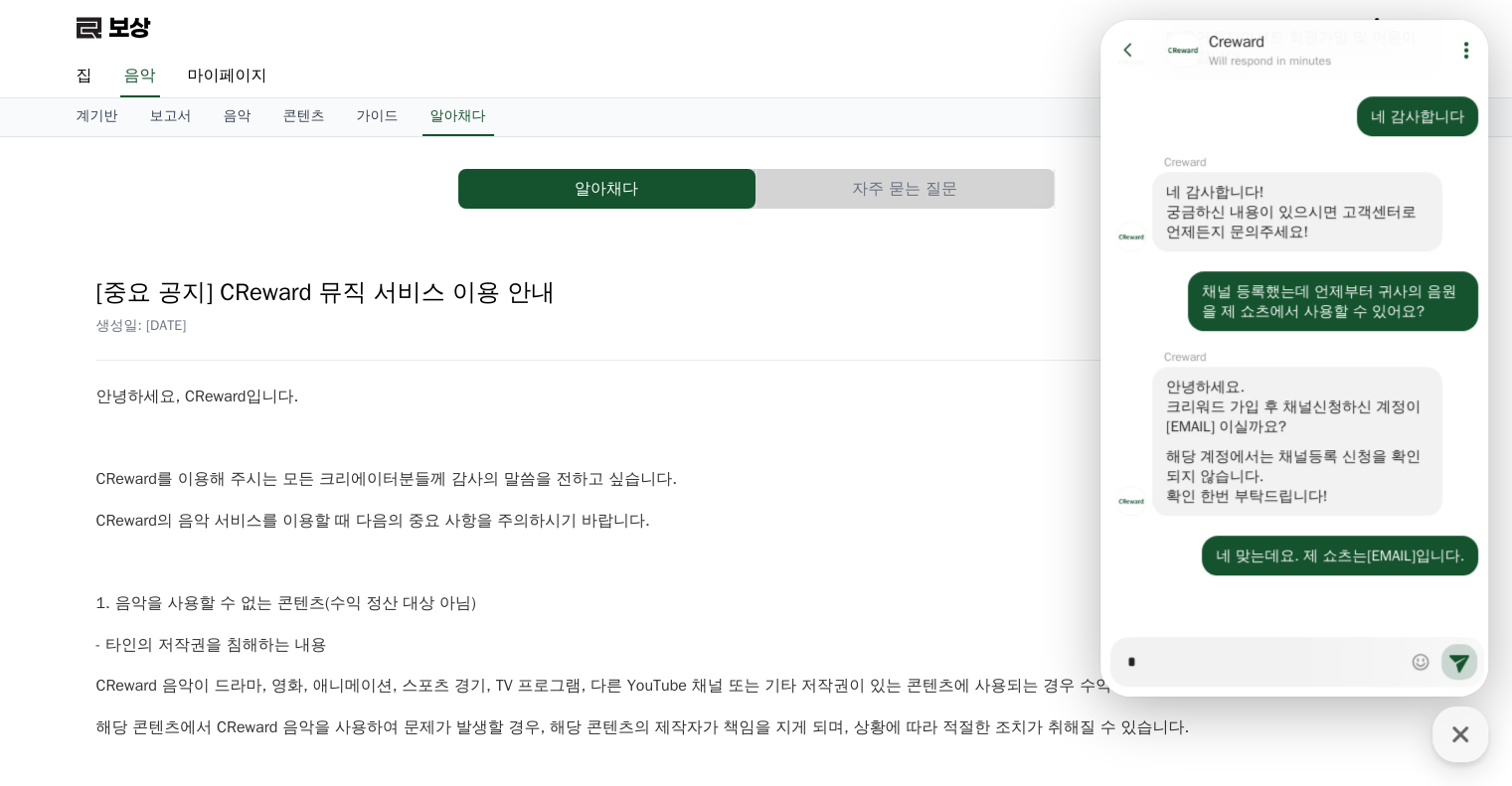 type on "*" 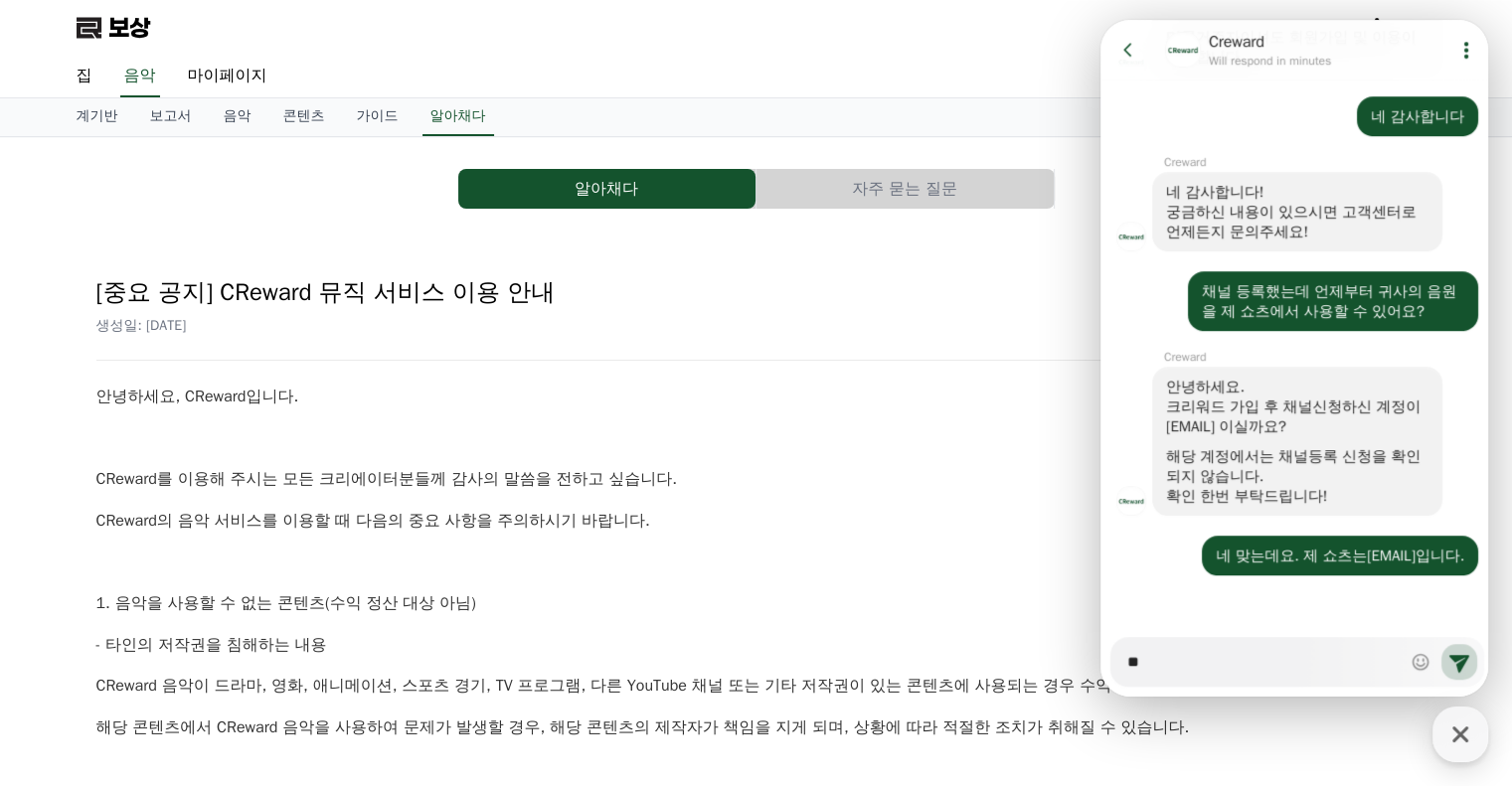 type on "*" 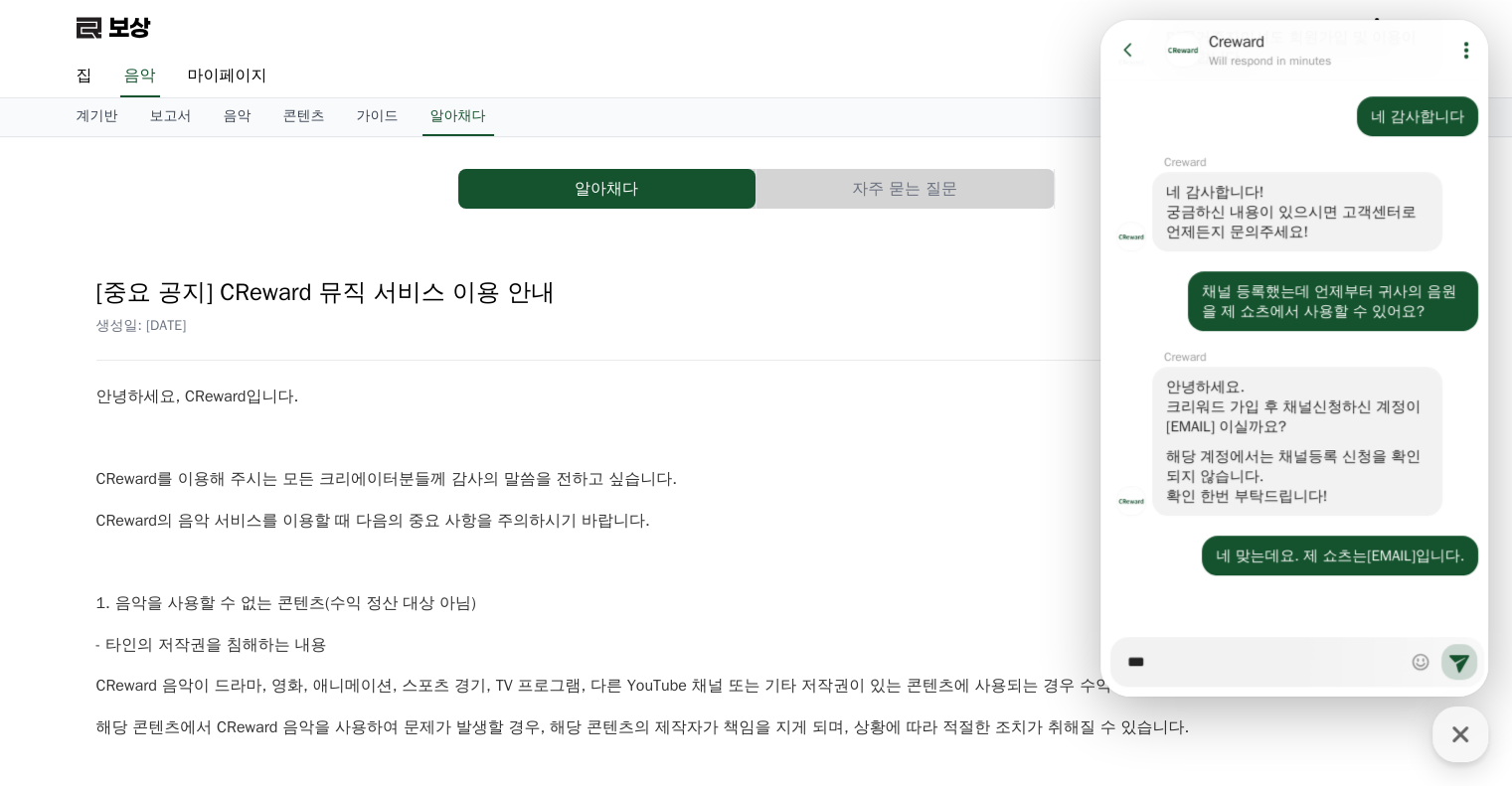 type on "*" 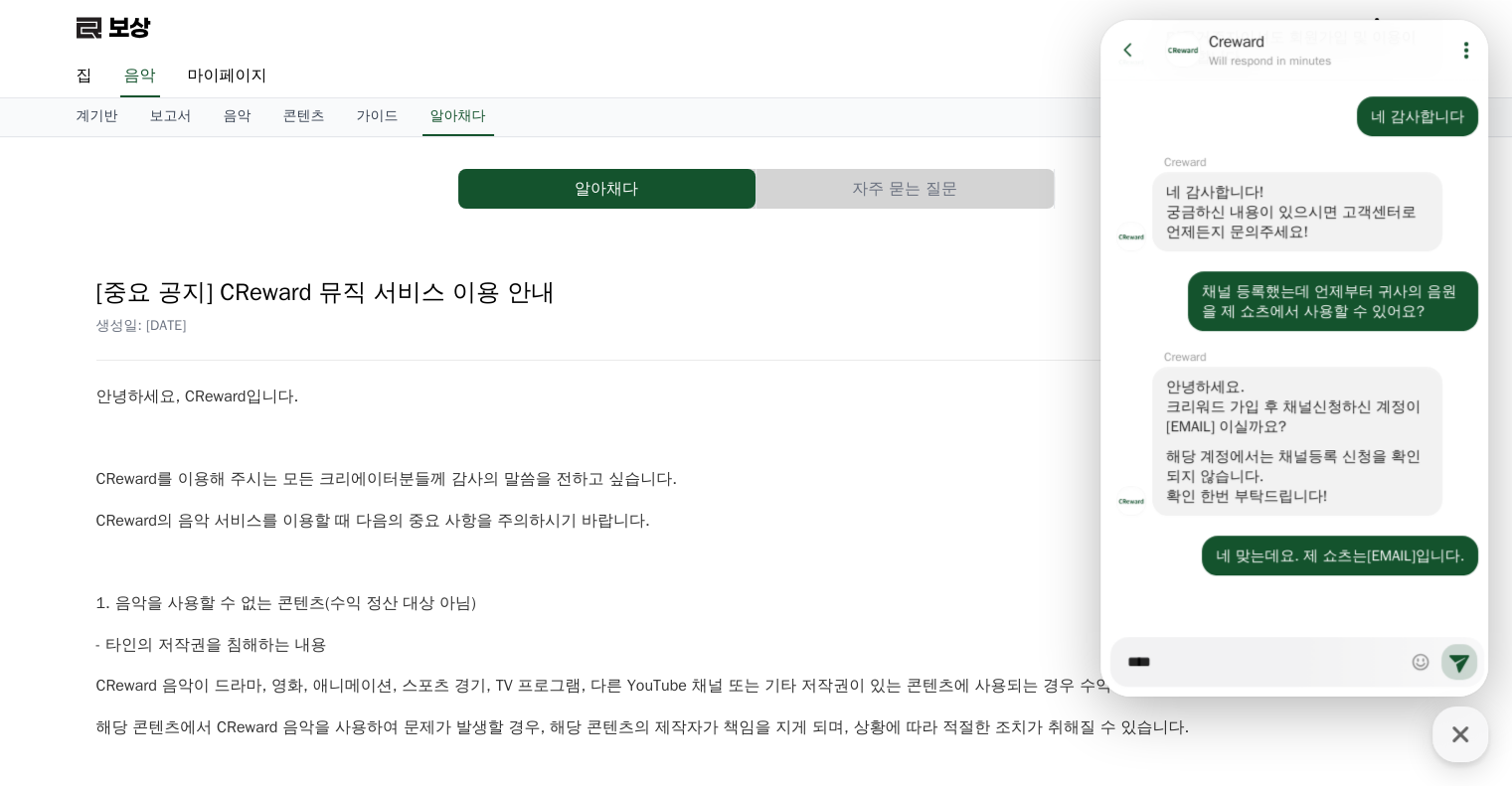 type on "*" 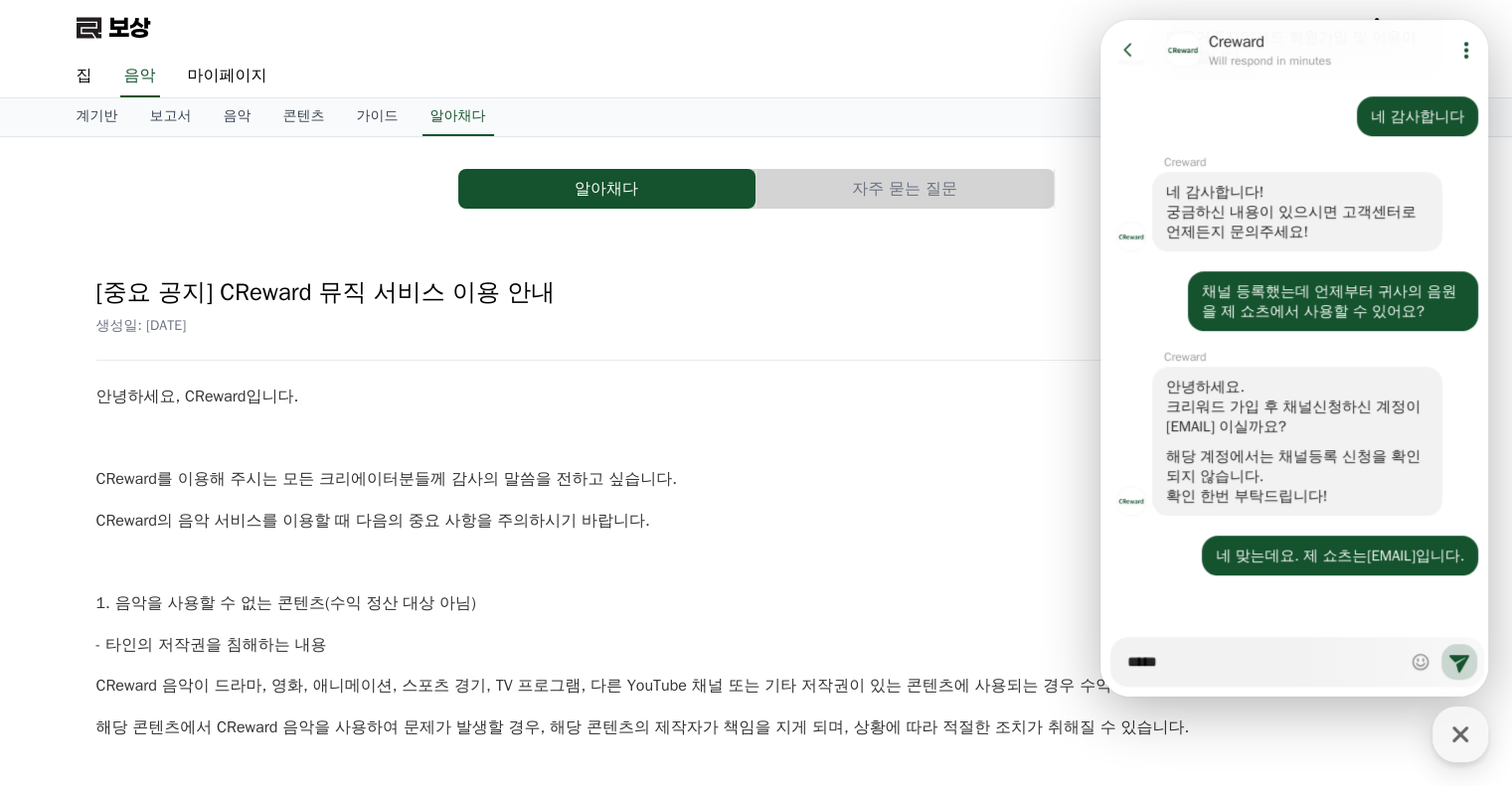 type on "*" 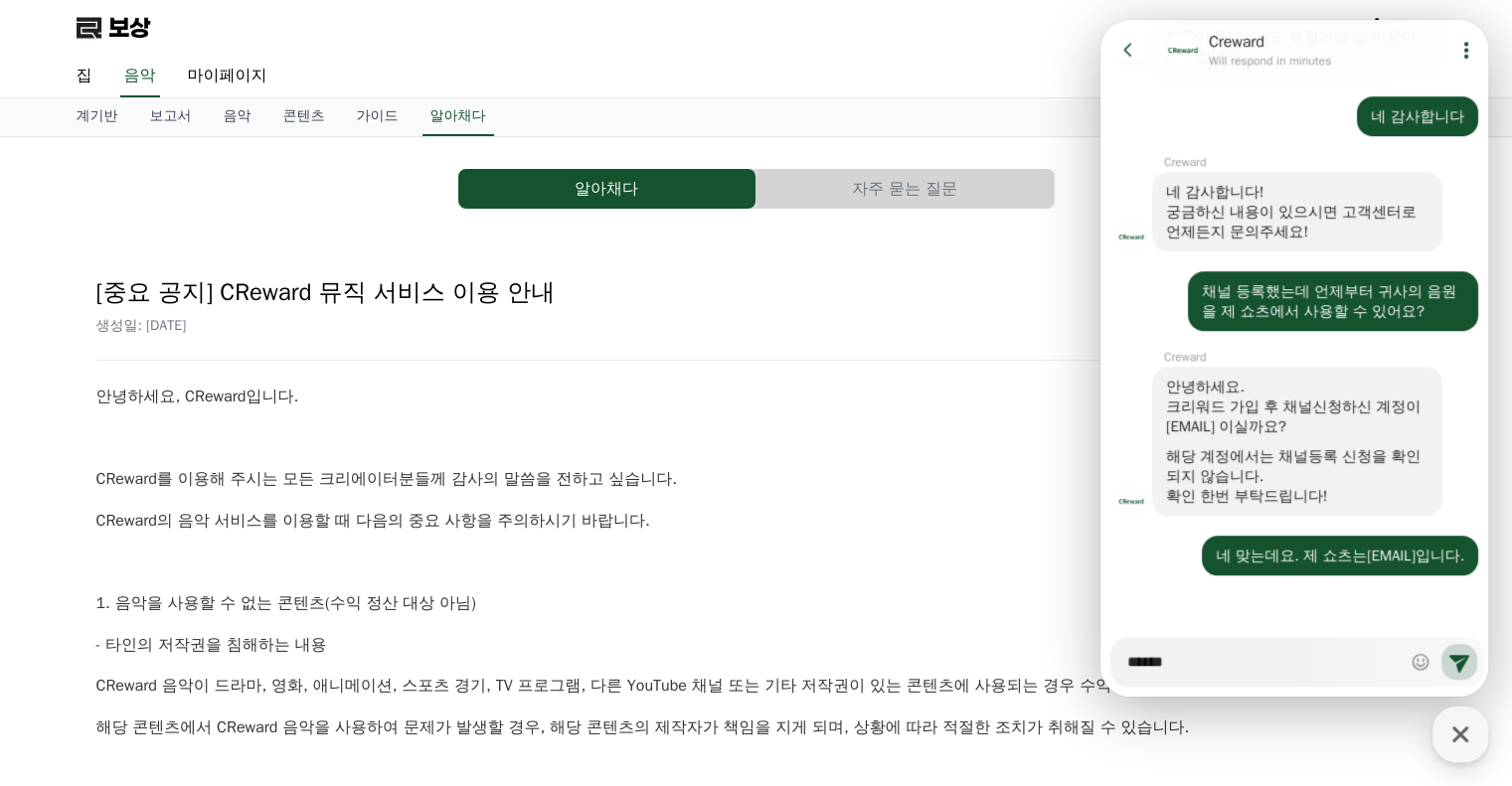 type on "*" 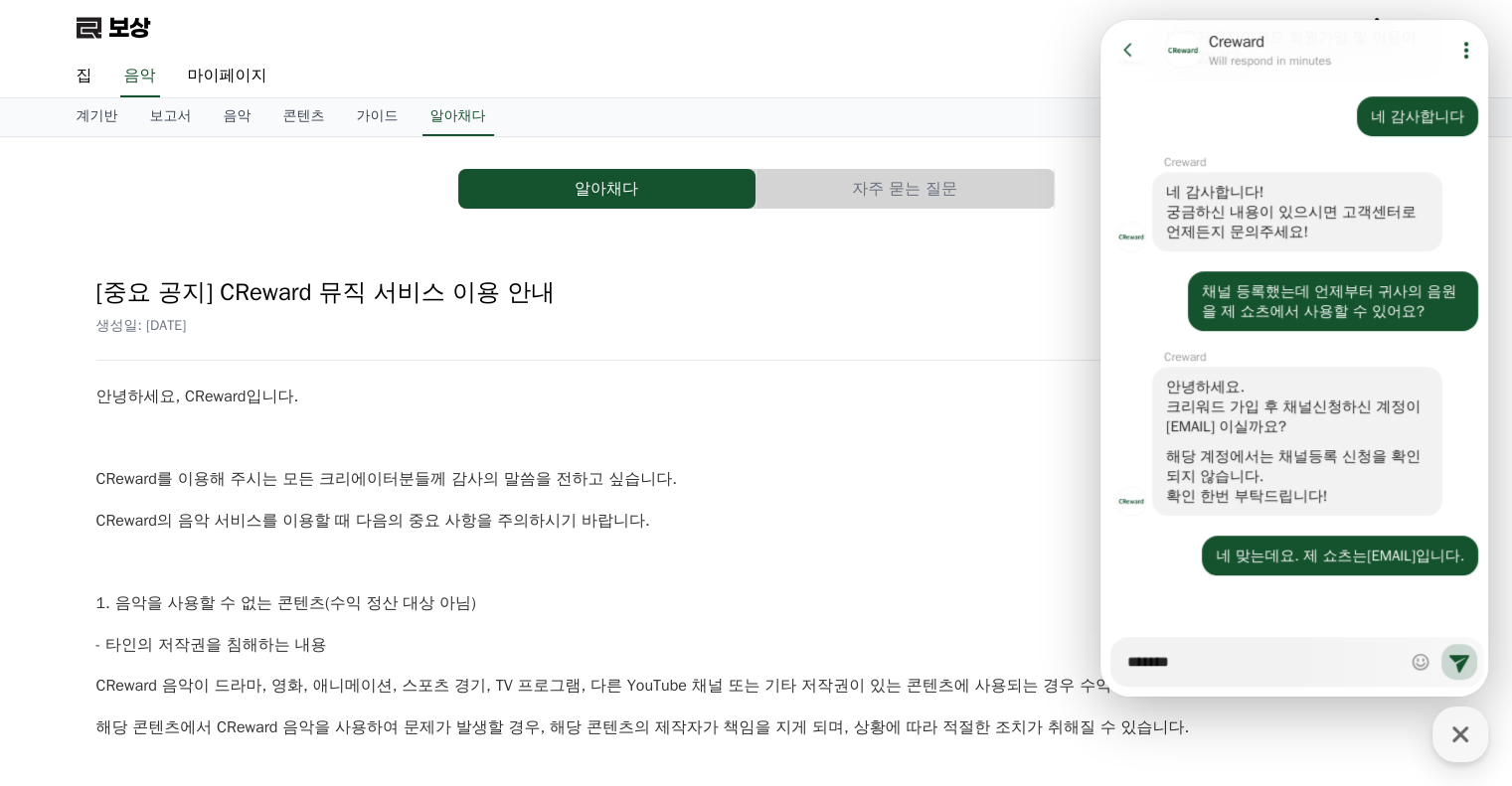 type on "*" 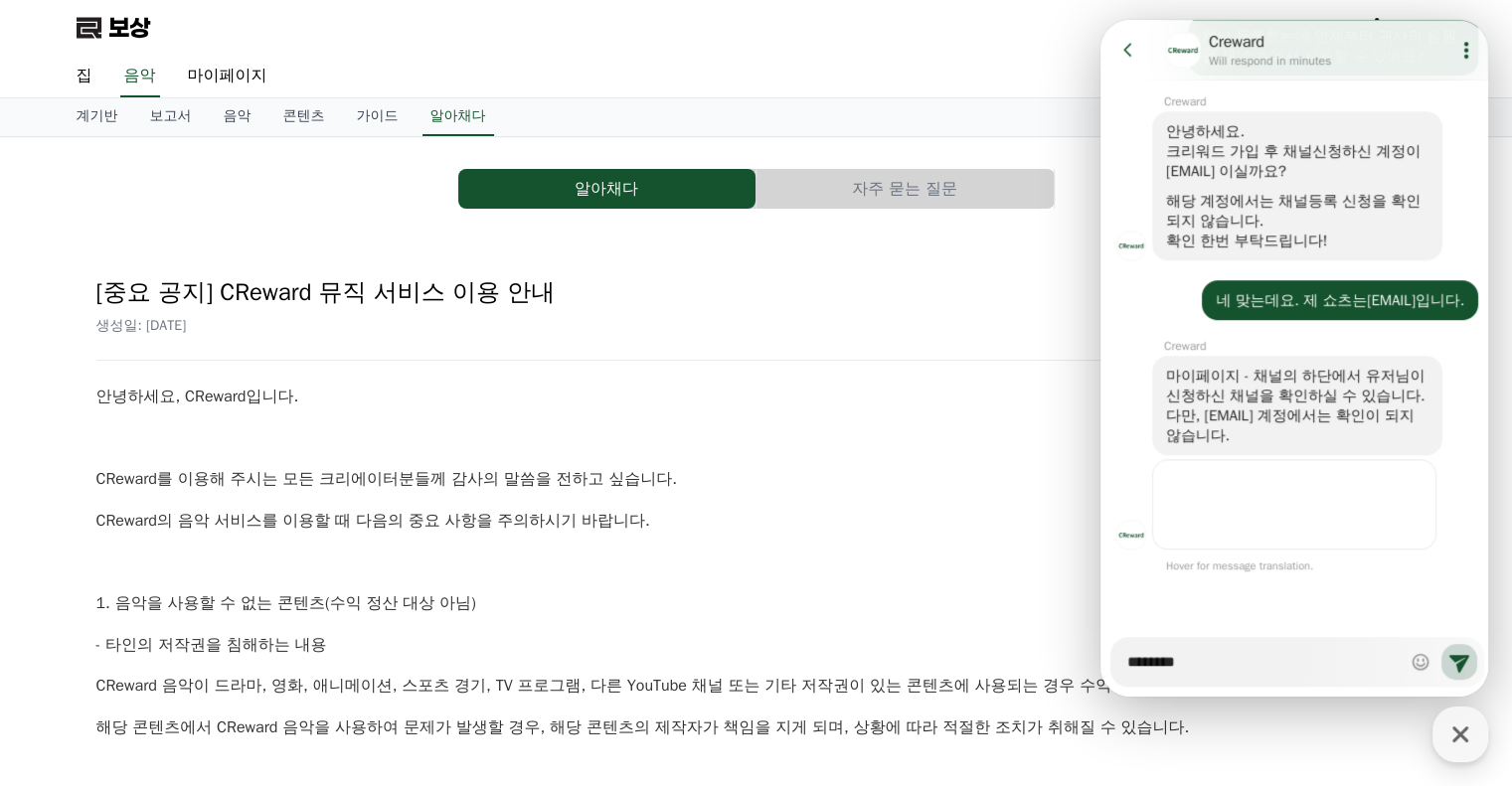 scroll, scrollTop: 1287, scrollLeft: 0, axis: vertical 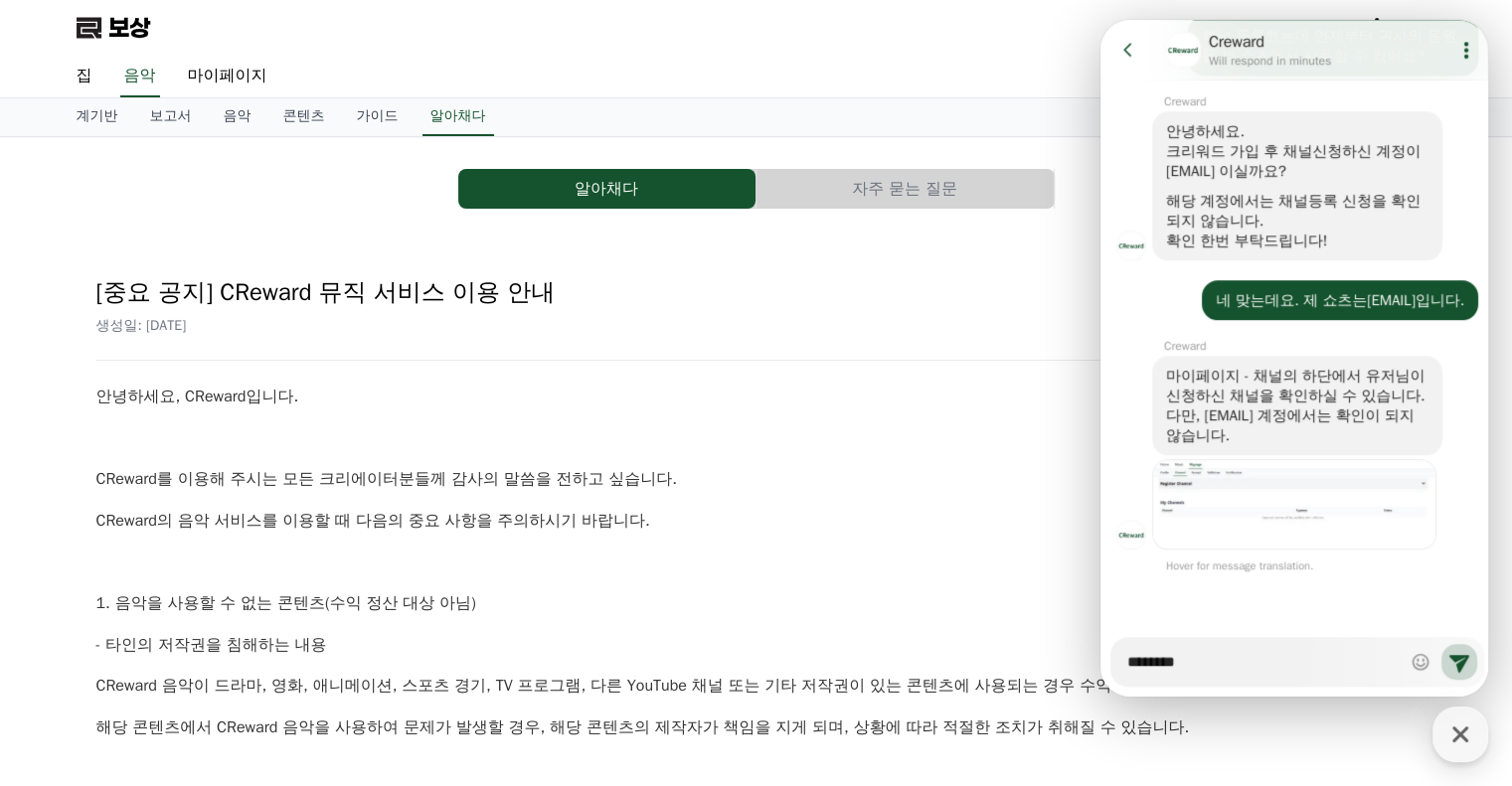 click on "*******" at bounding box center [1262, 655] 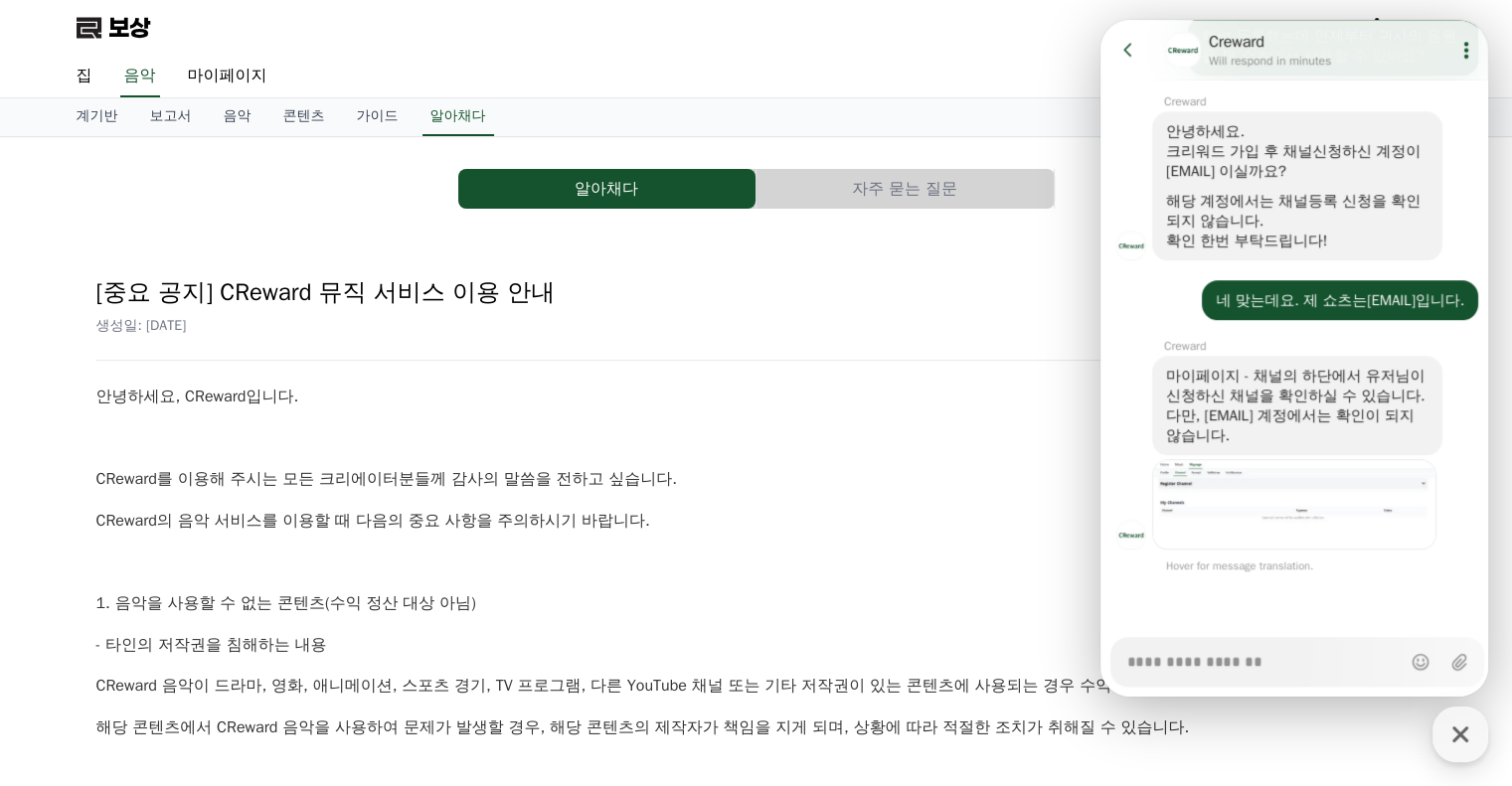 type on "*" 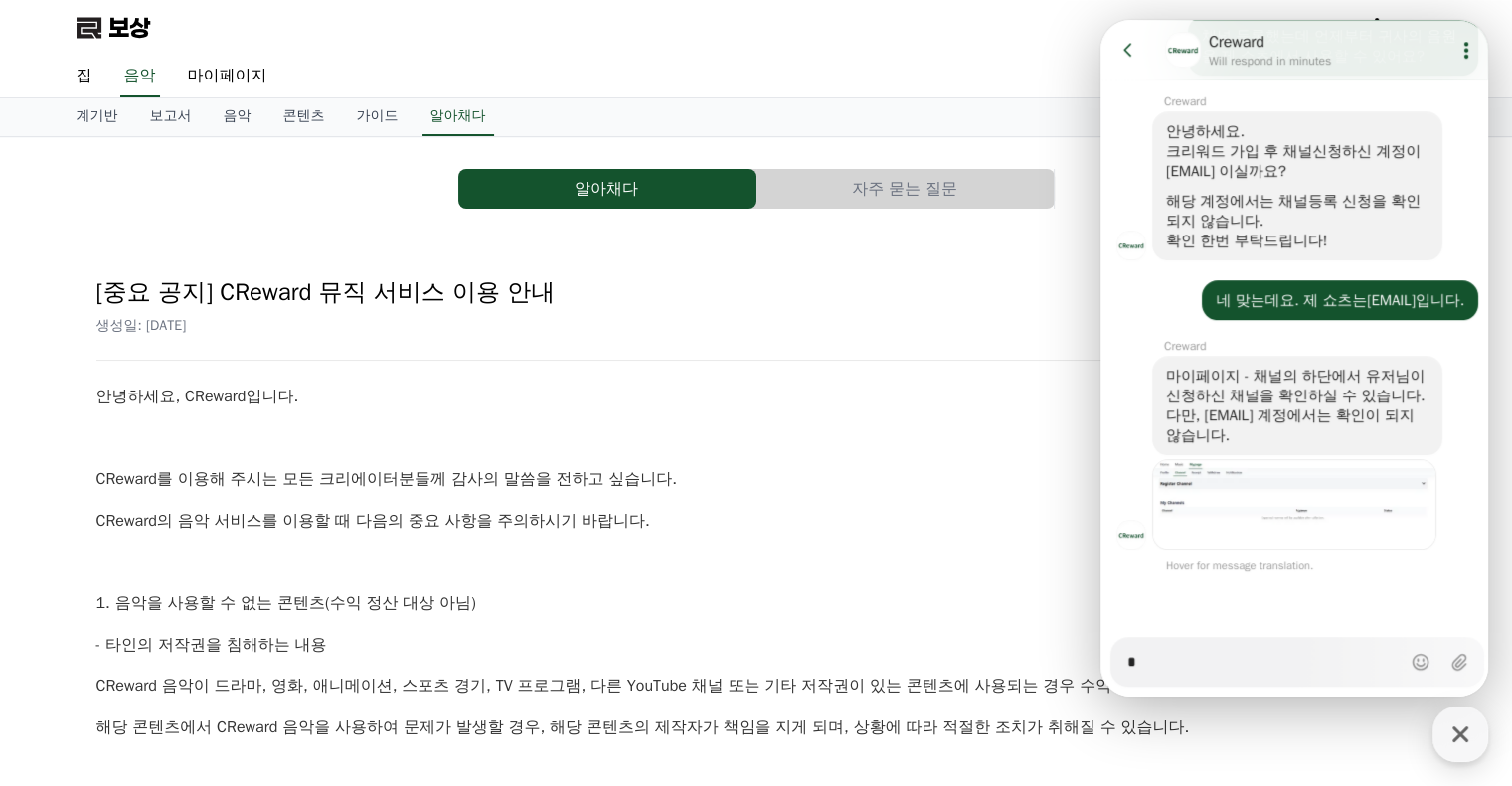 type on "*" 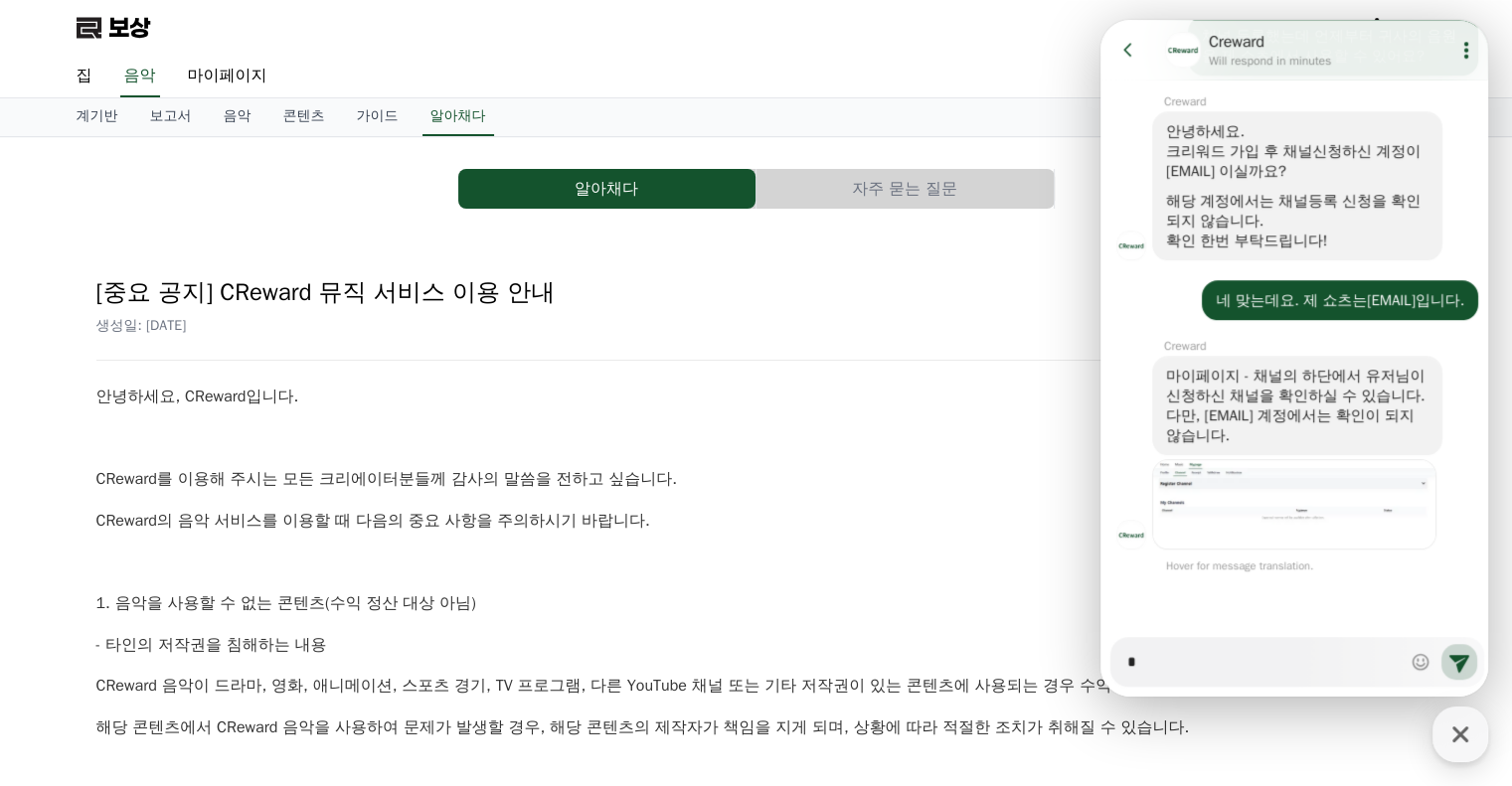 type on "*" 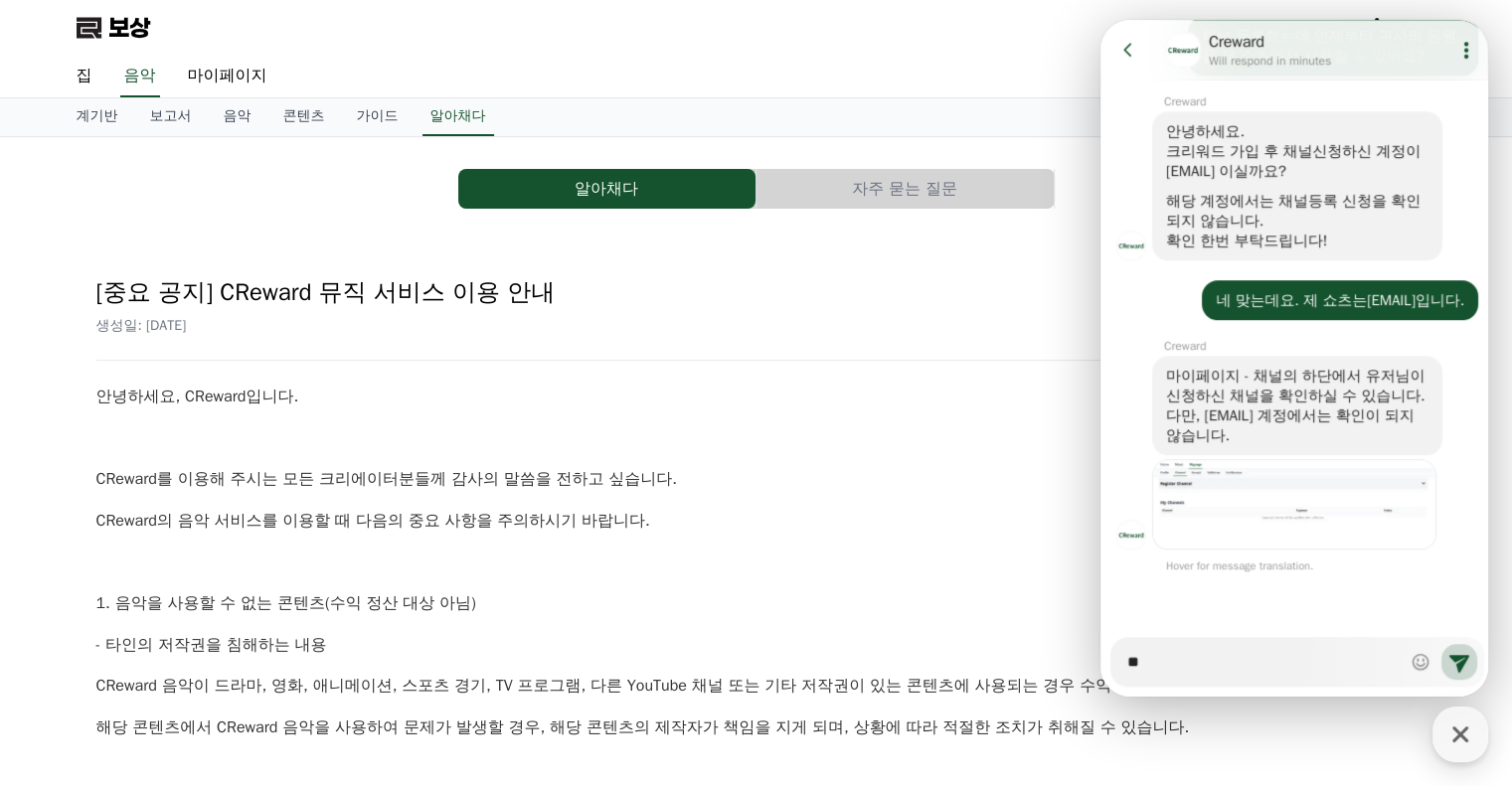 type on "*" 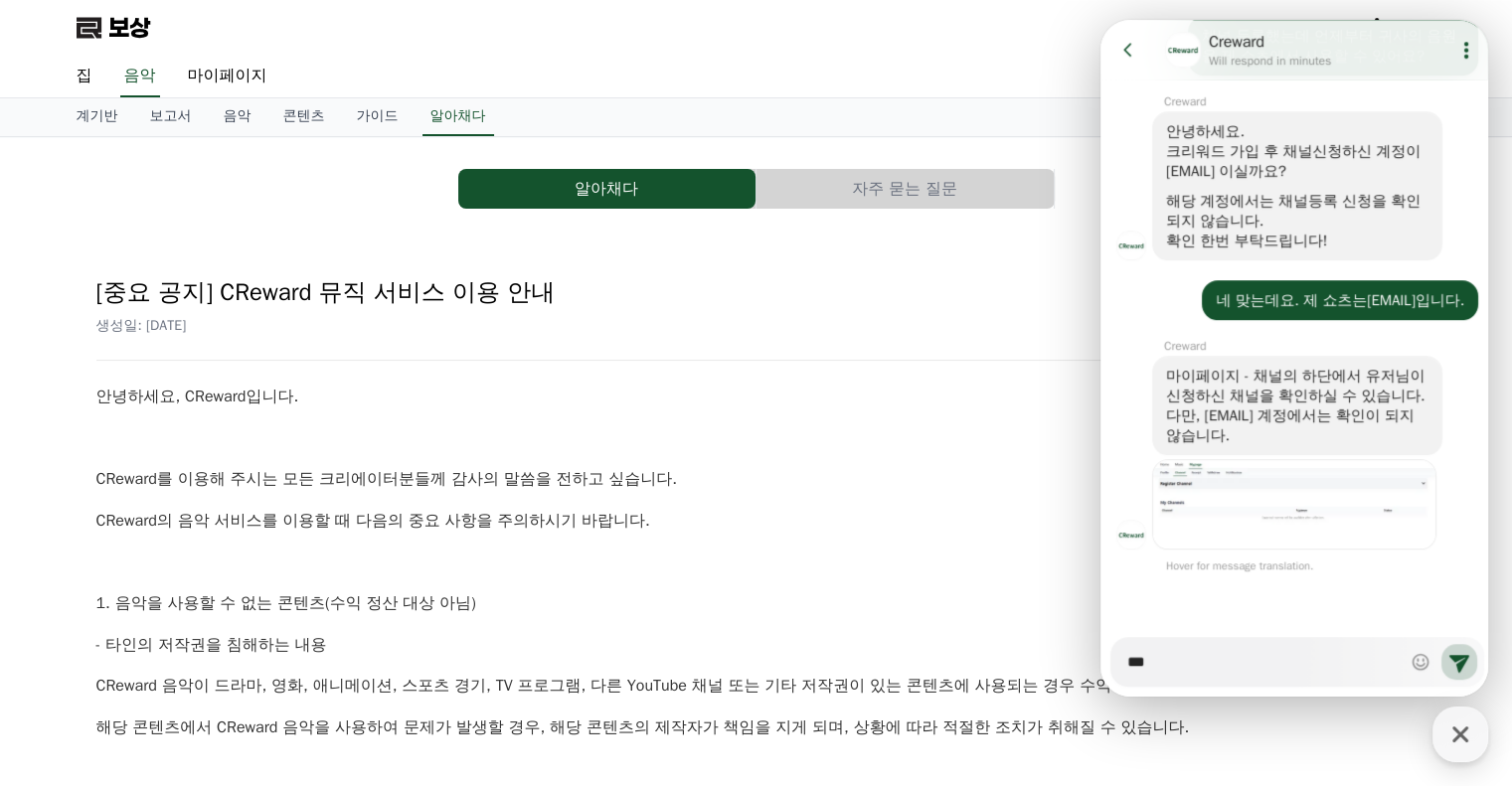 type 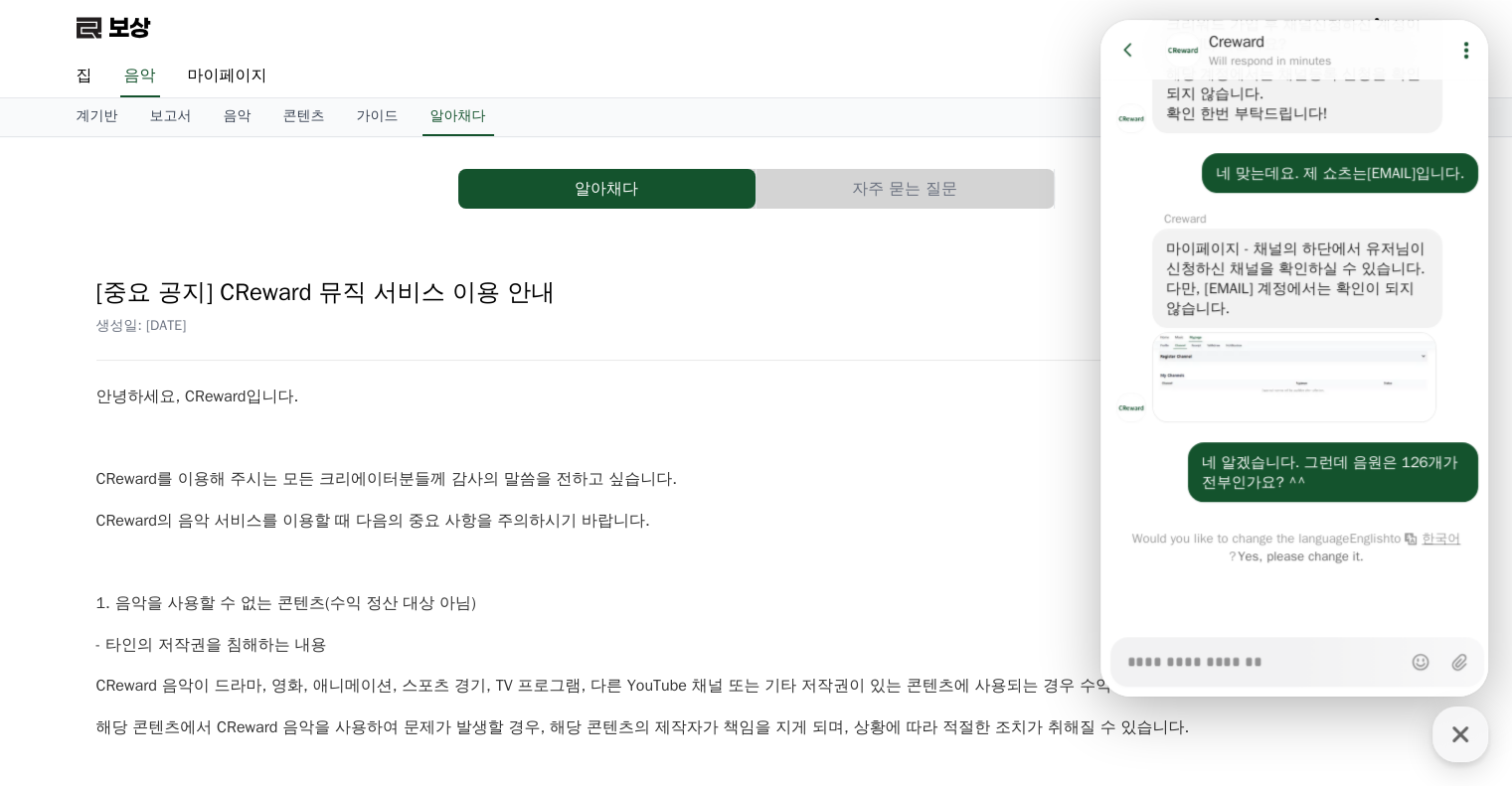 scroll, scrollTop: 1414, scrollLeft: 0, axis: vertical 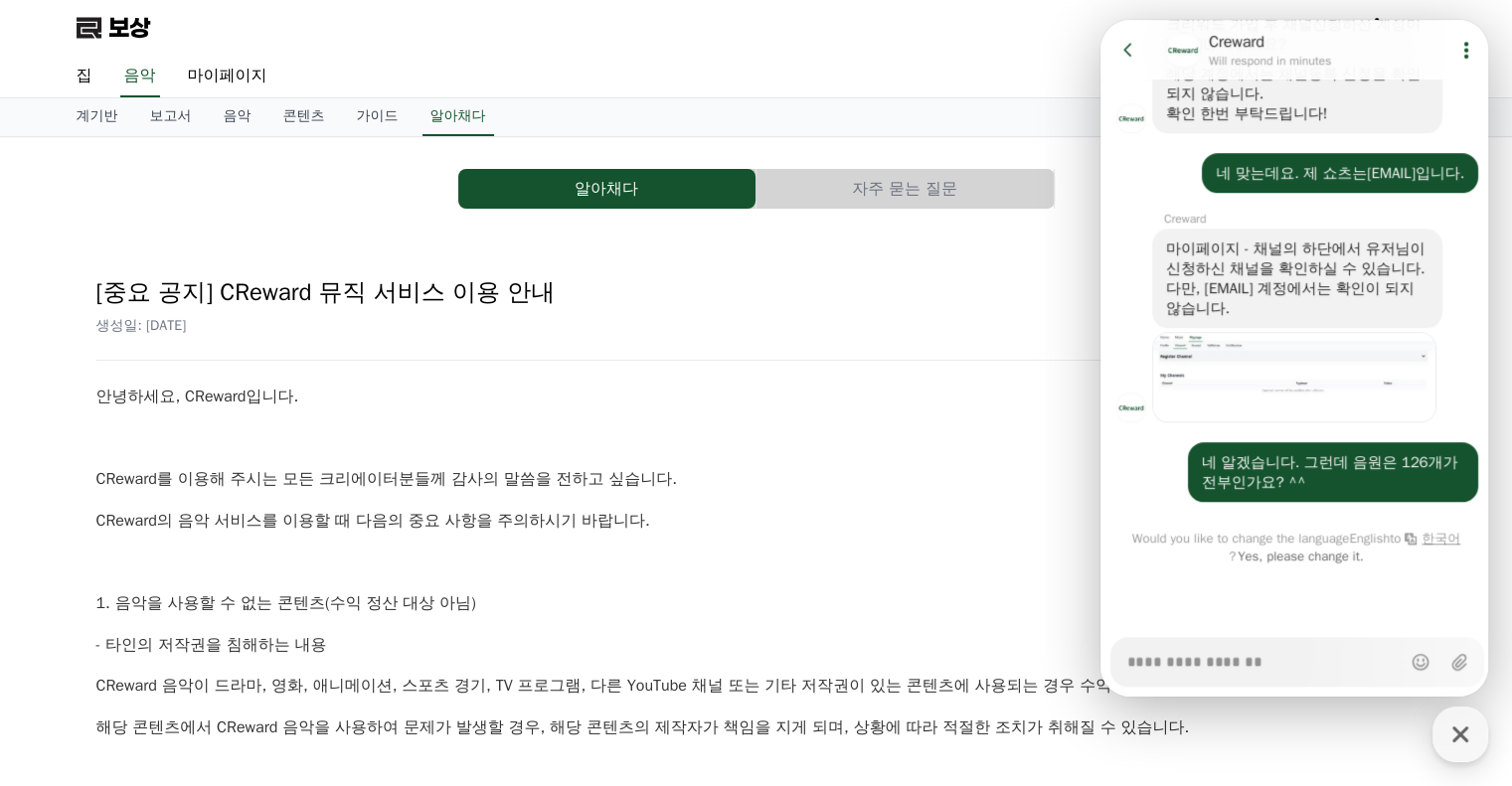 drag, startPoint x: 905, startPoint y: 31, endPoint x: 843, endPoint y: 7, distance: 66.48308 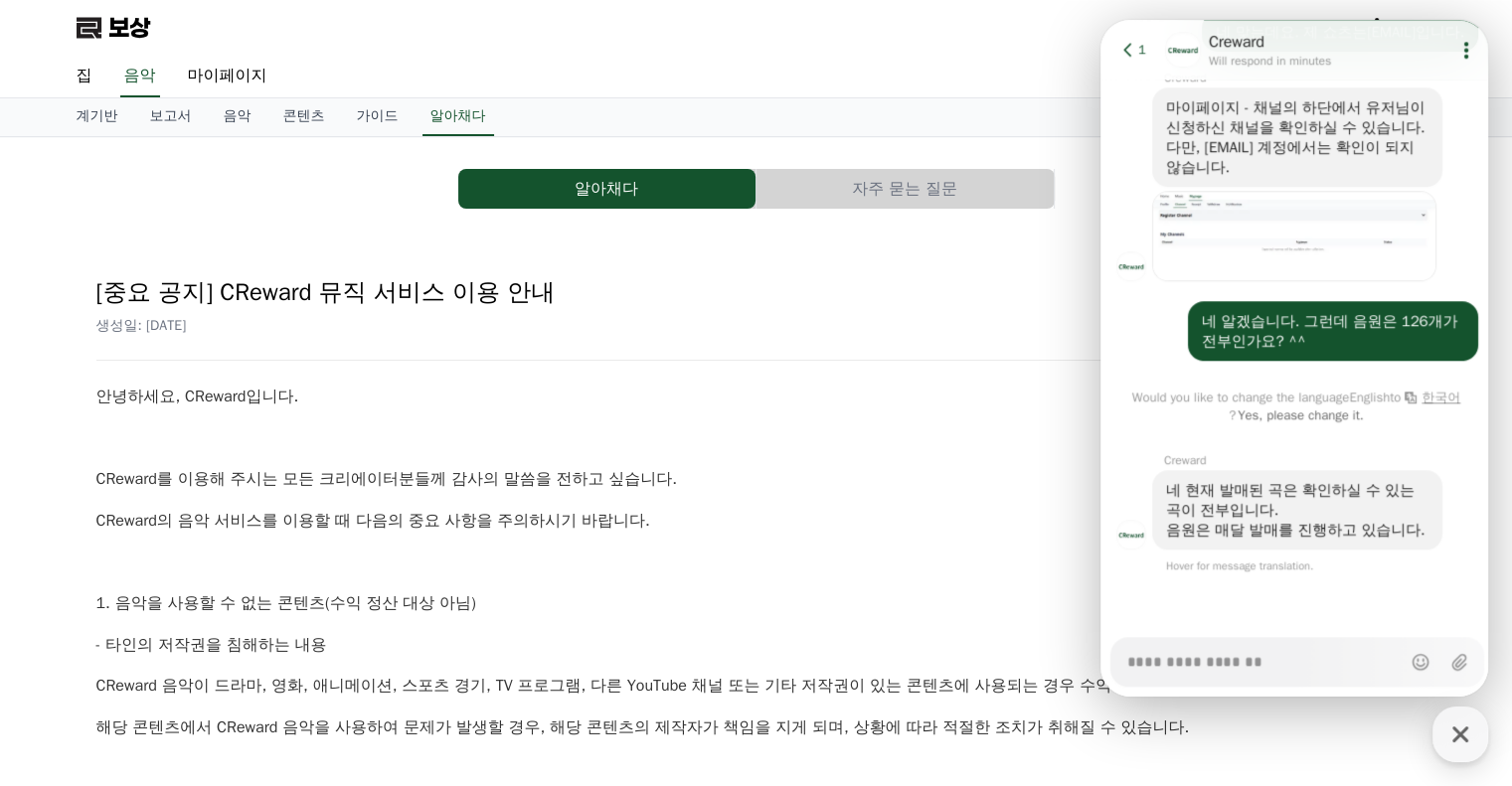 scroll, scrollTop: 1554, scrollLeft: 0, axis: vertical 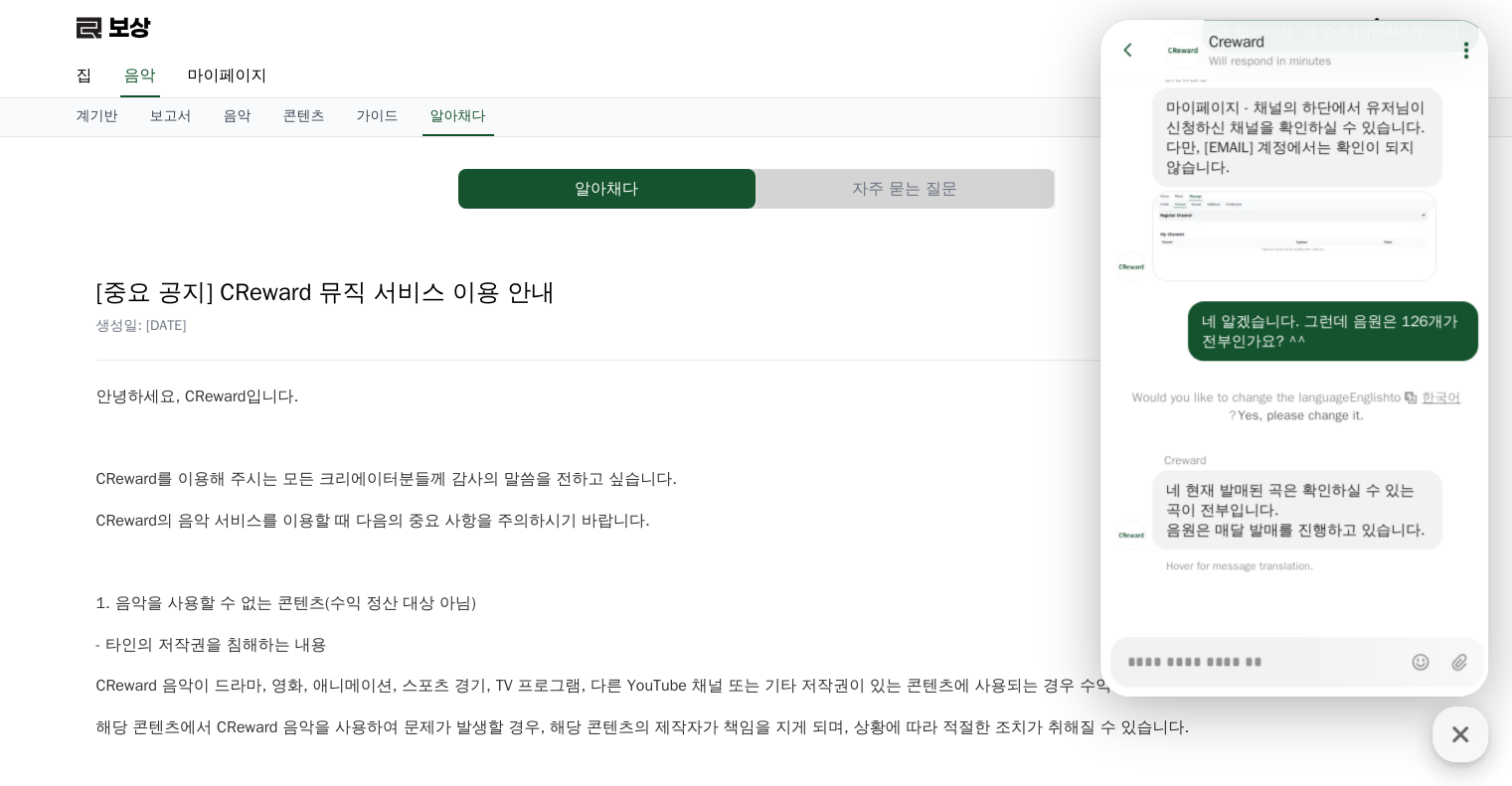 click 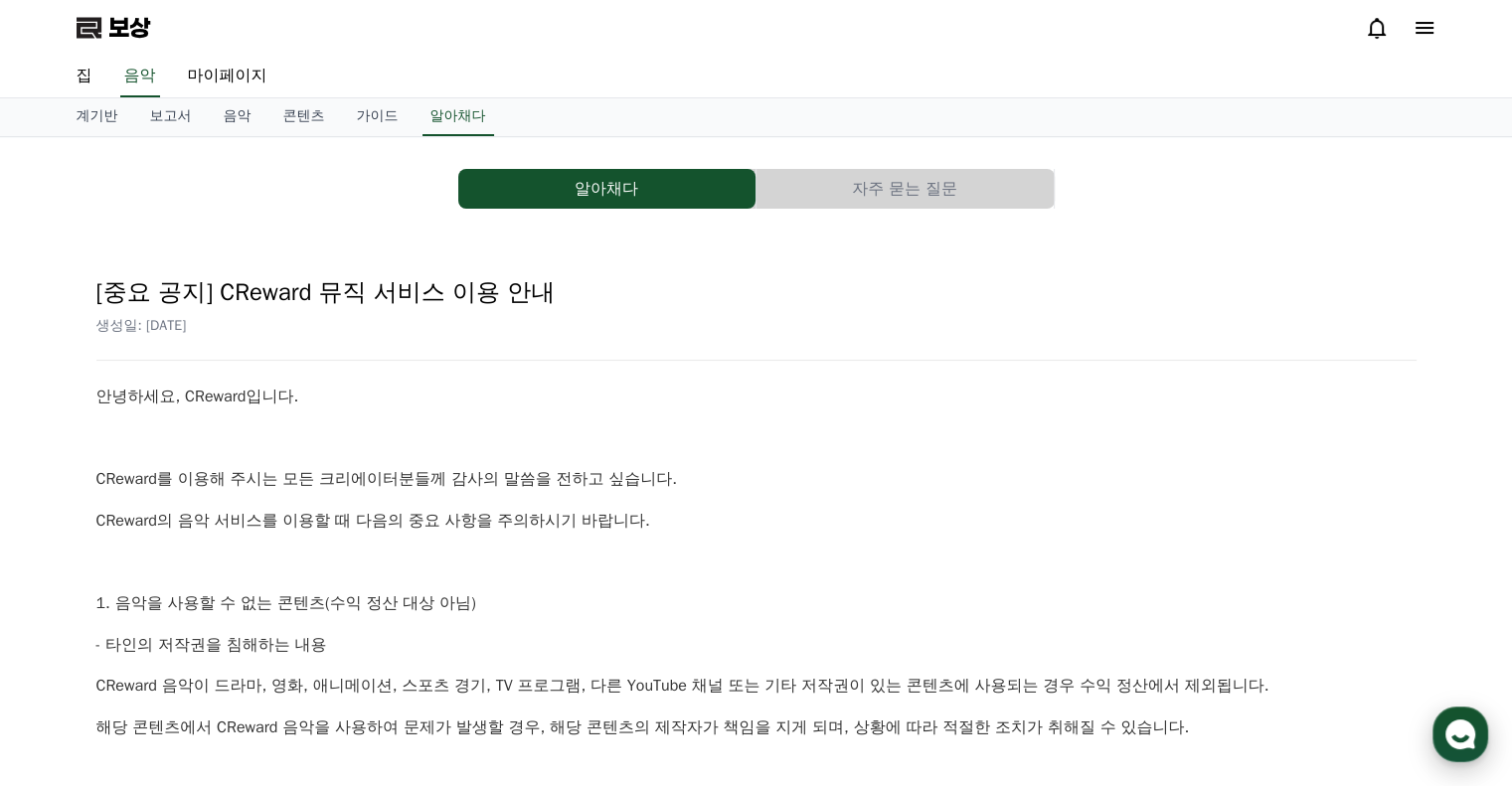 click 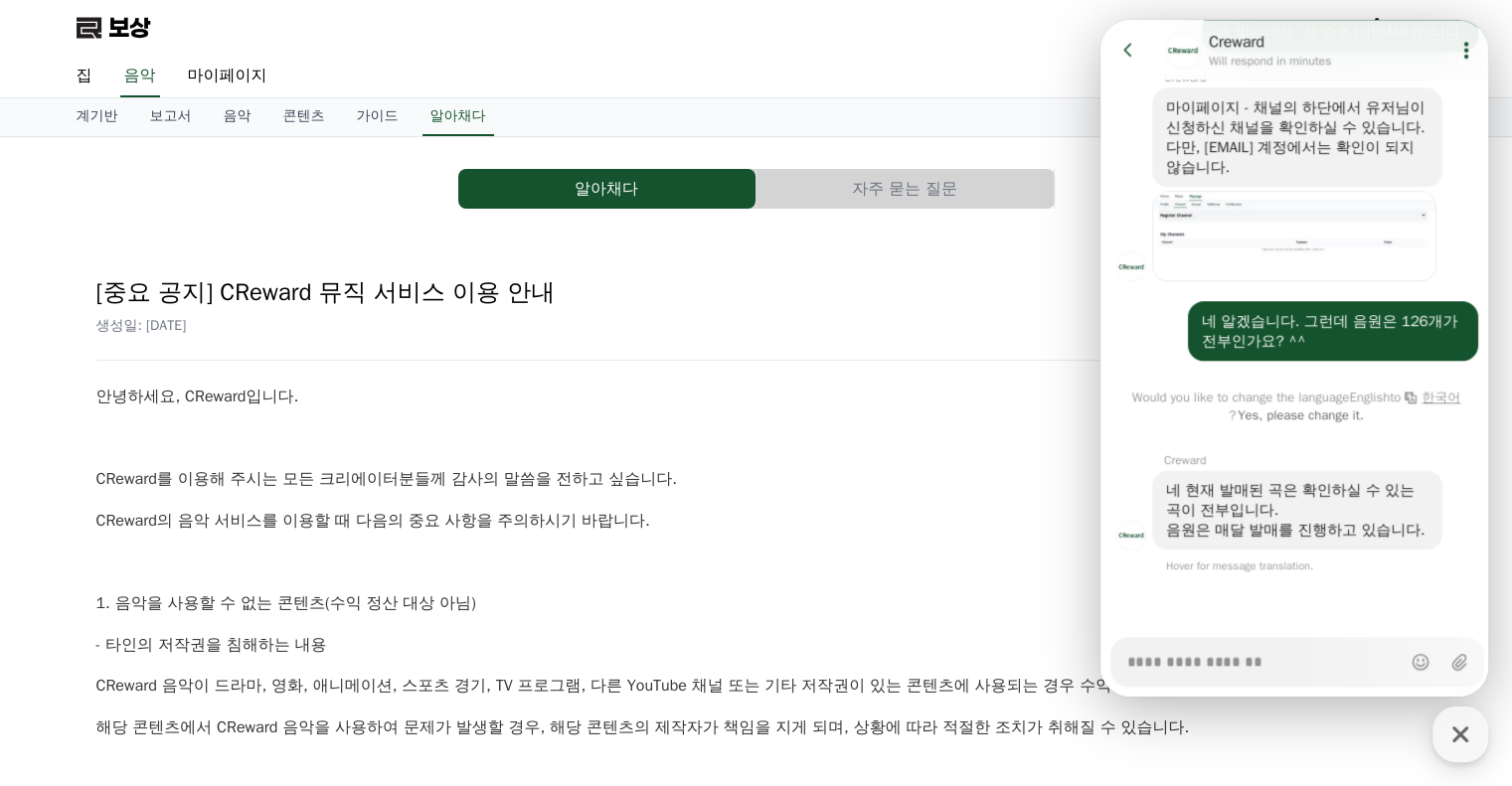 click on "Messenger Input Textarea" at bounding box center [1262, 662] 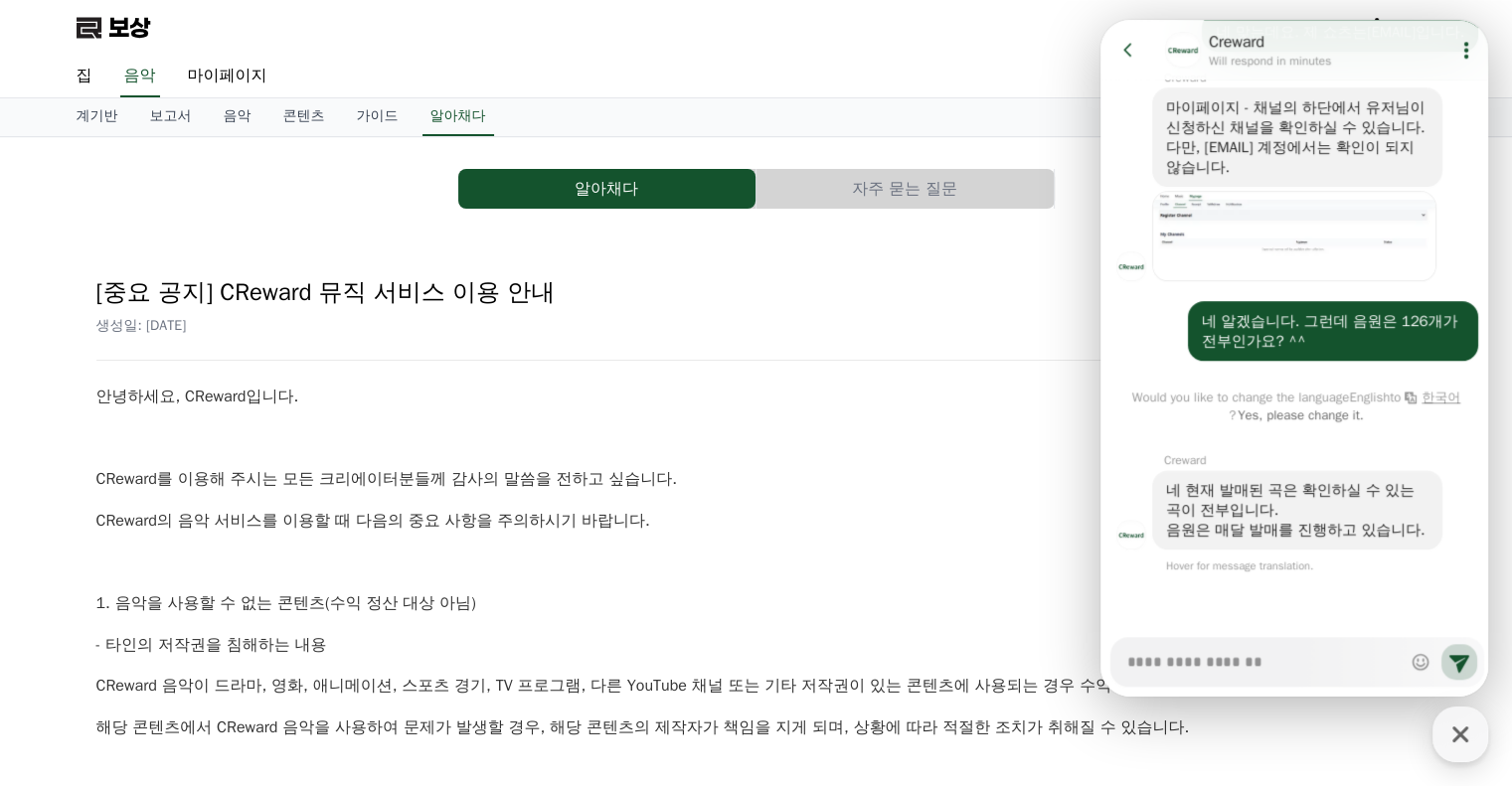 scroll, scrollTop: 1589, scrollLeft: 0, axis: vertical 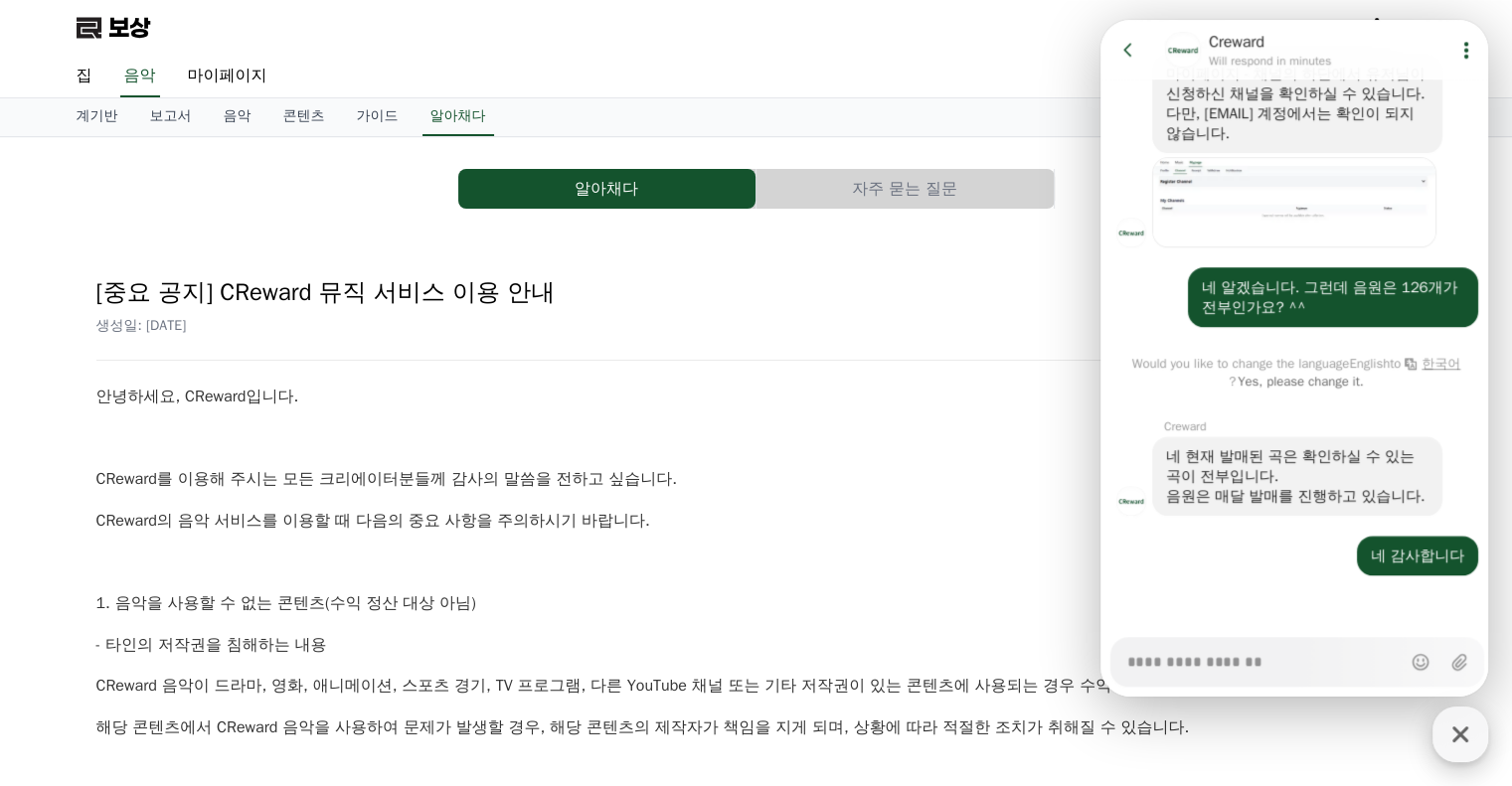 click 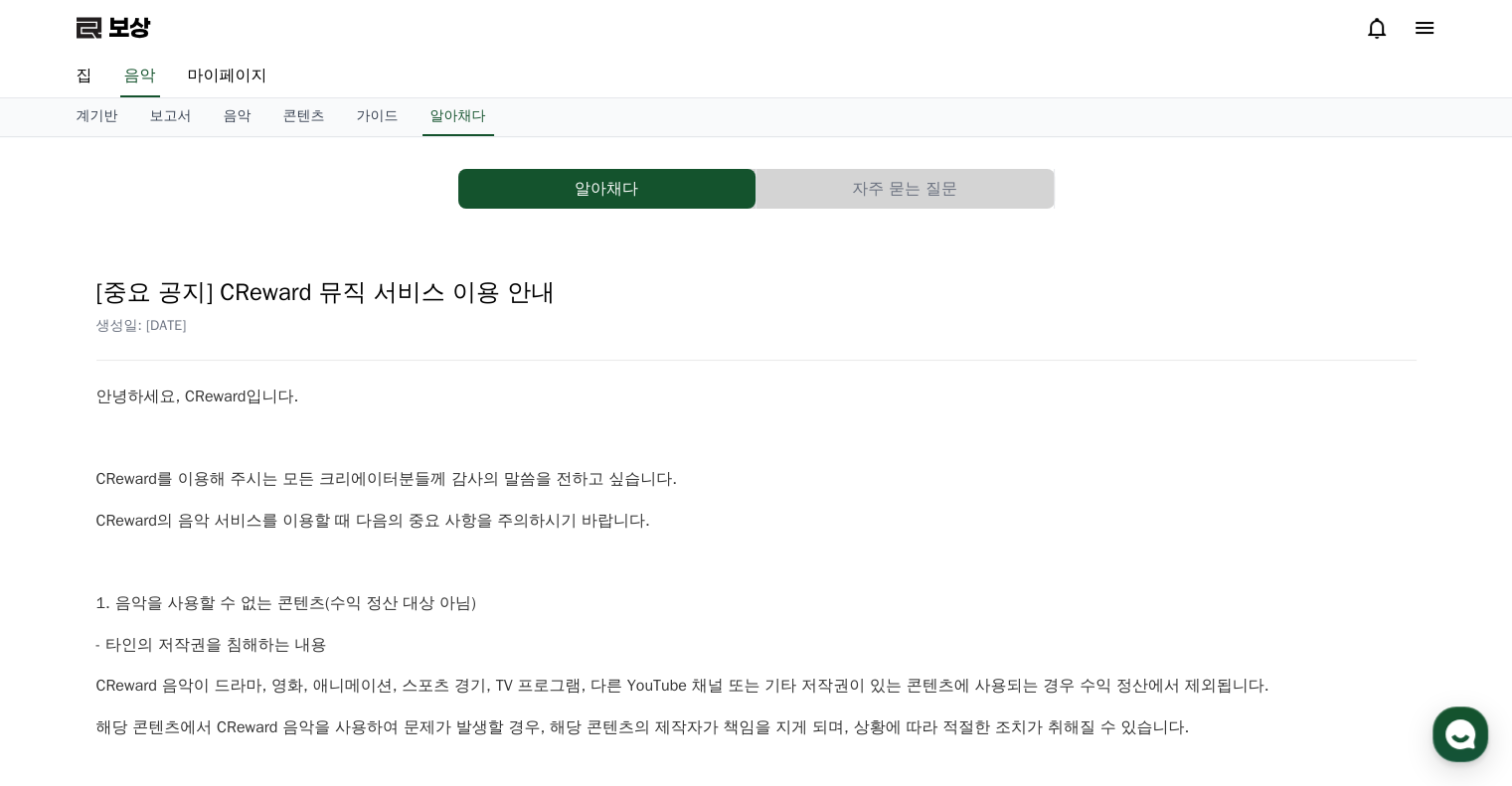 click 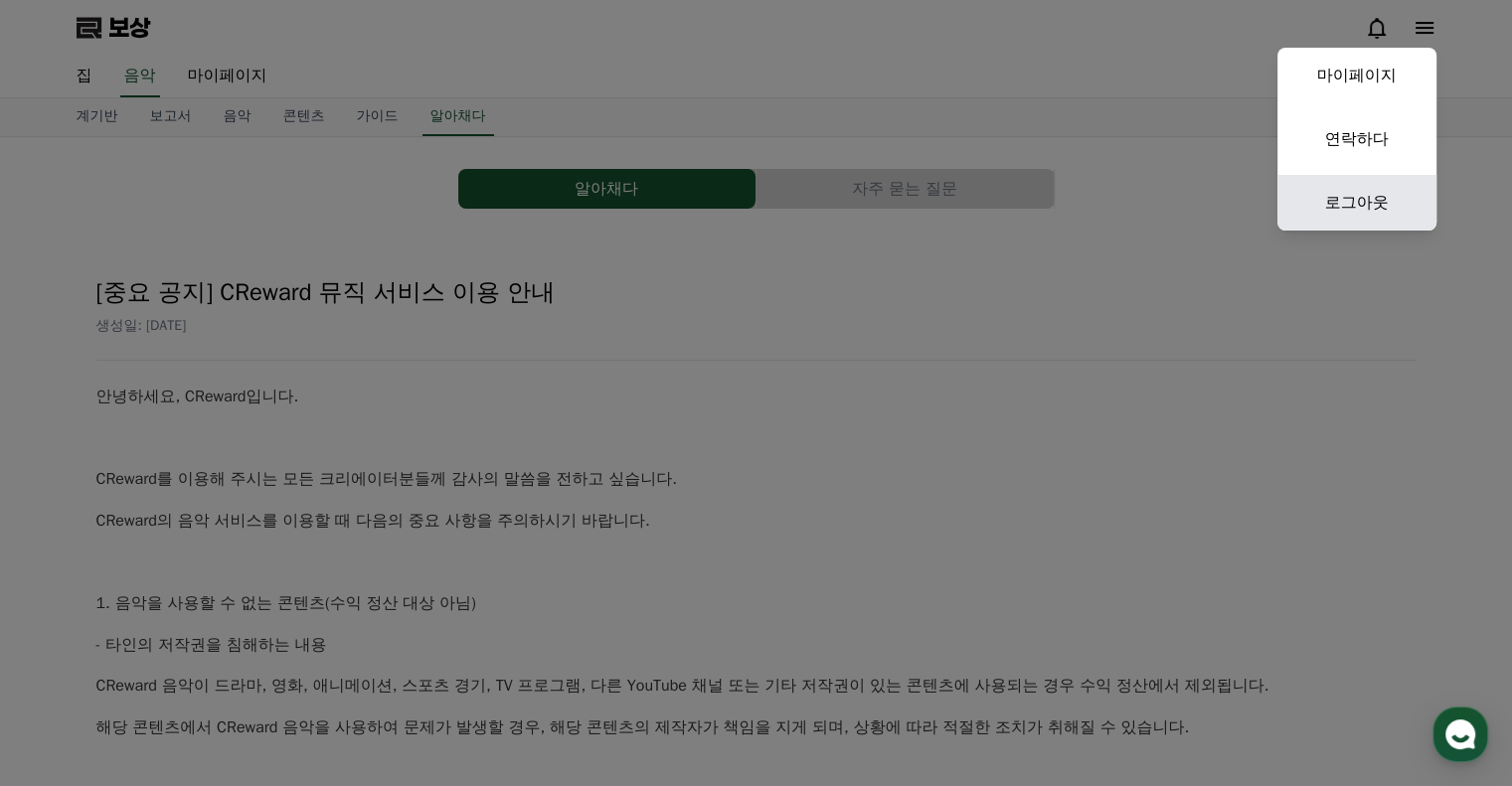 click on "로그아웃" at bounding box center (1357, 203) 